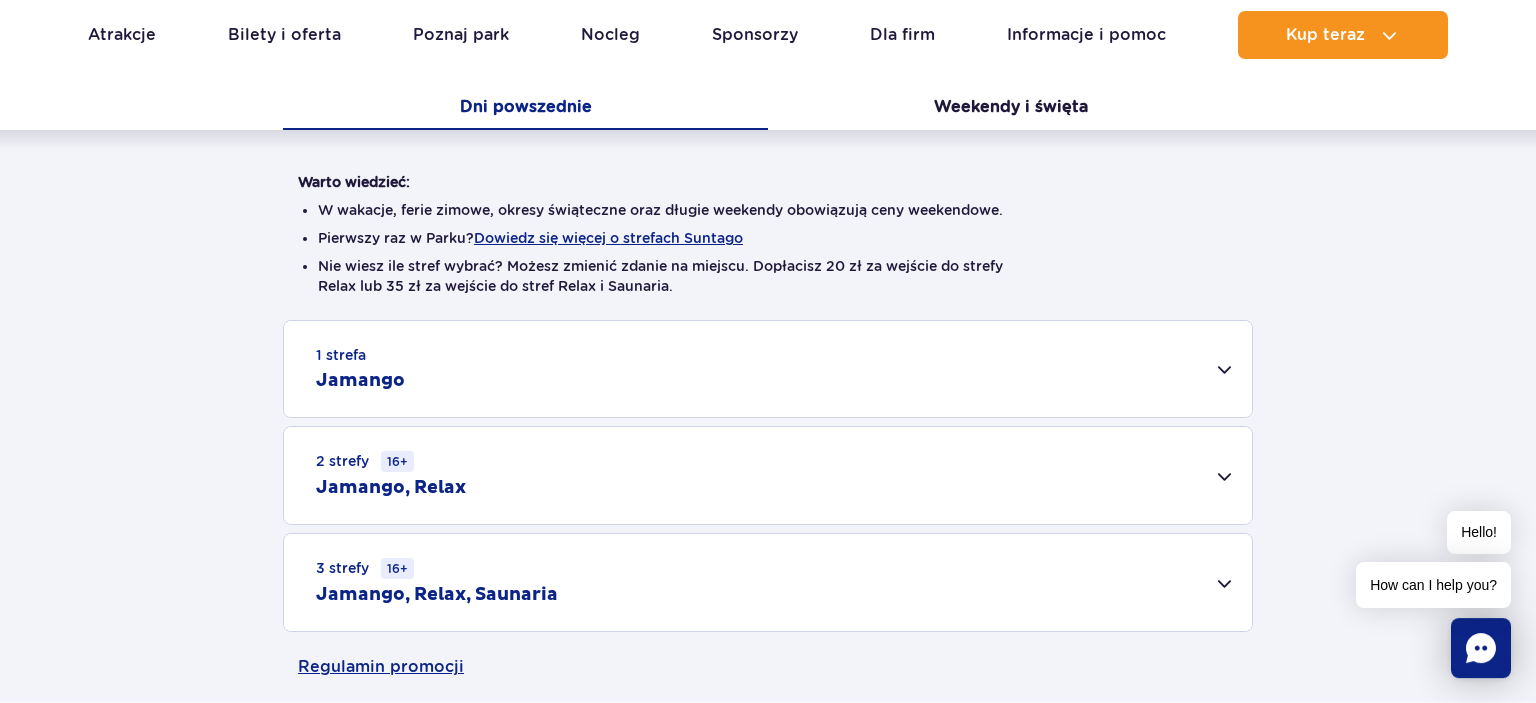 scroll, scrollTop: 421, scrollLeft: 0, axis: vertical 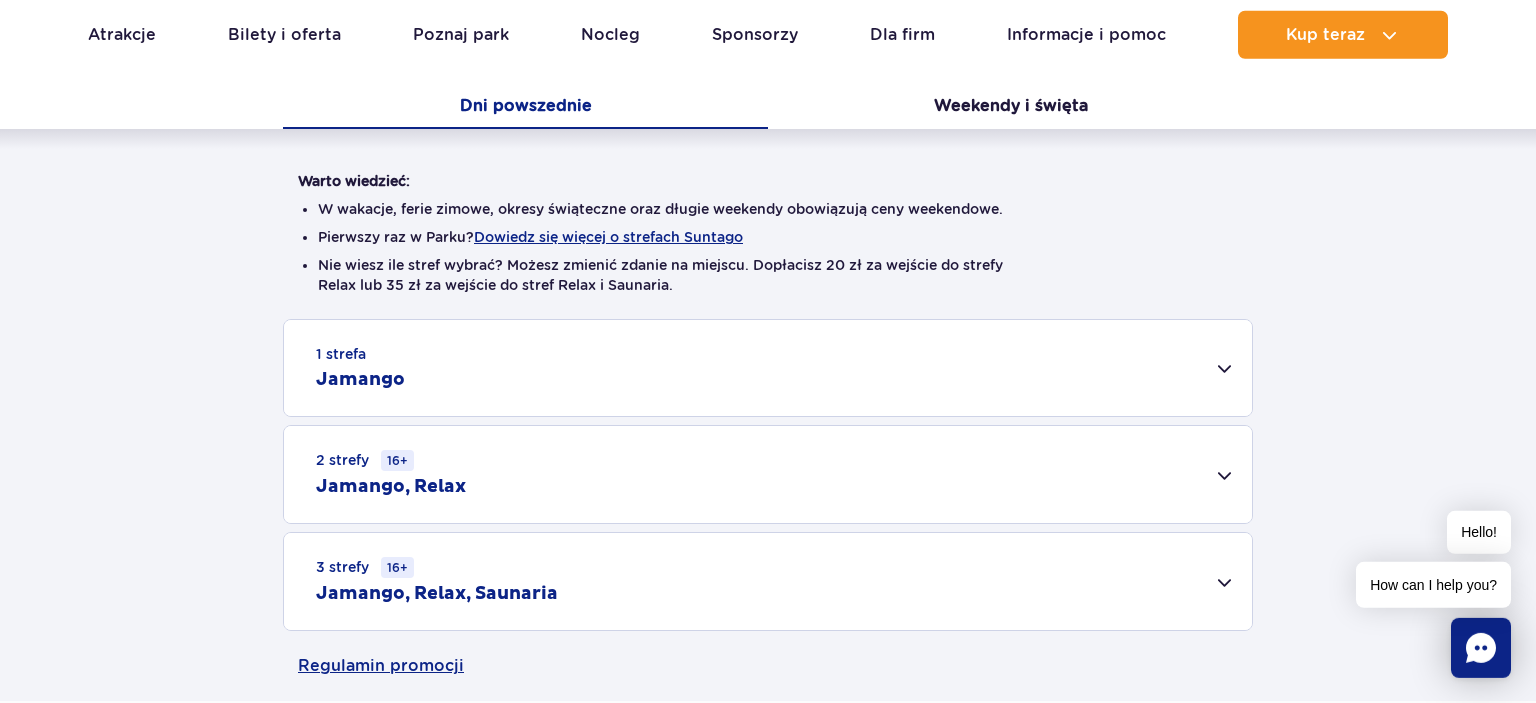 click on "1 strefa
Jamango" at bounding box center [768, 368] 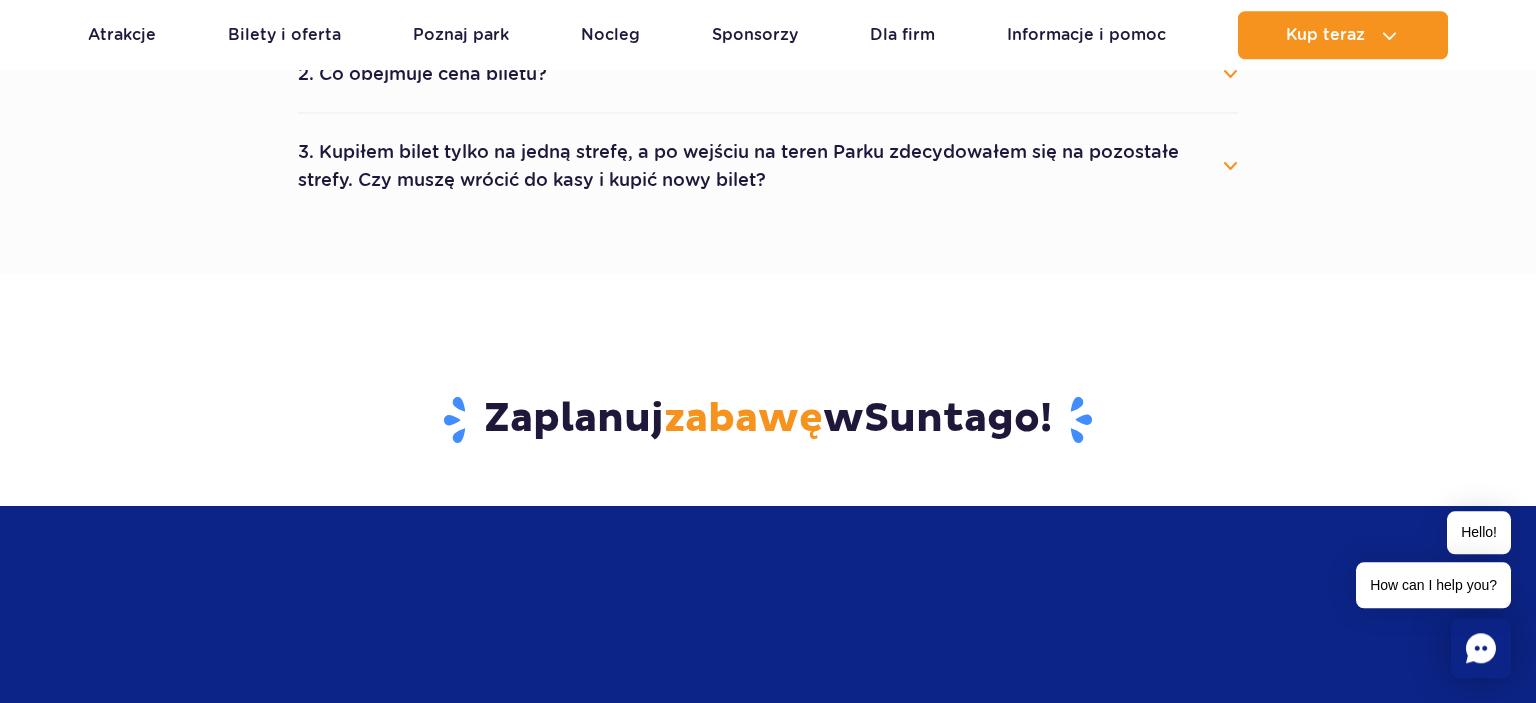 scroll, scrollTop: 1303, scrollLeft: 0, axis: vertical 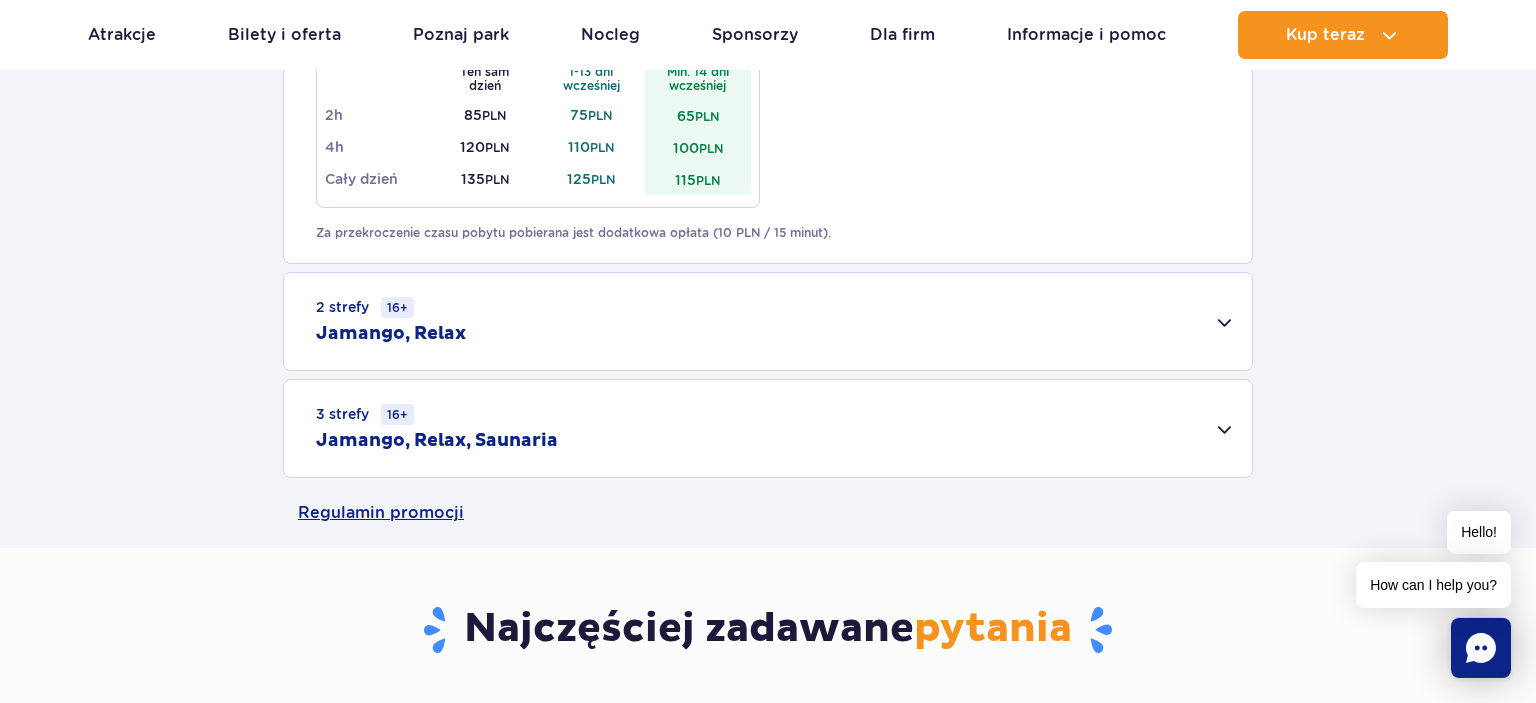 click on "2 strefy  16+
Jamango, Relax" at bounding box center [768, 321] 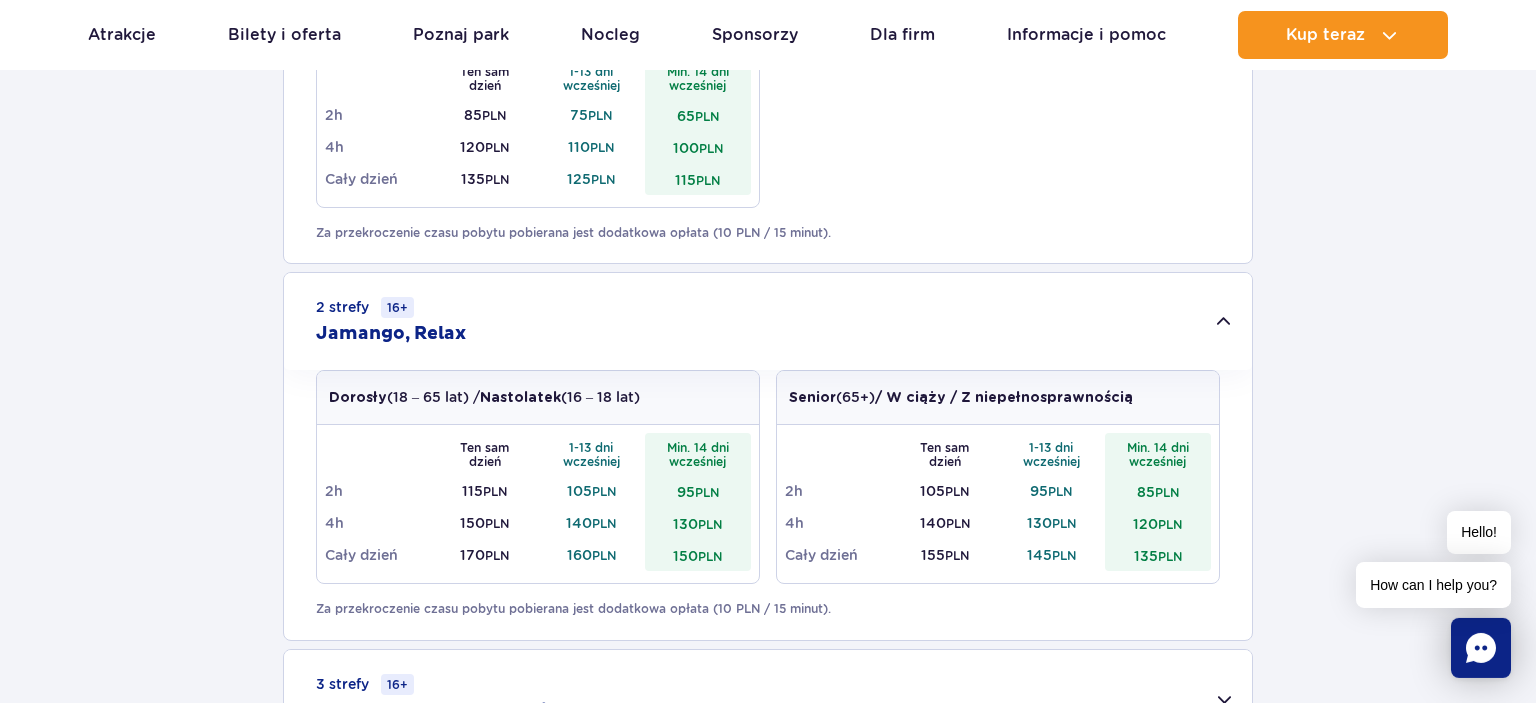 click on "Jamango, Relax" at bounding box center [391, 334] 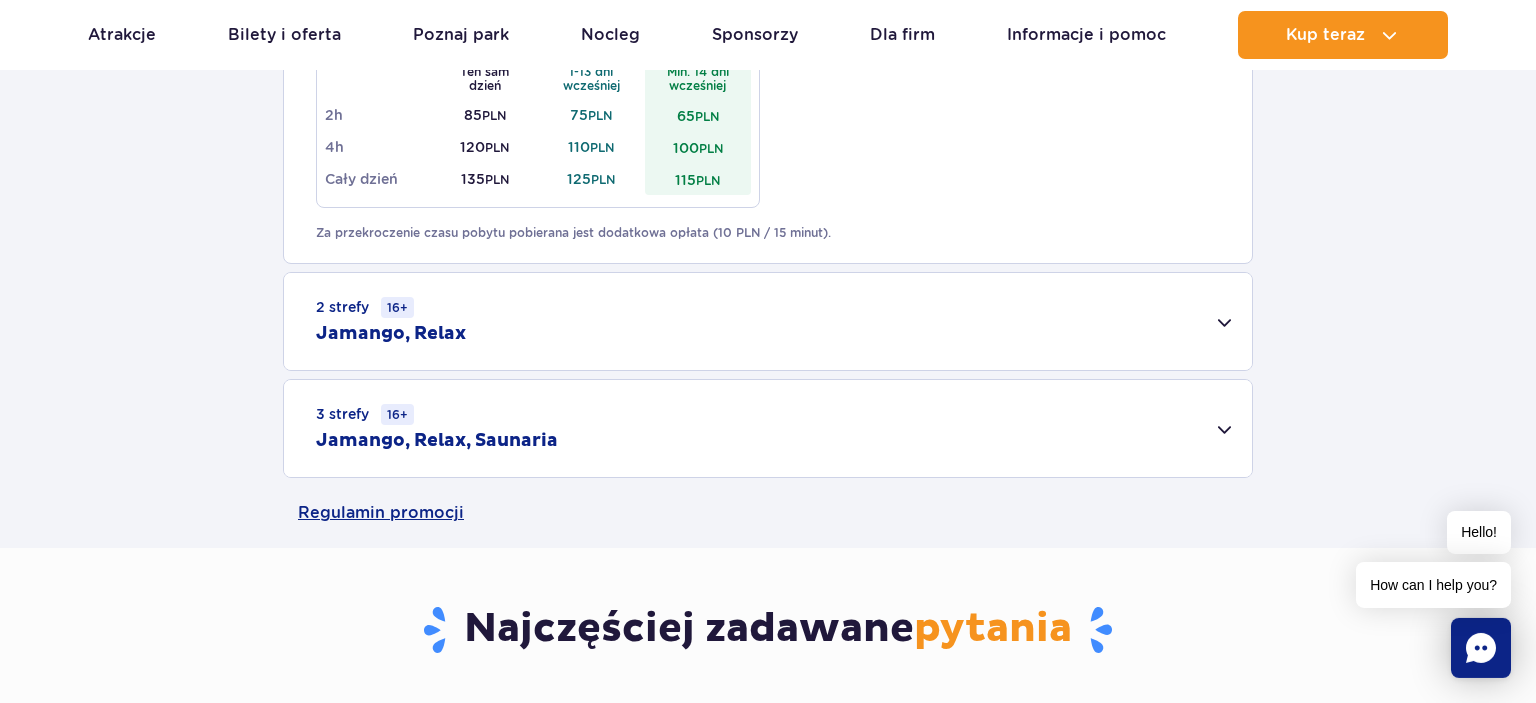 click on "Jamango, Relax" at bounding box center [391, 334] 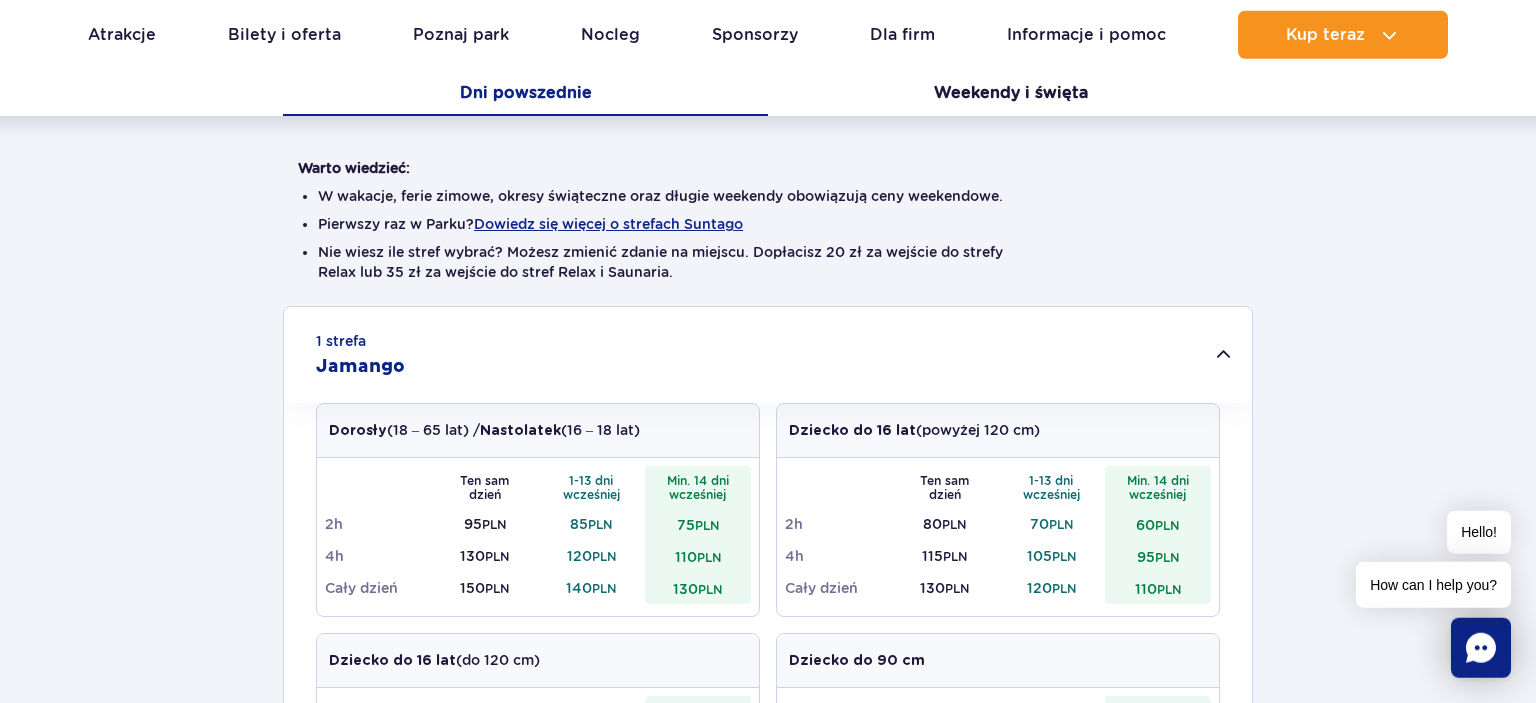 scroll, scrollTop: 432, scrollLeft: 0, axis: vertical 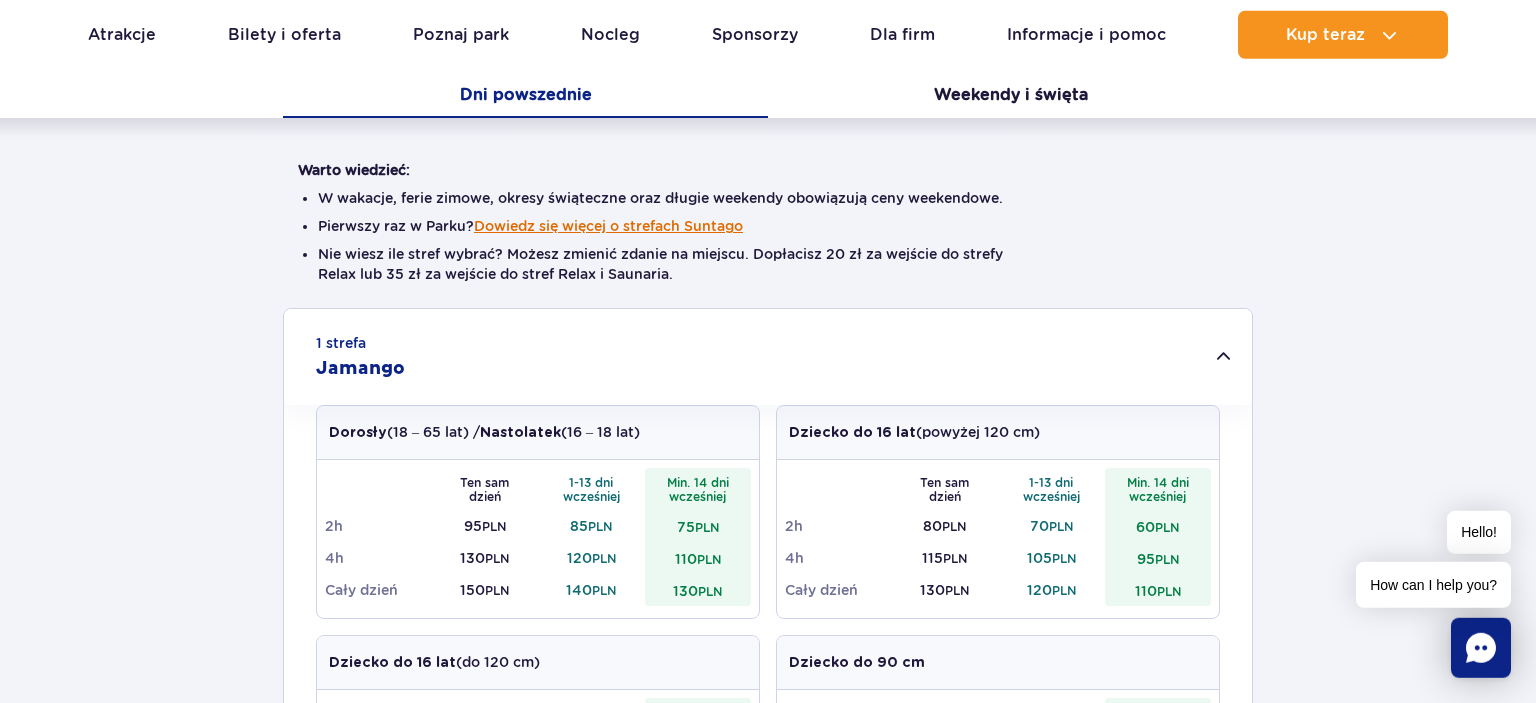 click on "Dowiedz się więcej o strefach Suntago" at bounding box center (608, 226) 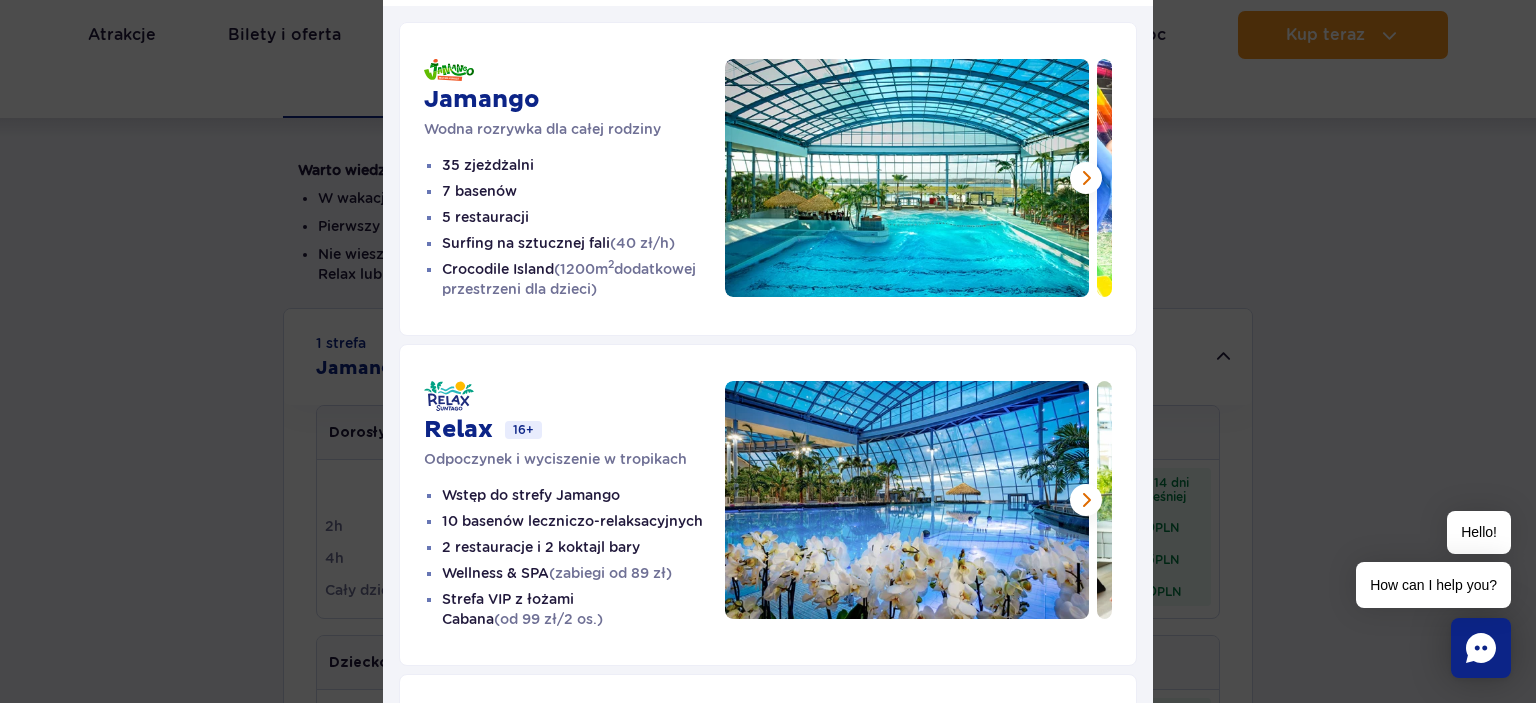 scroll, scrollTop: 0, scrollLeft: 0, axis: both 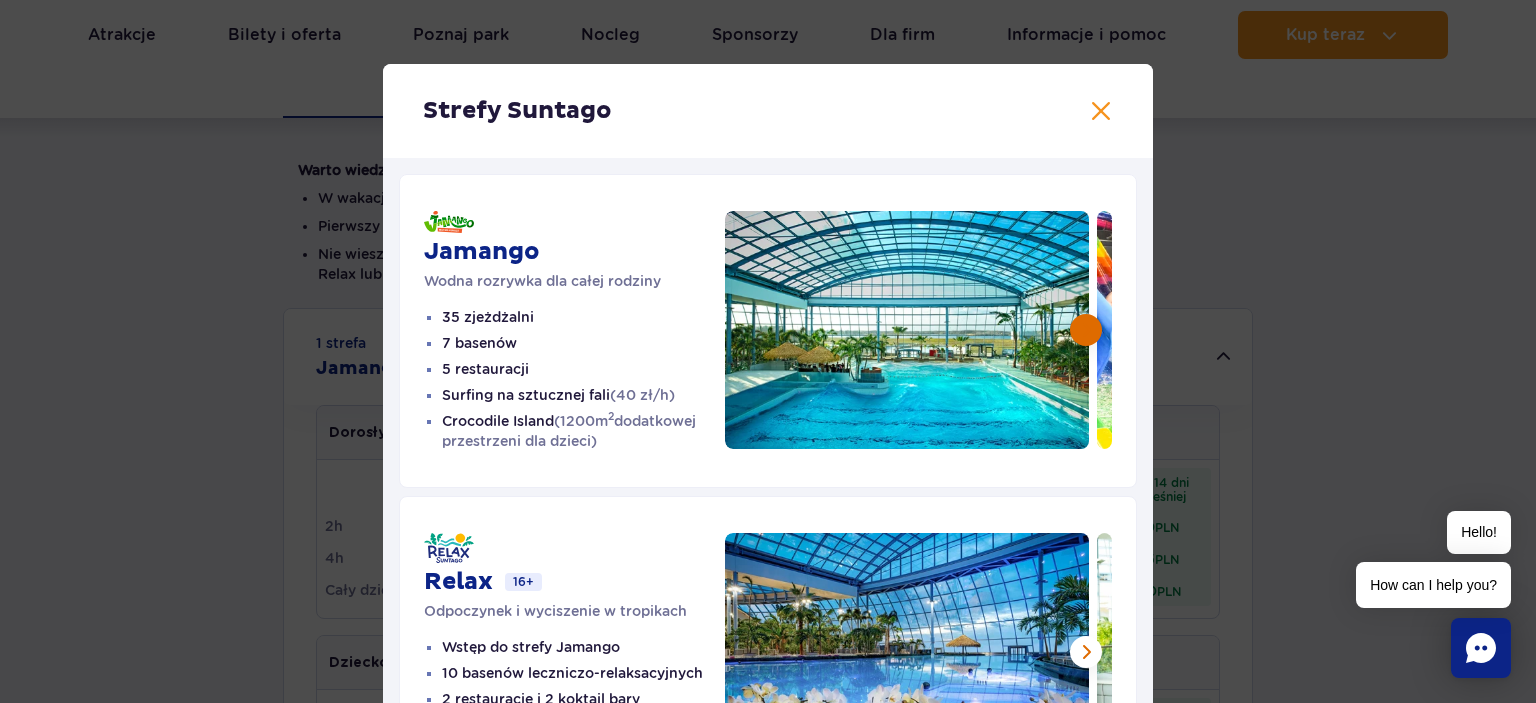 click at bounding box center [1086, 330] 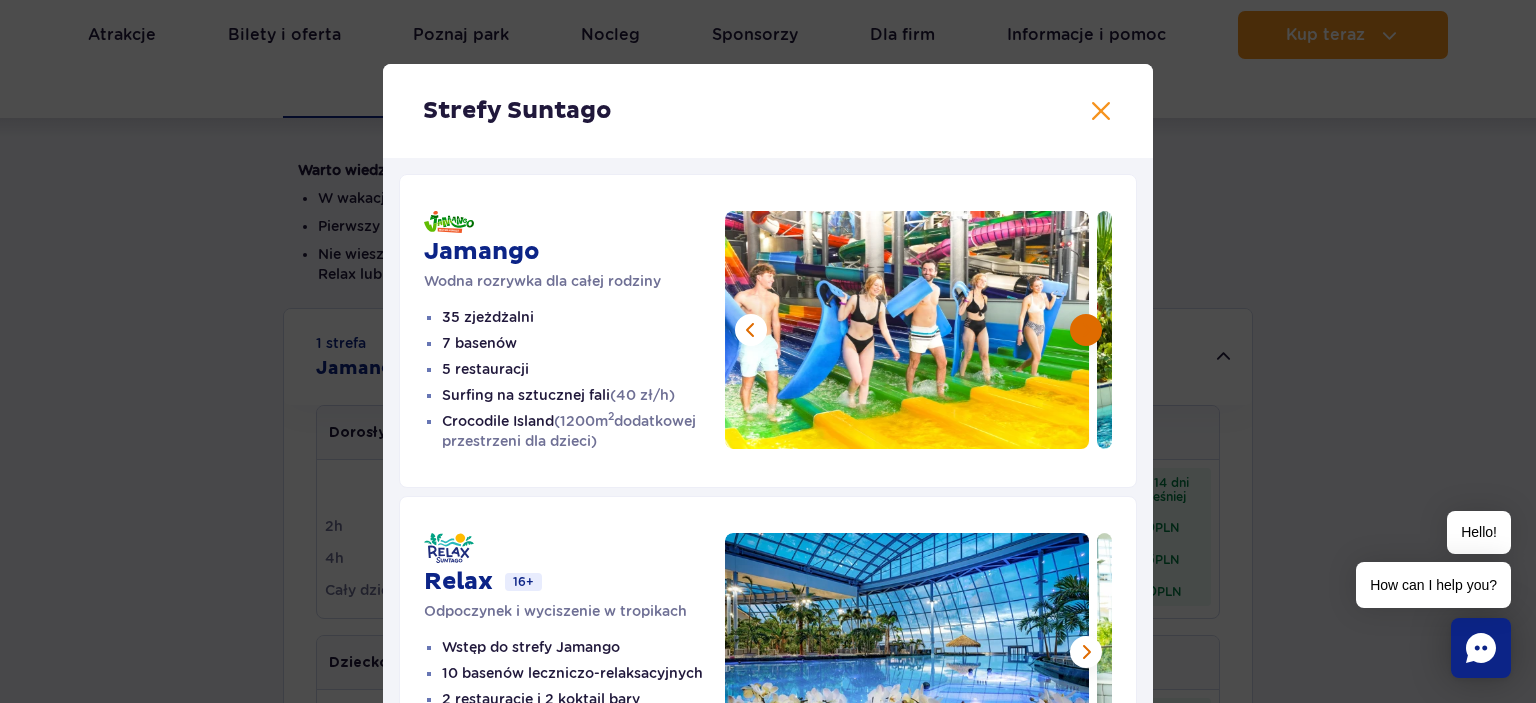 click at bounding box center (1086, 330) 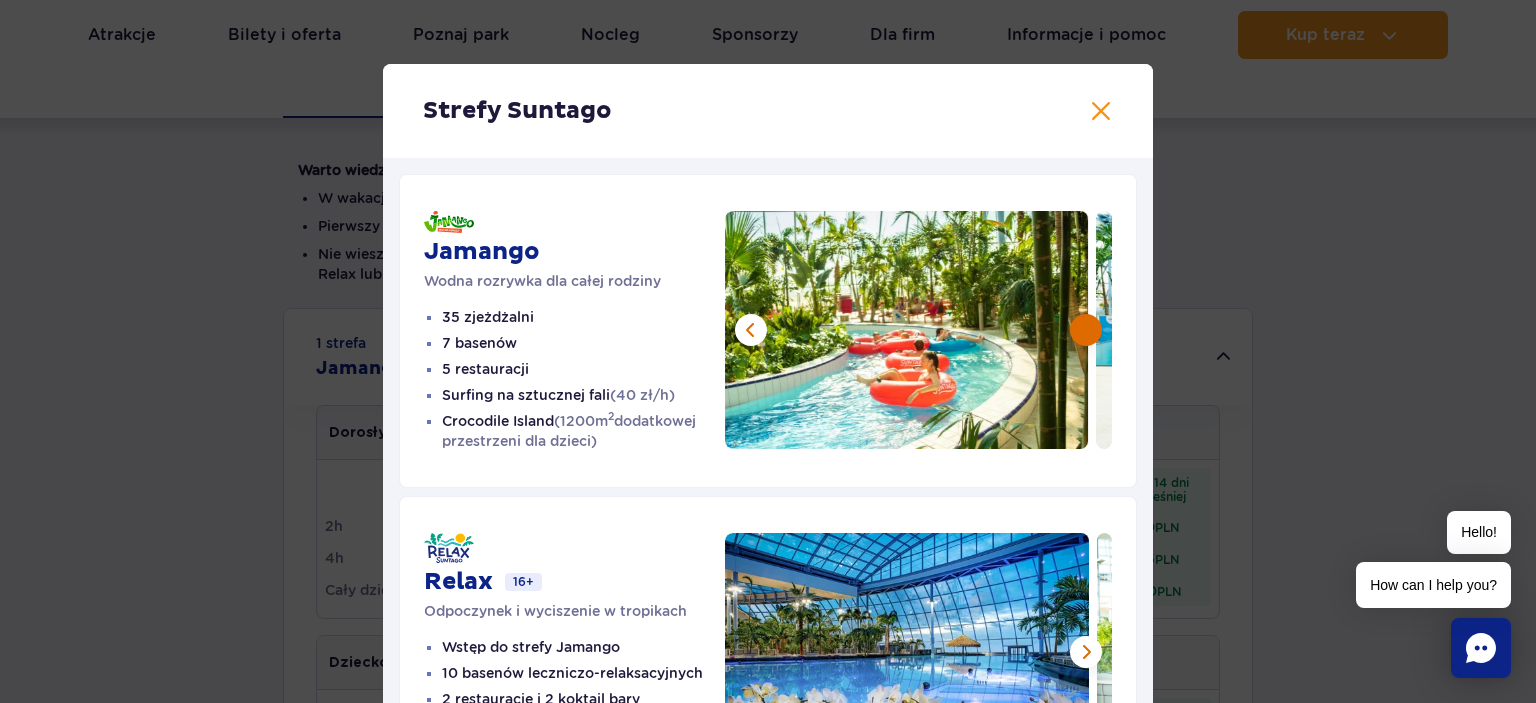 click at bounding box center [1086, 330] 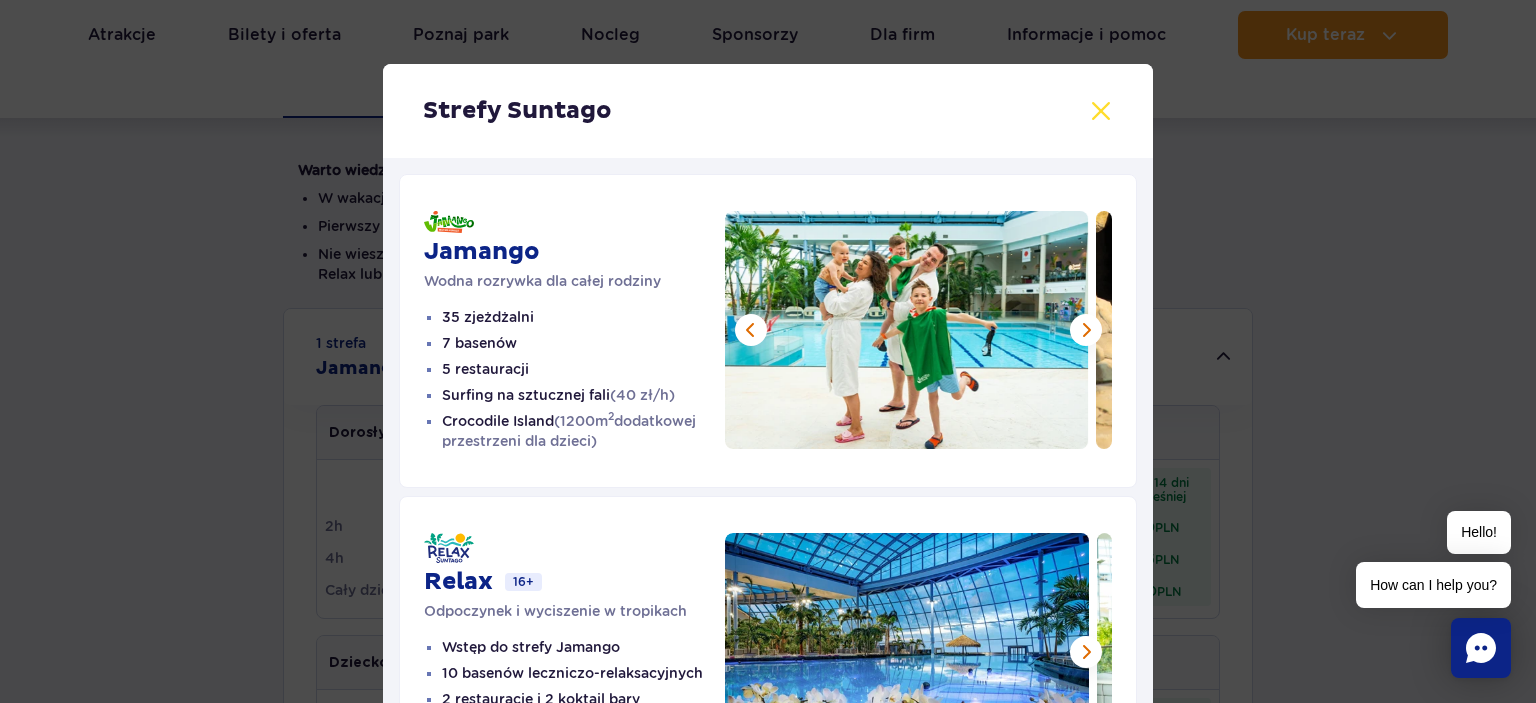click at bounding box center [1101, 111] 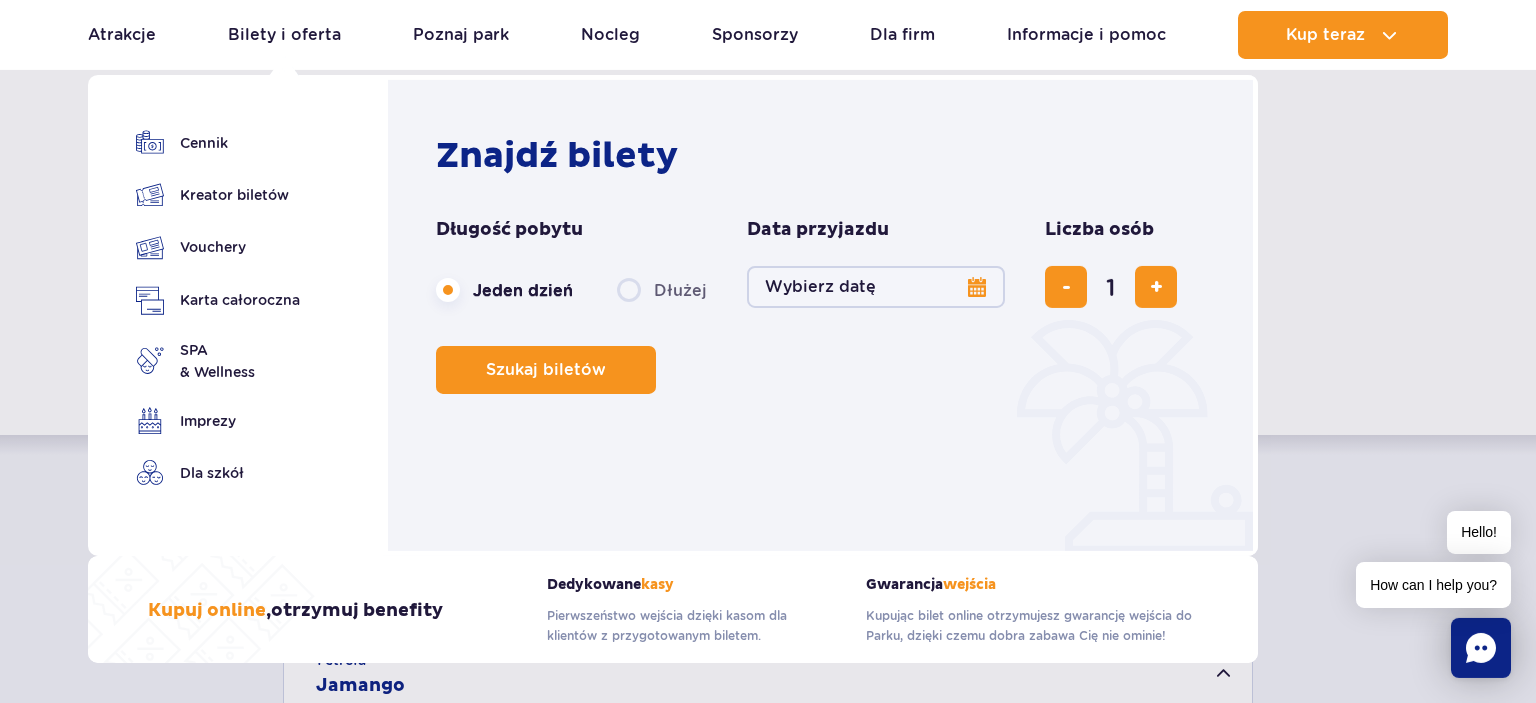 scroll, scrollTop: 116, scrollLeft: 0, axis: vertical 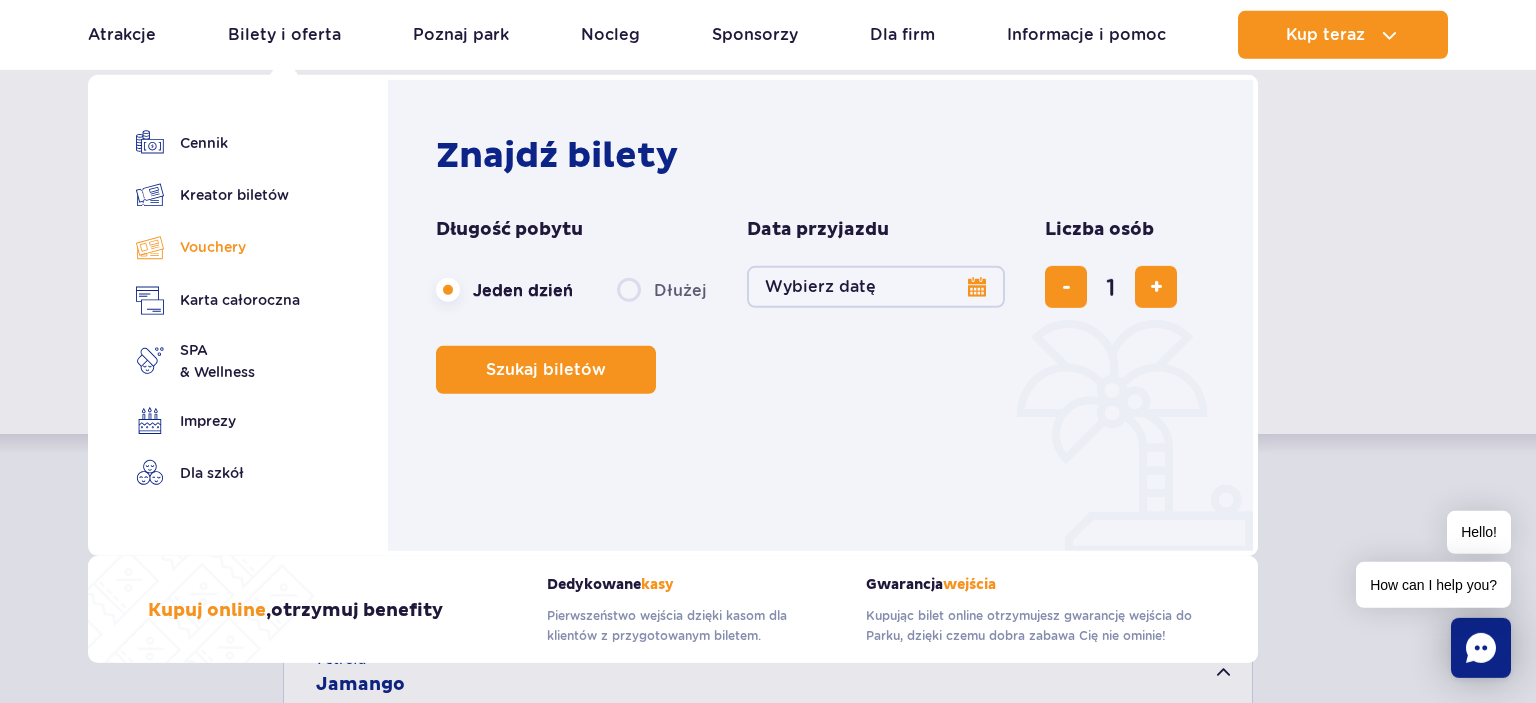 click on "Vouchery" at bounding box center [218, 247] 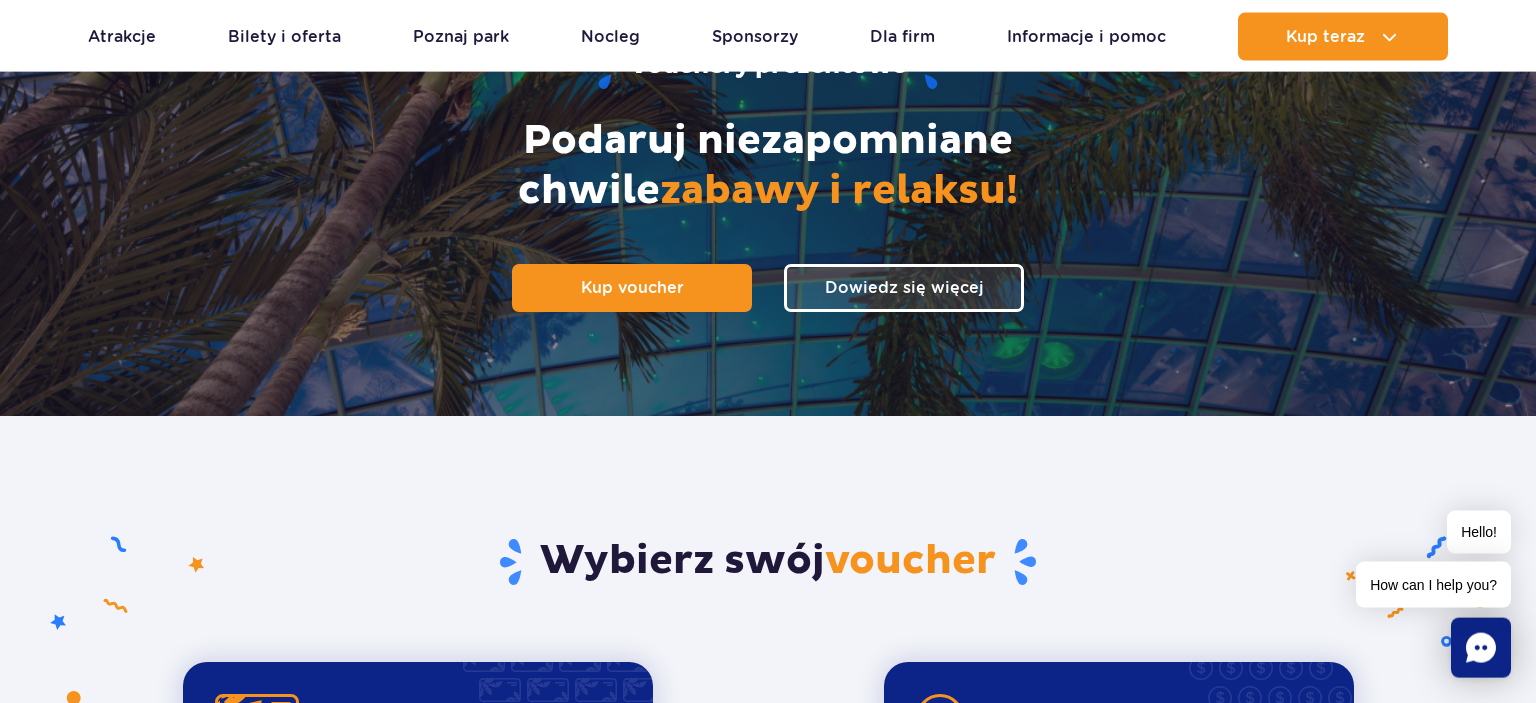 scroll, scrollTop: 0, scrollLeft: 0, axis: both 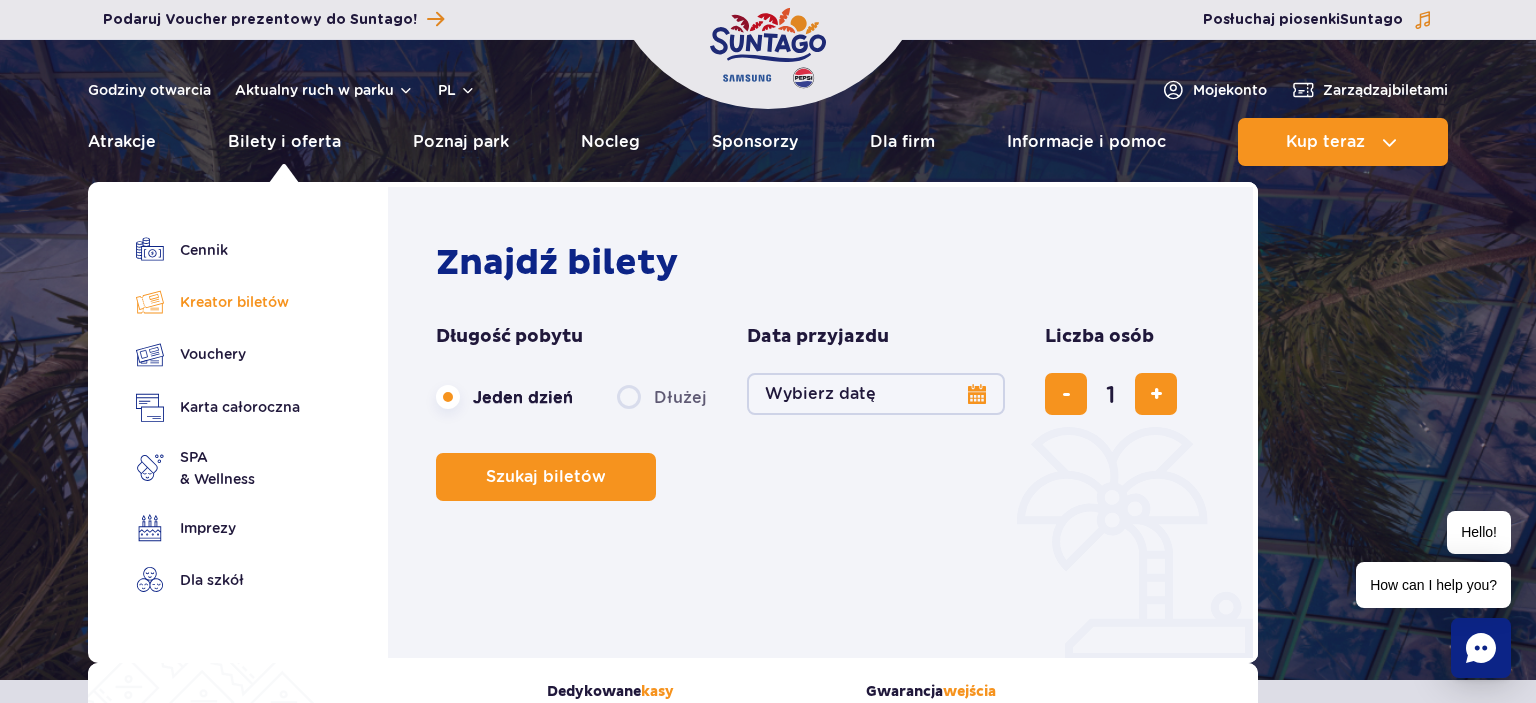 click on "Kreator biletów" at bounding box center (218, 302) 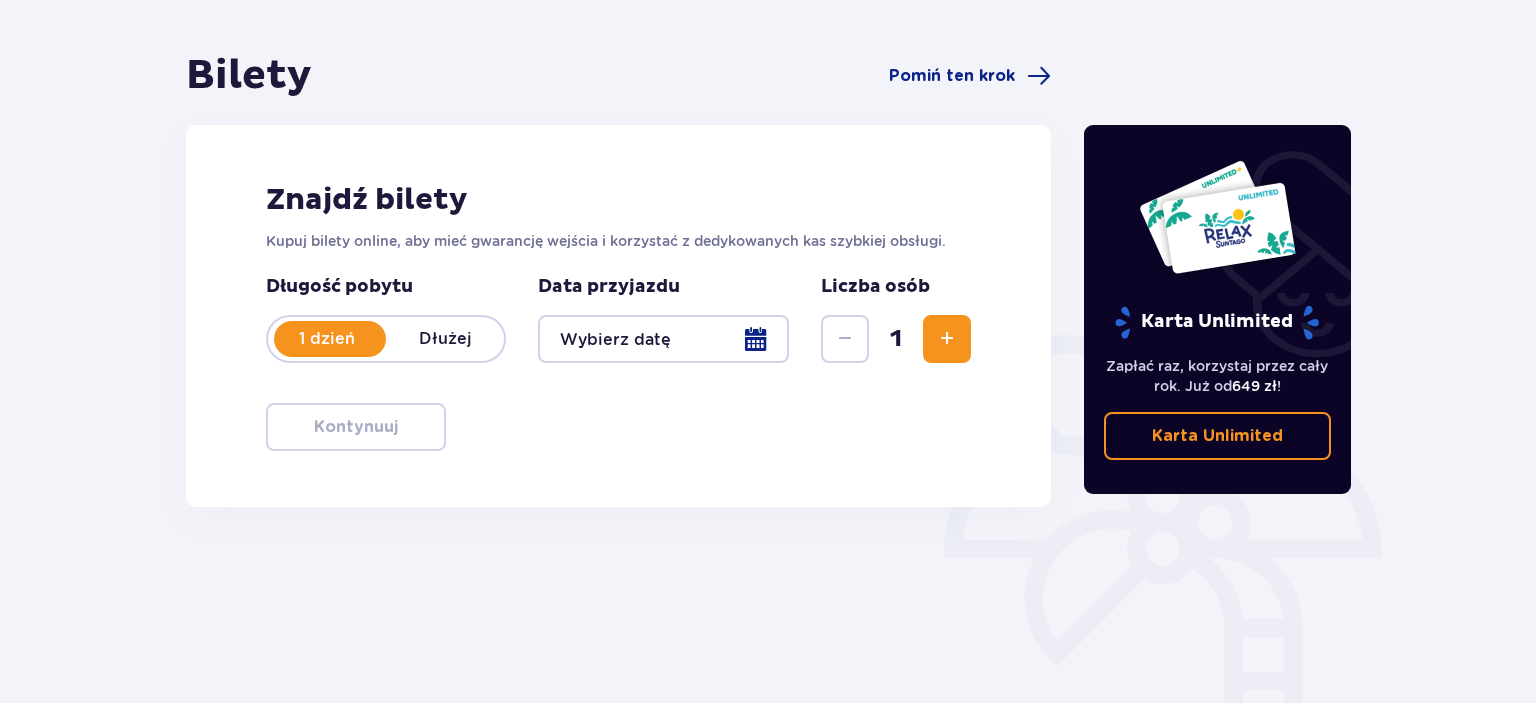 scroll, scrollTop: 166, scrollLeft: 0, axis: vertical 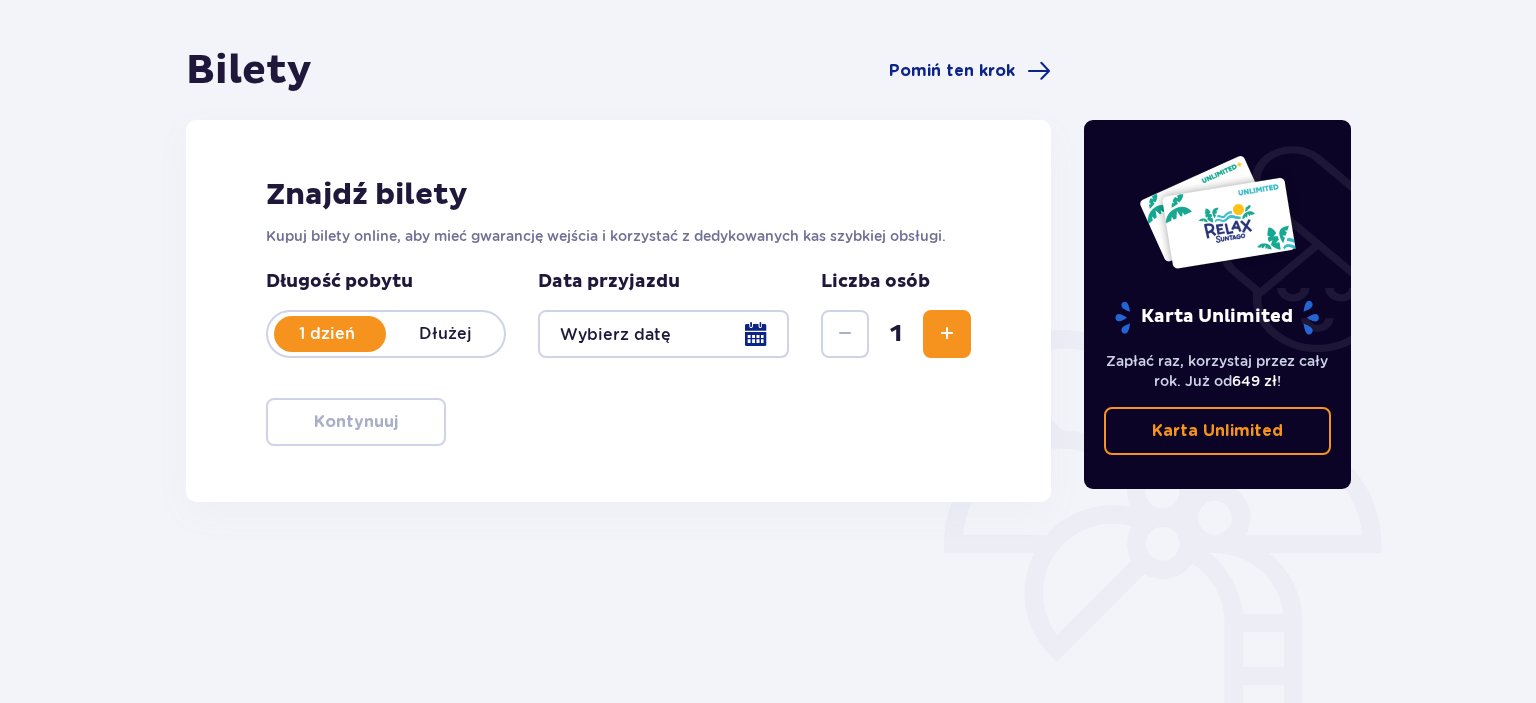 click at bounding box center [663, 334] 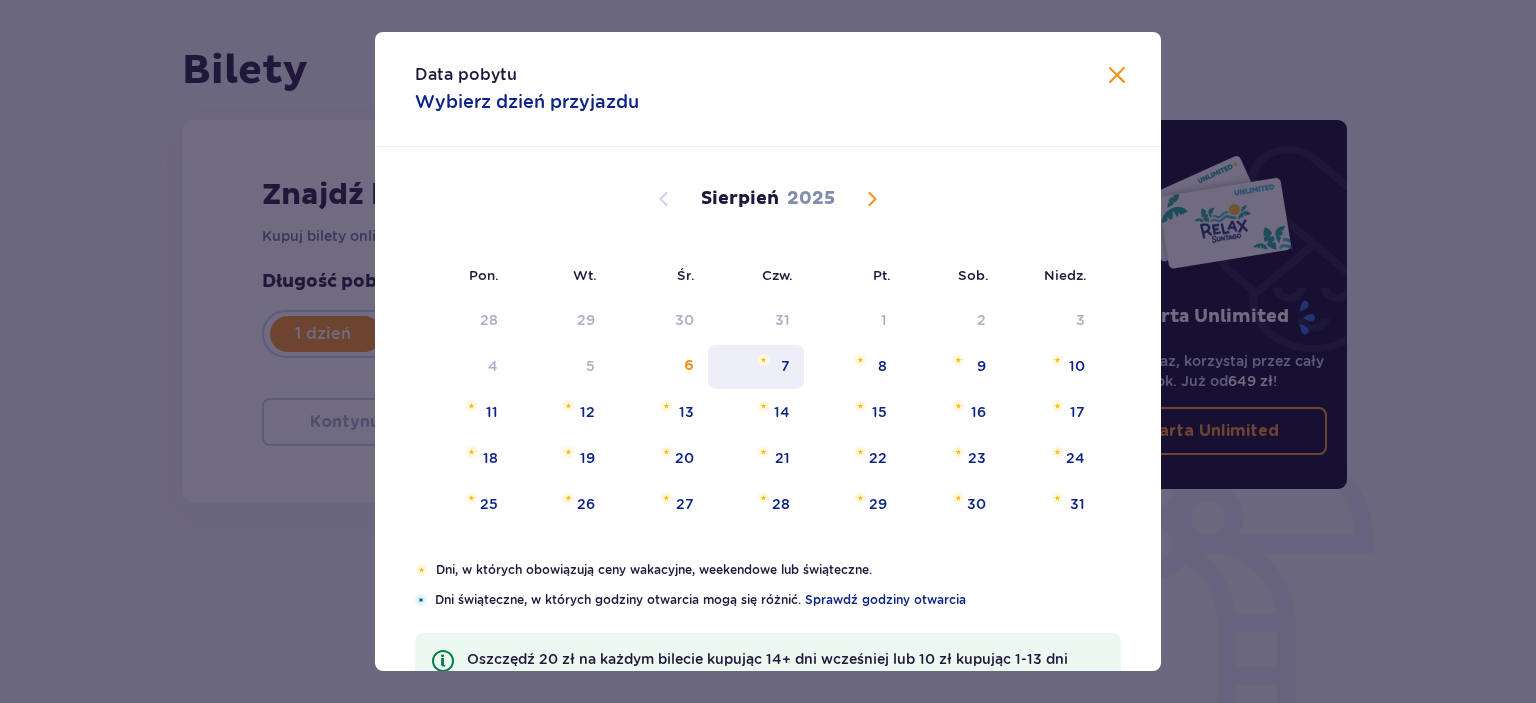 click on "7" at bounding box center [785, 366] 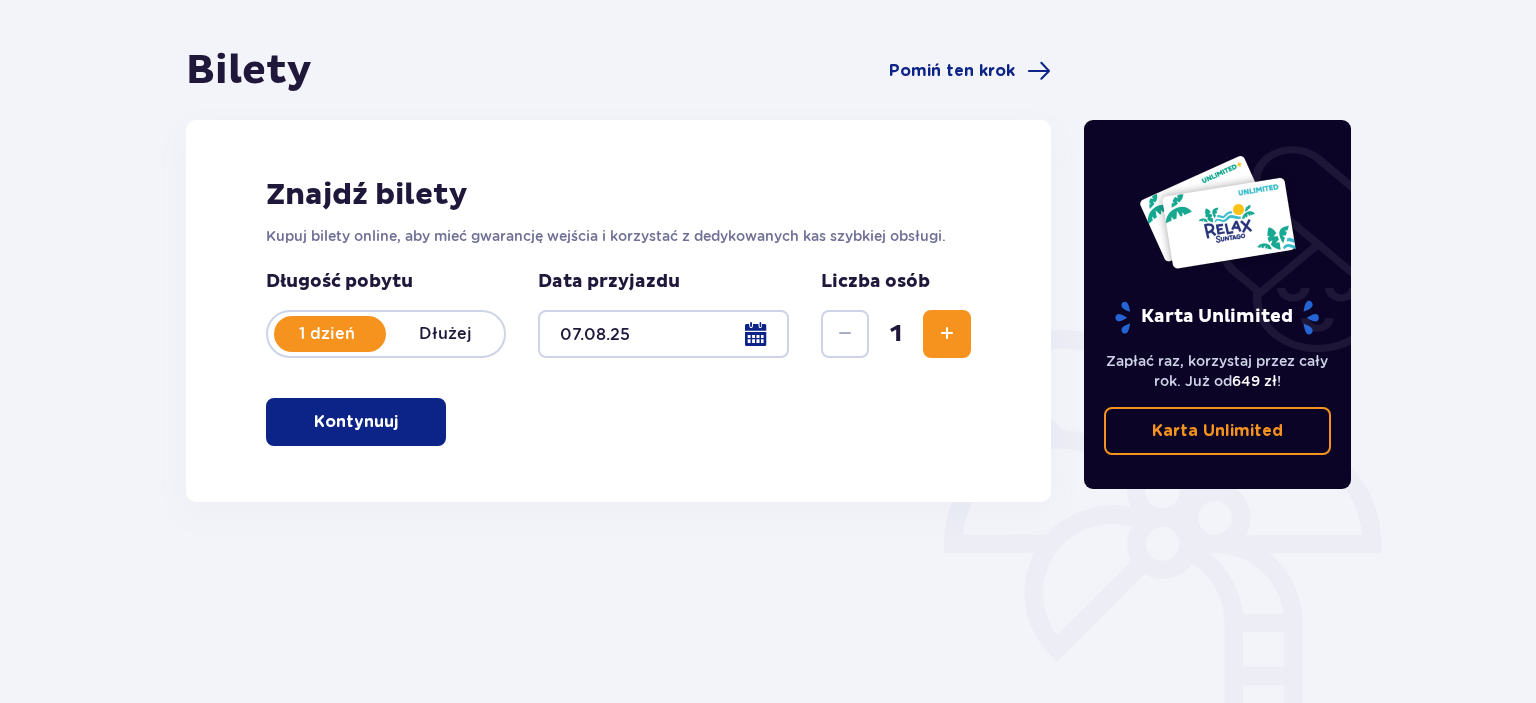 click at bounding box center (947, 334) 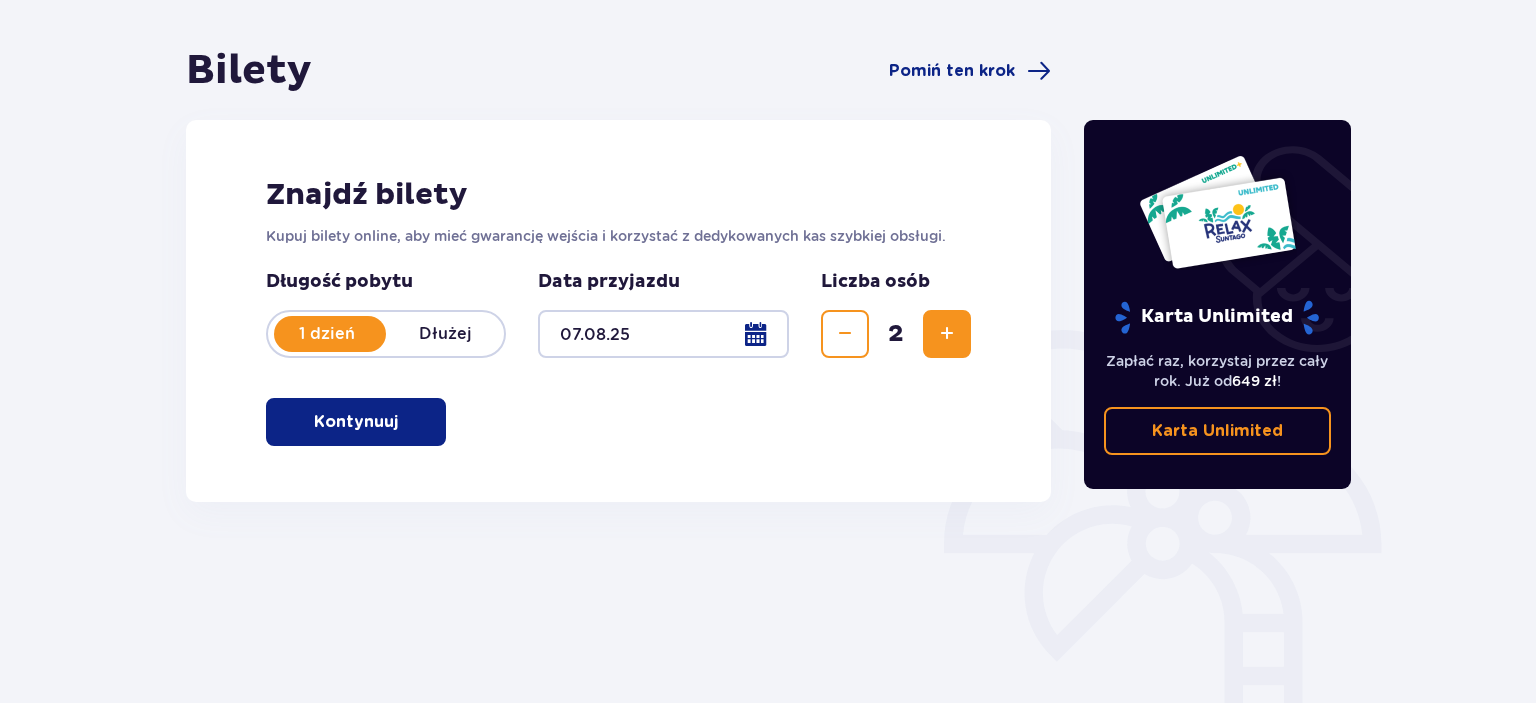 click at bounding box center [947, 334] 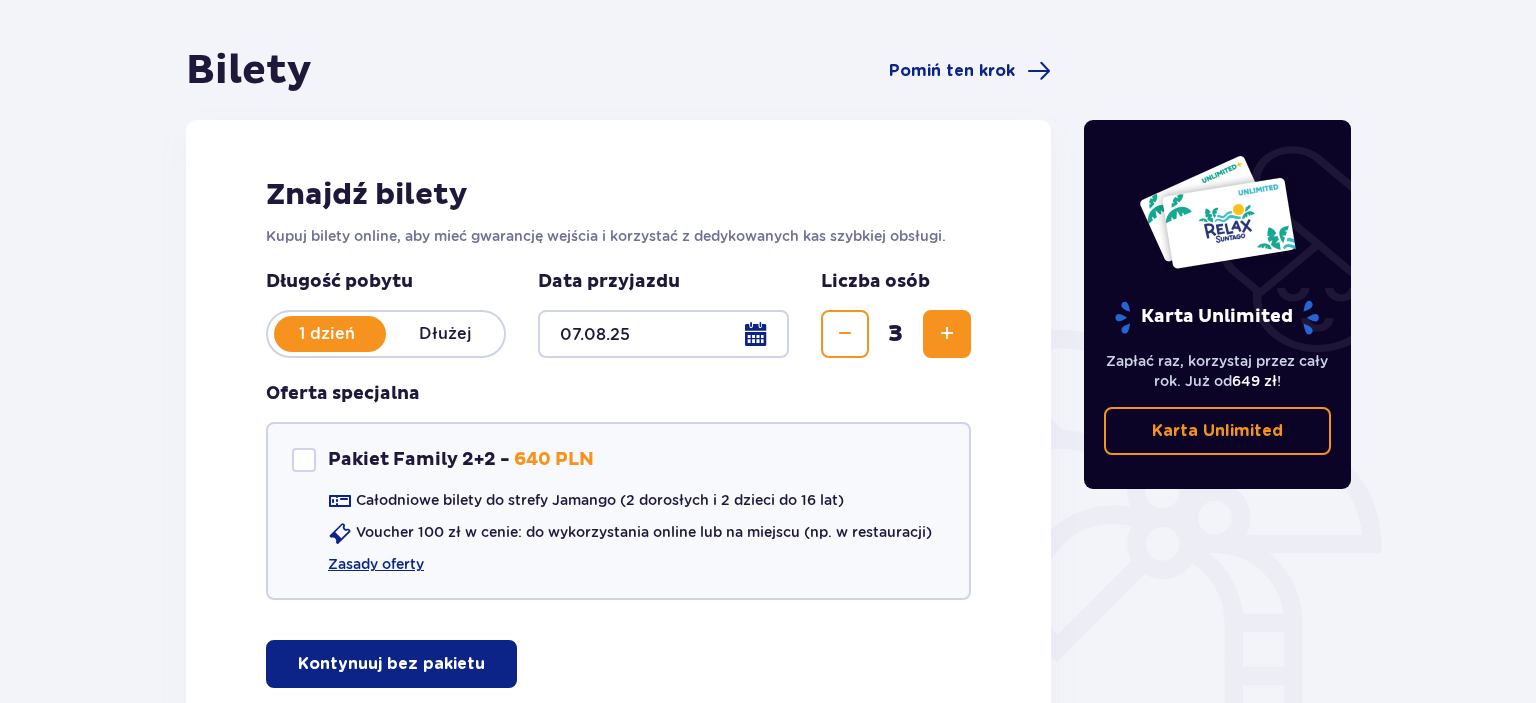 click at bounding box center [947, 334] 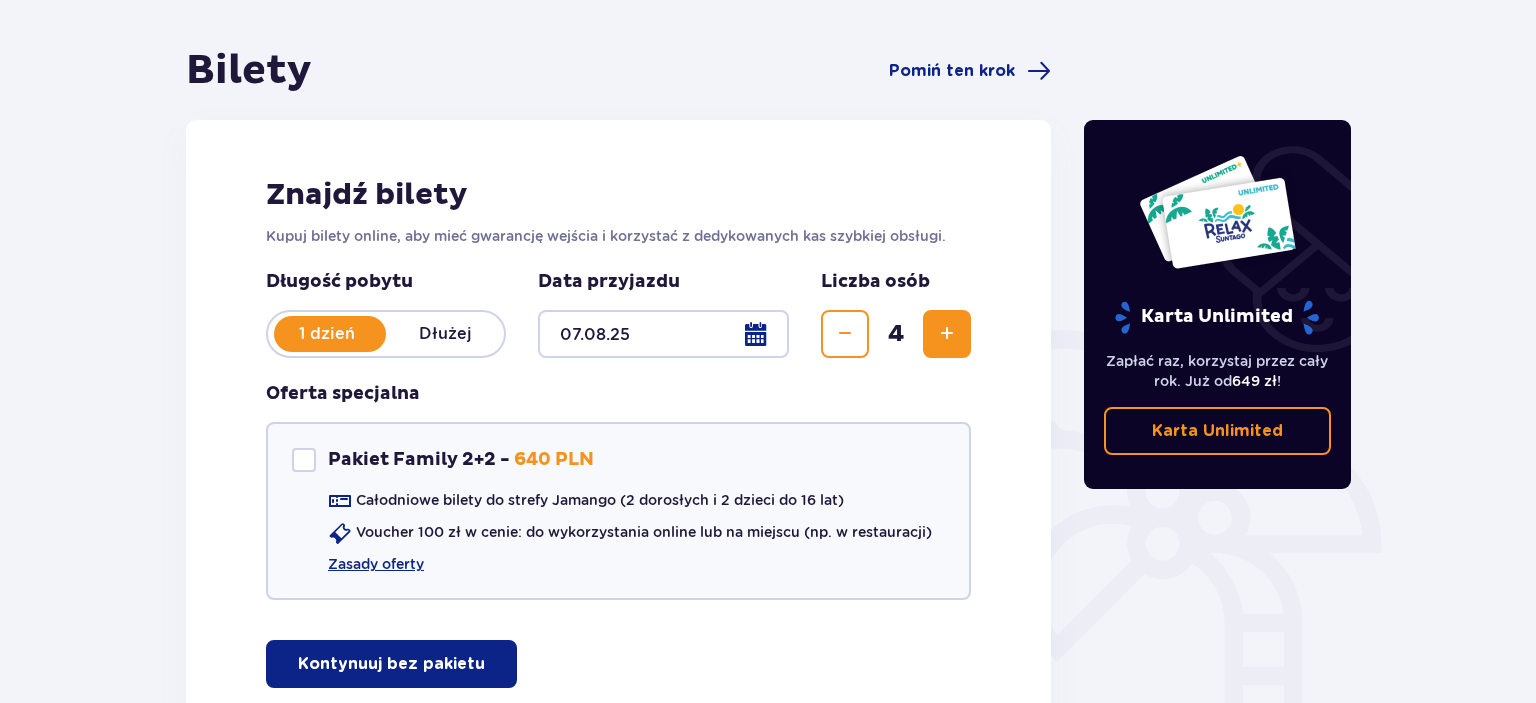 click at bounding box center [947, 334] 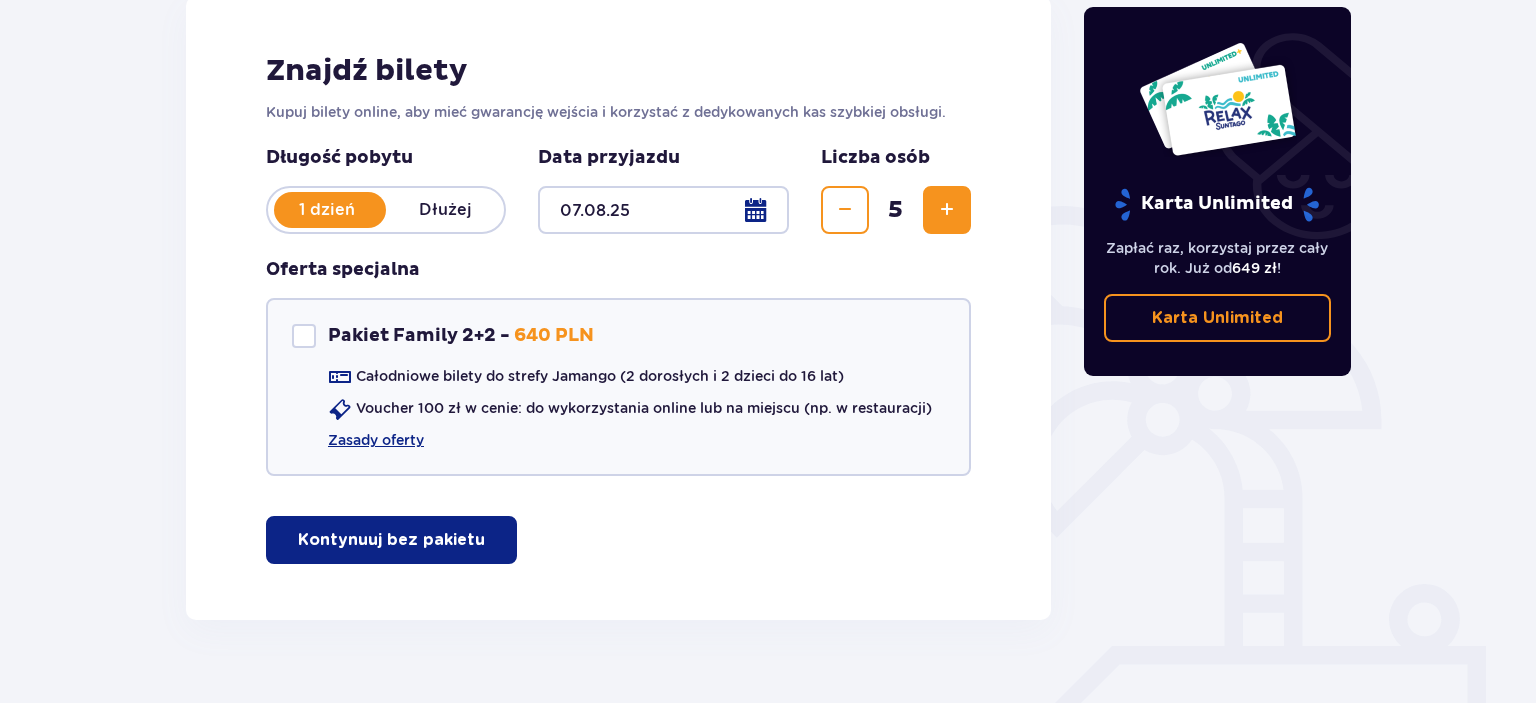 scroll, scrollTop: 292, scrollLeft: 0, axis: vertical 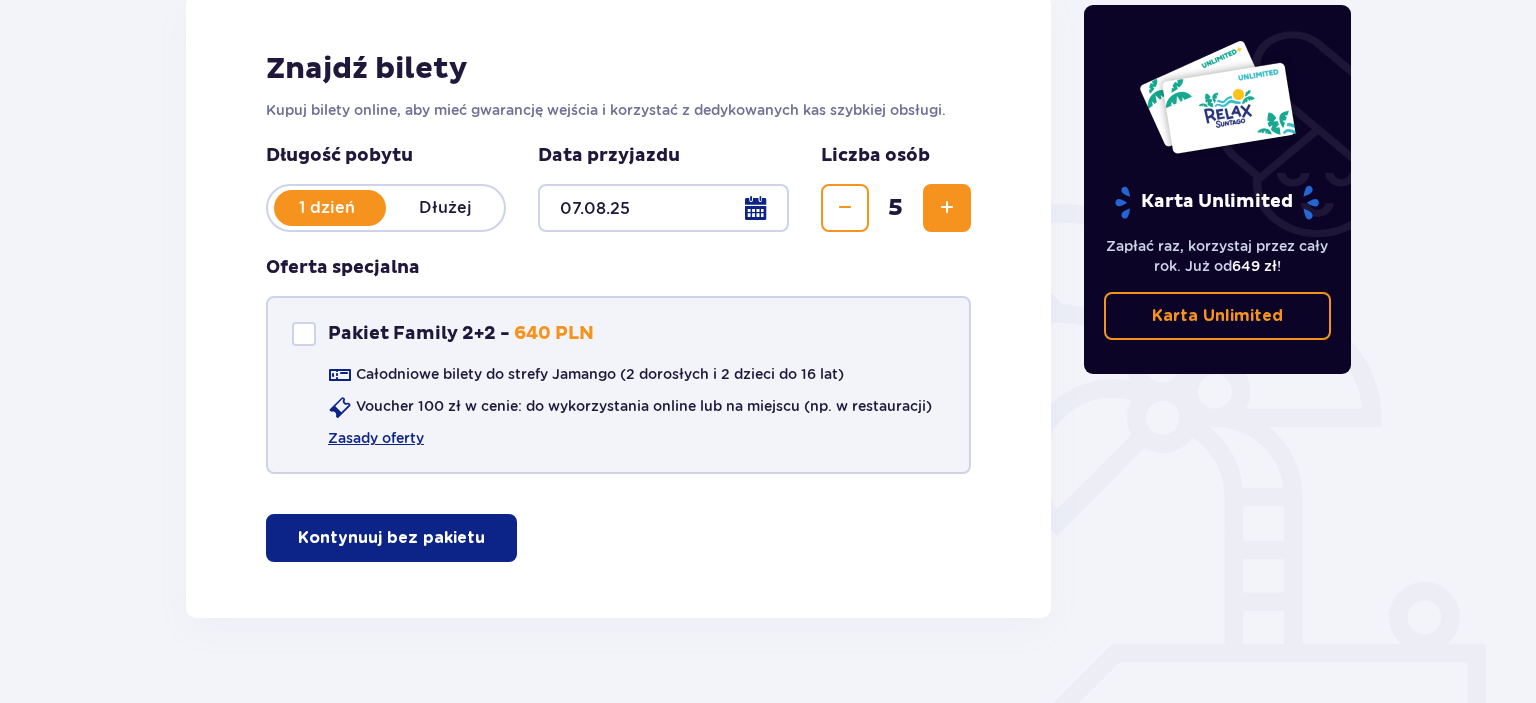 click at bounding box center [304, 334] 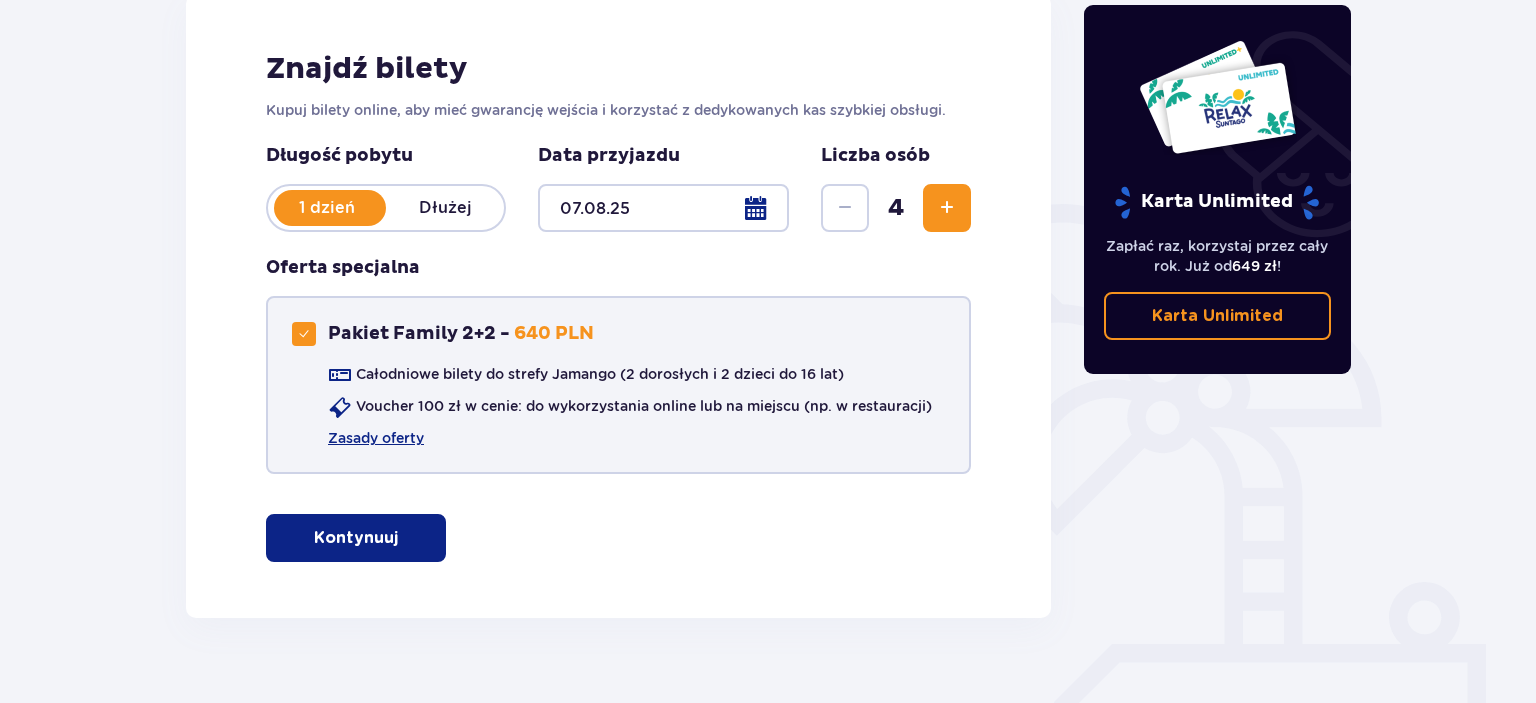 click at bounding box center (304, 334) 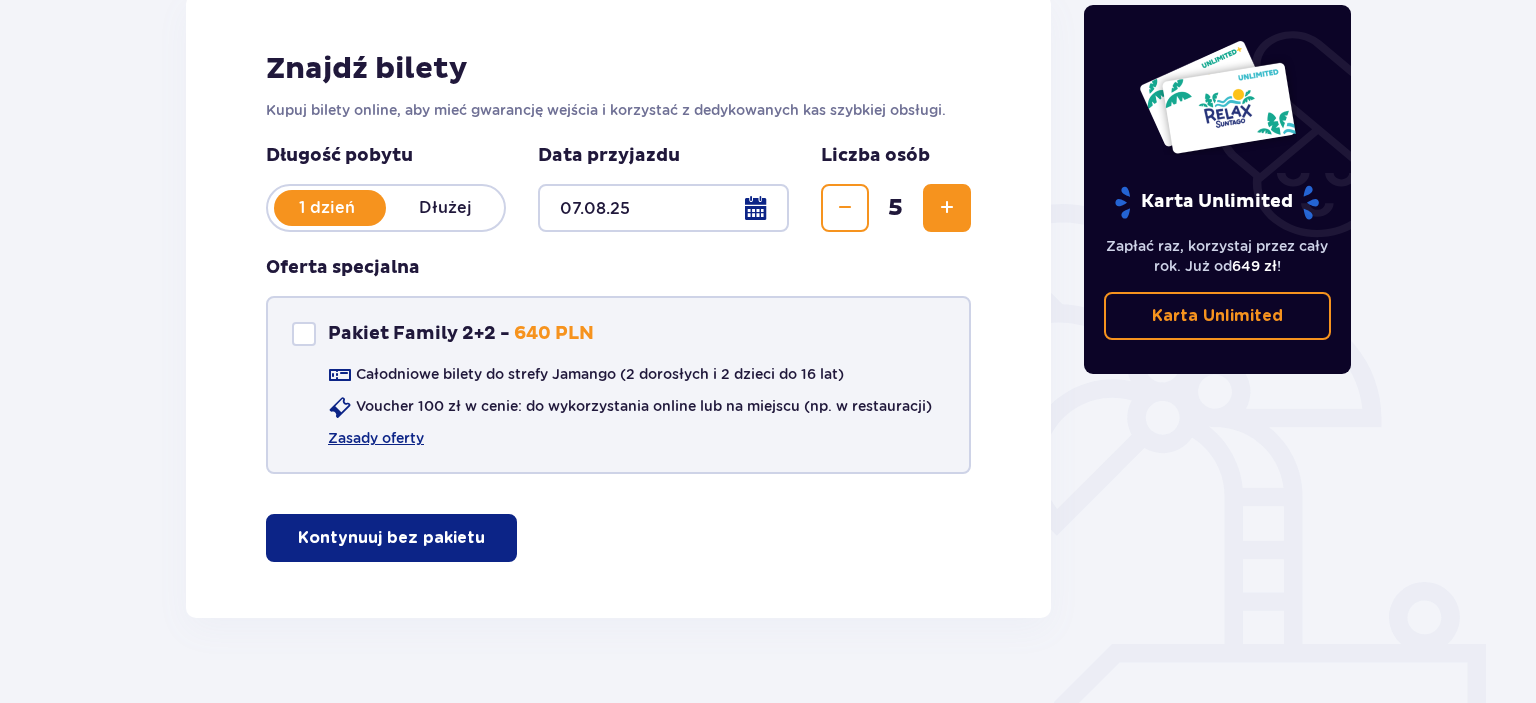 click on "Kontynuuj bez pakietu" at bounding box center (391, 538) 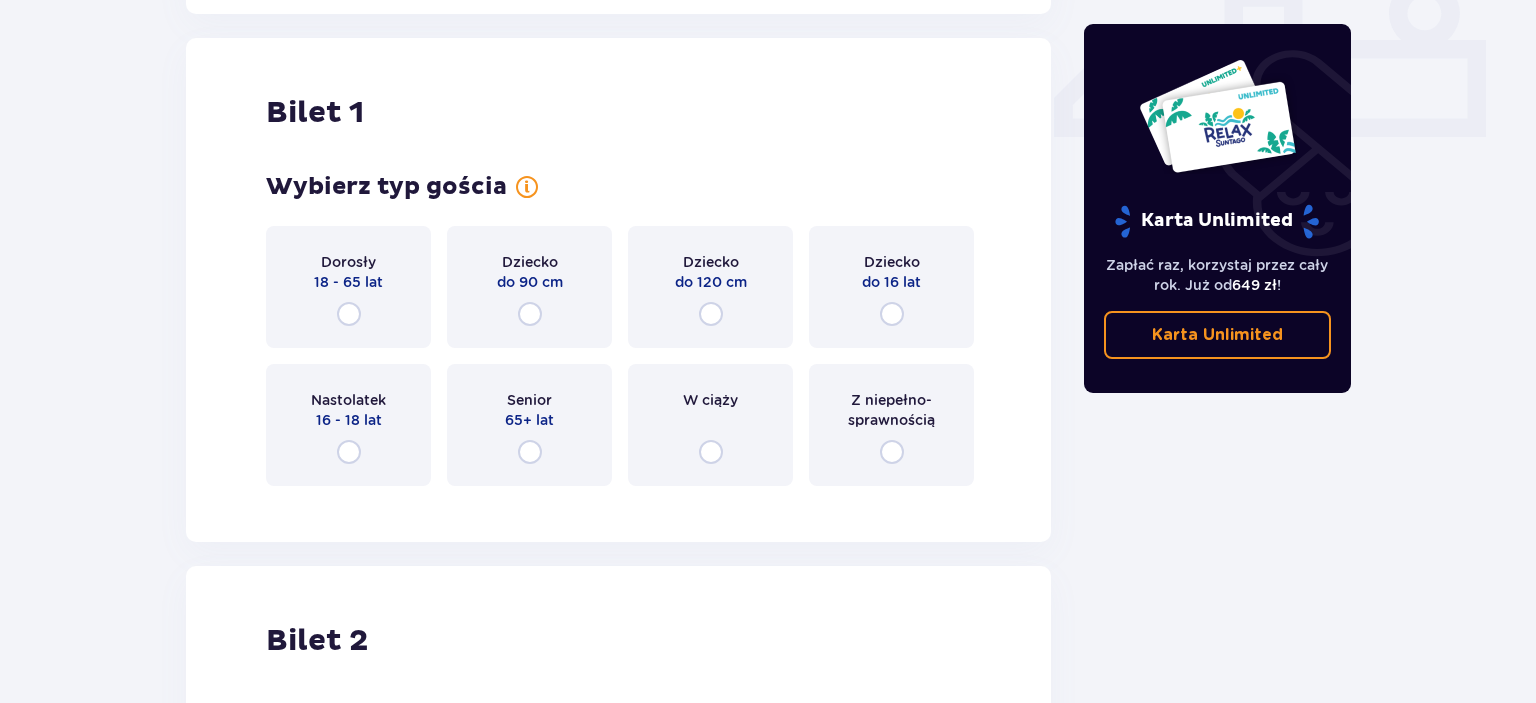 scroll, scrollTop: 909, scrollLeft: 0, axis: vertical 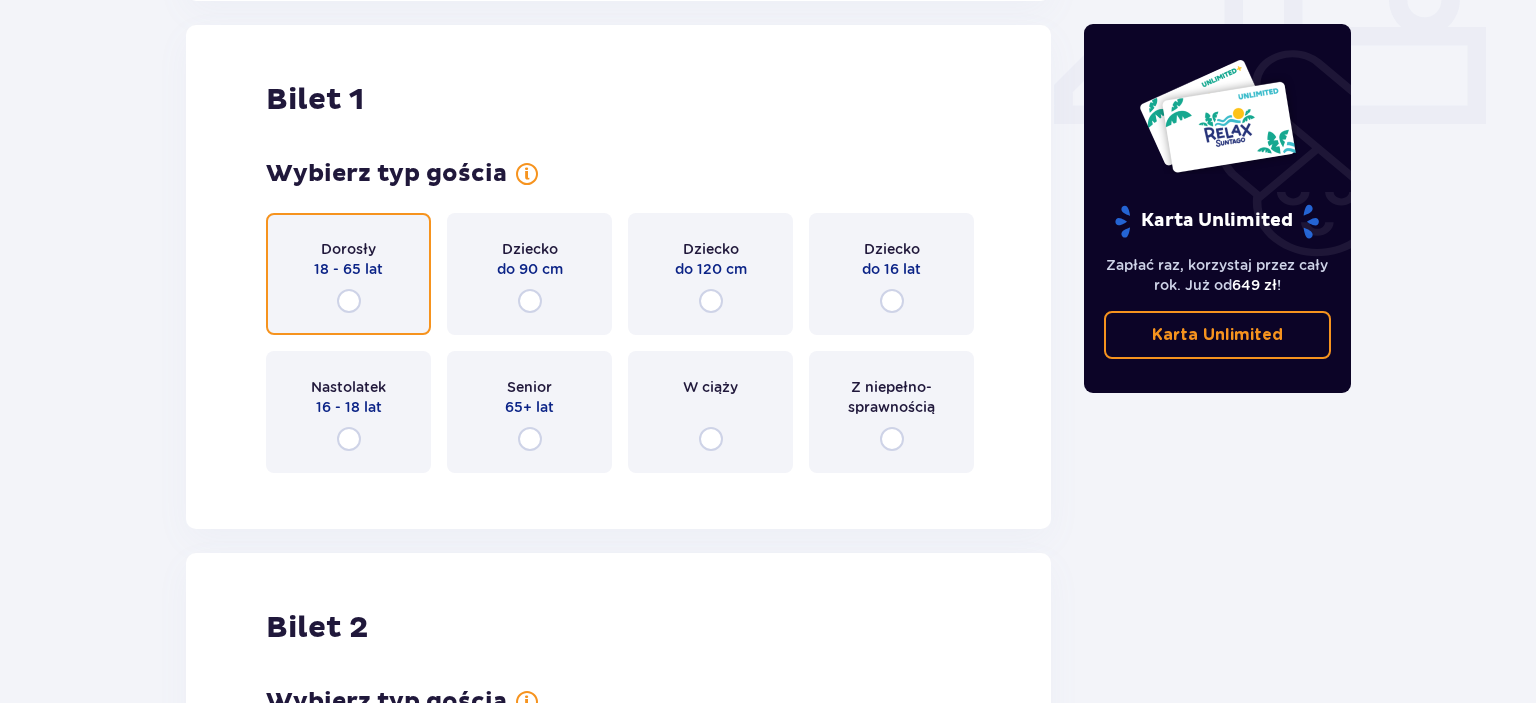 click at bounding box center (349, 301) 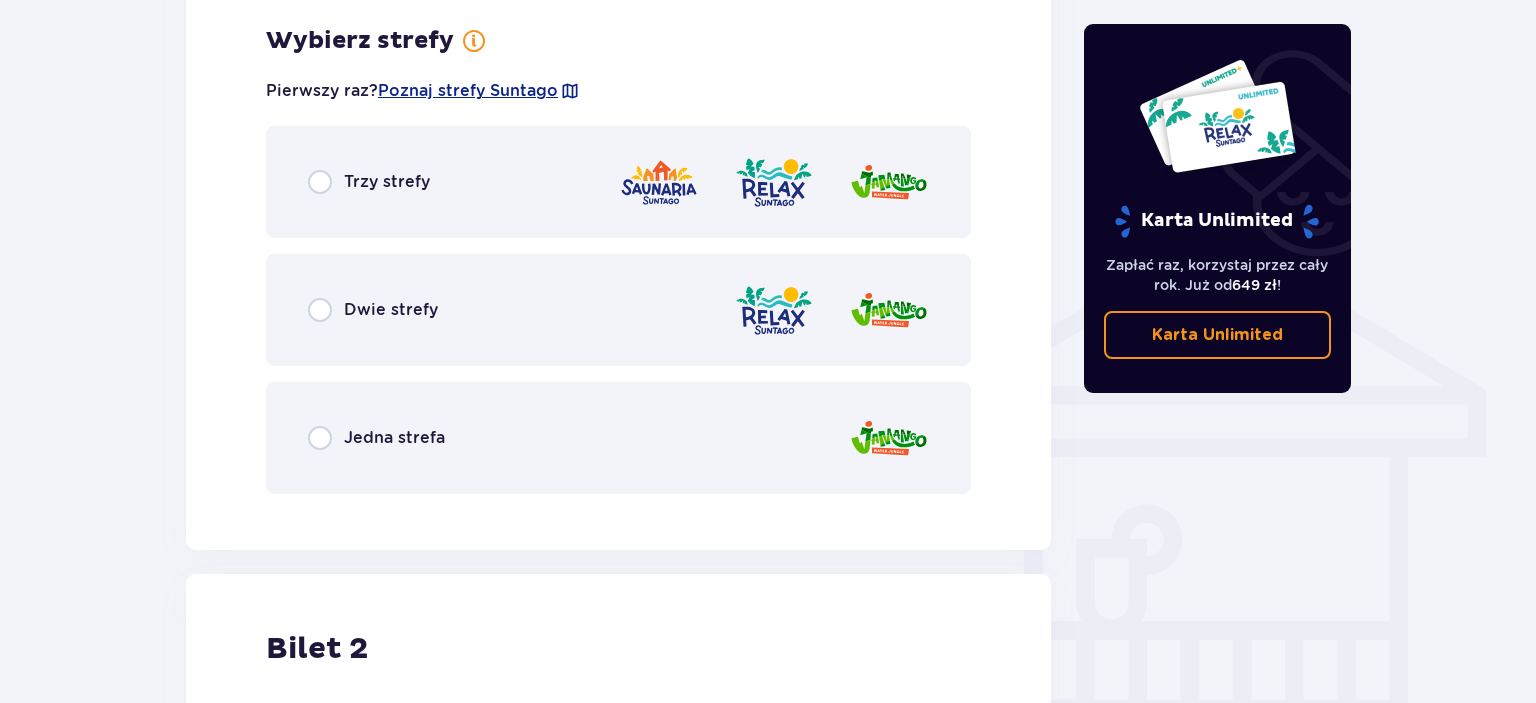 scroll, scrollTop: 1397, scrollLeft: 0, axis: vertical 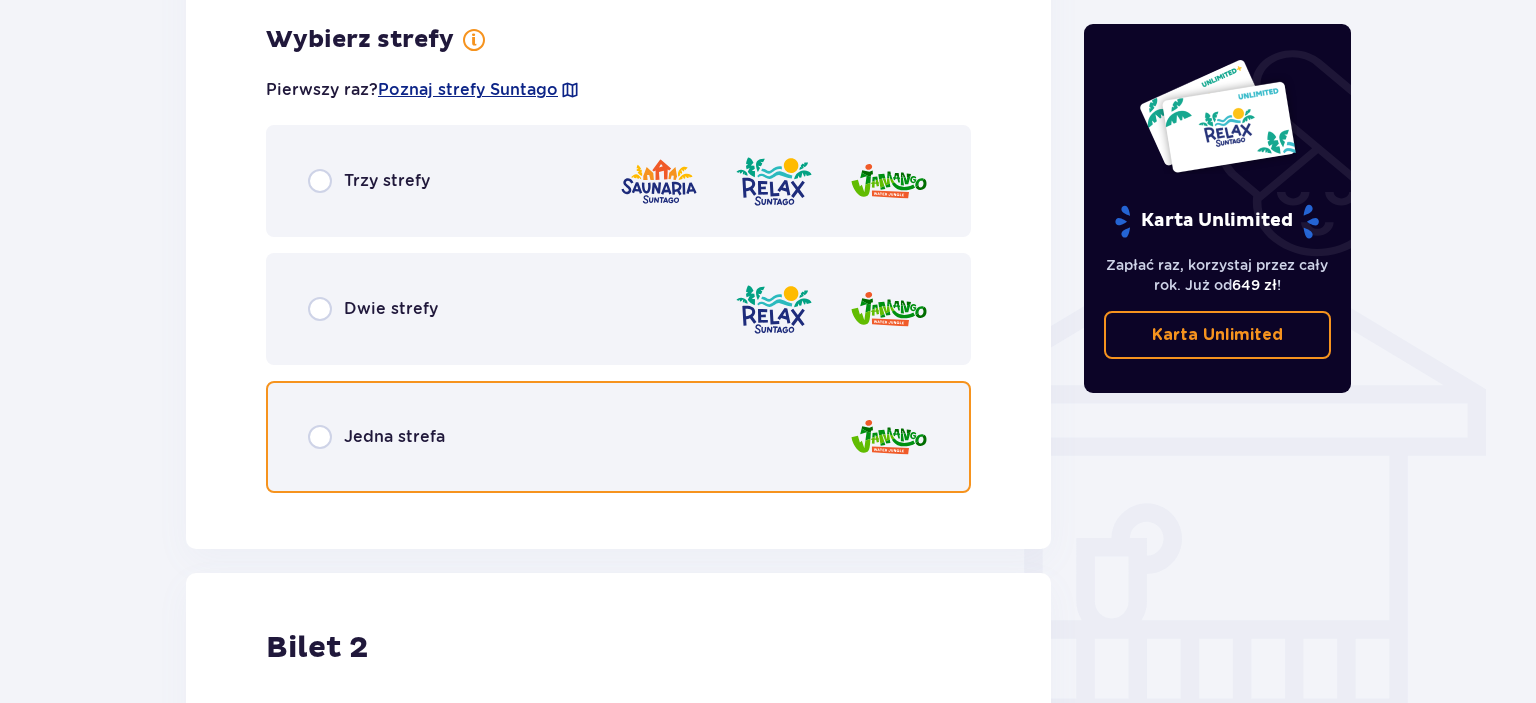 click at bounding box center [320, 437] 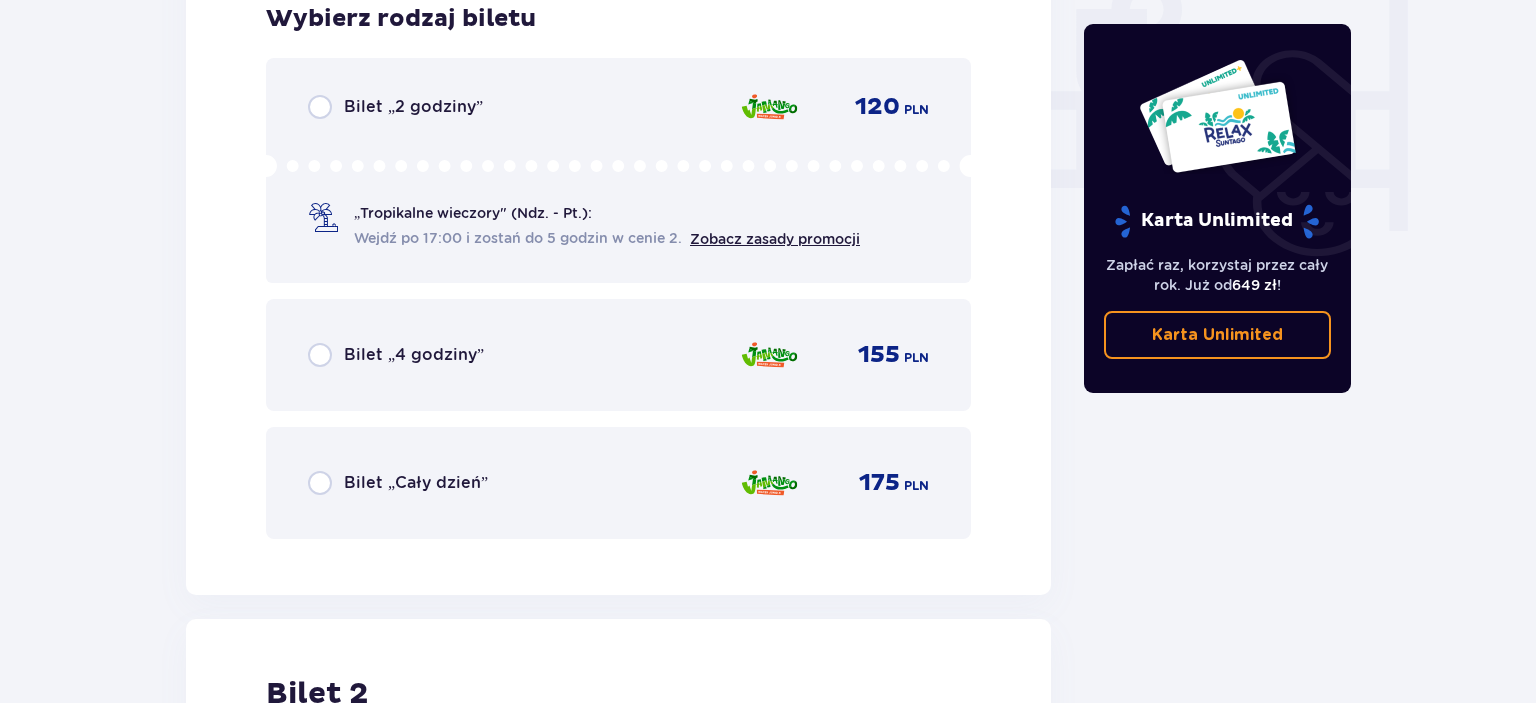 scroll, scrollTop: 1909, scrollLeft: 0, axis: vertical 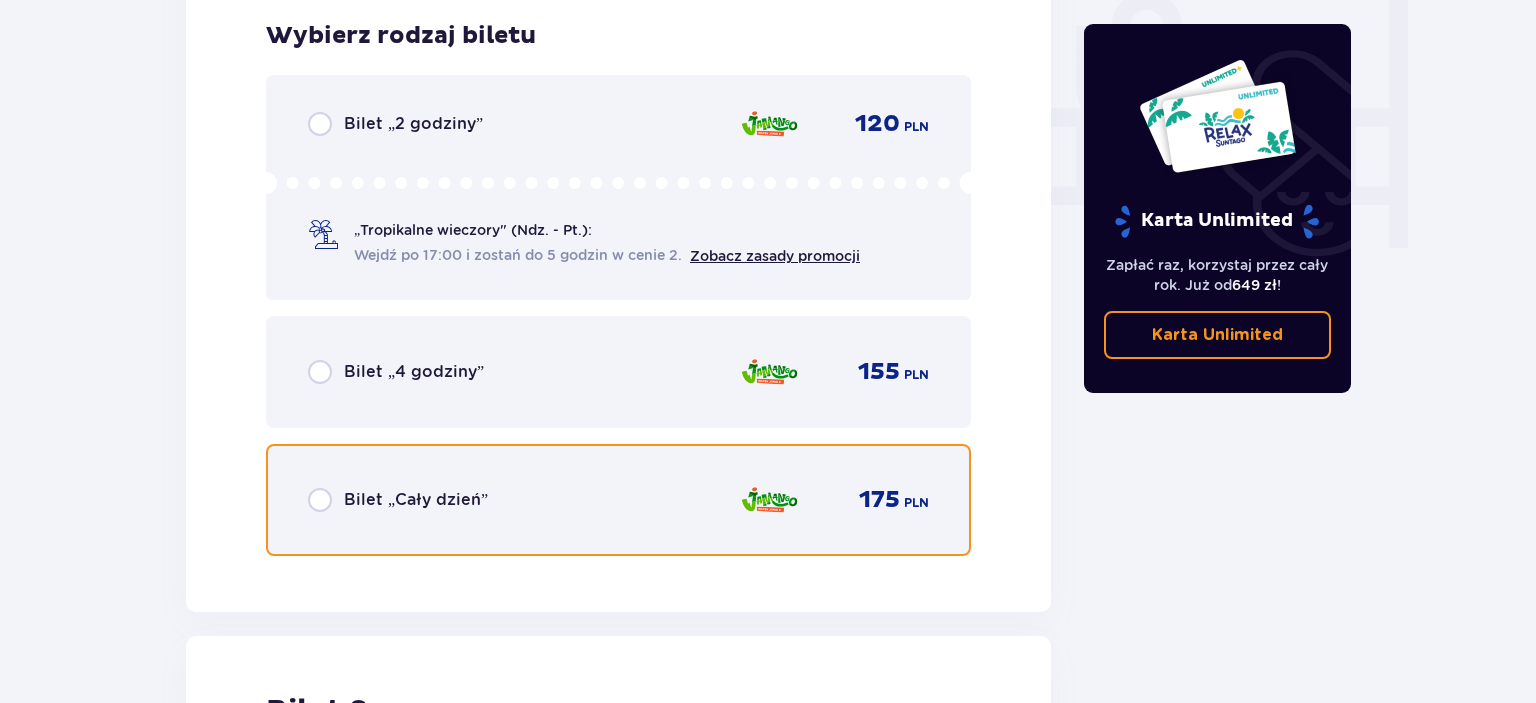click at bounding box center (320, 500) 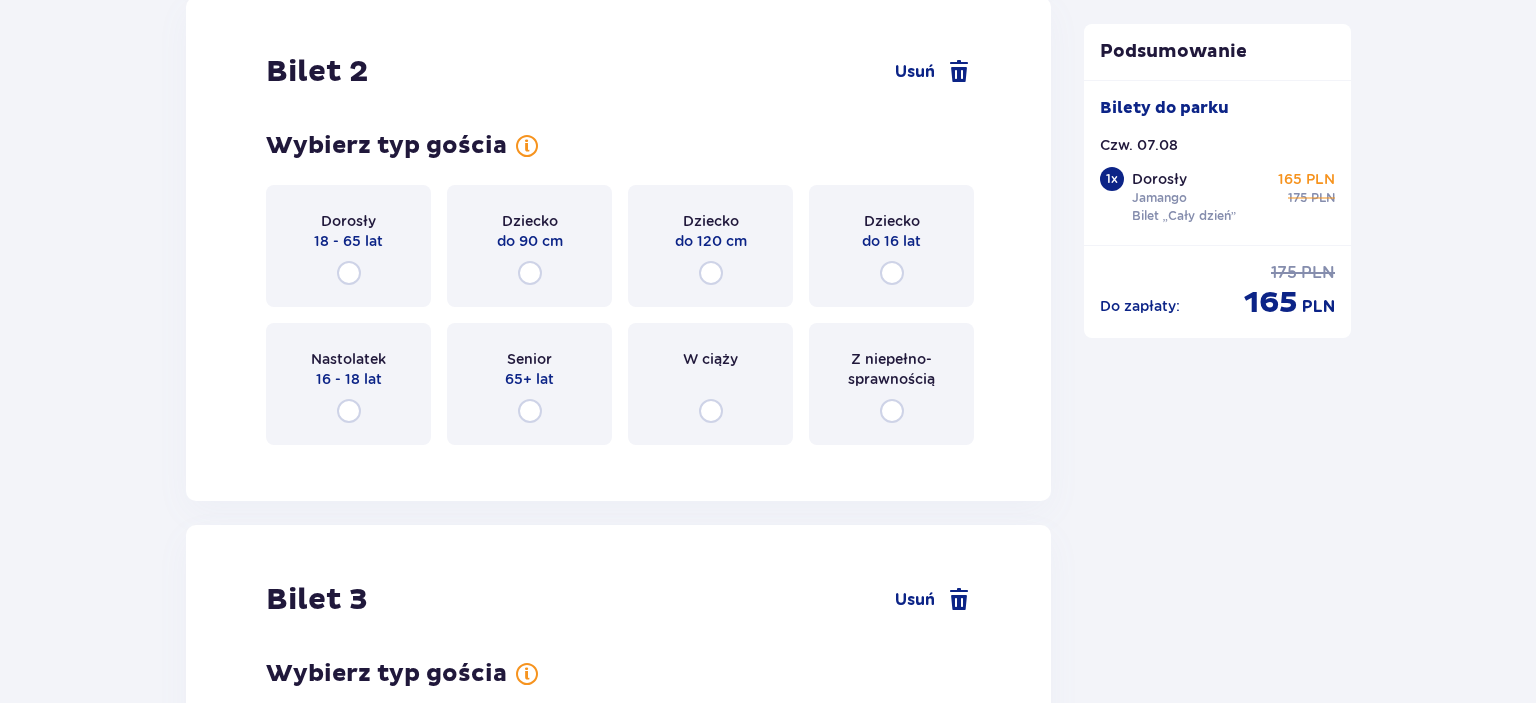 scroll, scrollTop: 2549, scrollLeft: 0, axis: vertical 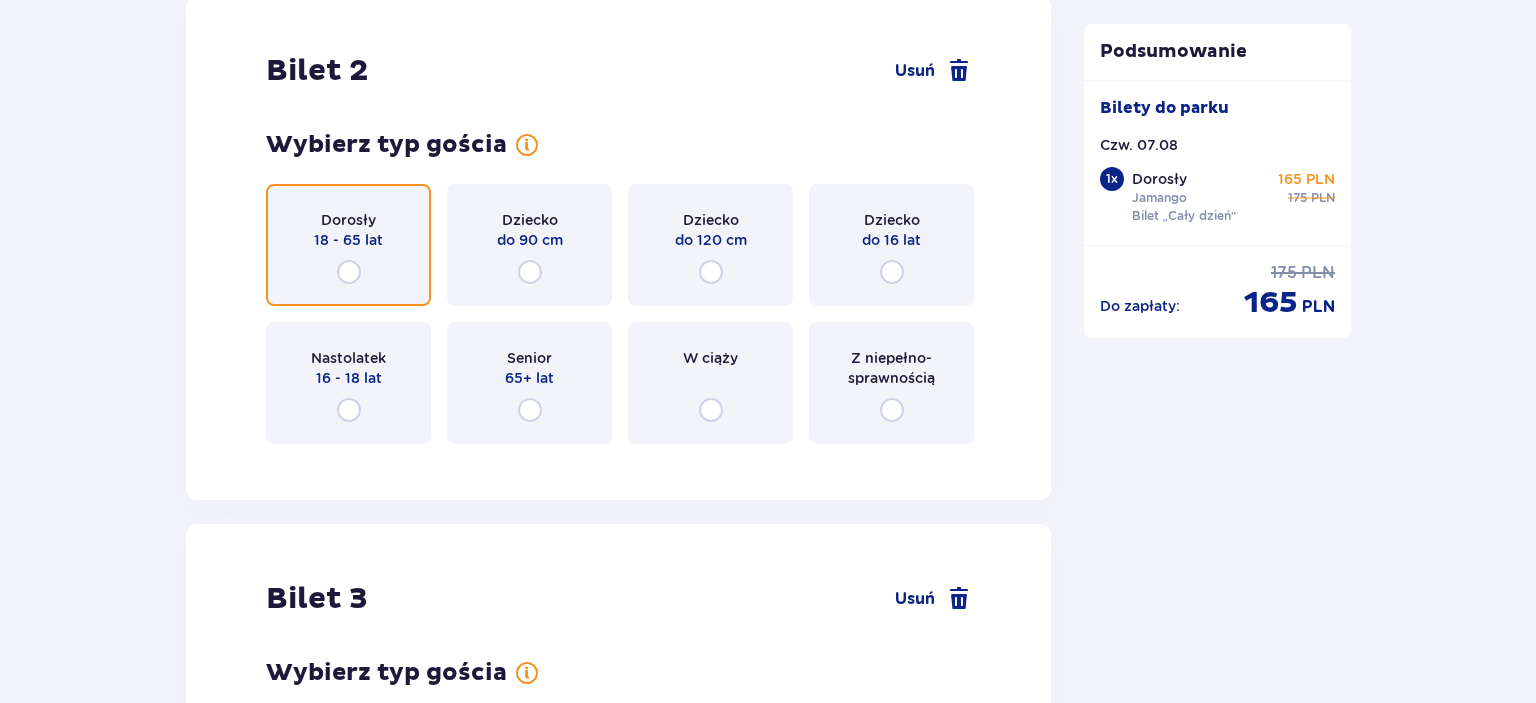 click at bounding box center (349, 272) 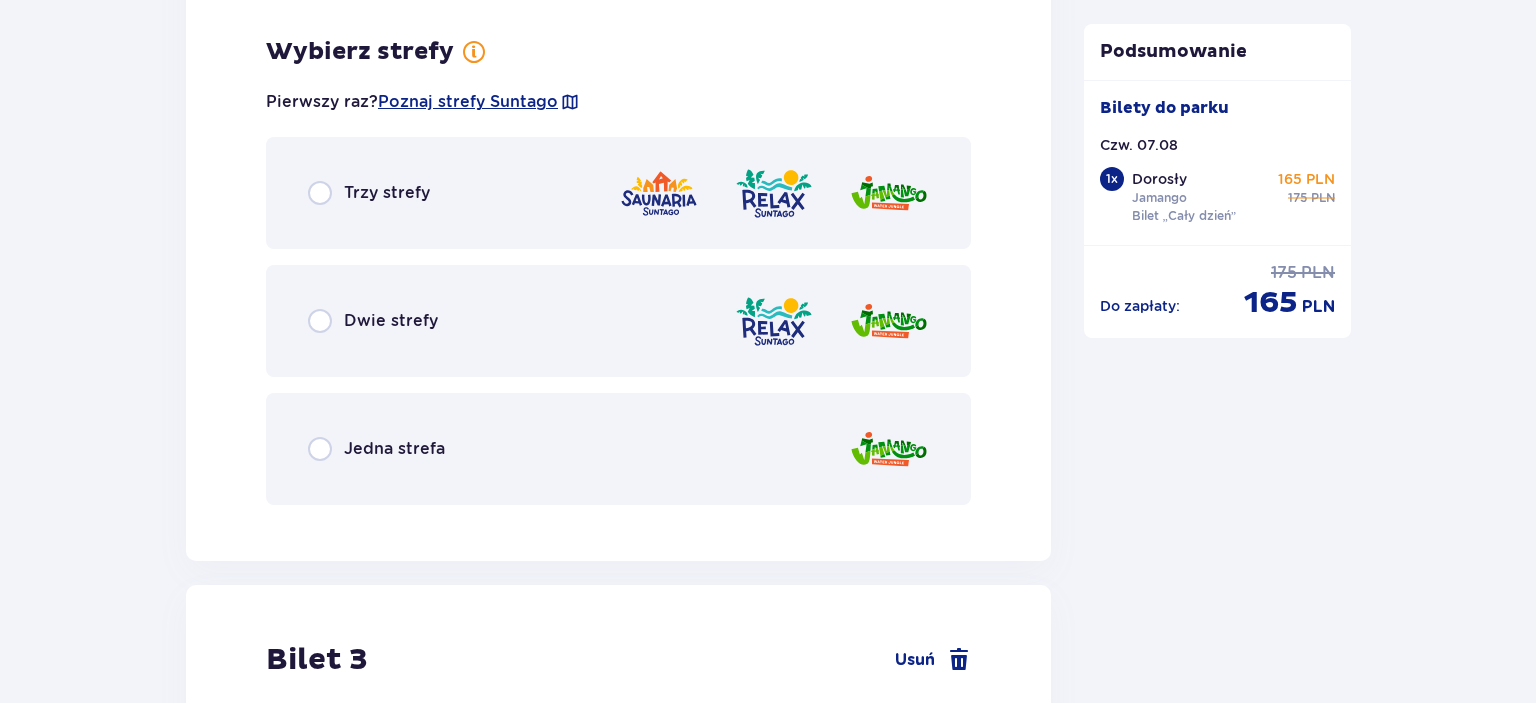 scroll, scrollTop: 3007, scrollLeft: 0, axis: vertical 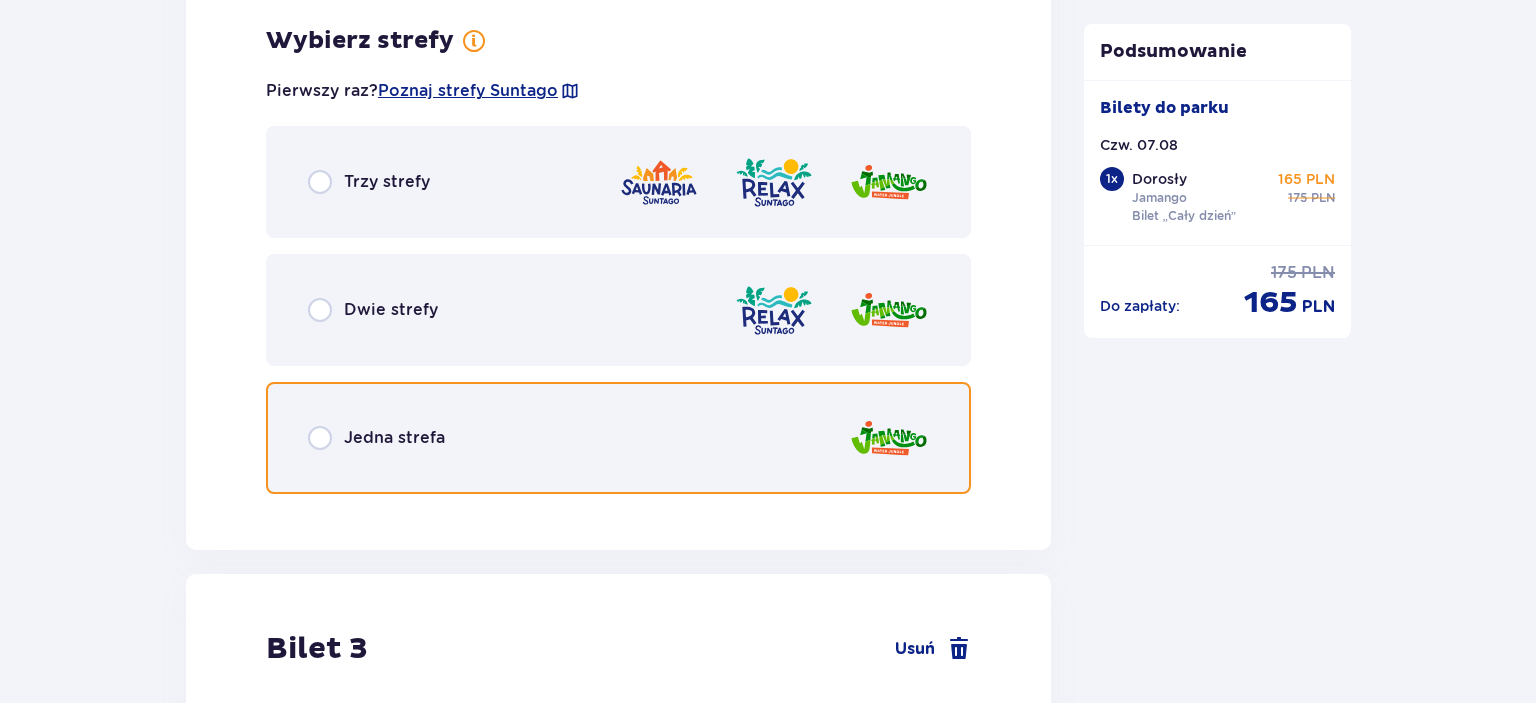 click at bounding box center (320, 438) 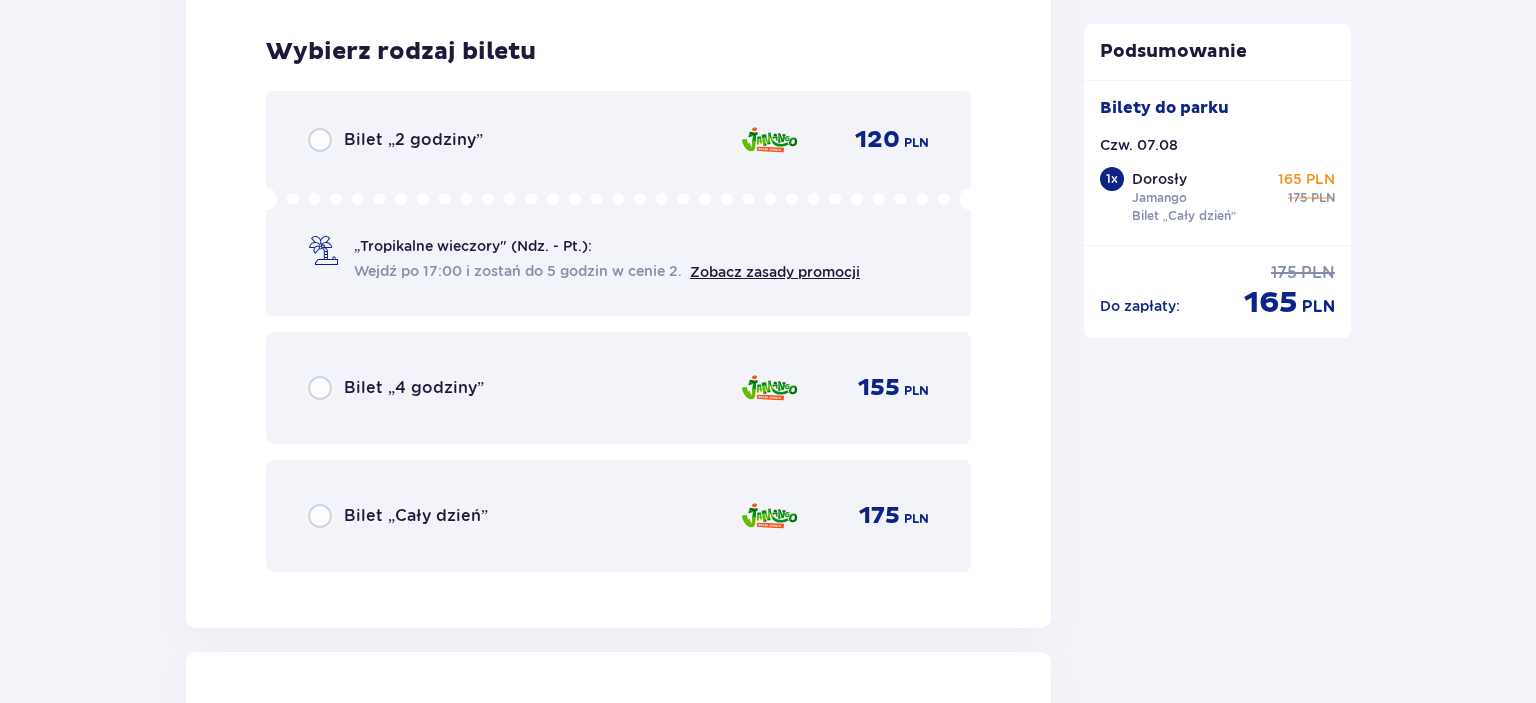 scroll, scrollTop: 3515, scrollLeft: 0, axis: vertical 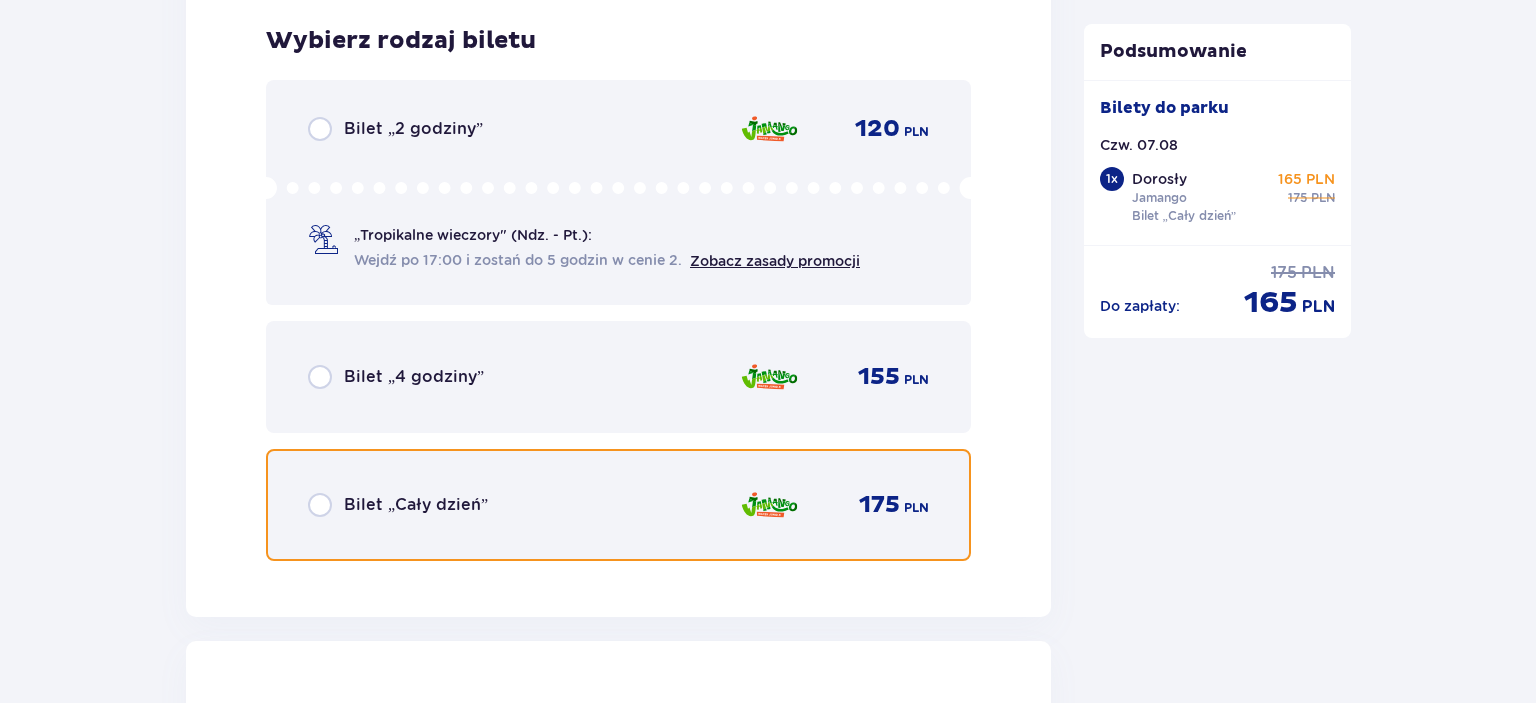 click at bounding box center (320, 505) 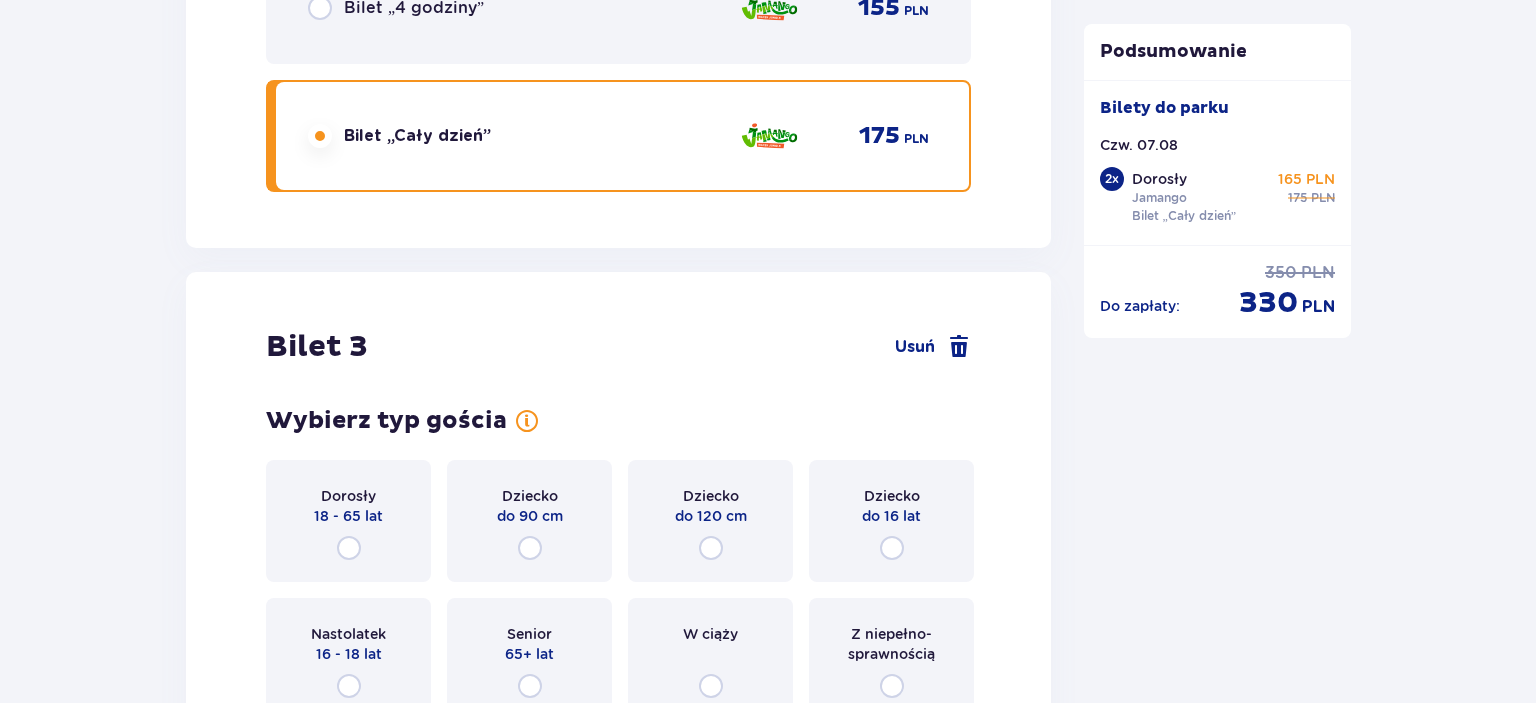 scroll, scrollTop: 4129, scrollLeft: 0, axis: vertical 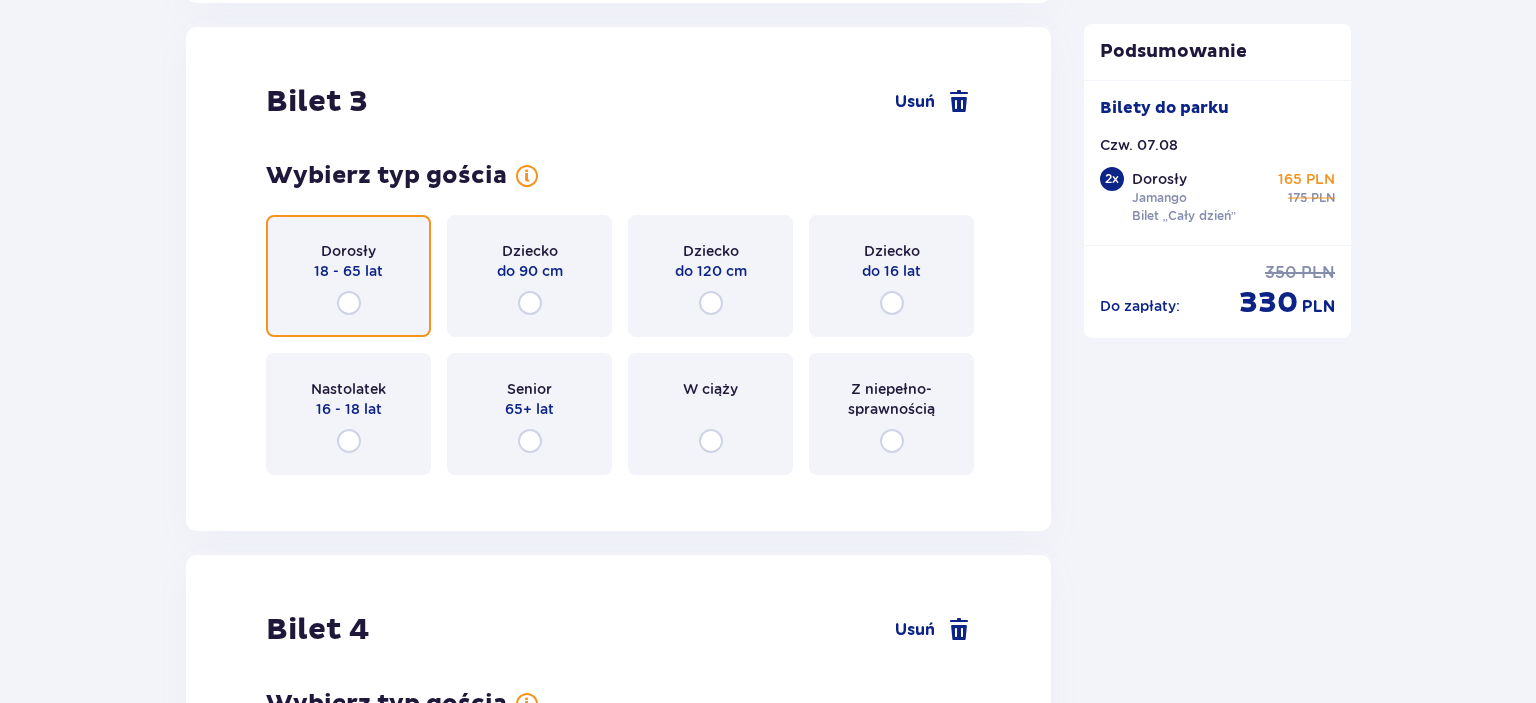 click at bounding box center (349, 303) 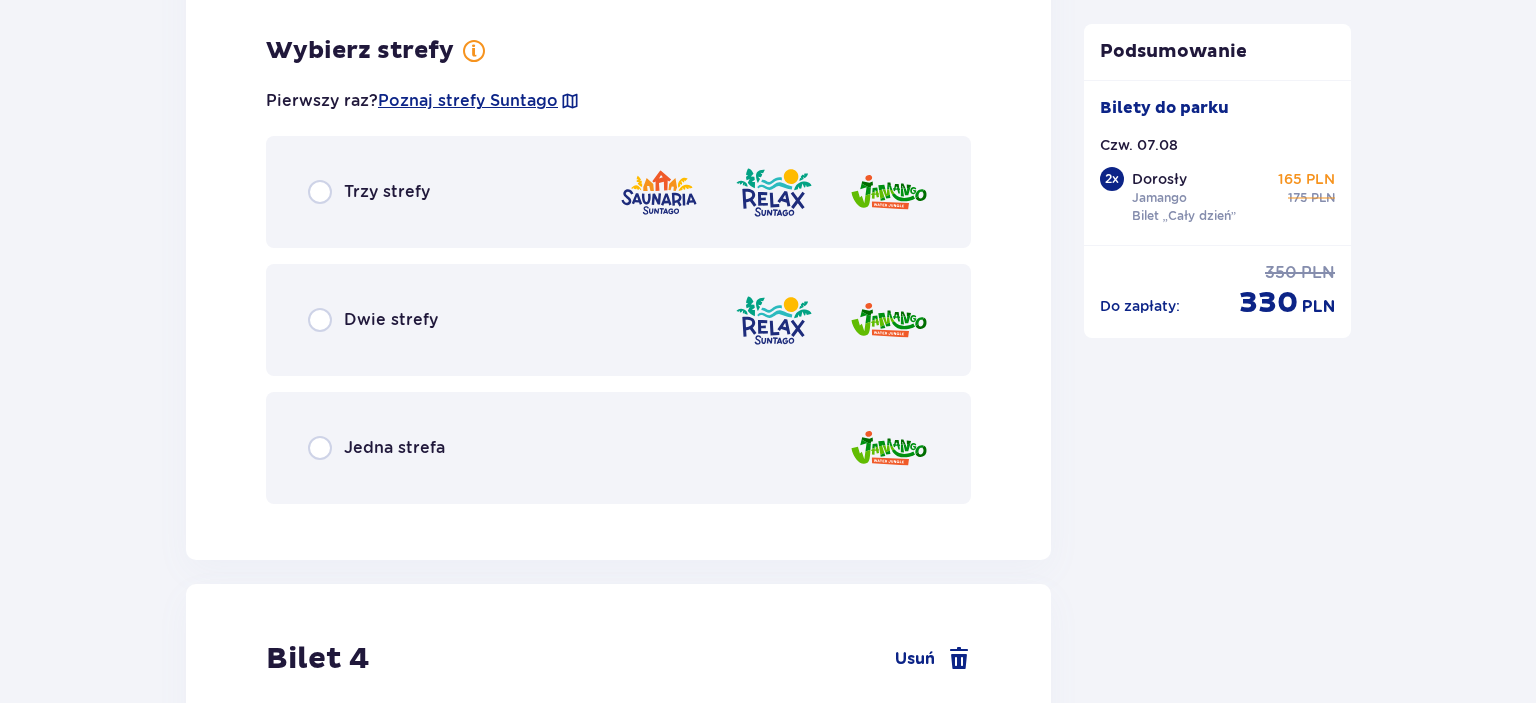 scroll, scrollTop: 4617, scrollLeft: 0, axis: vertical 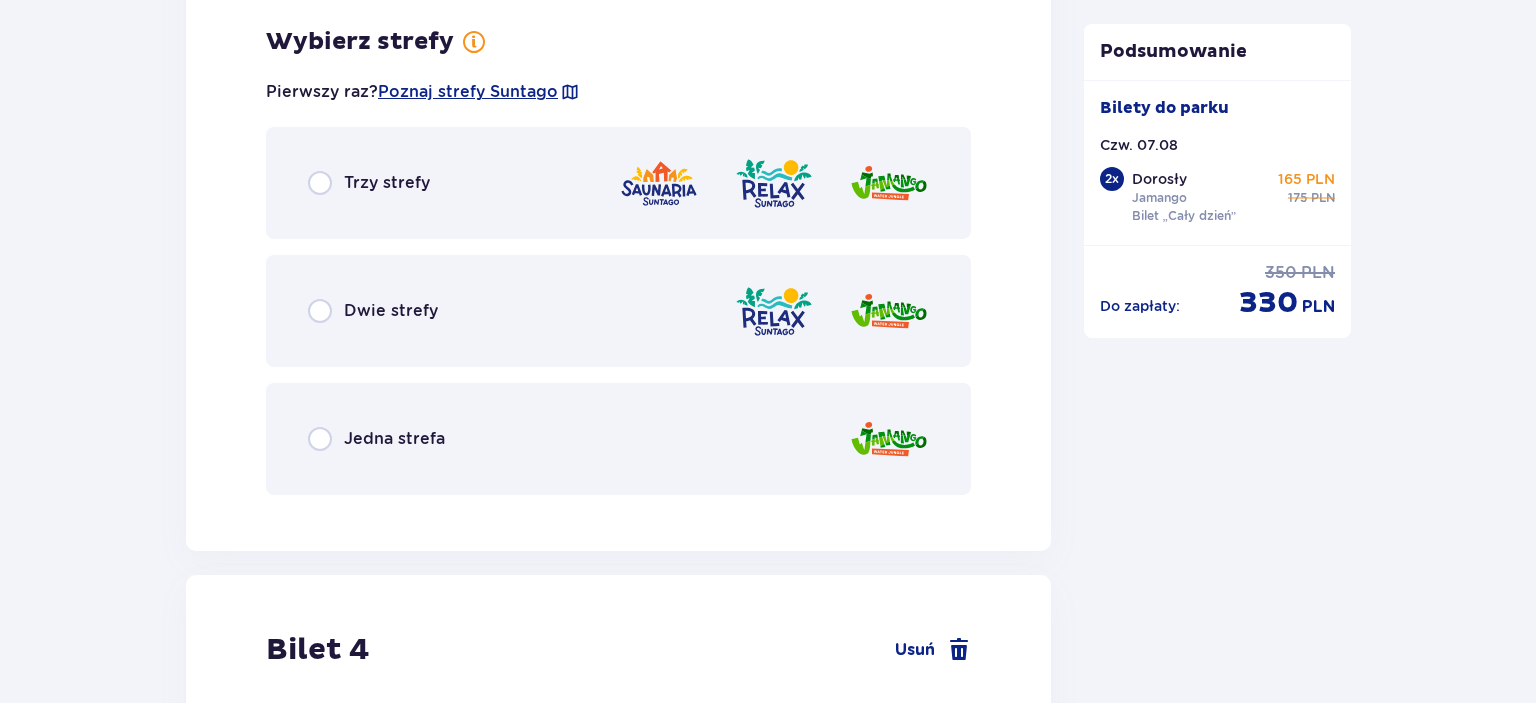click on "Jedna strefa" at bounding box center [394, 439] 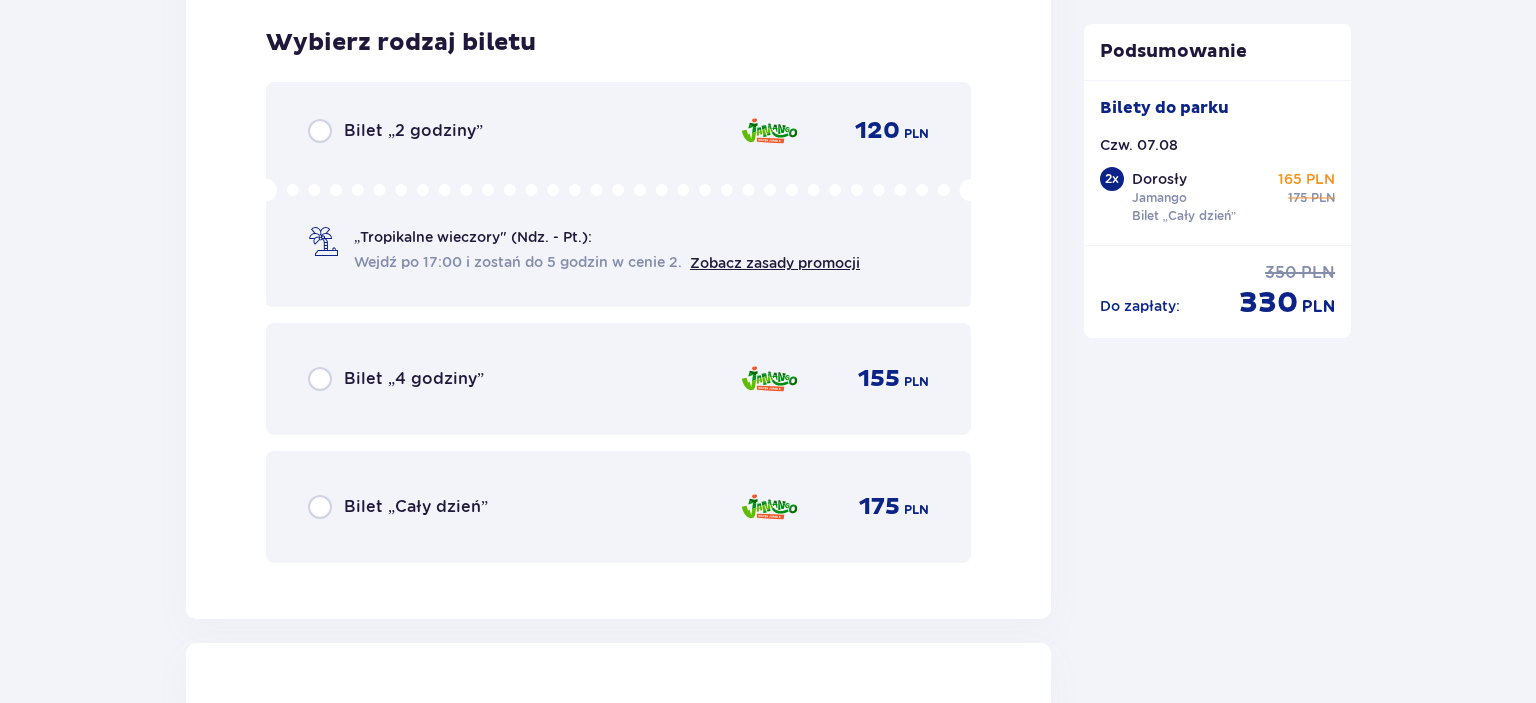 scroll, scrollTop: 5125, scrollLeft: 0, axis: vertical 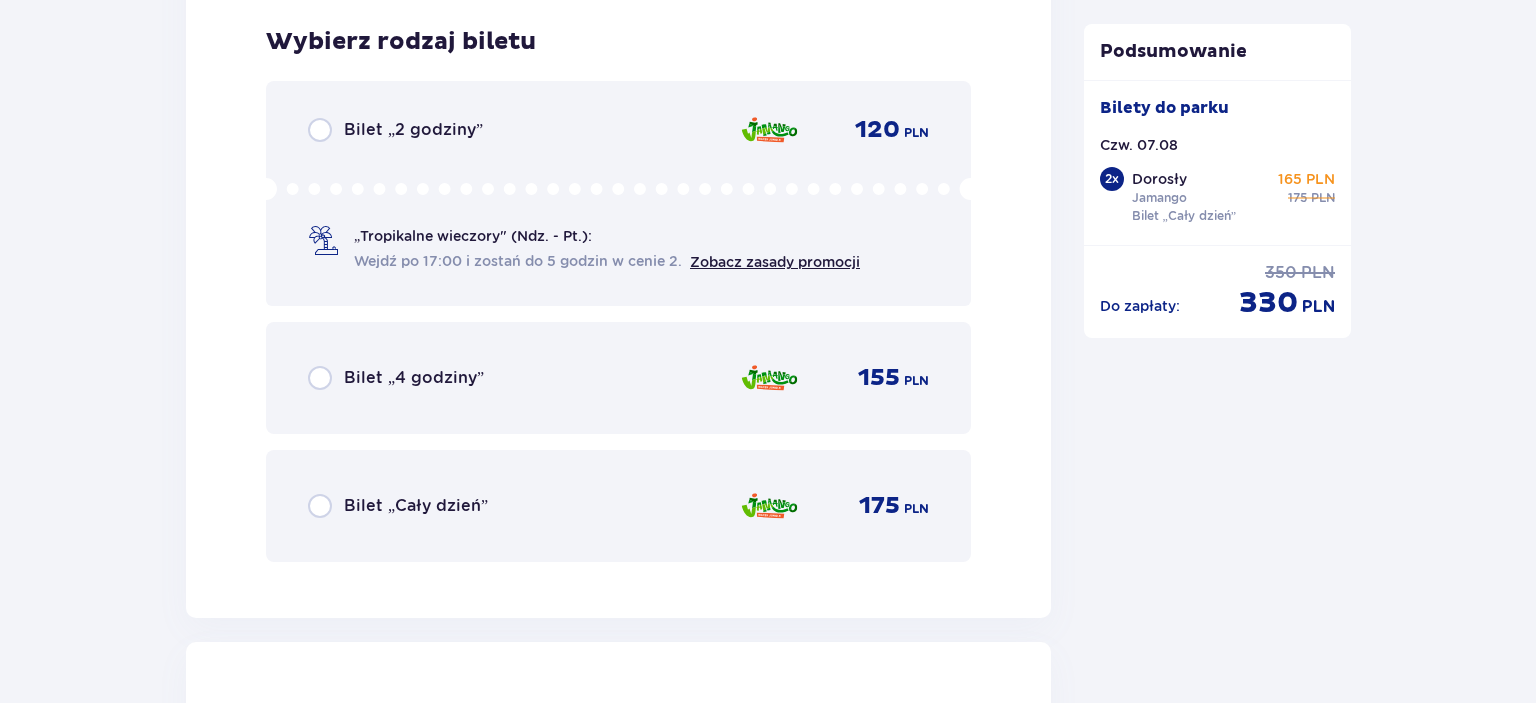 click on "Bilet „Cały dzień”" at bounding box center [416, 506] 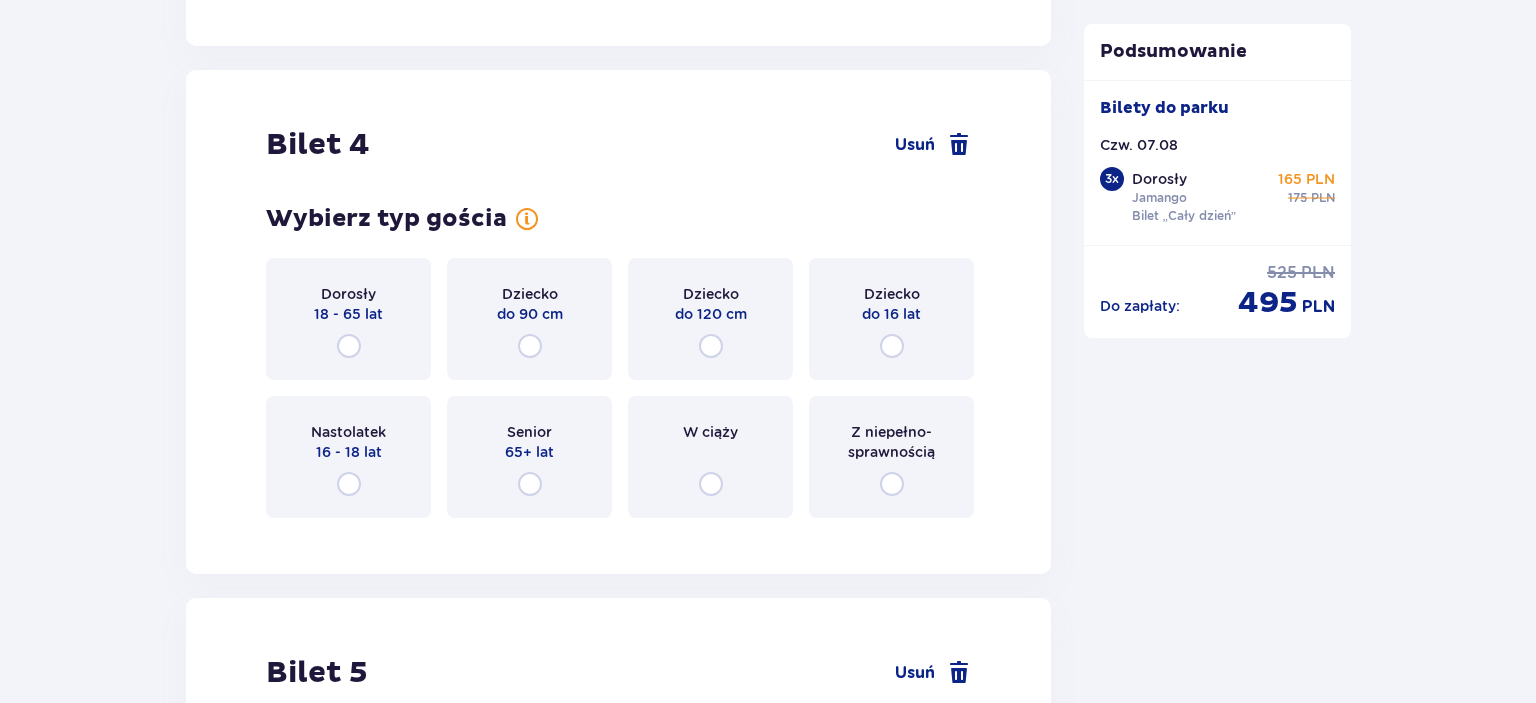 scroll, scrollTop: 5696, scrollLeft: 0, axis: vertical 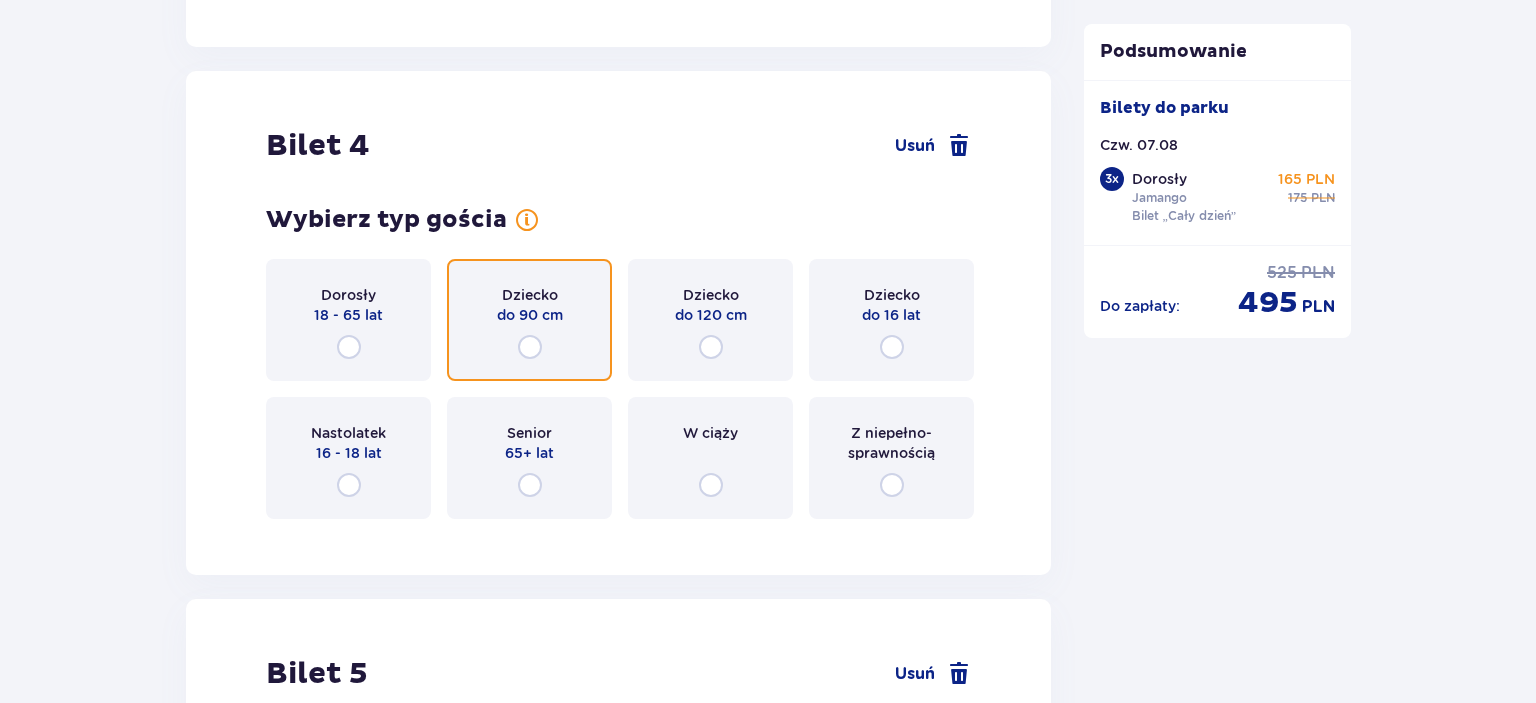 click at bounding box center (530, 347) 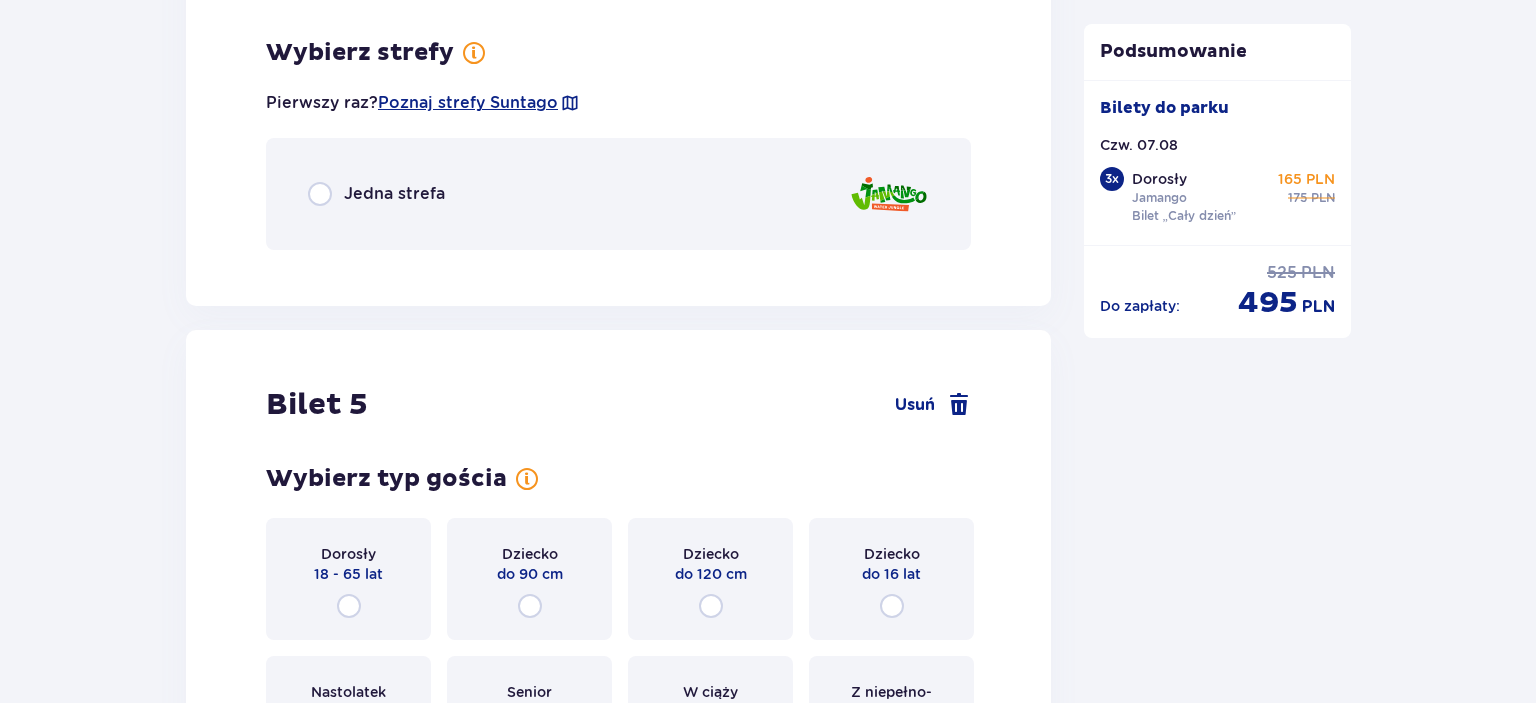 scroll, scrollTop: 6228, scrollLeft: 0, axis: vertical 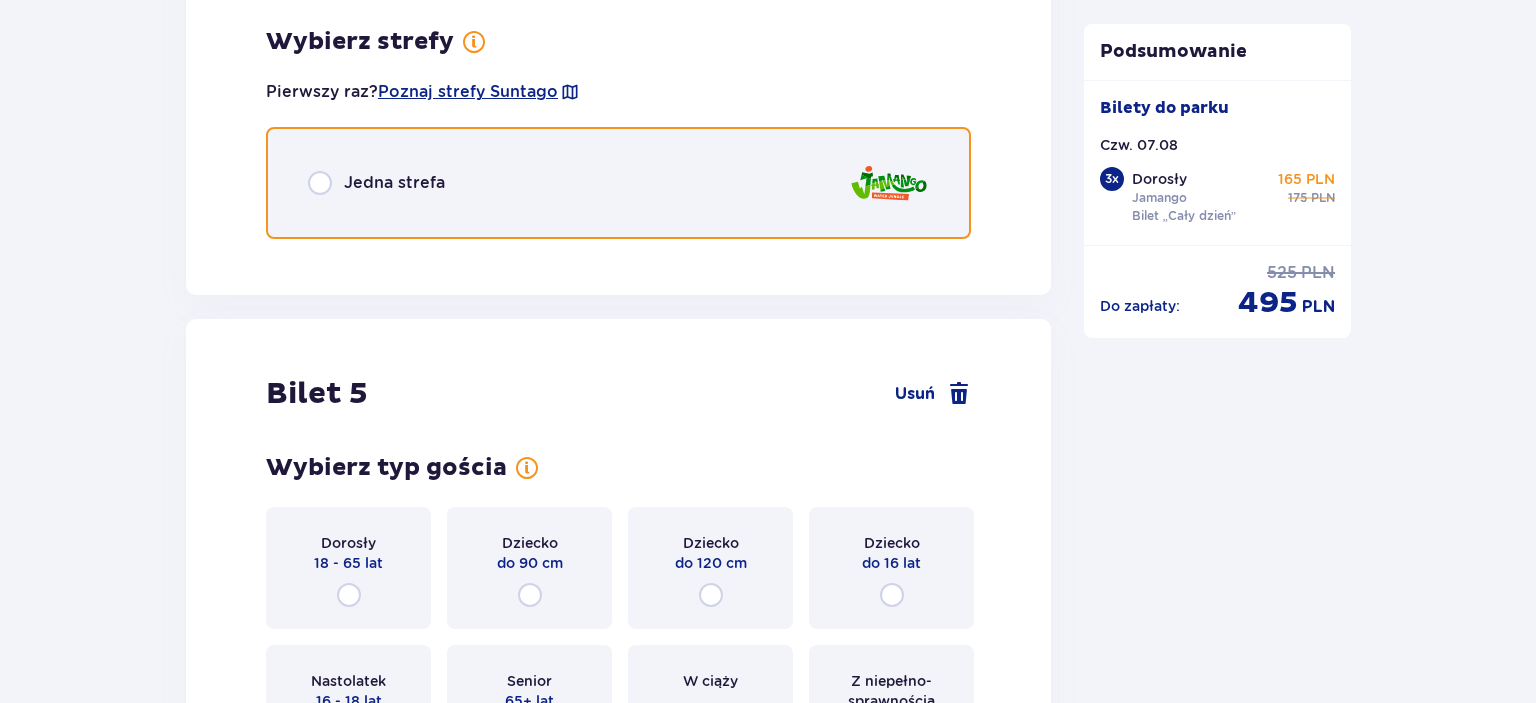 click at bounding box center (320, 183) 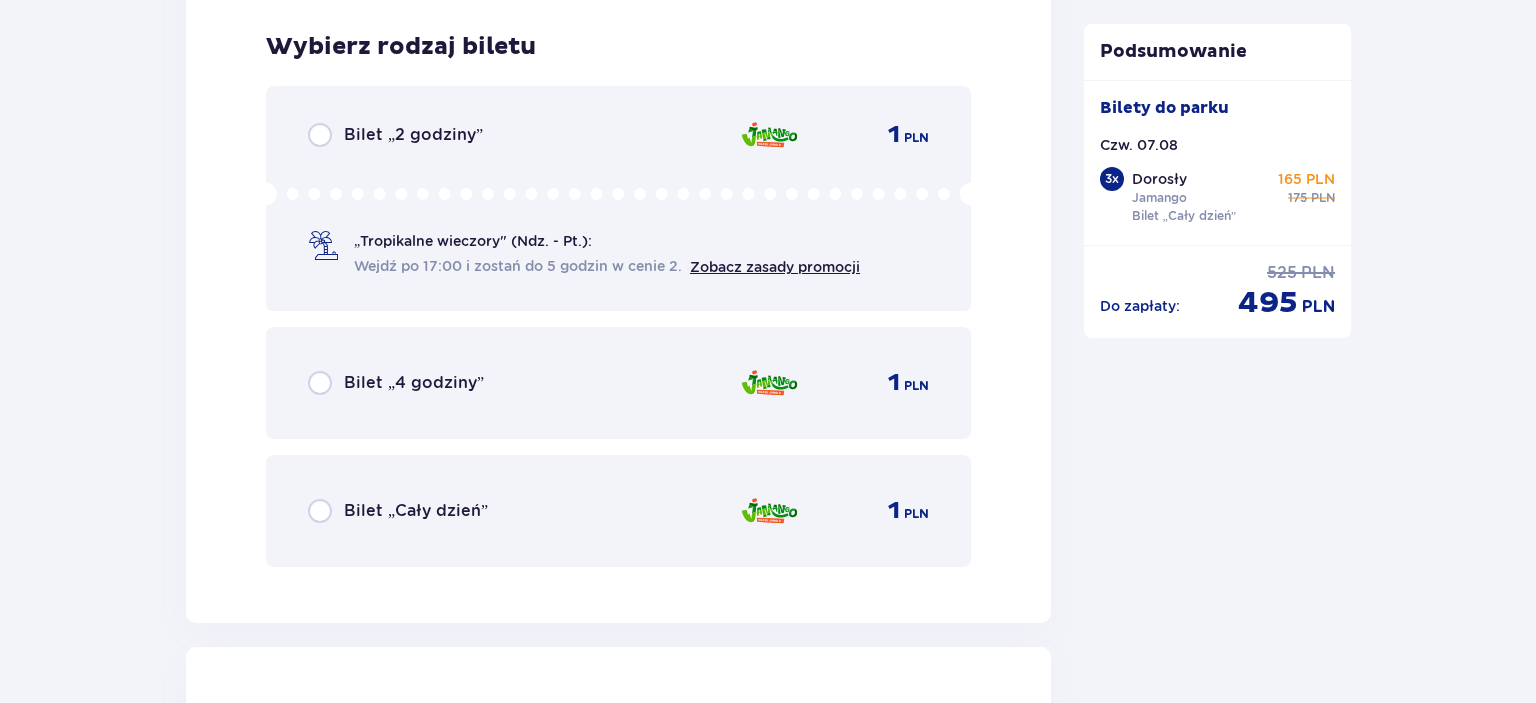 scroll, scrollTop: 6480, scrollLeft: 0, axis: vertical 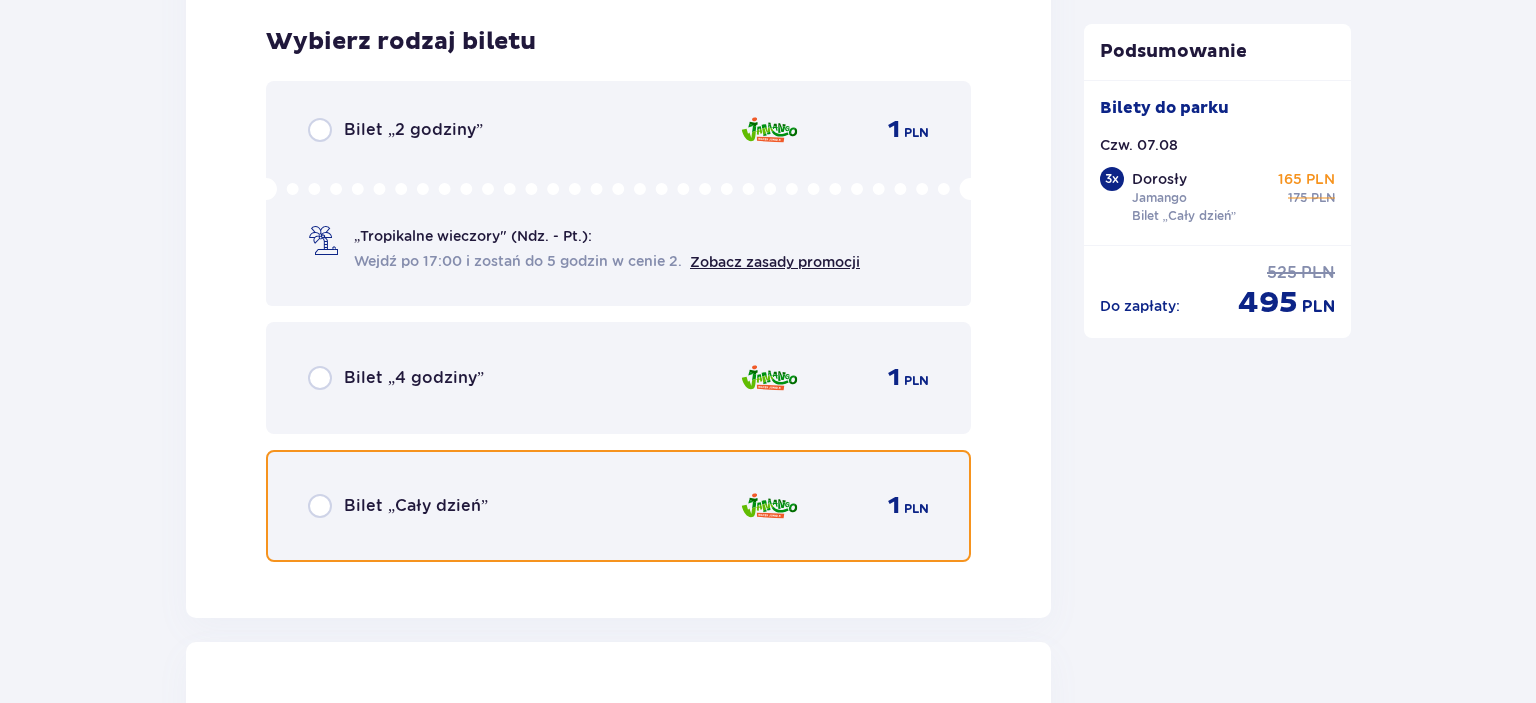 click at bounding box center (320, 506) 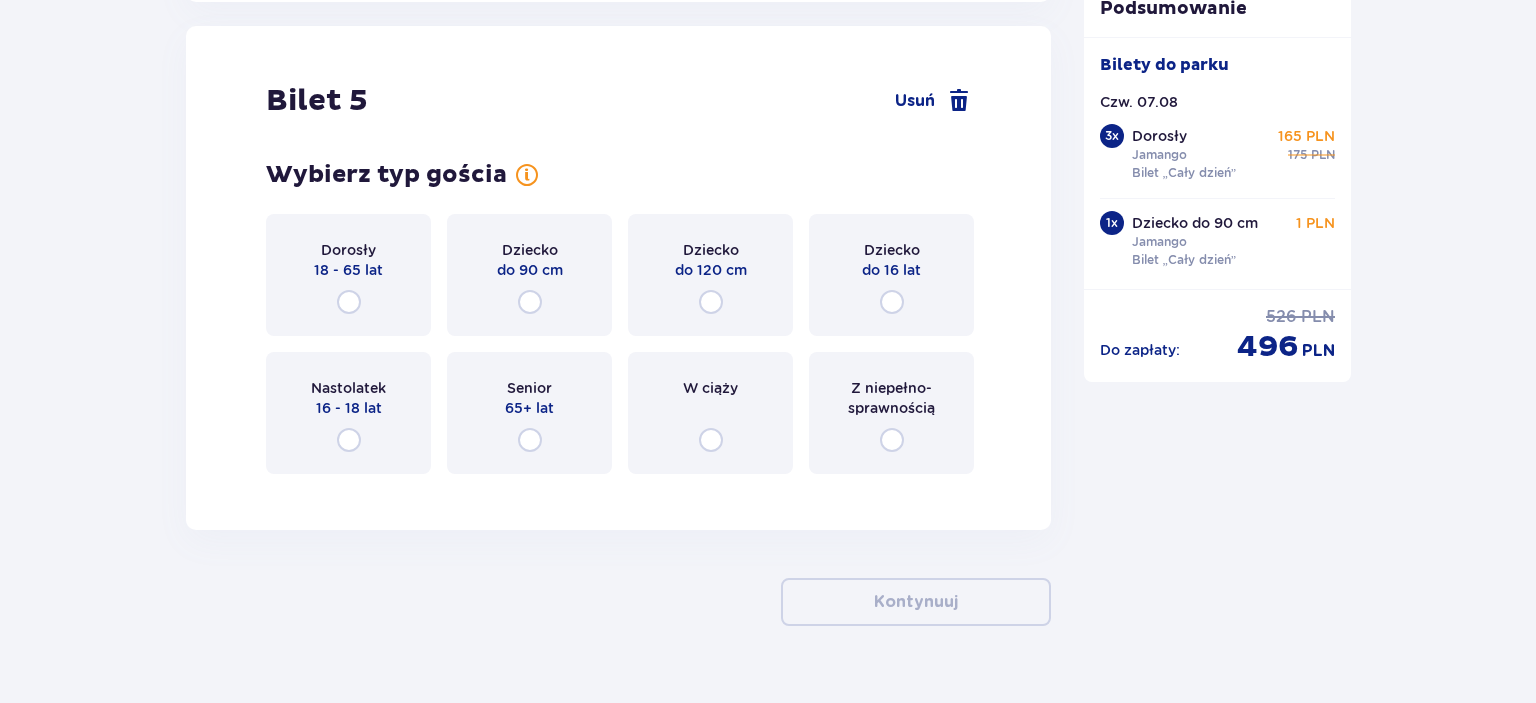 scroll, scrollTop: 7097, scrollLeft: 0, axis: vertical 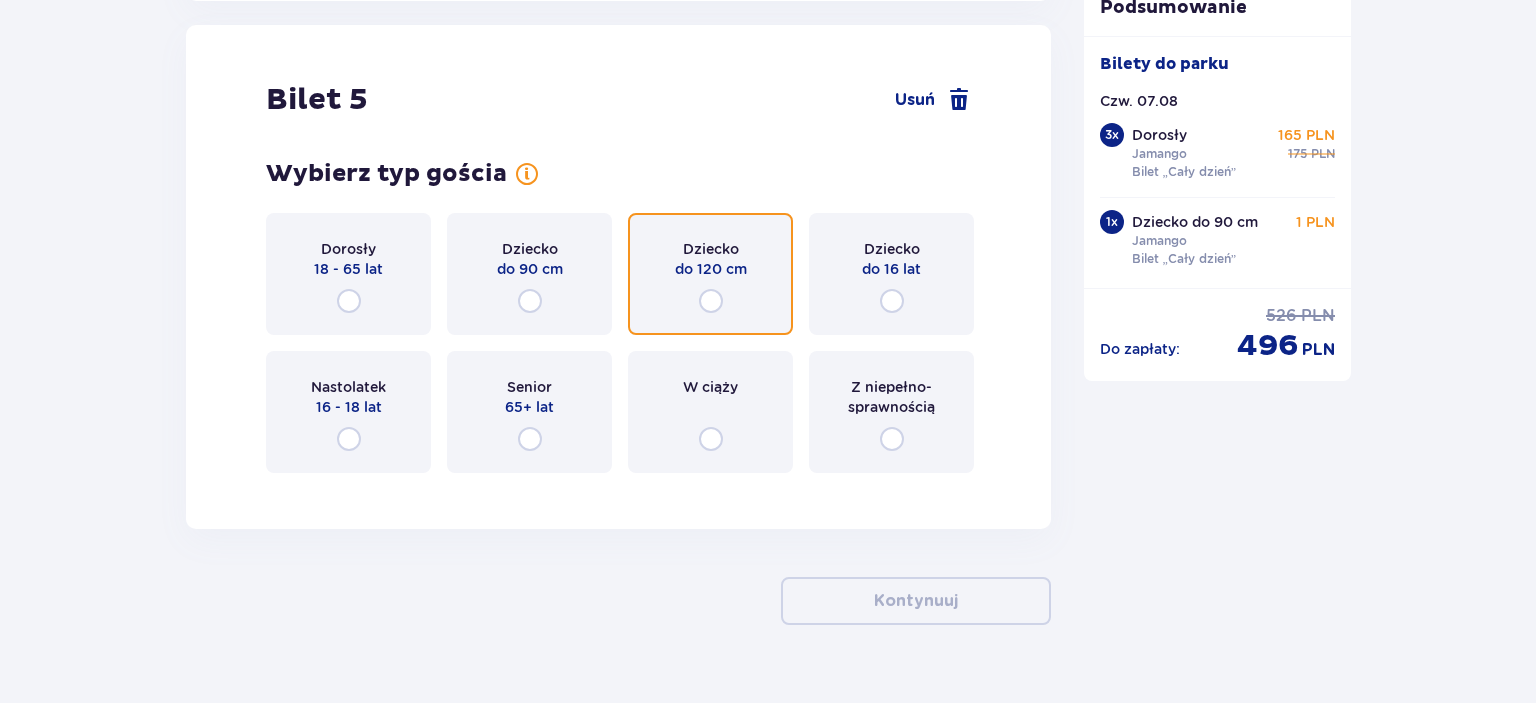 click at bounding box center [711, 301] 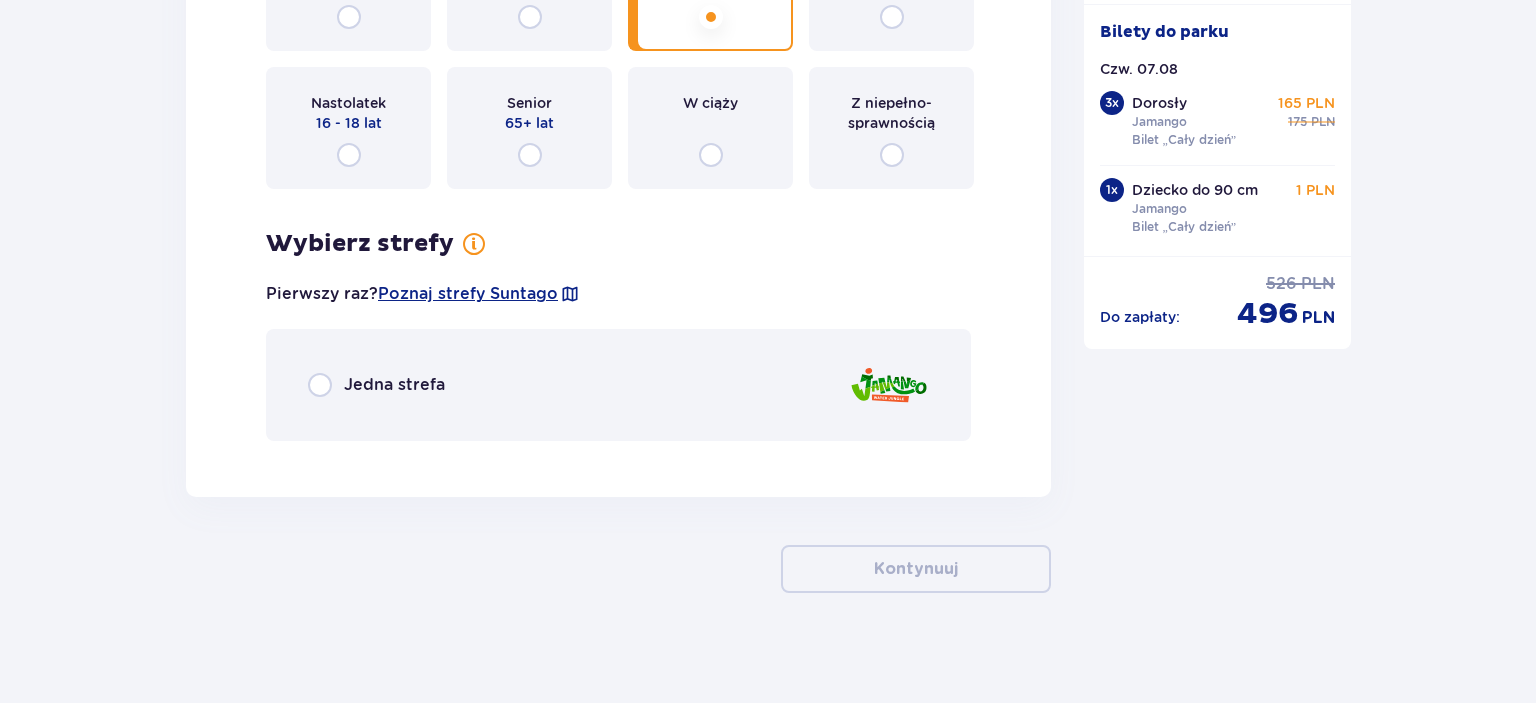 scroll, scrollTop: 7387, scrollLeft: 0, axis: vertical 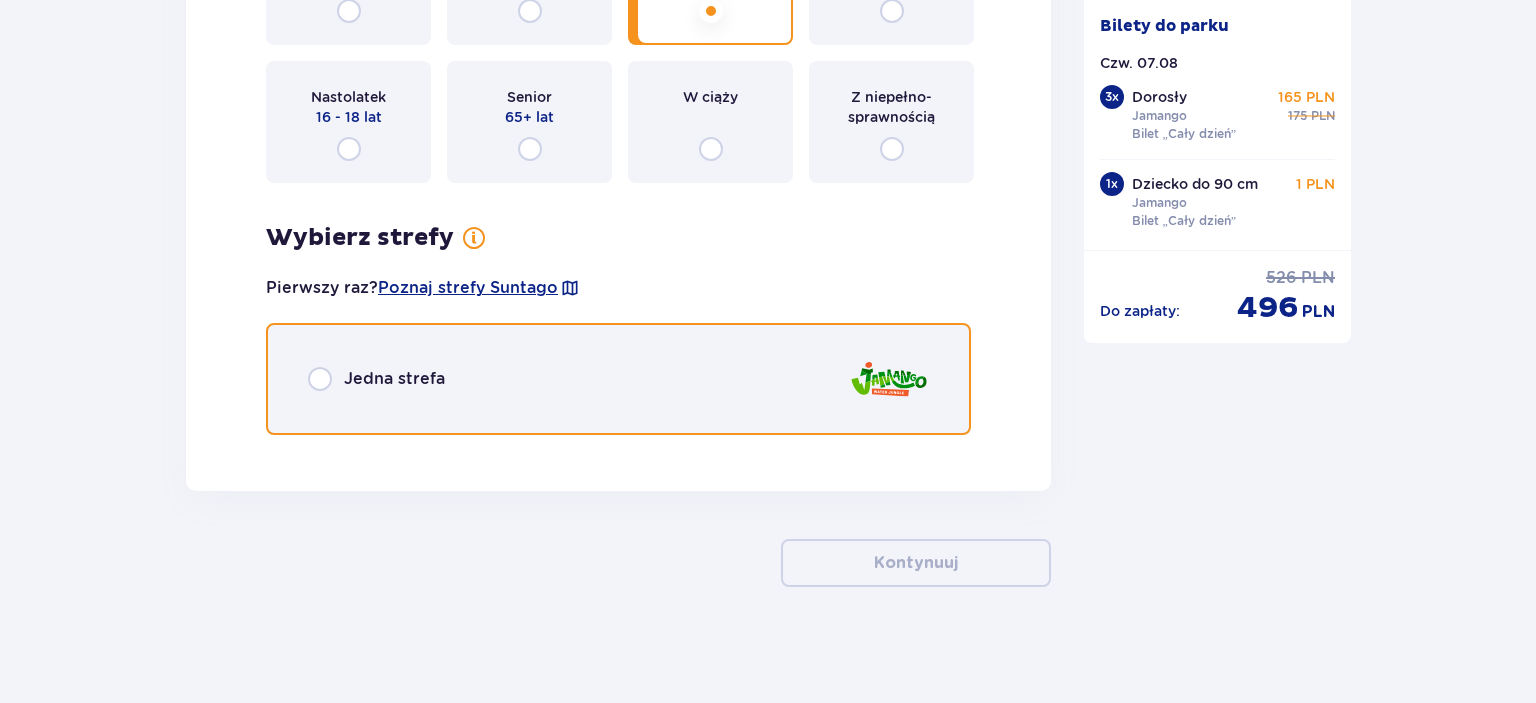 click at bounding box center (320, 379) 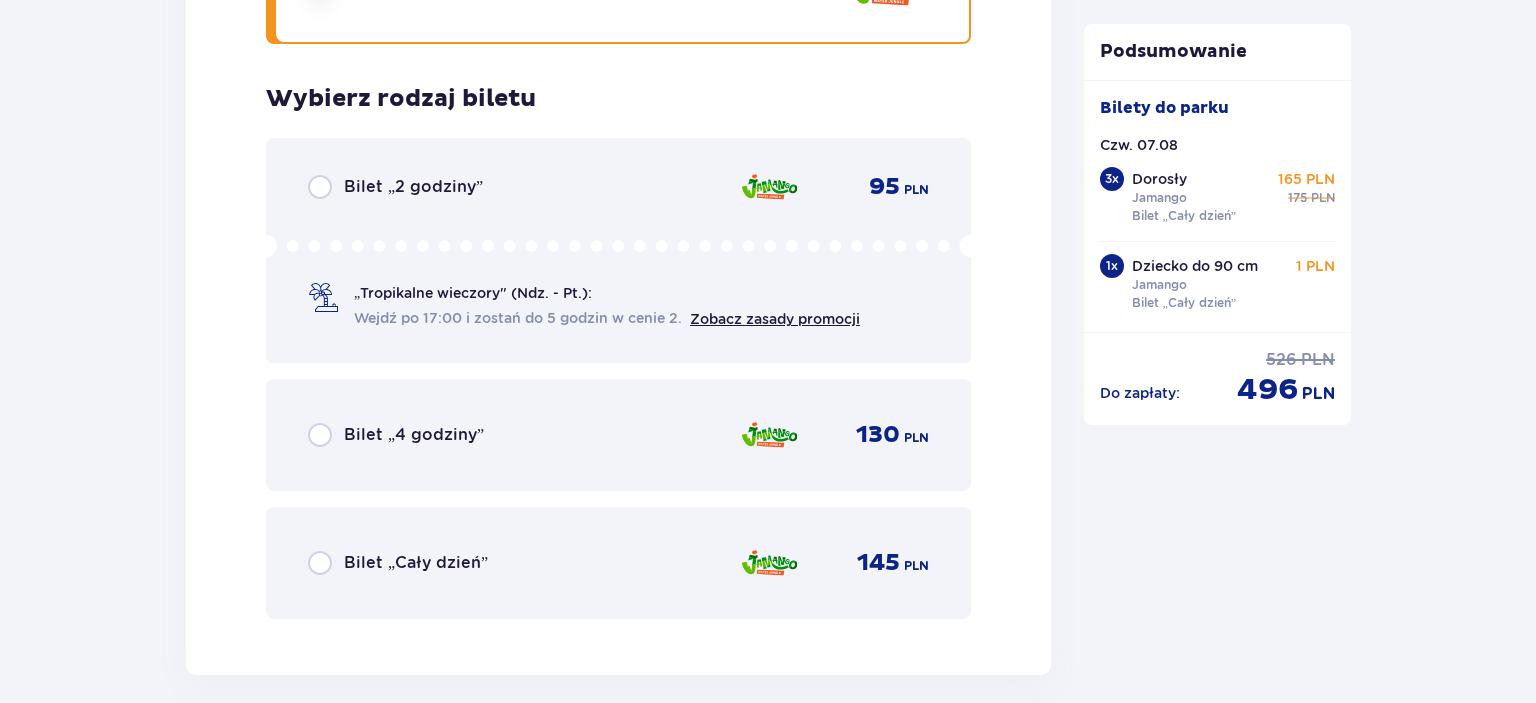 scroll, scrollTop: 7834, scrollLeft: 0, axis: vertical 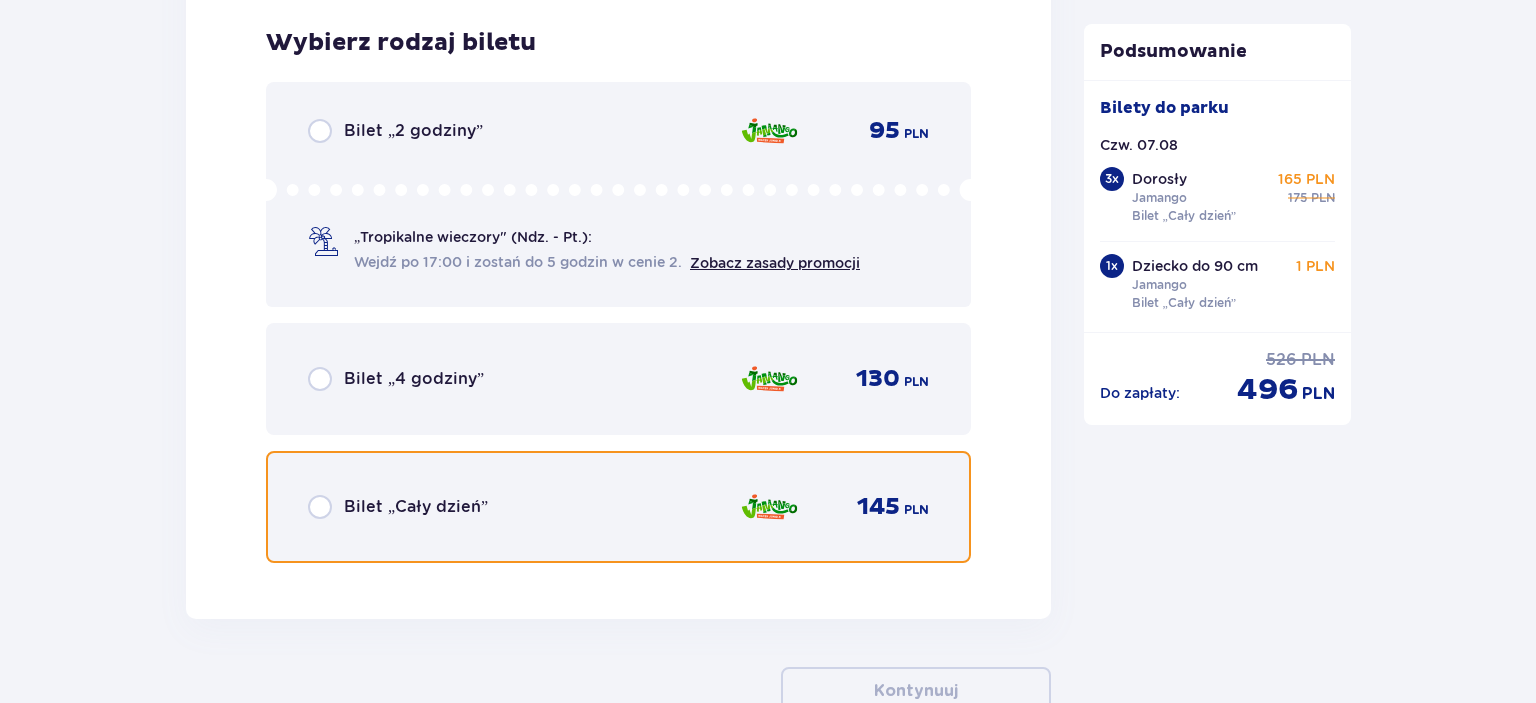 click at bounding box center (320, 507) 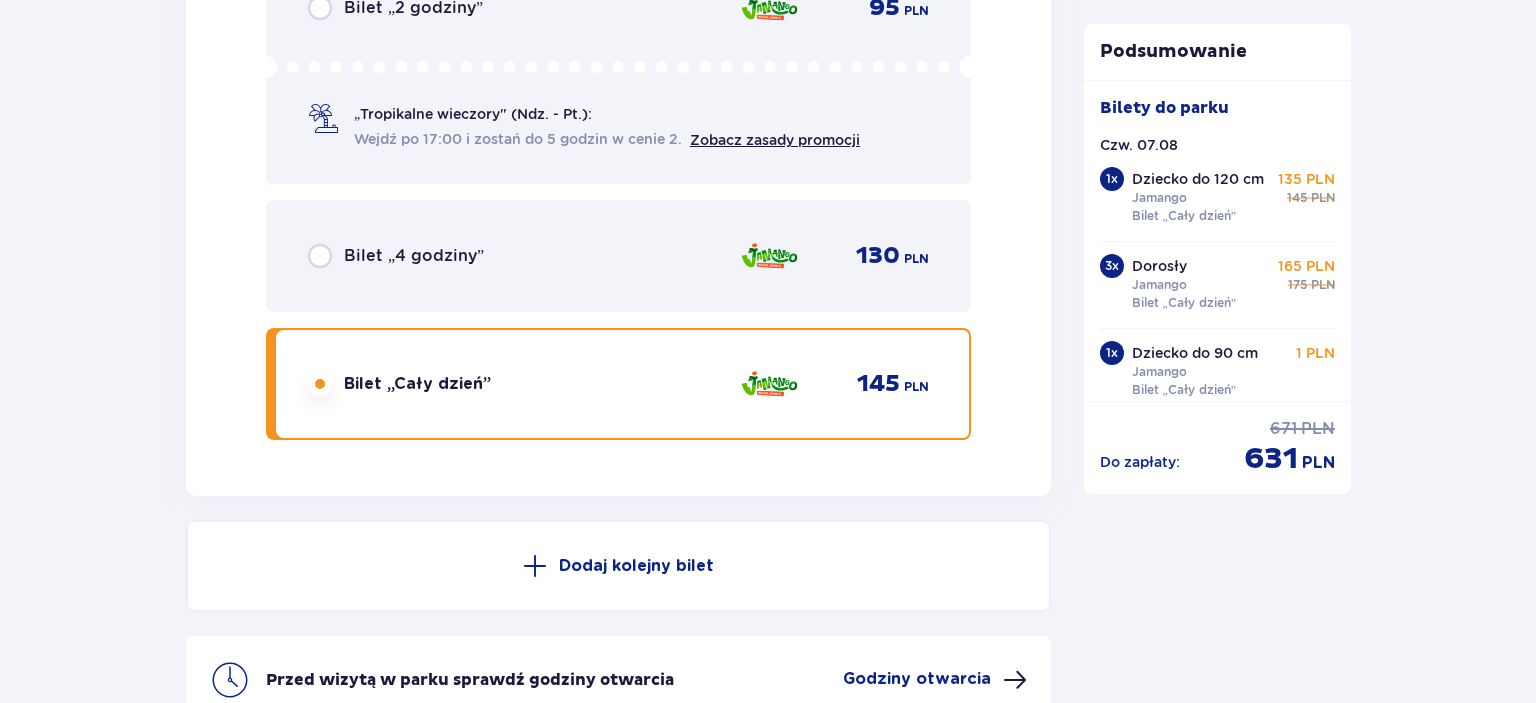 scroll, scrollTop: 8164, scrollLeft: 0, axis: vertical 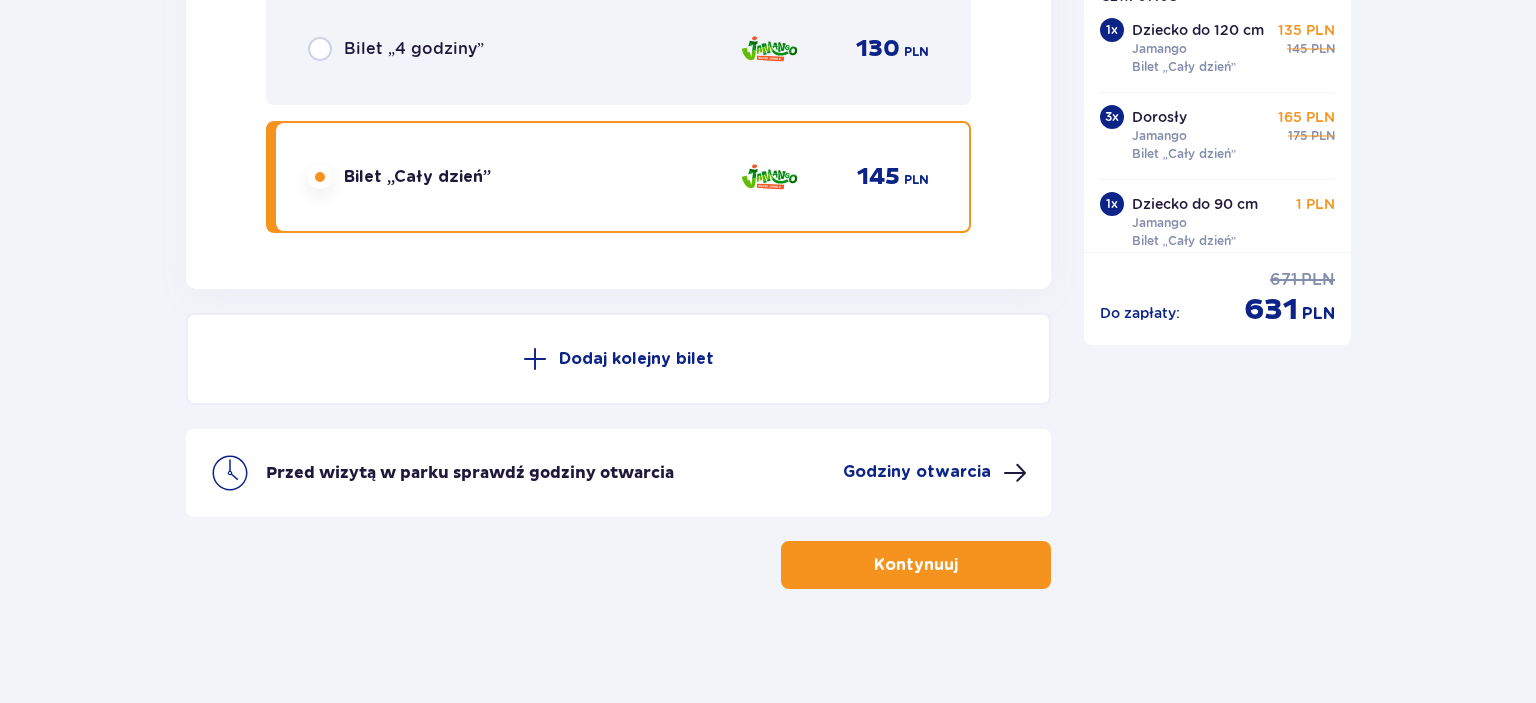 click on "Godziny otwarcia" at bounding box center [917, 472] 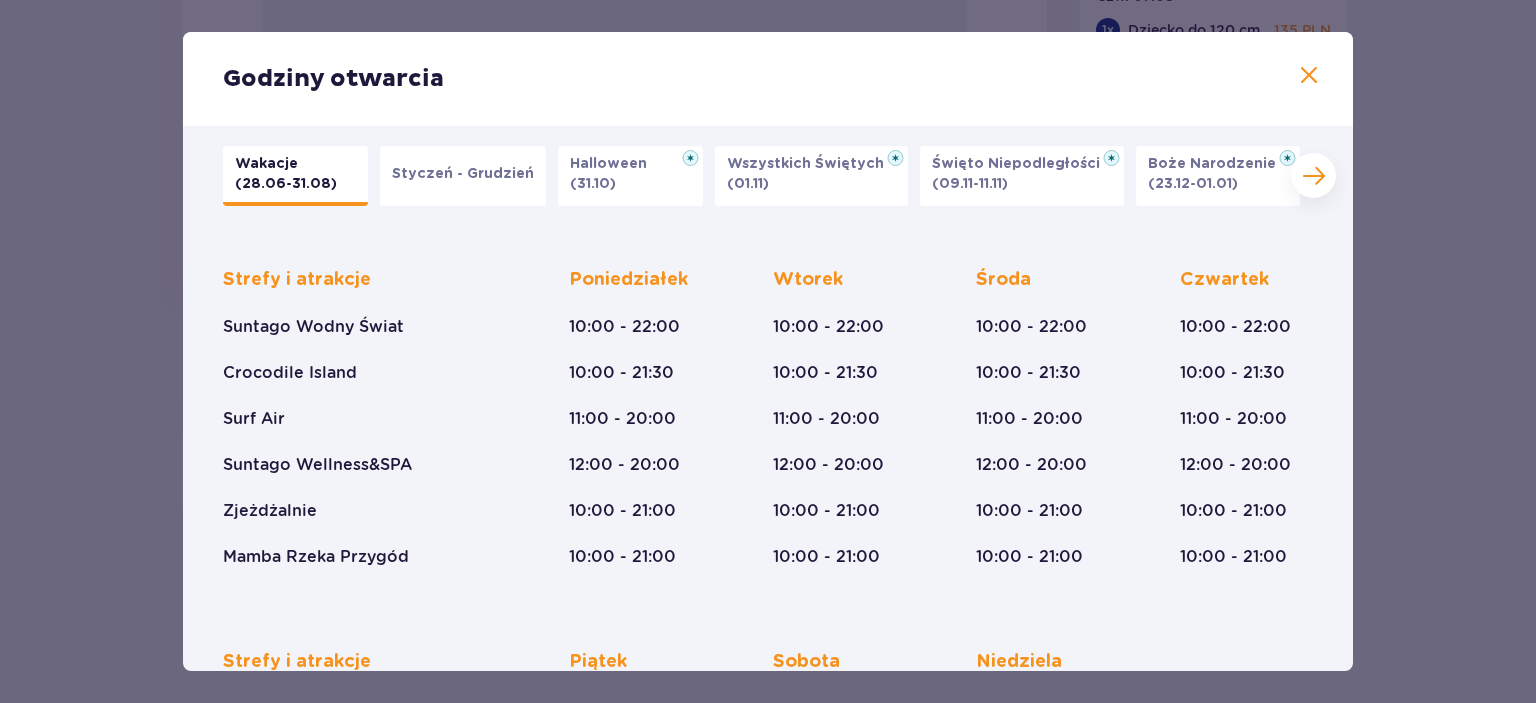 scroll, scrollTop: 0, scrollLeft: 0, axis: both 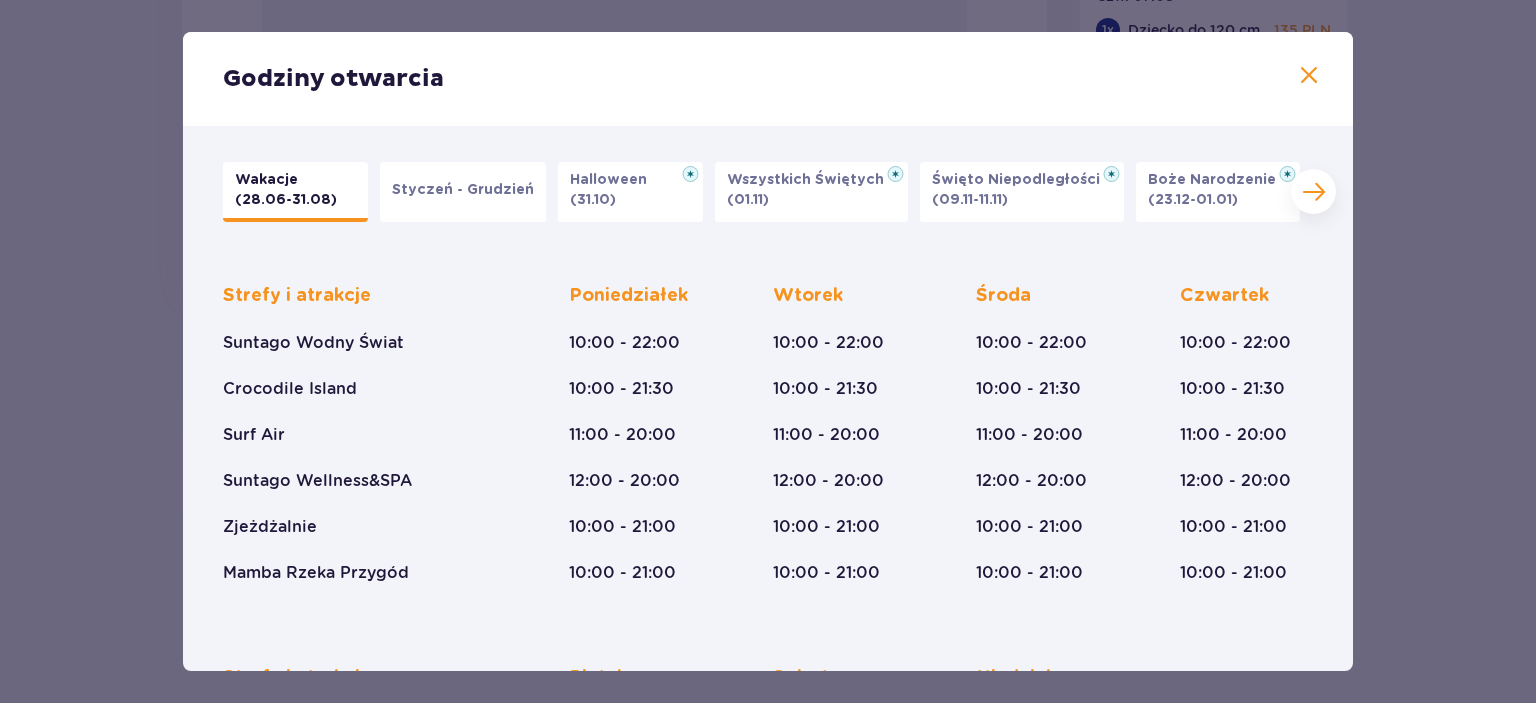 click on "Godziny otwarcia Wakacje  (28.06-31.08) Styczeń - Grudzień Halloween  (31.10) Wszystkich Świętych  (01.11) Święto Niepodległości  (09.11-11.11) Boże Narodzenie  (23.12-01.01) Strefy i atrakcje Suntago Wodny Świat Crocodile Island Surf Air Suntago Wellness&SPA Zjeżdżalnie Mamba Rzeka Przygód Poniedziałek 10:00 - 22:00 10:00 - 21:30 11:00 - 20:00 12:00 - 20:00 10:00 - 21:00 10:00 - 21:00 Wtorek 10:00 - 22:00 10:00 - 21:30 11:00 - 20:00 12:00 - 20:00 10:00 - 21:00 10:00 - 21:00 Środa 10:00 - 22:00 10:00 - 21:30 11:00 - 20:00 12:00 - 20:00 10:00 - 21:00 10:00 - 21:00 Czwartek 10:00 - 22:00 10:00 - 21:30 11:00 - 20:00 12:00 - 20:00 10:00 - 21:00 10:00 - 21:00 Strefy i atrakcje Suntago Wodny Świat Crocodile Island Surf Air Suntago Wellness&SPA Zjeżdżalnie Mamba Rzeka Przygód Piątek 10:00 - 22:00 10:00 - 21:30 11:00 - 20:00 12:00 - 20:00 10:00 - 21:00 10:00 - 21:00 Sobota 10:00 - 22:00 10:00 - 21:30 11:00 - 20:00 12:00 - 20:00 10:00 - 21:00 10:00 - 21:00 Niedziela 10:00 - 22:00 10:00 - 21:30" at bounding box center (768, 351) 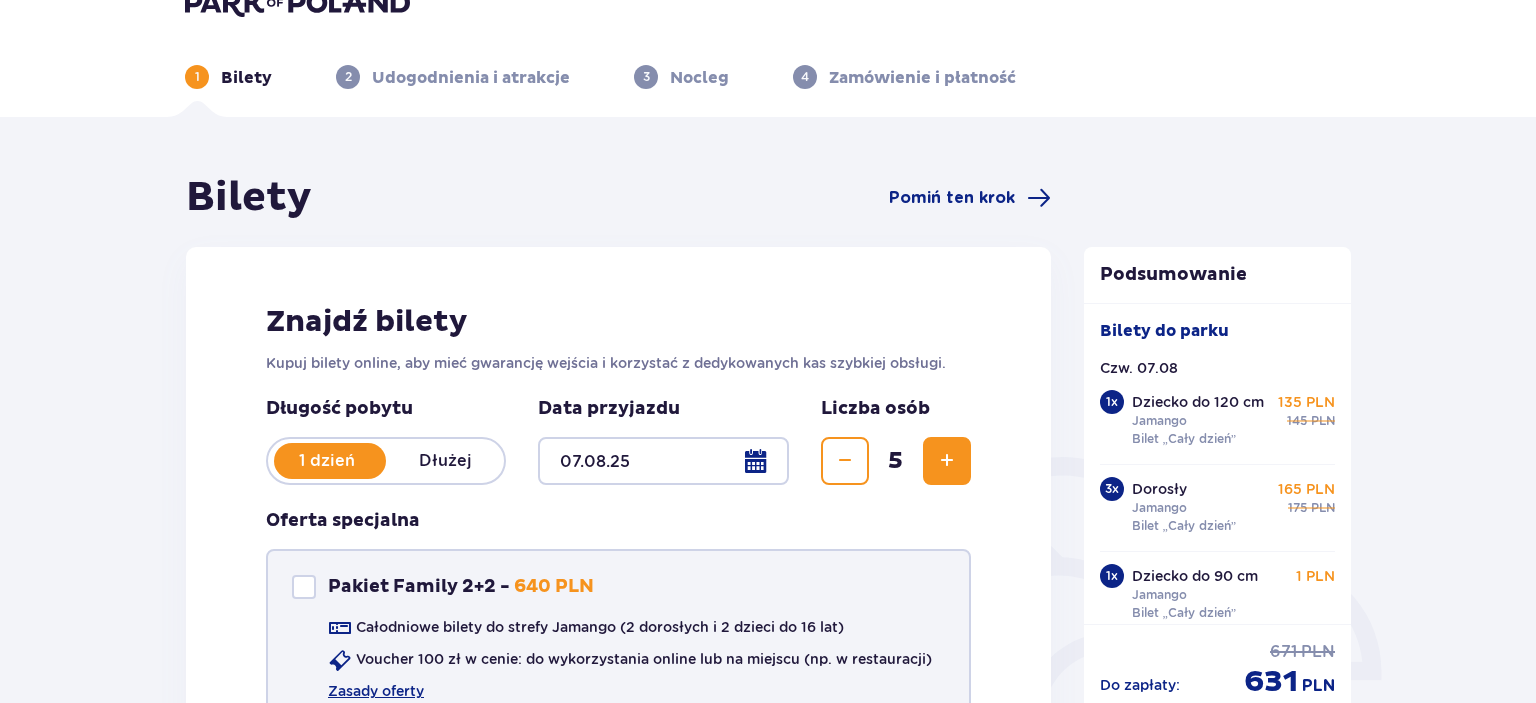 scroll, scrollTop: 0, scrollLeft: 0, axis: both 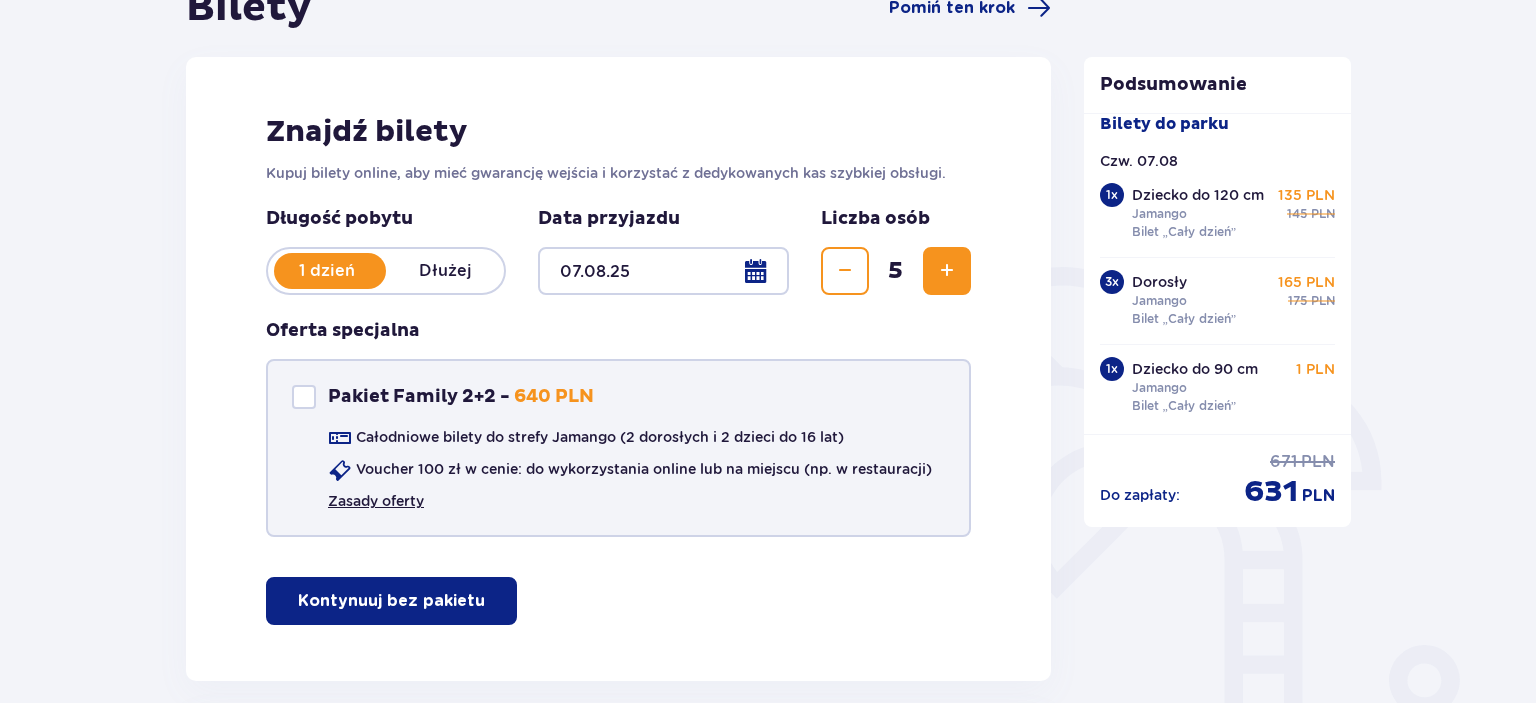 click on "Zasady oferty" at bounding box center [376, 501] 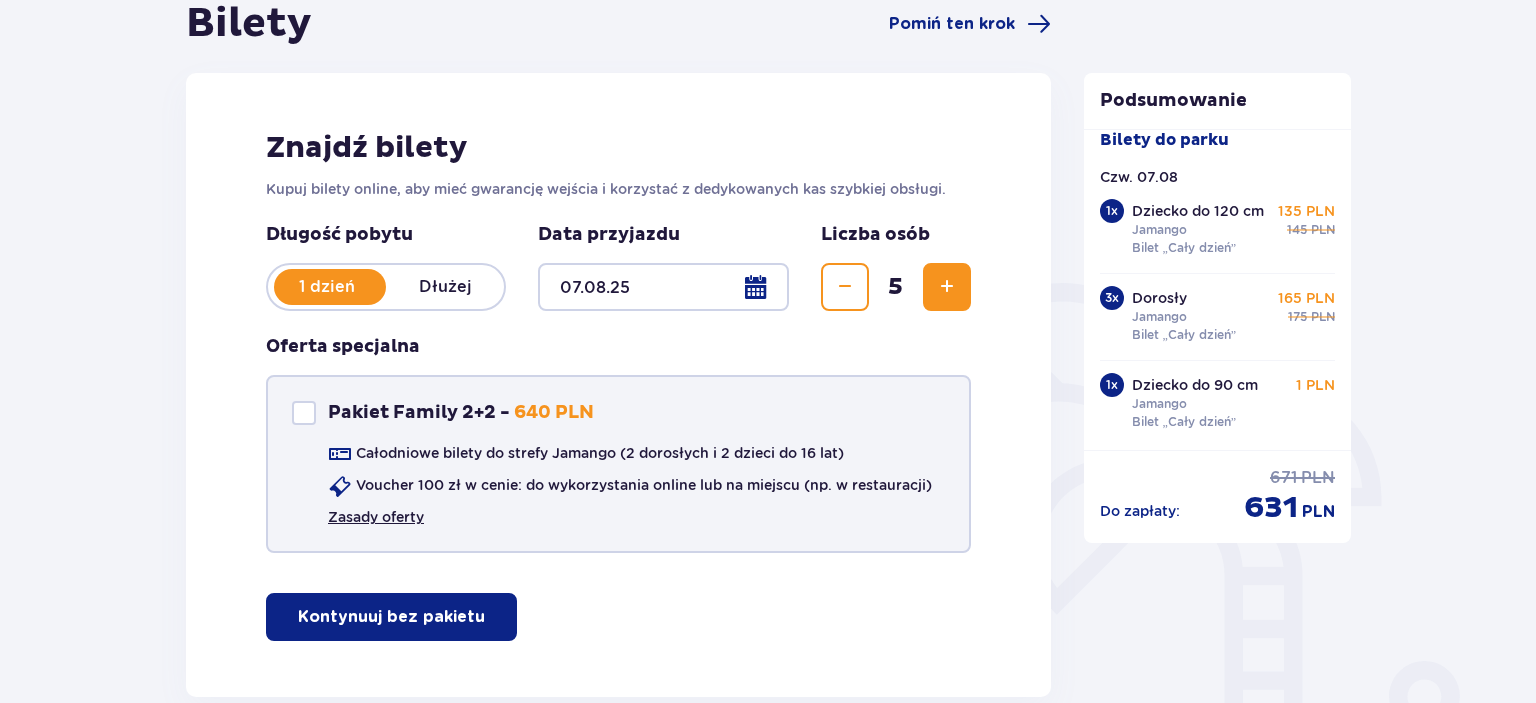 scroll, scrollTop: 212, scrollLeft: 0, axis: vertical 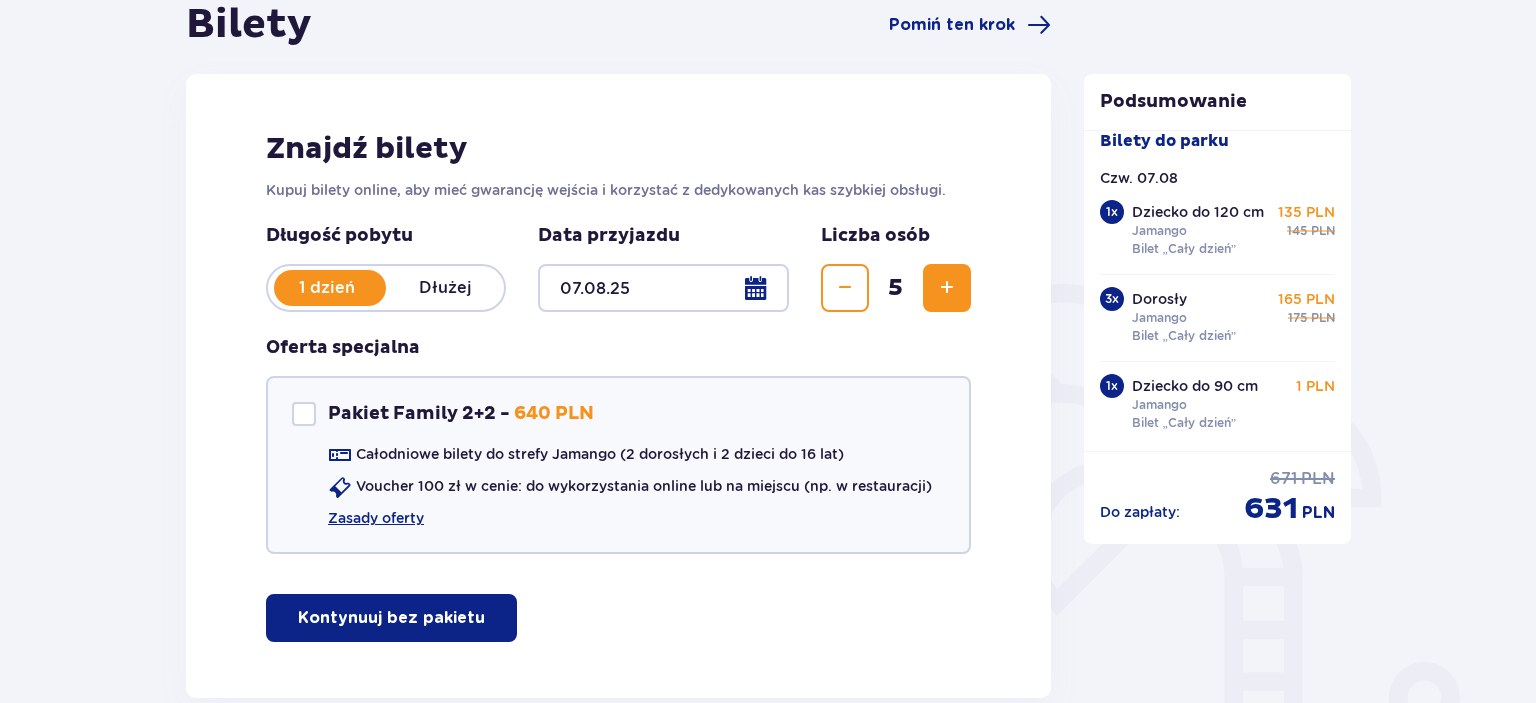 click at bounding box center (304, 414) 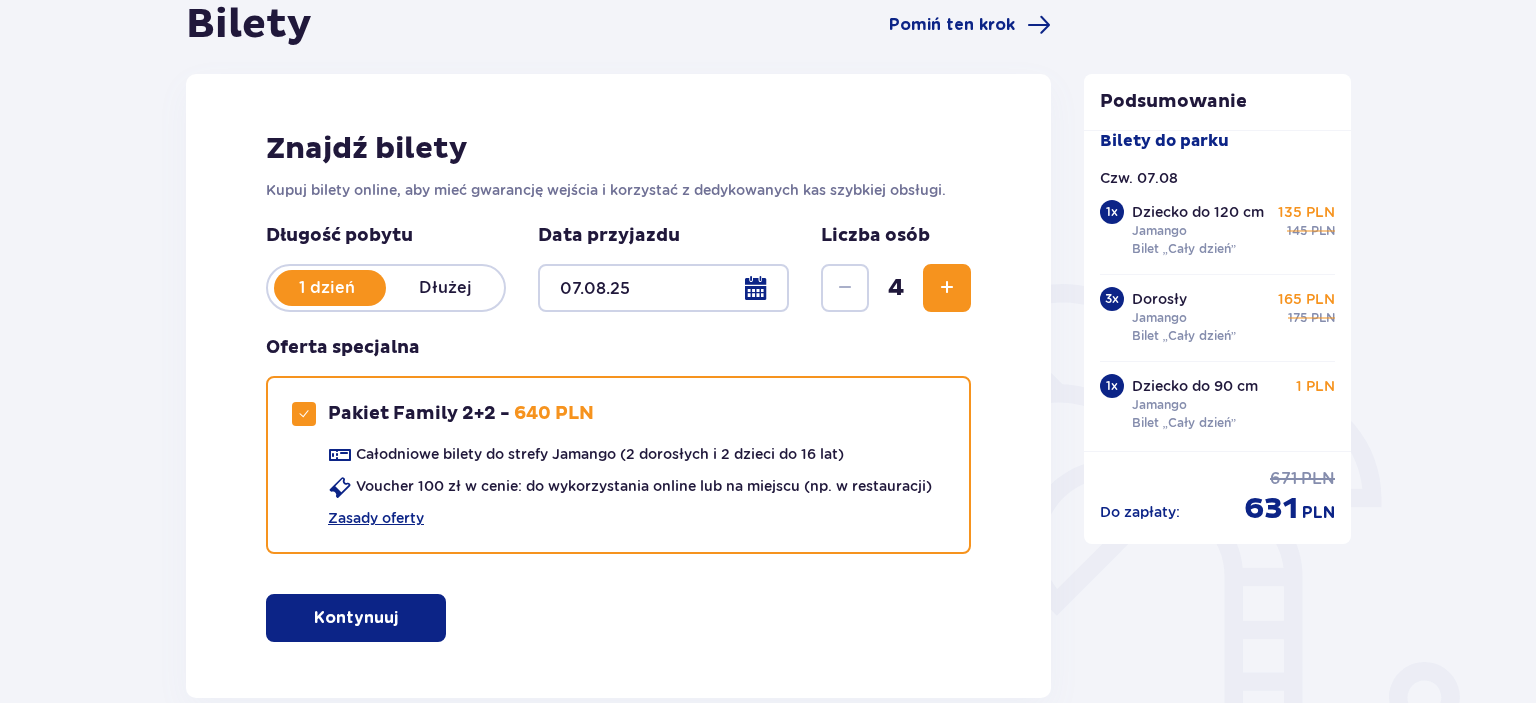 checkbox on "true" 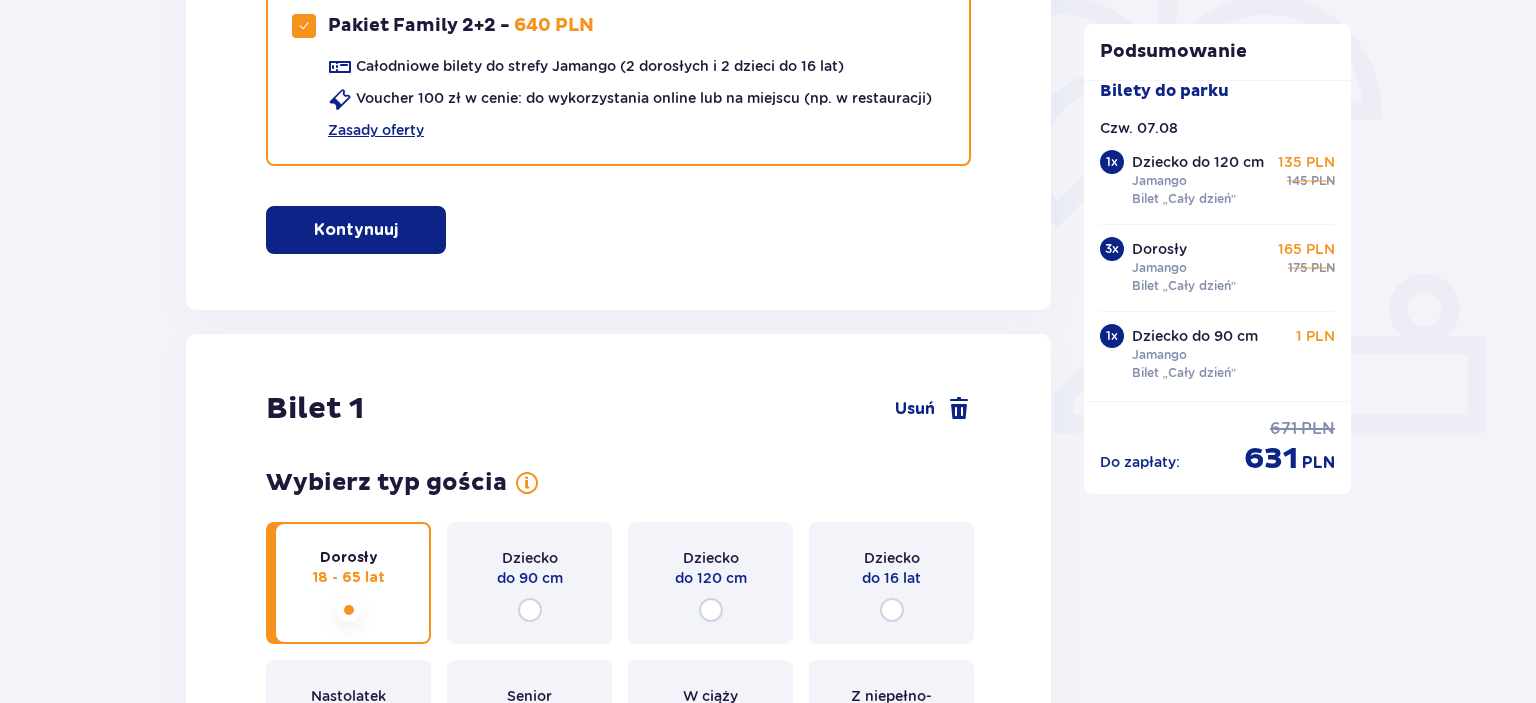 scroll, scrollTop: 605, scrollLeft: 0, axis: vertical 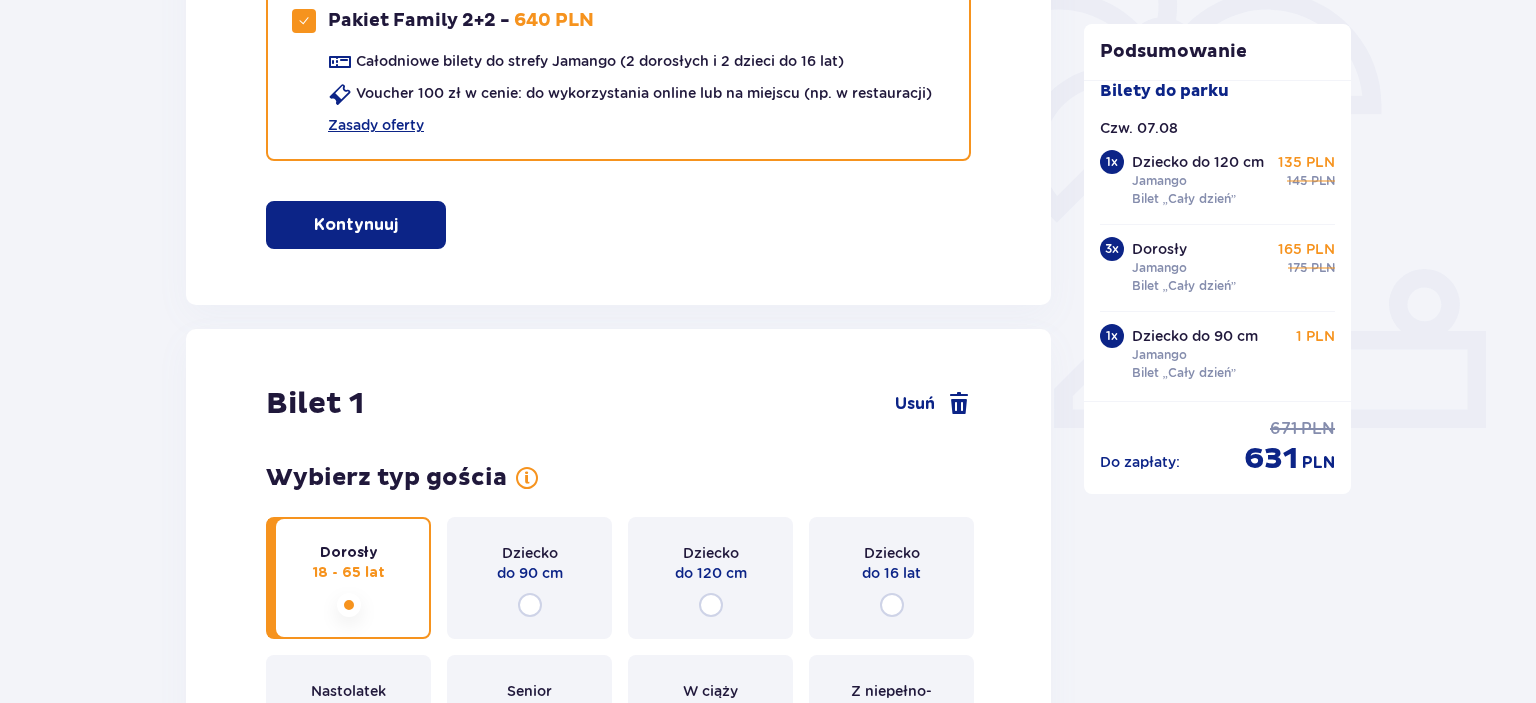 click on "Kontynuuj" at bounding box center (356, 225) 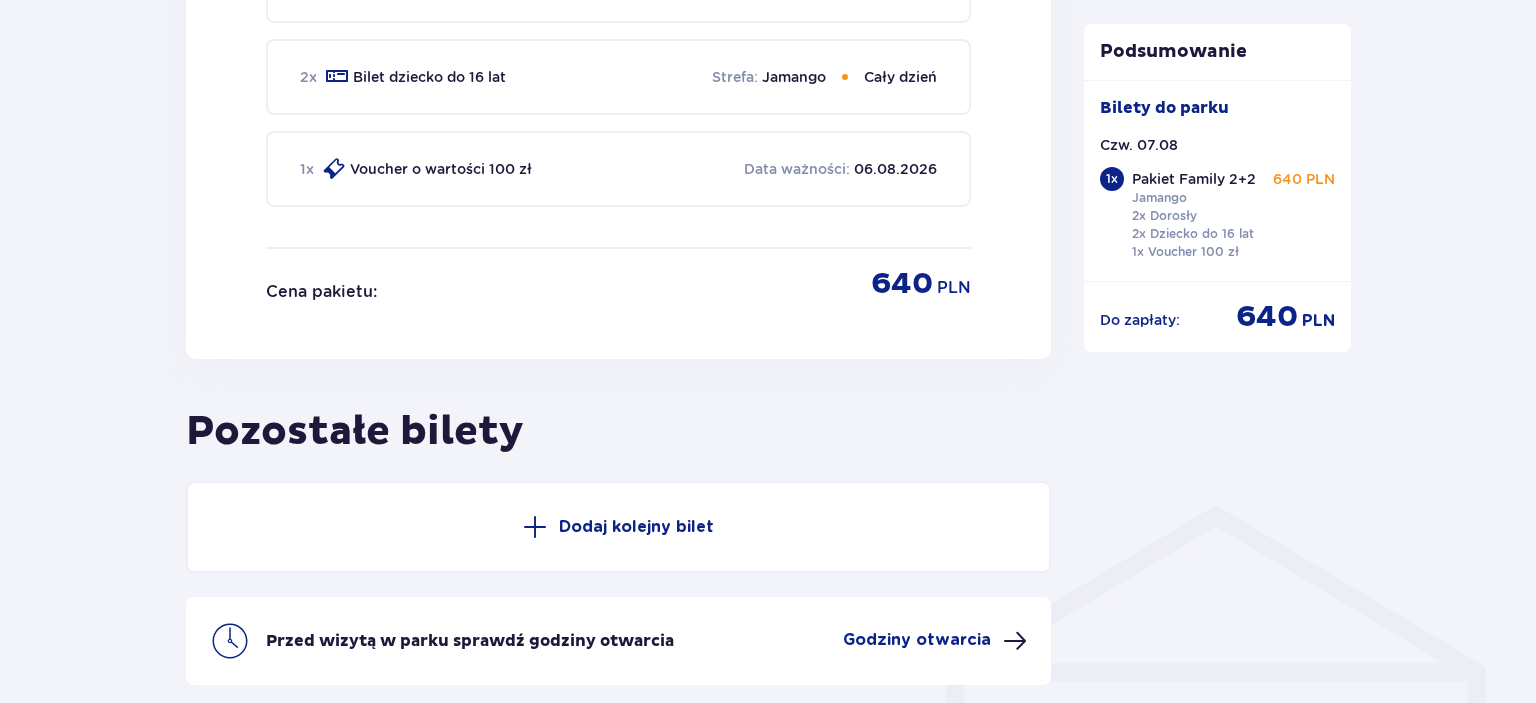 scroll, scrollTop: 1288, scrollLeft: 0, axis: vertical 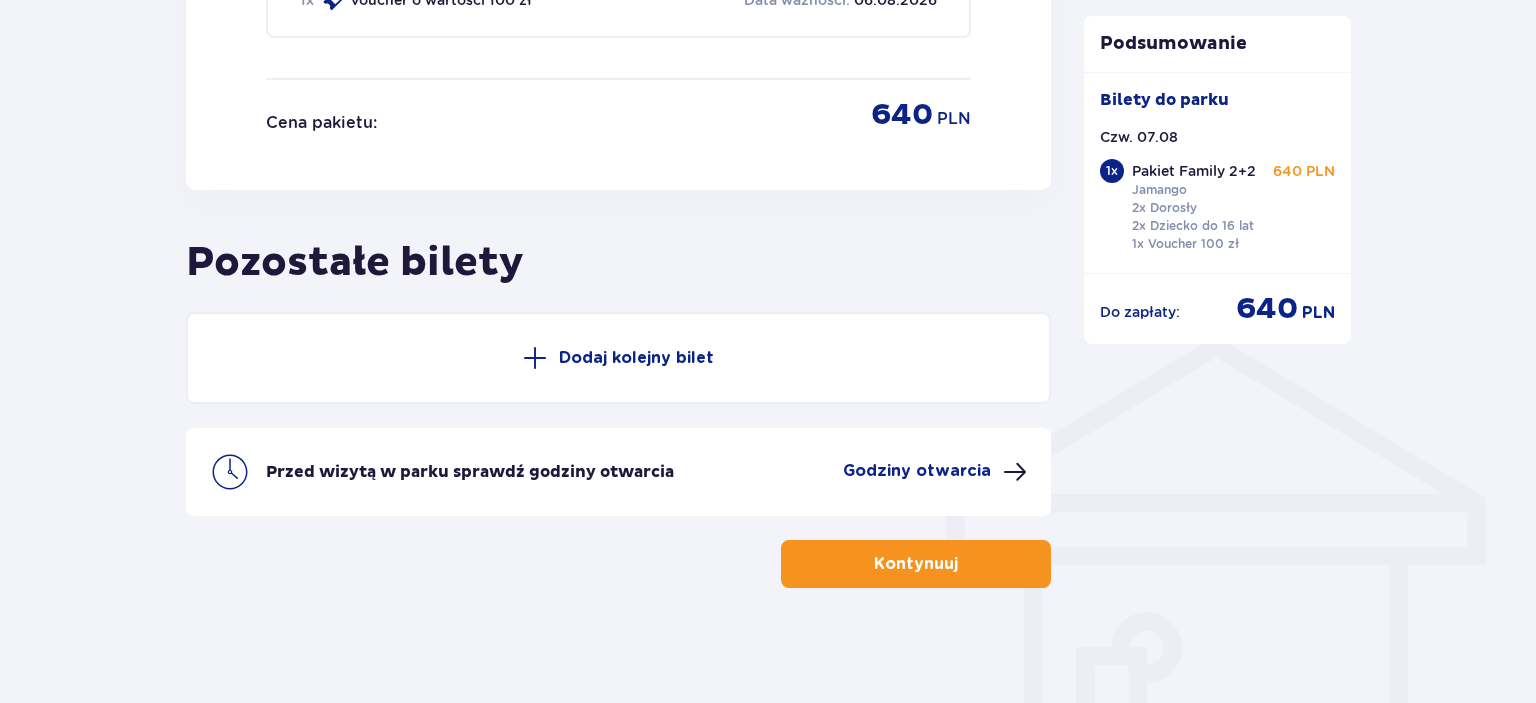 click on "Dodaj kolejny bilet" at bounding box center [636, 358] 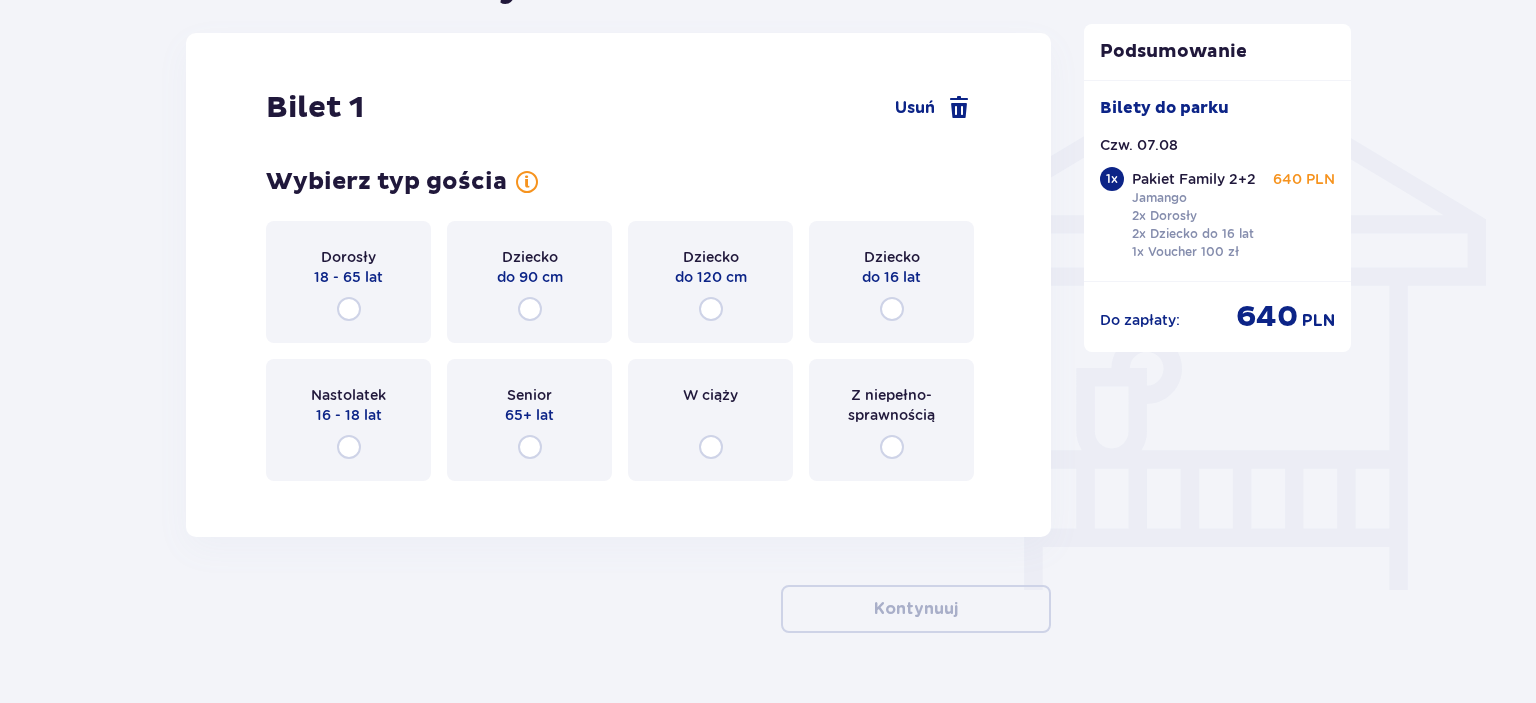 scroll, scrollTop: 1572, scrollLeft: 0, axis: vertical 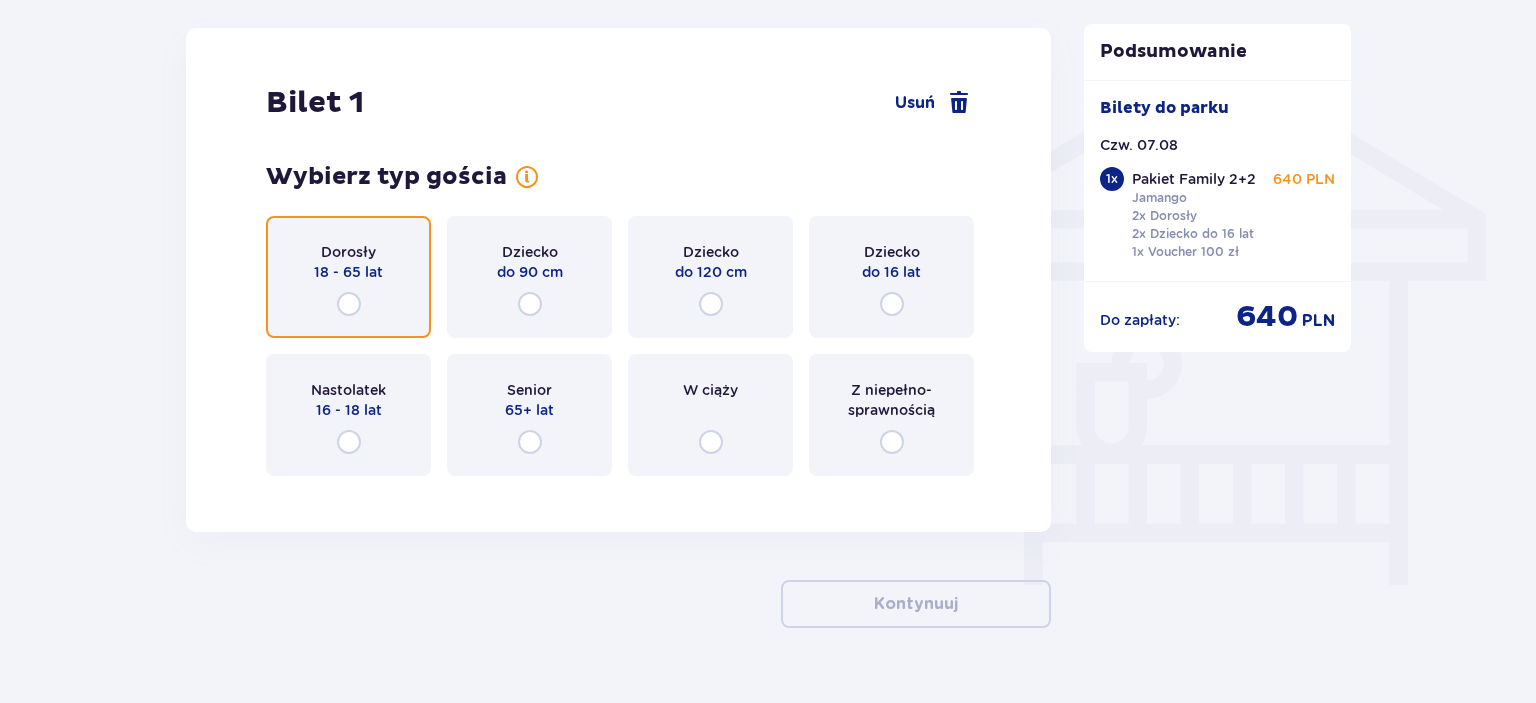 click at bounding box center (349, 304) 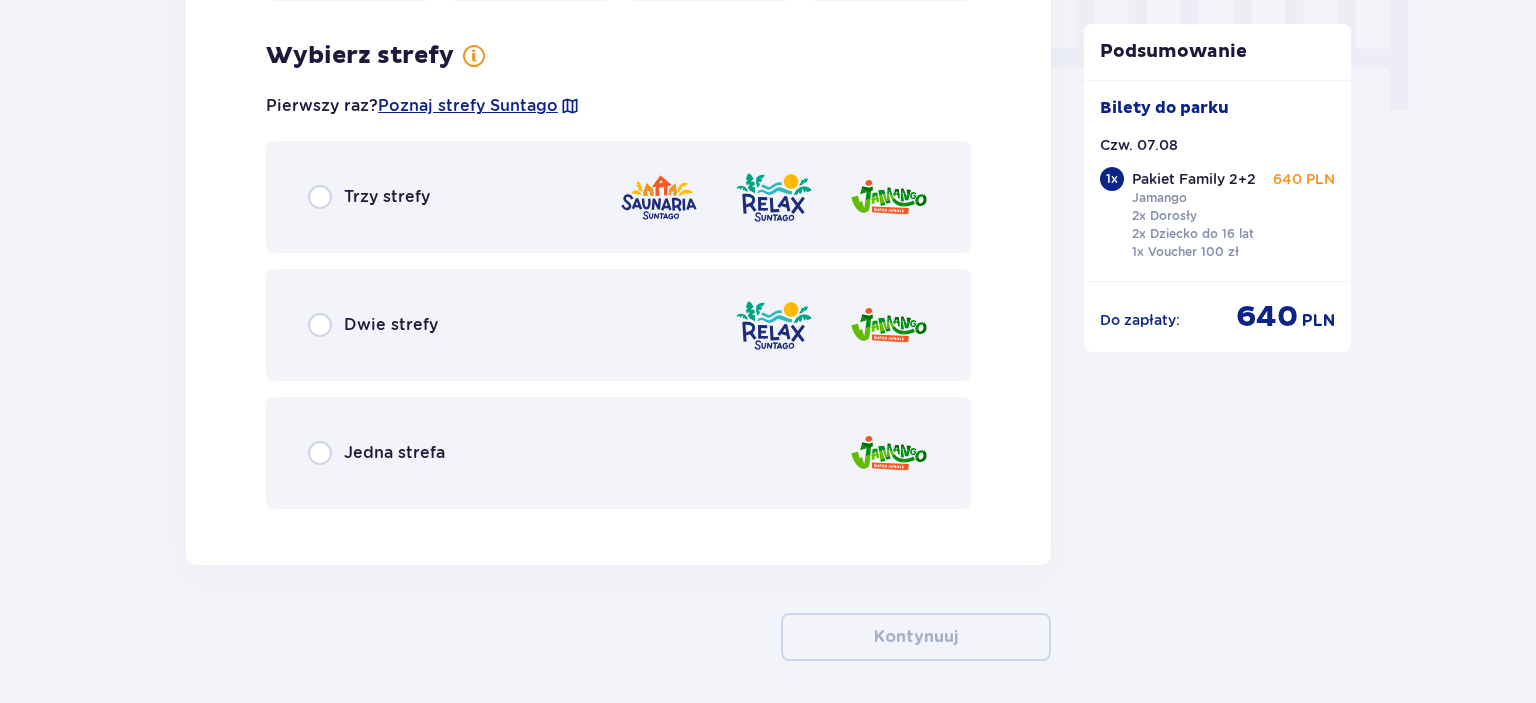 scroll, scrollTop: 2060, scrollLeft: 0, axis: vertical 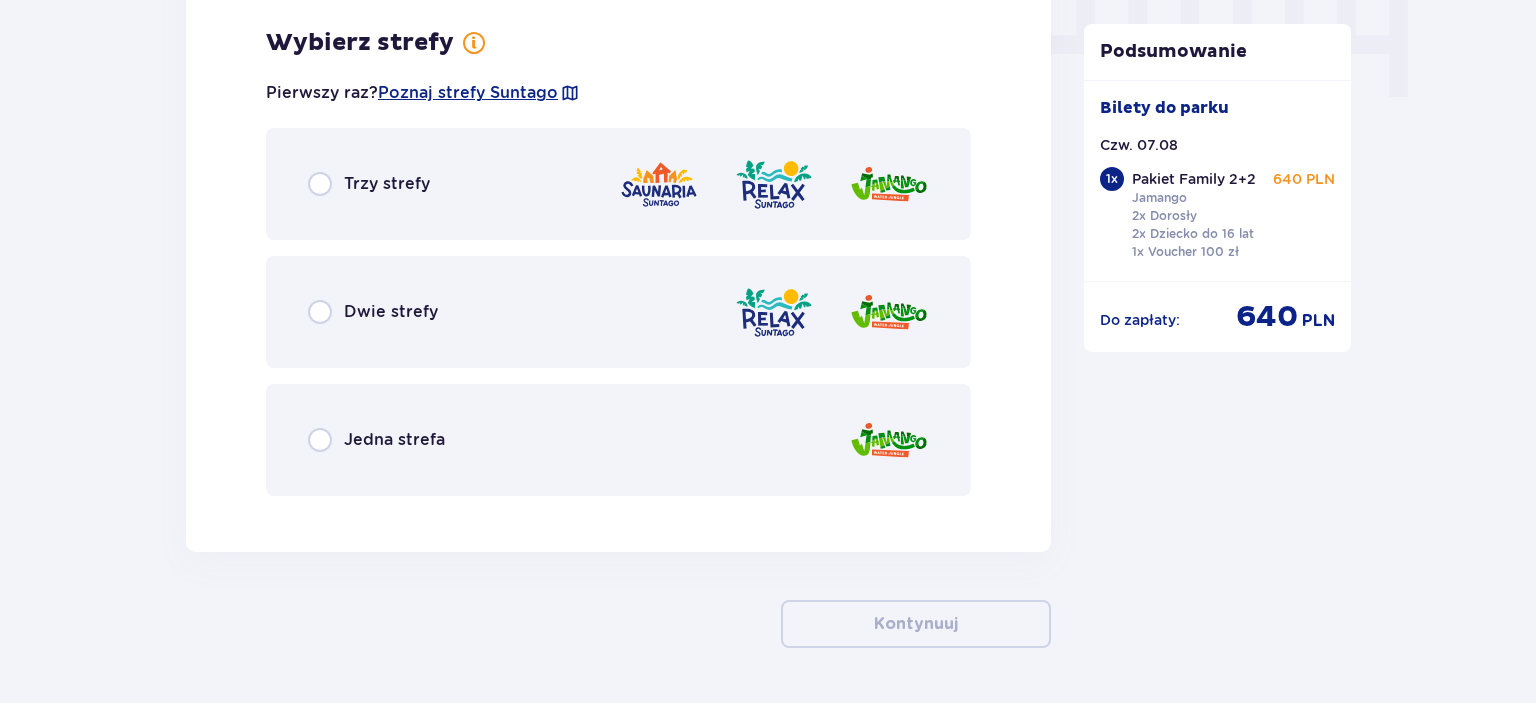click on "Jedna strefa" at bounding box center (618, 440) 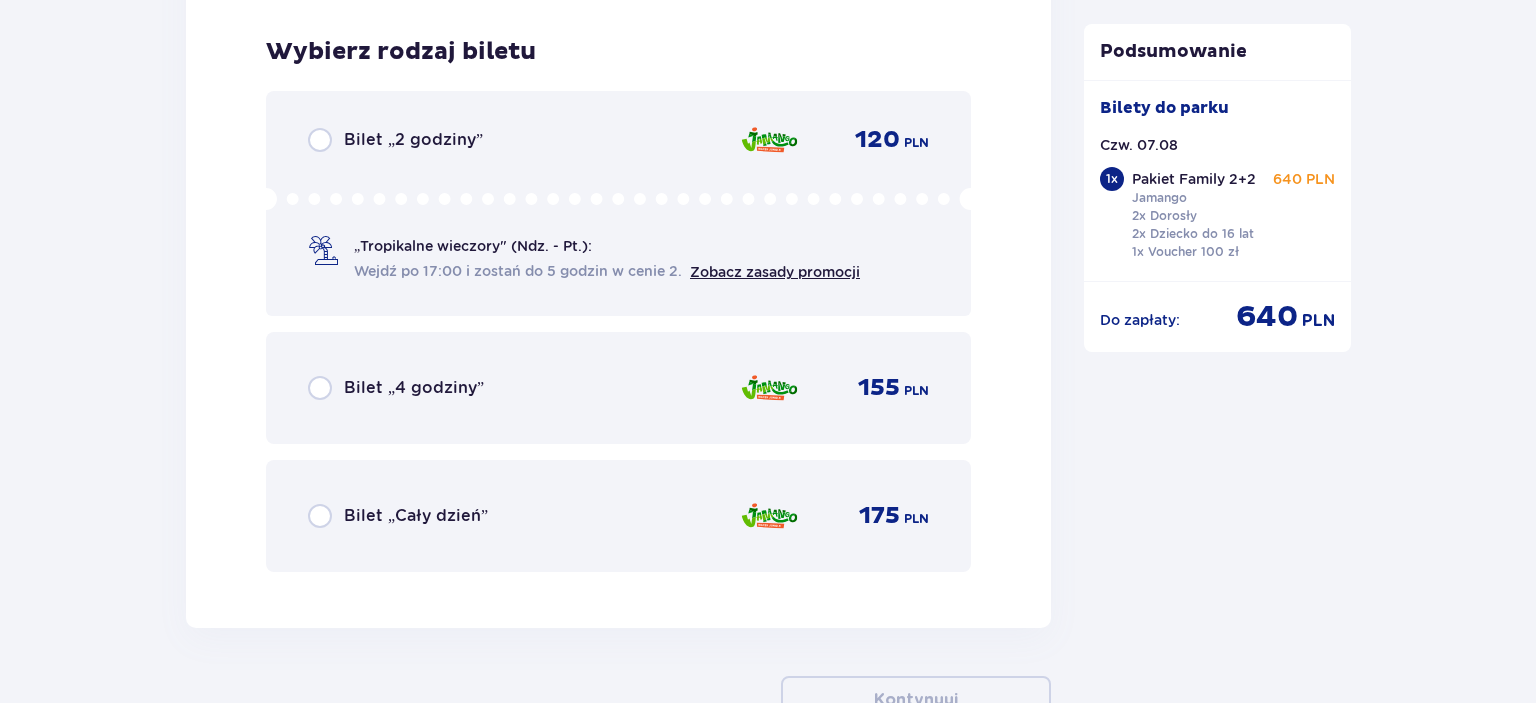 scroll, scrollTop: 2568, scrollLeft: 0, axis: vertical 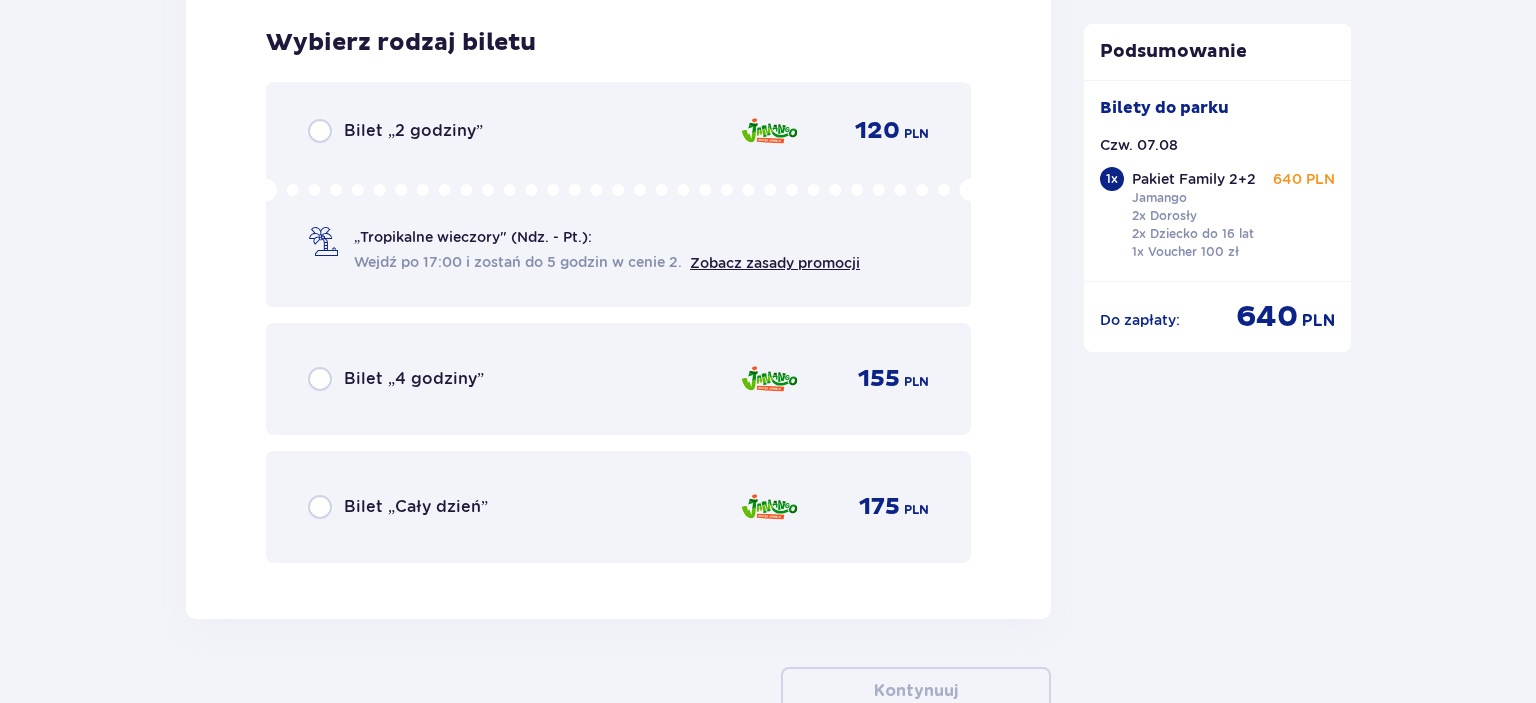 click on "Bilet „Cały dzień”" at bounding box center [416, 507] 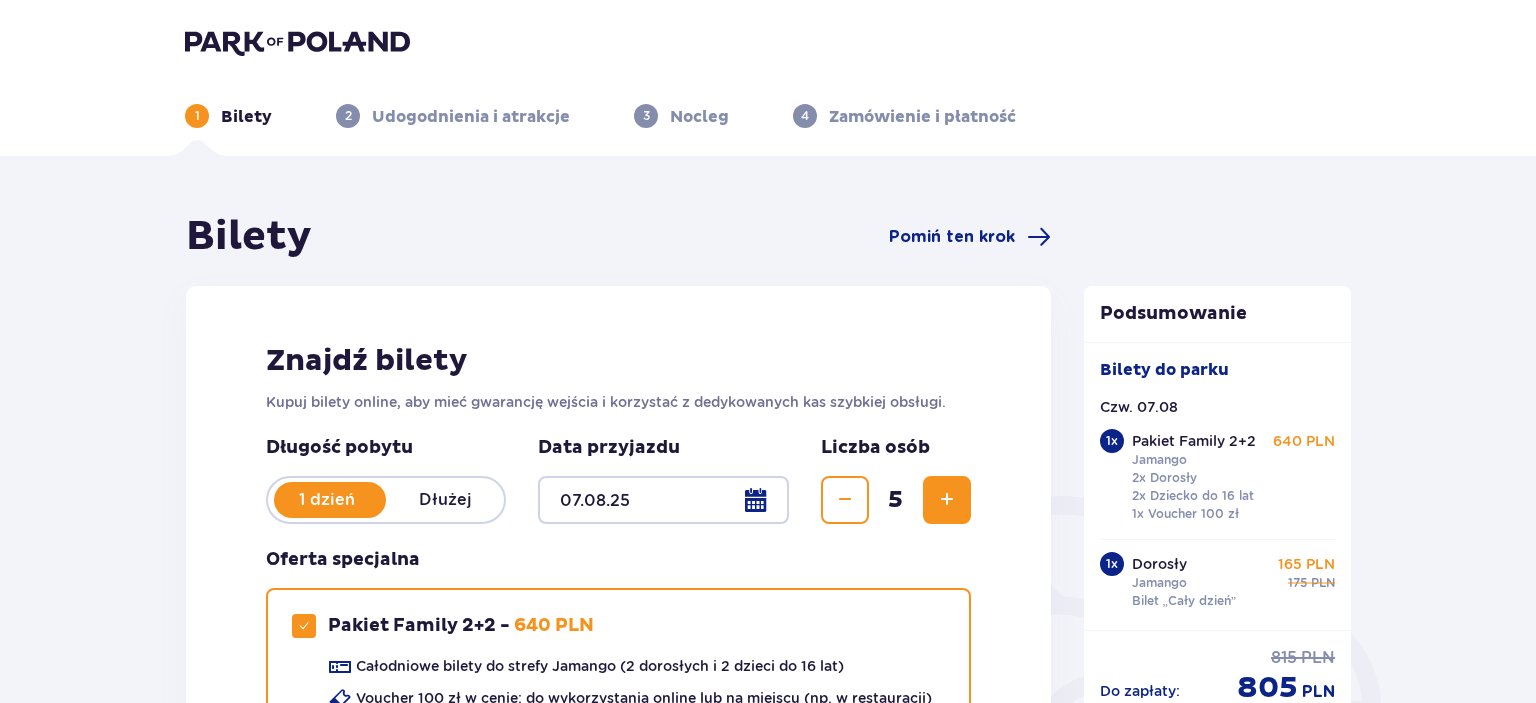 scroll, scrollTop: 310, scrollLeft: 0, axis: vertical 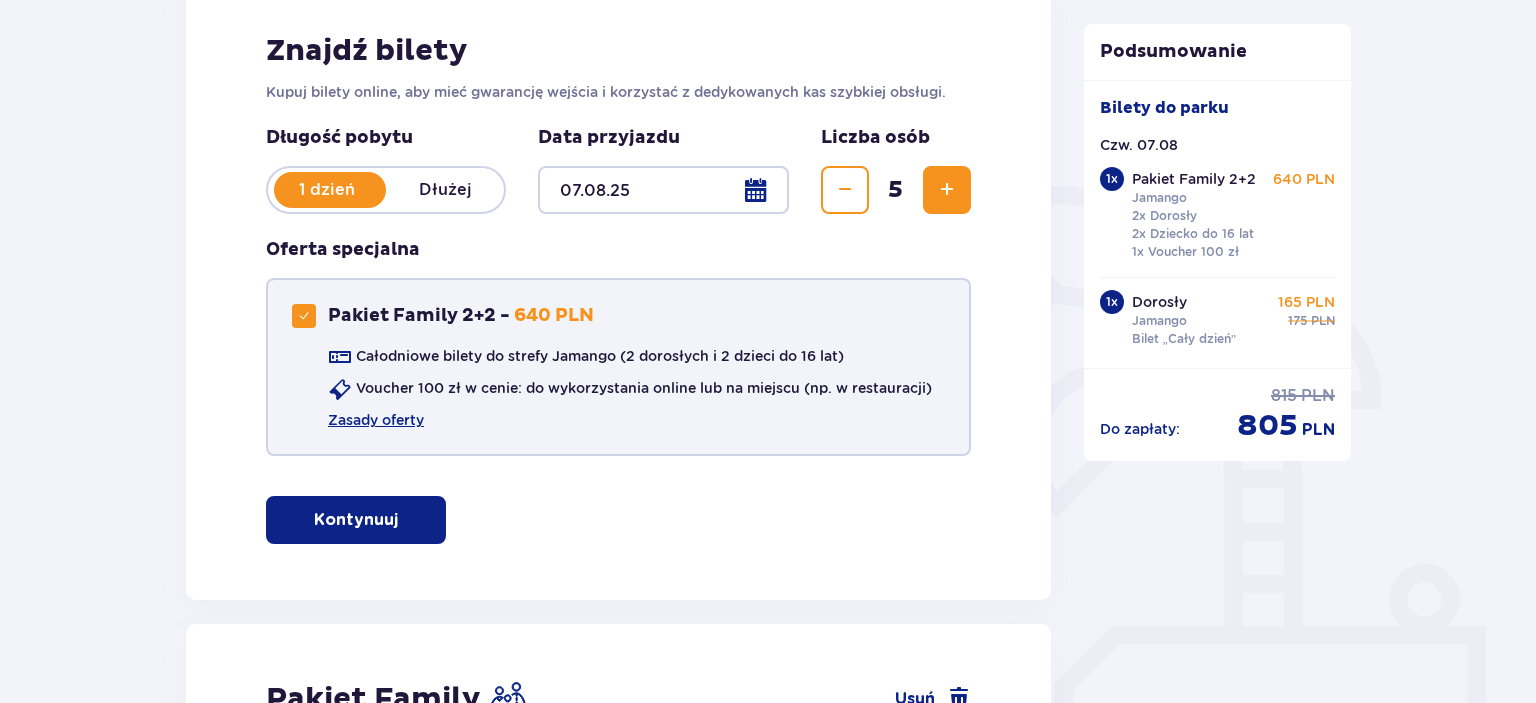 click at bounding box center [304, 316] 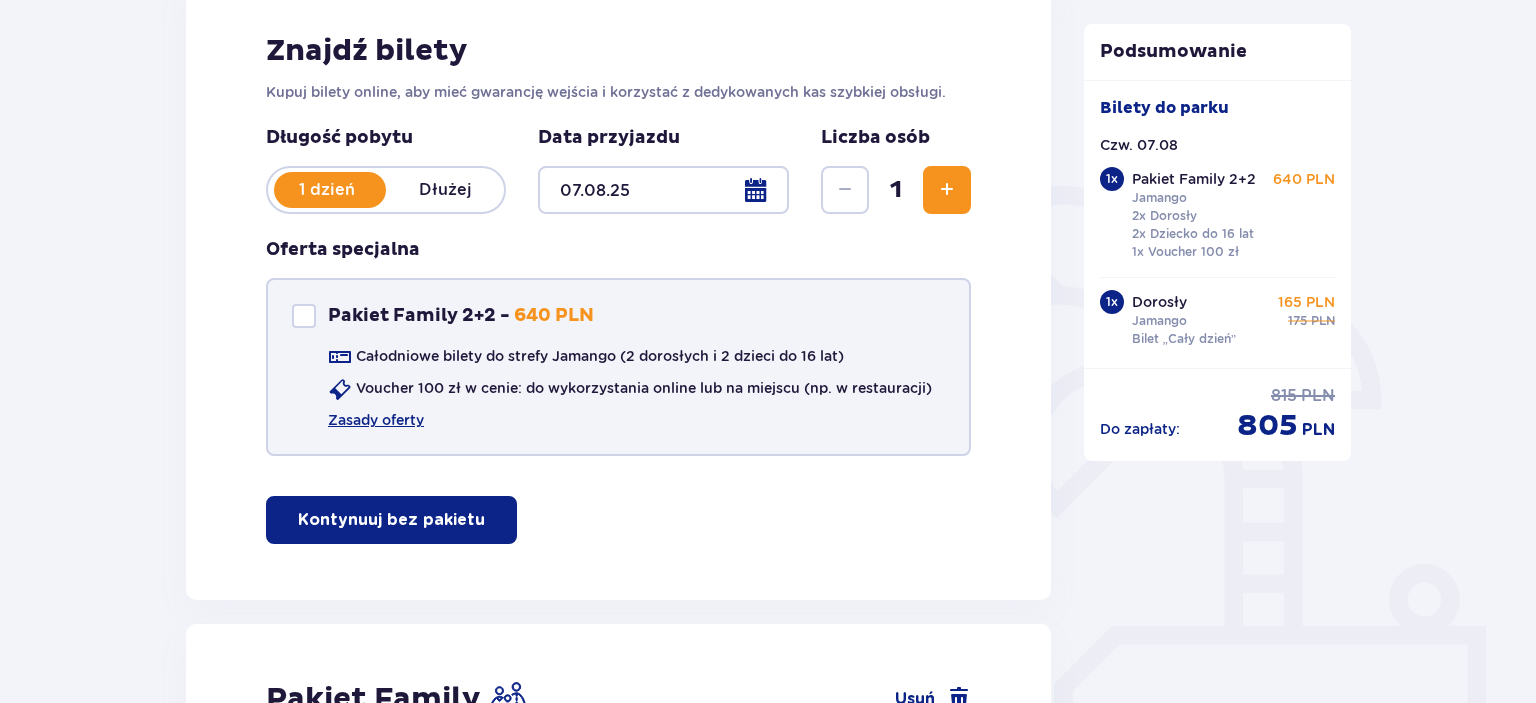 checkbox on "false" 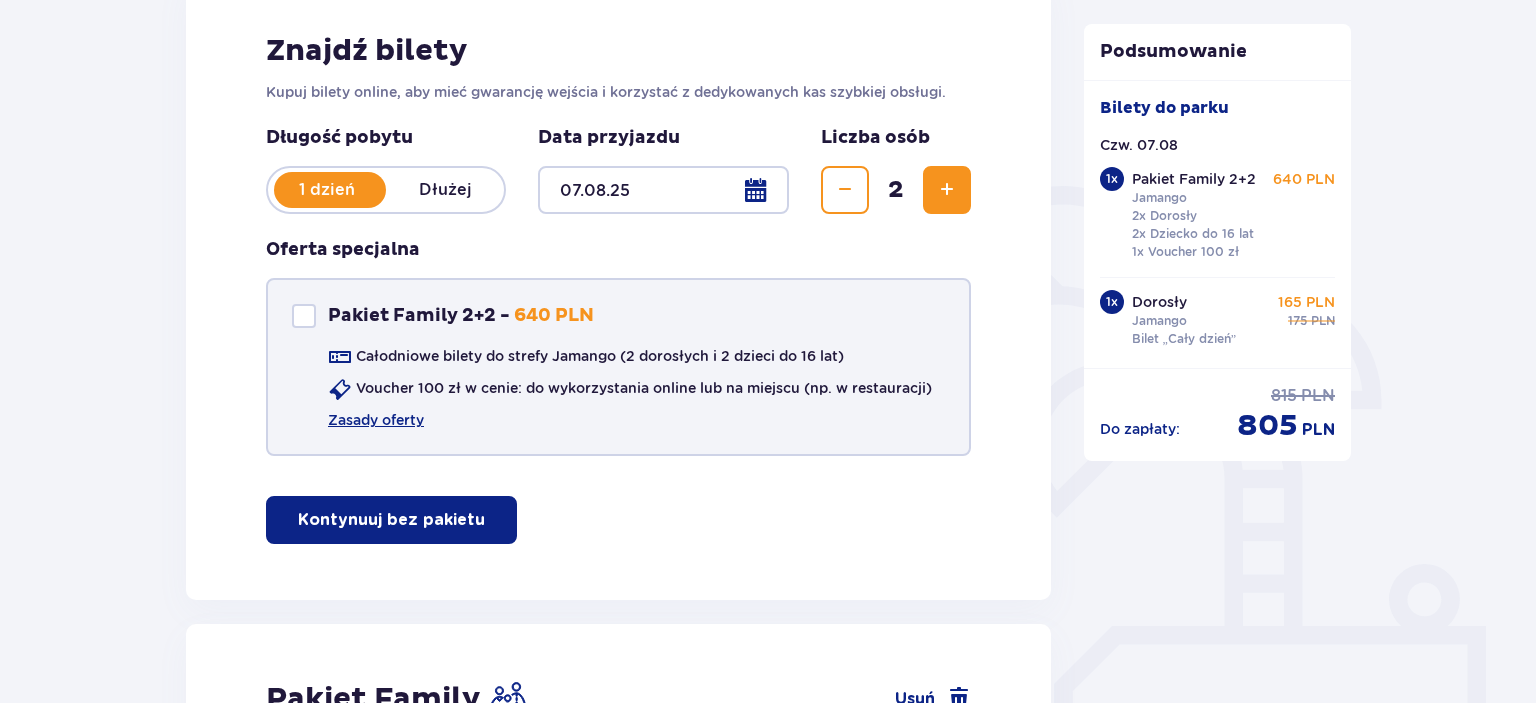 click at bounding box center [947, 190] 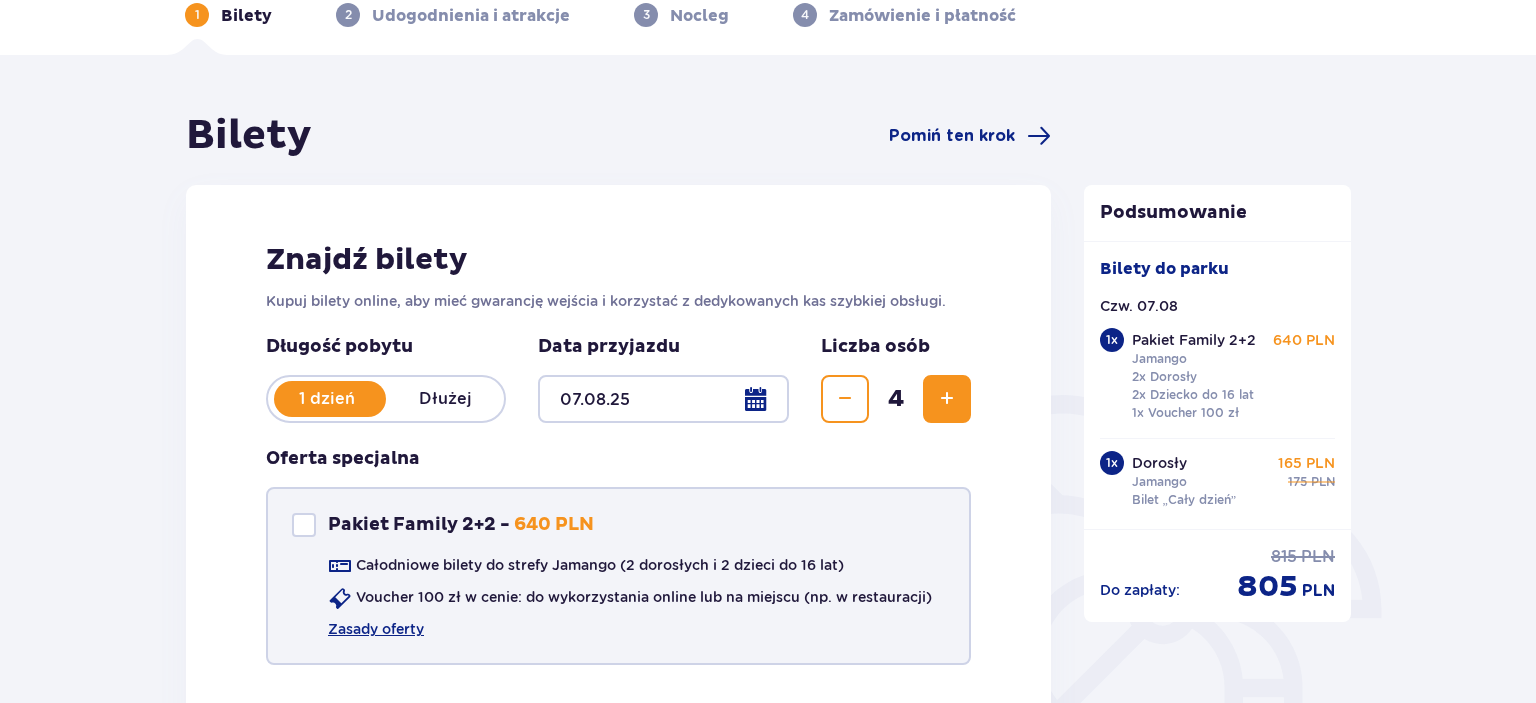 scroll, scrollTop: 100, scrollLeft: 0, axis: vertical 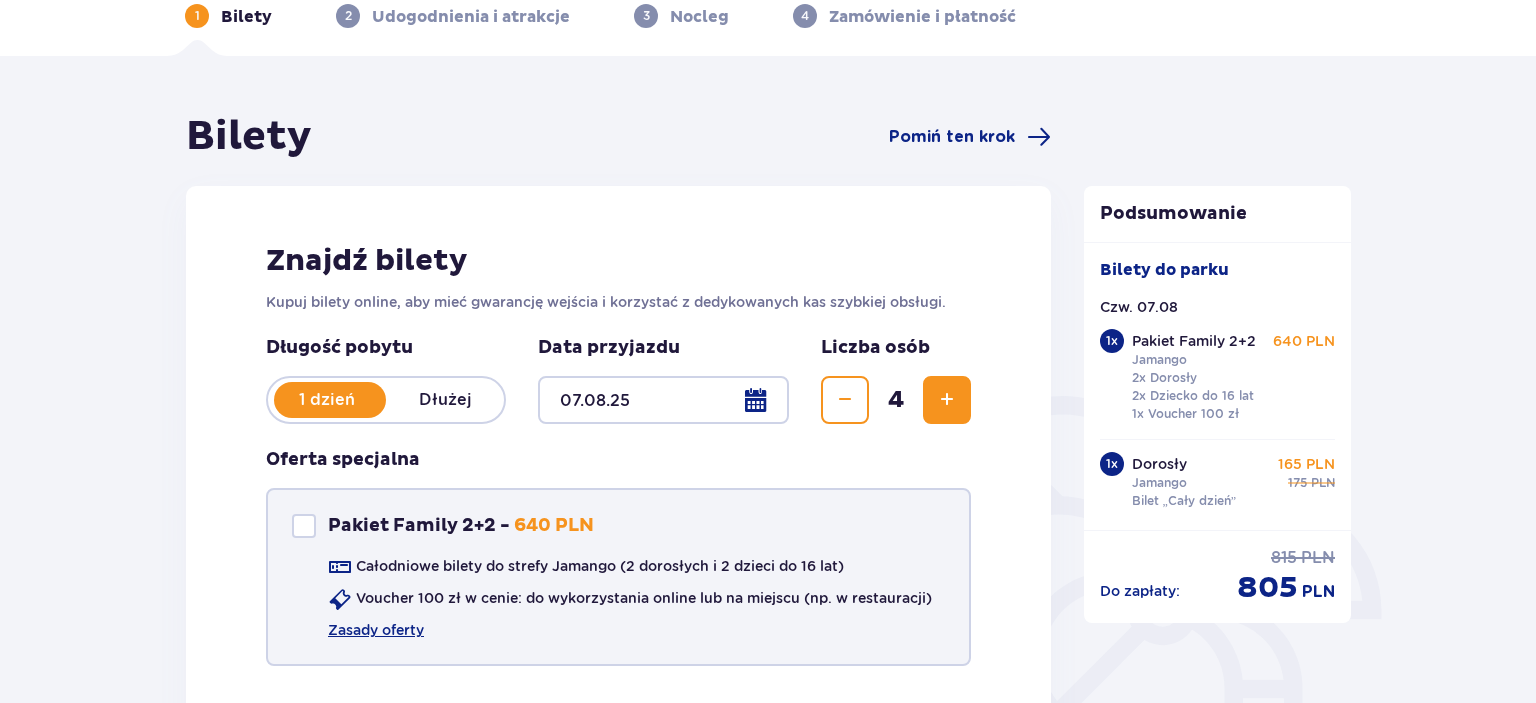 click at bounding box center [947, 400] 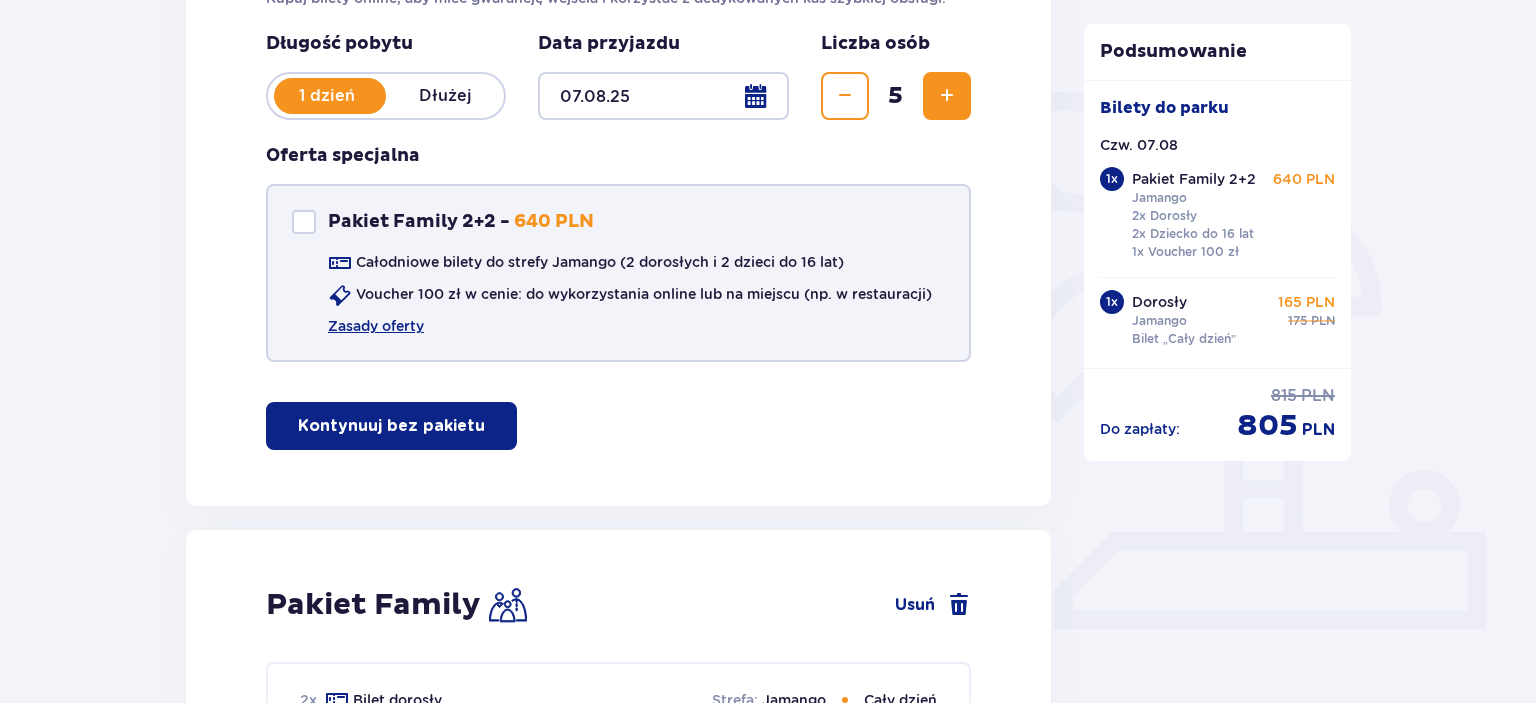 scroll, scrollTop: 398, scrollLeft: 0, axis: vertical 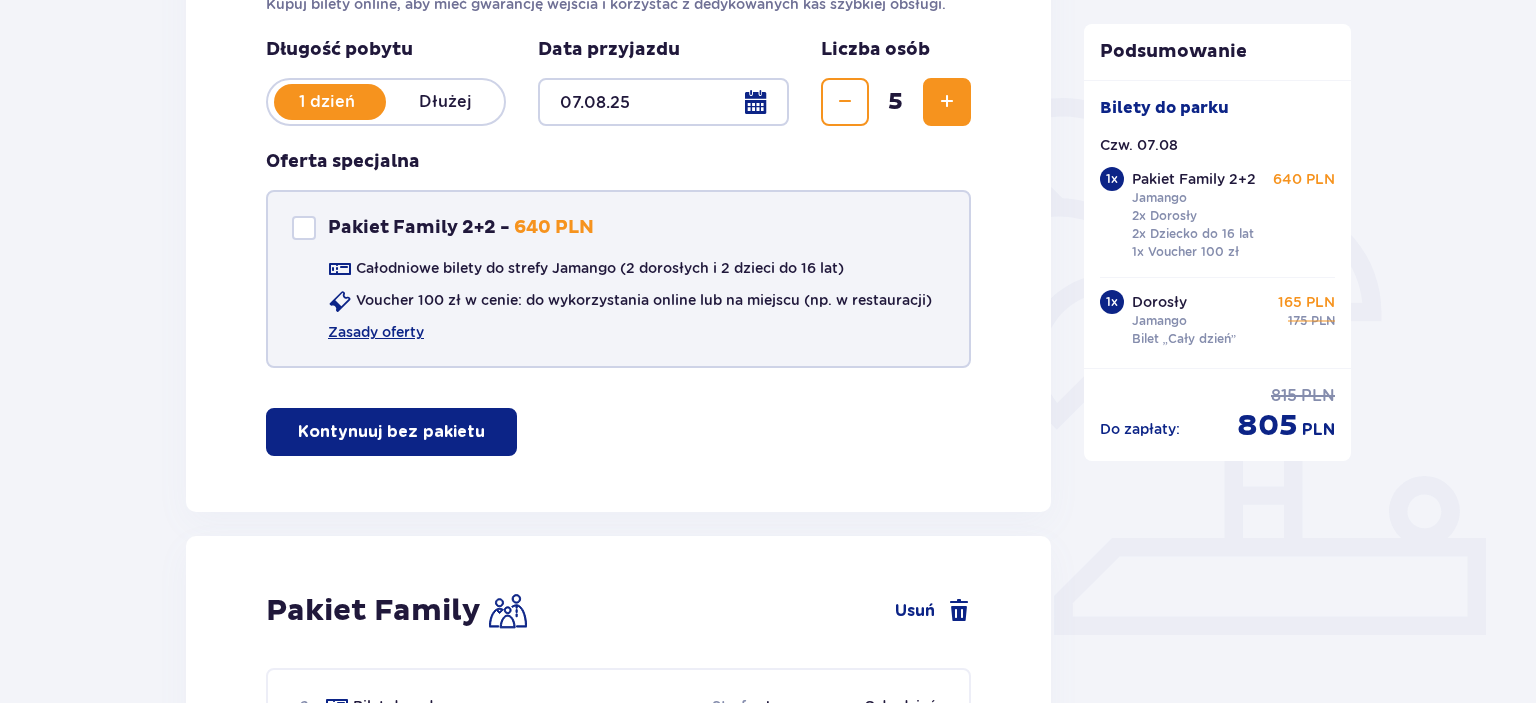 click on "Kontynuuj bez pakietu" at bounding box center [391, 432] 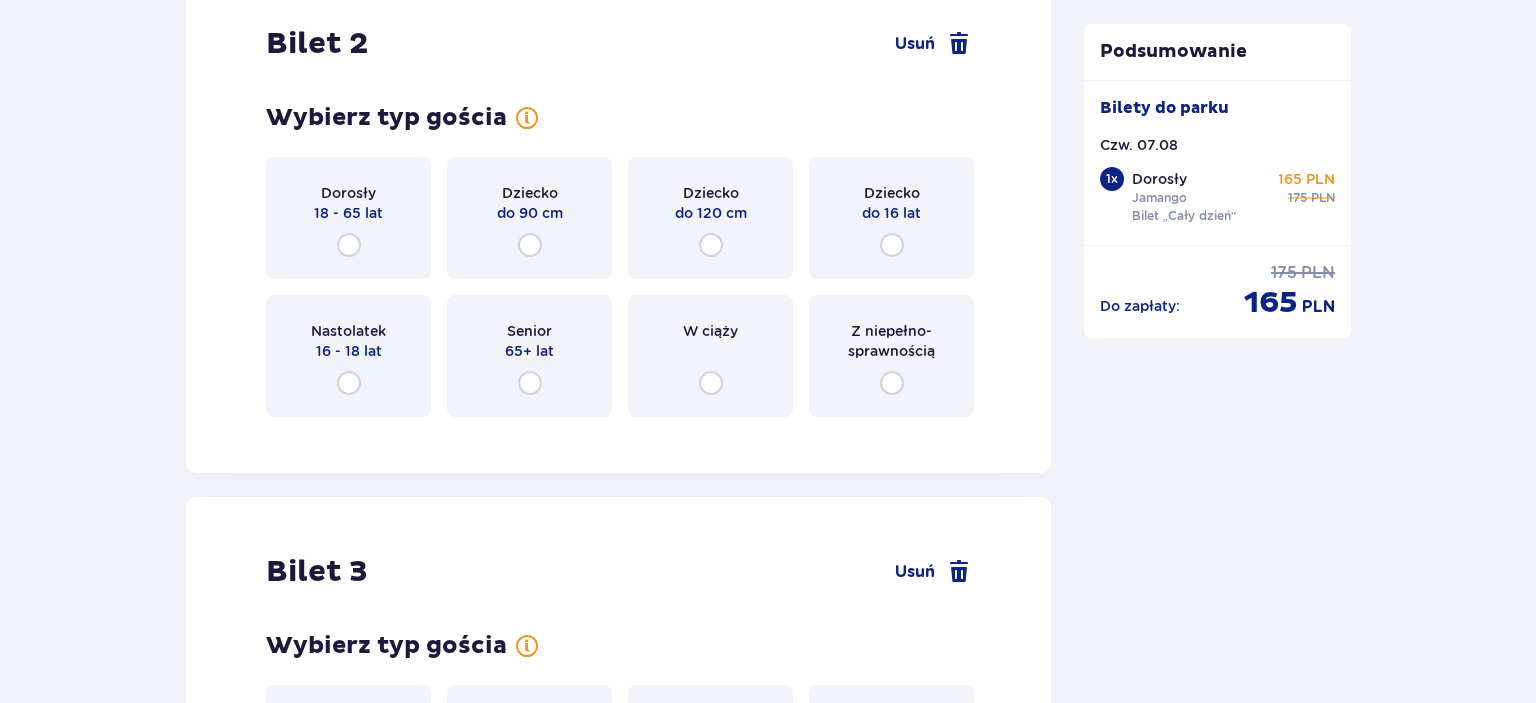 scroll, scrollTop: 2578, scrollLeft: 0, axis: vertical 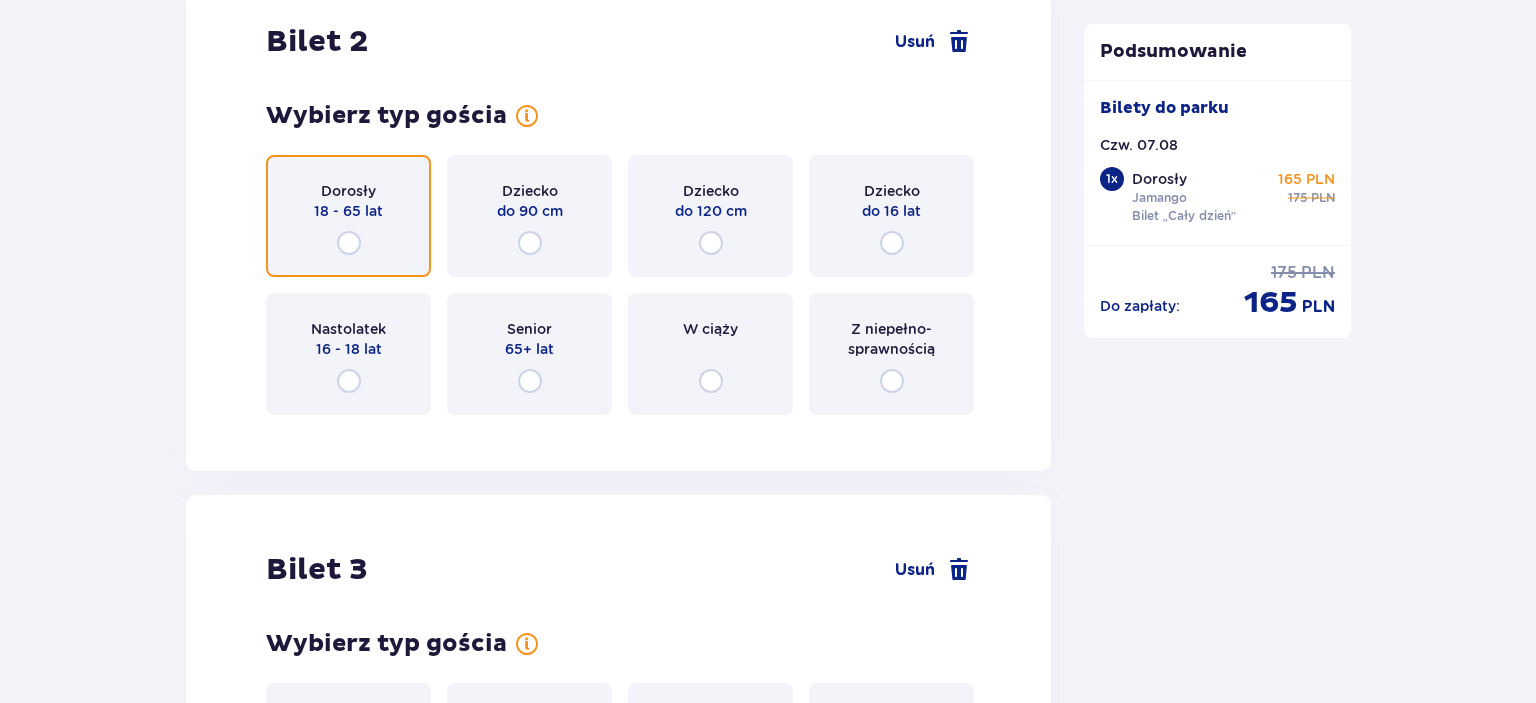 click at bounding box center (349, 243) 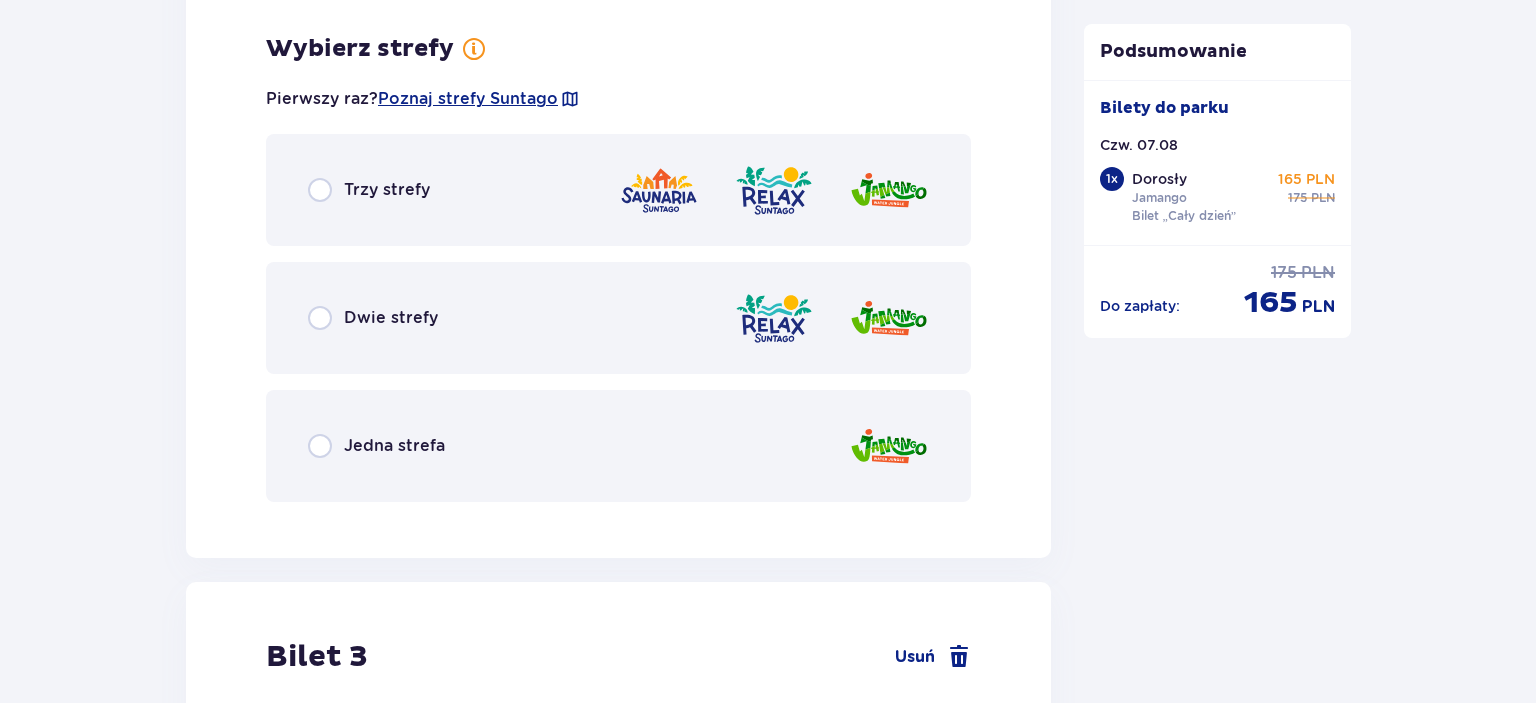 scroll, scrollTop: 3007, scrollLeft: 0, axis: vertical 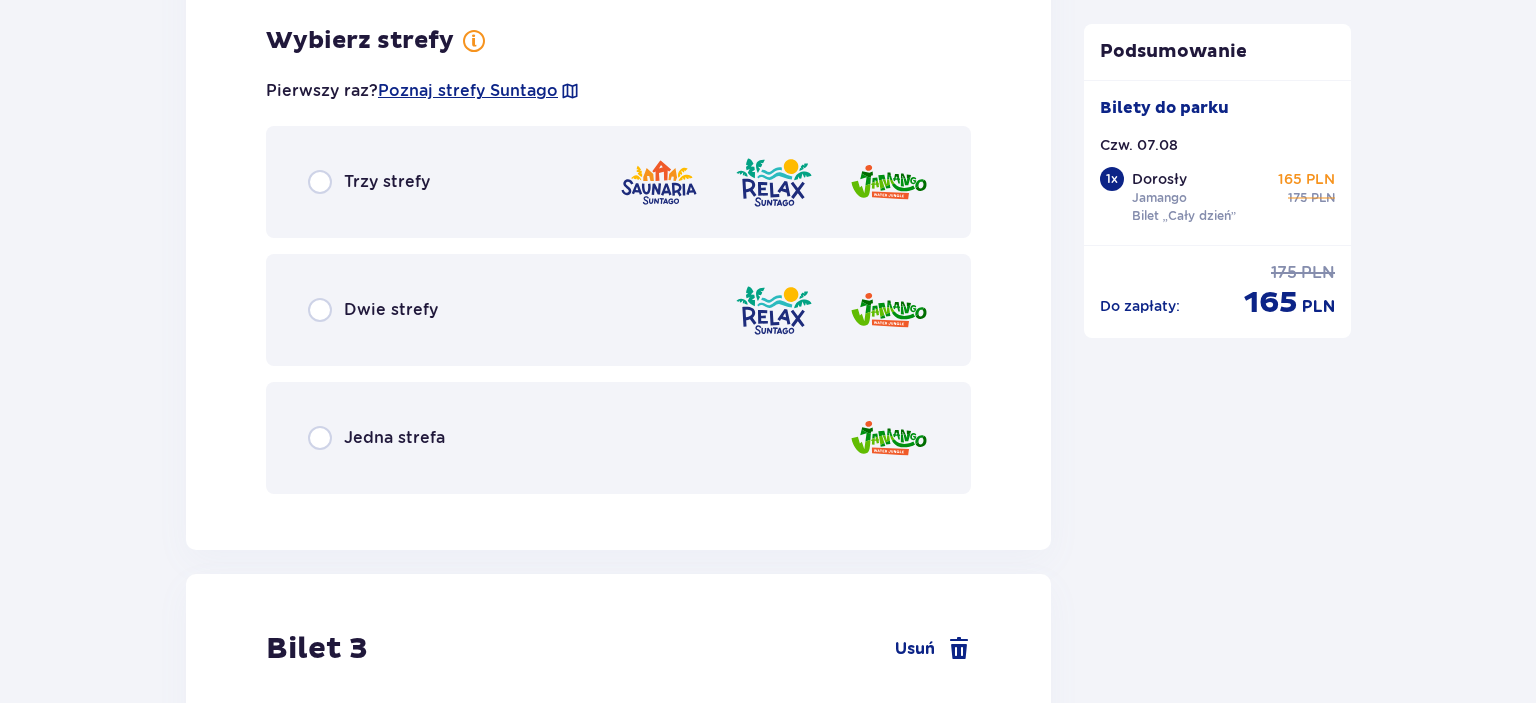 click on "Jedna strefa" at bounding box center (394, 438) 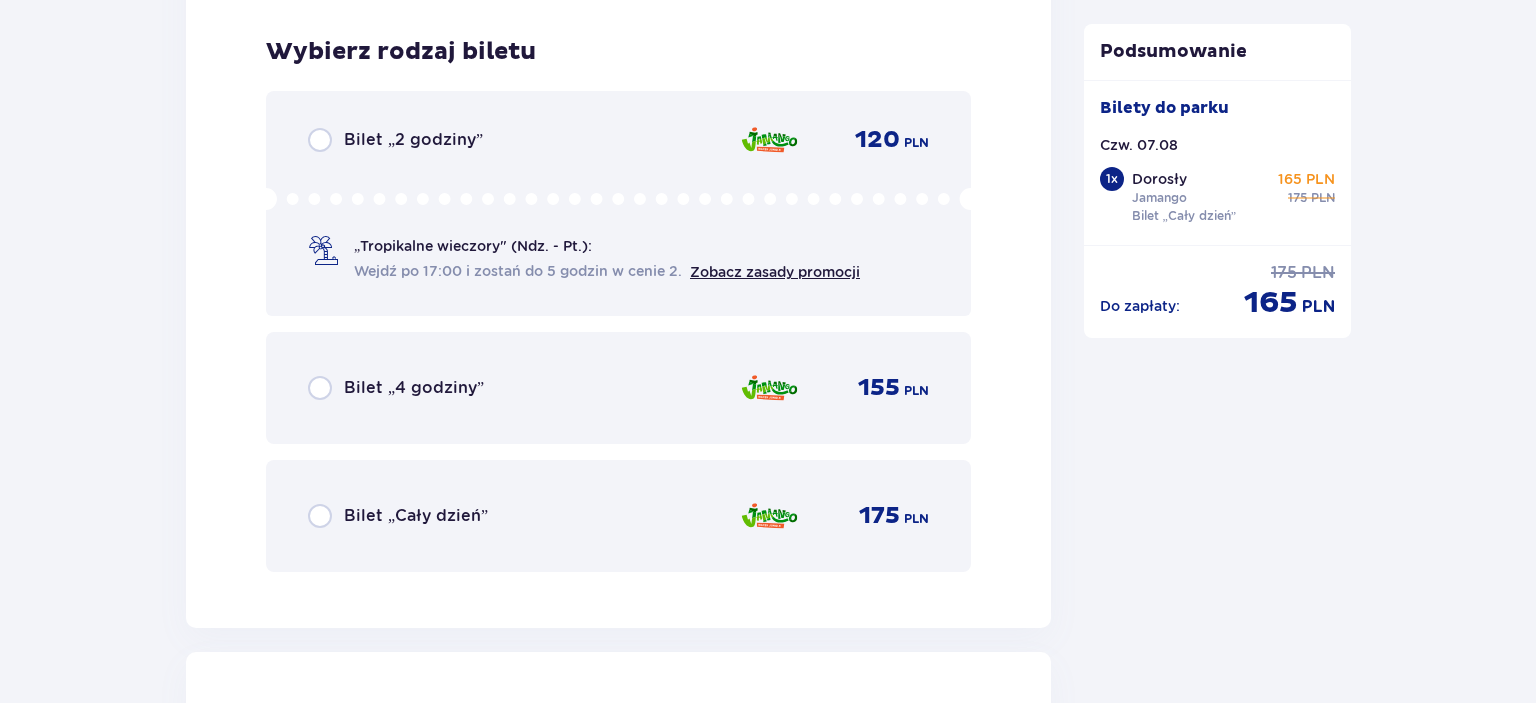 scroll, scrollTop: 3515, scrollLeft: 0, axis: vertical 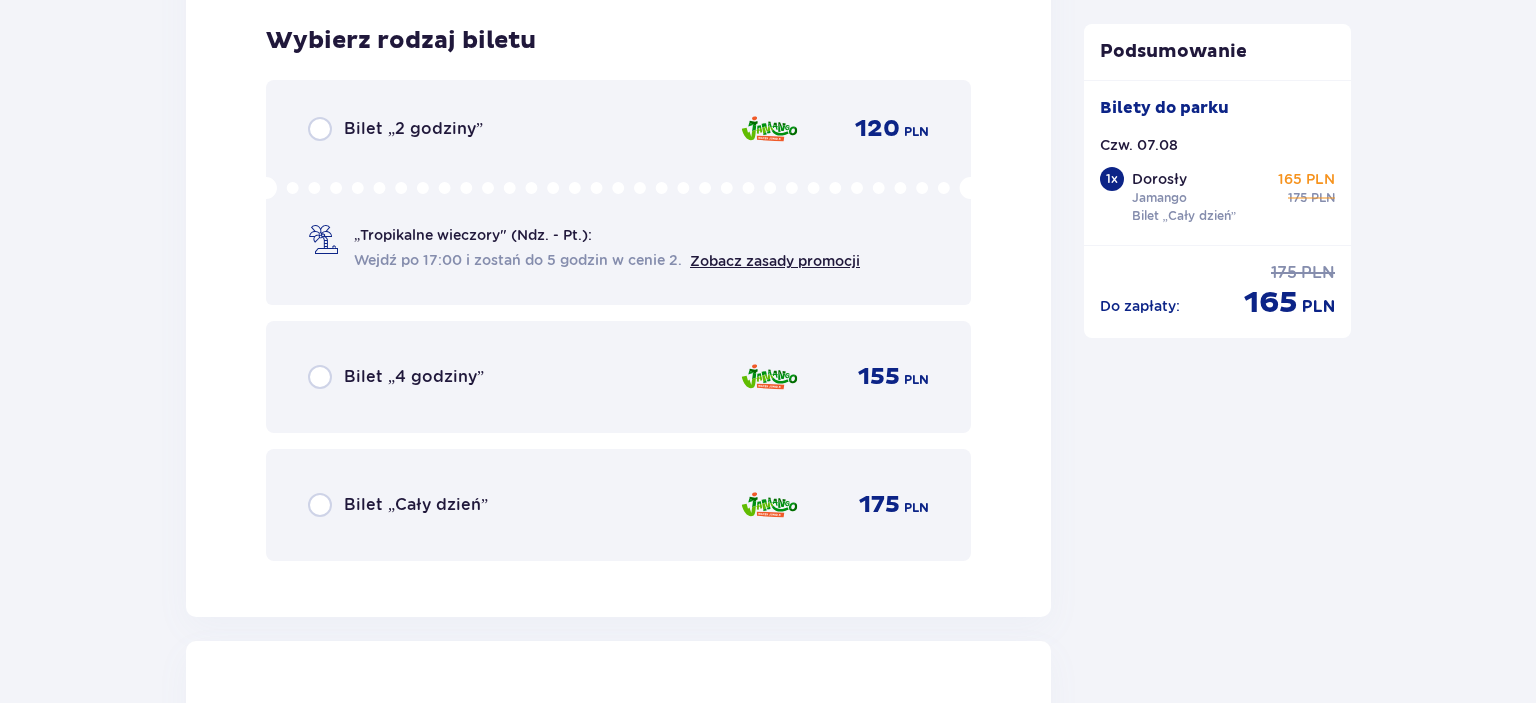 click on "Bilet „Cały dzień”" at bounding box center [416, 505] 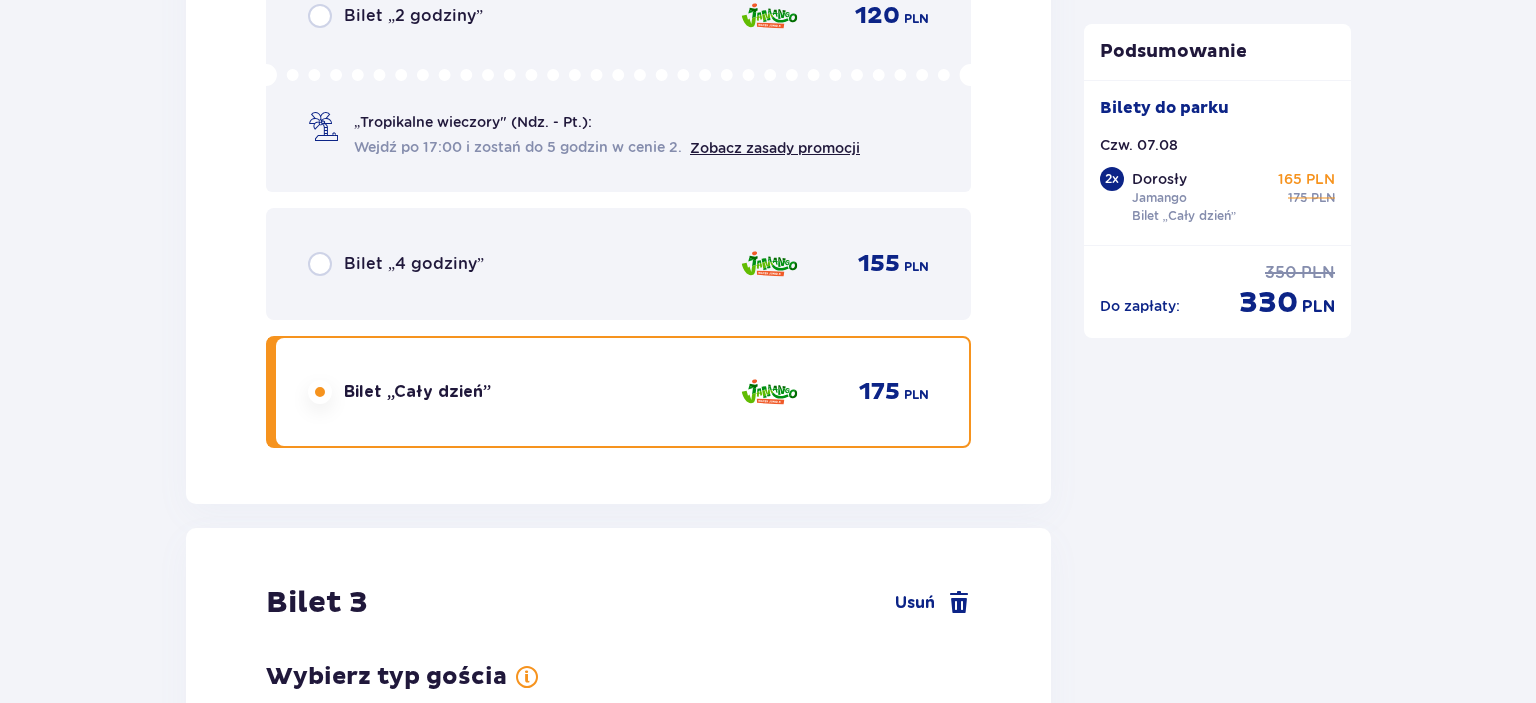scroll, scrollTop: 4129, scrollLeft: 0, axis: vertical 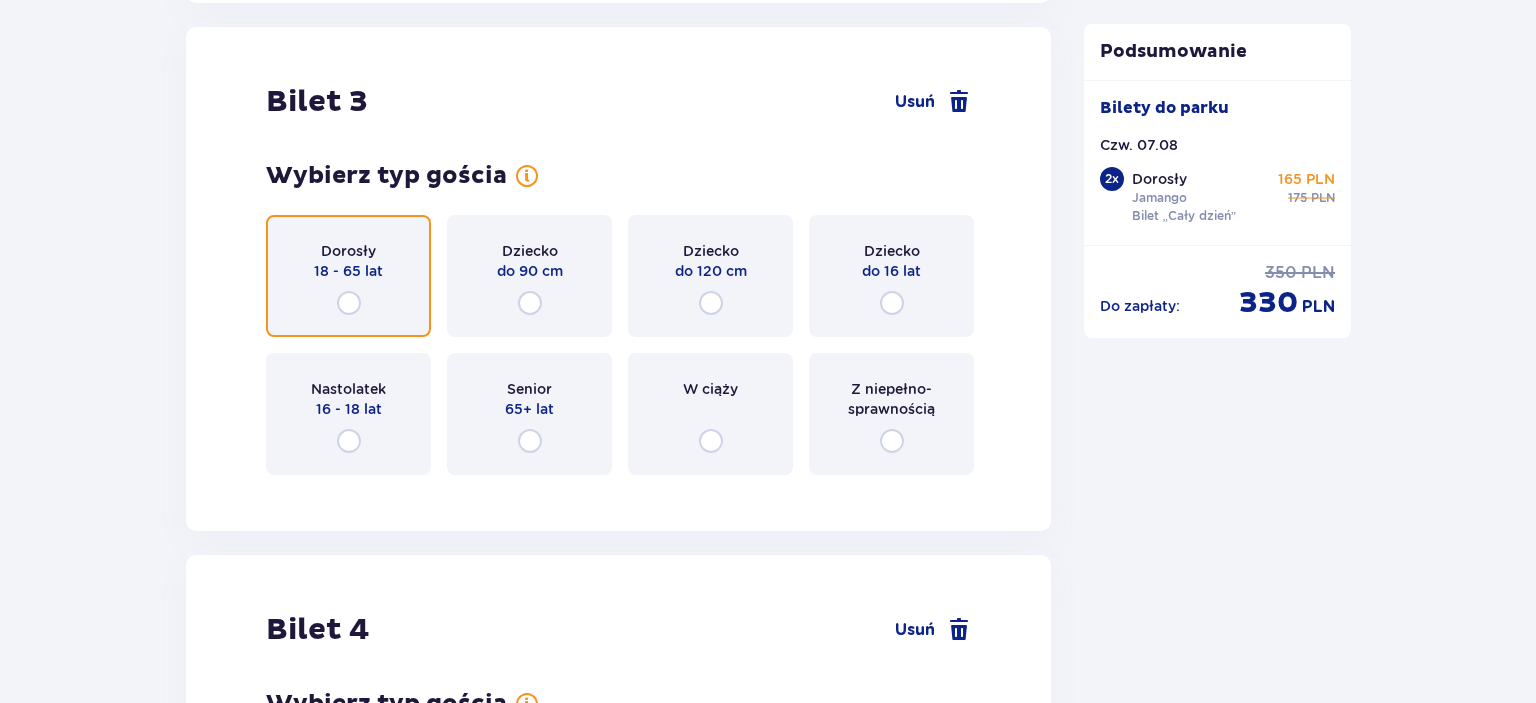 click at bounding box center [349, 303] 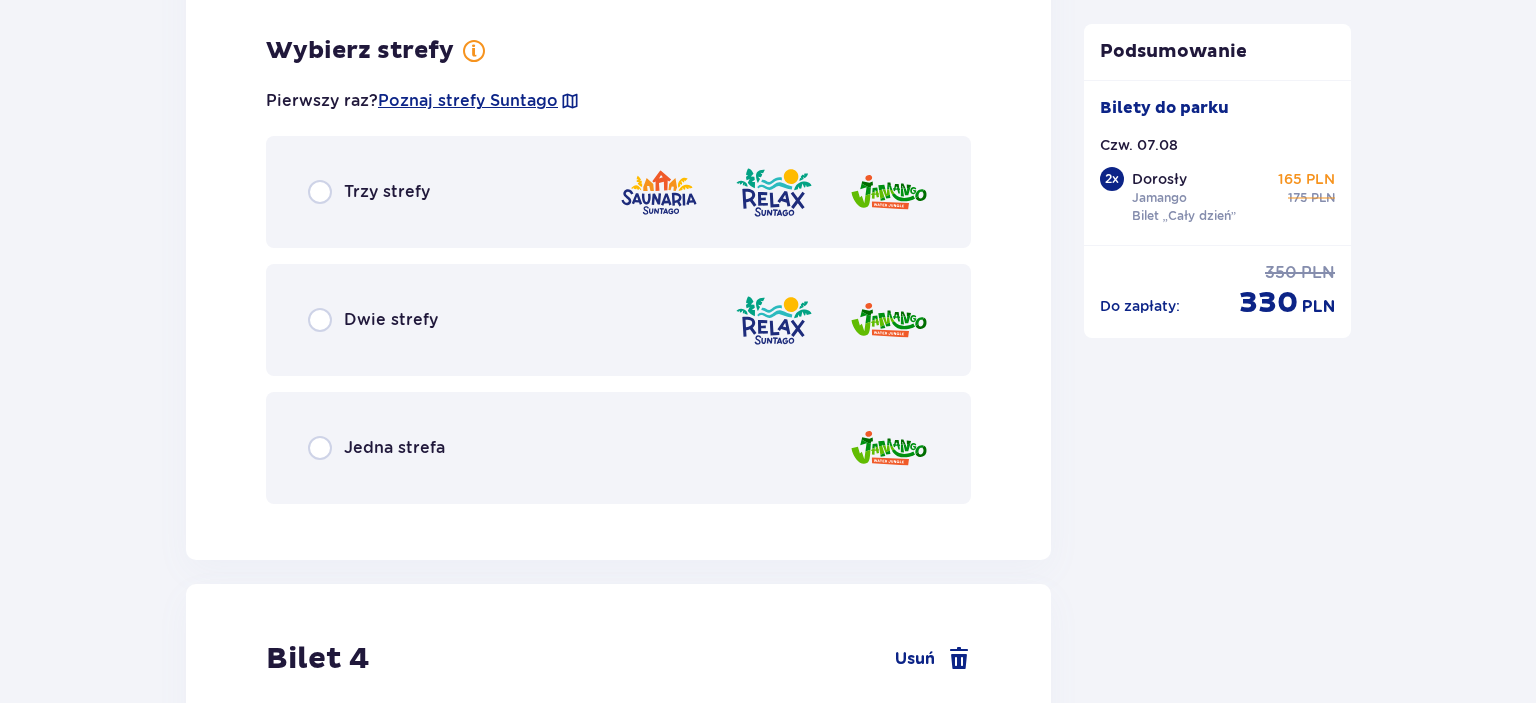 scroll, scrollTop: 4617, scrollLeft: 0, axis: vertical 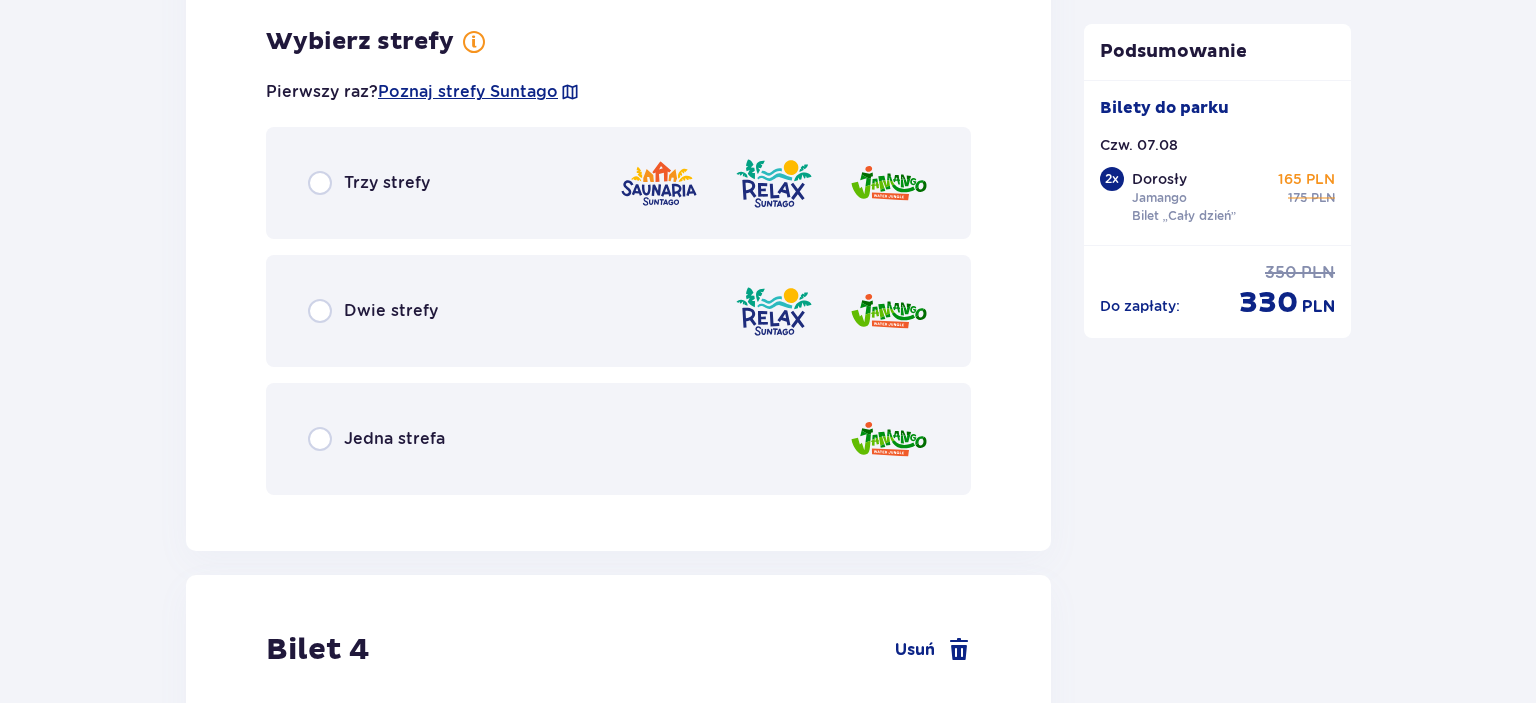 click on "Jedna strefa" at bounding box center [618, 439] 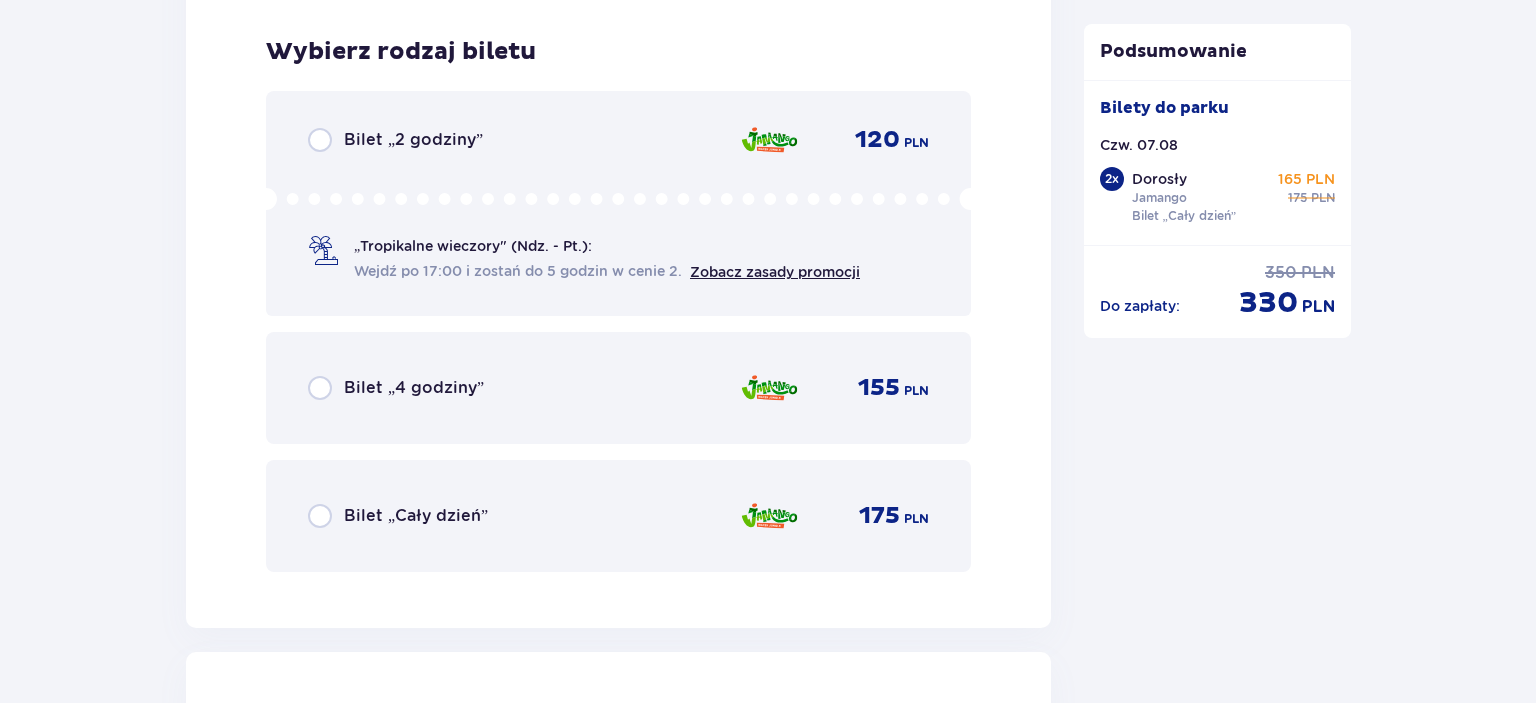 scroll, scrollTop: 5125, scrollLeft: 0, axis: vertical 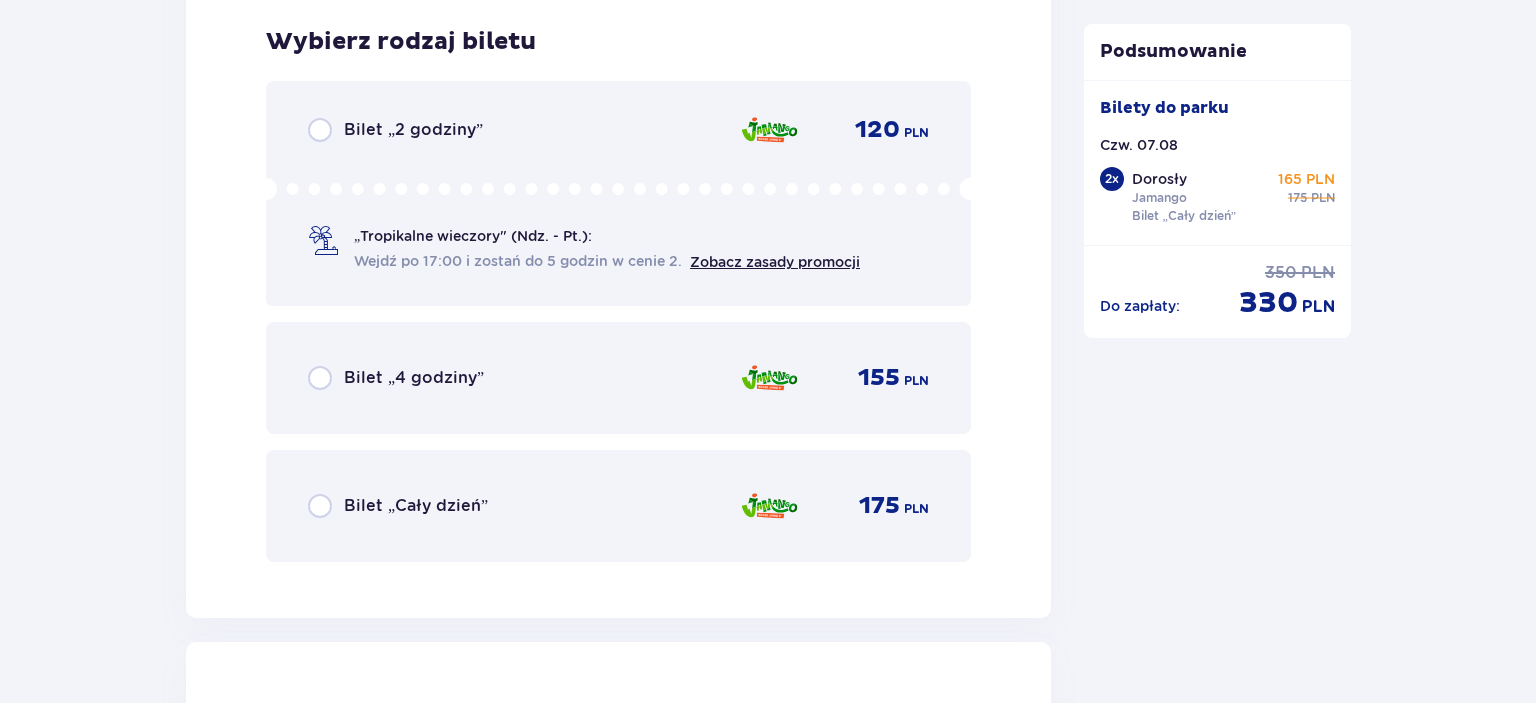 click on "Bilet „Cały dzień”" at bounding box center [416, 506] 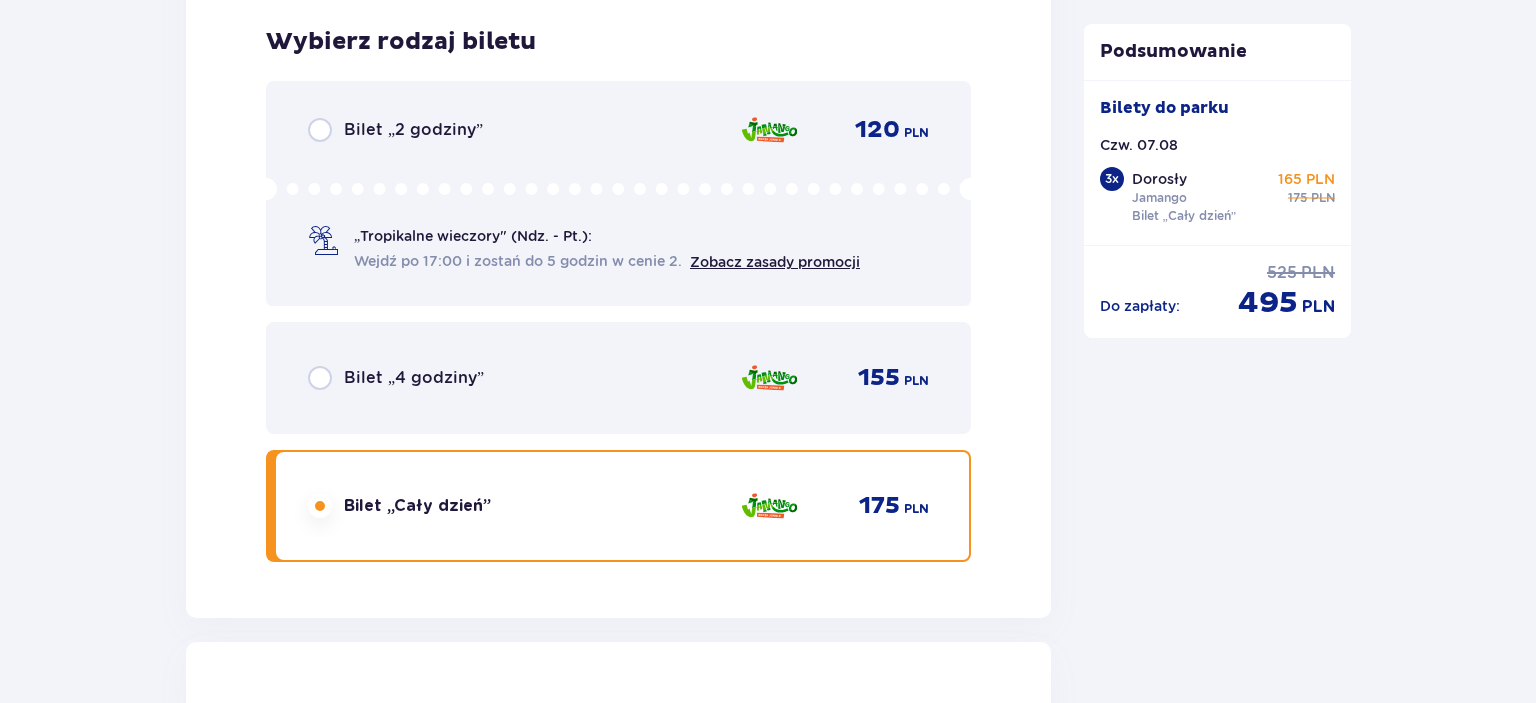scroll, scrollTop: 5740, scrollLeft: 0, axis: vertical 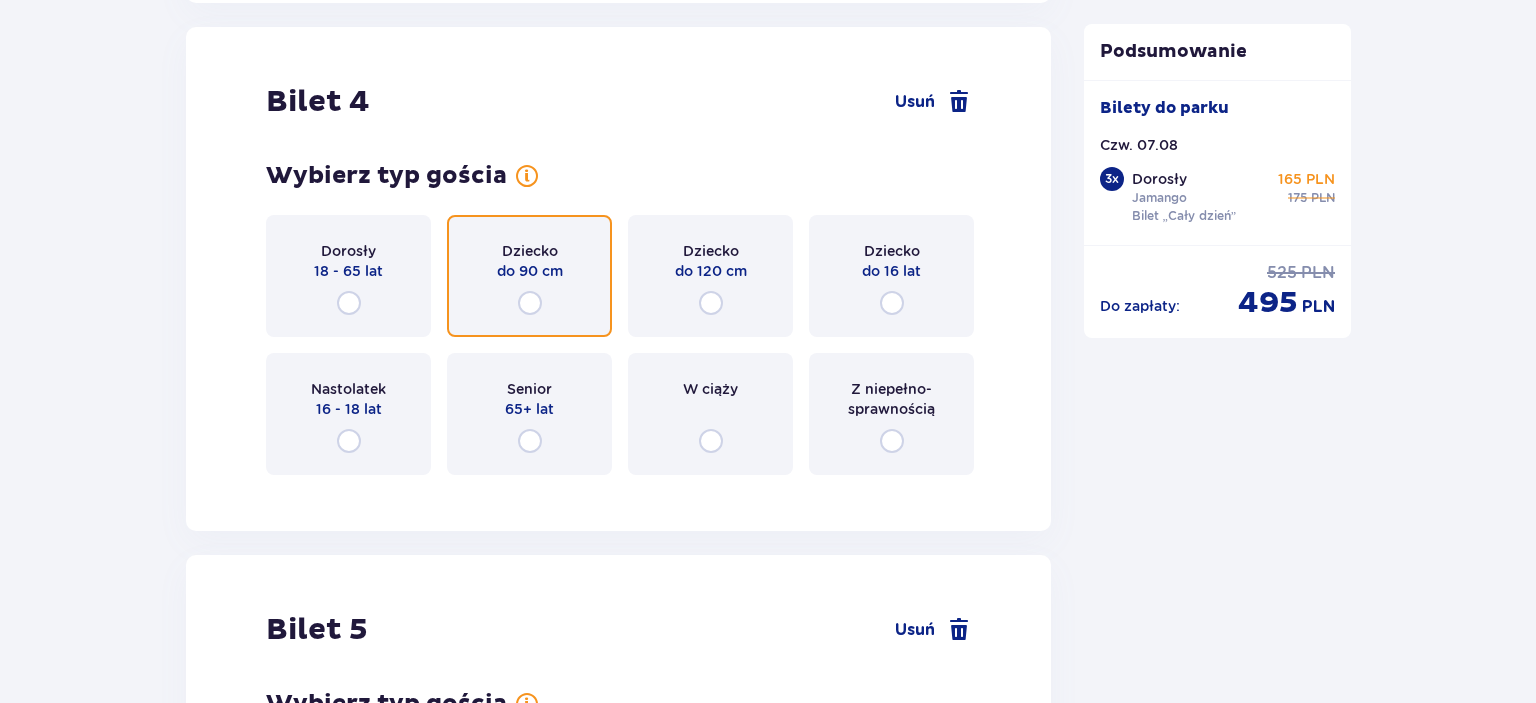 click at bounding box center [530, 303] 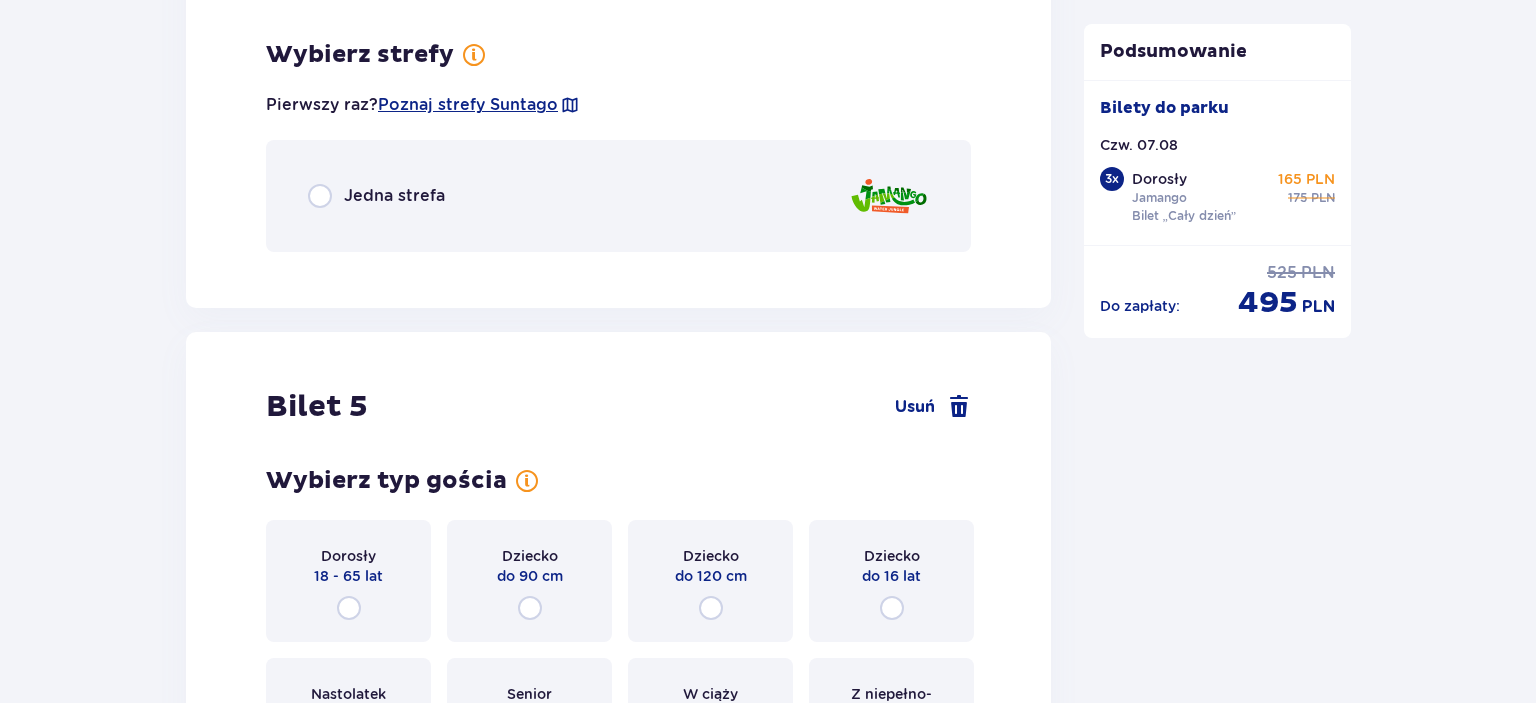 scroll, scrollTop: 6228, scrollLeft: 0, axis: vertical 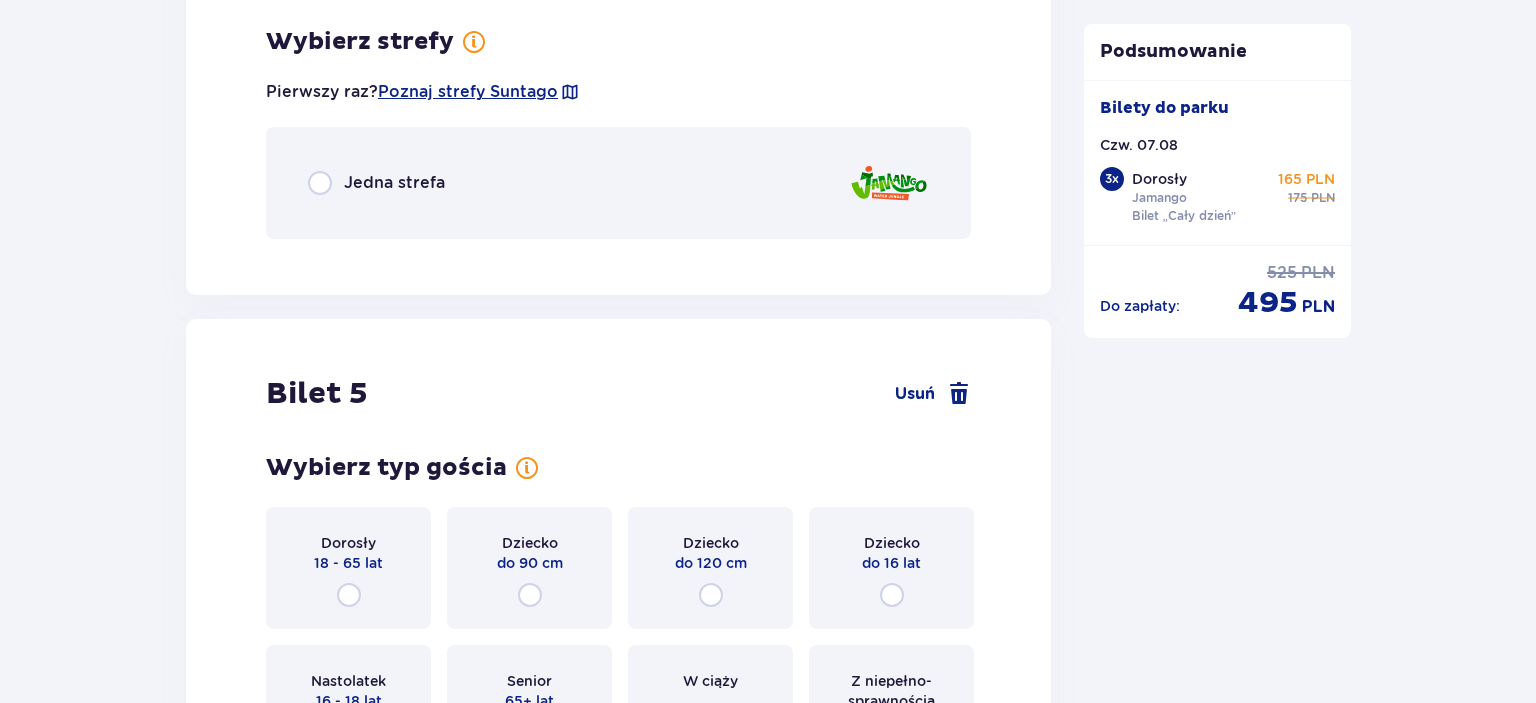 click on "Jedna strefa" at bounding box center [618, 183] 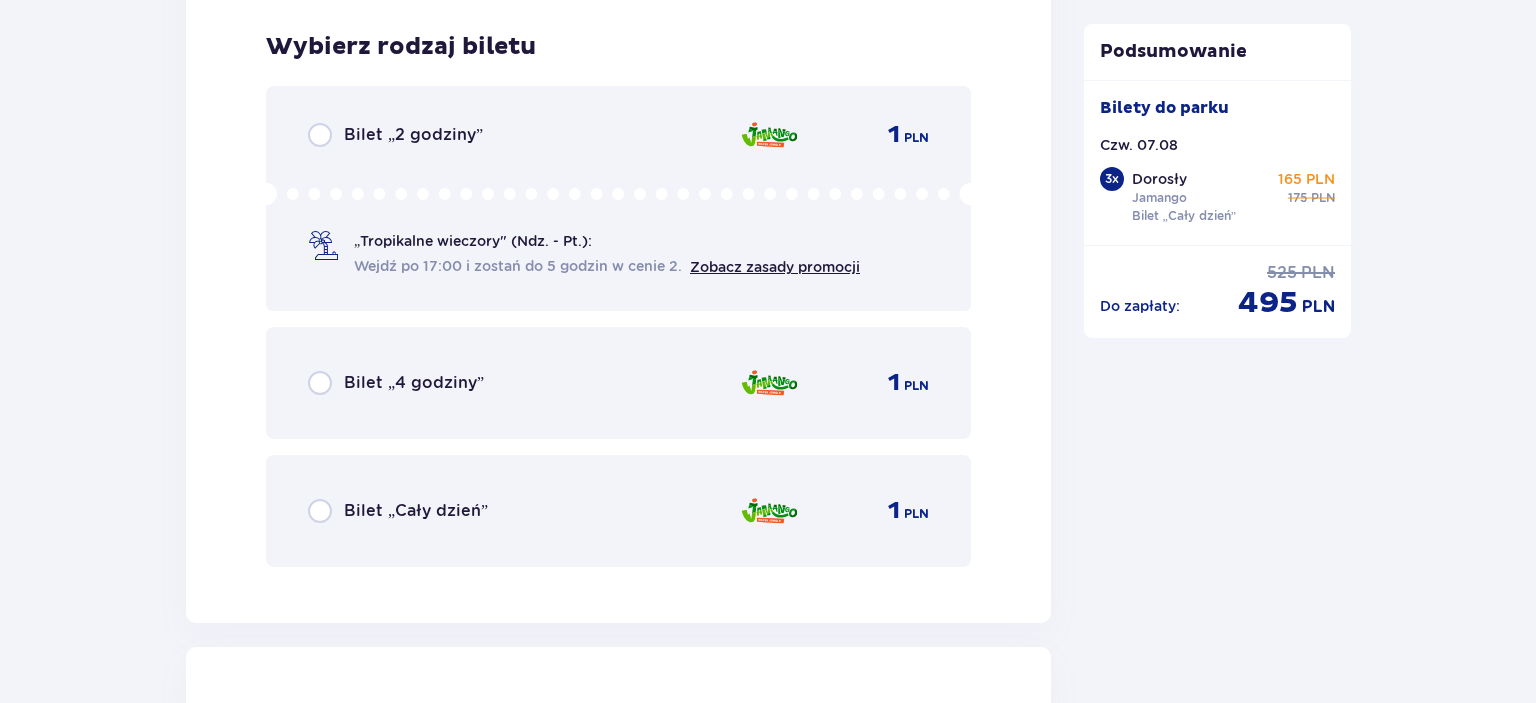 scroll, scrollTop: 6480, scrollLeft: 0, axis: vertical 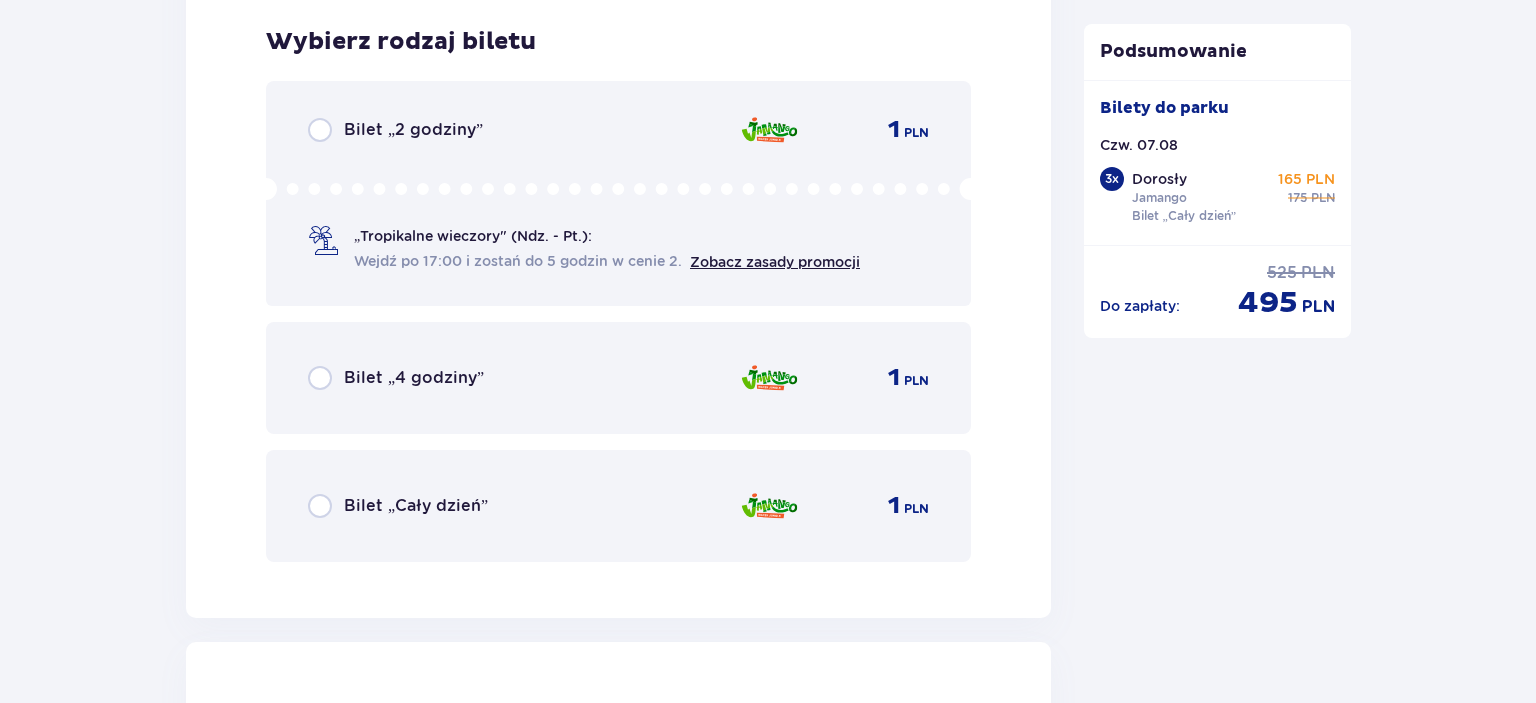 click on "Bilet „Cały dzień”" at bounding box center [416, 506] 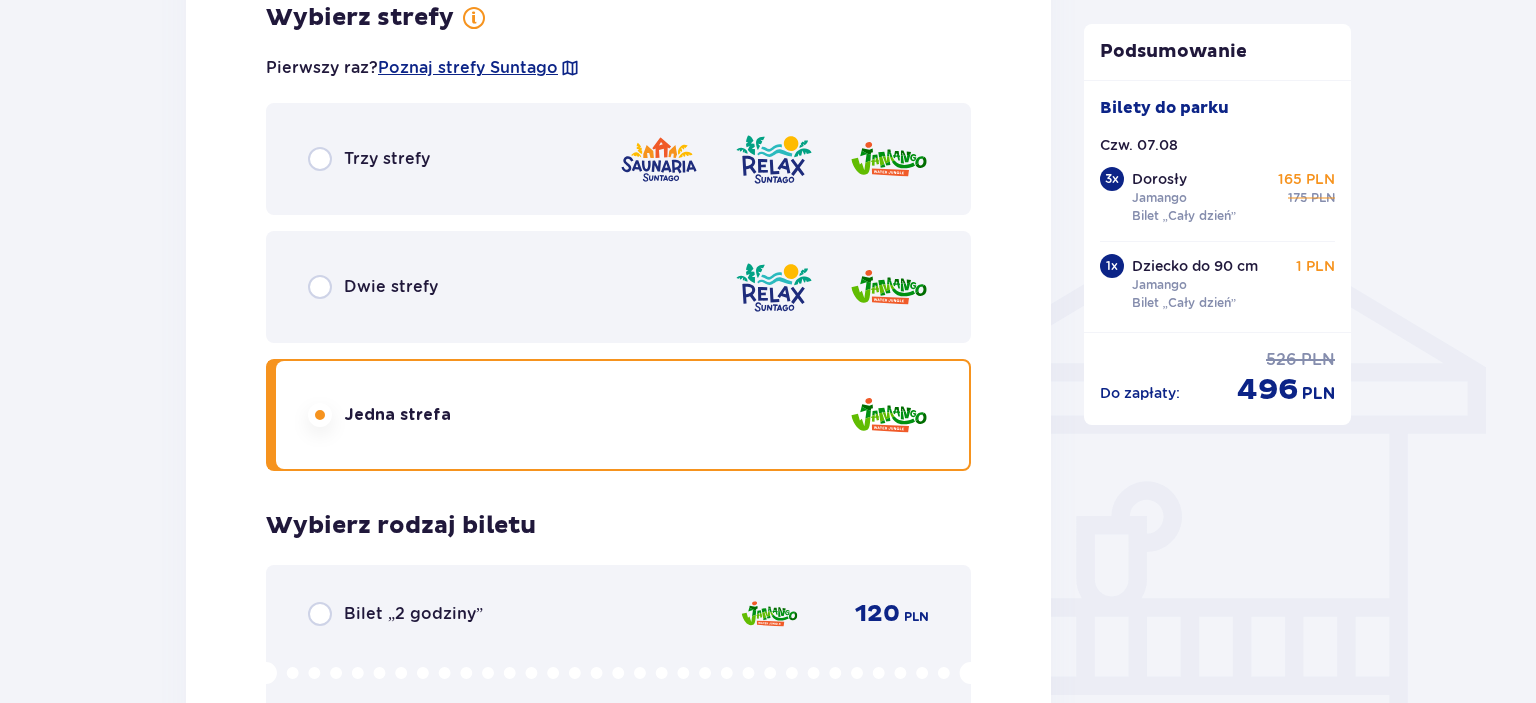 scroll, scrollTop: 1424, scrollLeft: 0, axis: vertical 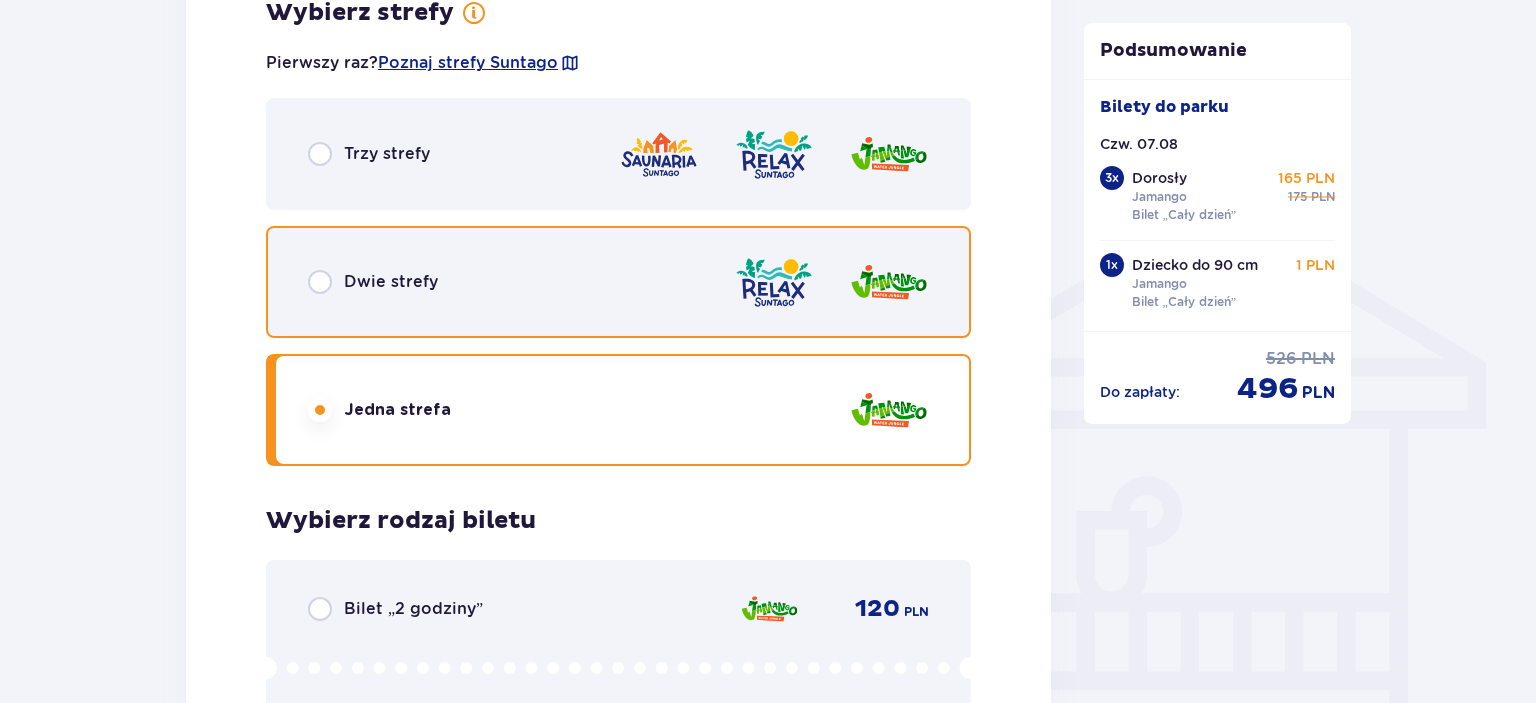 click at bounding box center [320, 282] 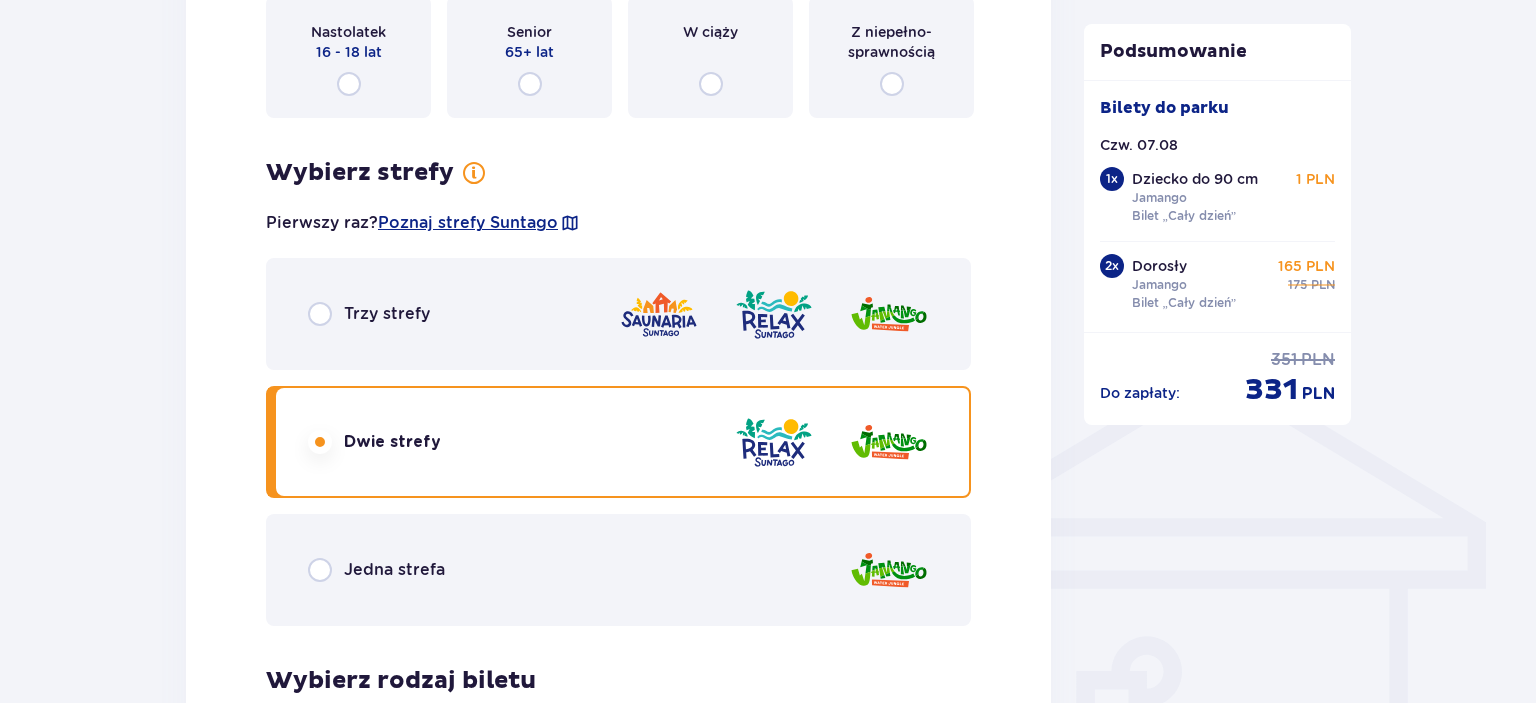 scroll, scrollTop: 1262, scrollLeft: 0, axis: vertical 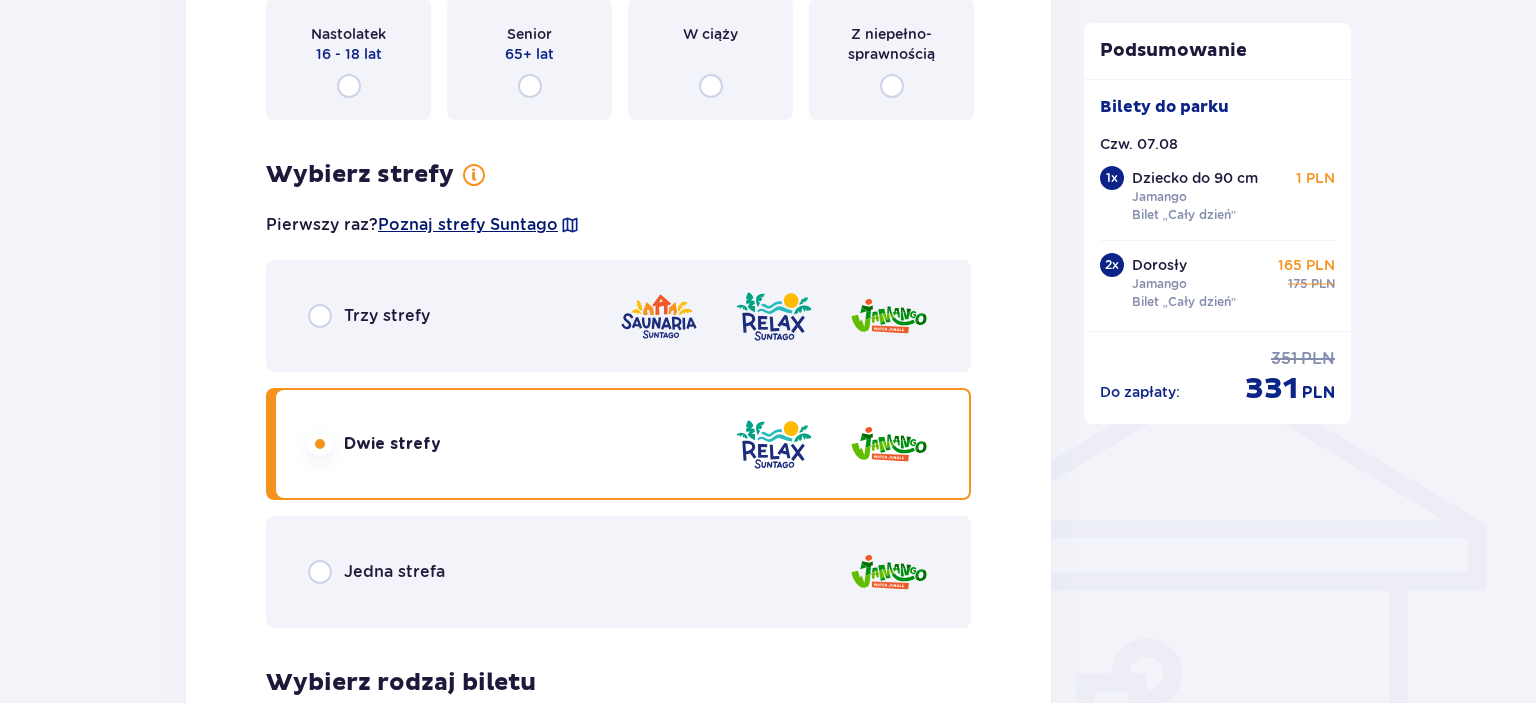 click on "Poznaj strefy Suntago" at bounding box center (468, 225) 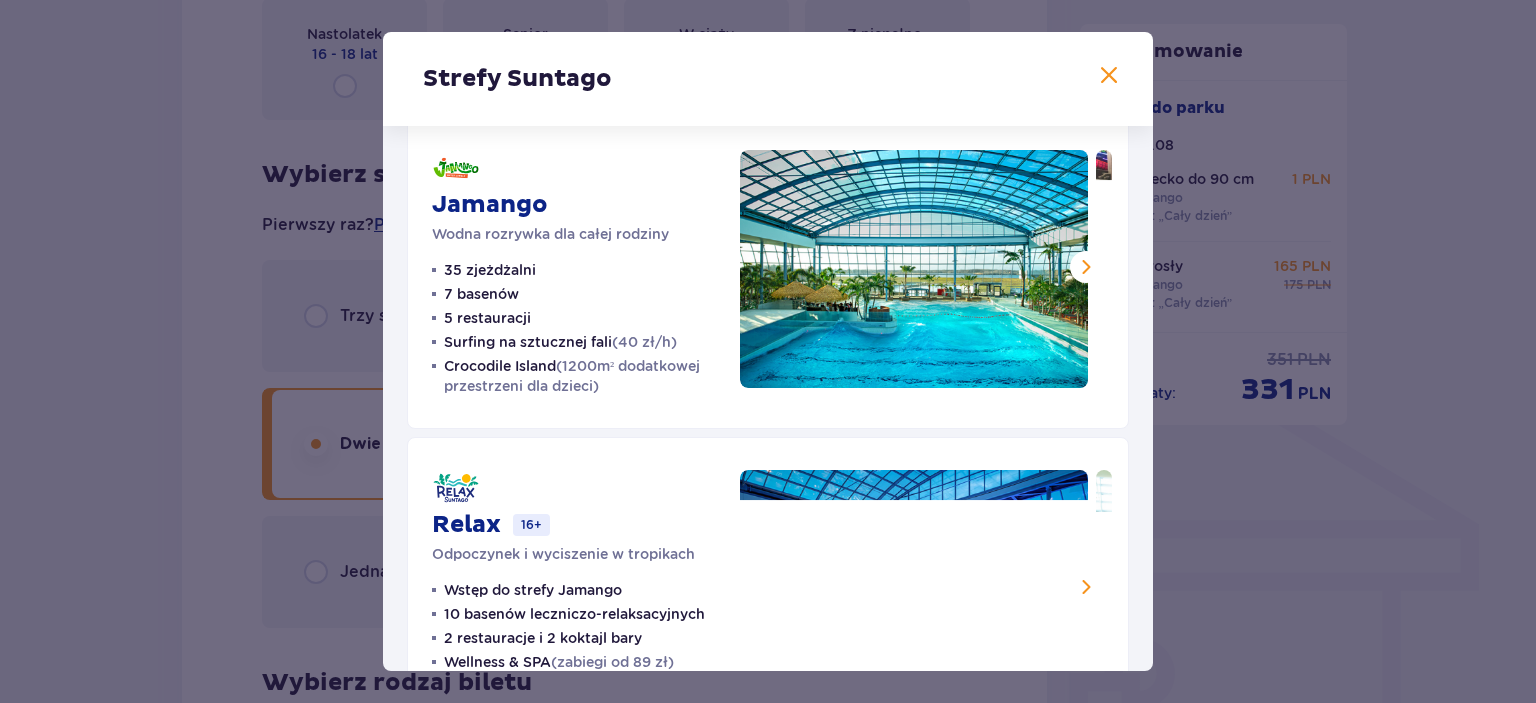 scroll, scrollTop: 72, scrollLeft: 0, axis: vertical 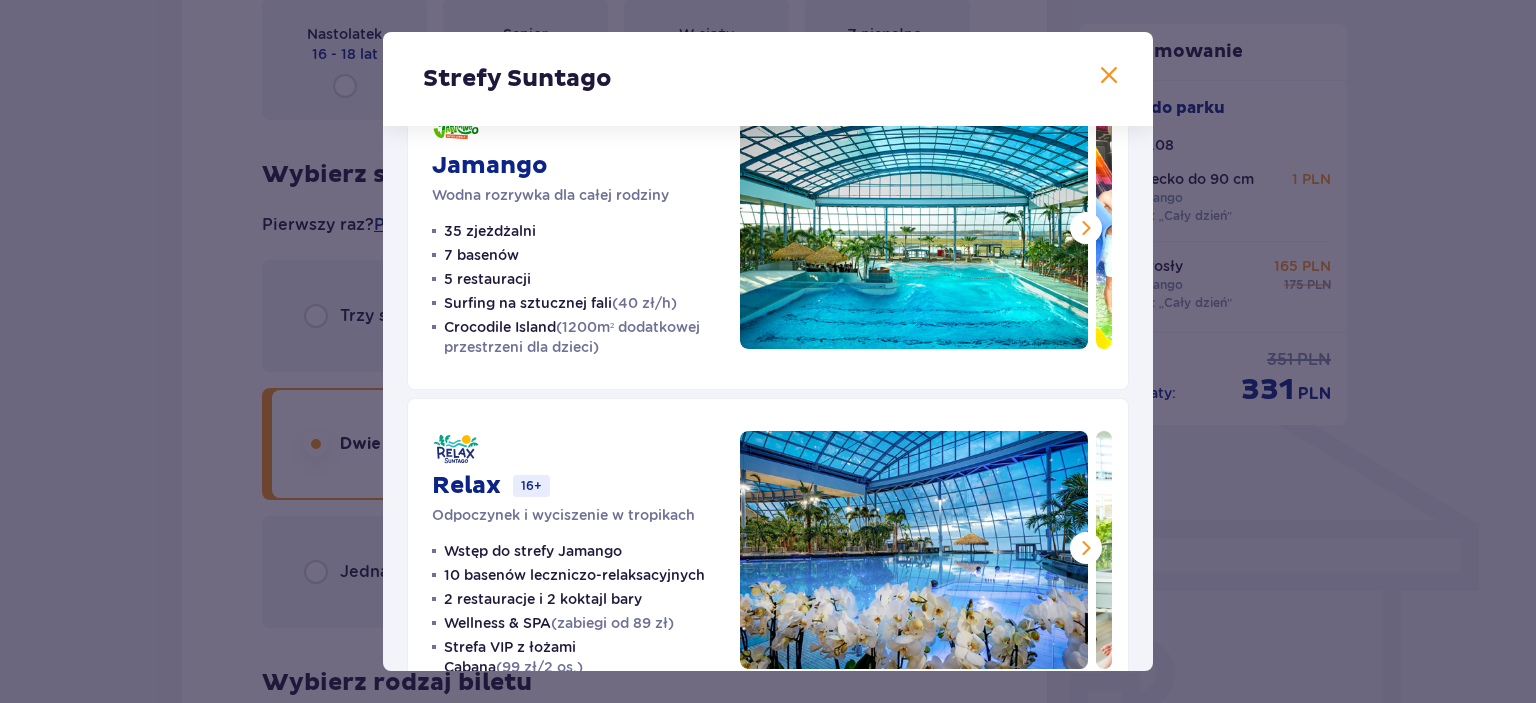 click on "Strefy Suntago Jamango Wodna rozrywka dla całej rodziny 35 zjeżdżalni 7 basenów 5 restauracji Surfing na sztucznej fali  (40 zł/h) Crocodile Island  (1200m² dodatkowej przestrzeni dla dzieci) Relax 16+ Odpoczynek i wyciszenie w tropikach Wstęp do strefy Jamango 10 basenów leczniczo-relaksacyjnych 2 restauracje i 2 koktajl bary Wellness & SPA  (zabiegi od 89 zł) Strefa VIP z łożami Cabana  (99 zł/2 os.) Saunaria 16+ Relaks w saunach z całego świata Wstęp do stref Jamango i Relax 5 saun mokrych 10 saun suchych 2 jacuzzi Pokazy saunamistrzów" at bounding box center (768, 351) 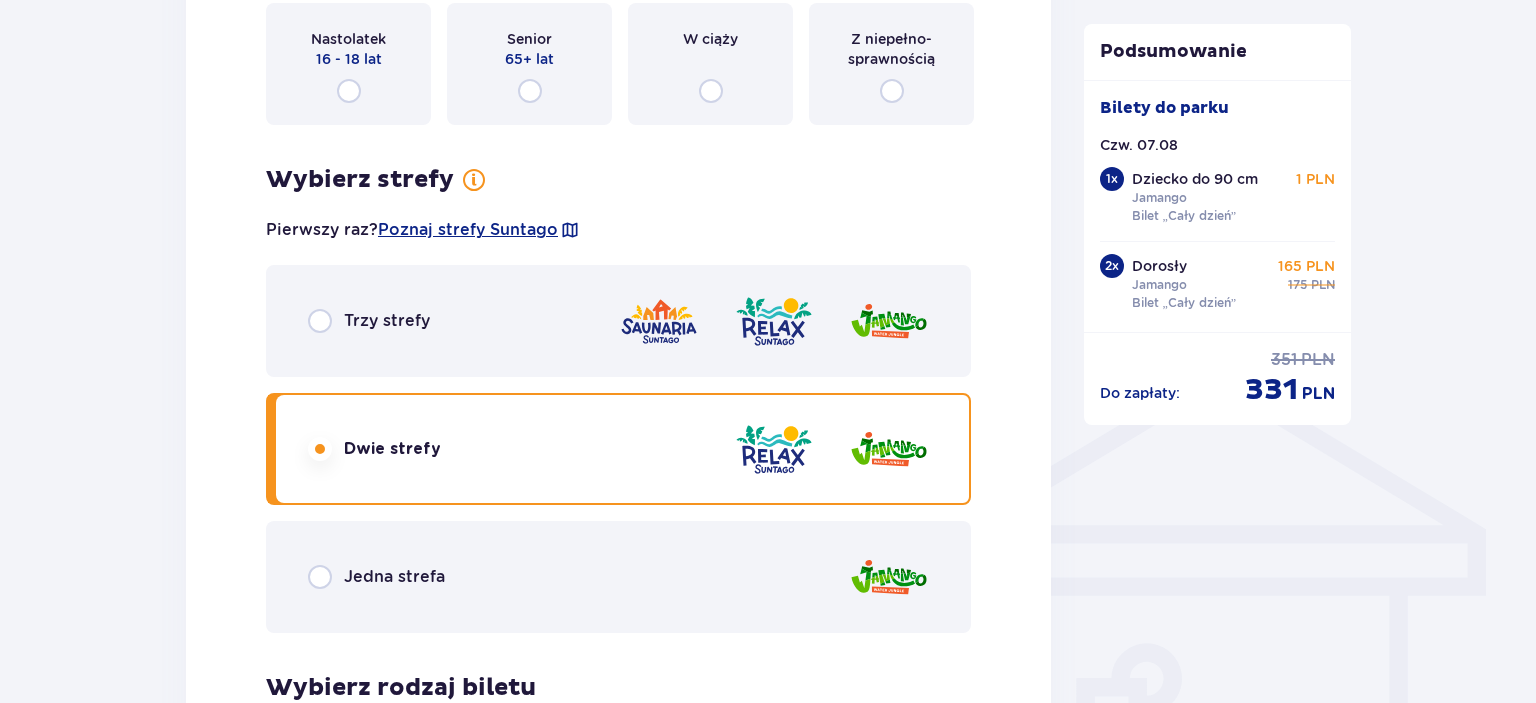 scroll, scrollTop: 1262, scrollLeft: 0, axis: vertical 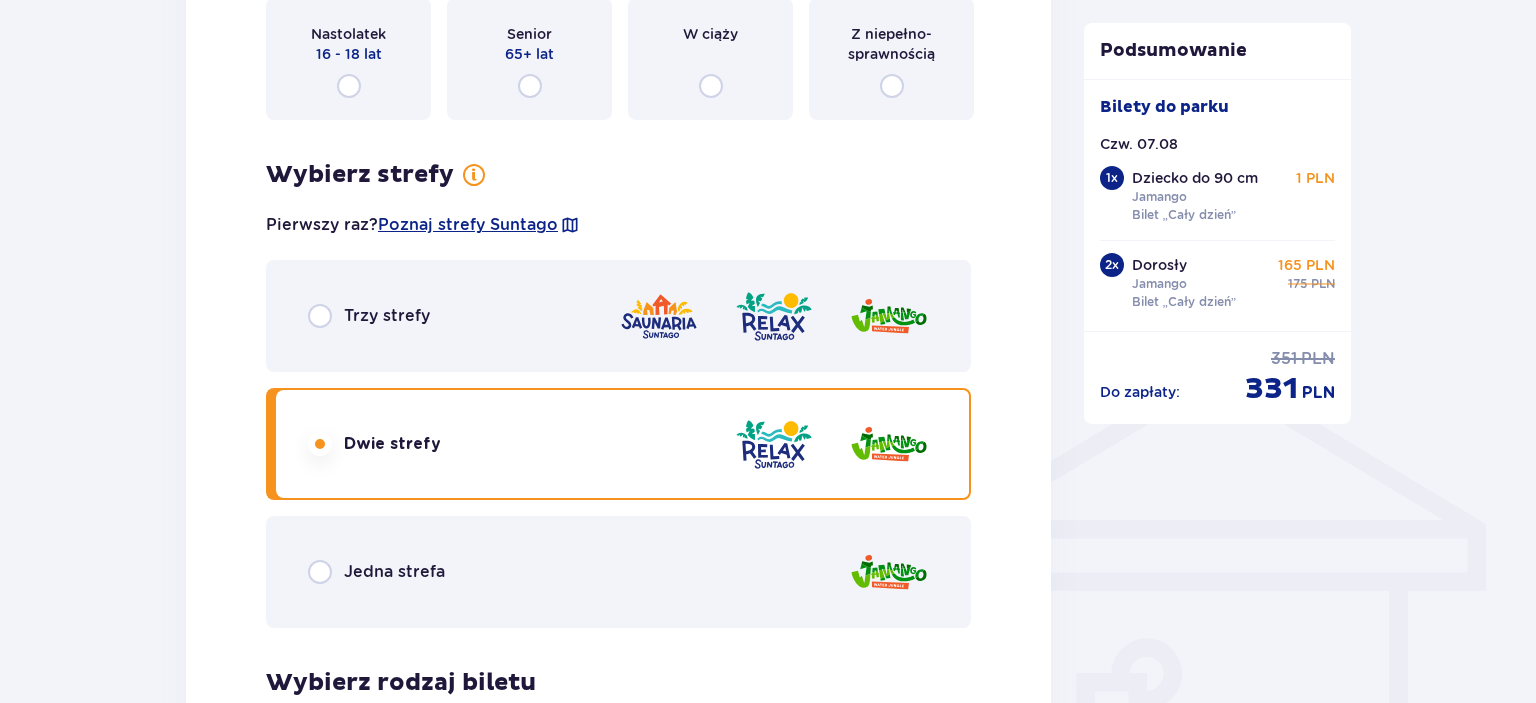 click on "Jedna strefa" at bounding box center (394, 572) 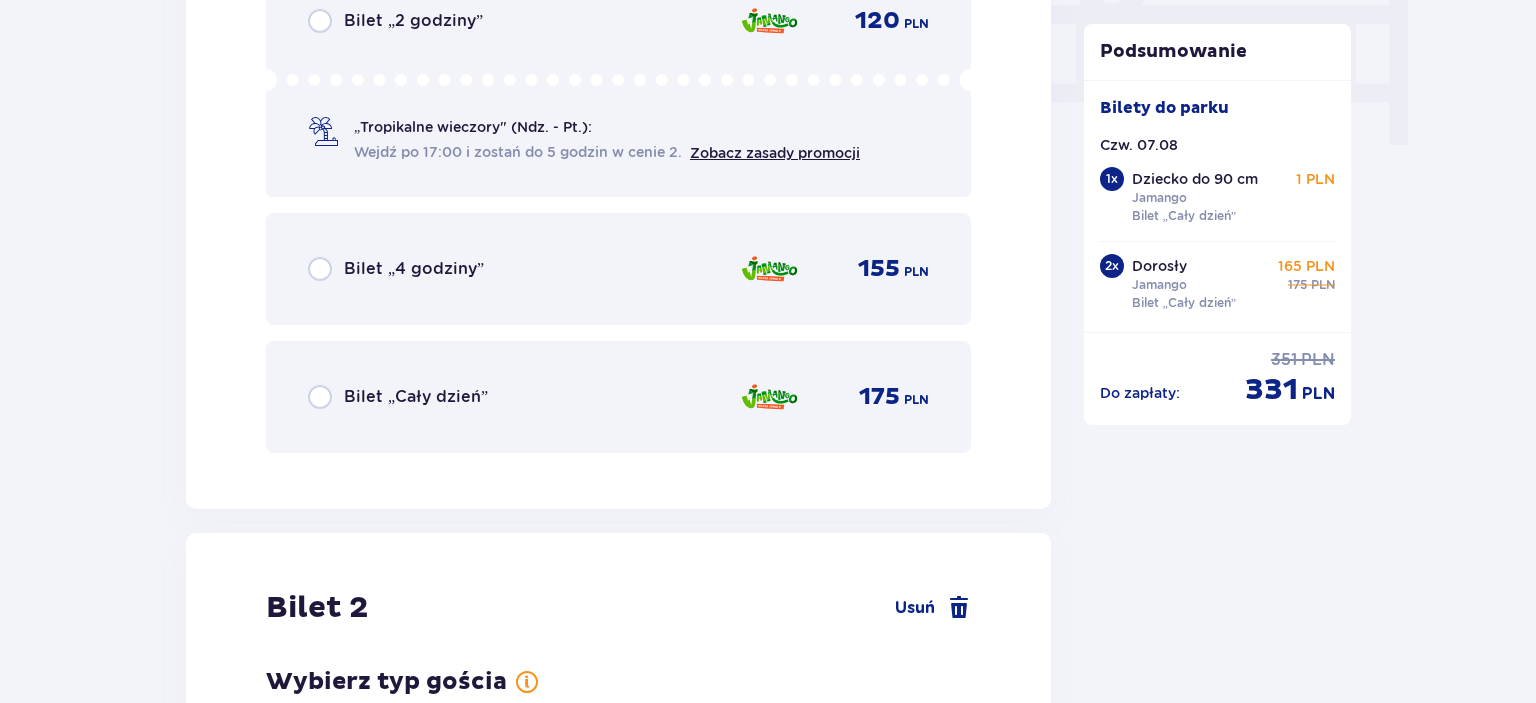 scroll, scrollTop: 2013, scrollLeft: 0, axis: vertical 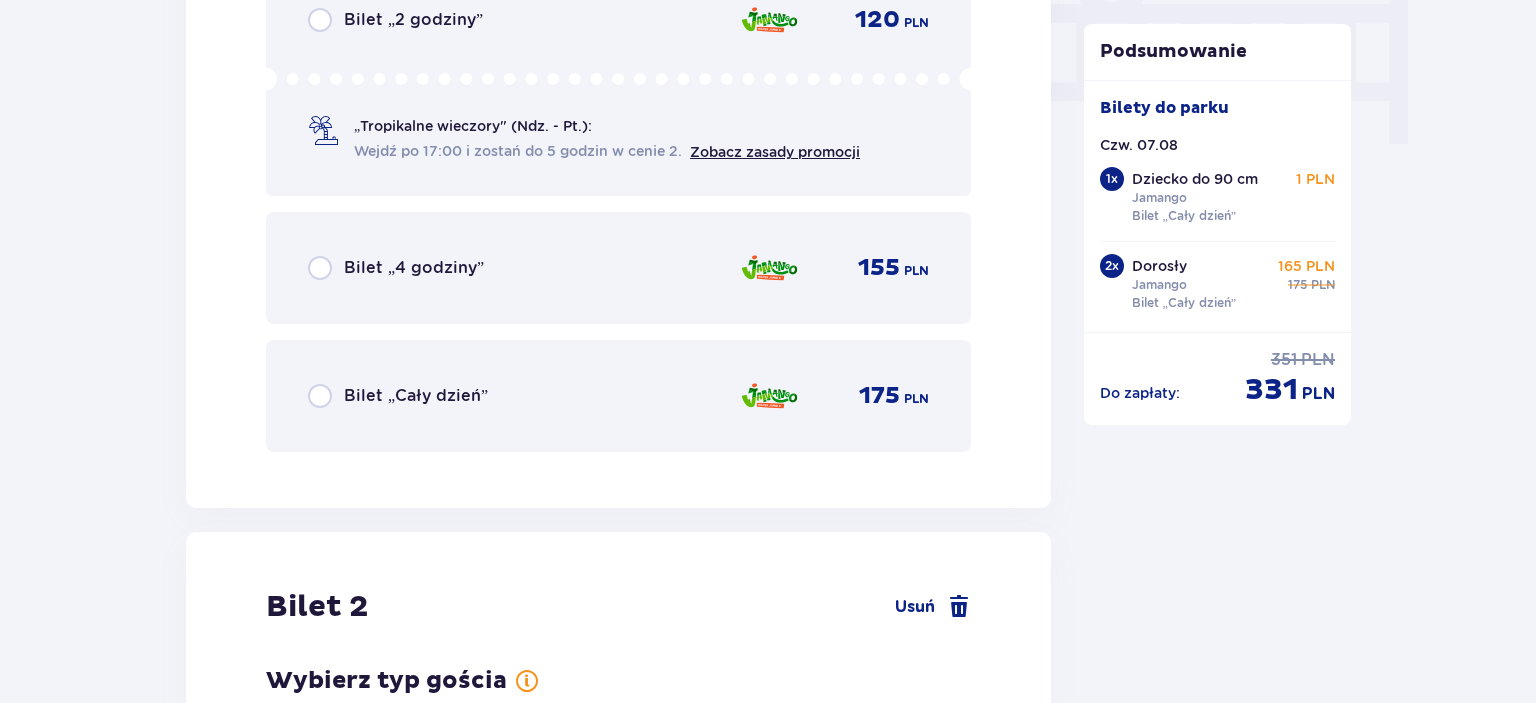 click on "Bilet „Cały dzień”   175 PLN" at bounding box center [618, 396] 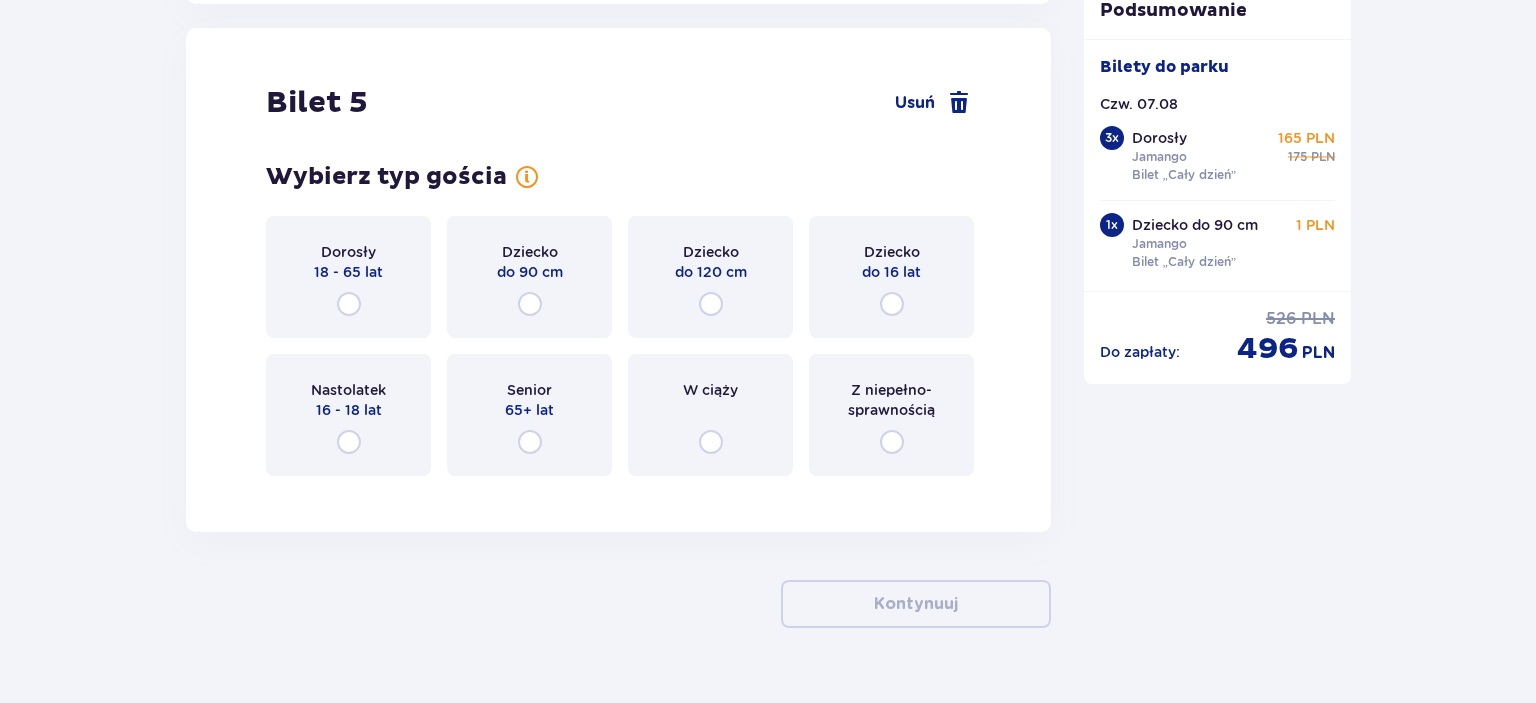 scroll, scrollTop: 7135, scrollLeft: 0, axis: vertical 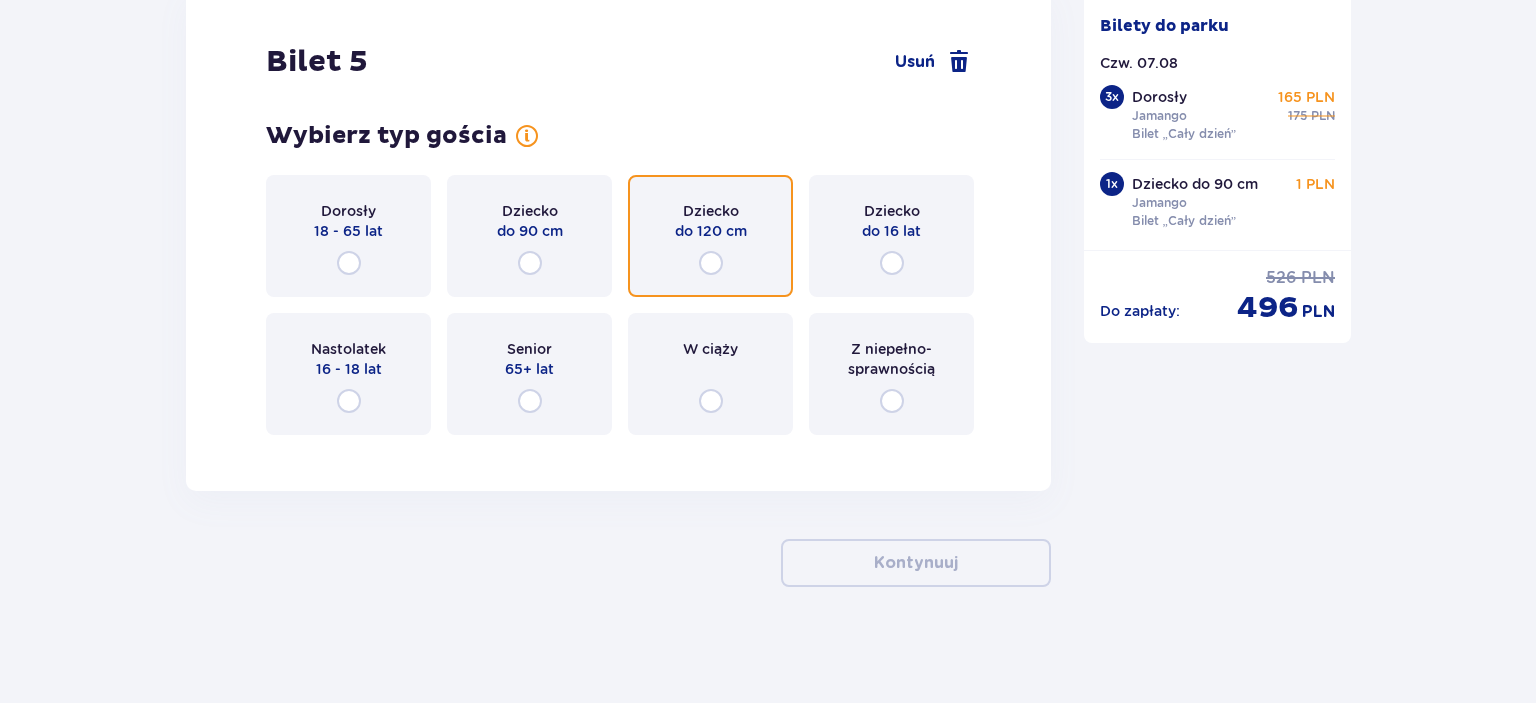 click at bounding box center [711, 263] 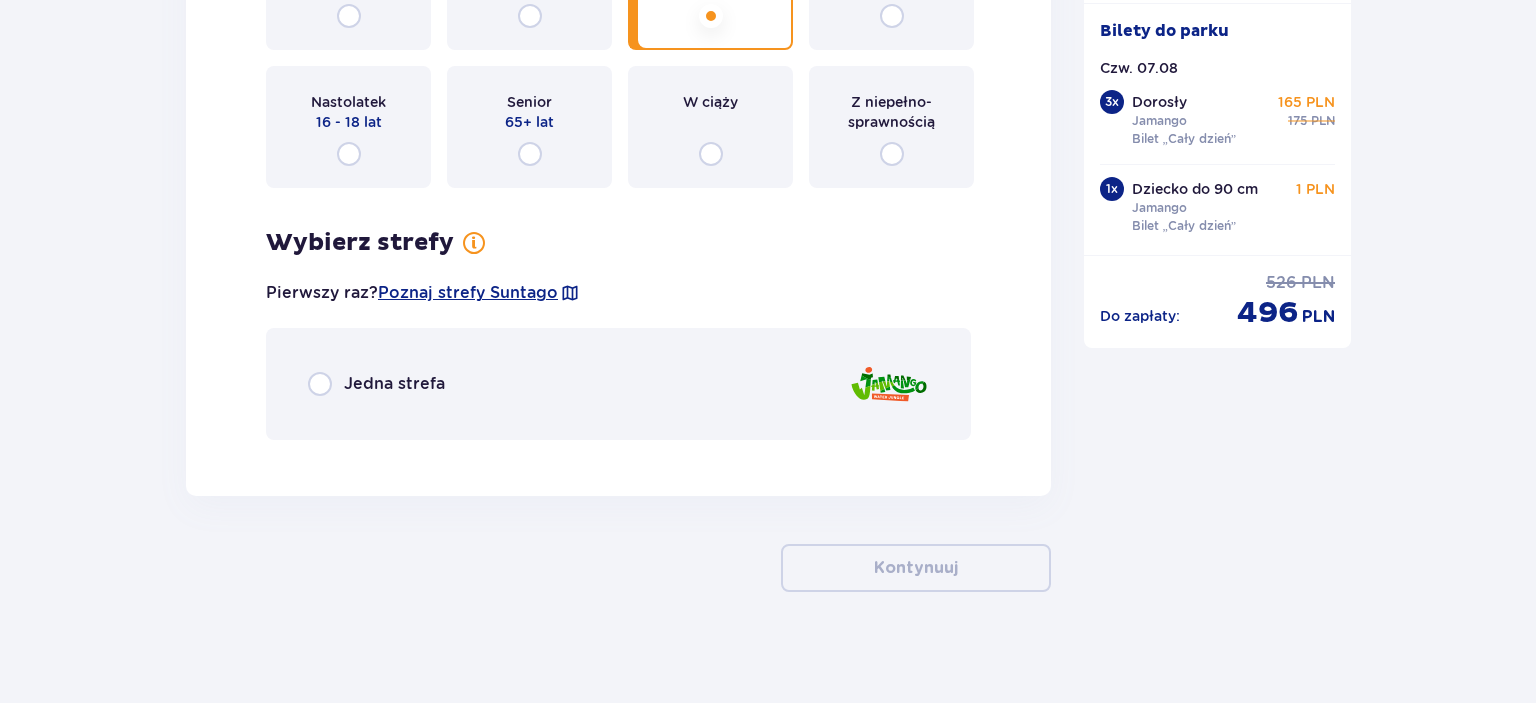 scroll, scrollTop: 7387, scrollLeft: 0, axis: vertical 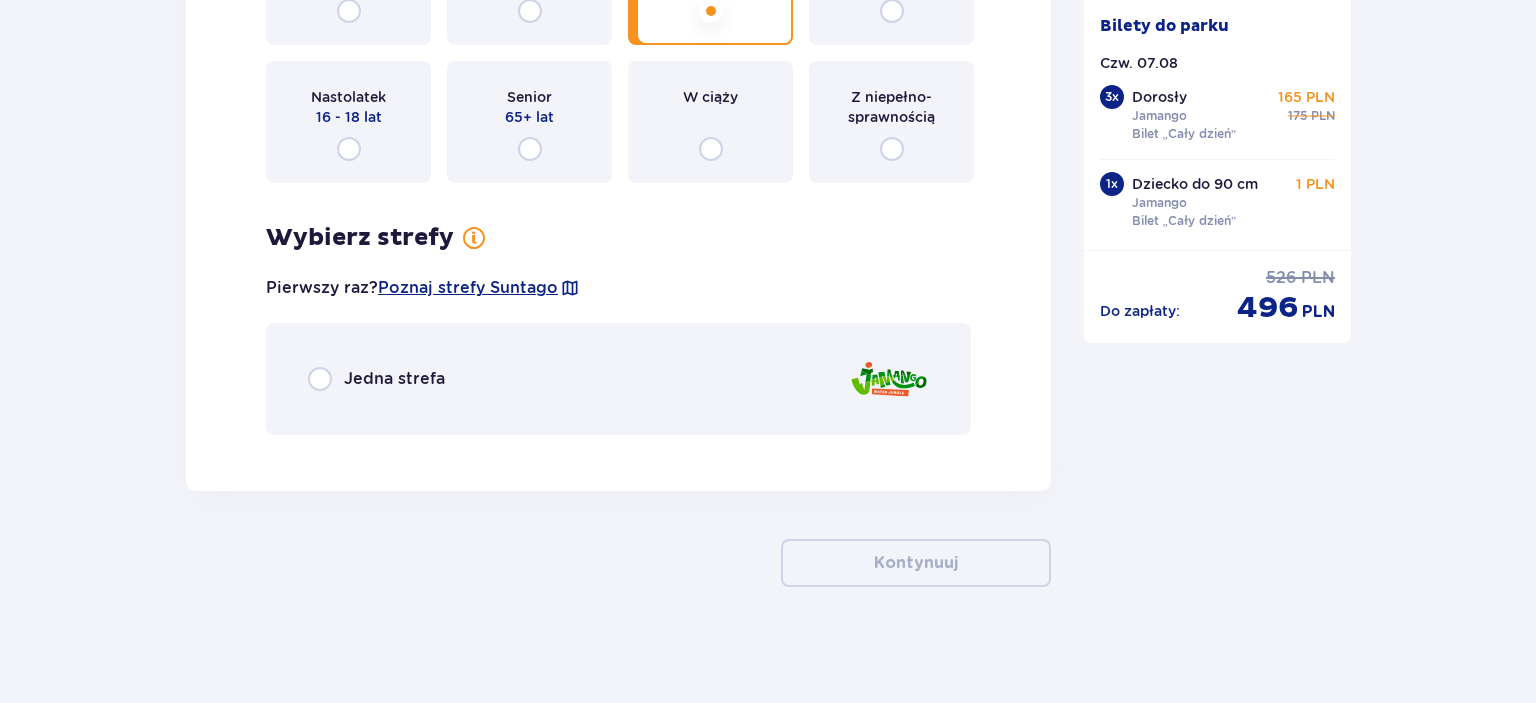 click on "Jedna strefa" at bounding box center (394, 379) 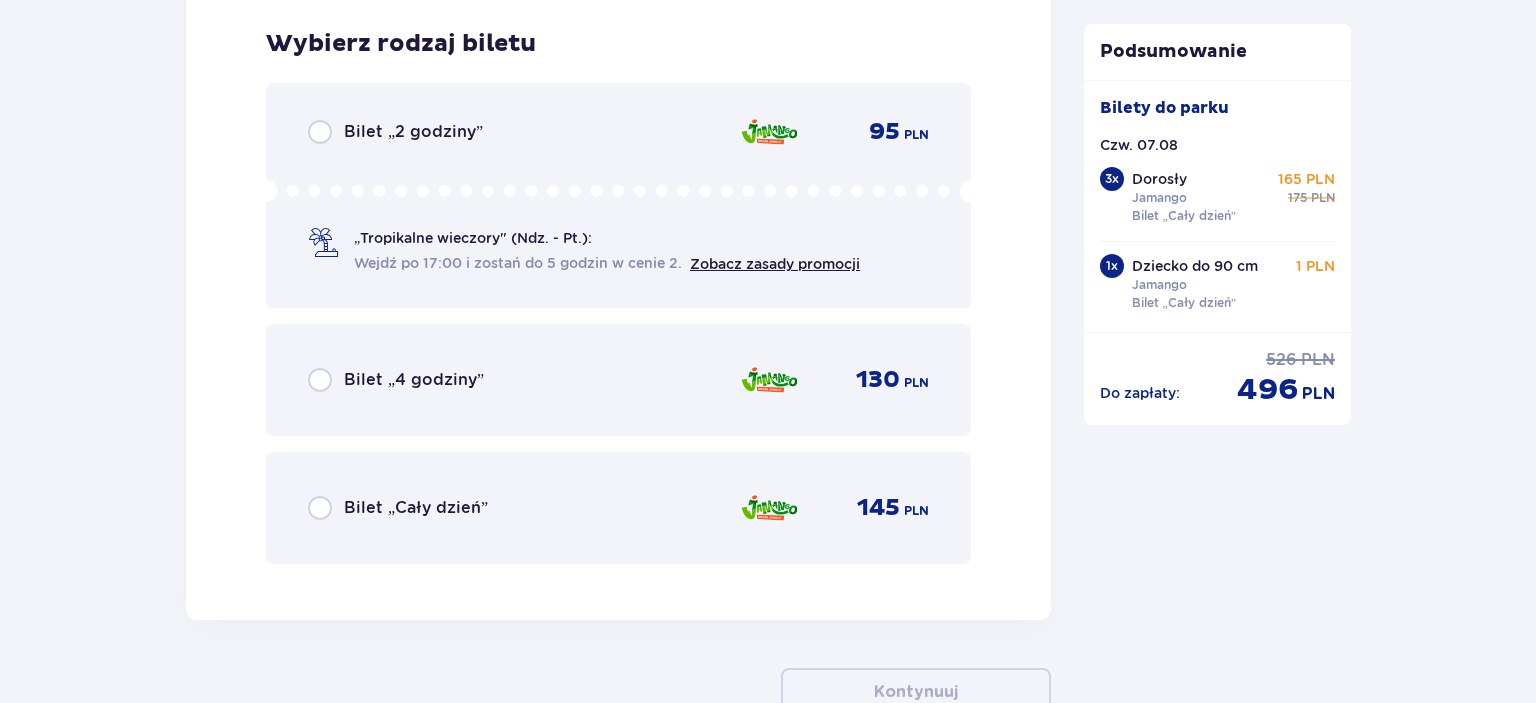 scroll, scrollTop: 7834, scrollLeft: 0, axis: vertical 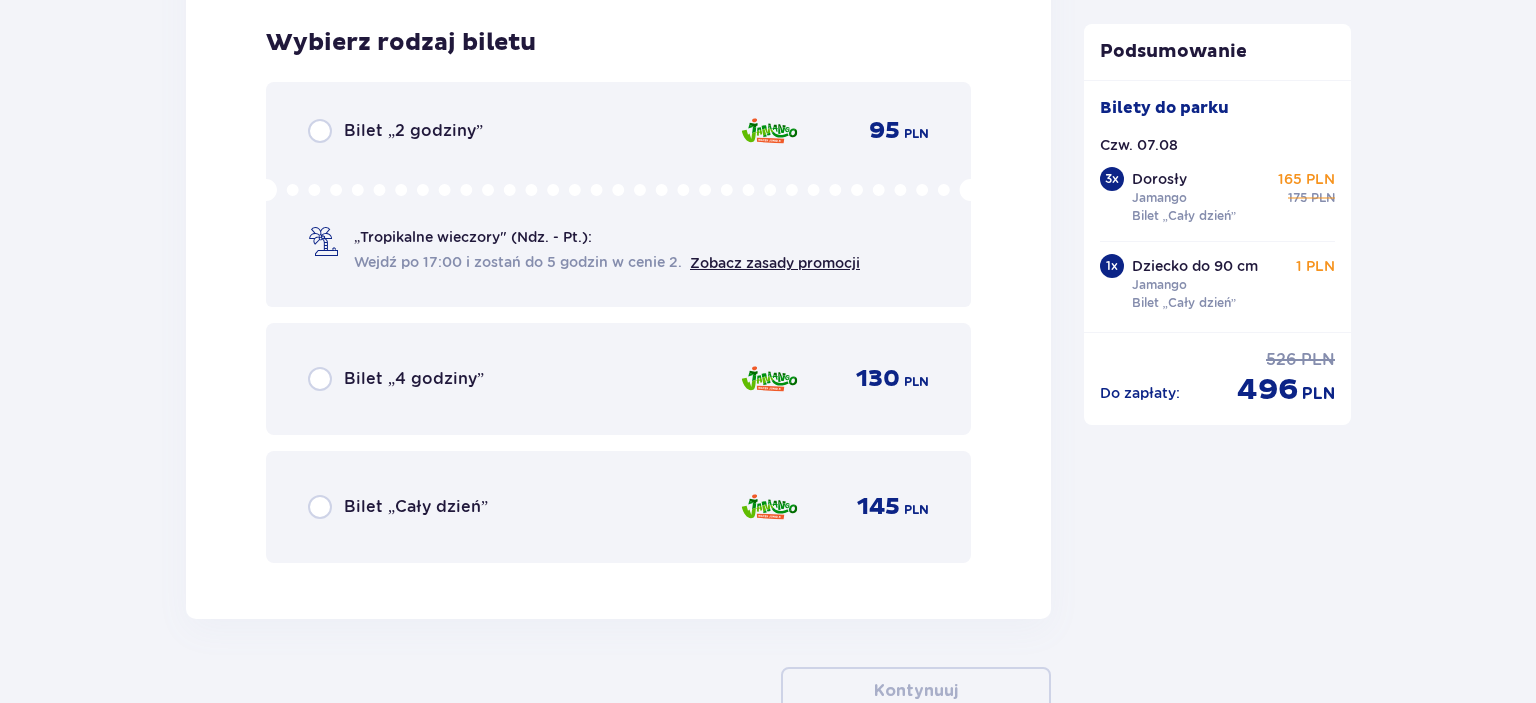 click on "Bilet „Cały dzień”   145 PLN" at bounding box center (618, 507) 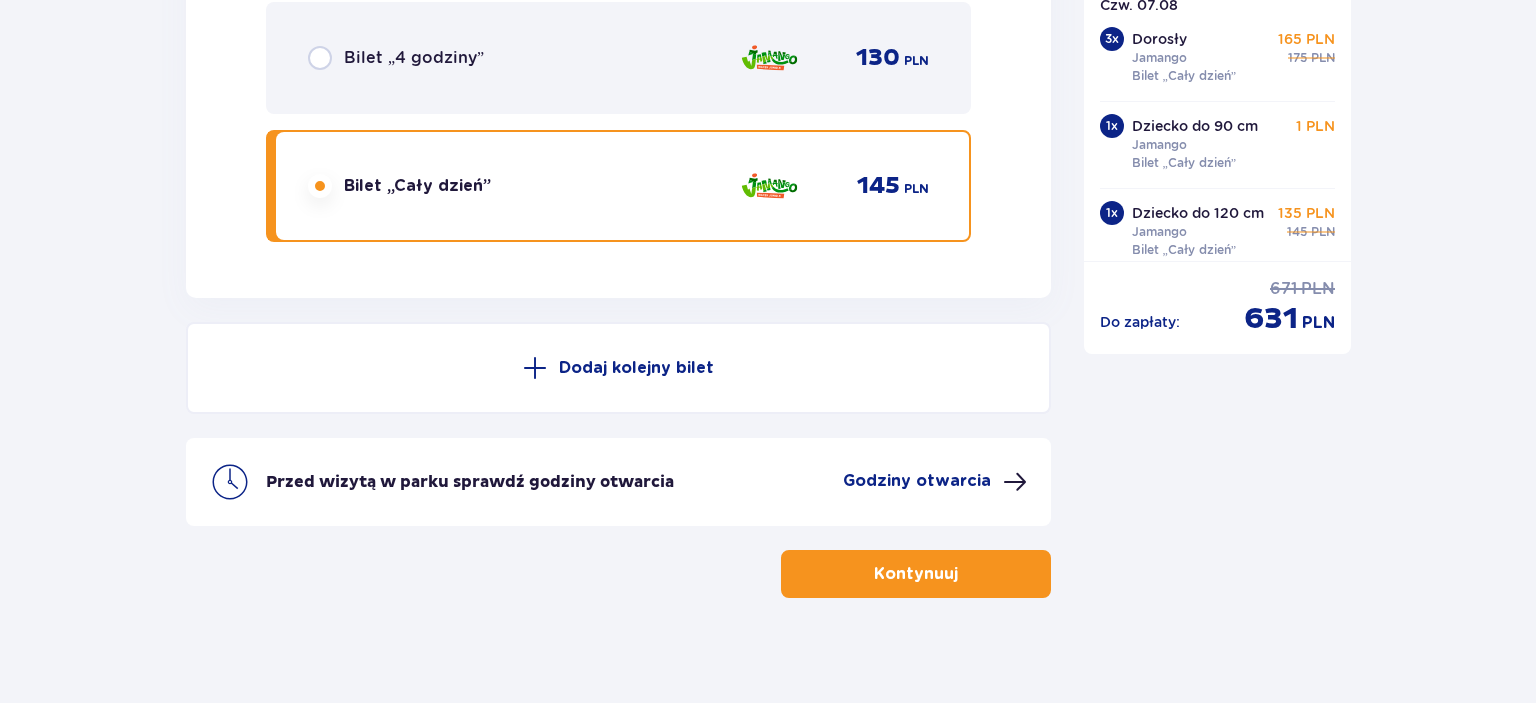 scroll, scrollTop: 8164, scrollLeft: 0, axis: vertical 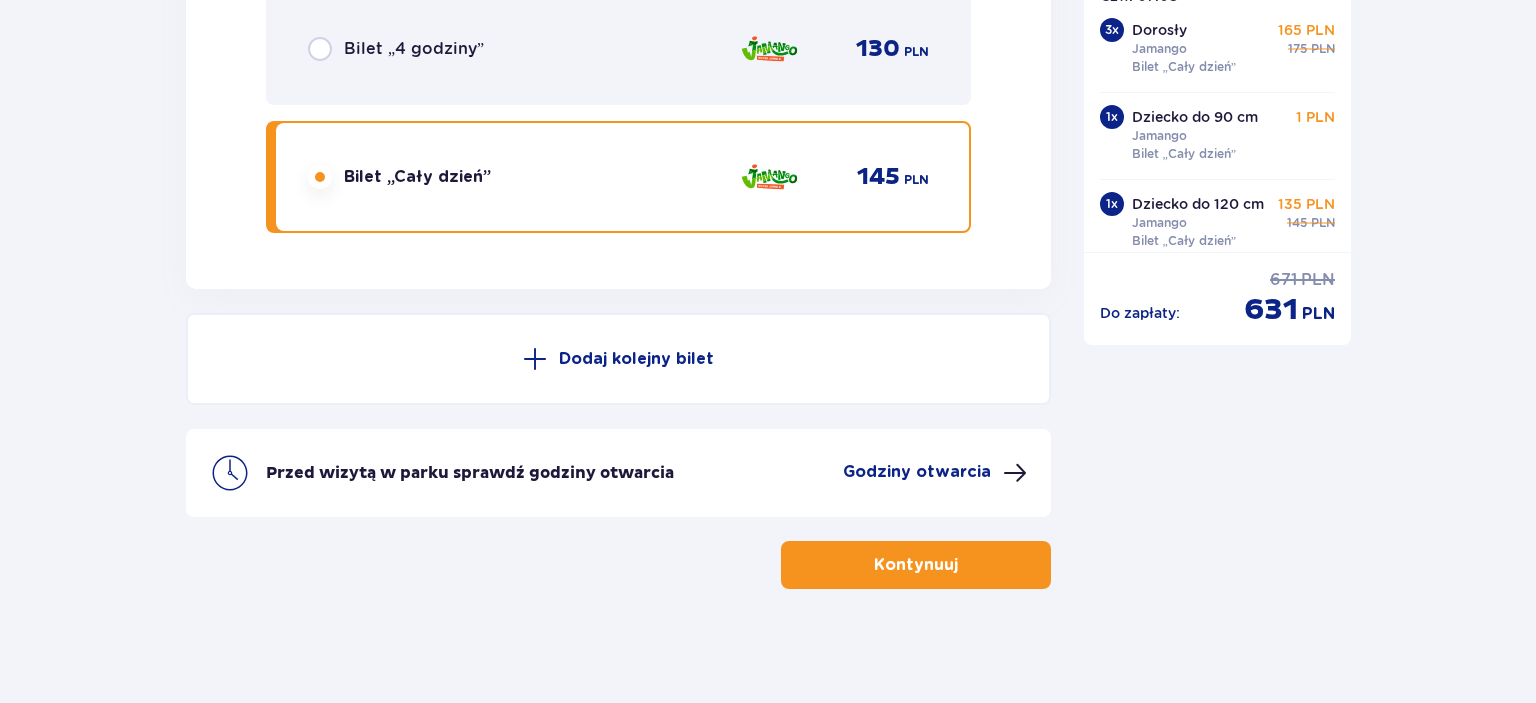 click on "Kontynuuj" at bounding box center (916, 565) 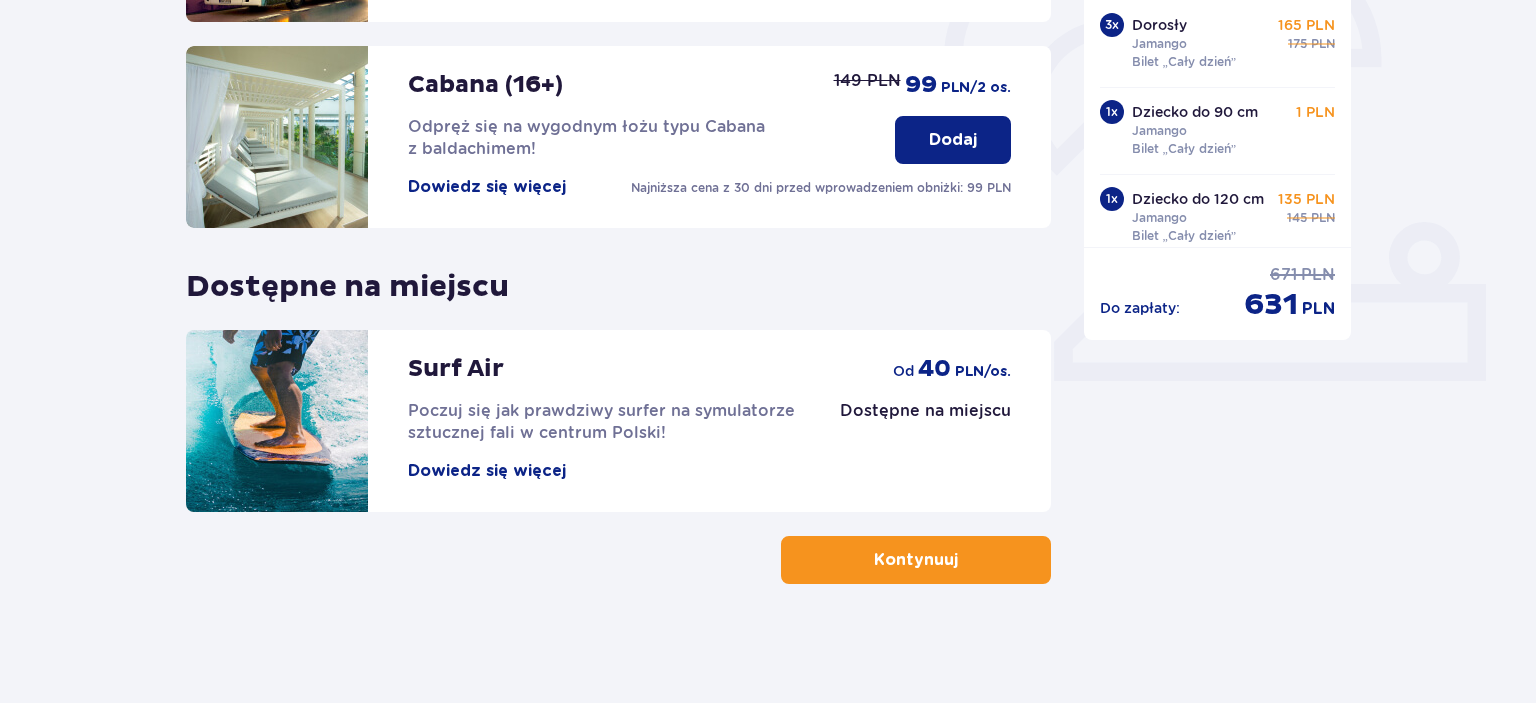 scroll, scrollTop: 652, scrollLeft: 0, axis: vertical 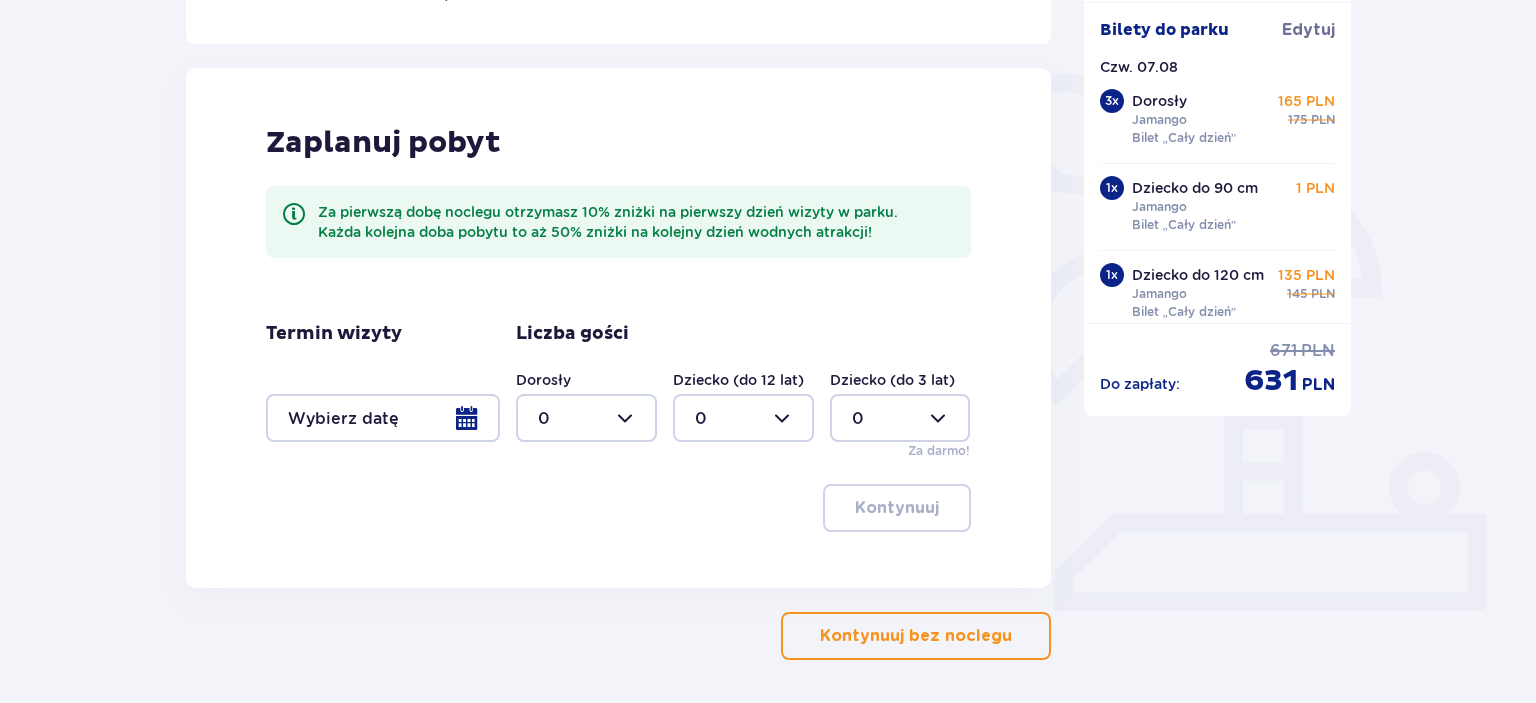 click at bounding box center (383, 418) 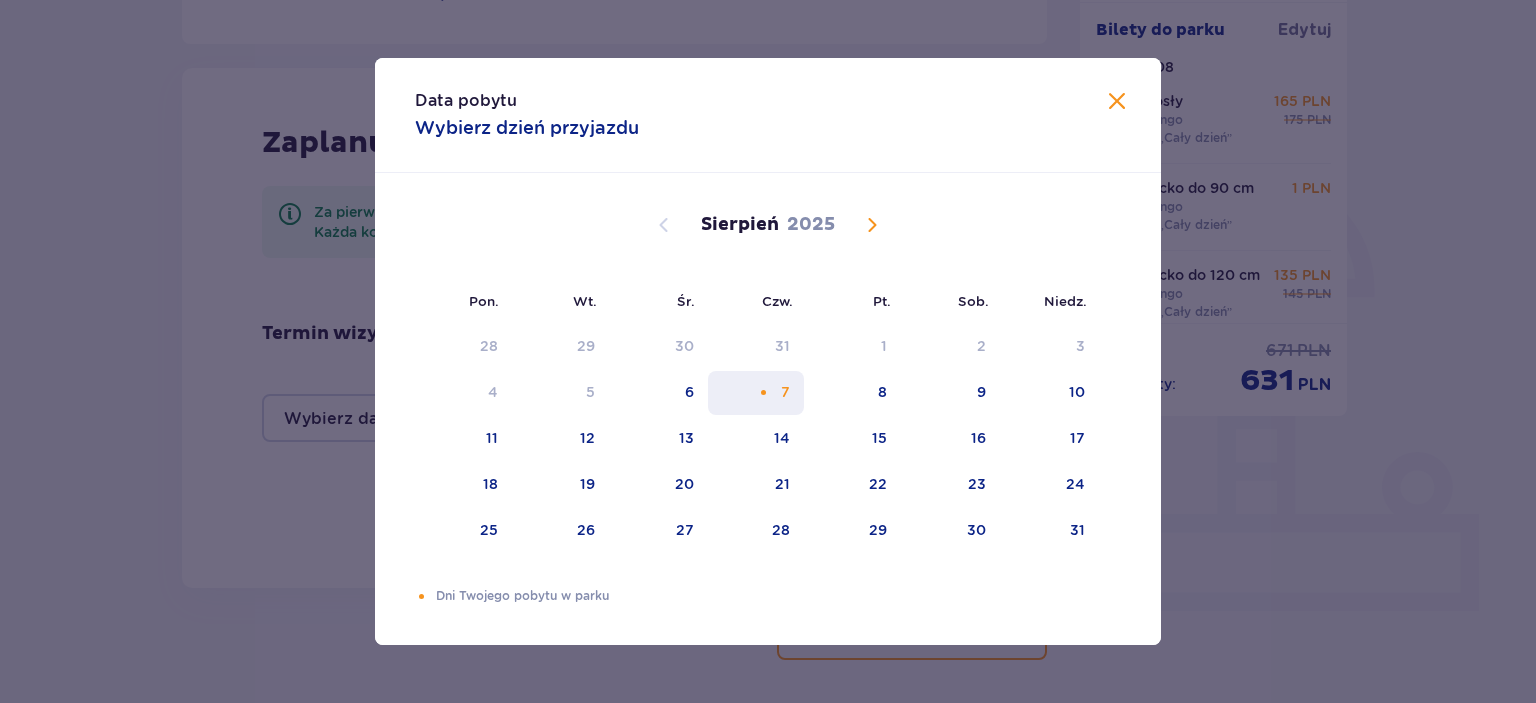 click on "7" at bounding box center (756, 393) 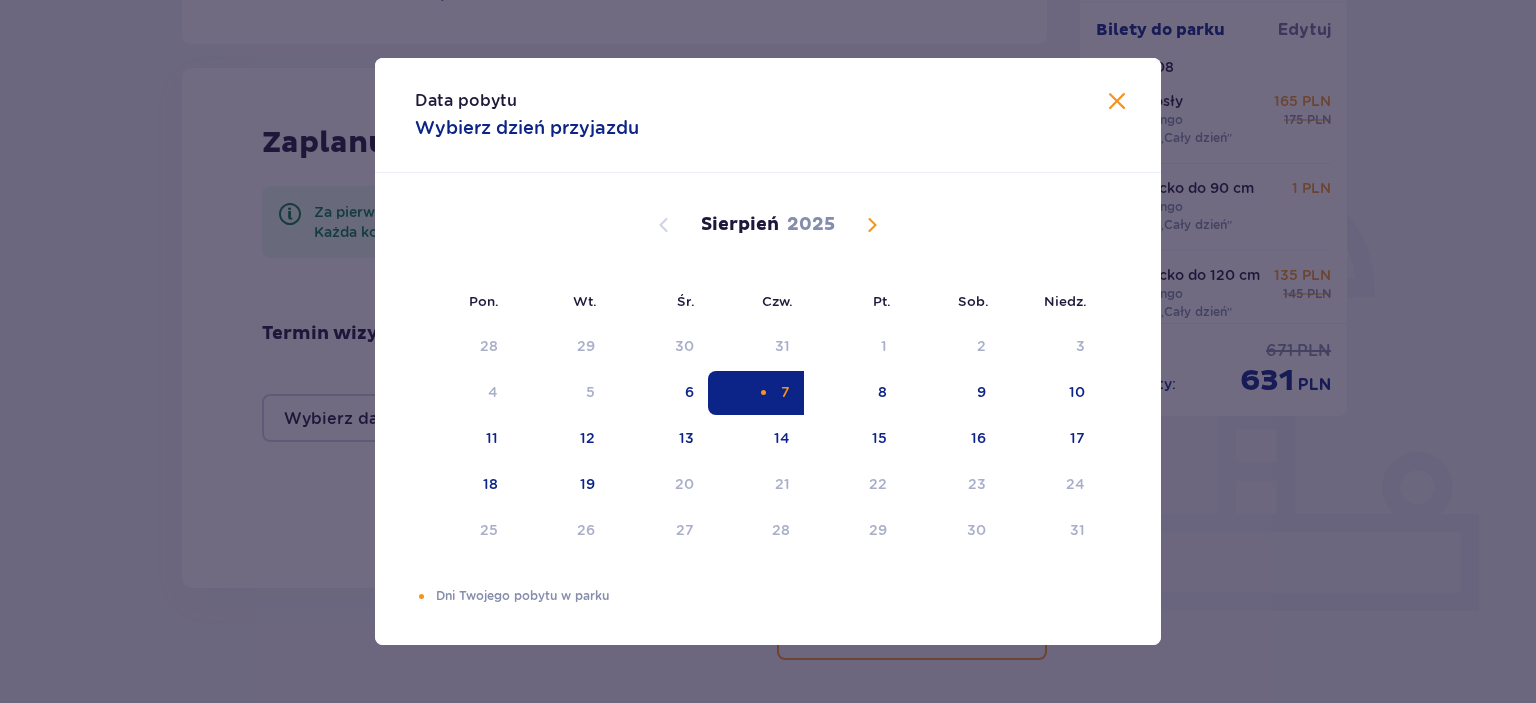 click on "Data pobytu Wybierz dzień przyjazdu Pon. Wt. Śr. Czw. Pt. Sob. Niedz. Lipiec 2025 30 1 2 3 4 5 6 7 8 9 10 11 12 13 14 15 16 17 18 19 20 21 22 23 24 25 26 27 28 29 30 31 1 2 3 Sierpień 2025 28 29 30 31 1 2 3 4 5 6 7 8 9 10 11 12 13 14 15 16 17 18 19 20 21 22 23 24 25 26 27 28 29 30 31 Wrzesień 2025 1 2 3 4 5 6 7 8 9 10 11 12 13 14 15 16 17 18 19 20 21 22 23 24 25 26 27 28 29 30 1 2 3 4 5 Dni Twojego pobytu w parku" at bounding box center [768, 351] 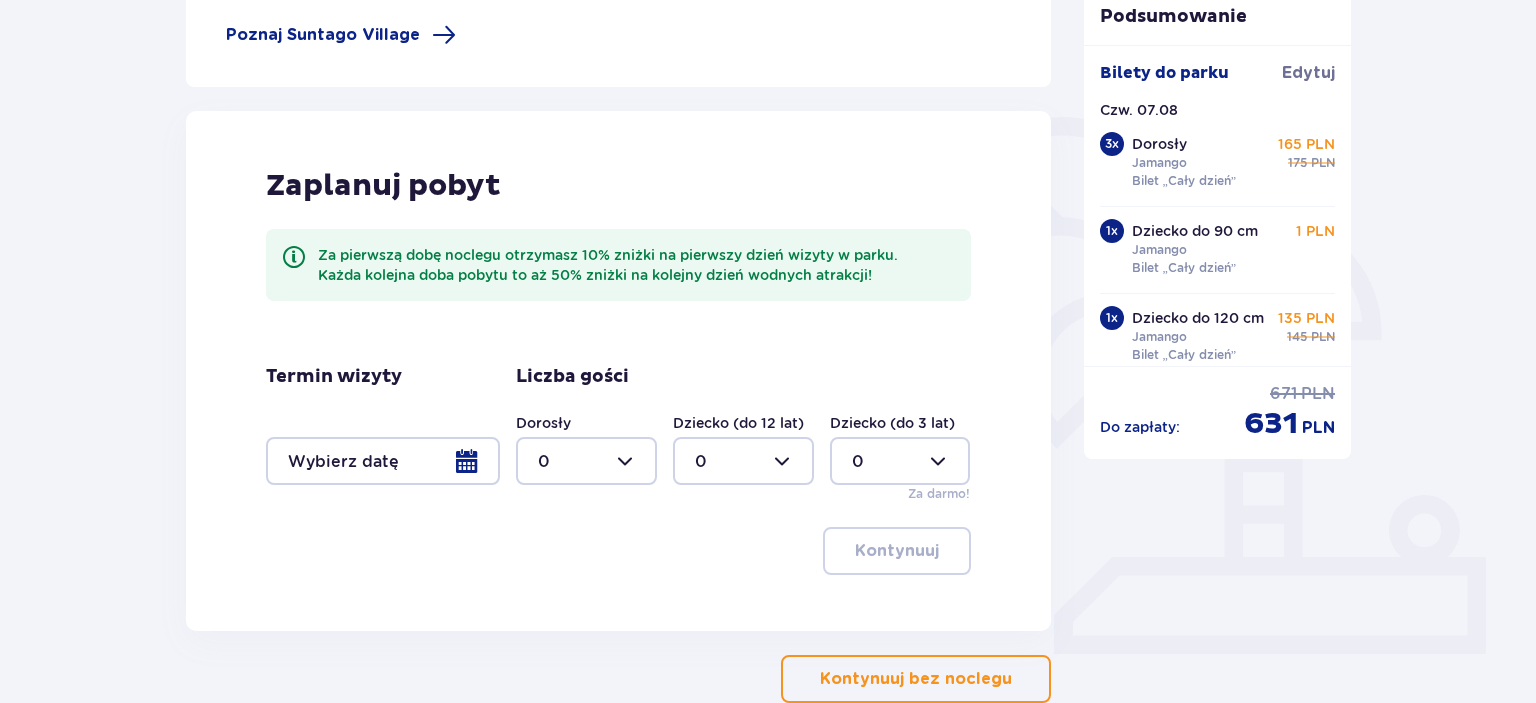 scroll, scrollTop: 499, scrollLeft: 0, axis: vertical 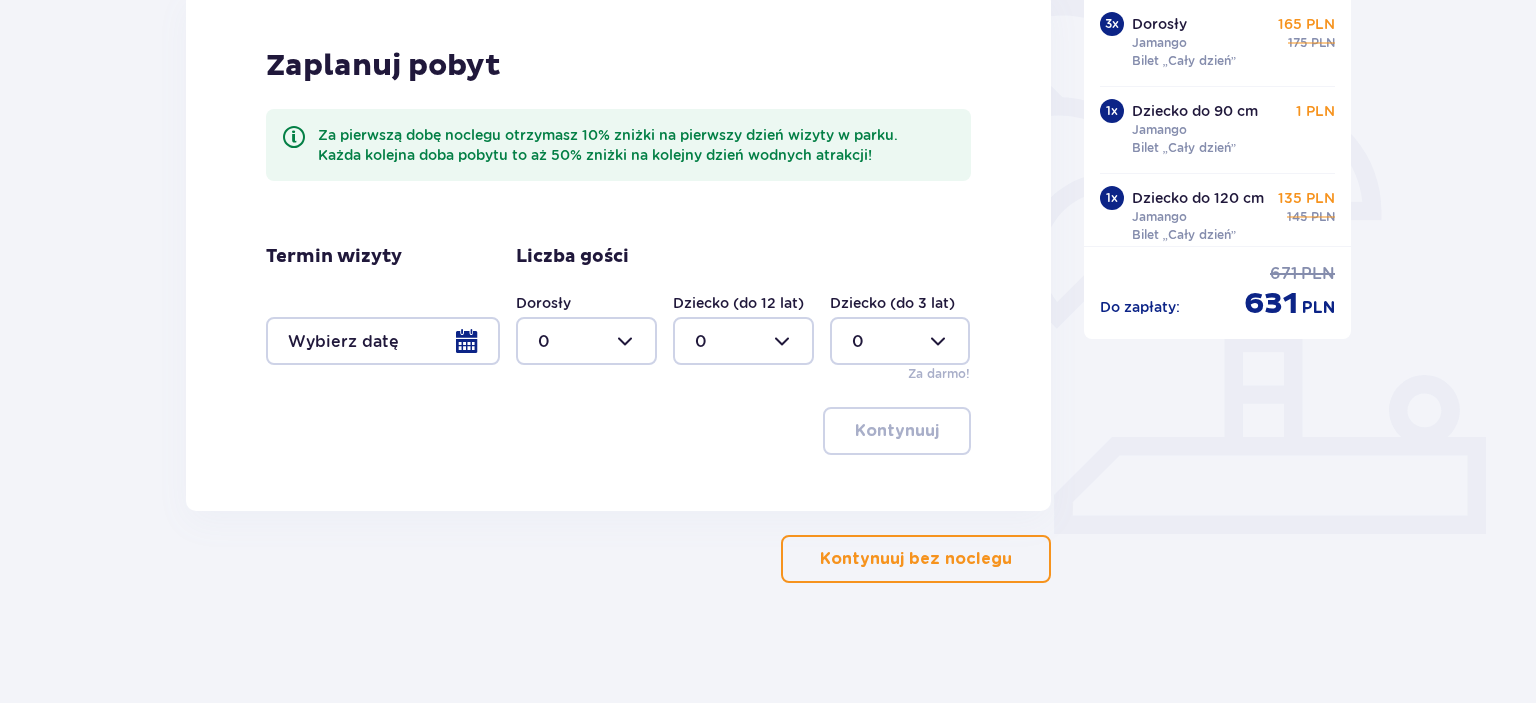 click on "Kontynuuj bez noclegu" at bounding box center (916, 559) 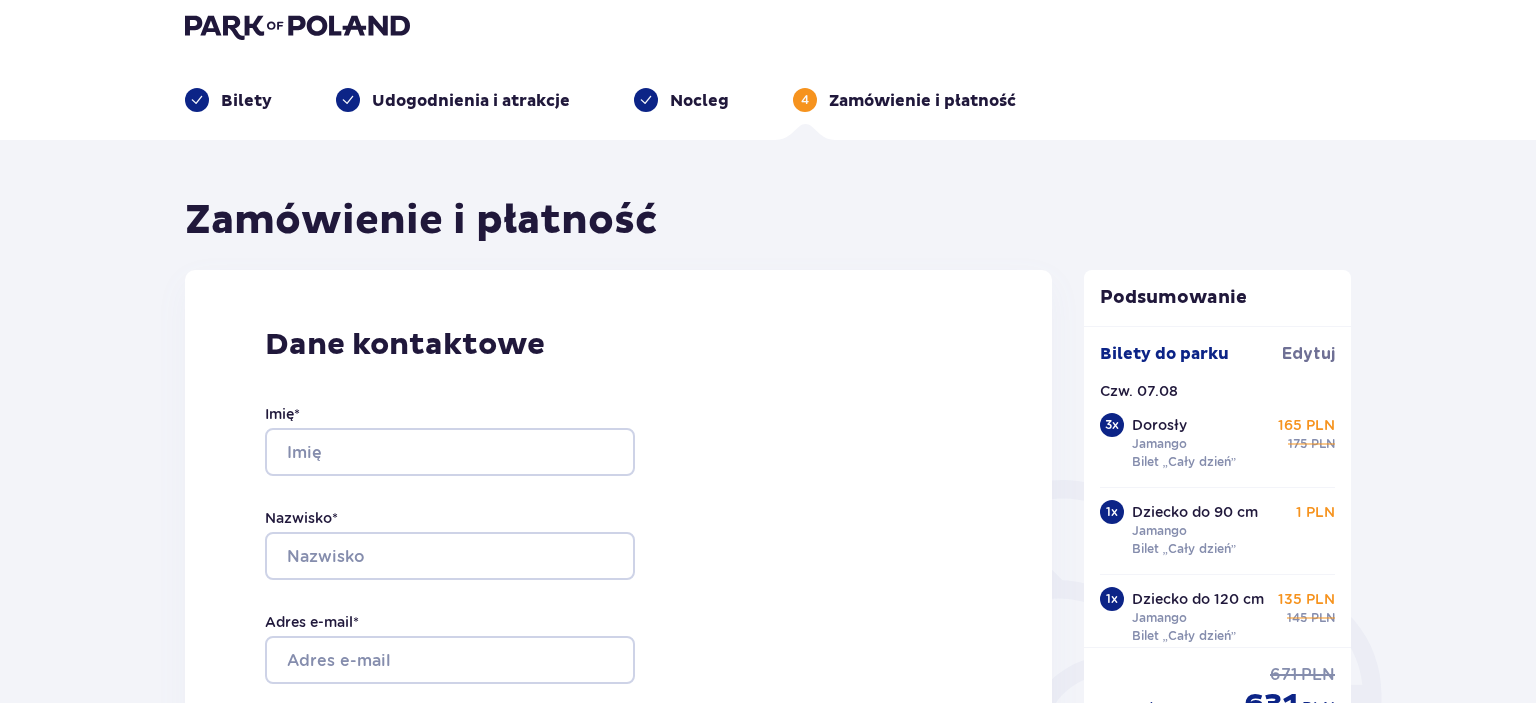 scroll, scrollTop: 0, scrollLeft: 0, axis: both 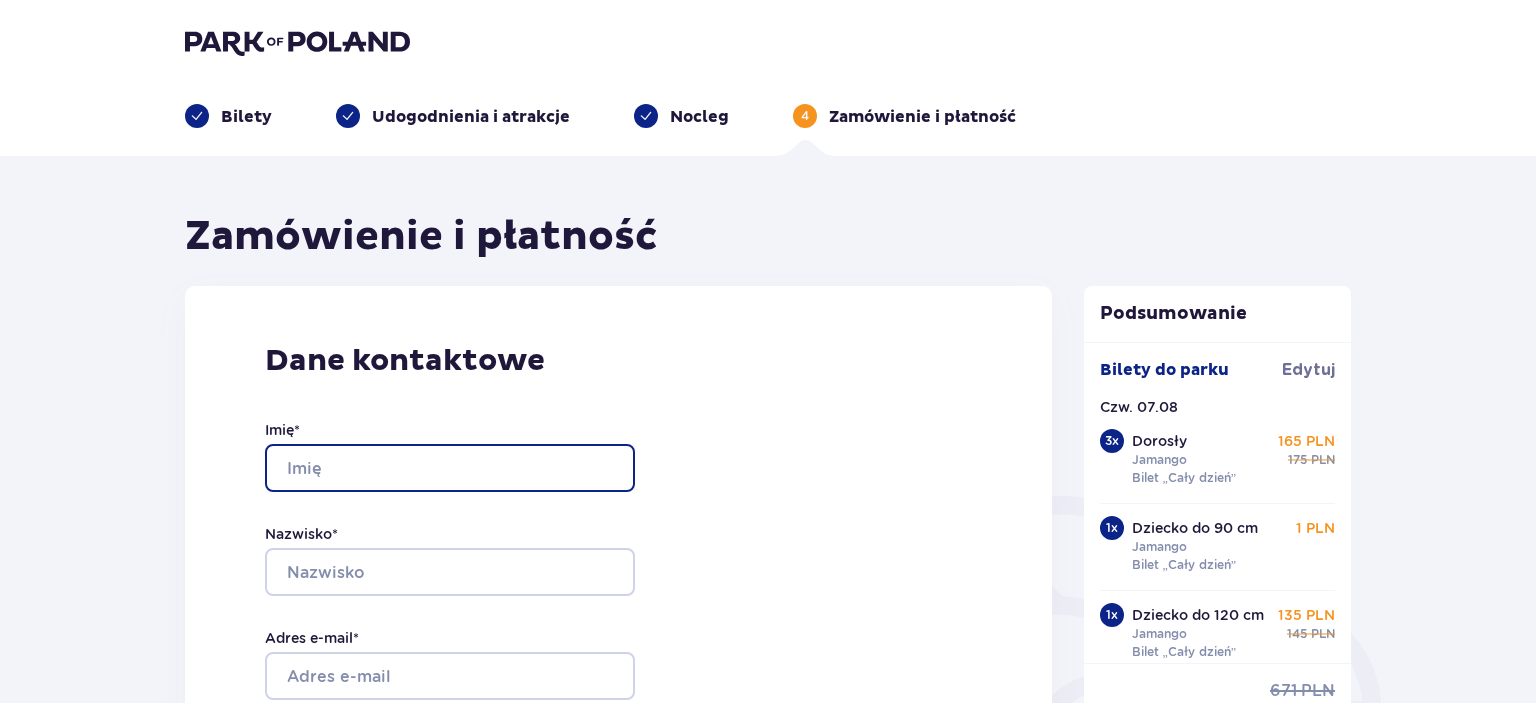 click on "Imię *" at bounding box center [450, 468] 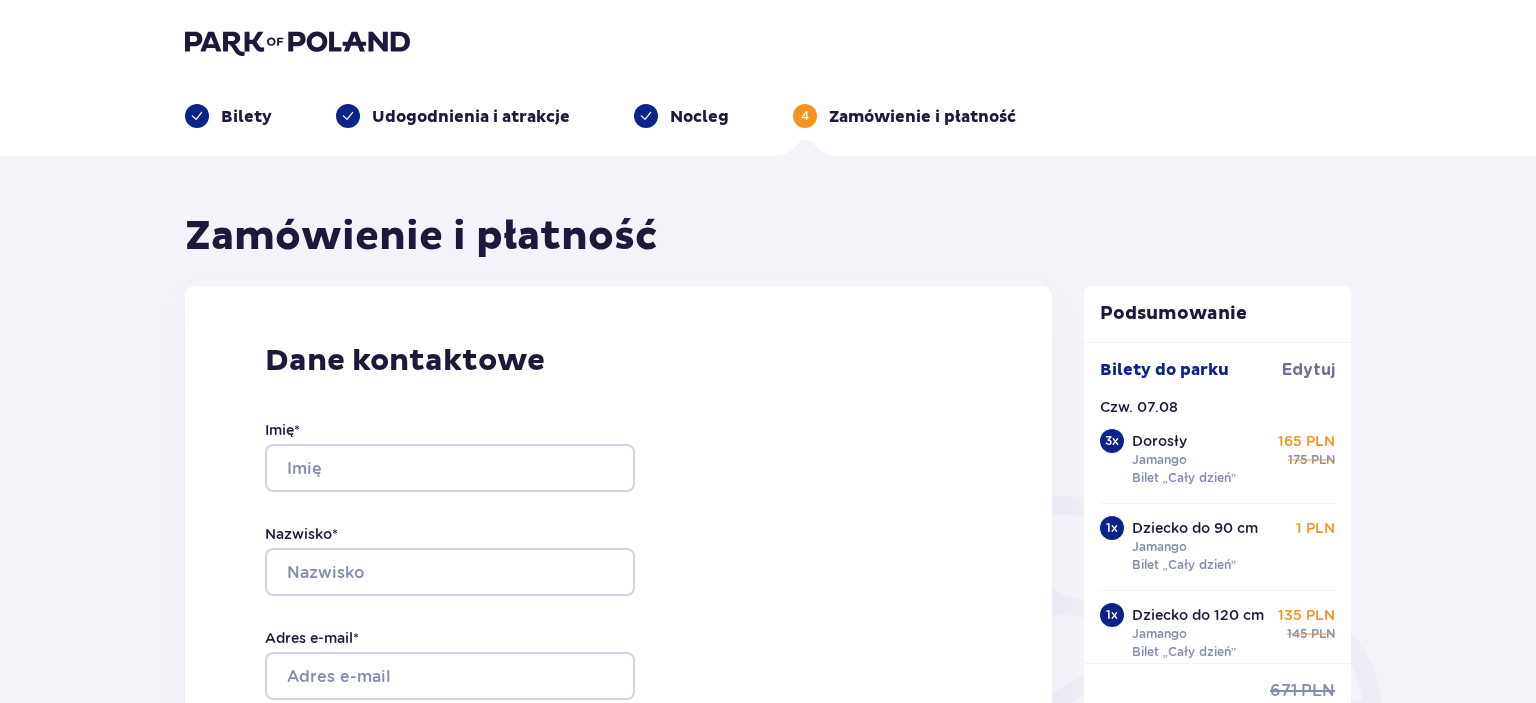 click on "Zamówienie i płatność Dane kontaktowe Imię * Nazwisko * Adres e-mail * Potwierdź adres e-mail * Numer telefonu * Numer telefonu, wraz z kodem kraju, np. 48 ​123 ​456 ​789 Chcę fakturę na firmę Jeśli nie prowadzisz działalności gospodarczej lub innej spółki, automatycznie wystawimy Ci fakturę imienną. Dodaj adres do faktury imiennej Utwórz konto Tak, chcę założyć konto *Zapoznałem/am się i akceptuję   Regulamin sprzedaży biletów online,   Regulamin korzystania z parku wodnego Suntago,   Regulamin Sprzedaży Suntago Village,   Regulamin Pobytu w Suntago Village ,  Regulamin strefy VIP ,  Specjalne warunki zakupu Pakietu Rodzinnego ,  Zasady promocji Pakiet dla Seniora ,  Regulamin promocji “Online taniej 10/20 zł”   i   Politykę prywatności Akceptuję inne zgody Rozwiń Chcę otrzymywać od Global Parks Poland Sp. z o.o., informacje o ofertach tej Spółki drogą telefoniczną, dlatego w tym celu zgadzam się na przetwarzanie przez tę Spółkę moich danych osobowych 3 x" at bounding box center [768, 1458] 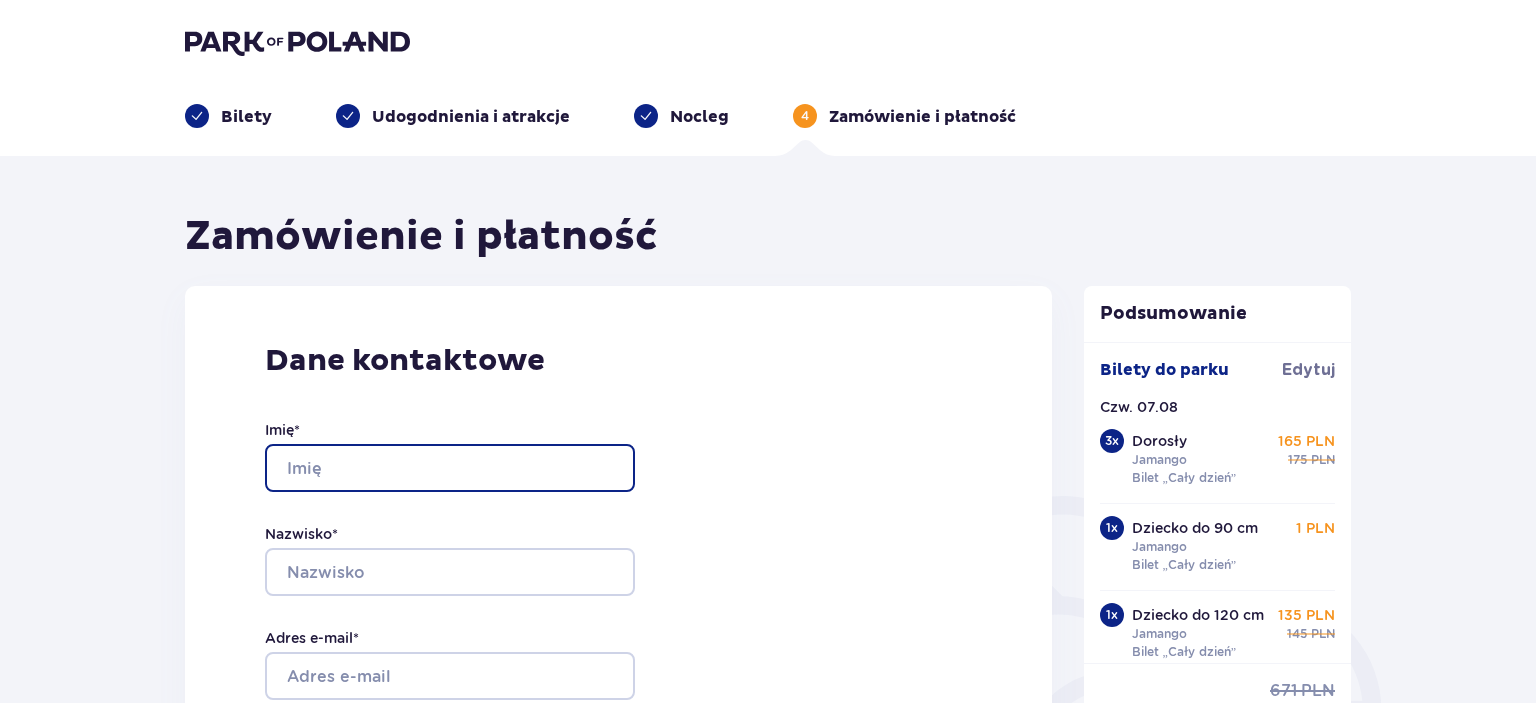 click on "Imię *" at bounding box center [450, 468] 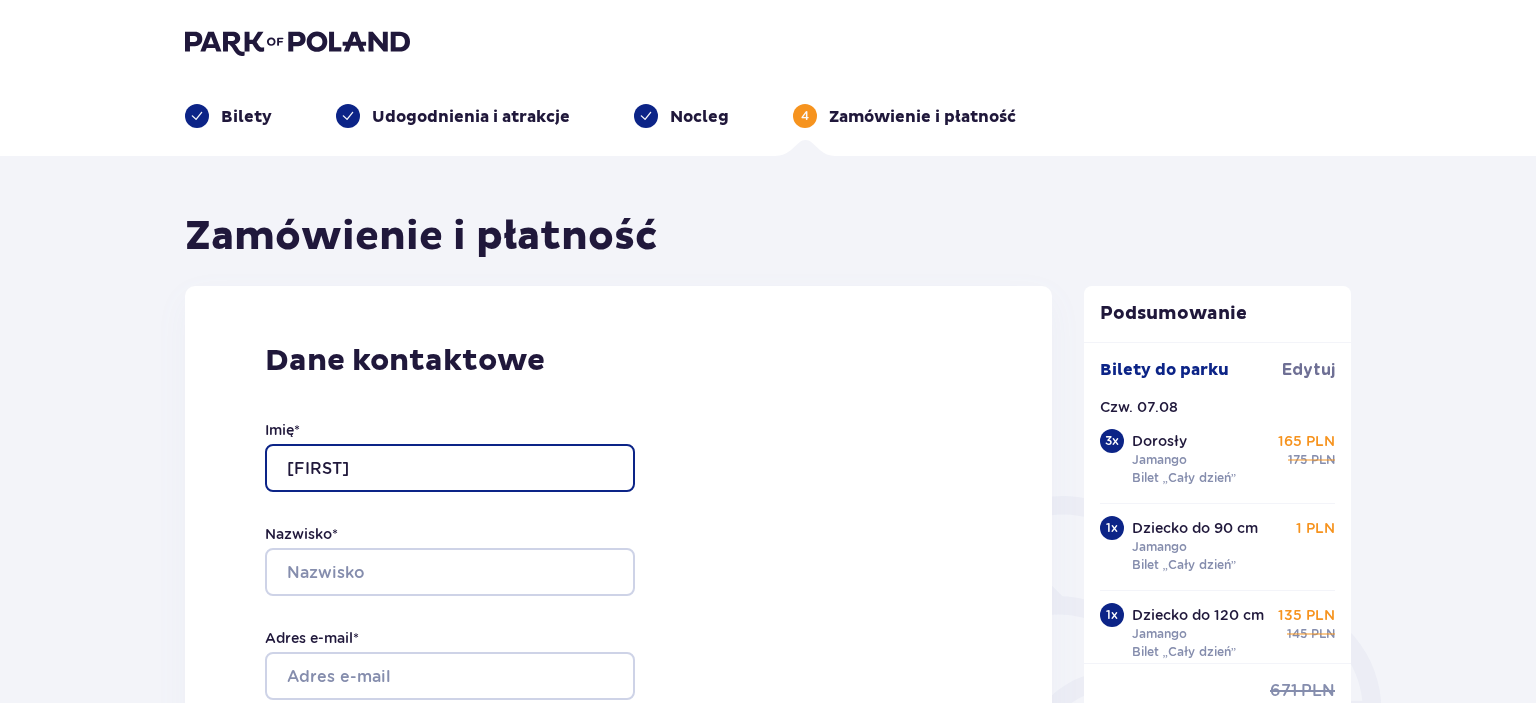type on "Igor" 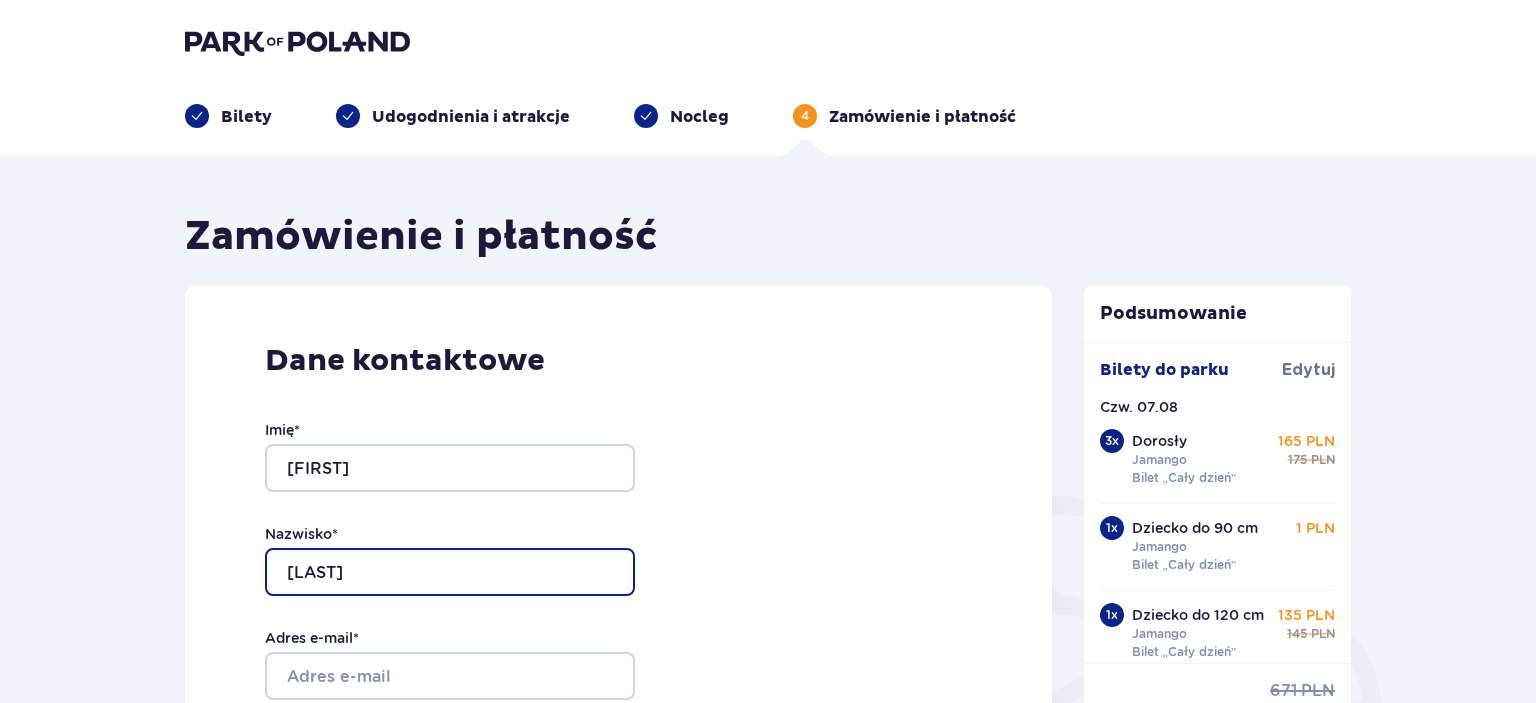 type on "Pascali" 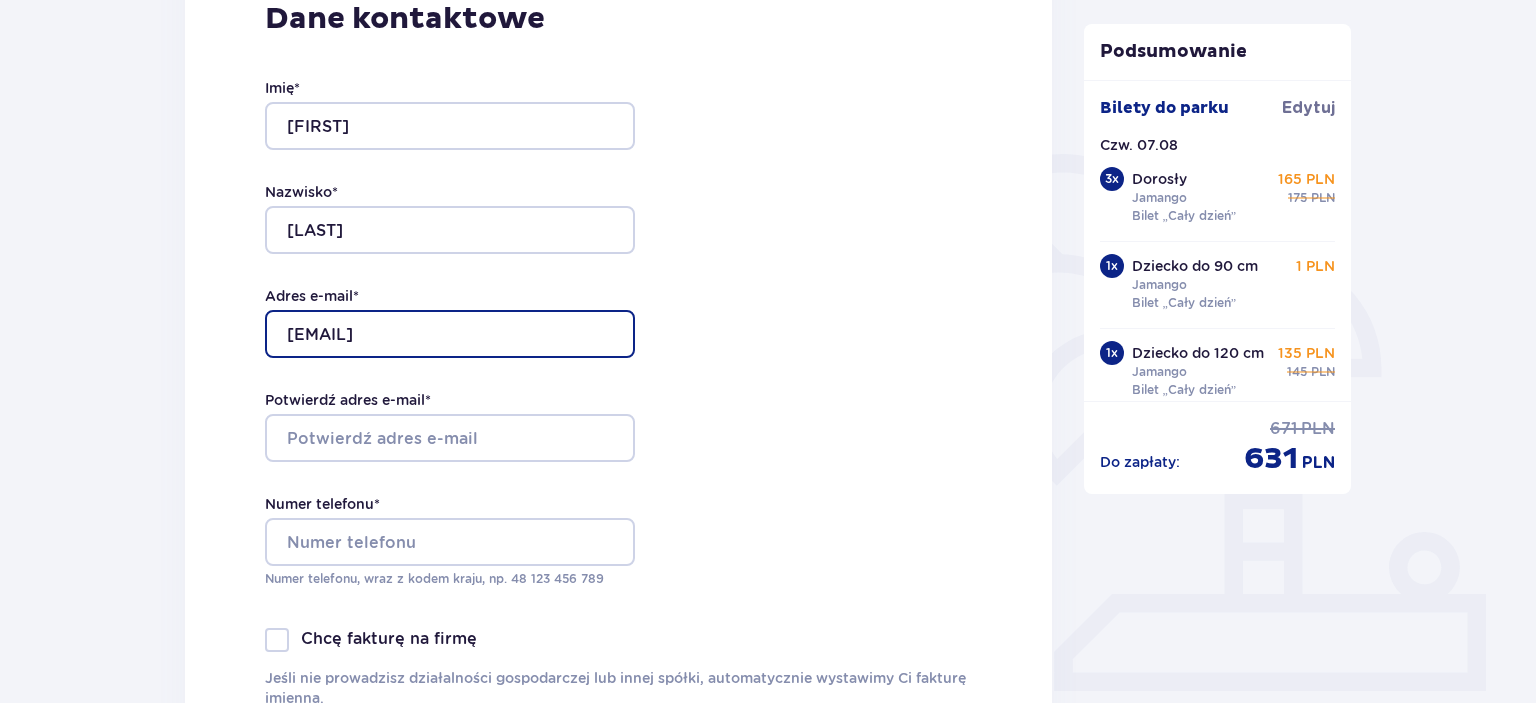 scroll, scrollTop: 352, scrollLeft: 0, axis: vertical 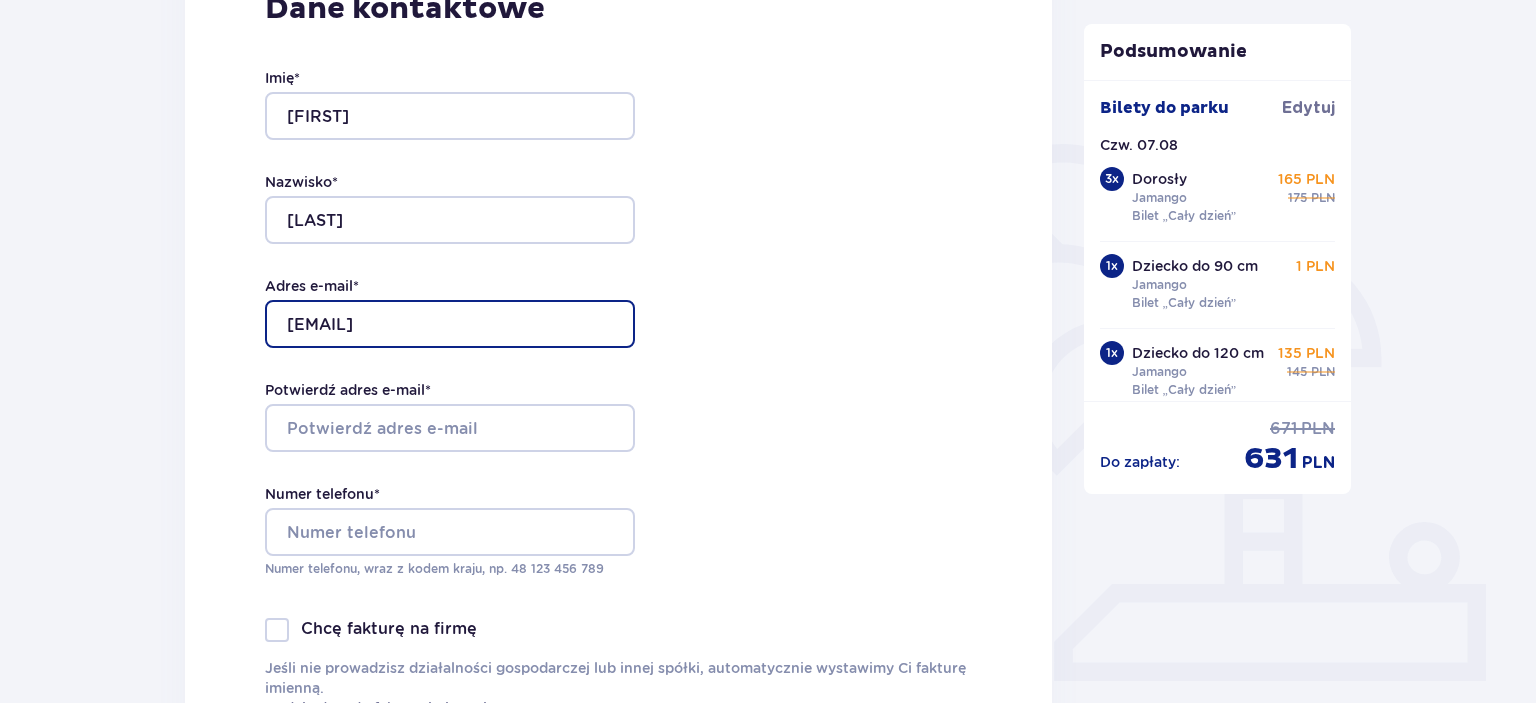 type on "pascaliigor@gmail.com" 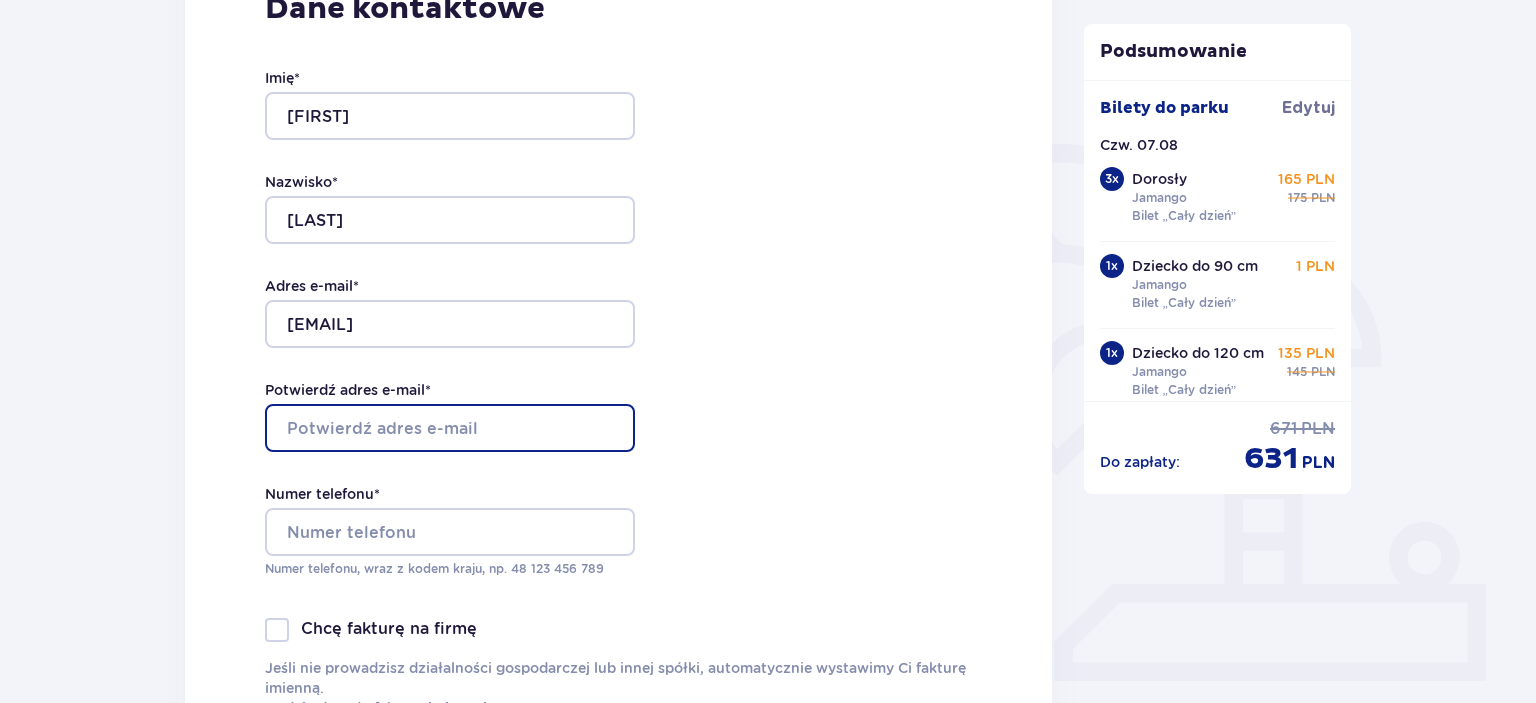 click on "Potwierdź adres e-mail *" at bounding box center (450, 428) 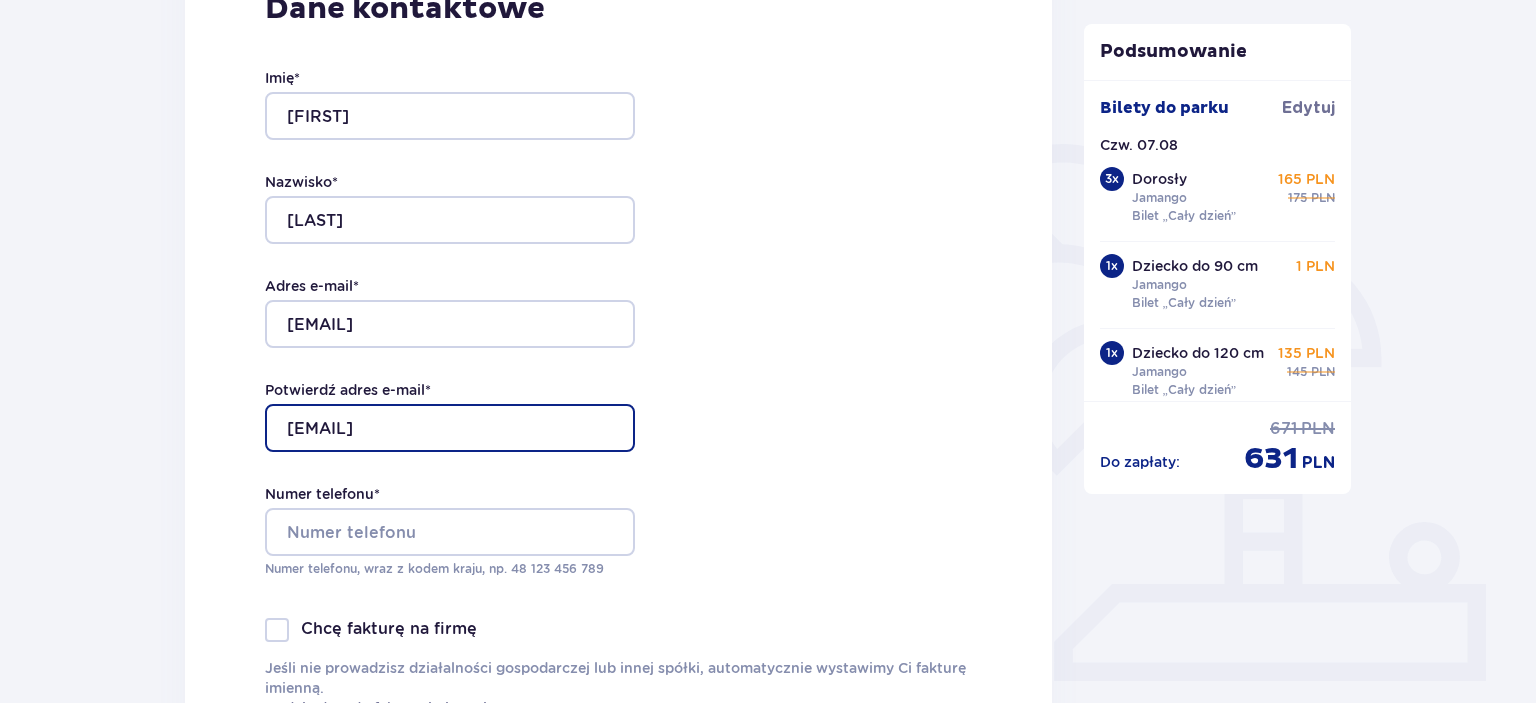 type on "pascaliigor@gmail.com" 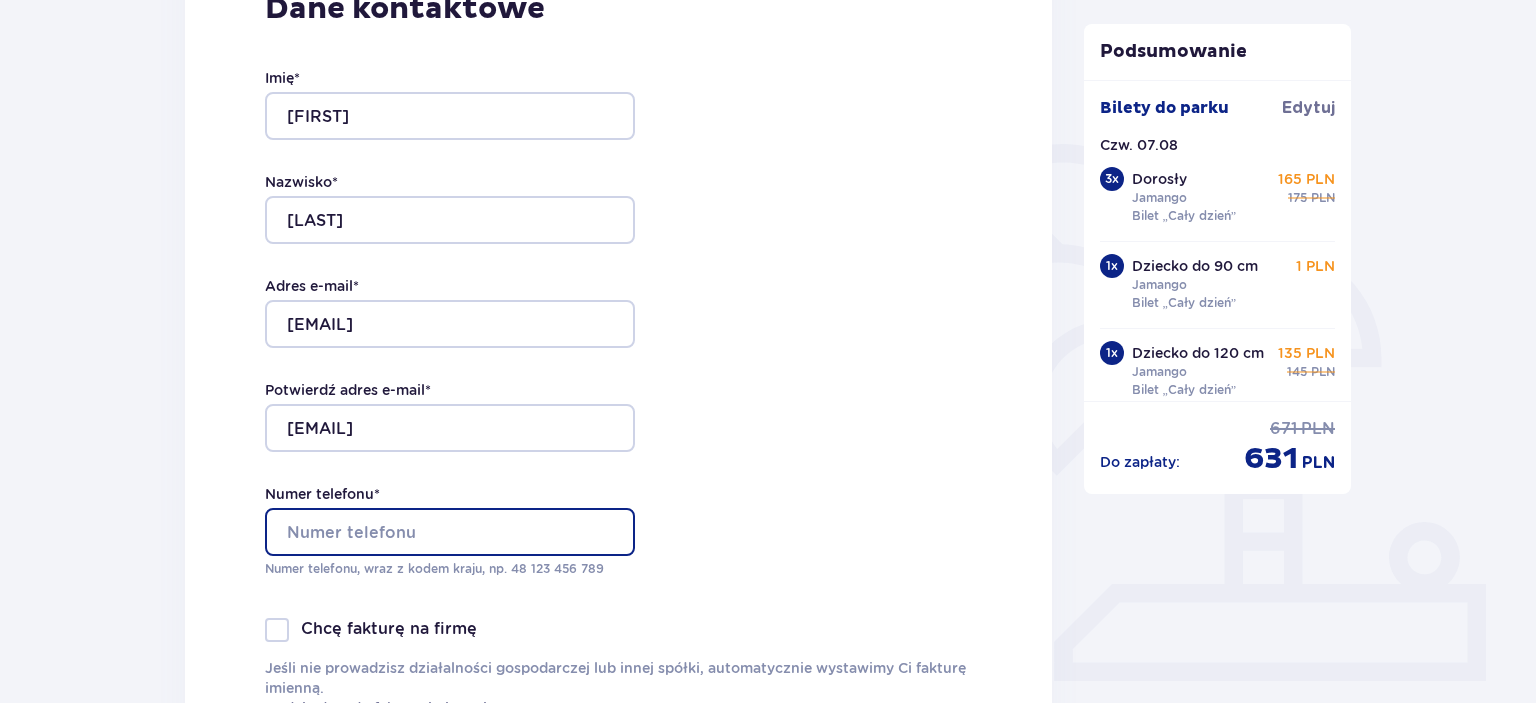 click on "Numer telefonu *" at bounding box center [450, 532] 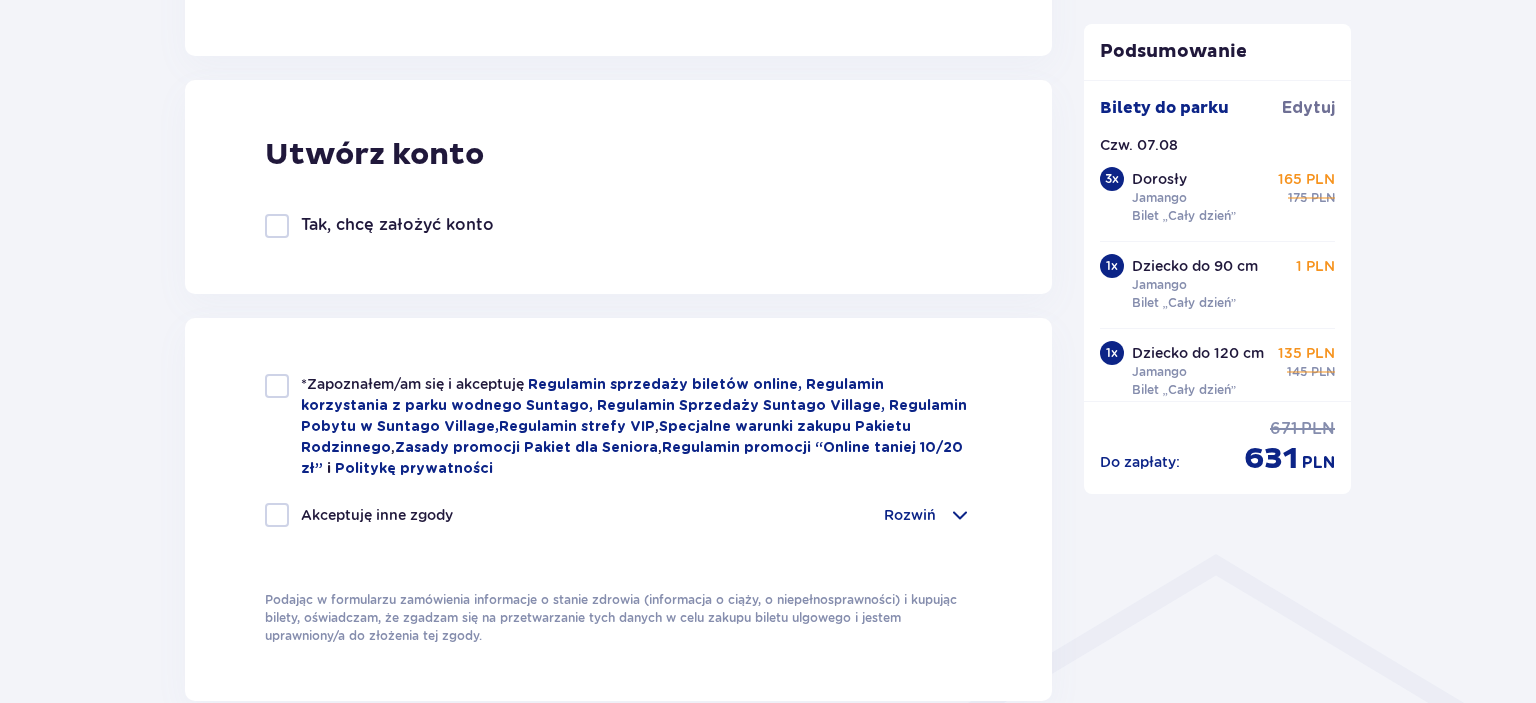 scroll, scrollTop: 1140, scrollLeft: 0, axis: vertical 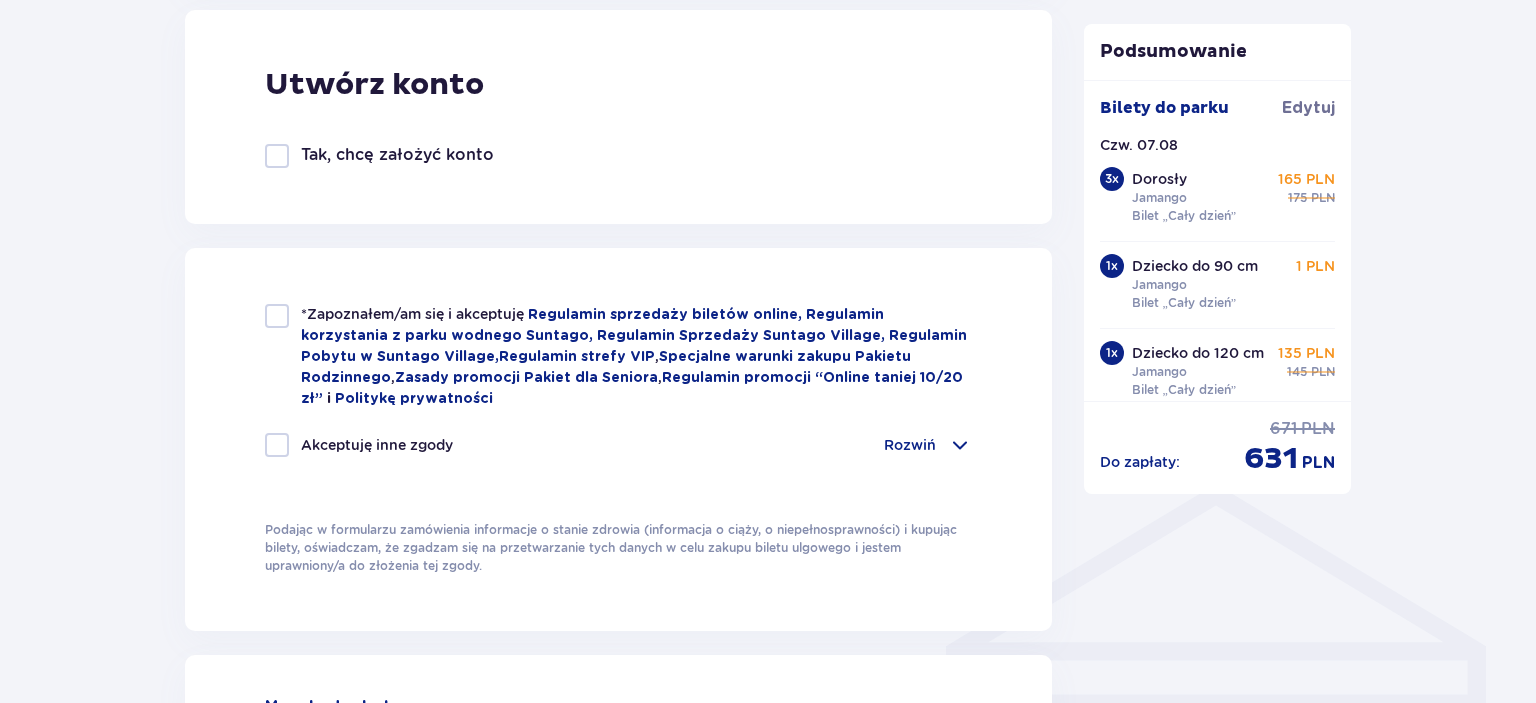 type on "+48 796 536 750" 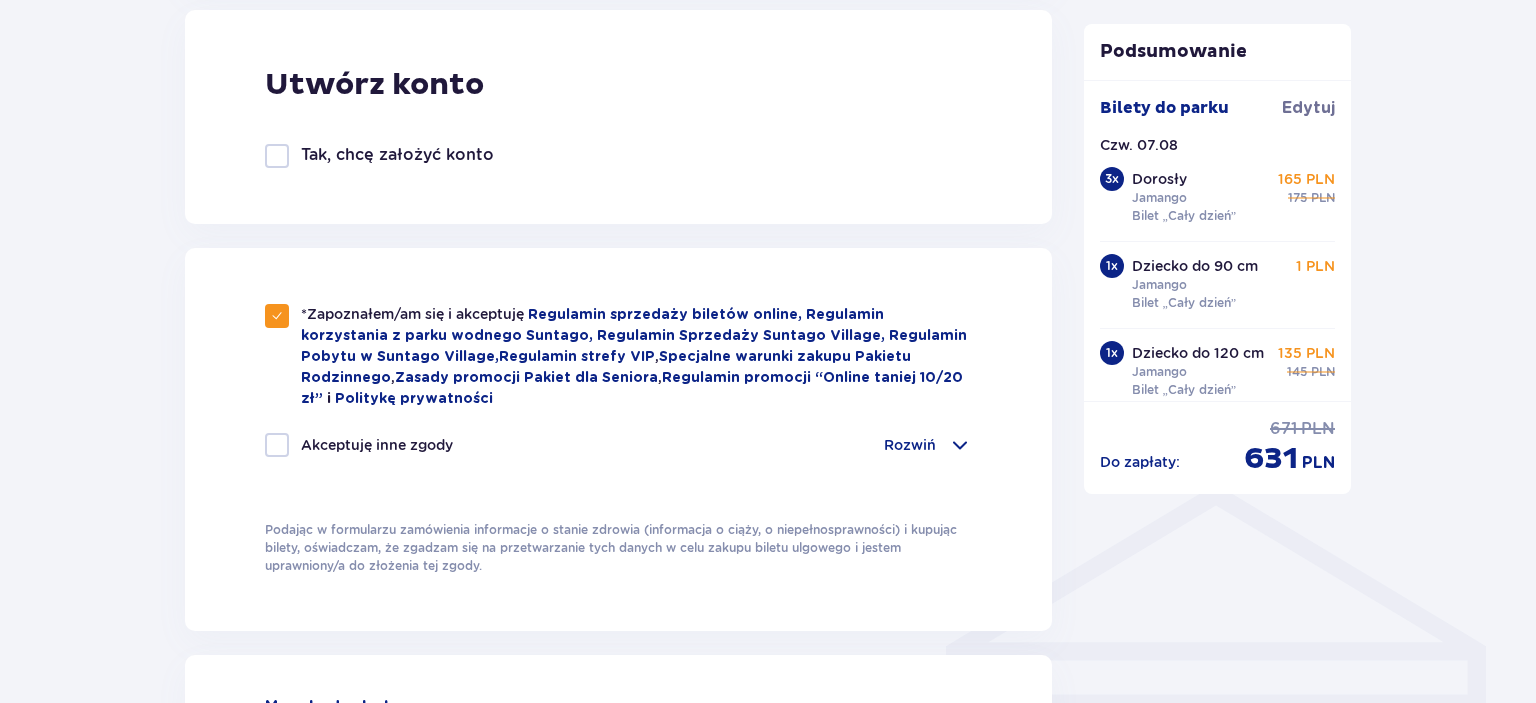 click at bounding box center (960, 445) 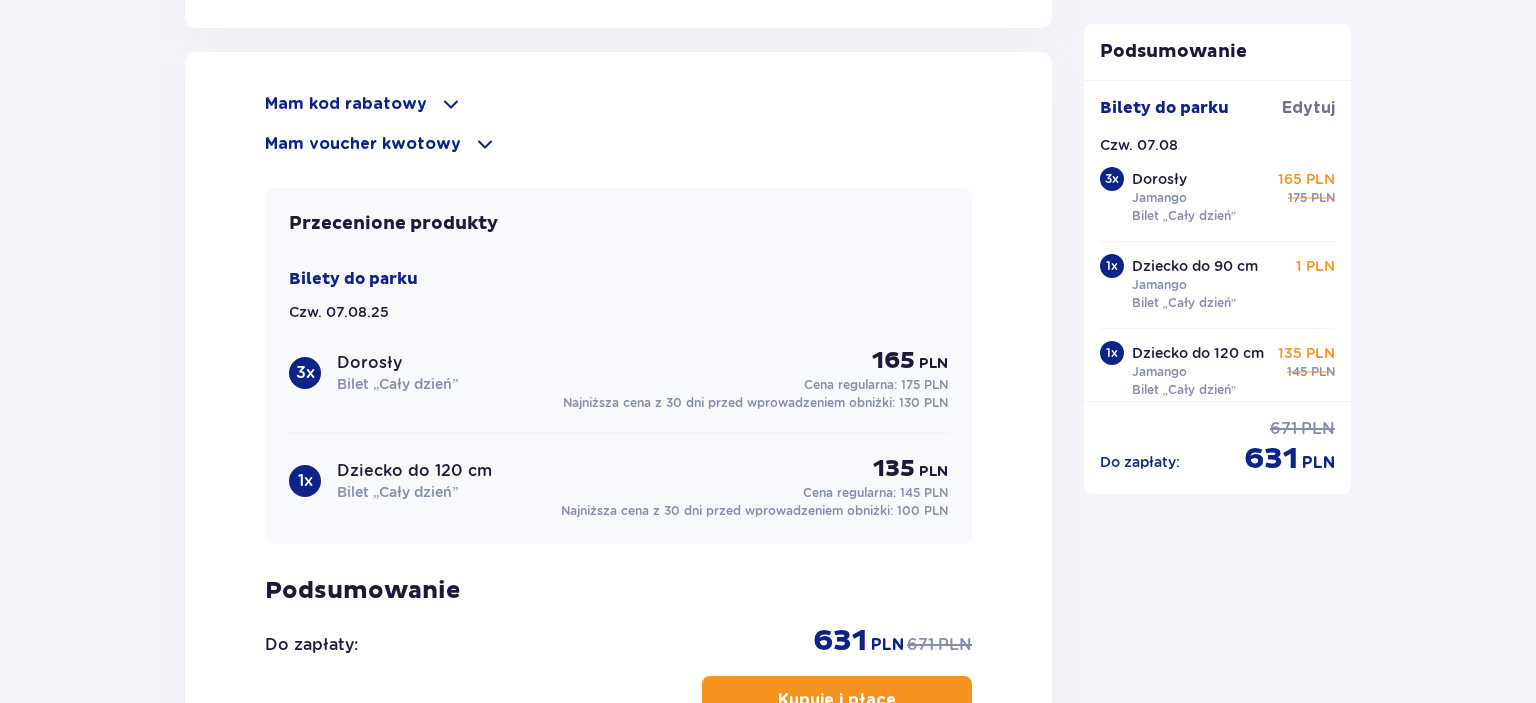 scroll, scrollTop: 2234, scrollLeft: 0, axis: vertical 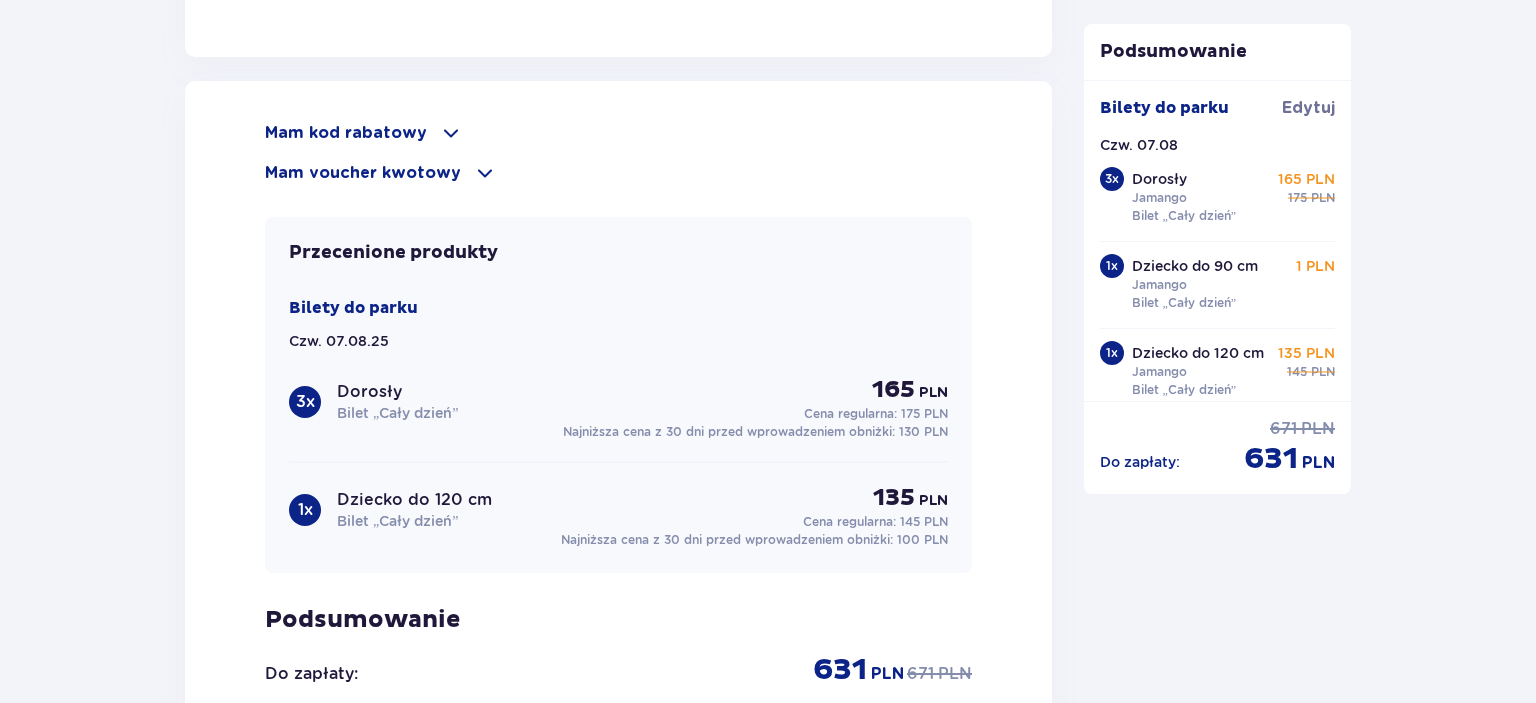 click at bounding box center [451, 133] 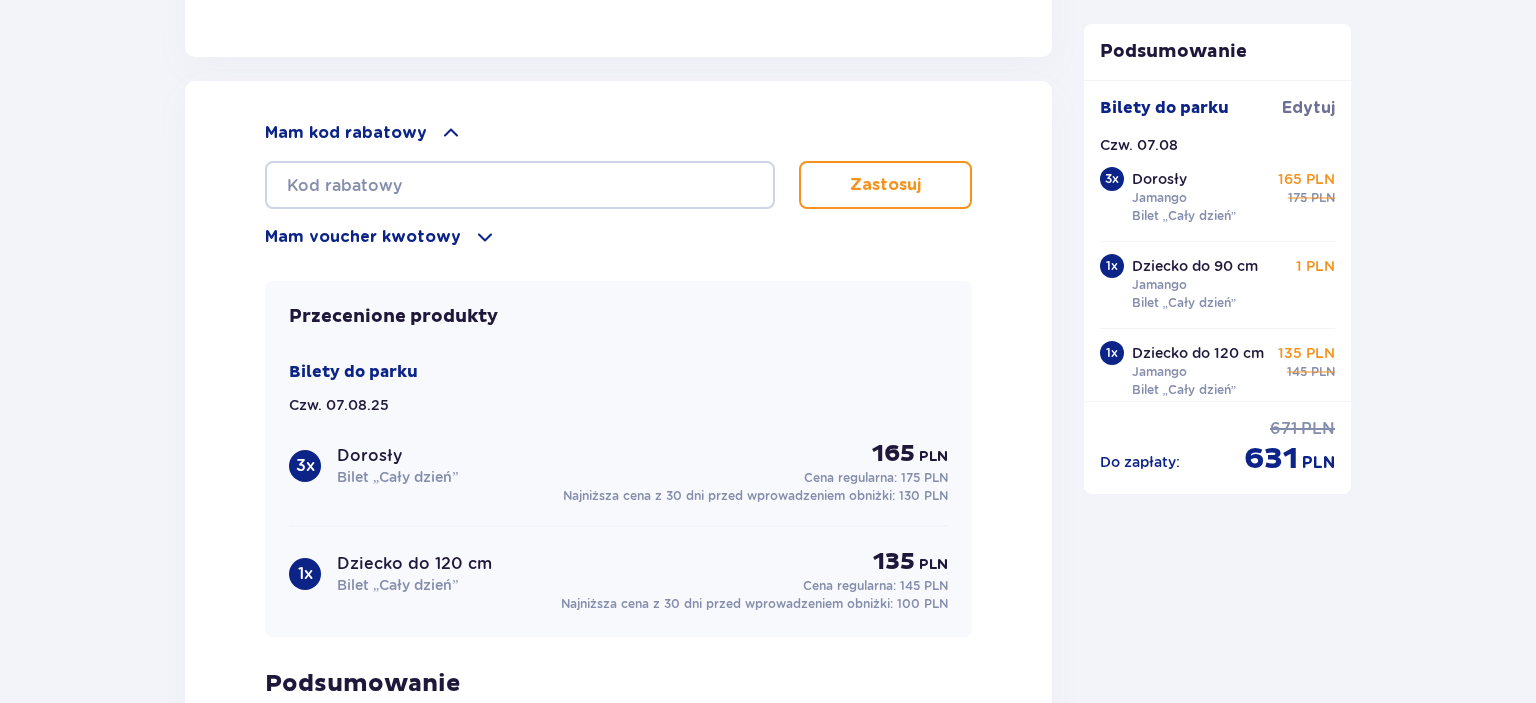 click at bounding box center (485, 237) 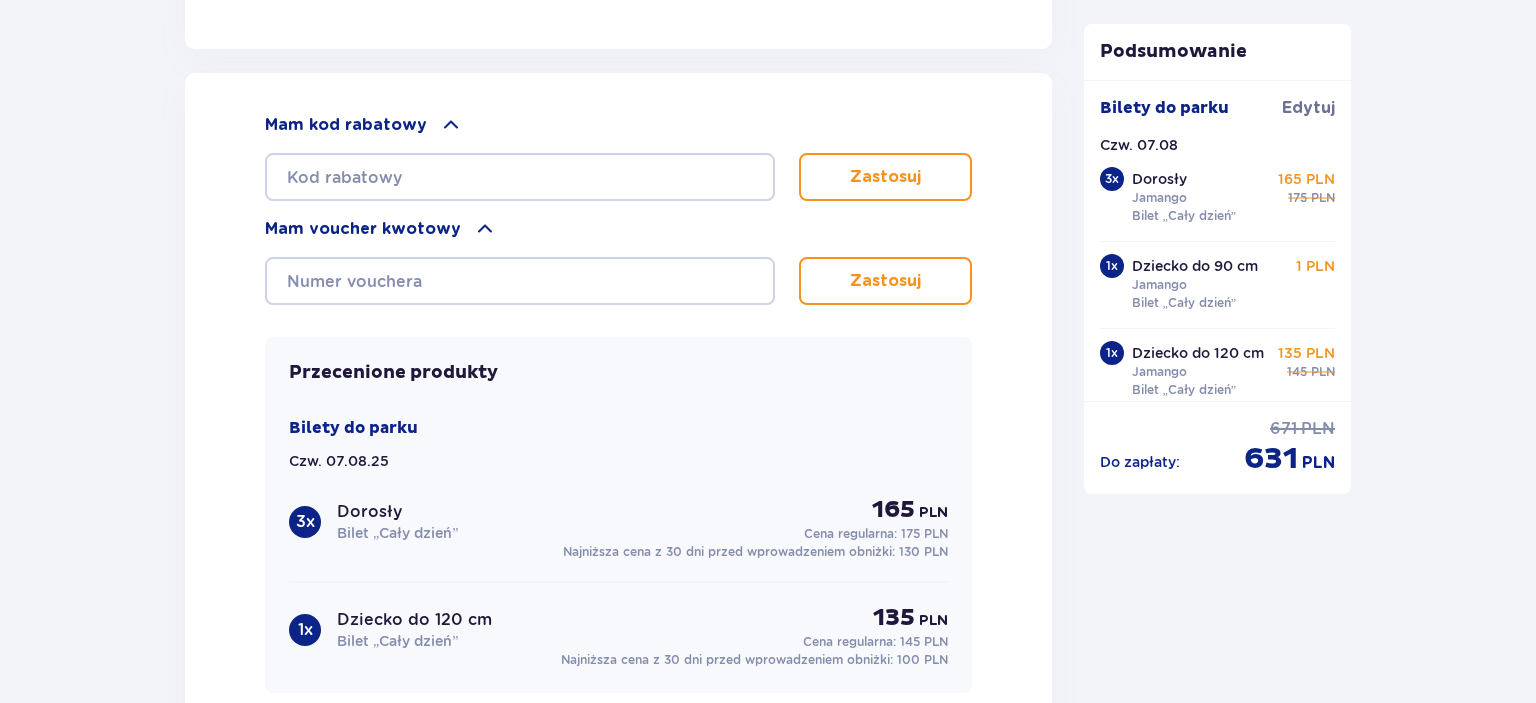 scroll, scrollTop: 2241, scrollLeft: 0, axis: vertical 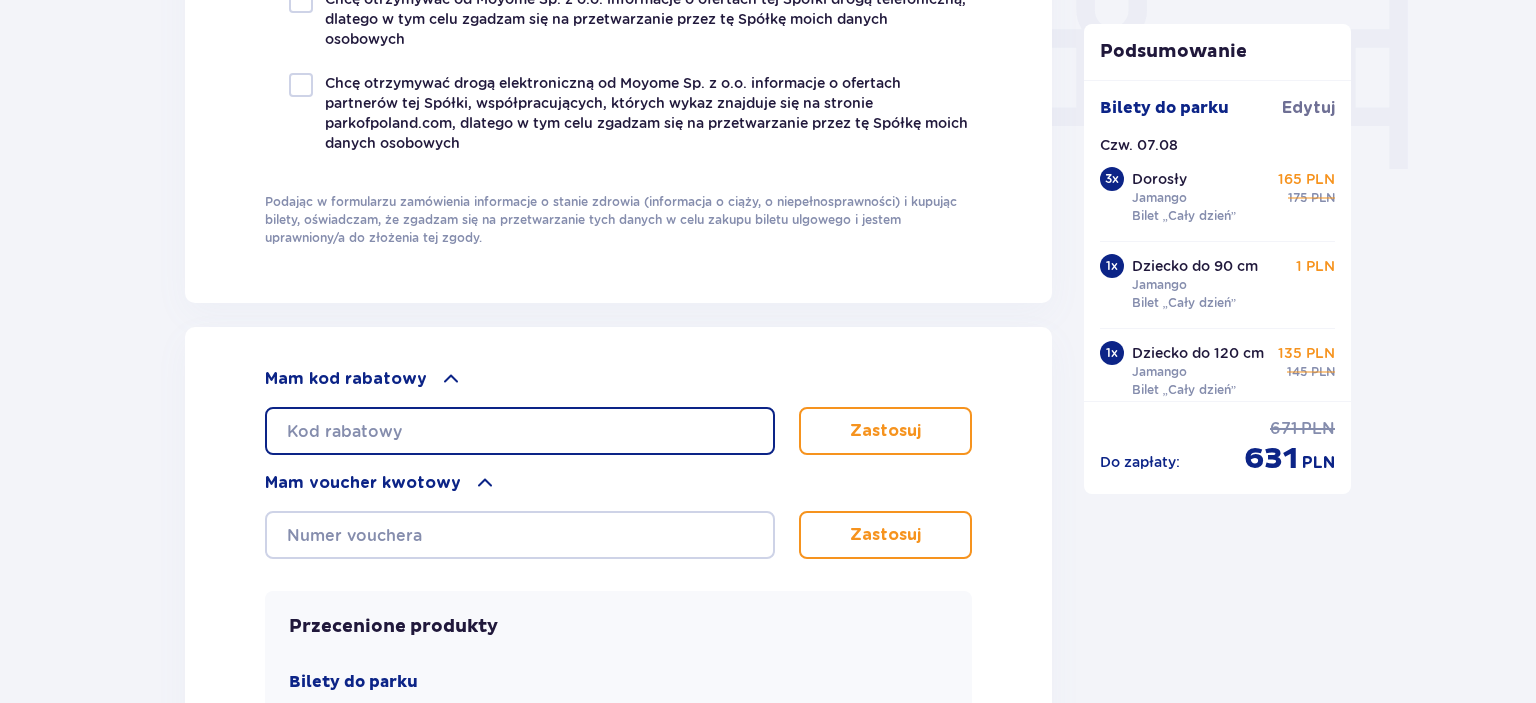 click at bounding box center [520, 431] 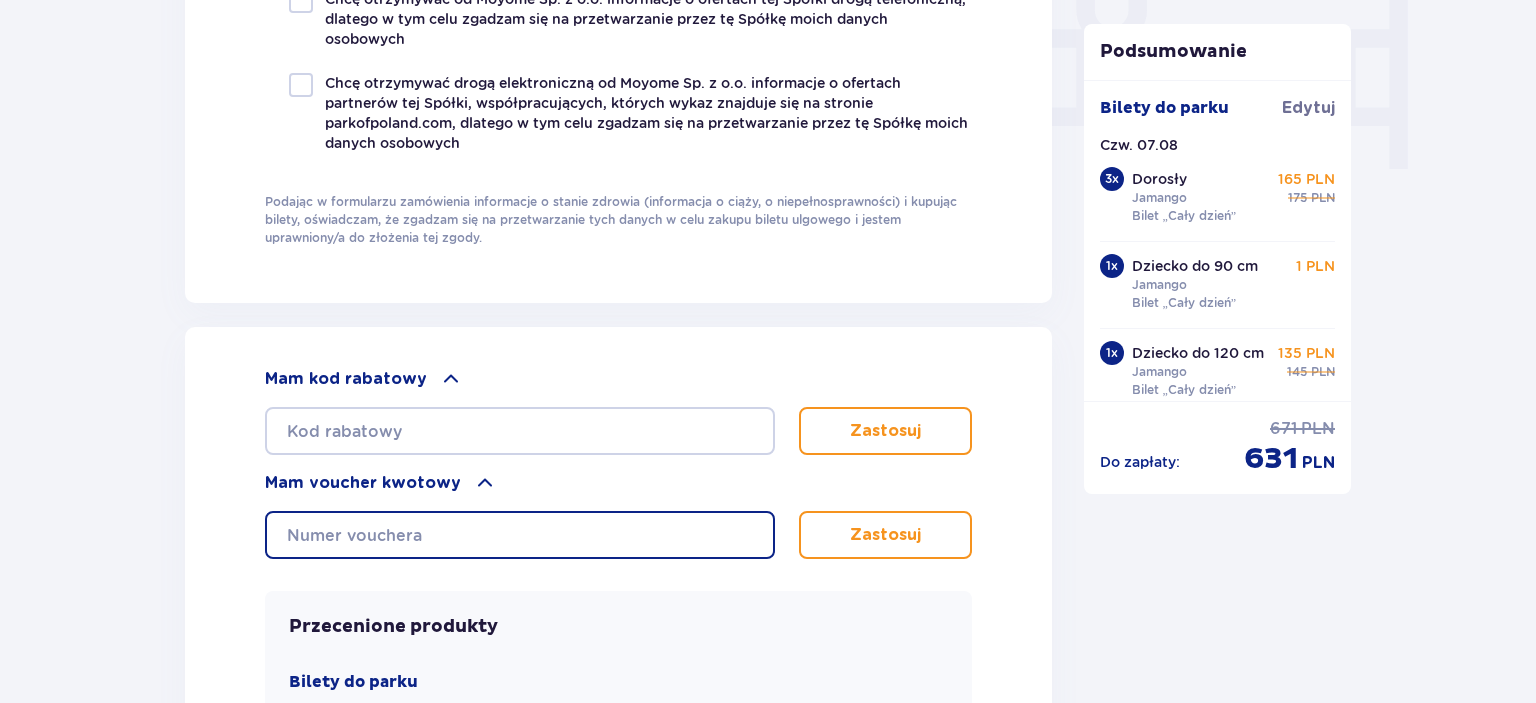 click at bounding box center [520, 535] 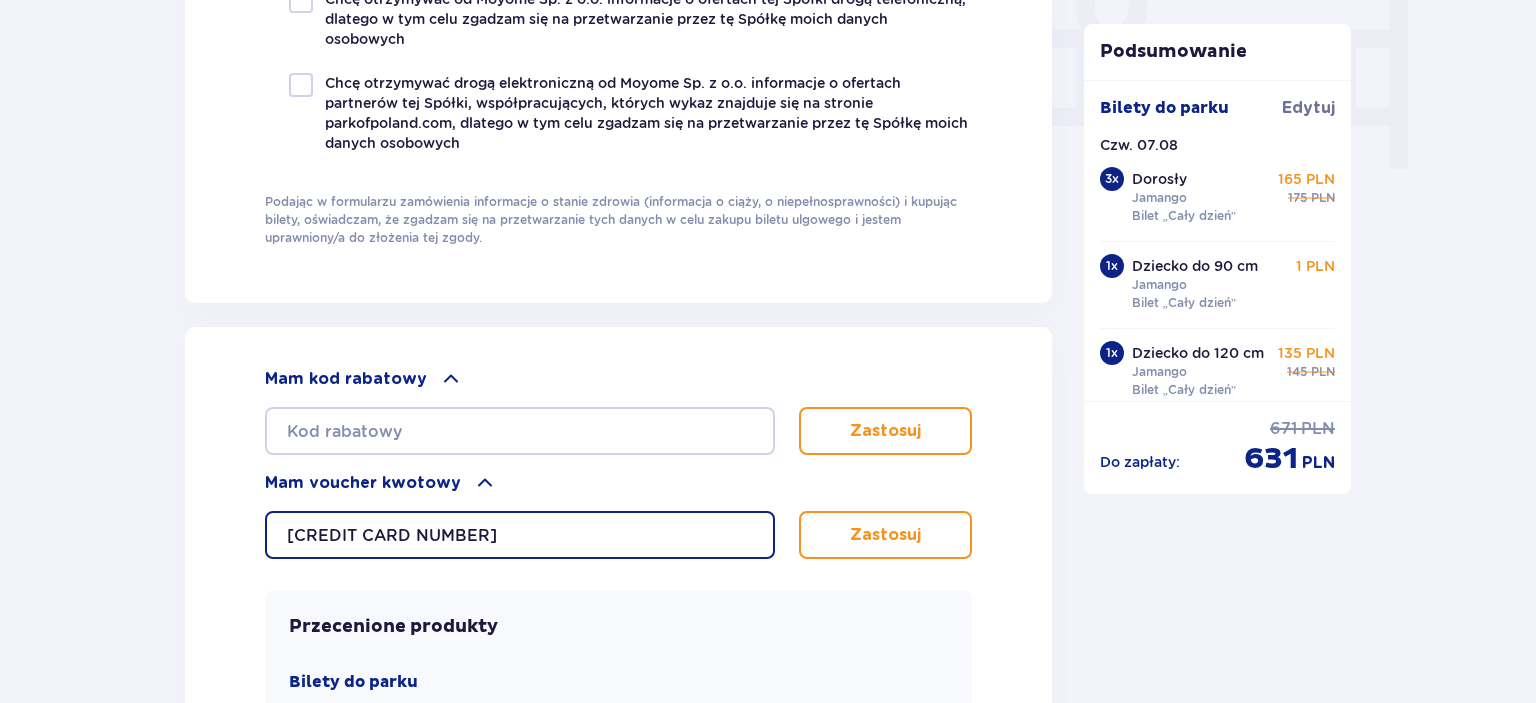 type on "0640006068786950" 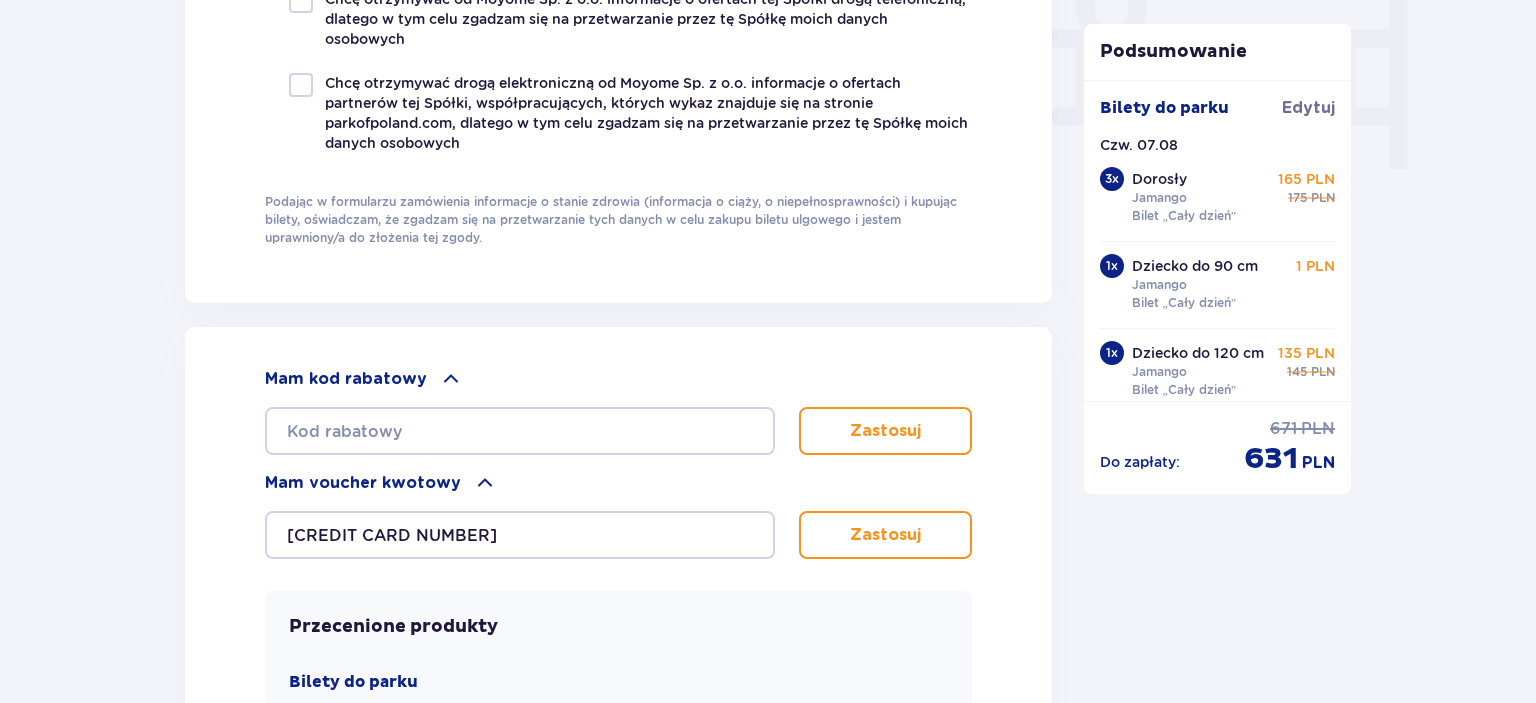 click on "Zastosuj" at bounding box center [885, 535] 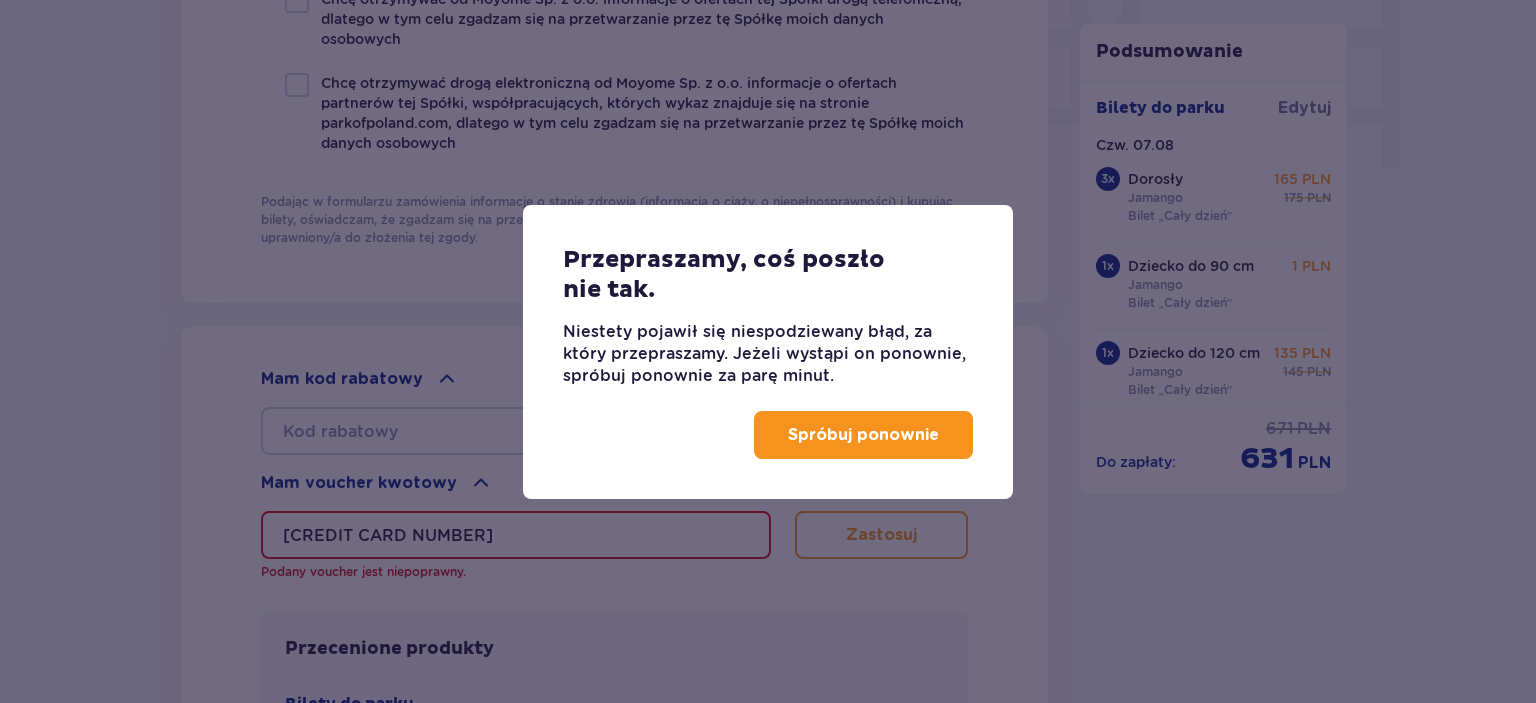 click on "Spróbuj ponownie" at bounding box center (863, 435) 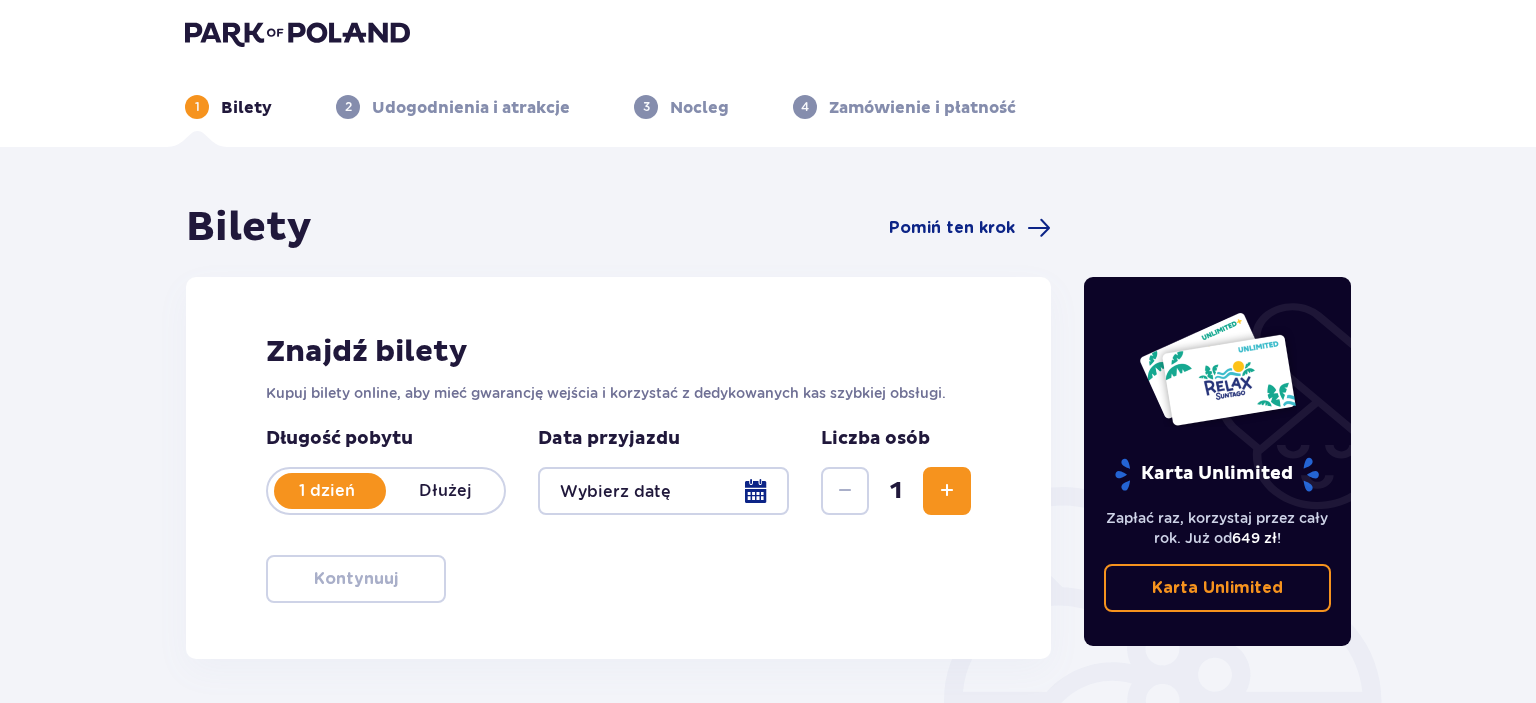 scroll, scrollTop: 8, scrollLeft: 0, axis: vertical 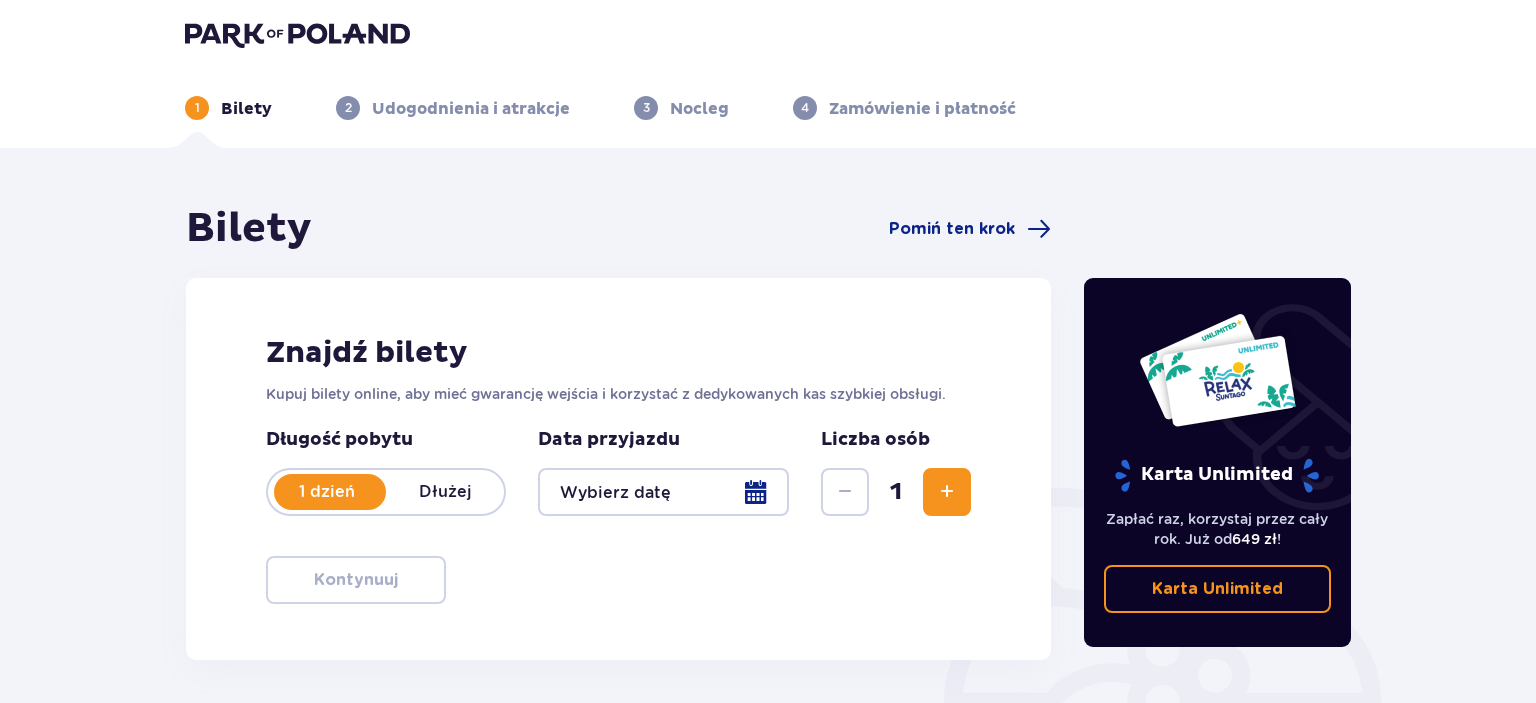 click at bounding box center (663, 492) 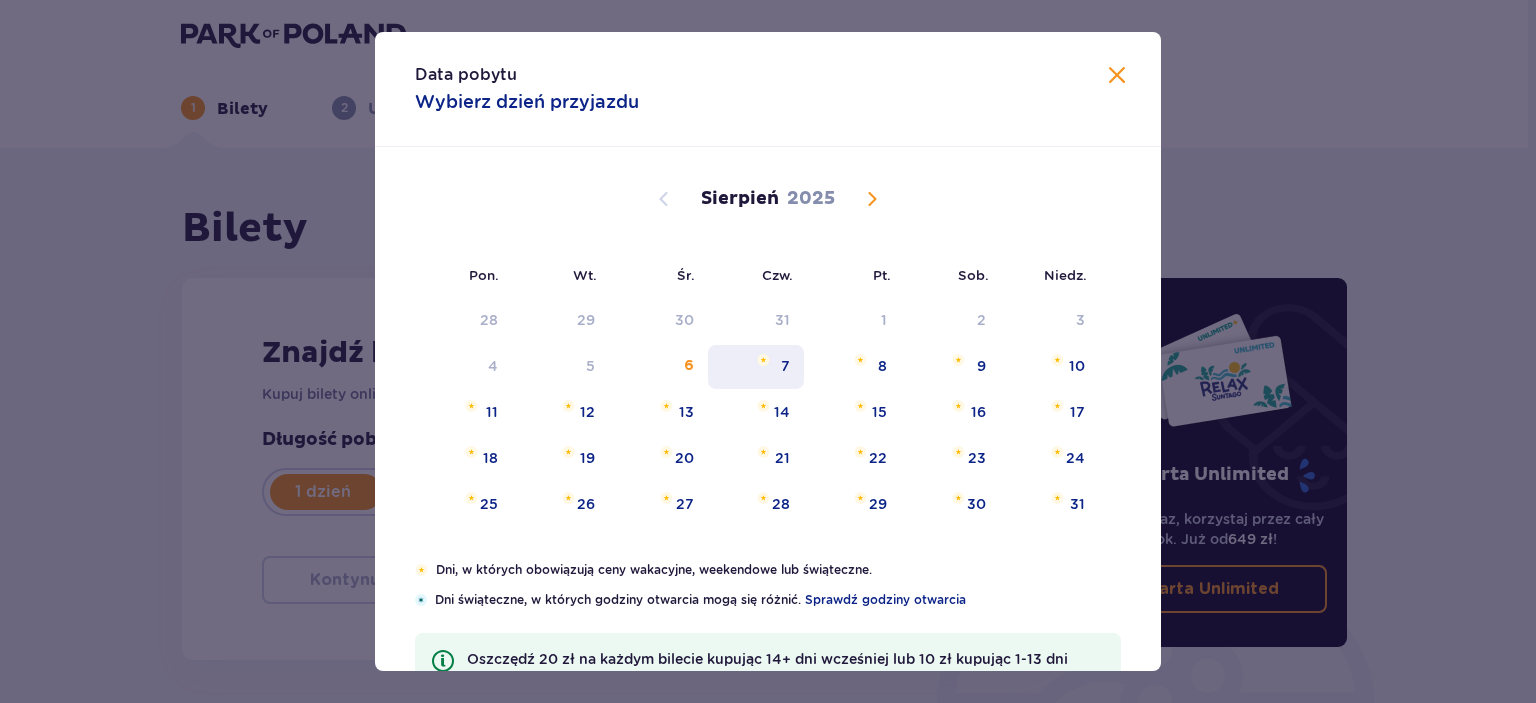 click on "7" at bounding box center [785, 366] 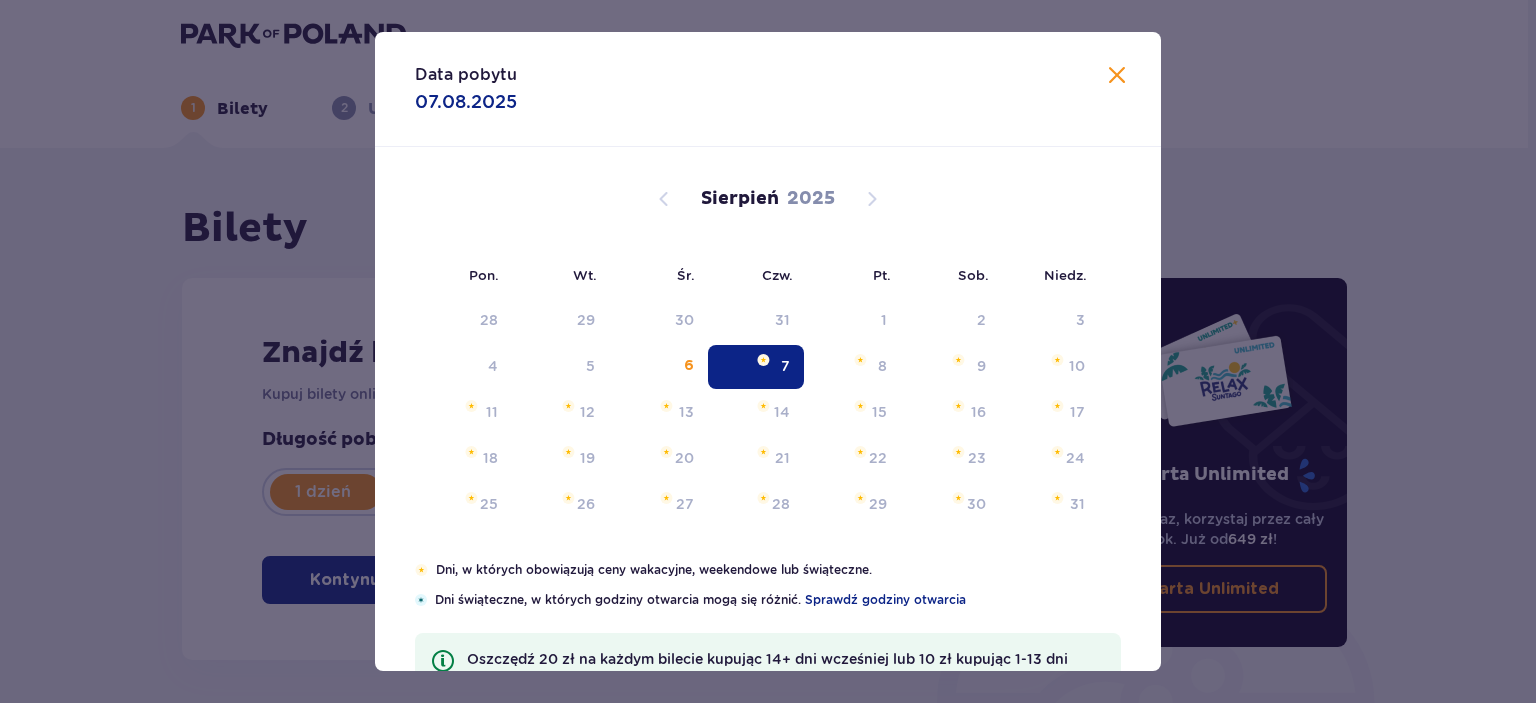 type on "07.08.25" 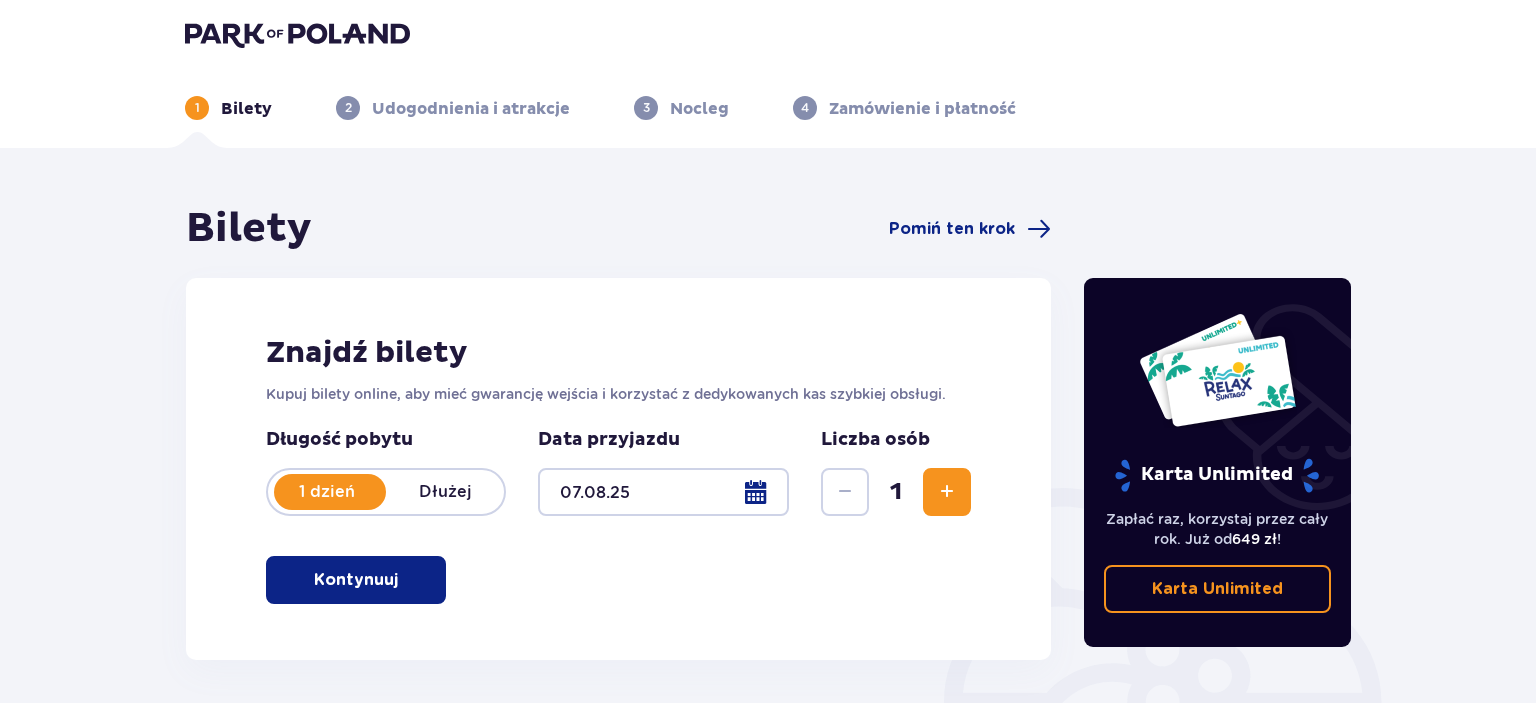 click at bounding box center (947, 492) 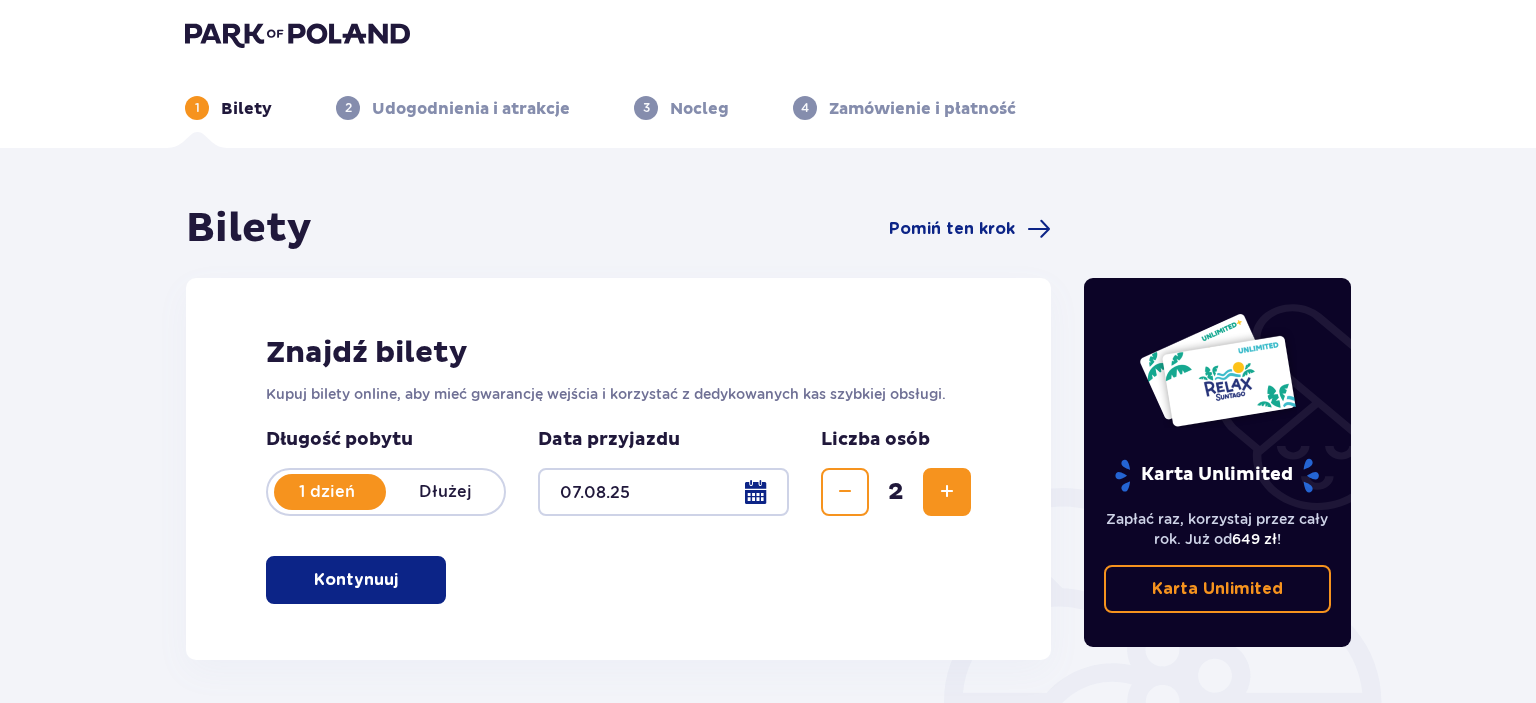click at bounding box center (947, 492) 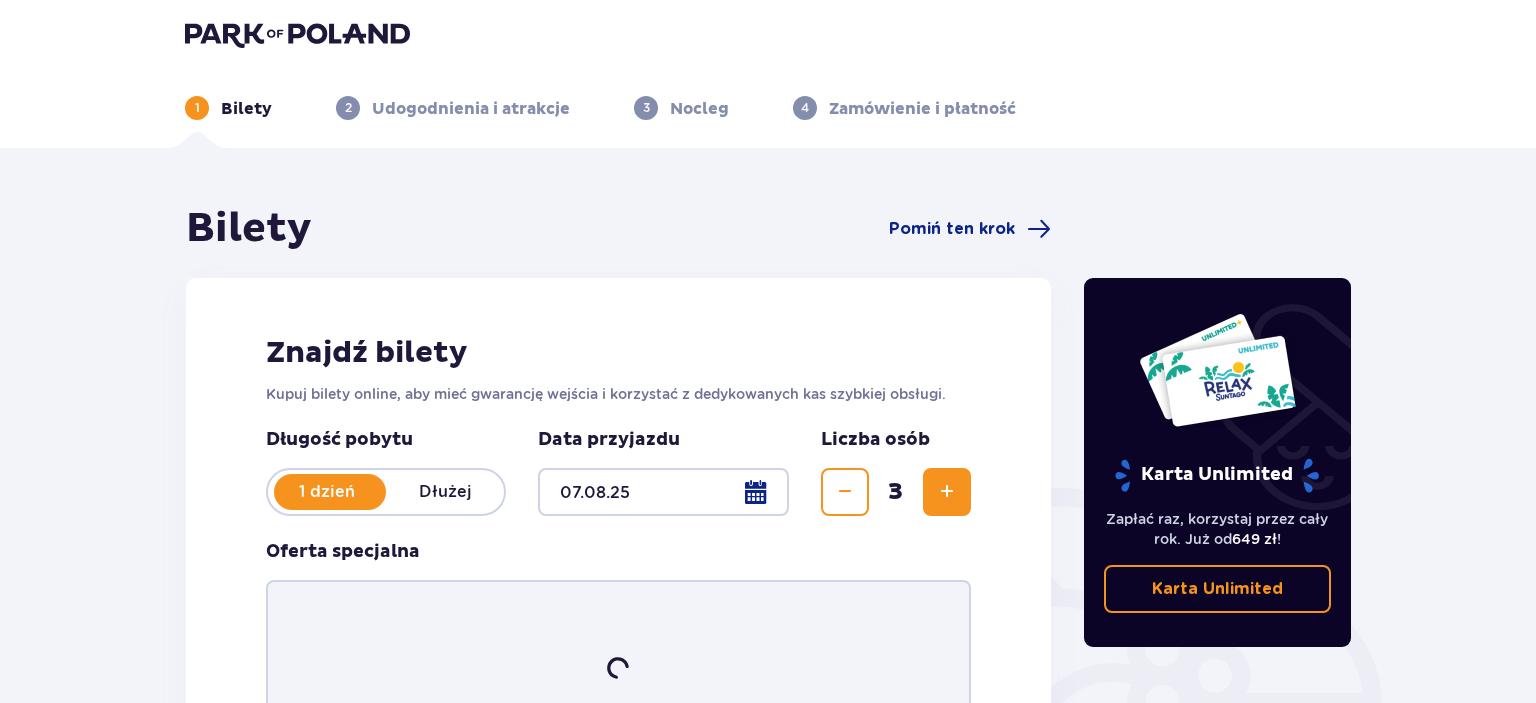 click at bounding box center (947, 492) 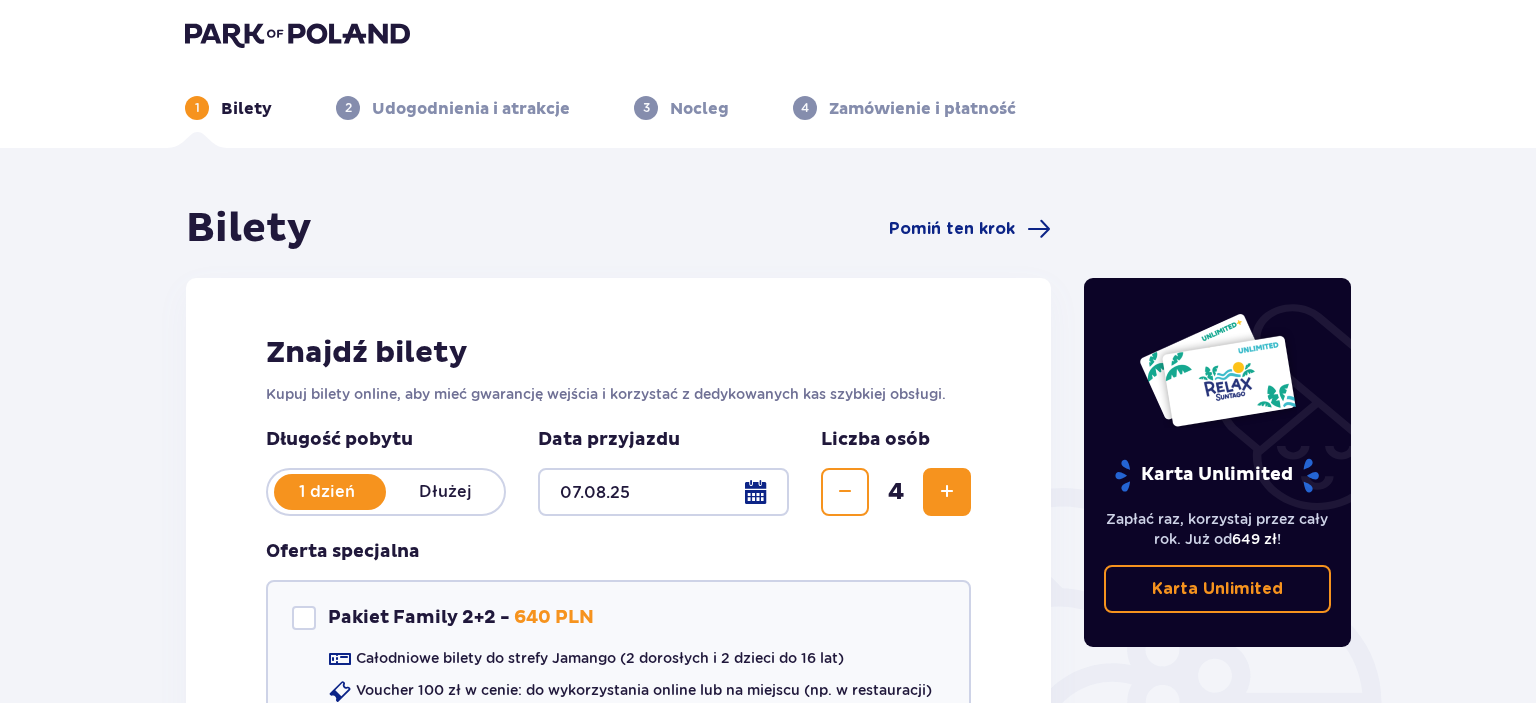 click at bounding box center (947, 492) 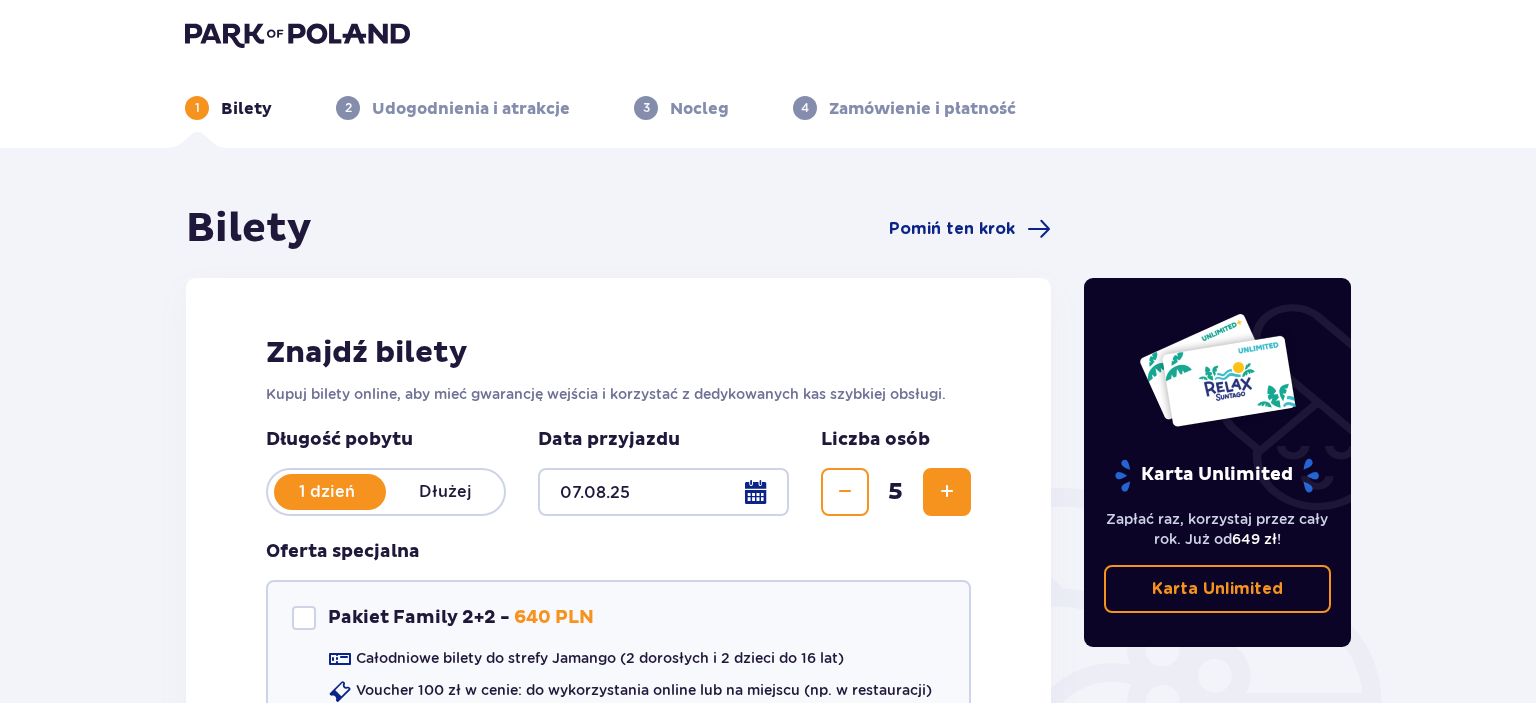 scroll, scrollTop: 326, scrollLeft: 0, axis: vertical 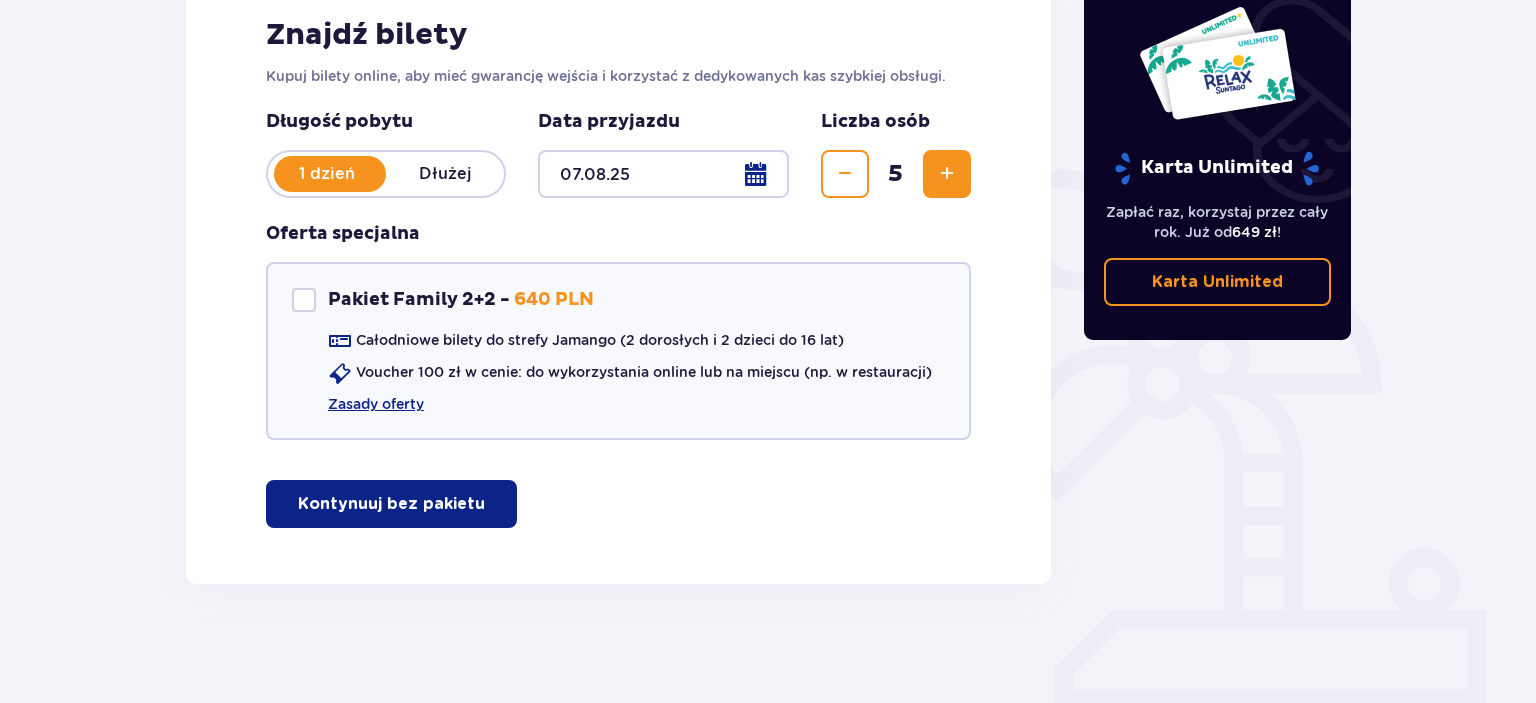 click on "Kontynuuj bez pakietu" at bounding box center (391, 504) 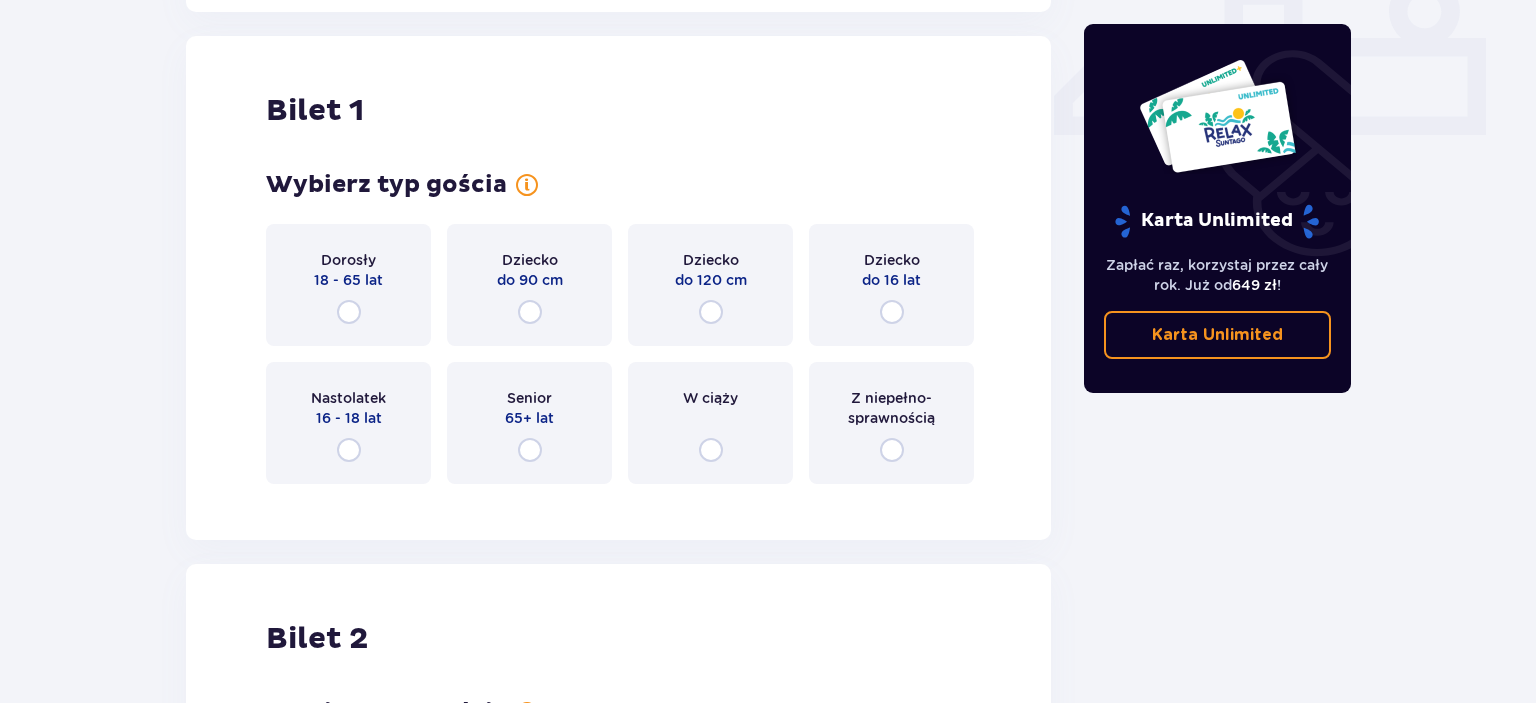 scroll, scrollTop: 909, scrollLeft: 0, axis: vertical 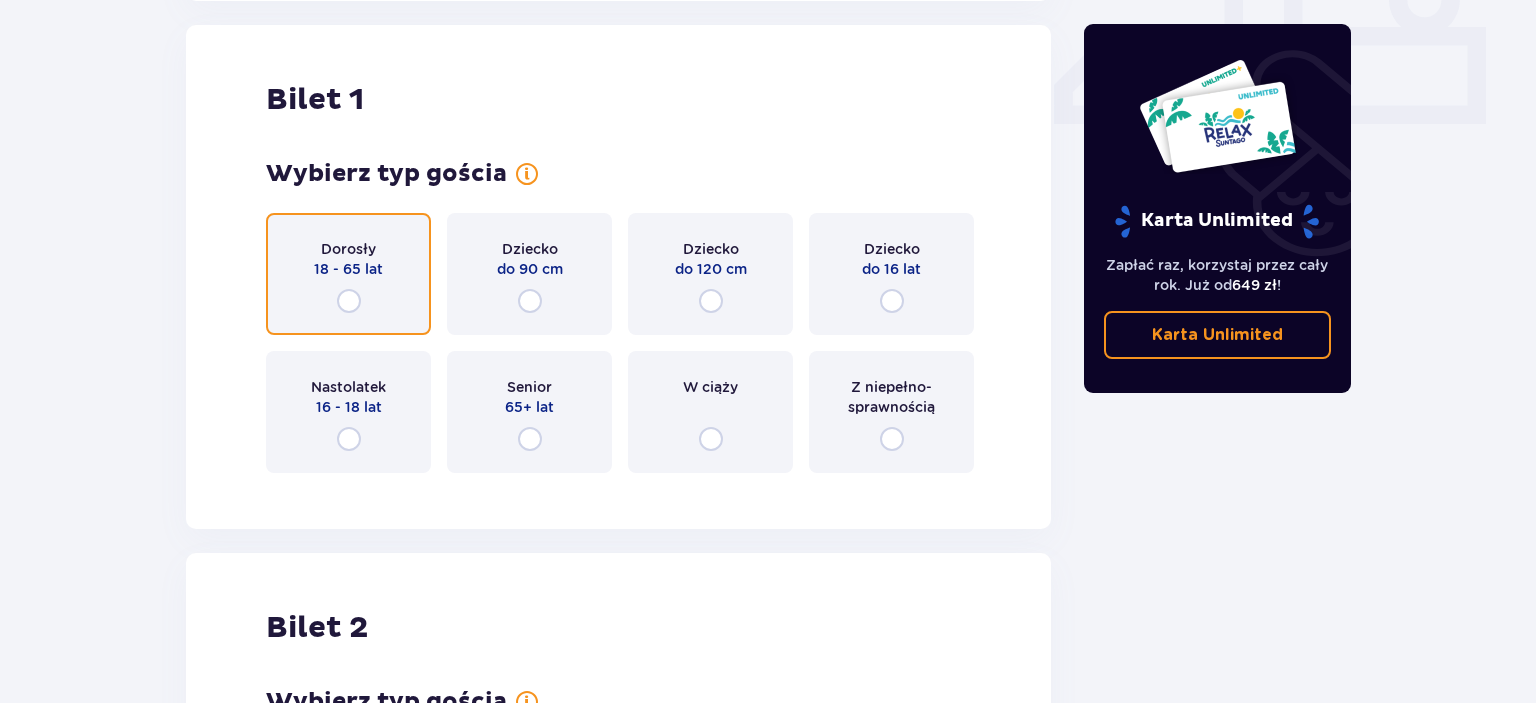 click at bounding box center (349, 301) 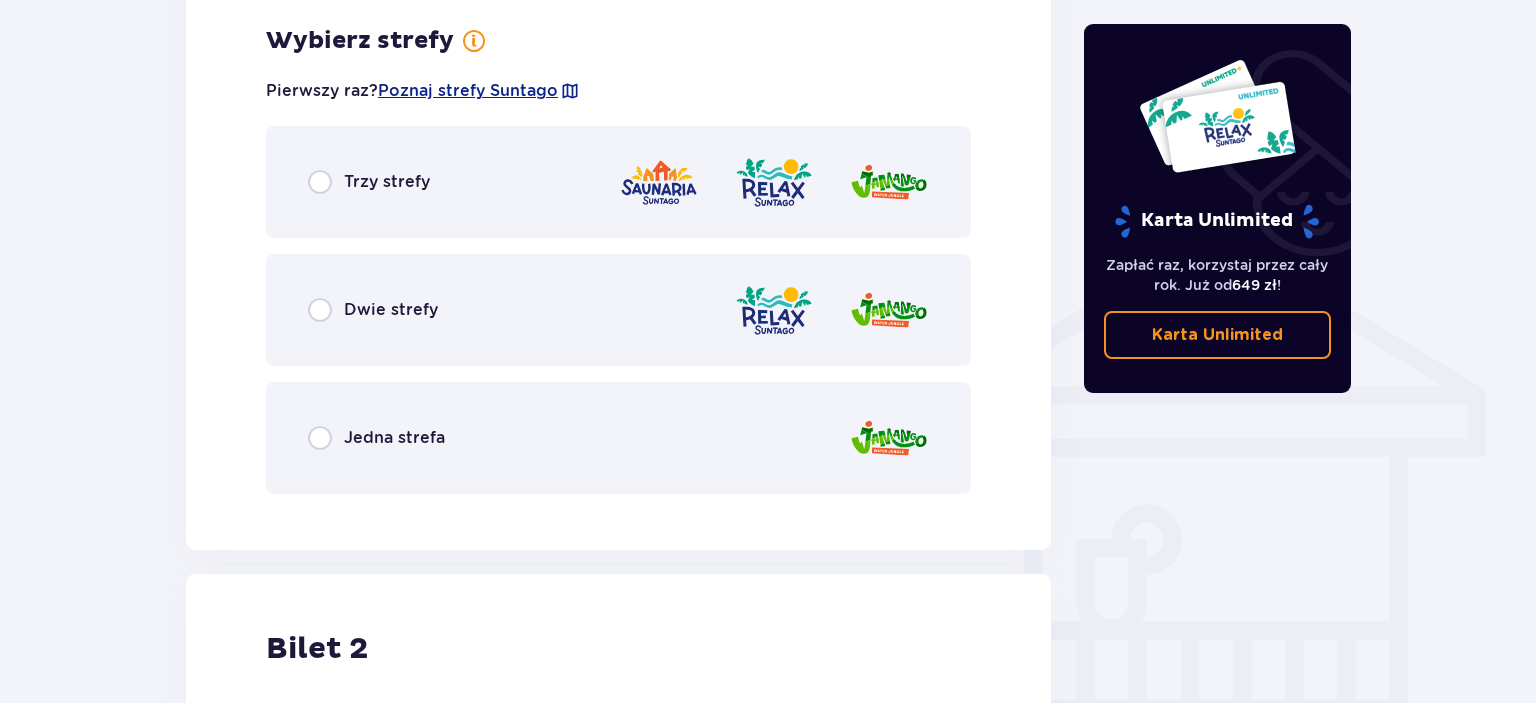 scroll, scrollTop: 1397, scrollLeft: 0, axis: vertical 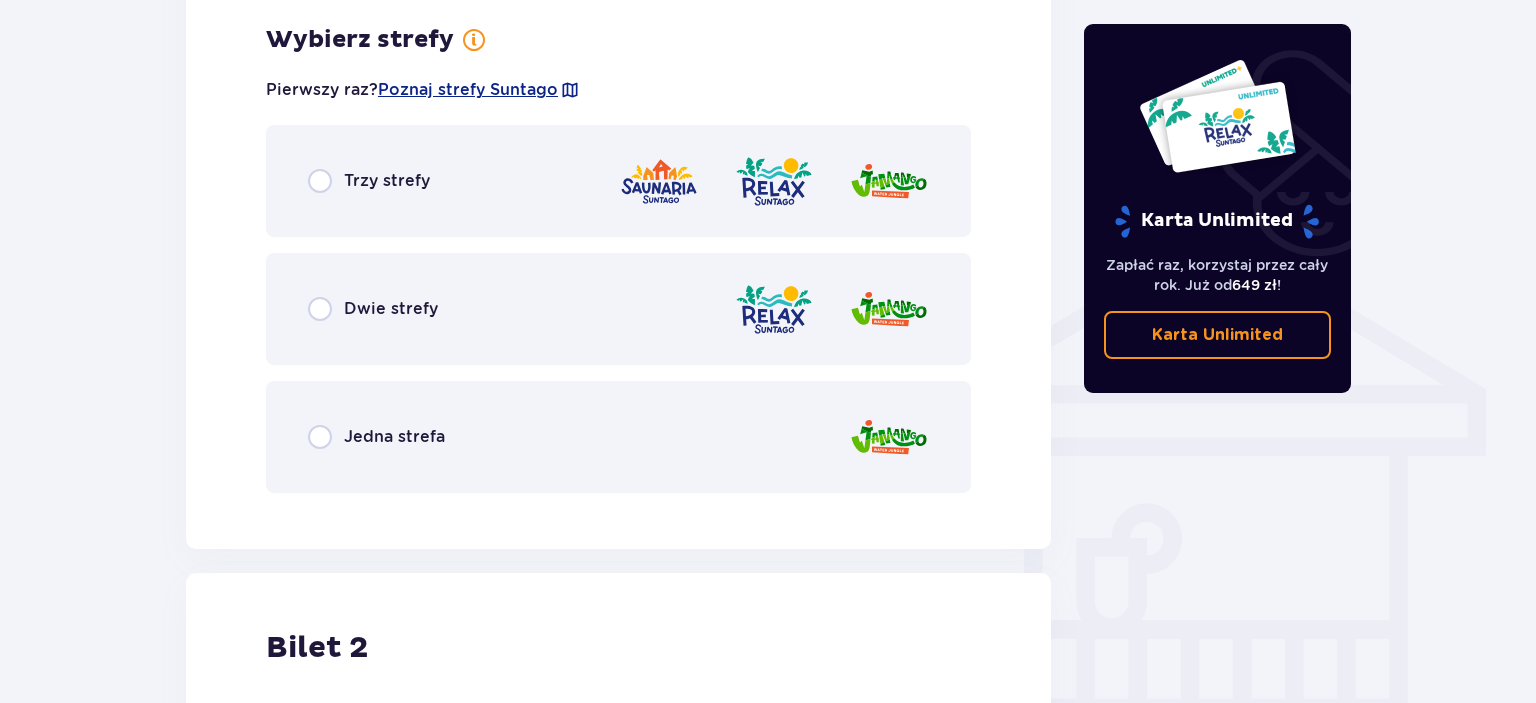 click on "Jedna strefa" at bounding box center (394, 437) 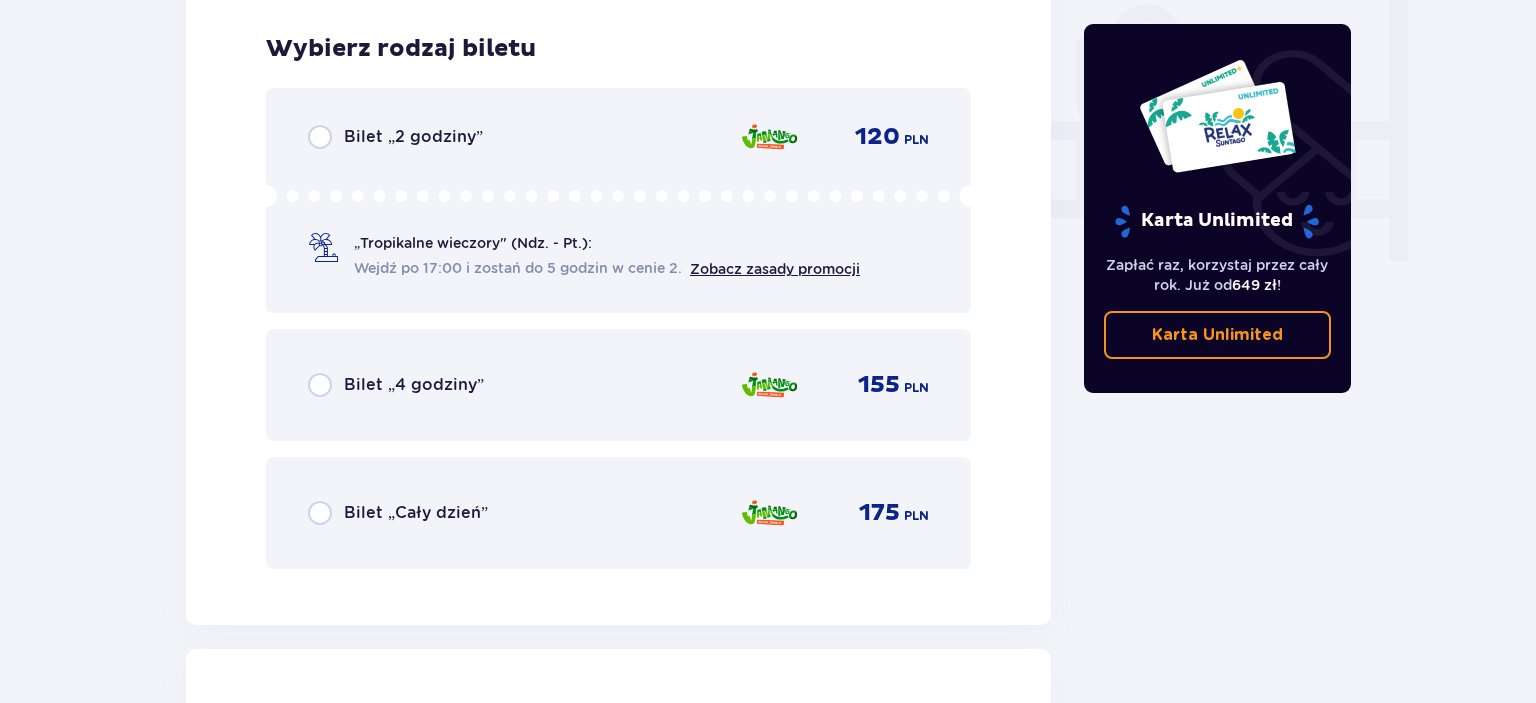scroll, scrollTop: 1905, scrollLeft: 0, axis: vertical 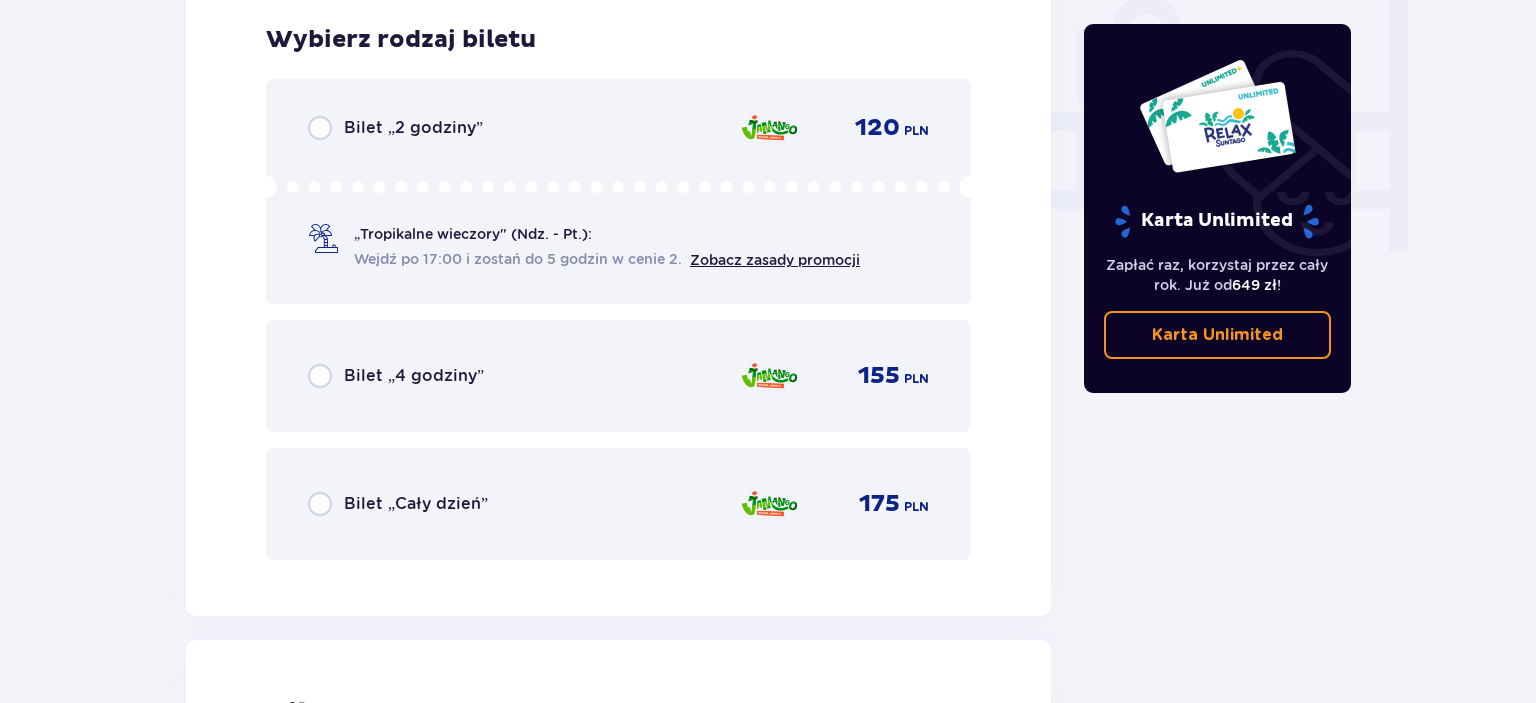 click on "Bilet „Cały dzień”" at bounding box center (416, 504) 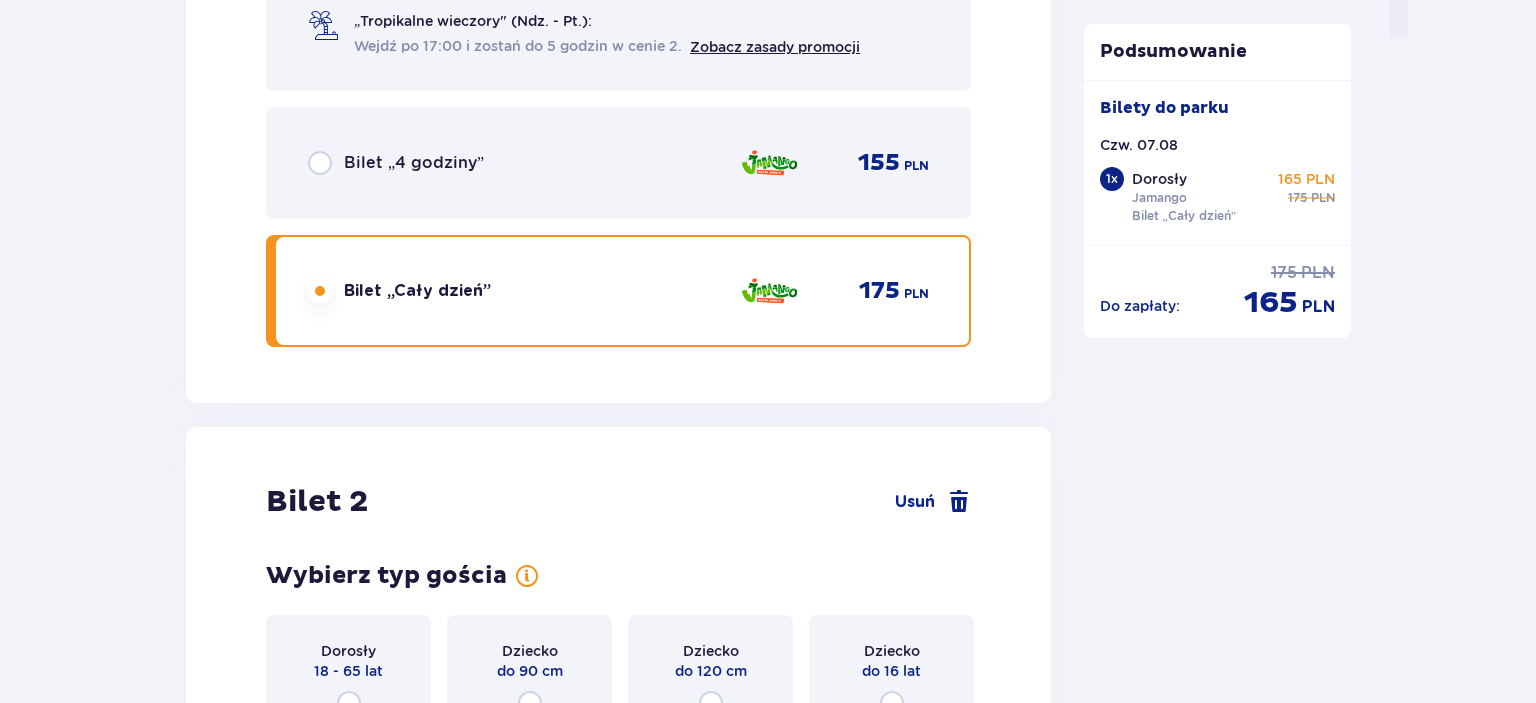 scroll, scrollTop: 2519, scrollLeft: 0, axis: vertical 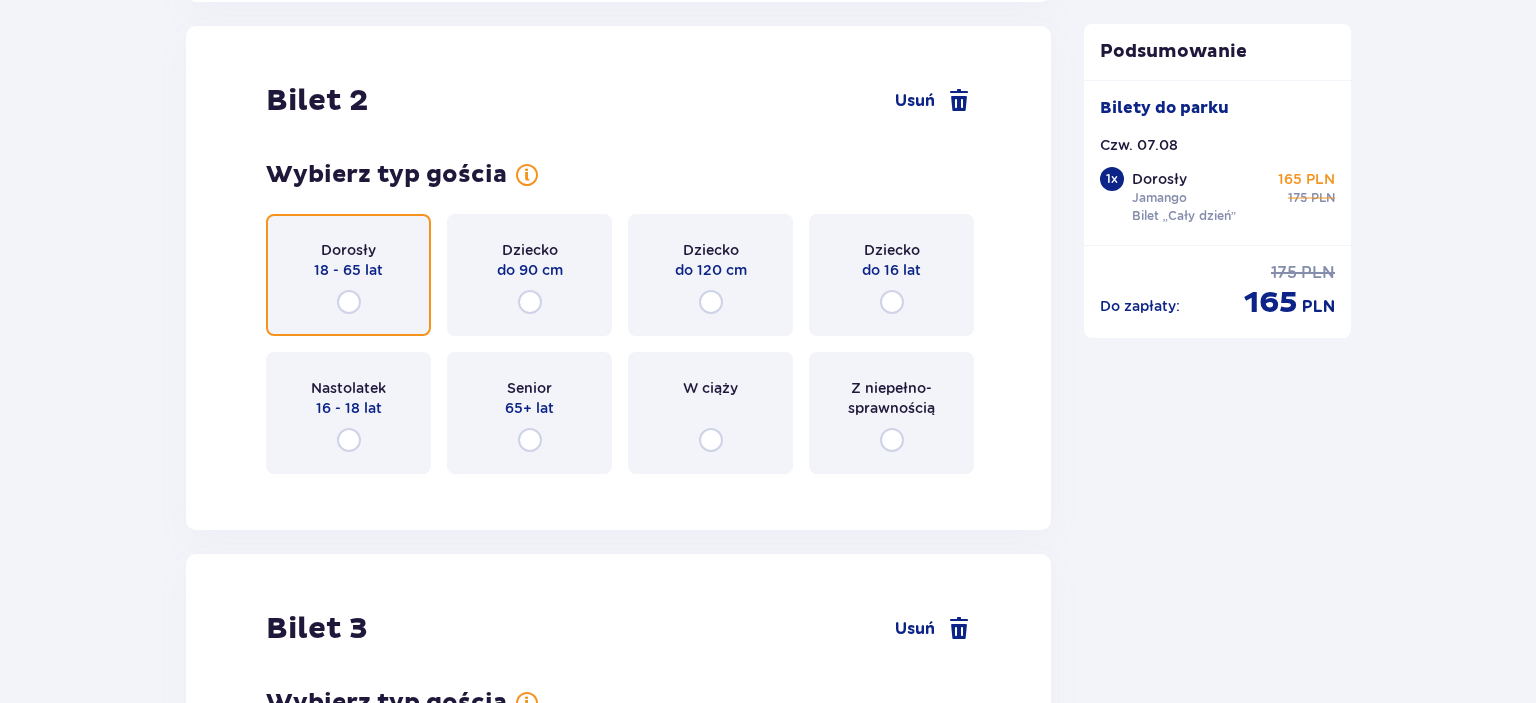 click at bounding box center [349, 302] 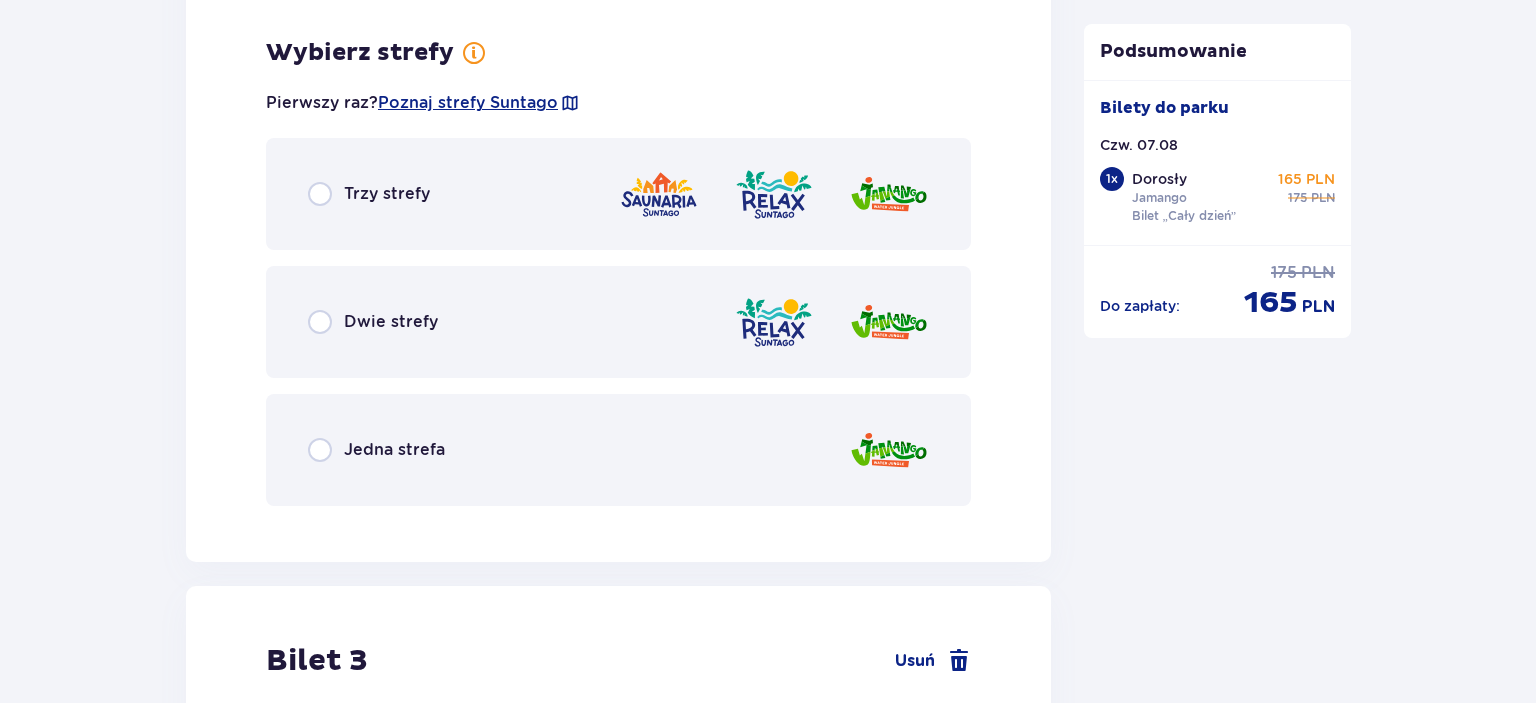 scroll, scrollTop: 3007, scrollLeft: 0, axis: vertical 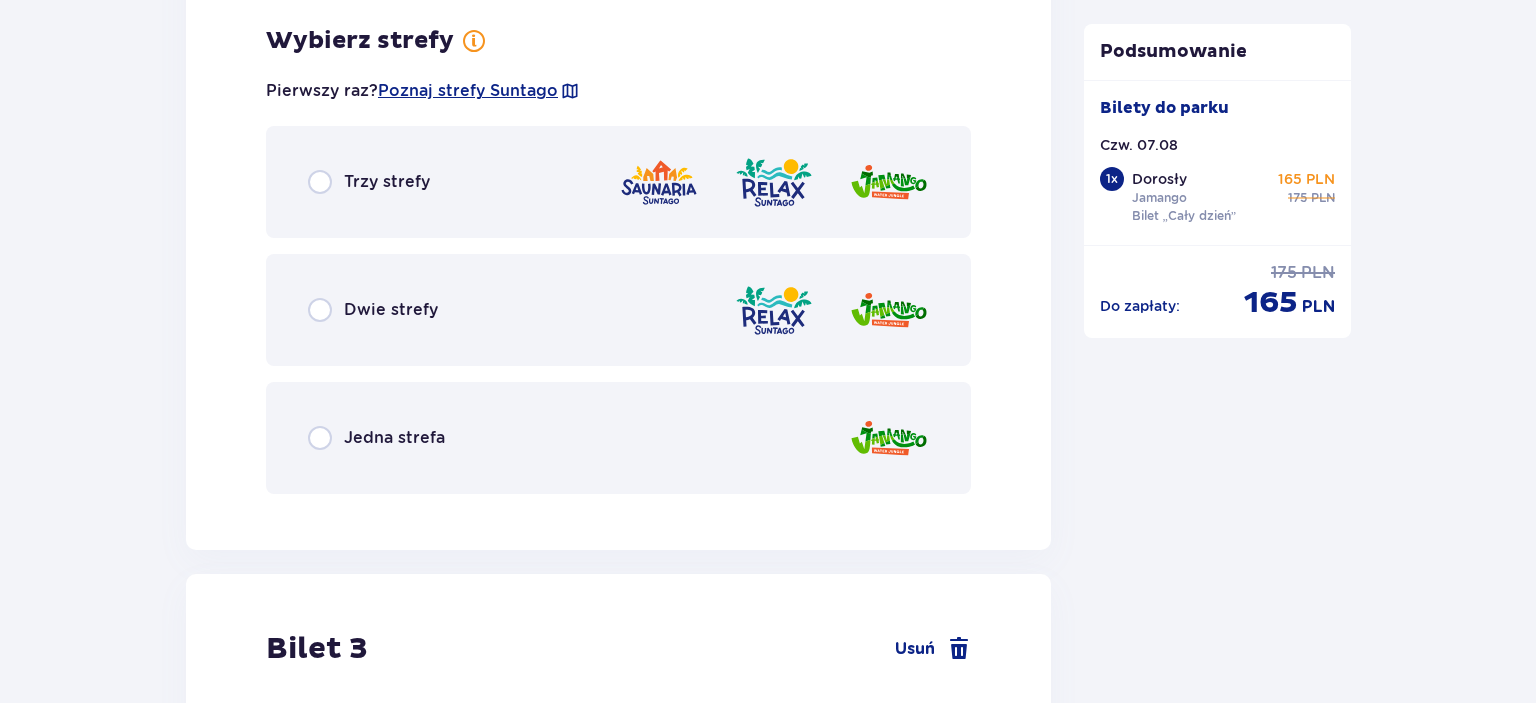click on "Jedna strefa" at bounding box center [376, 438] 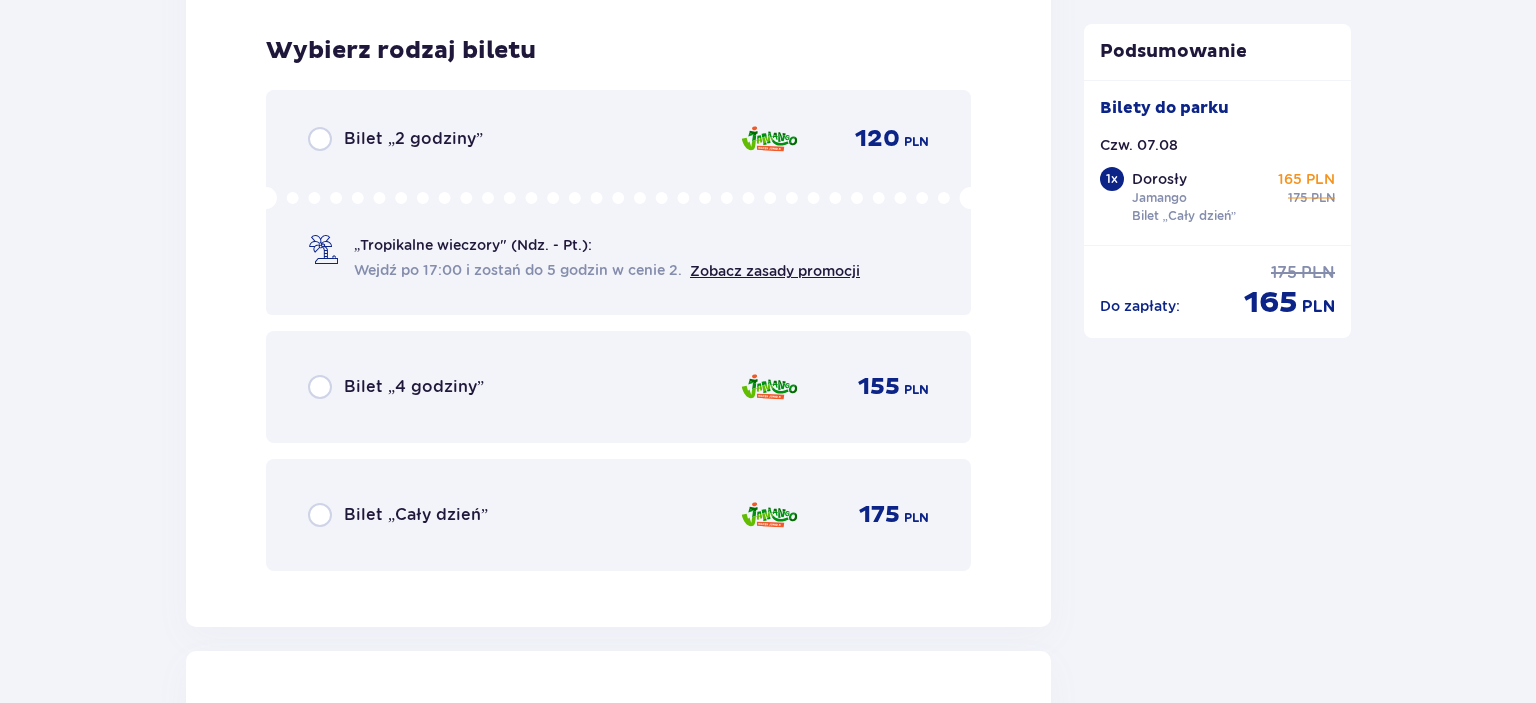 scroll, scrollTop: 3515, scrollLeft: 0, axis: vertical 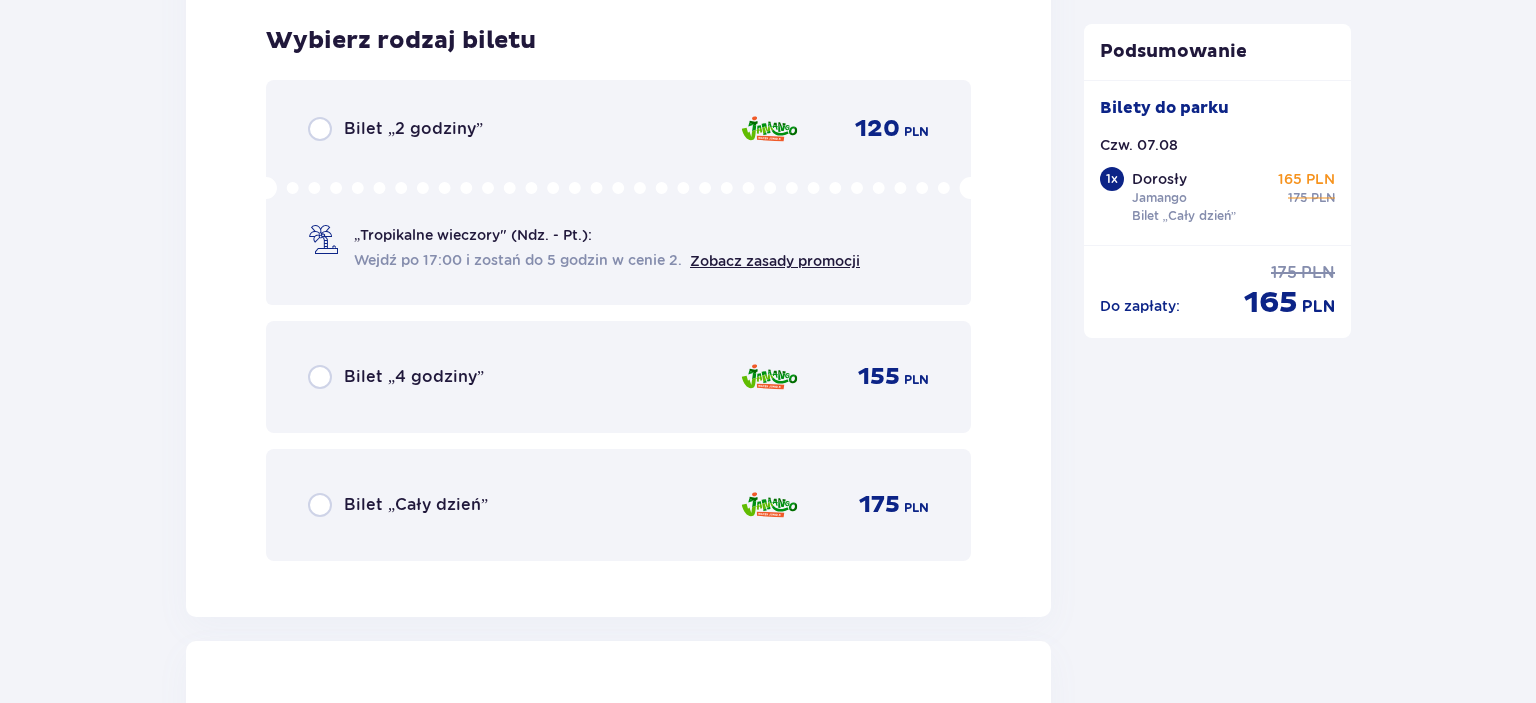 click on "Bilet „Cały dzień”" at bounding box center (416, 505) 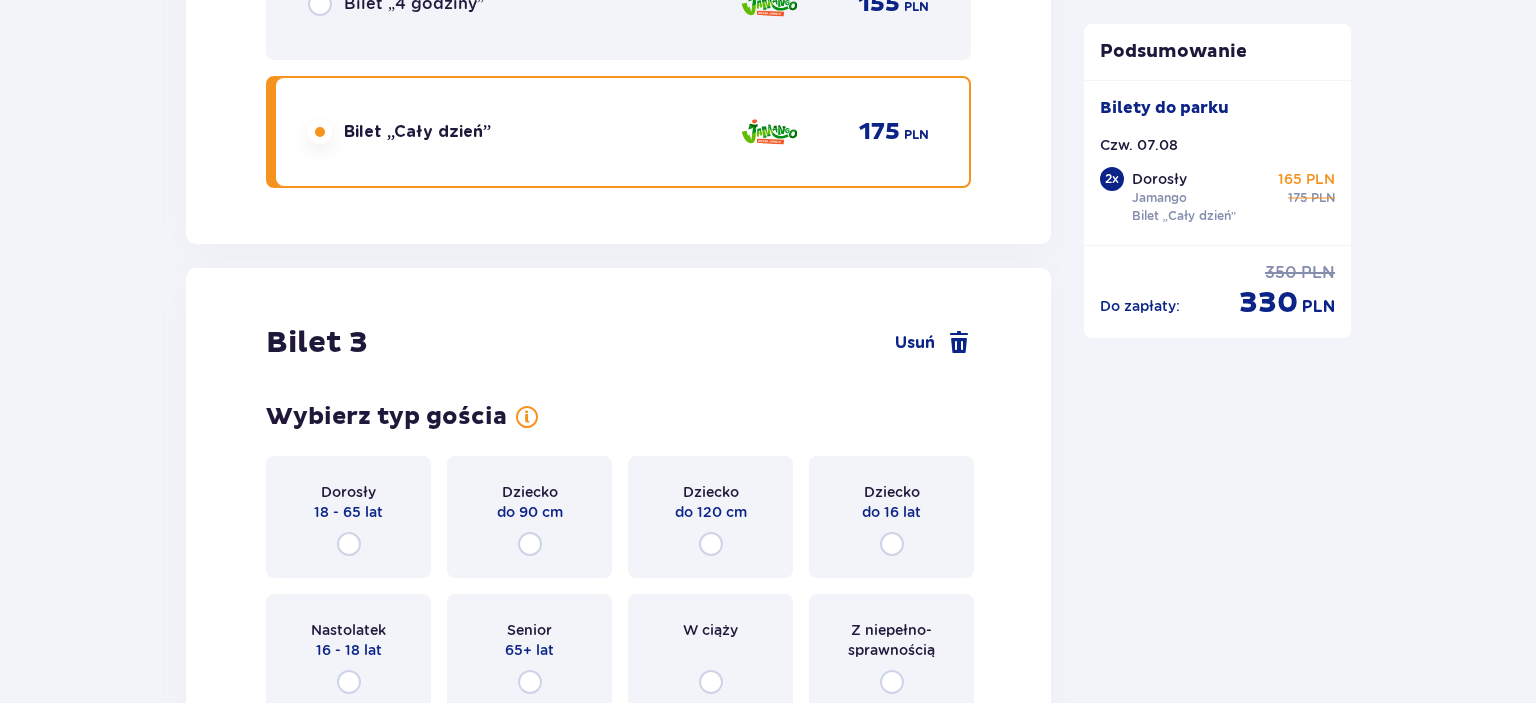 scroll, scrollTop: 4129, scrollLeft: 0, axis: vertical 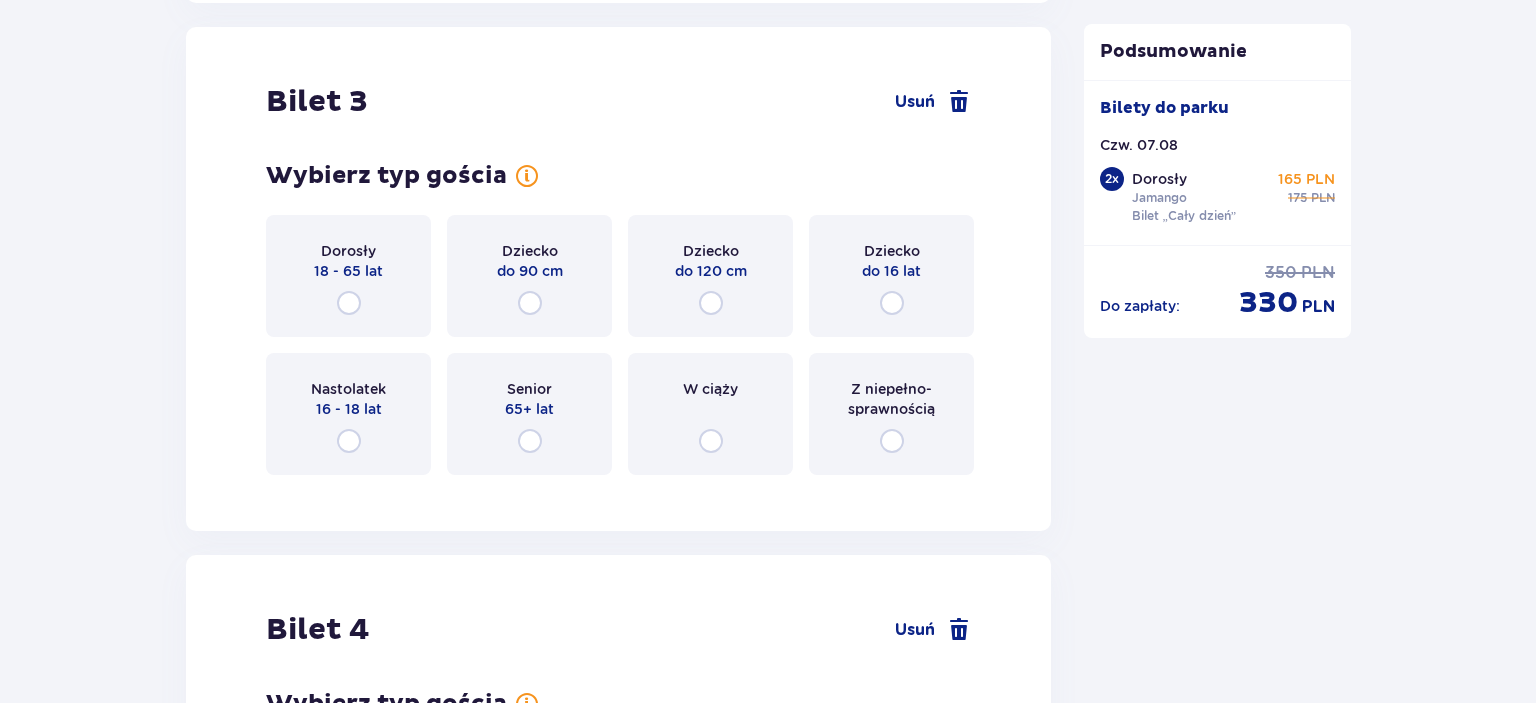 click on "Dorosły 18 - 65 lat" at bounding box center [348, 276] 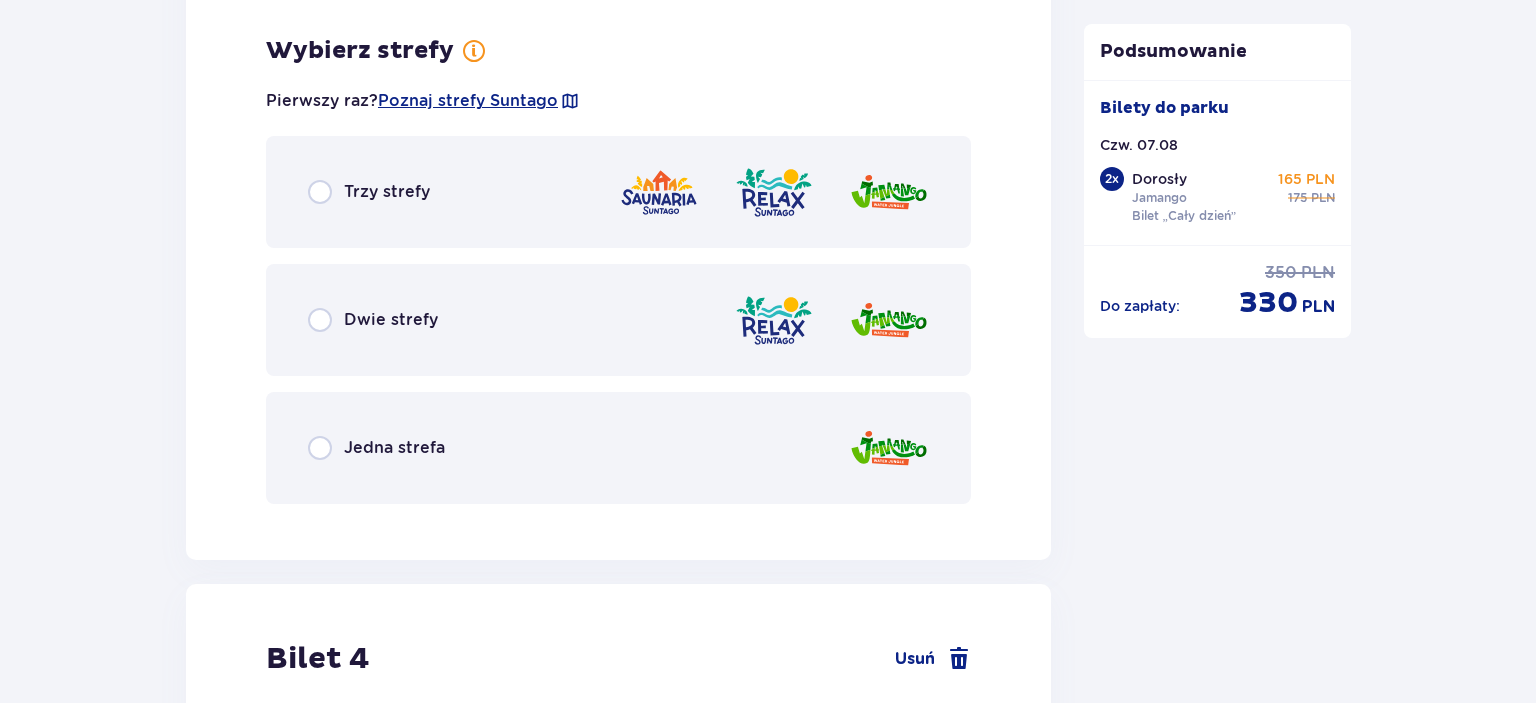 scroll, scrollTop: 4617, scrollLeft: 0, axis: vertical 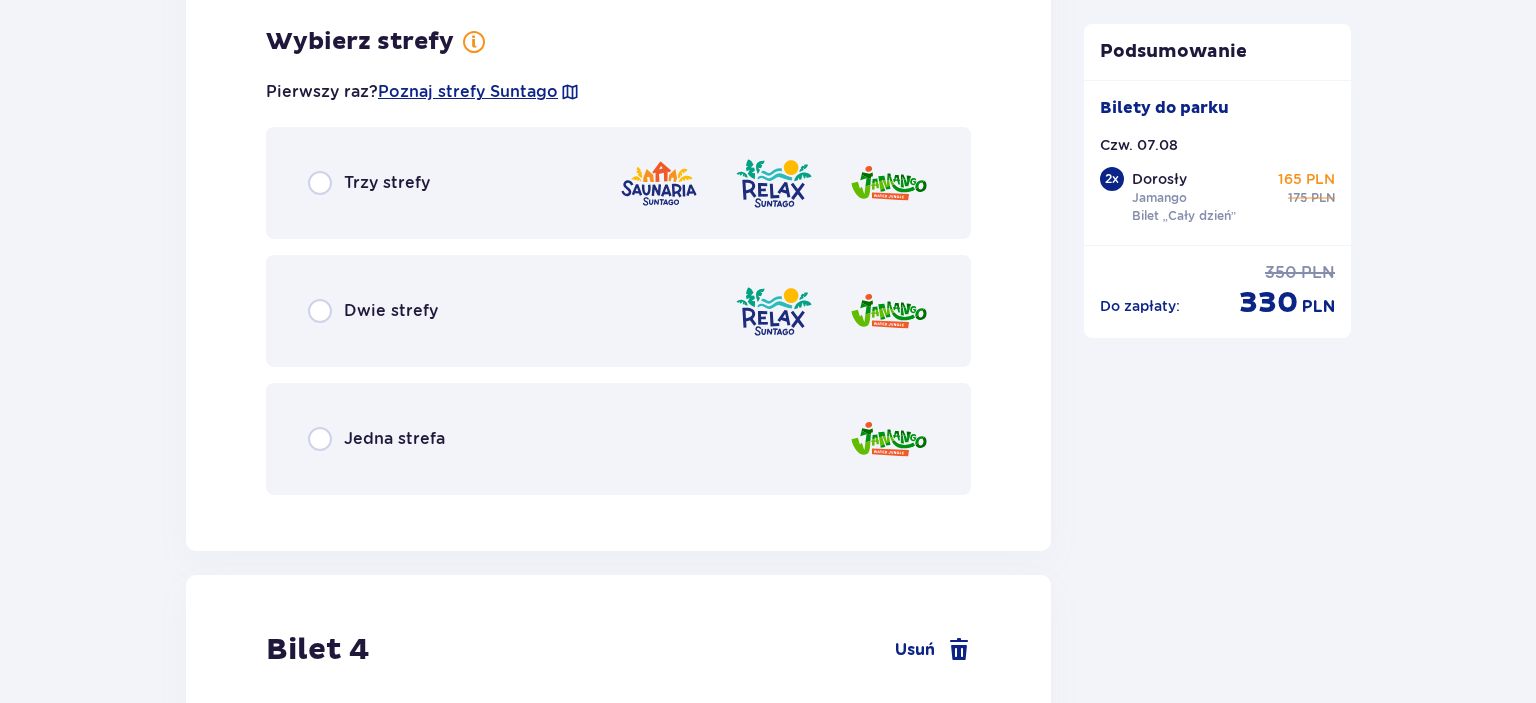 click on "Jedna strefa" at bounding box center (394, 439) 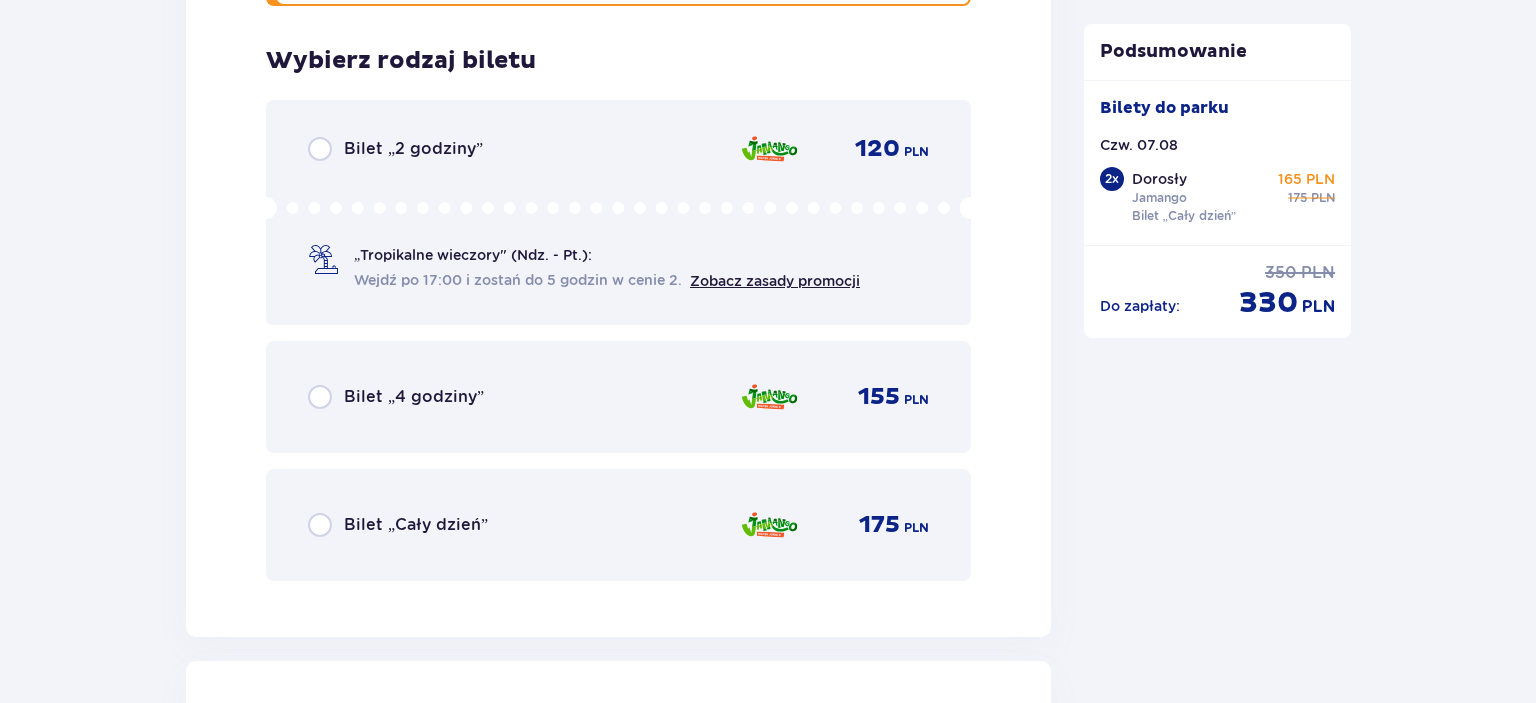 scroll, scrollTop: 5125, scrollLeft: 0, axis: vertical 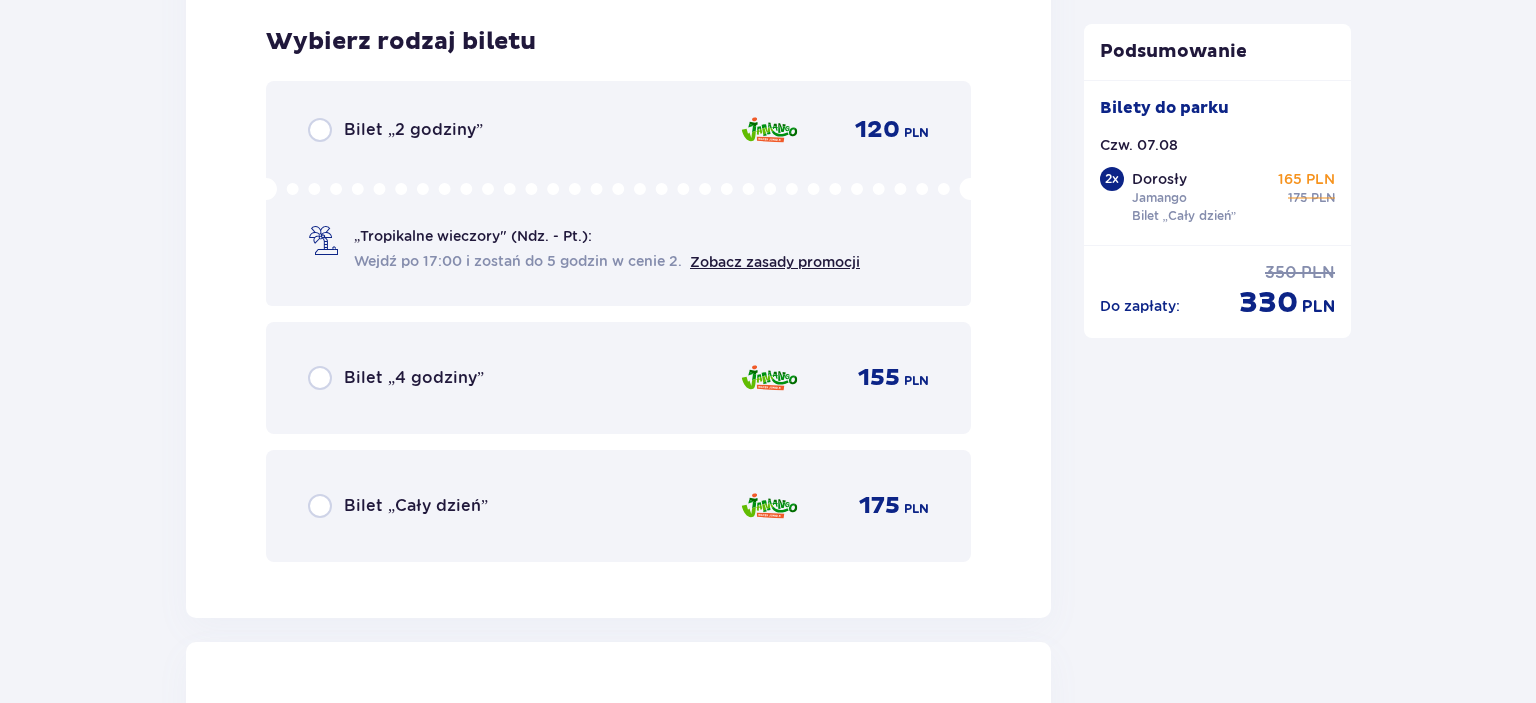 click on "Bilet „Cały dzień”" at bounding box center (416, 506) 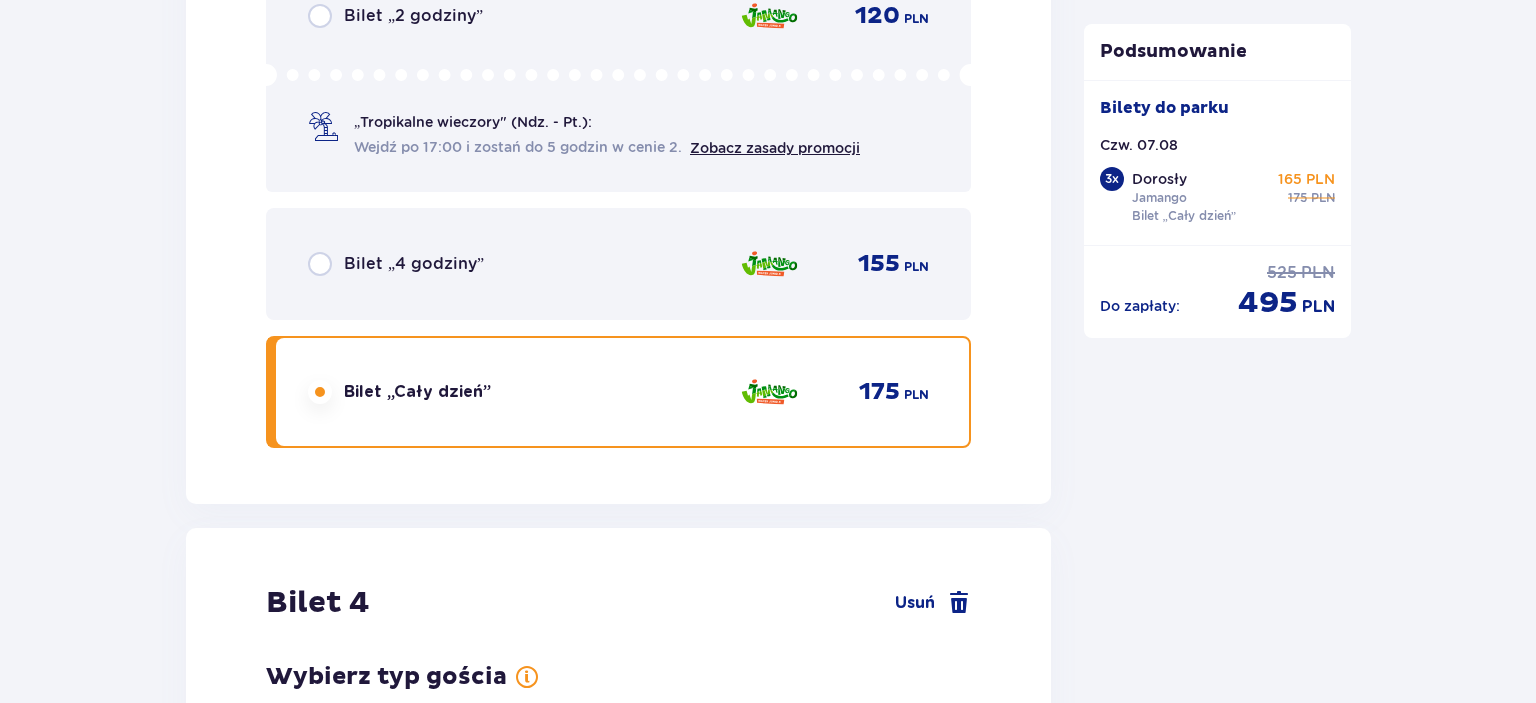 scroll, scrollTop: 5740, scrollLeft: 0, axis: vertical 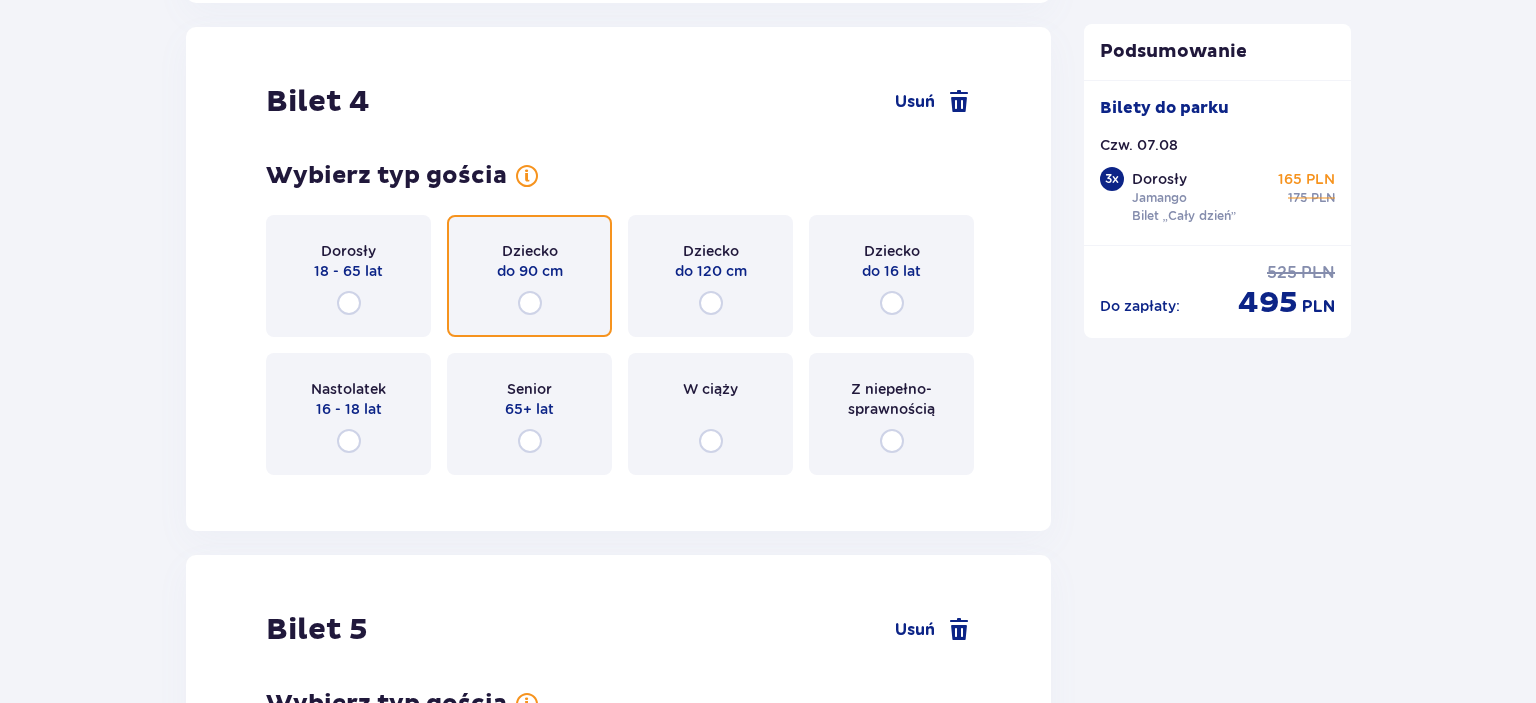 click at bounding box center [530, 303] 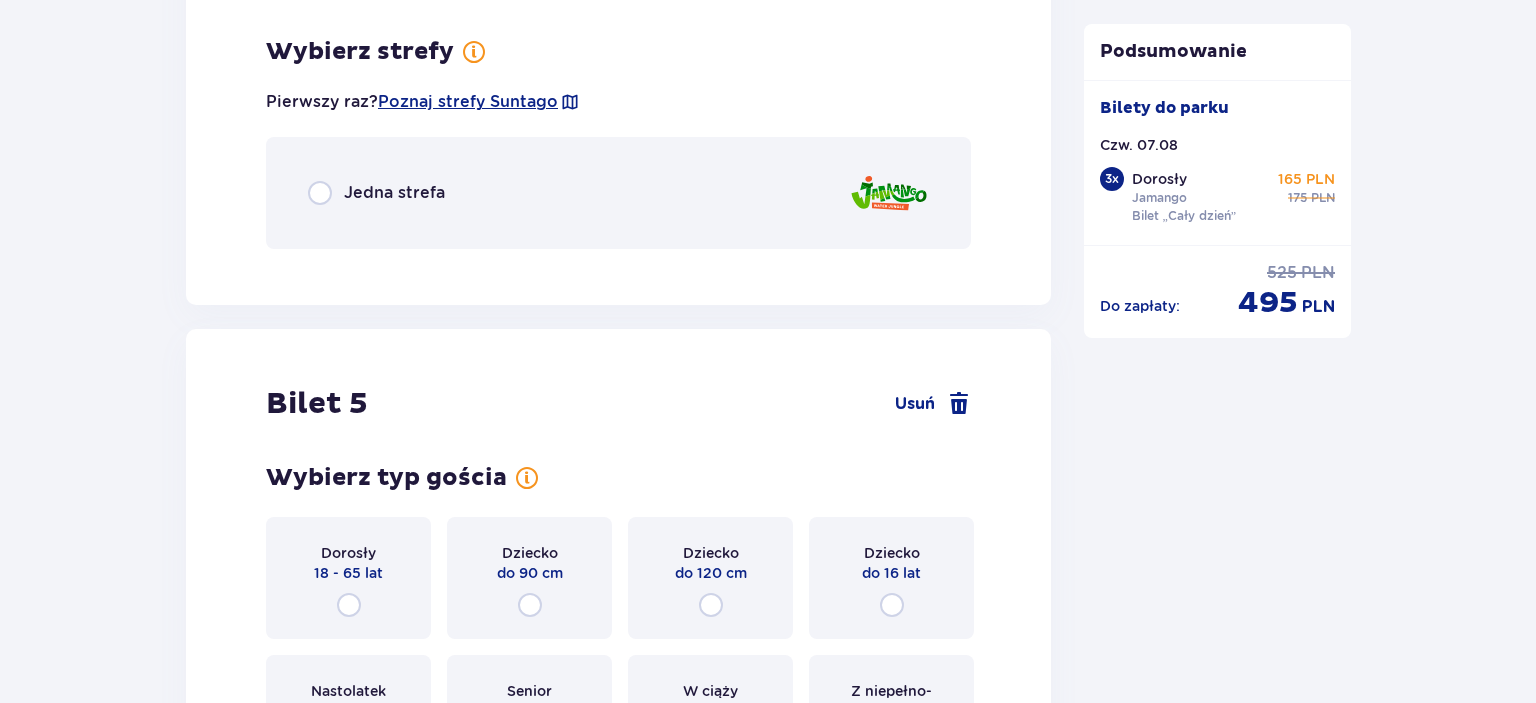 scroll, scrollTop: 6228, scrollLeft: 0, axis: vertical 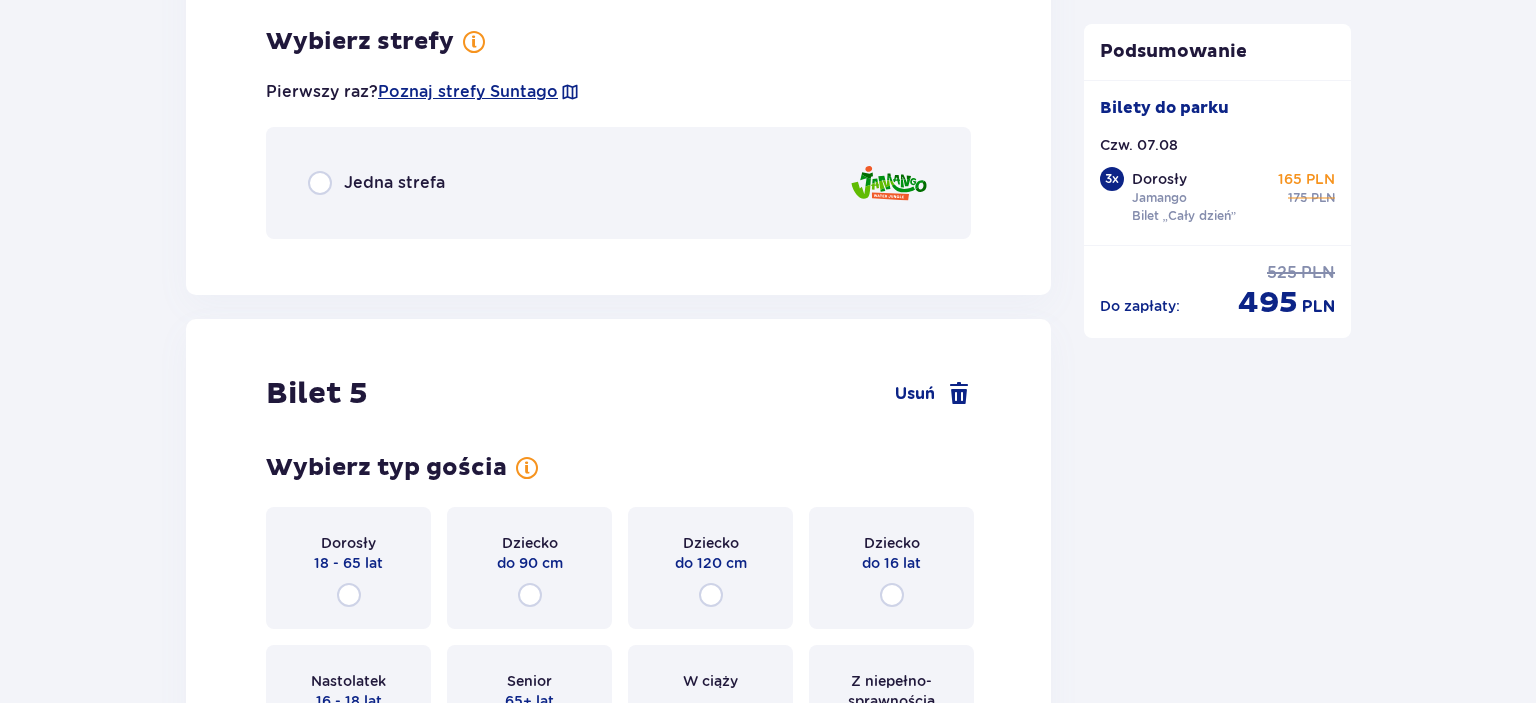 click on "Jedna strefa" at bounding box center (394, 183) 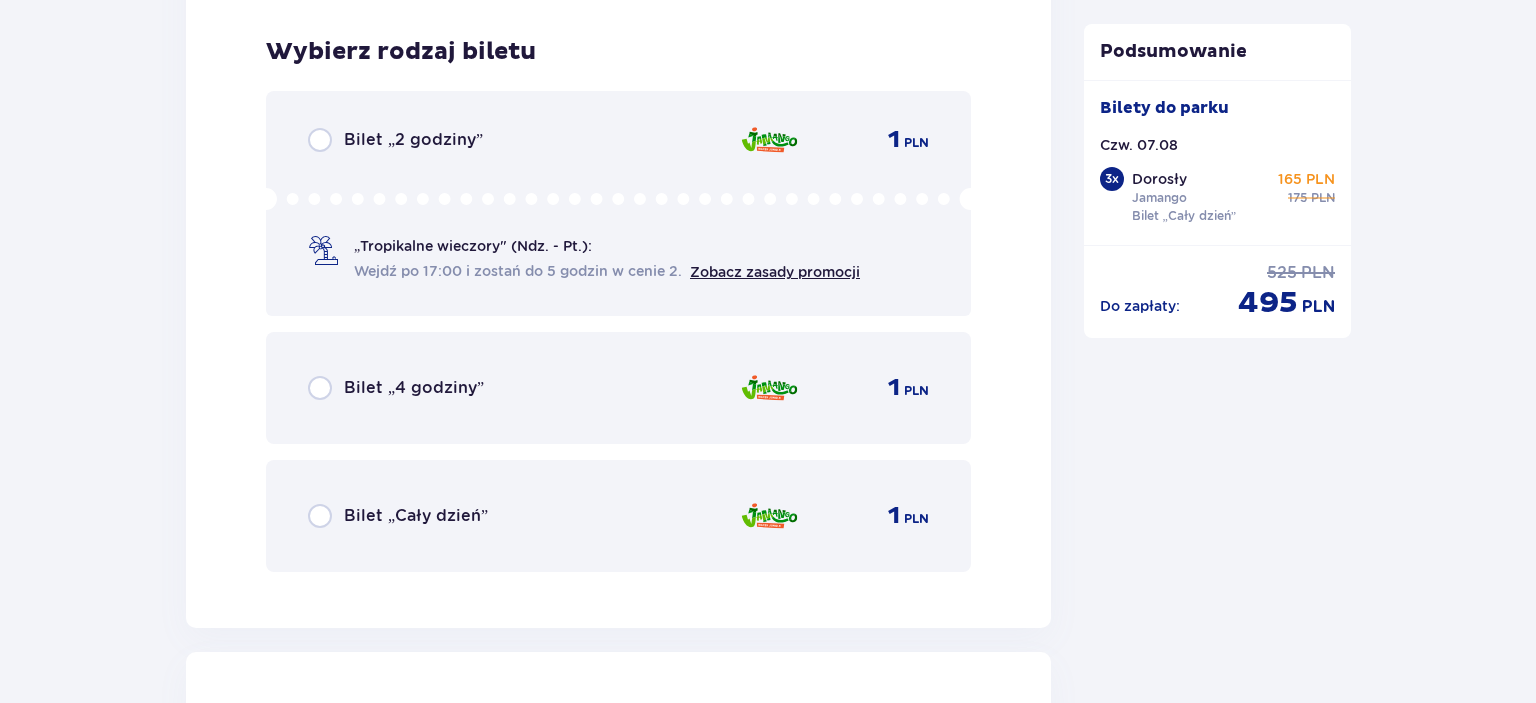 scroll, scrollTop: 6480, scrollLeft: 0, axis: vertical 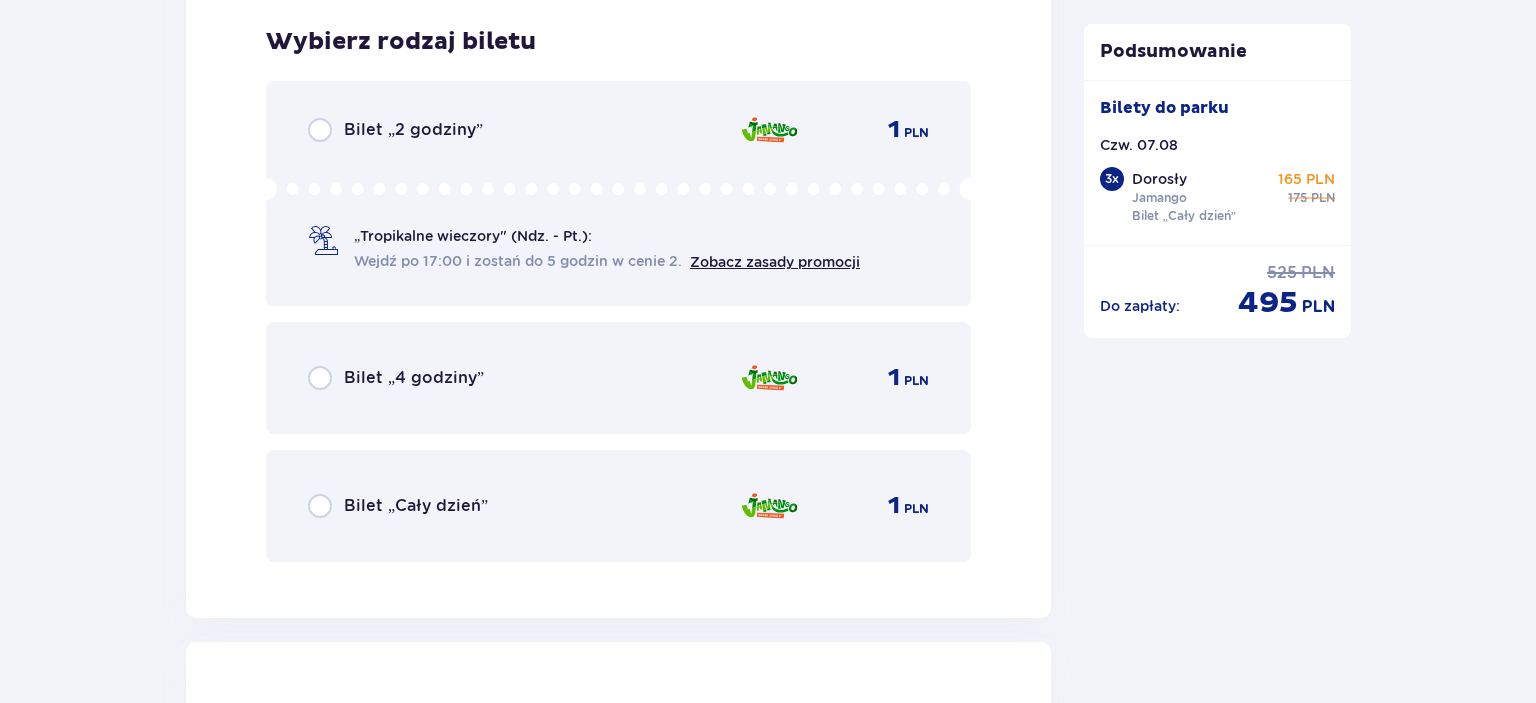 click on "Bilet „Cały dzień”" at bounding box center (416, 506) 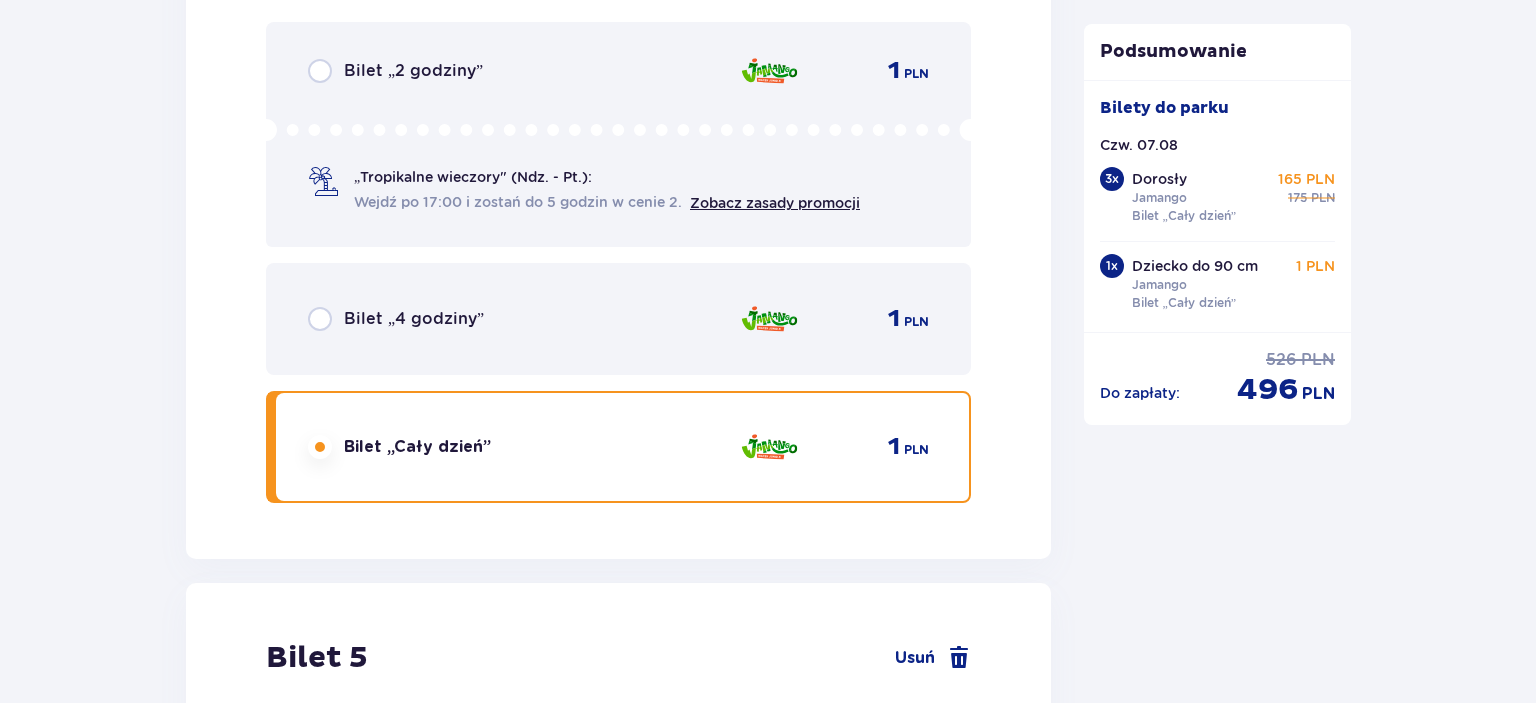 scroll, scrollTop: 7094, scrollLeft: 0, axis: vertical 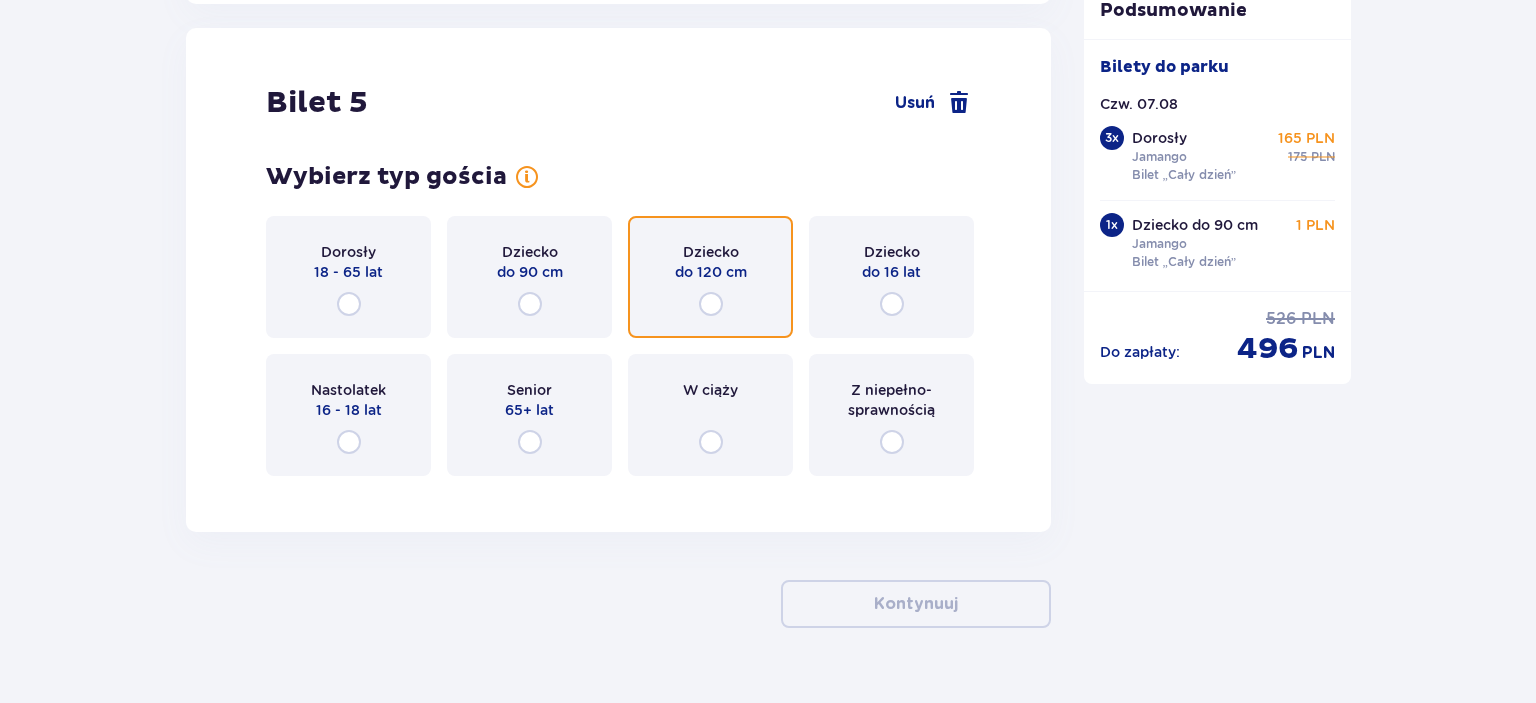 click at bounding box center [711, 304] 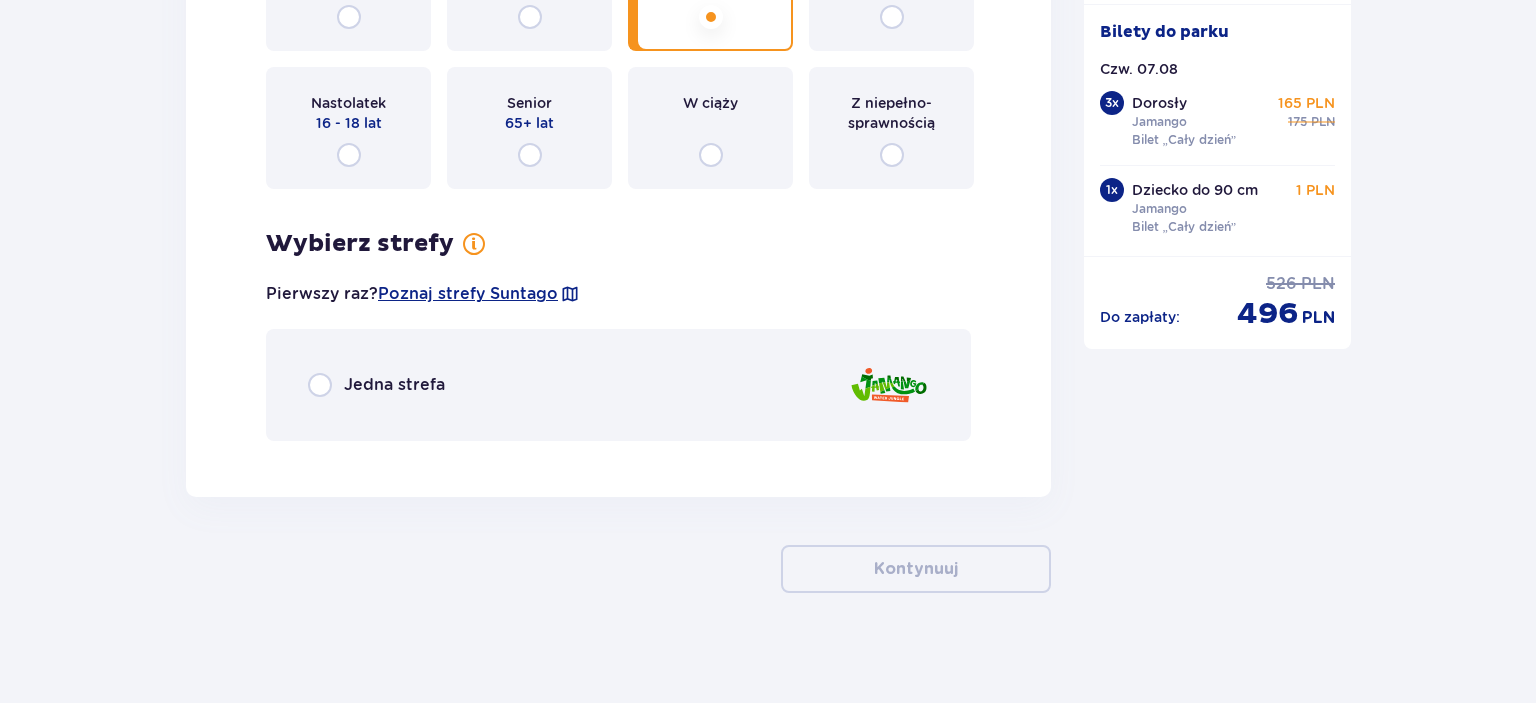 scroll, scrollTop: 7387, scrollLeft: 0, axis: vertical 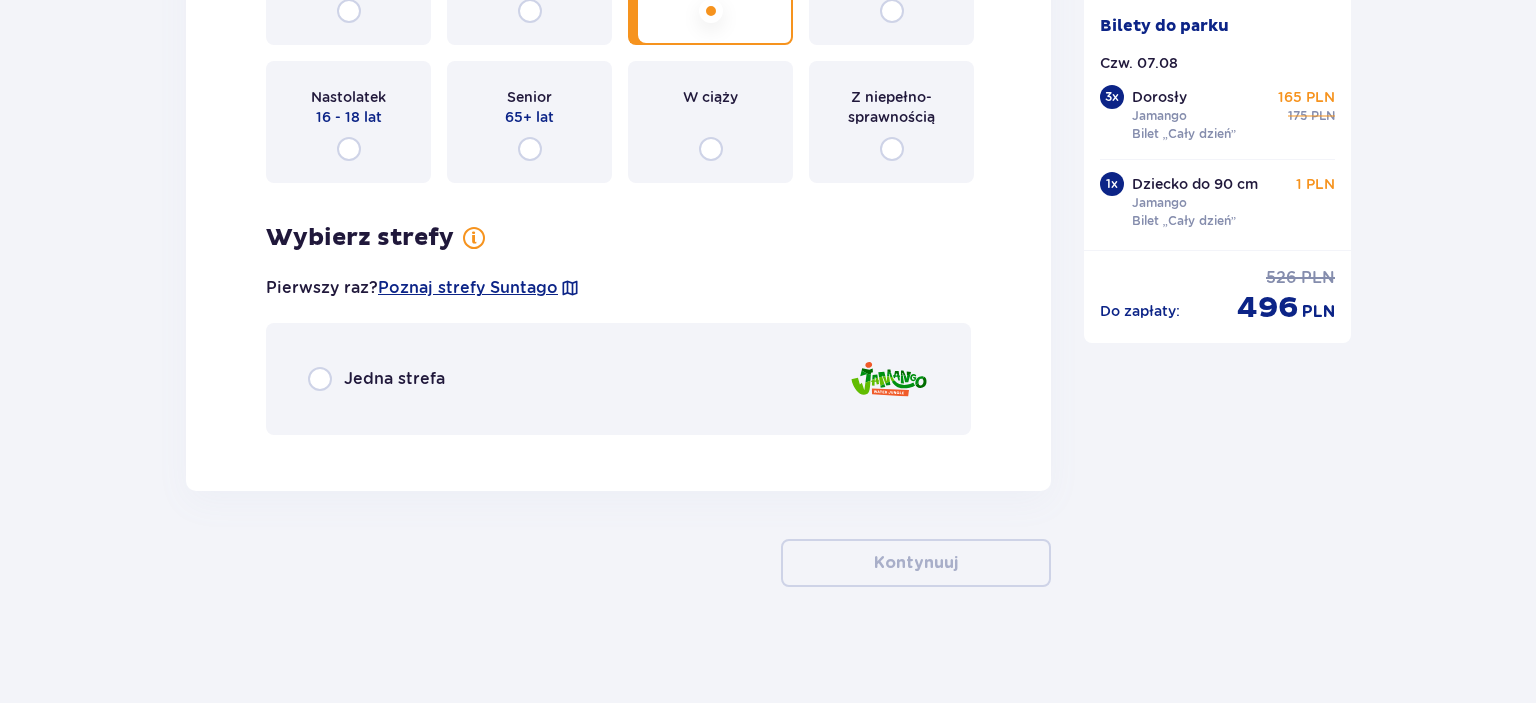click on "Jedna strefa" at bounding box center (618, 379) 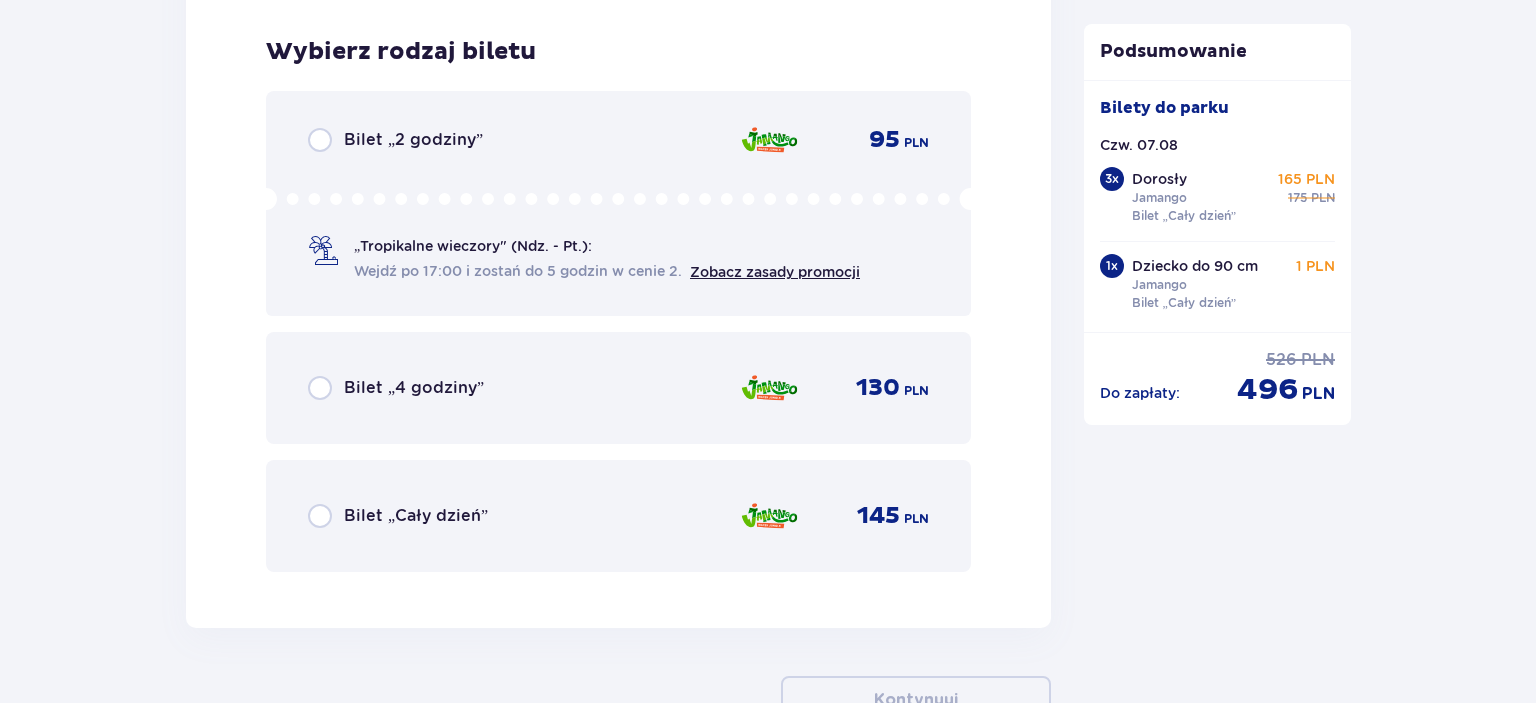 scroll, scrollTop: 7834, scrollLeft: 0, axis: vertical 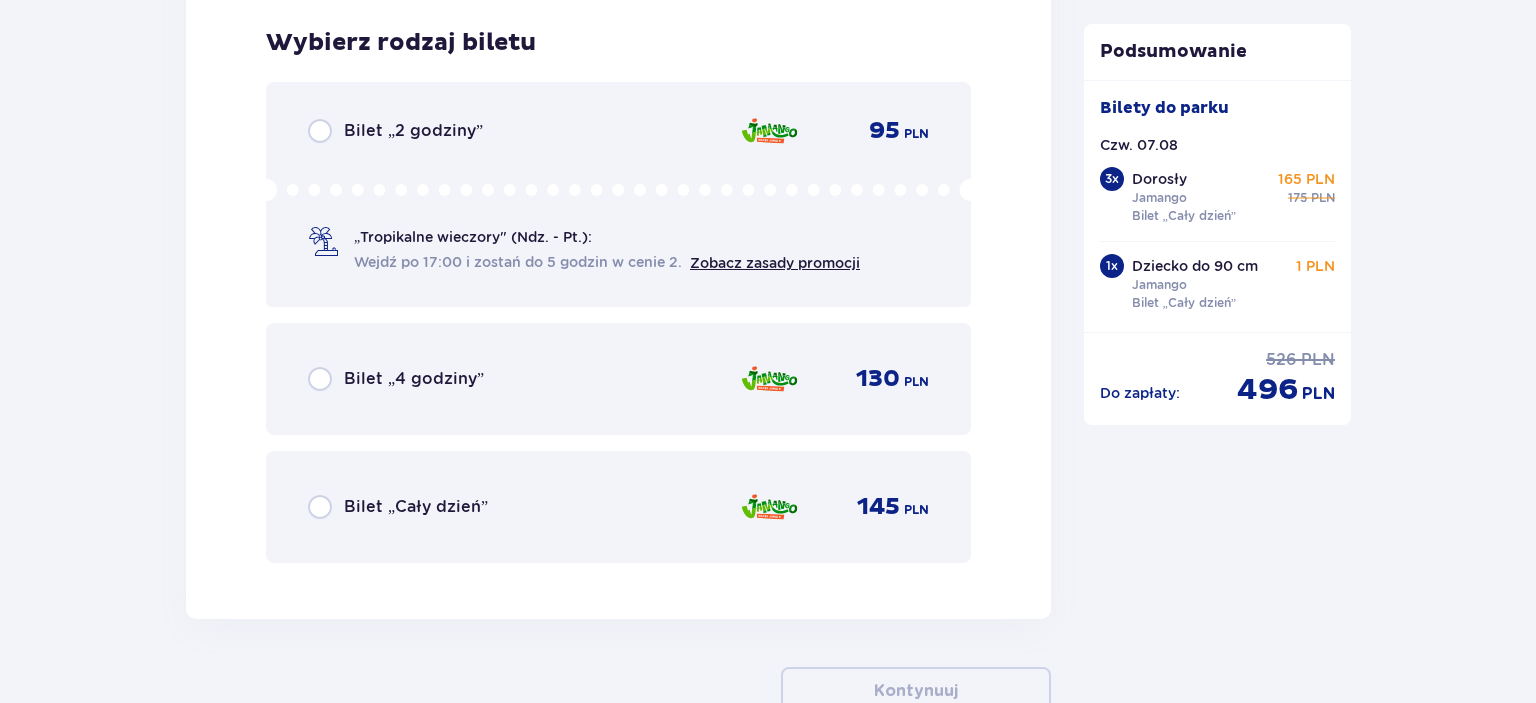click on "Bilet „Cały dzień”   145 PLN" at bounding box center (618, 507) 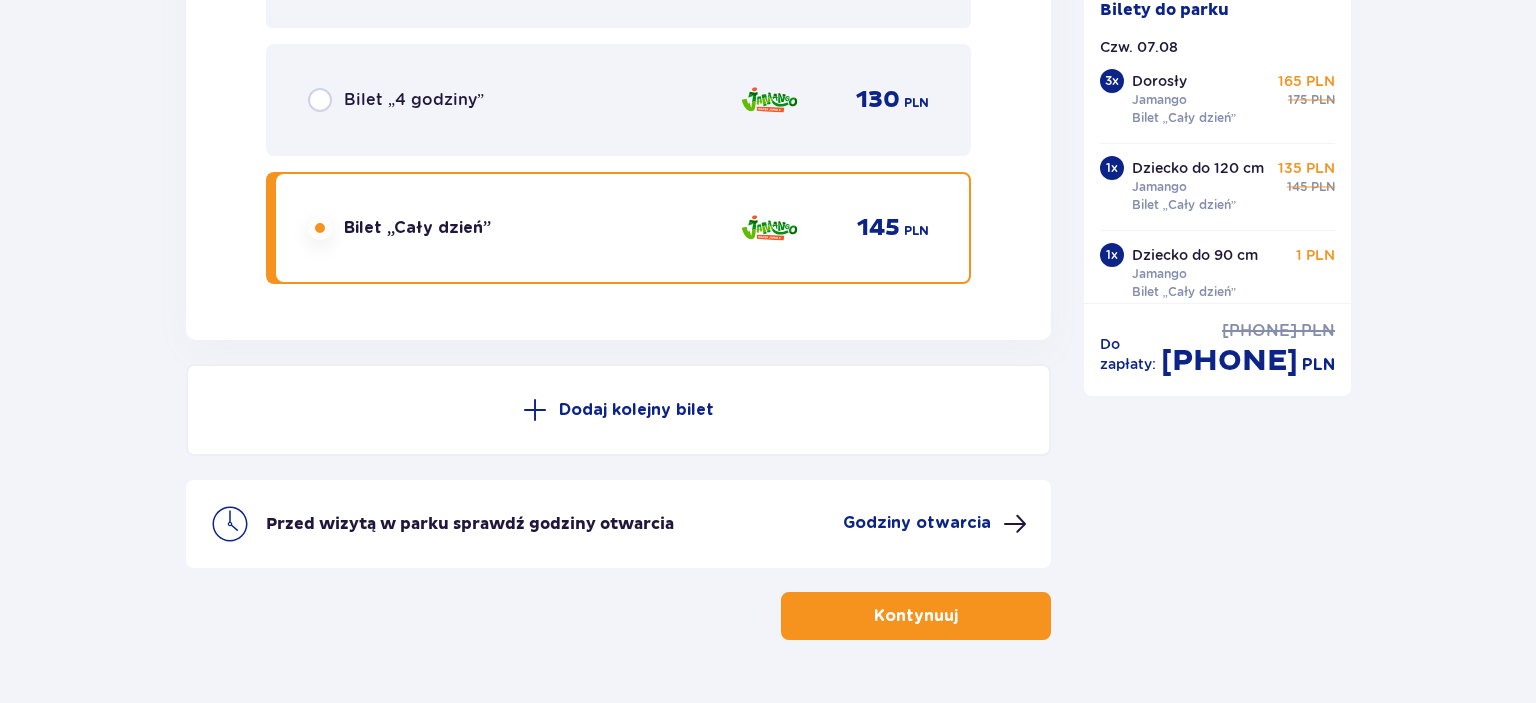 scroll, scrollTop: 8164, scrollLeft: 0, axis: vertical 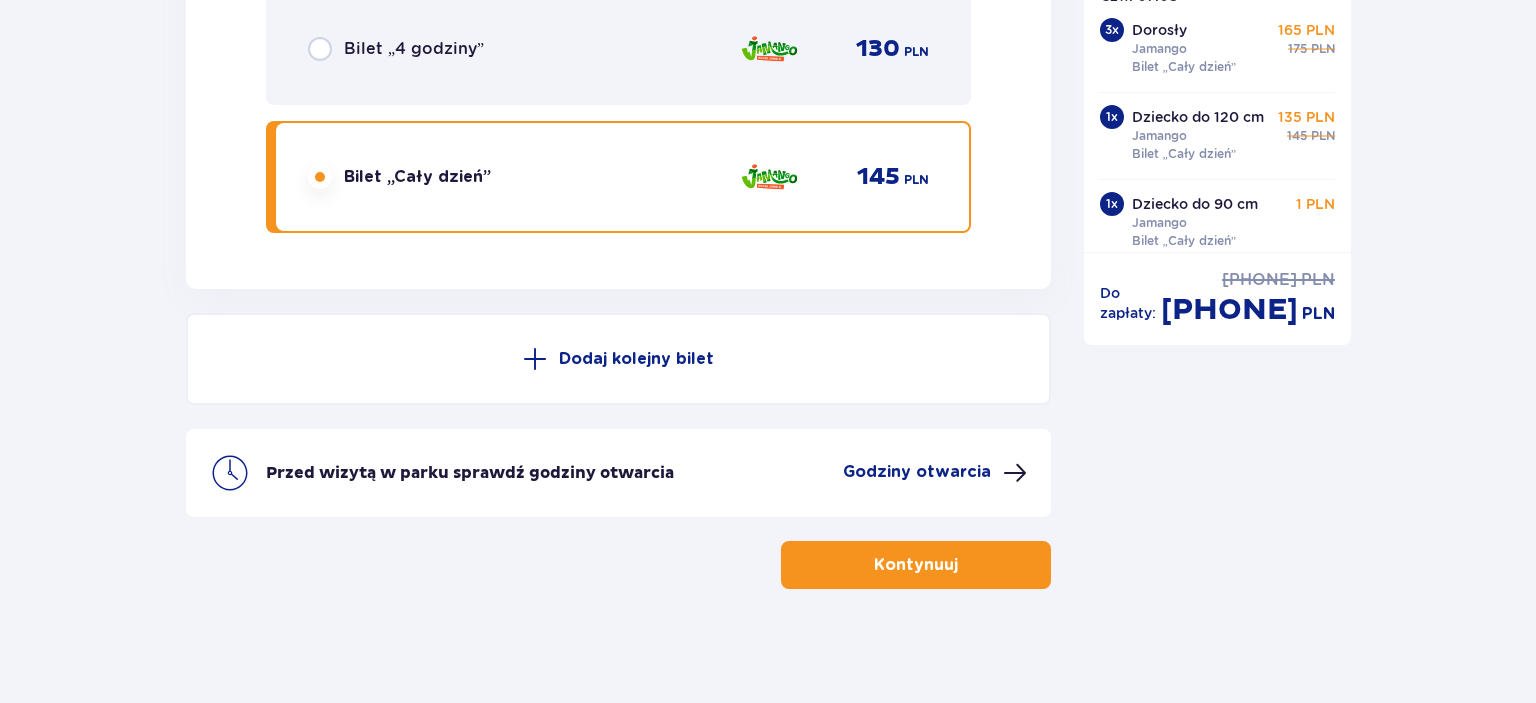 click on "Kontynuuj" at bounding box center (916, 565) 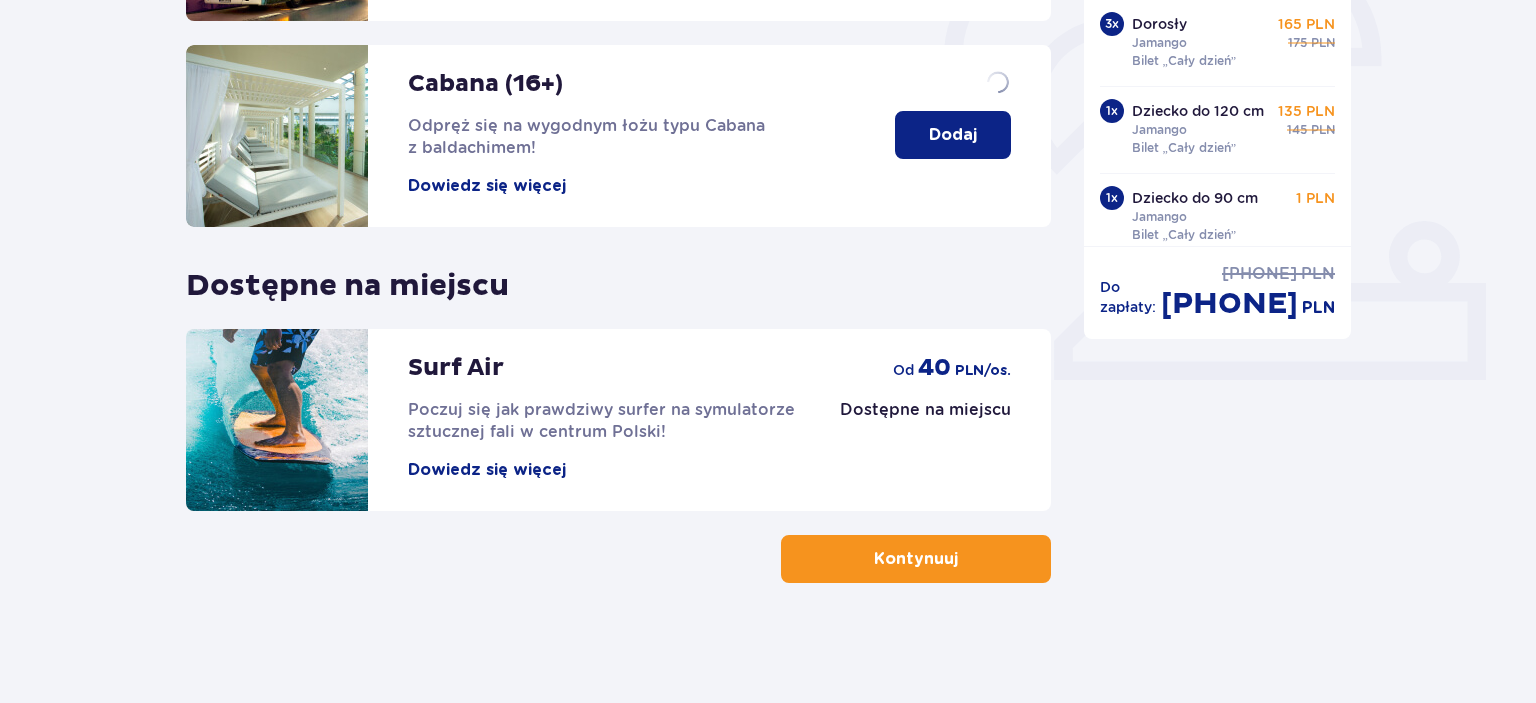 scroll, scrollTop: 0, scrollLeft: 0, axis: both 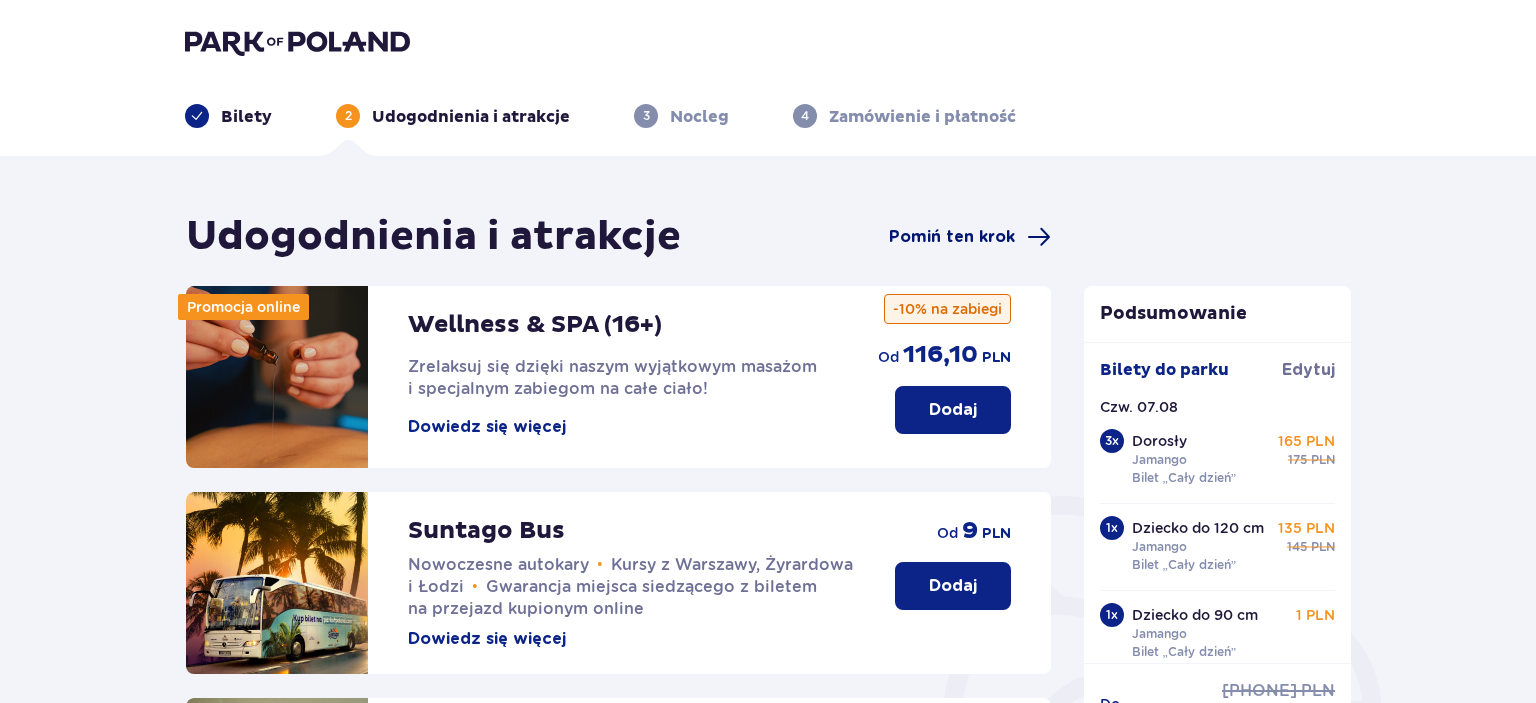 click on "Pomiń ten krok" at bounding box center [952, 237] 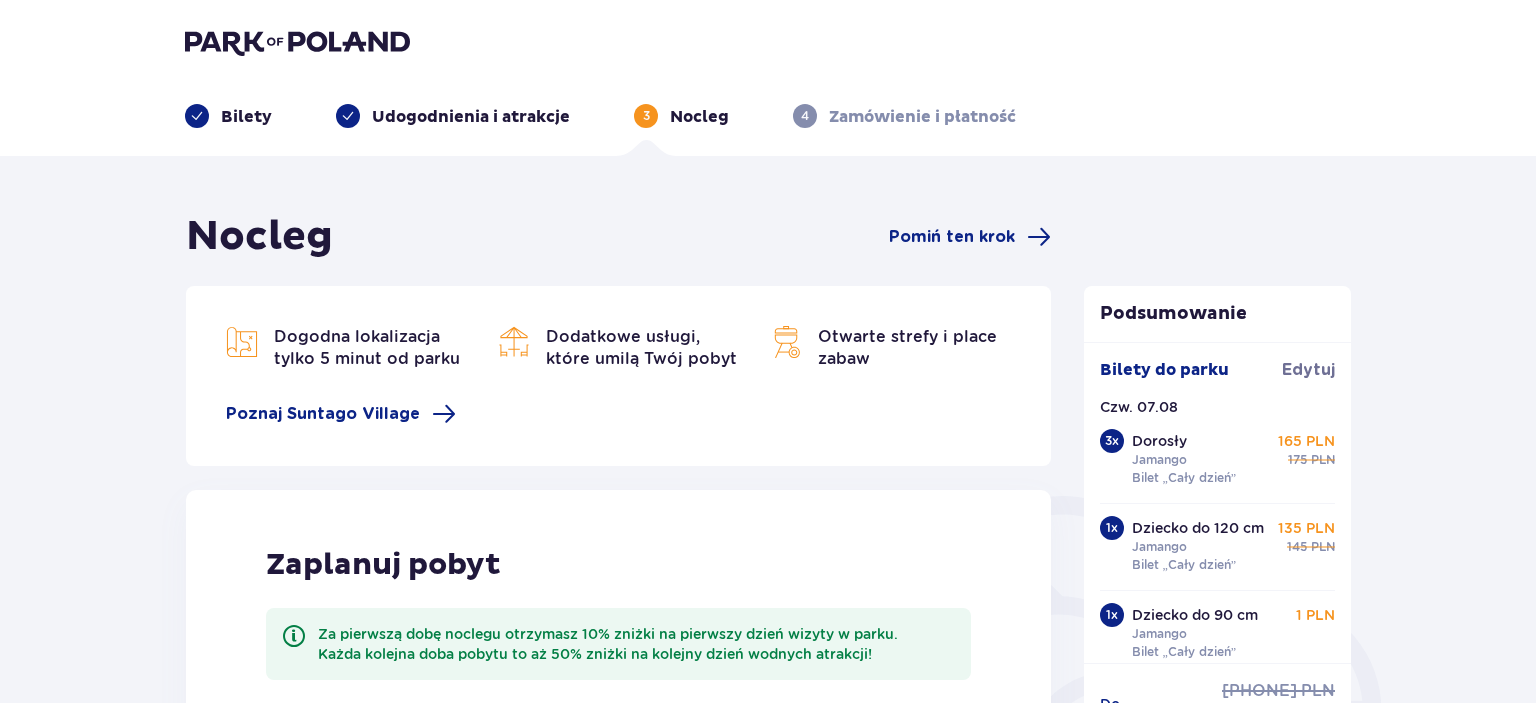 click on "Pomiń ten krok" at bounding box center [952, 237] 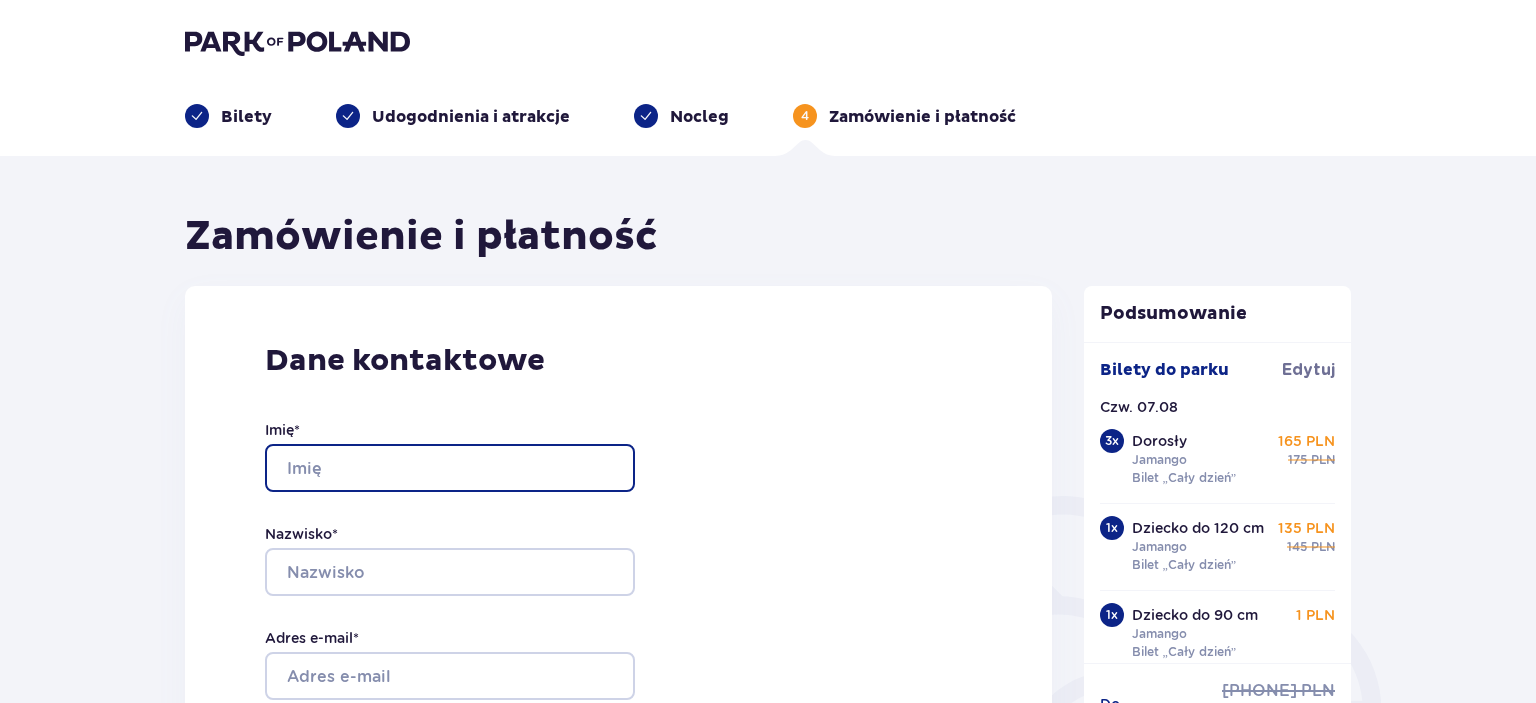 click on "Imię *" at bounding box center (450, 468) 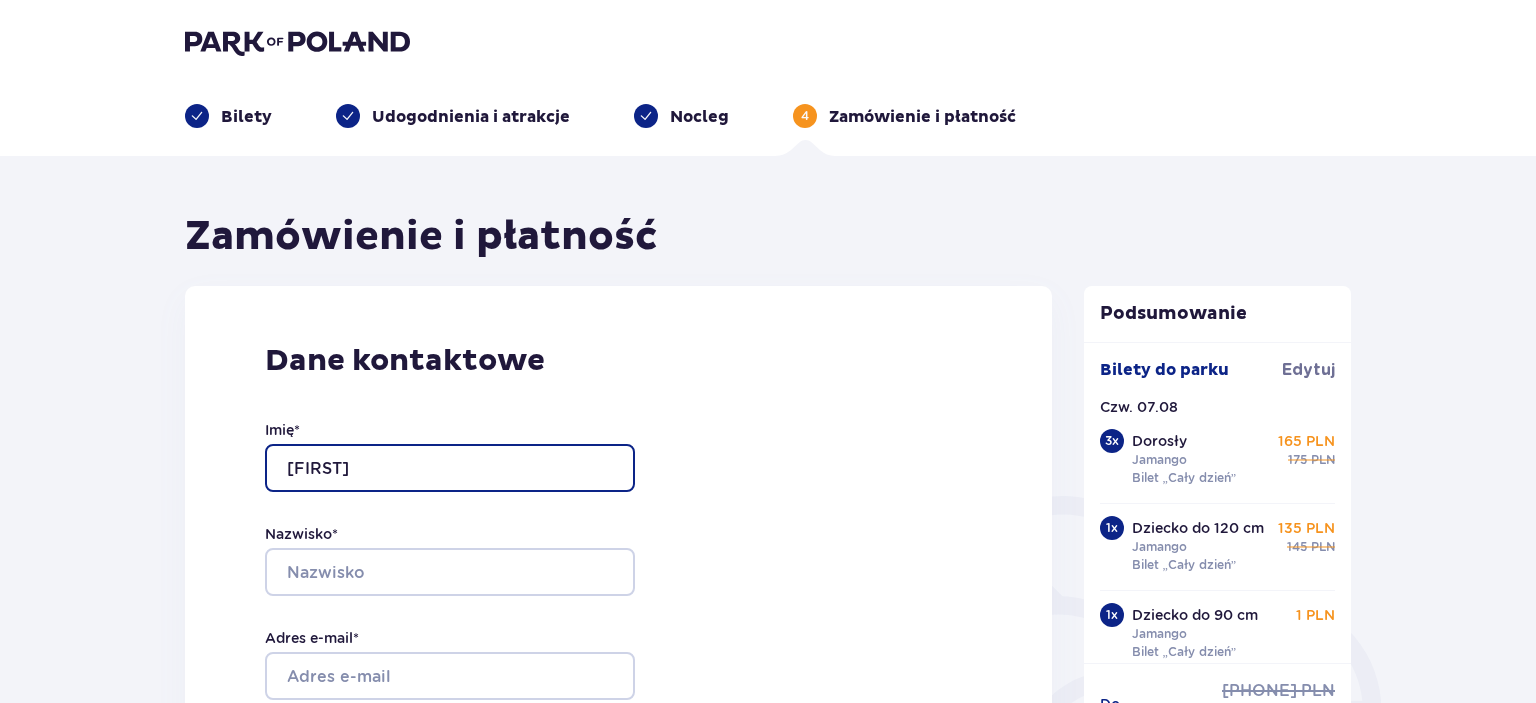 type on "[FIRST]" 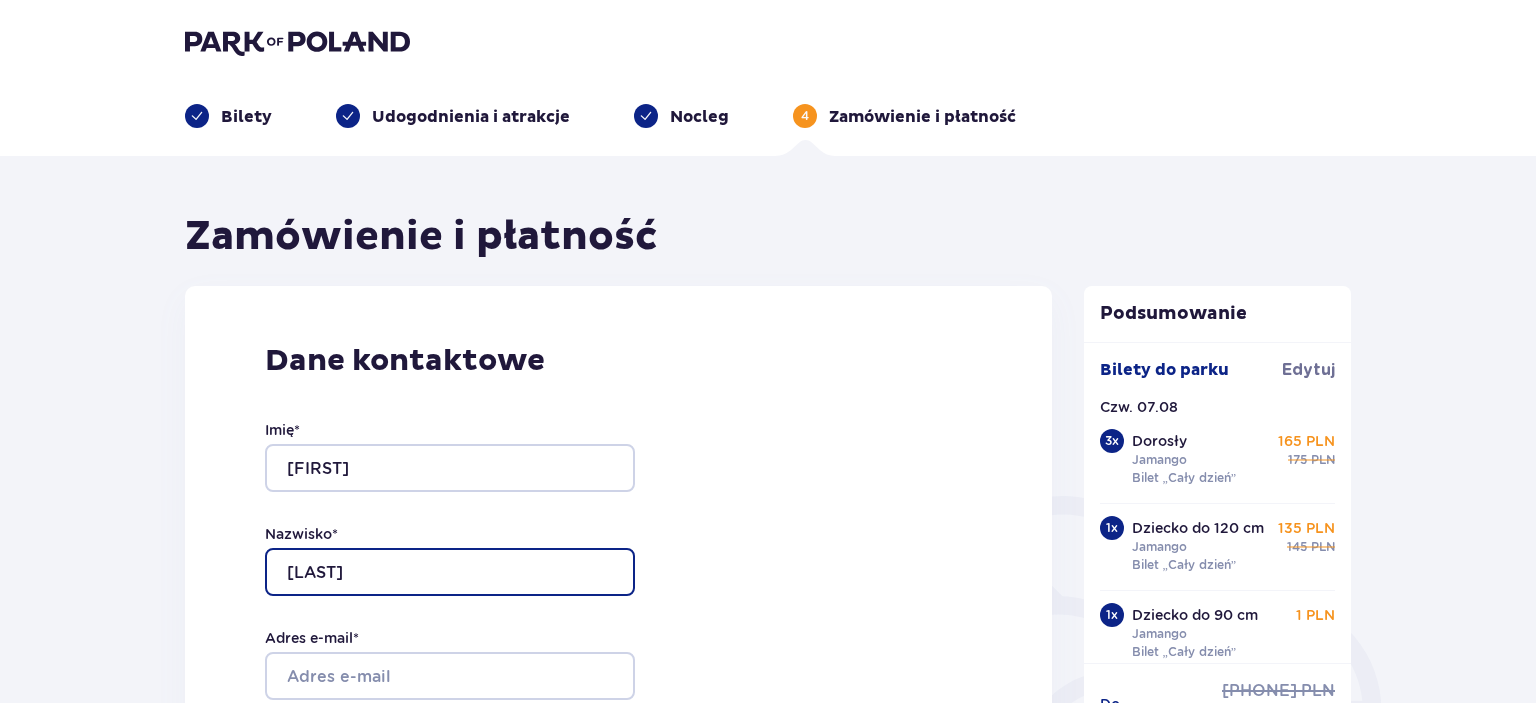 type on "[LAST]" 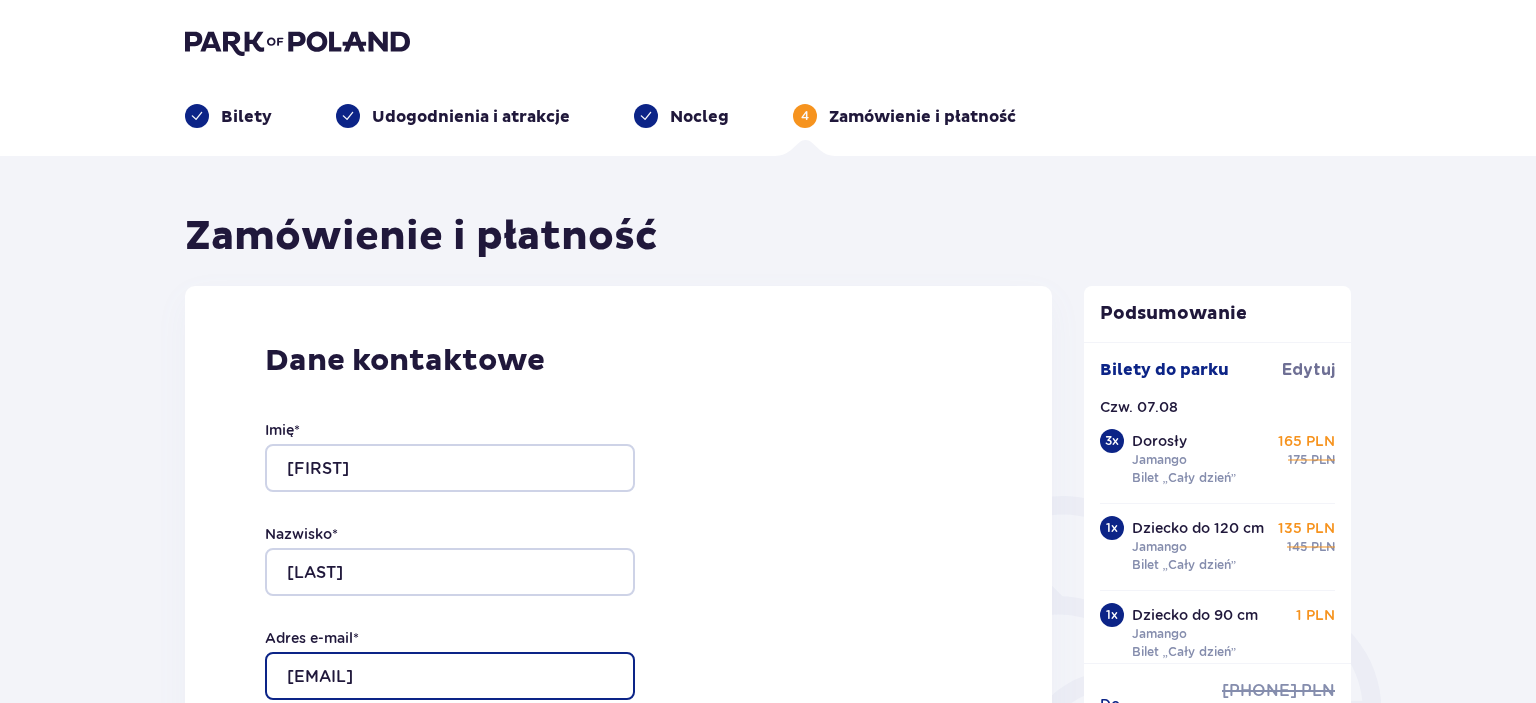 click on "[FIRST]@[DOMAIN]" at bounding box center (450, 676) 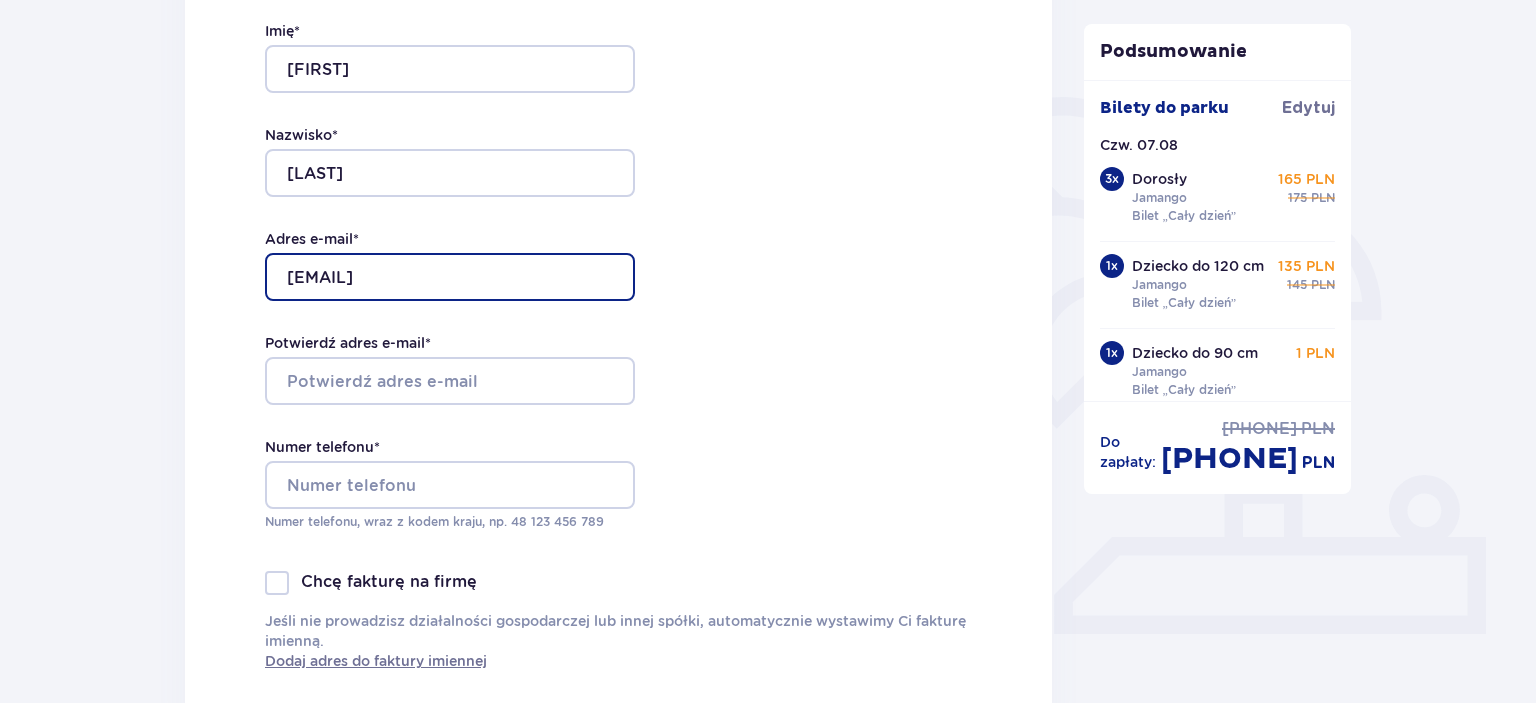 scroll, scrollTop: 410, scrollLeft: 0, axis: vertical 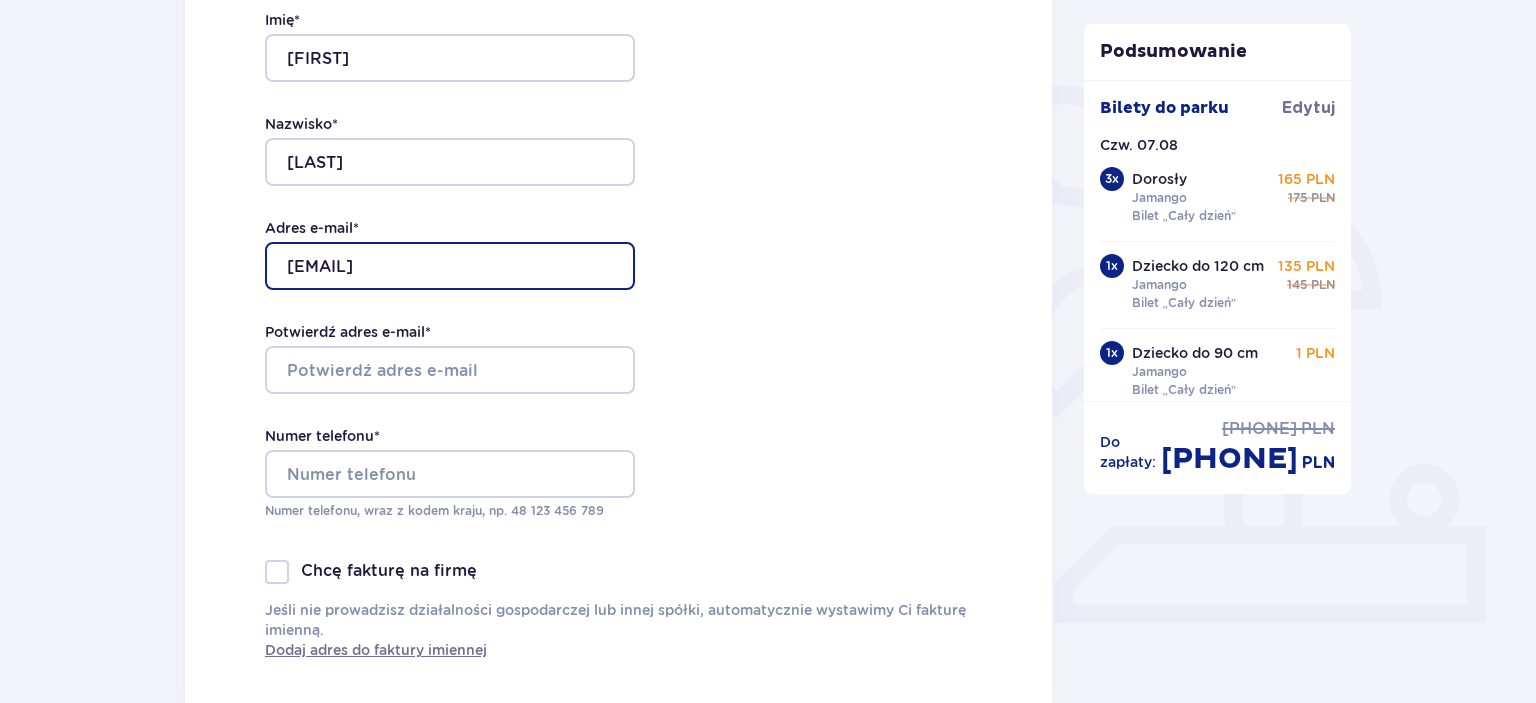 type on "[EMAIL]" 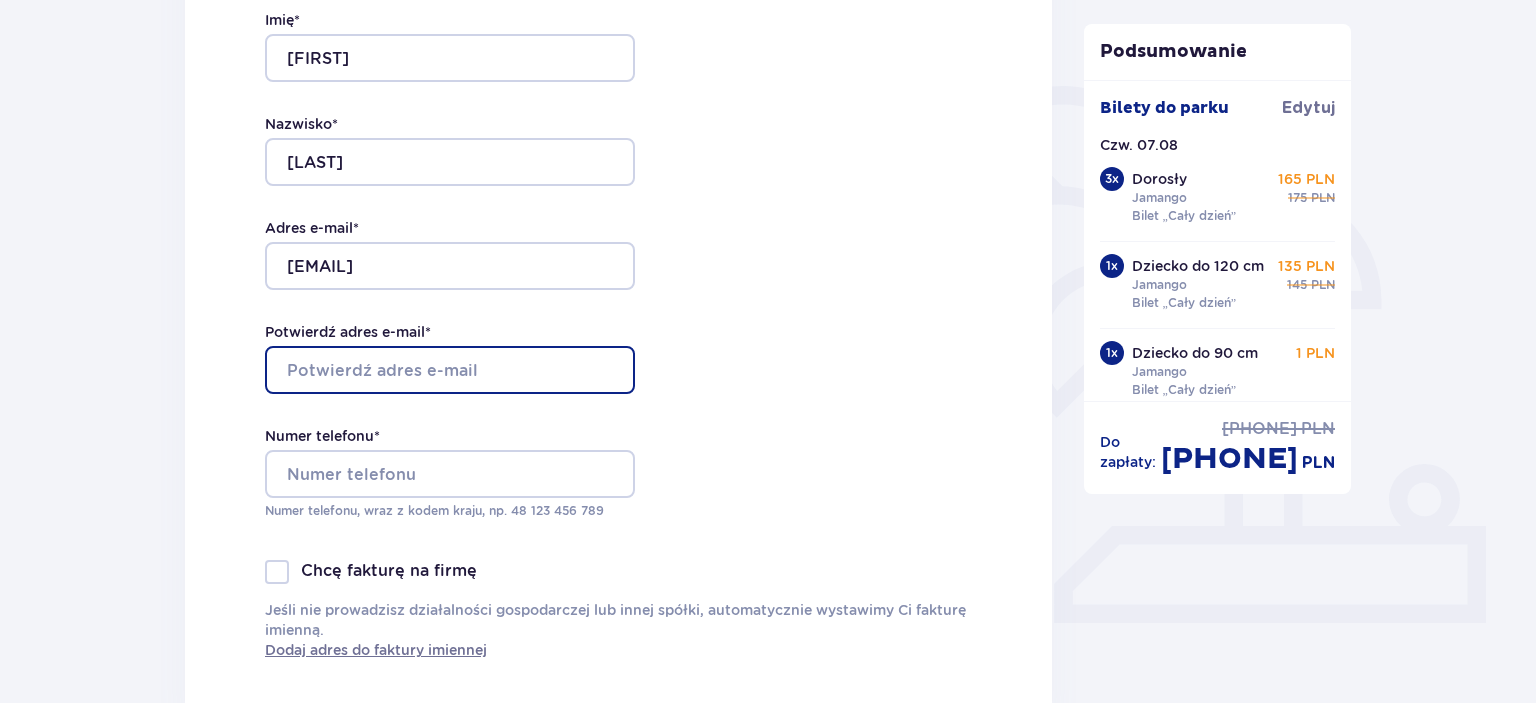 click on "Potwierdź adres e-mail *" at bounding box center (450, 370) 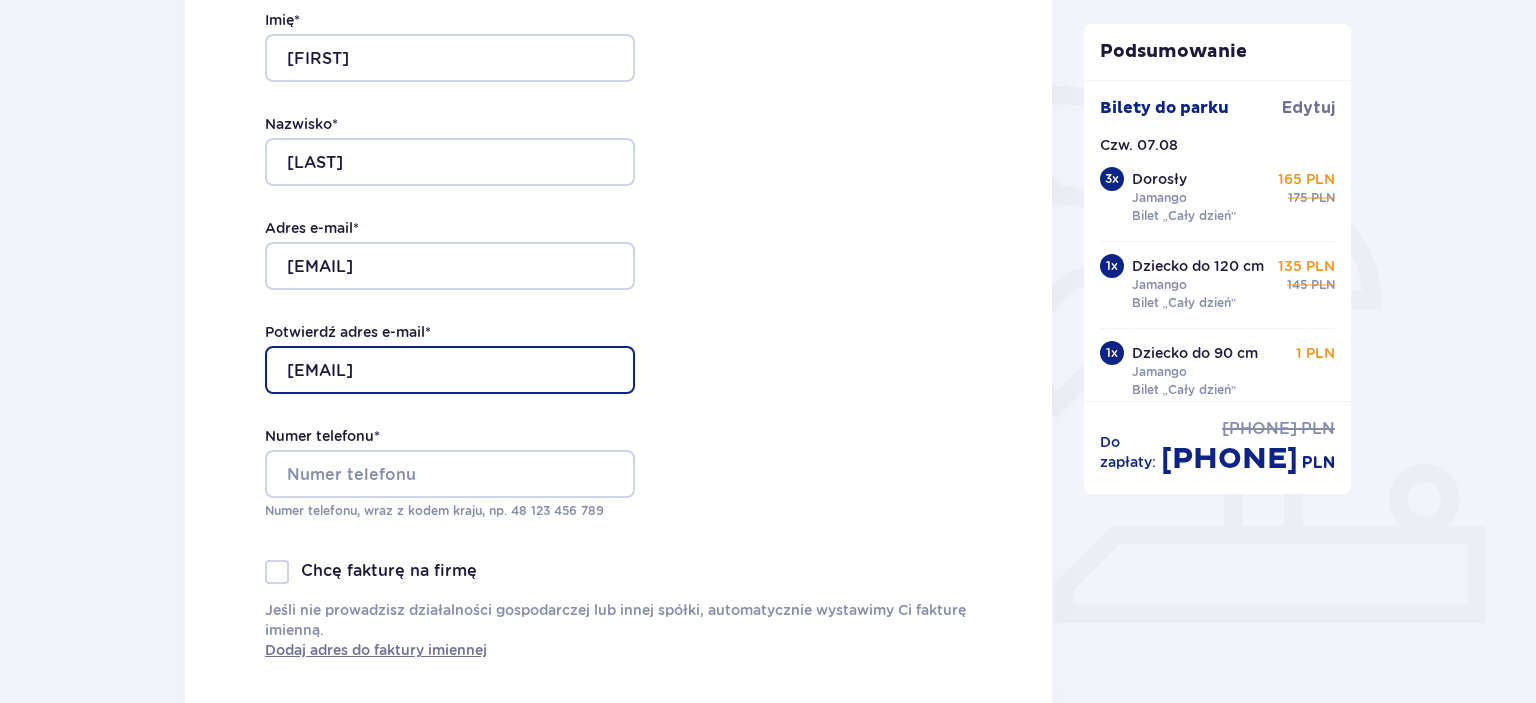 type on "[EMAIL]" 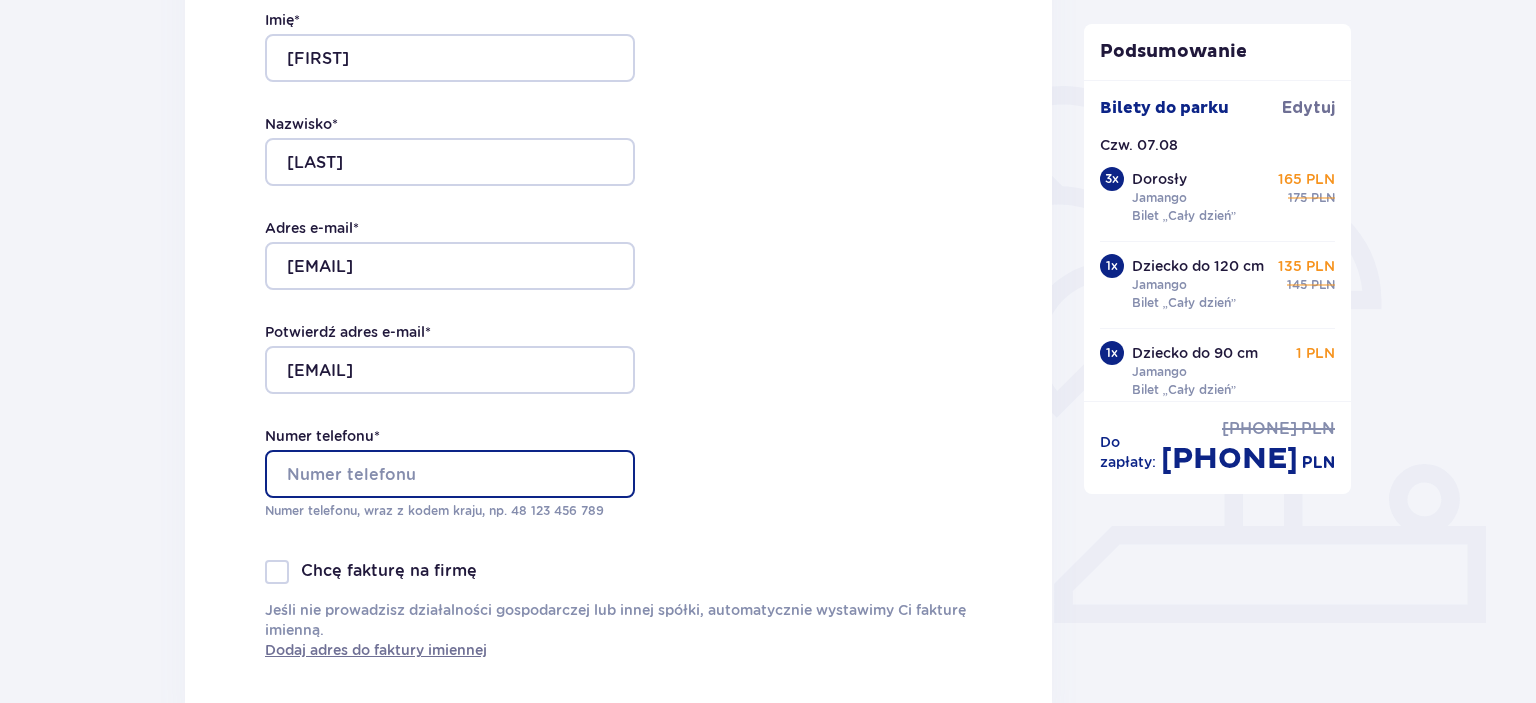 click on "Numer telefonu *" at bounding box center (450, 474) 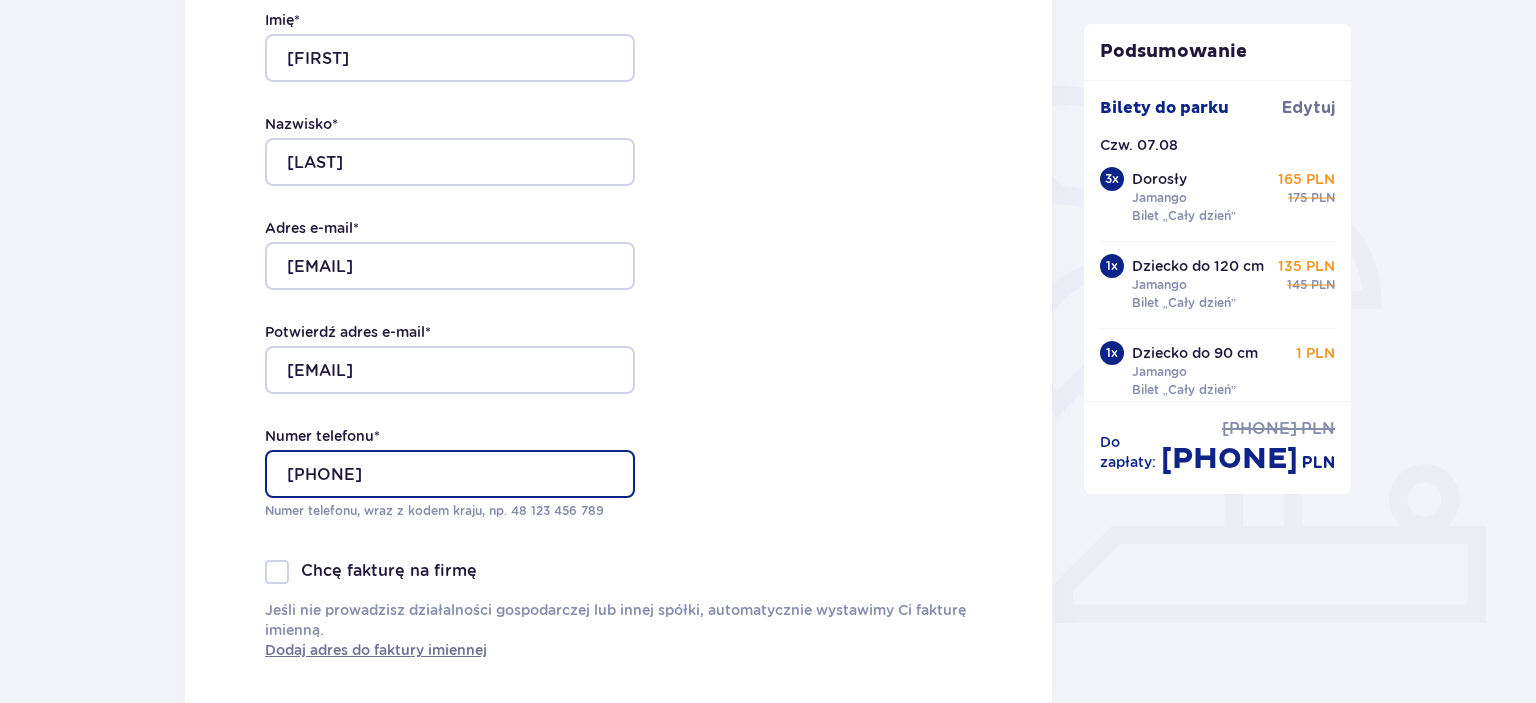 click on "[PHONE]" at bounding box center [450, 474] 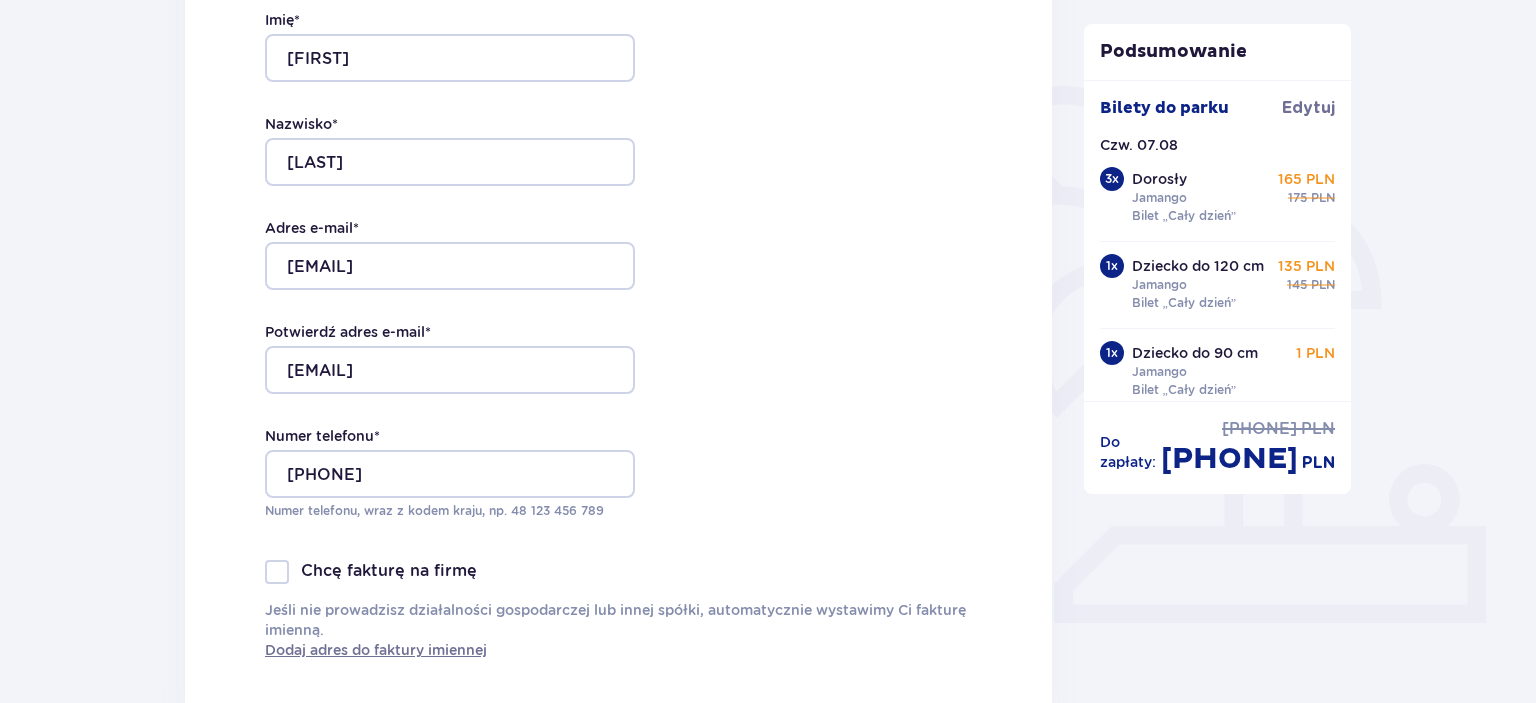 click on "Dane kontaktowe Imię * Igor Nazwisko * Pascali Adres e-mail * pascaliigor@gmail.com Potwierdź adres e-mail * pascaliigor@gmail.com Numer telefonu * 48 796 536 750 Numer telefonu, wraz z kodem kraju, np. 48 ​123 ​456 ​789 Chcę fakturę na firmę Jeśli nie prowadzisz działalności gospodarczej lub innej spółki, automatycznie wystawimy Ci fakturę imienną. Dodaj adres do faktury imiennej" at bounding box center [618, 296] 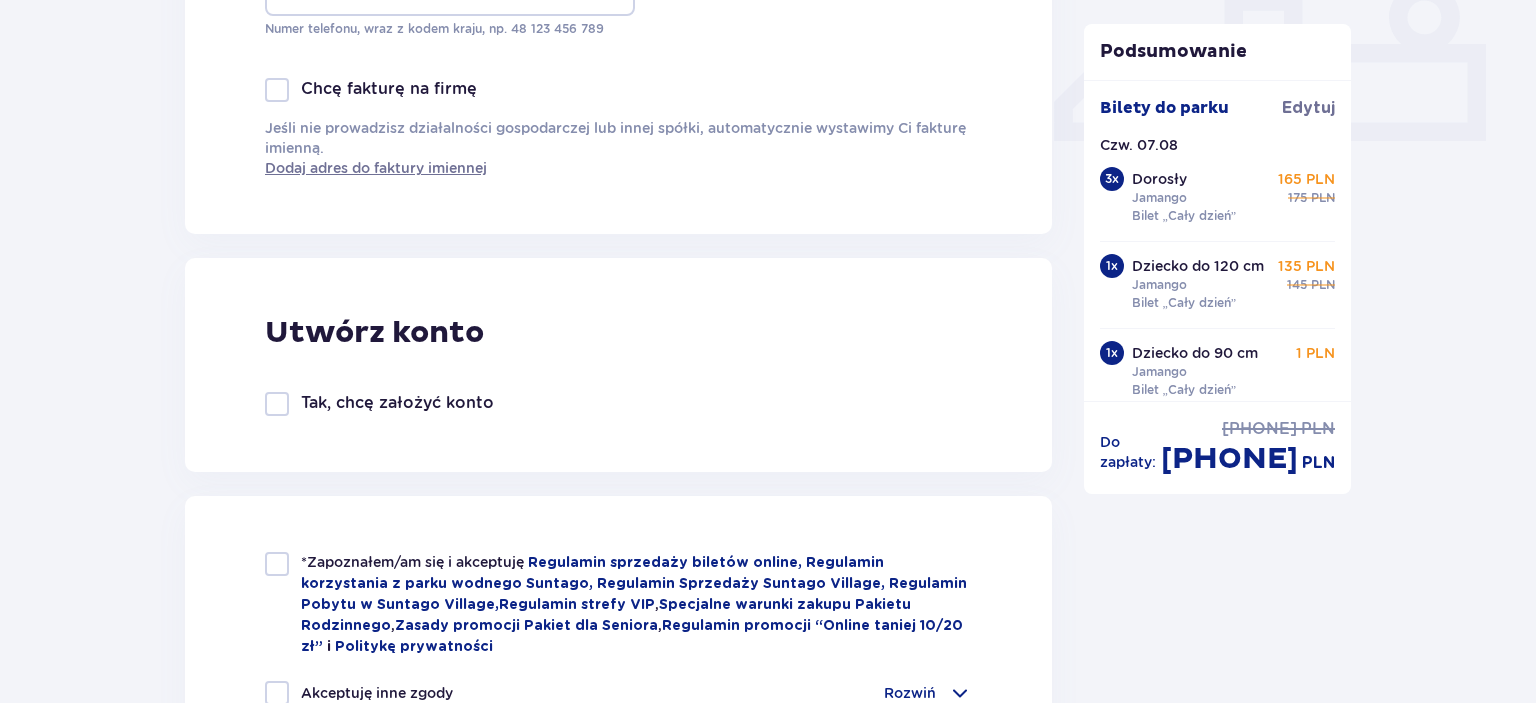 scroll, scrollTop: 1170, scrollLeft: 0, axis: vertical 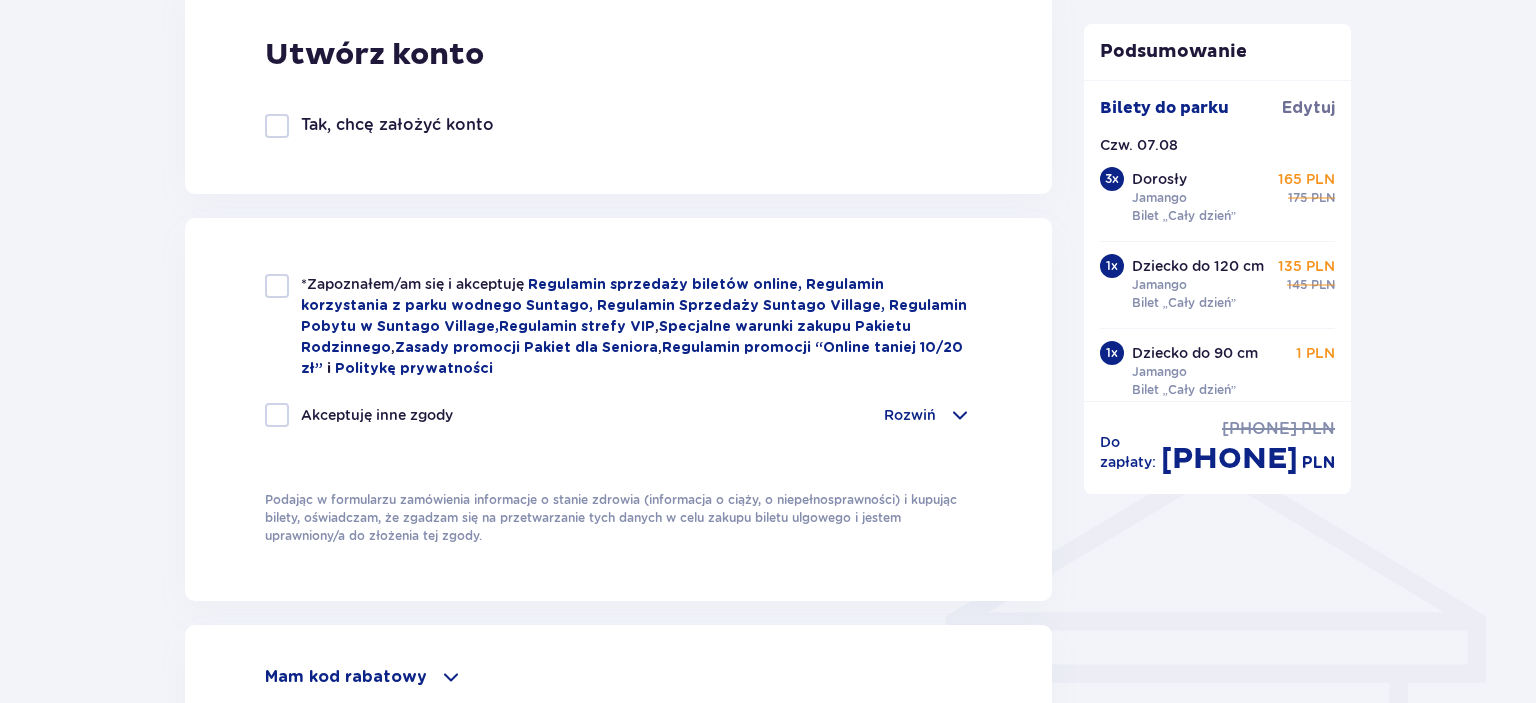 click at bounding box center [277, 286] 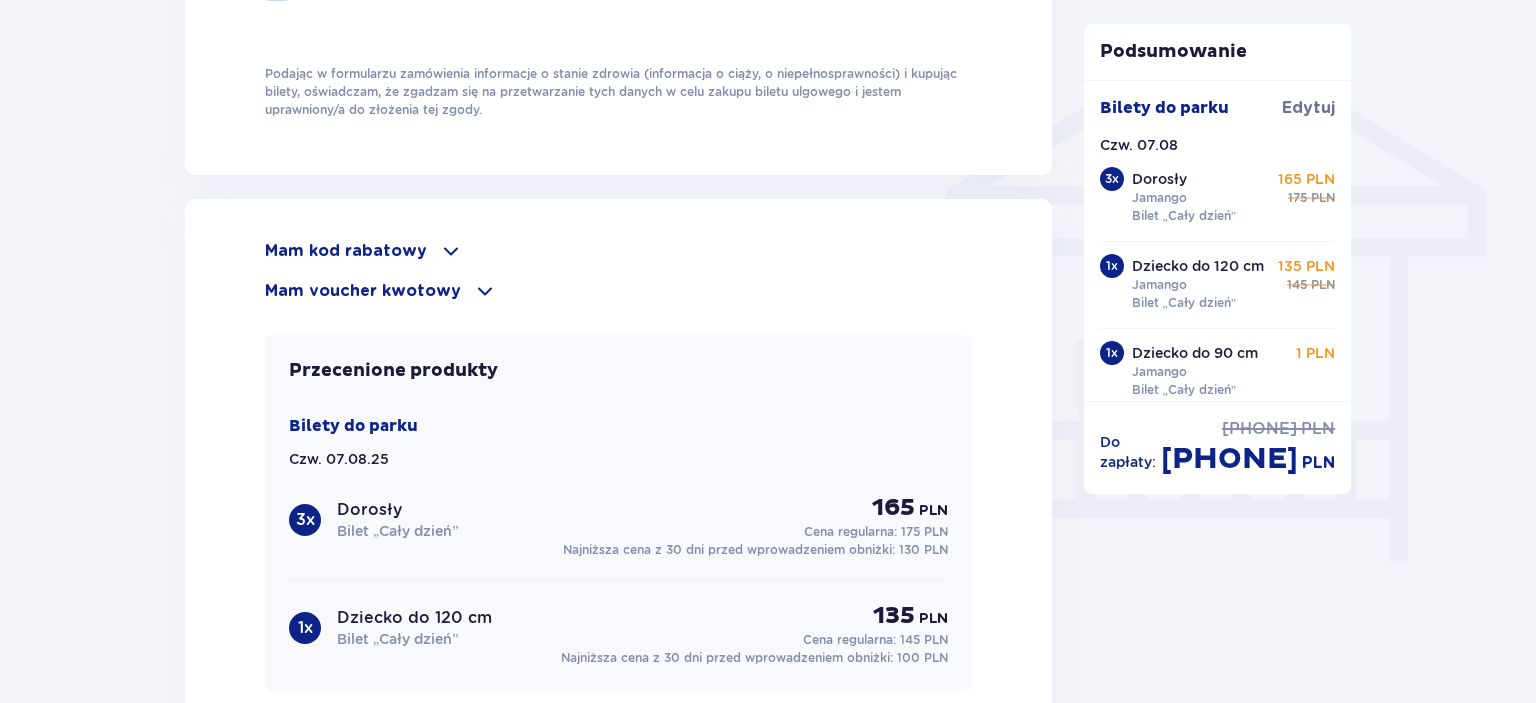 scroll, scrollTop: 1625, scrollLeft: 0, axis: vertical 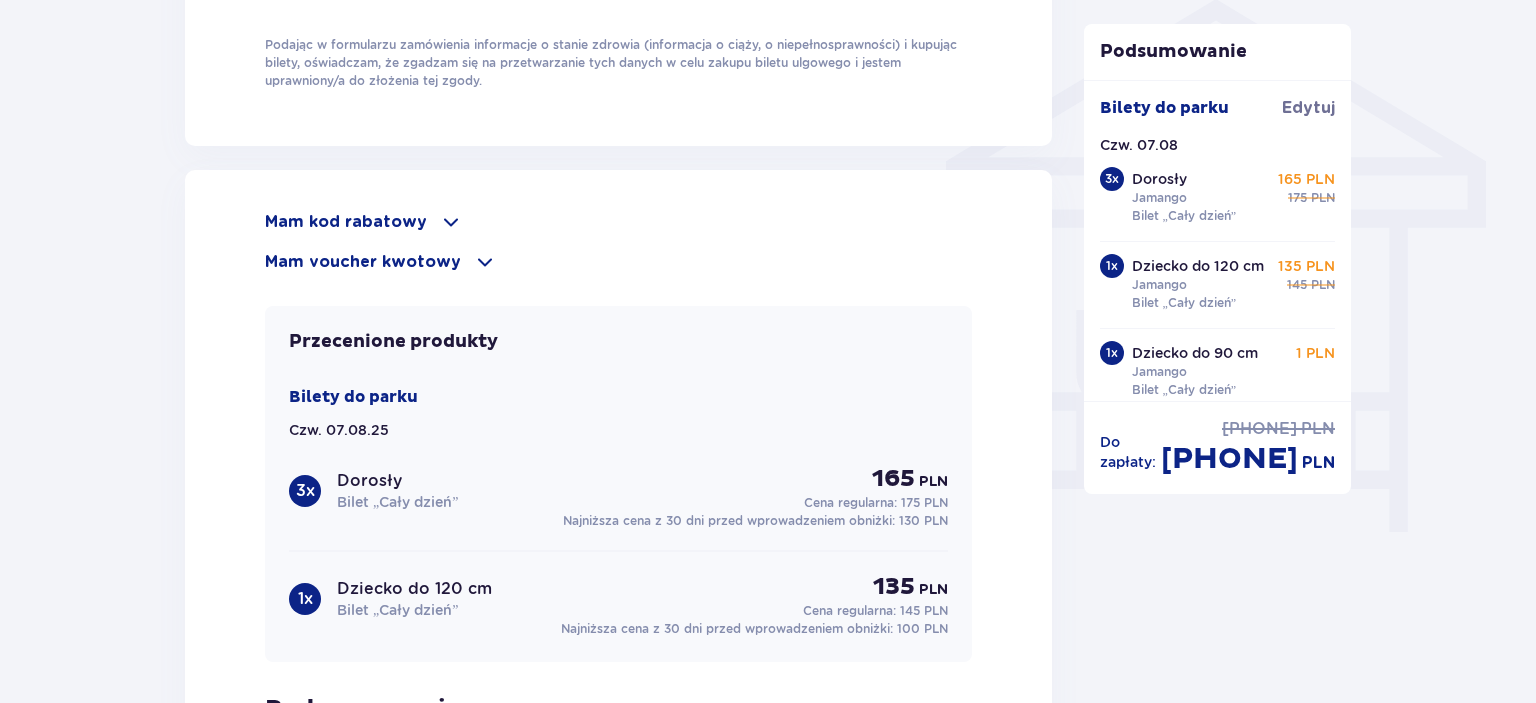 click on "Mam voucher kwotowy" at bounding box center [363, 262] 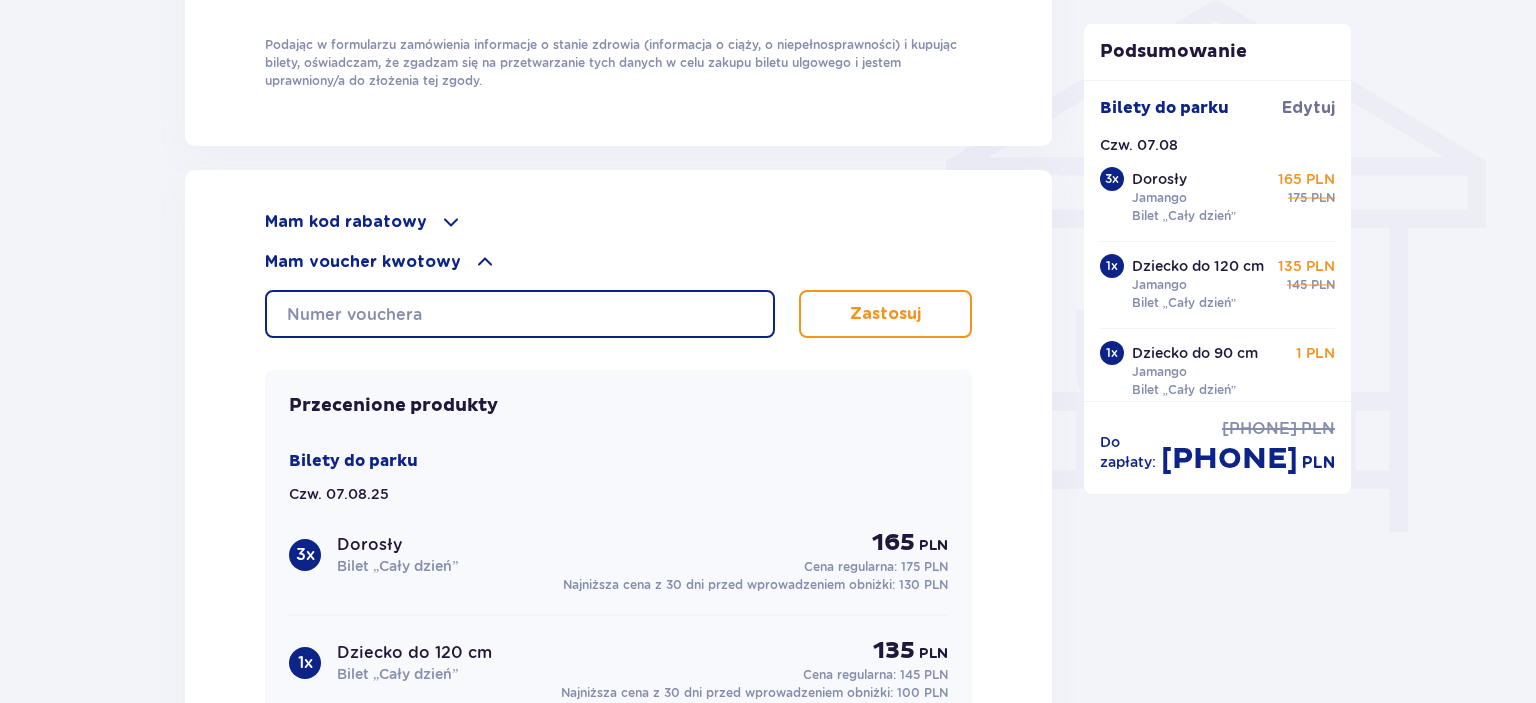 click at bounding box center [520, 314] 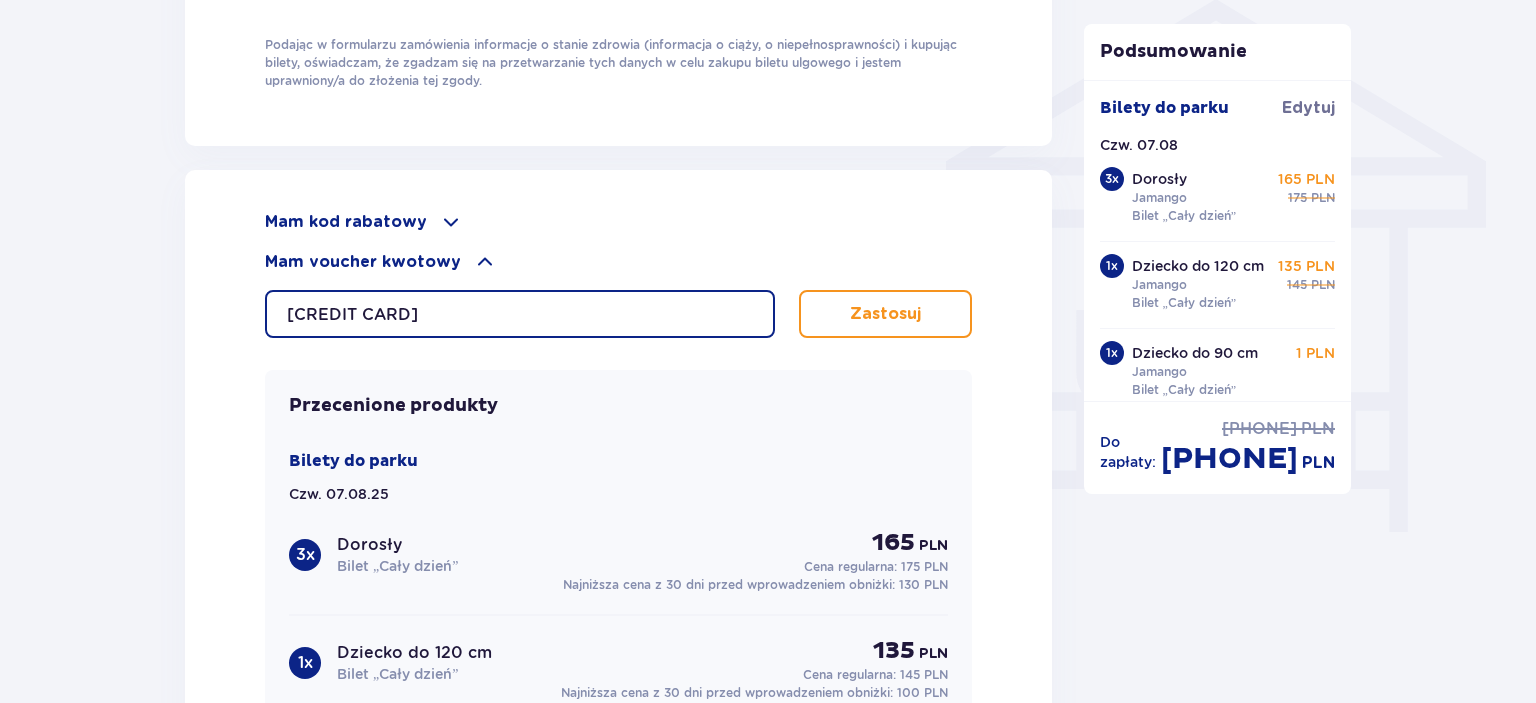 type on "[CREDIT CARD NUMBER]" 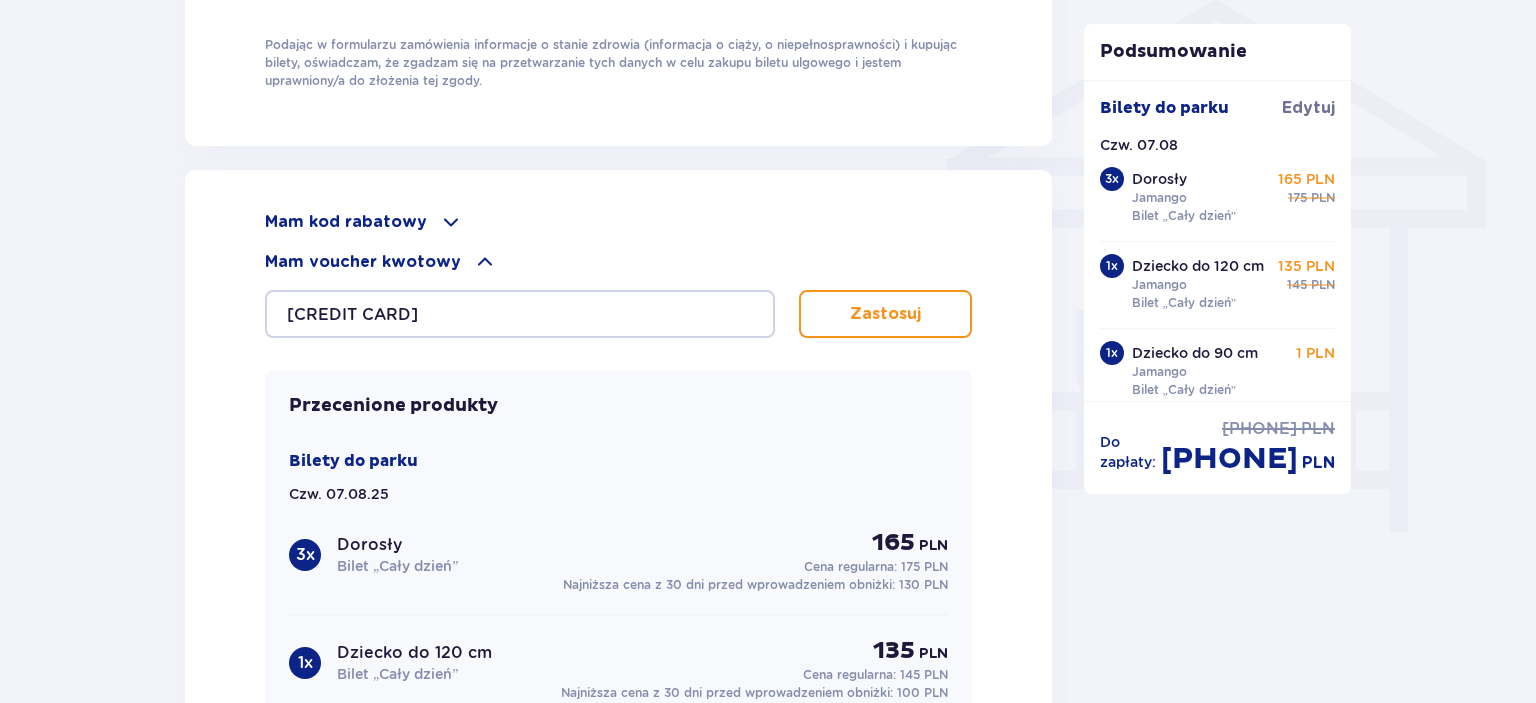 click on "Zastosuj" at bounding box center (885, 314) 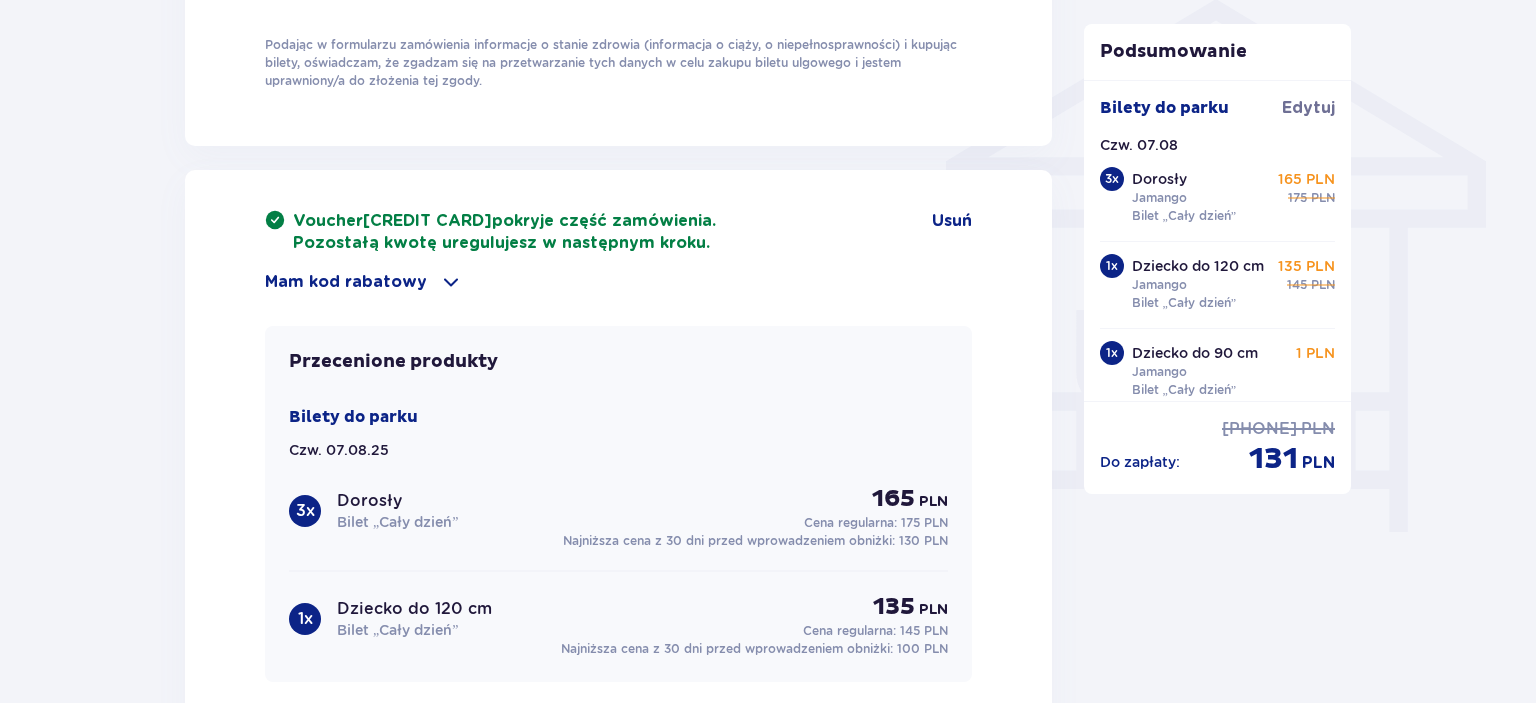 click at bounding box center (451, 282) 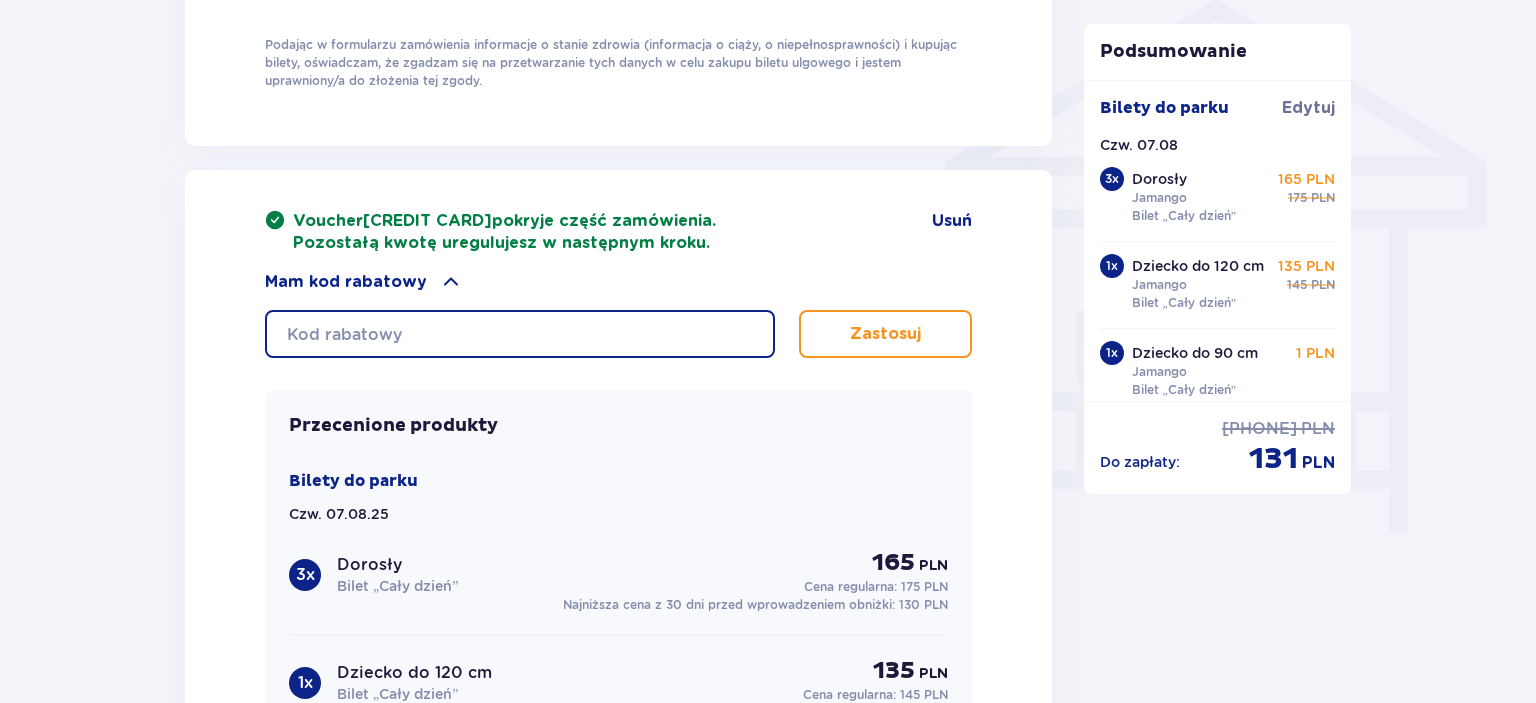 click at bounding box center (520, 334) 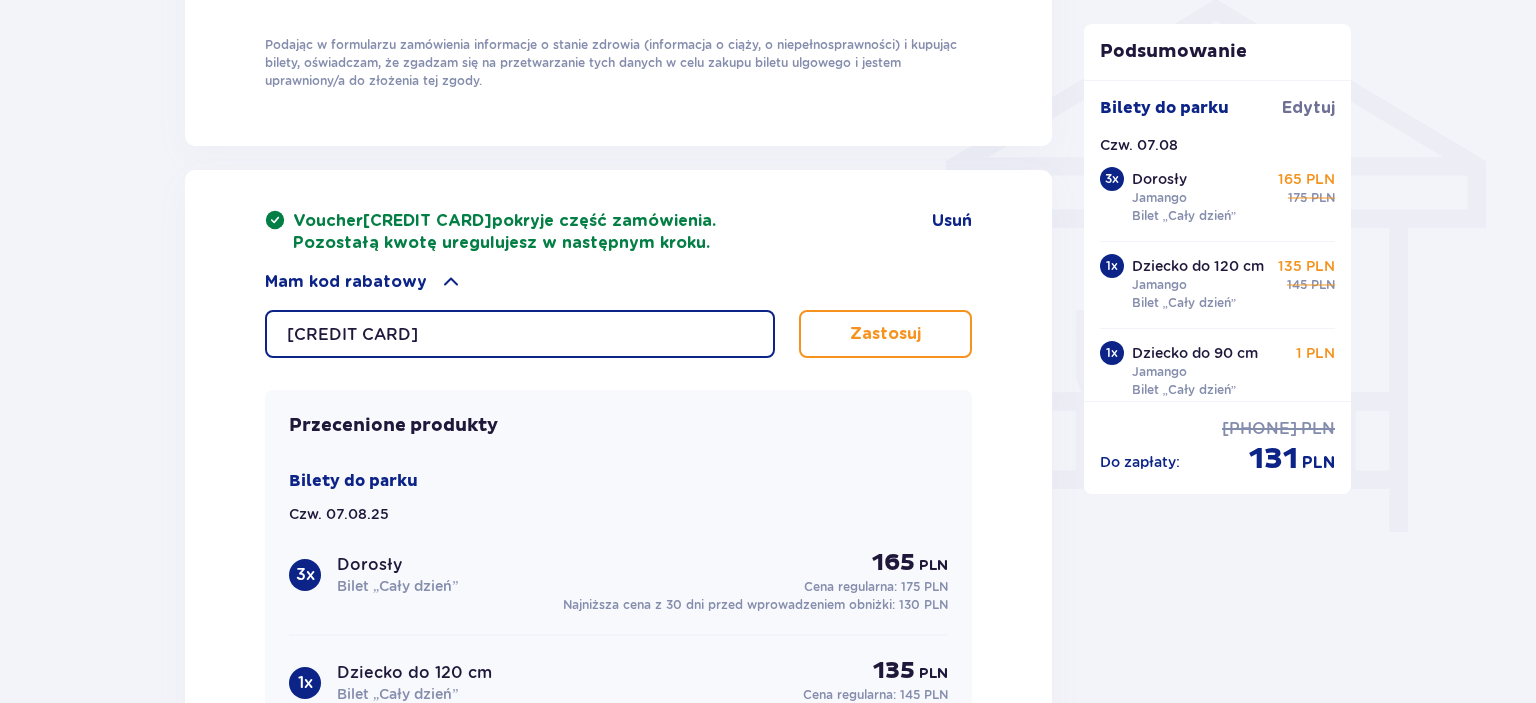 type on "0660001068381140" 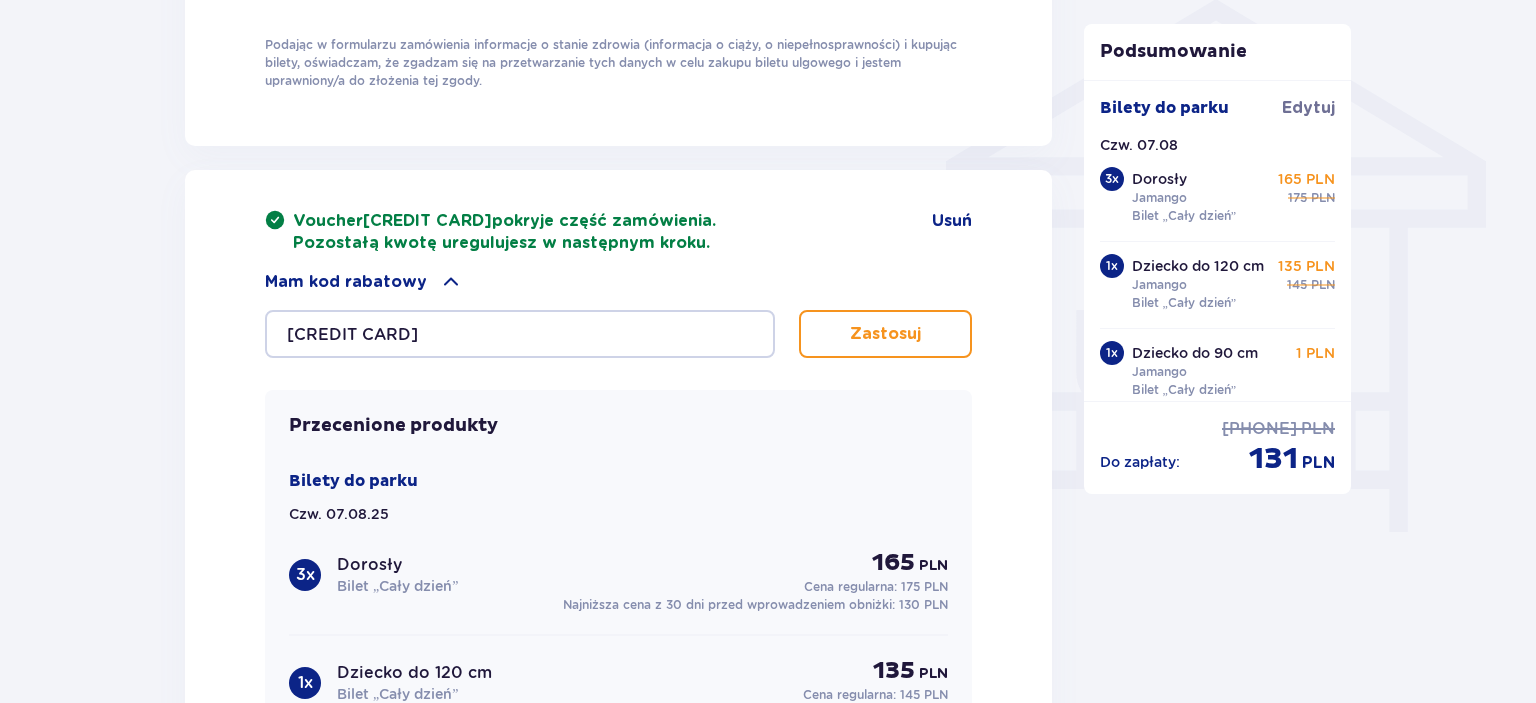 click on "Zastosuj" at bounding box center (885, 334) 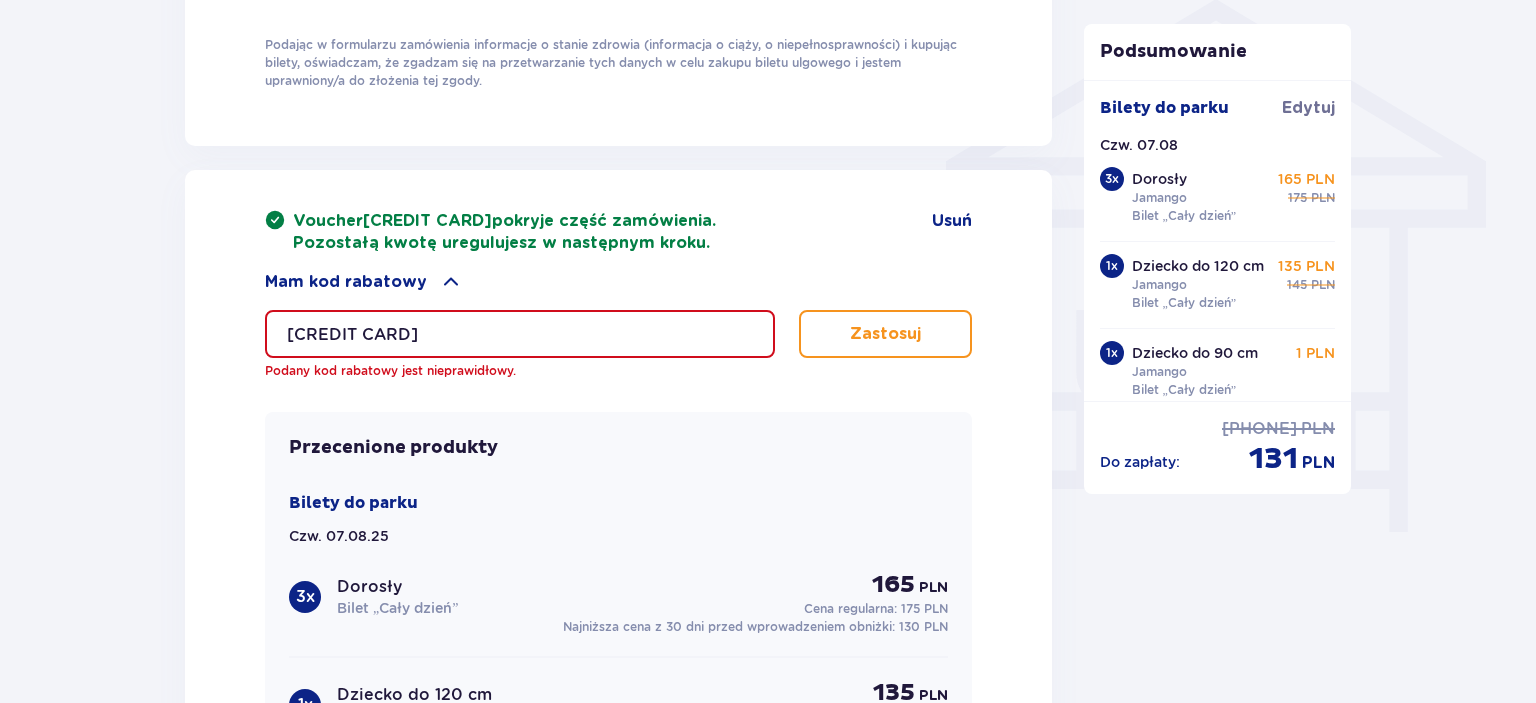 click at bounding box center (451, 282) 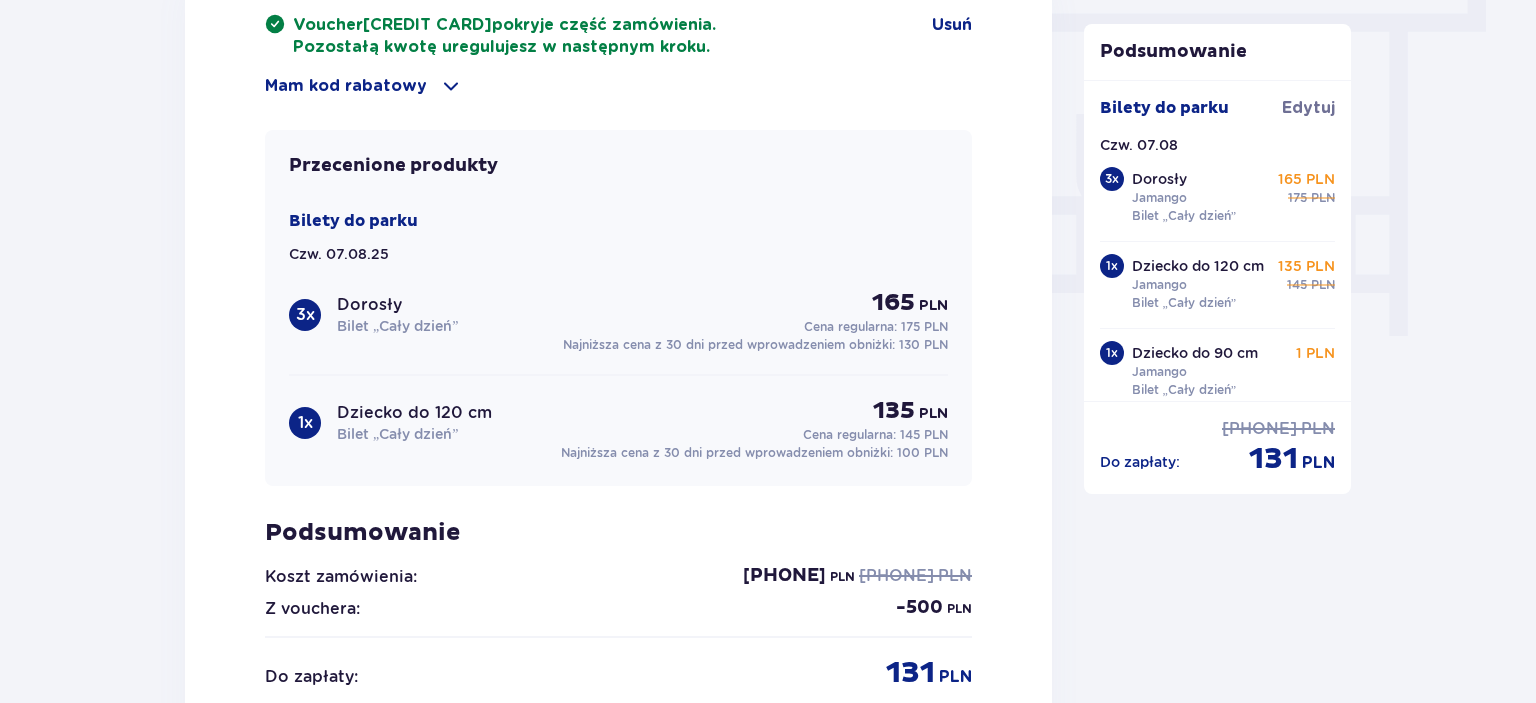 scroll, scrollTop: 2040, scrollLeft: 0, axis: vertical 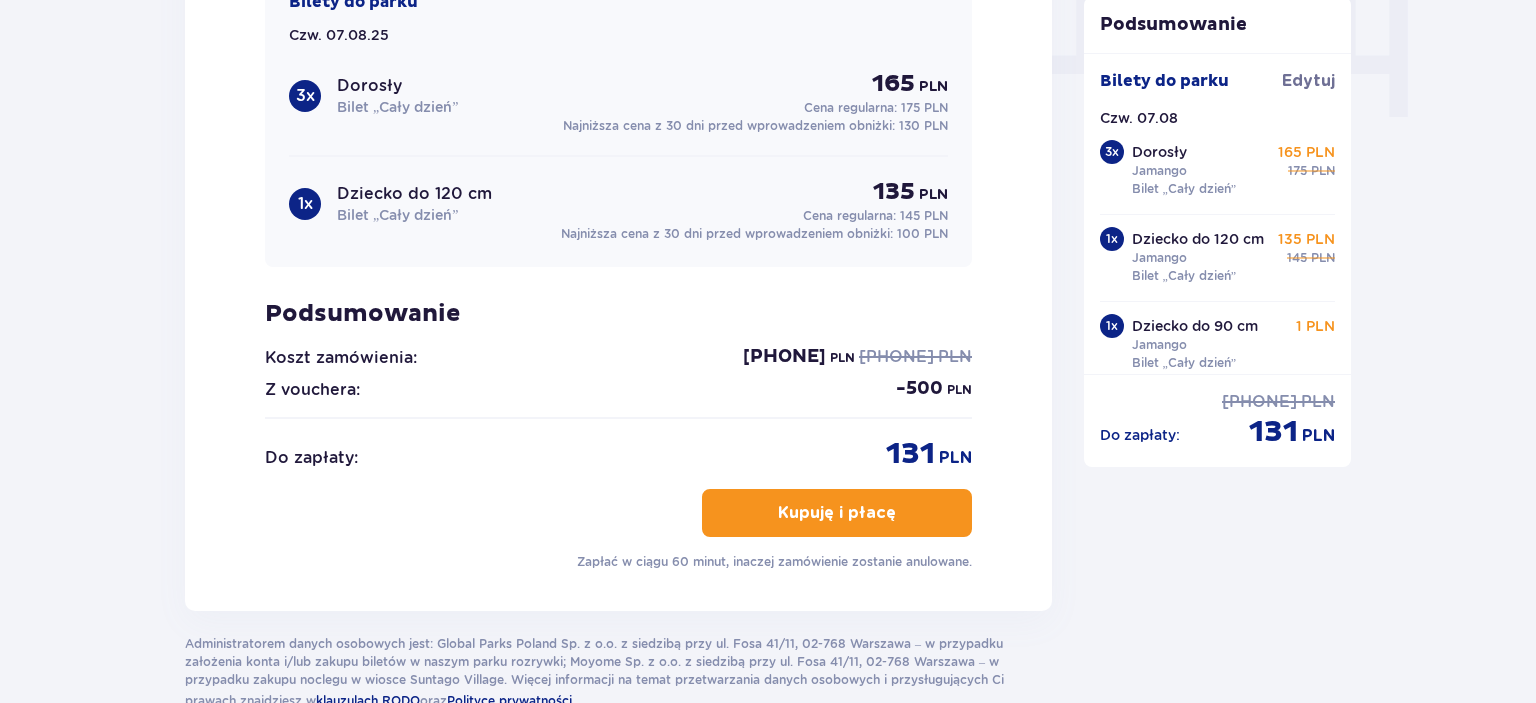 click on "Kupuję i płacę" at bounding box center (837, 513) 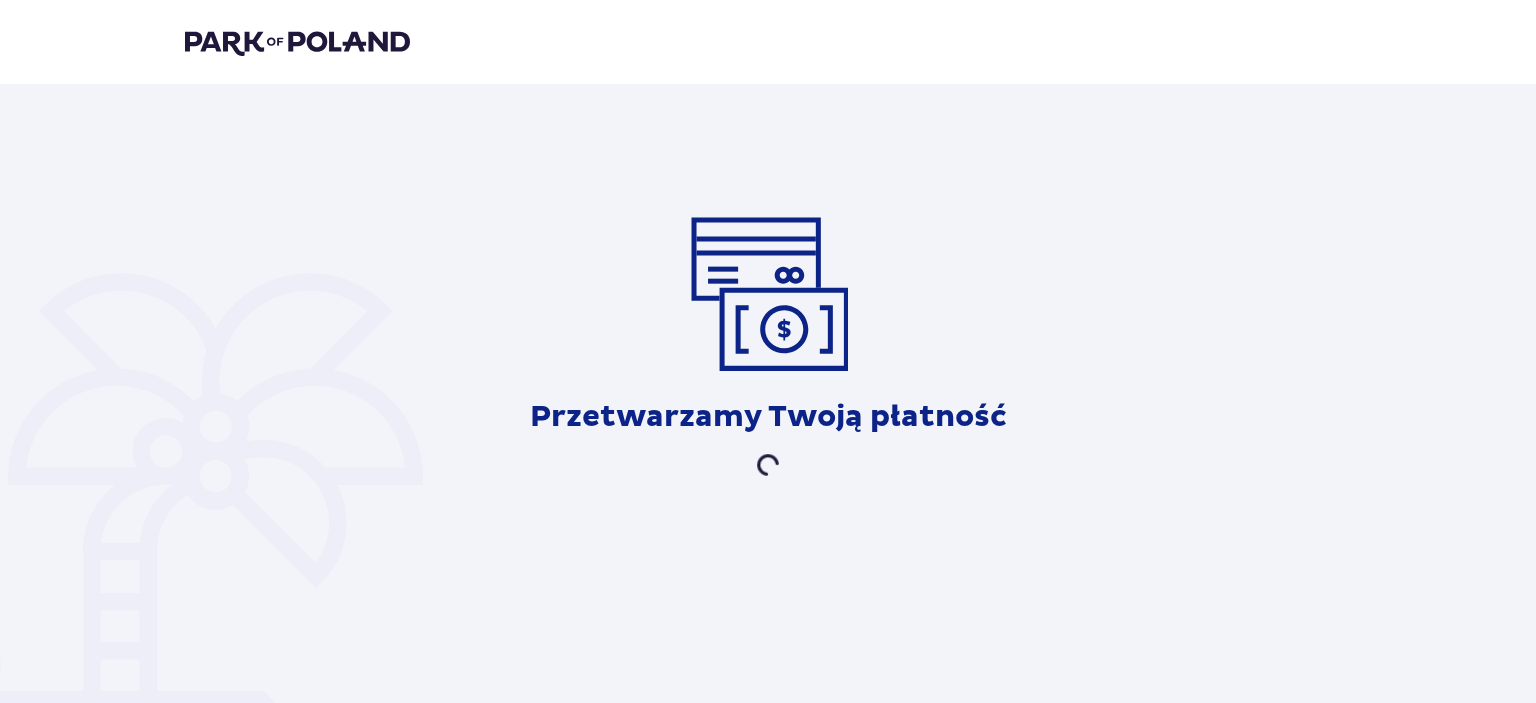 scroll, scrollTop: 0, scrollLeft: 0, axis: both 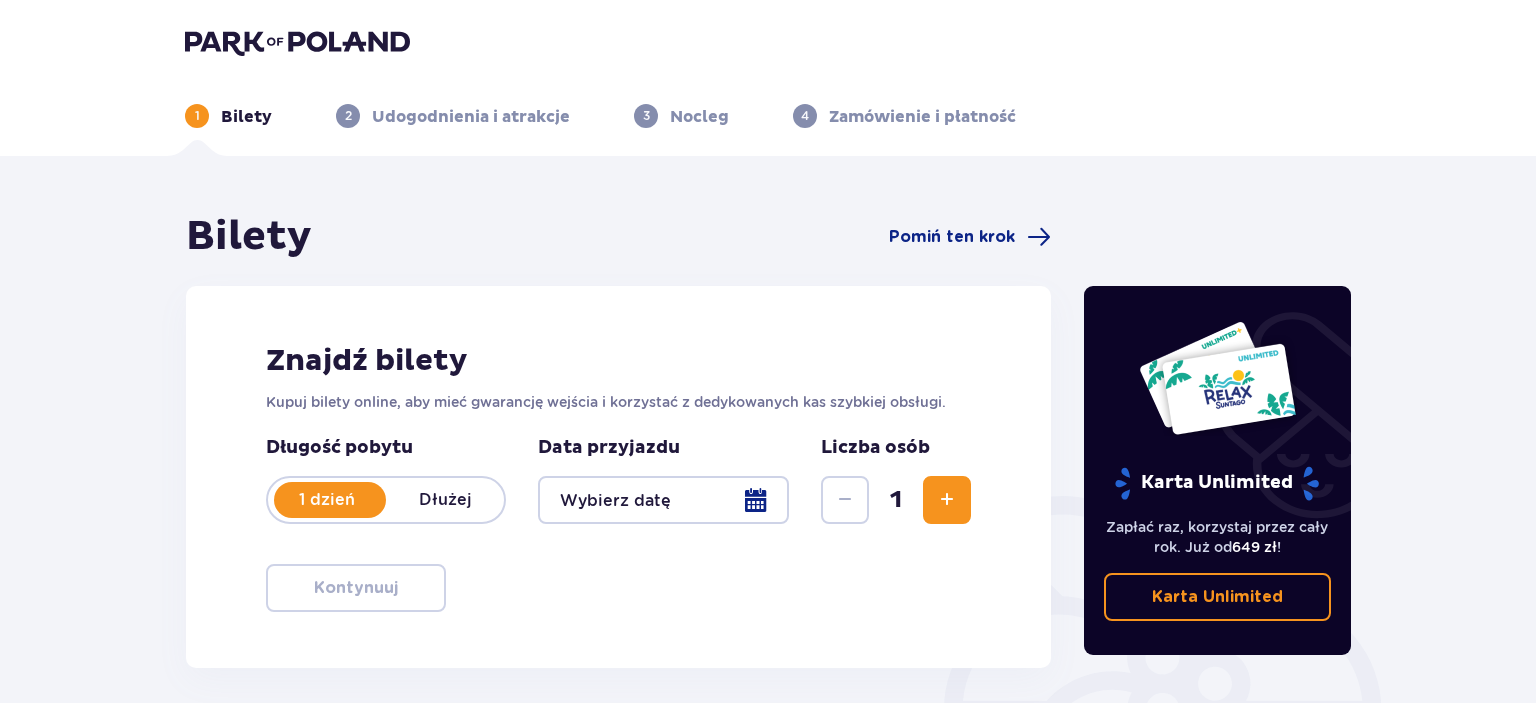 click at bounding box center (947, 500) 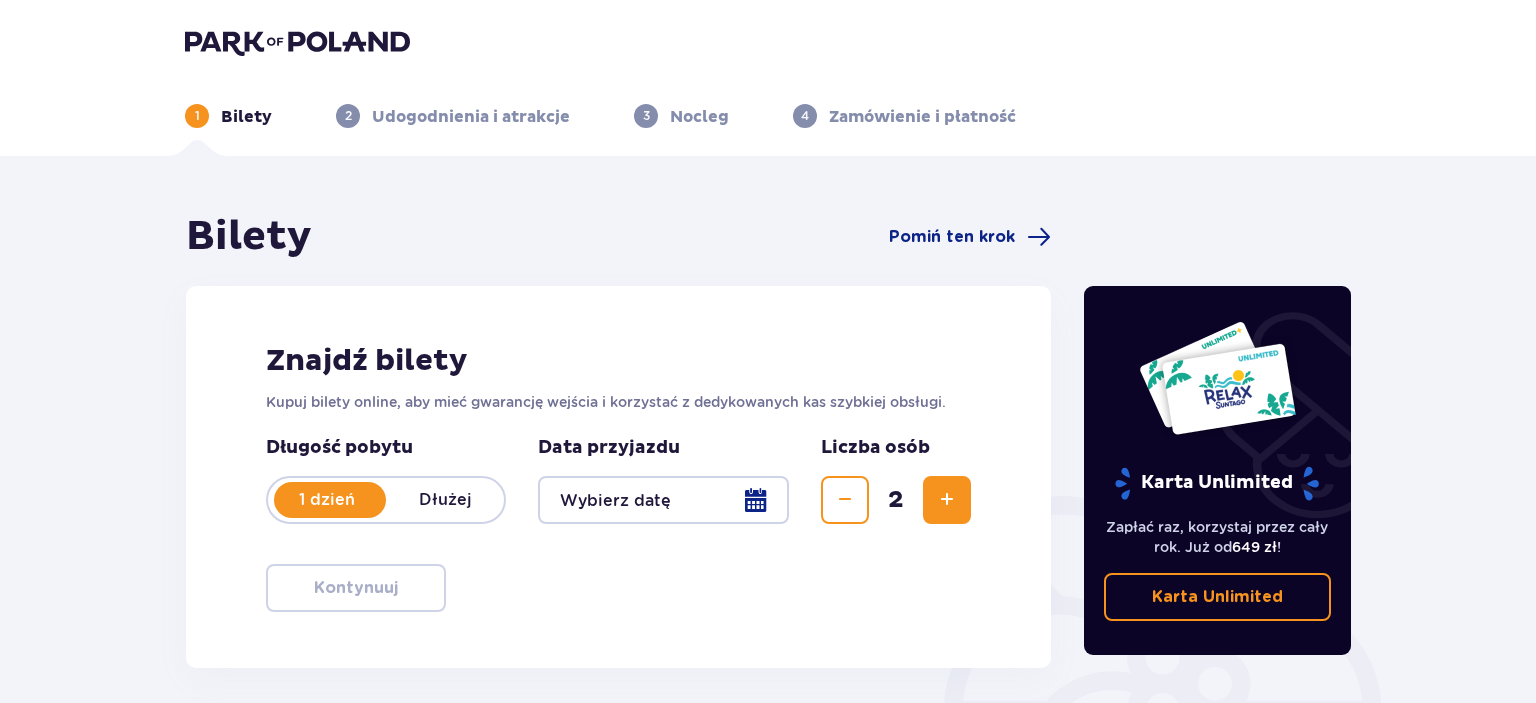 click at bounding box center (947, 500) 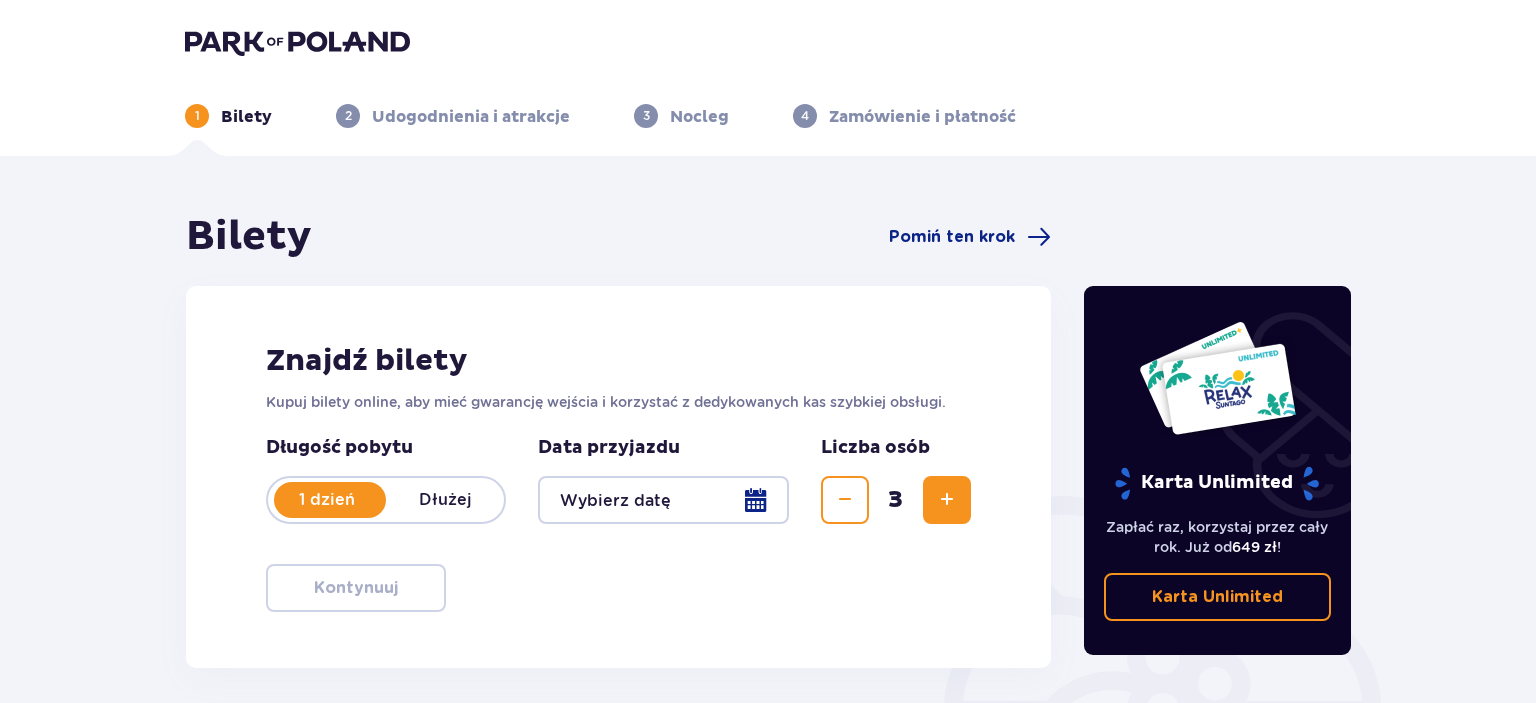 click at bounding box center [947, 500] 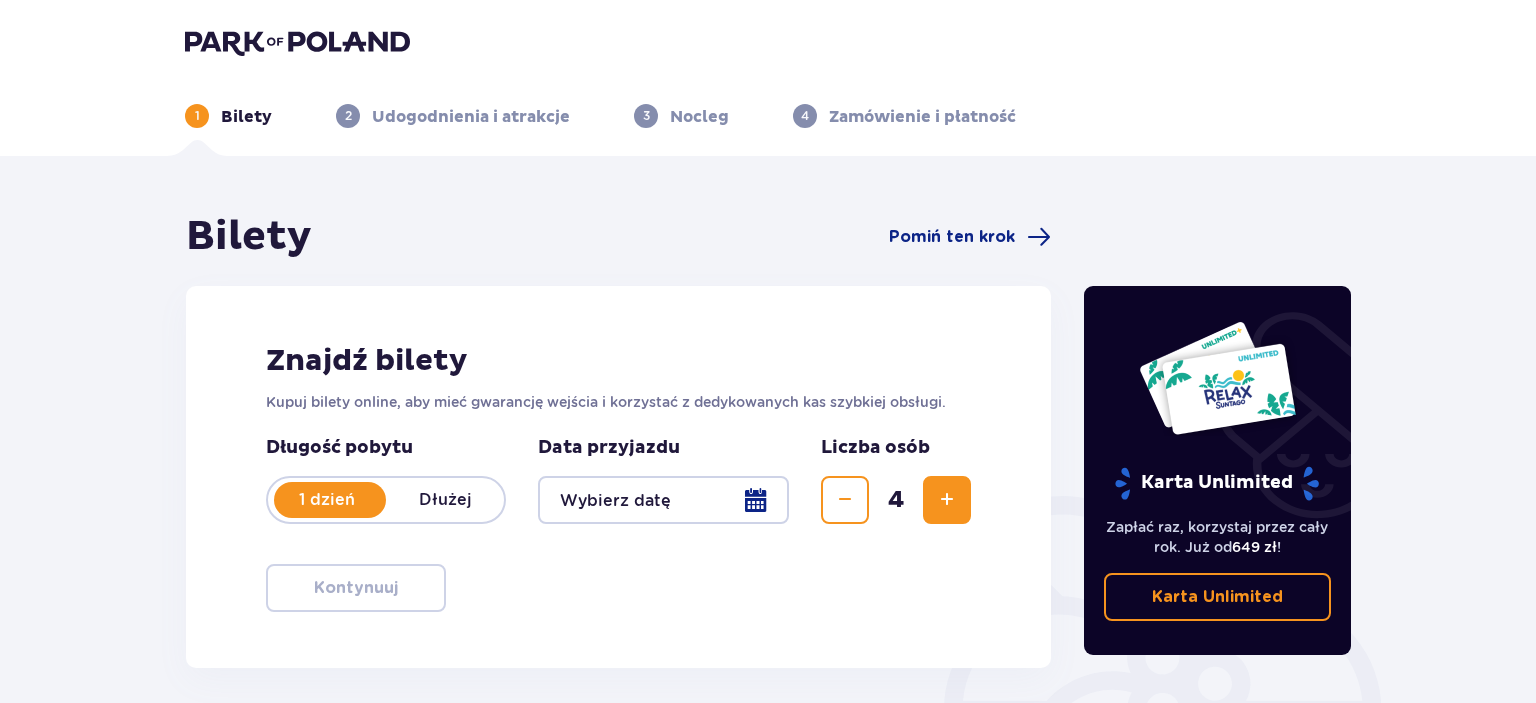 click at bounding box center [663, 500] 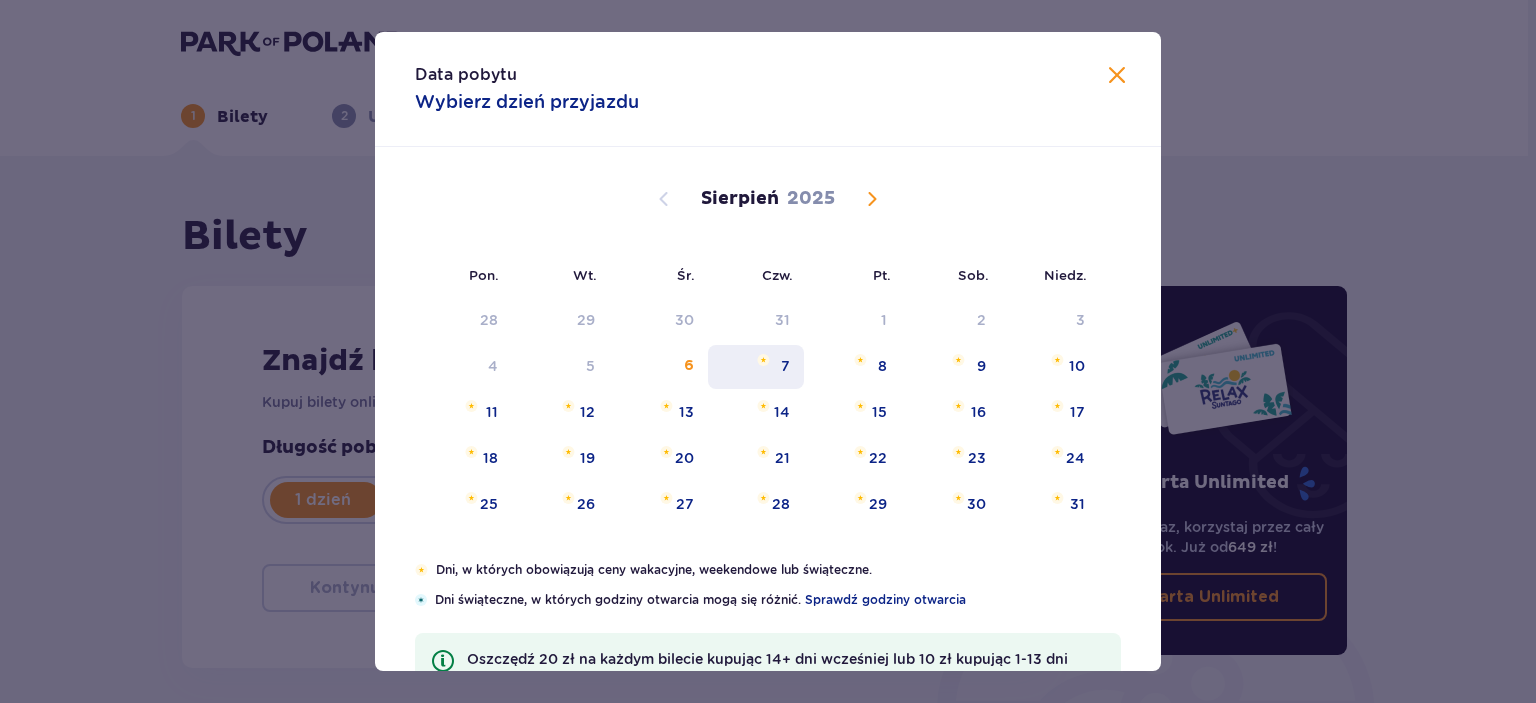 click on "7" at bounding box center (785, 366) 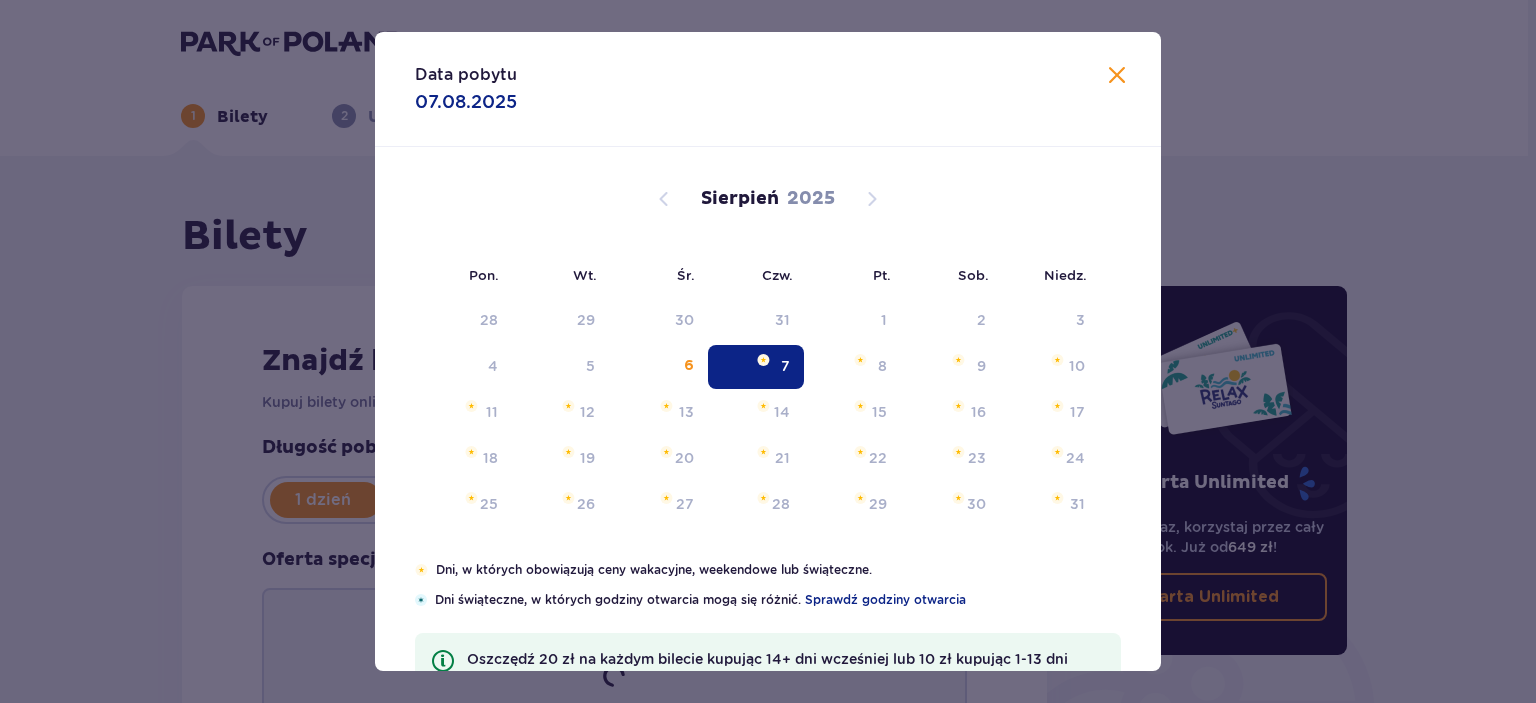 type on "07.08.25" 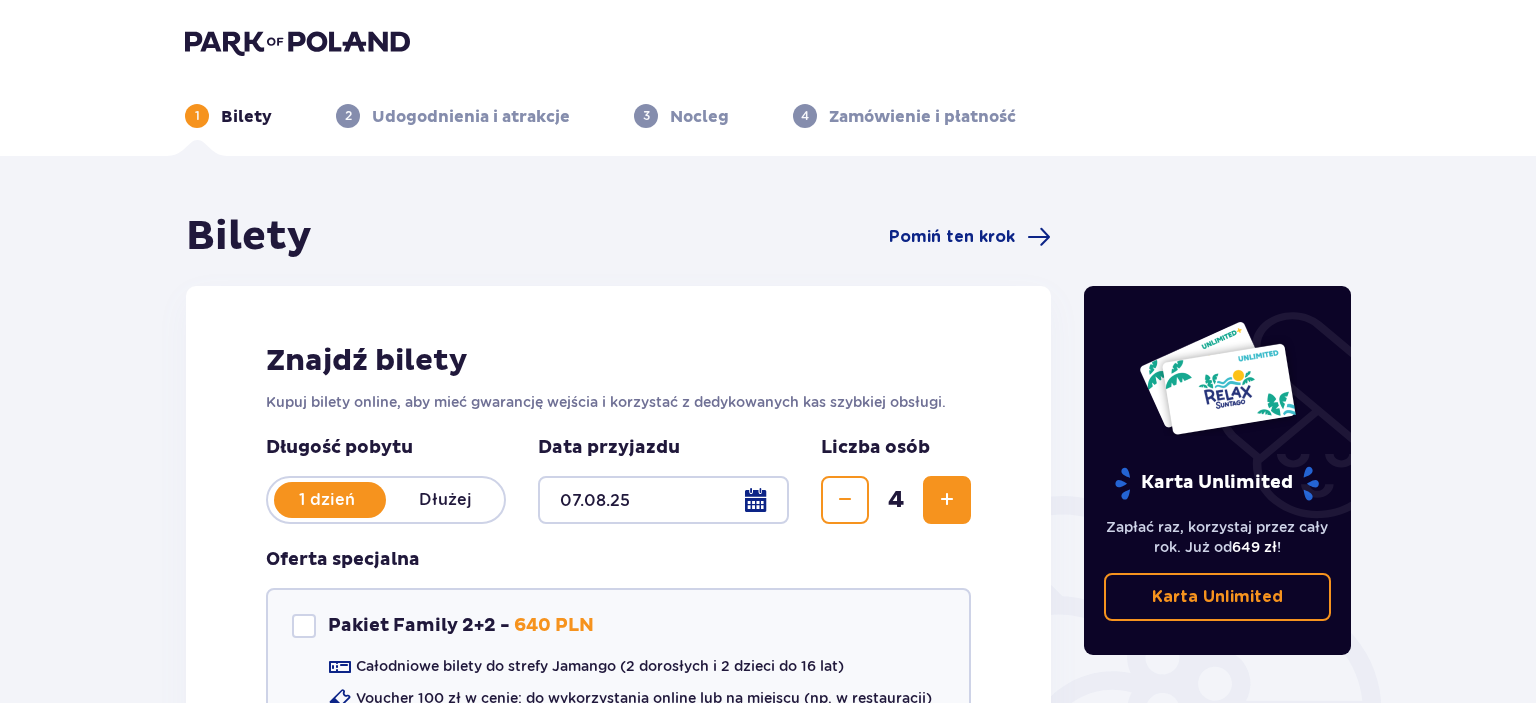 scroll, scrollTop: 326, scrollLeft: 0, axis: vertical 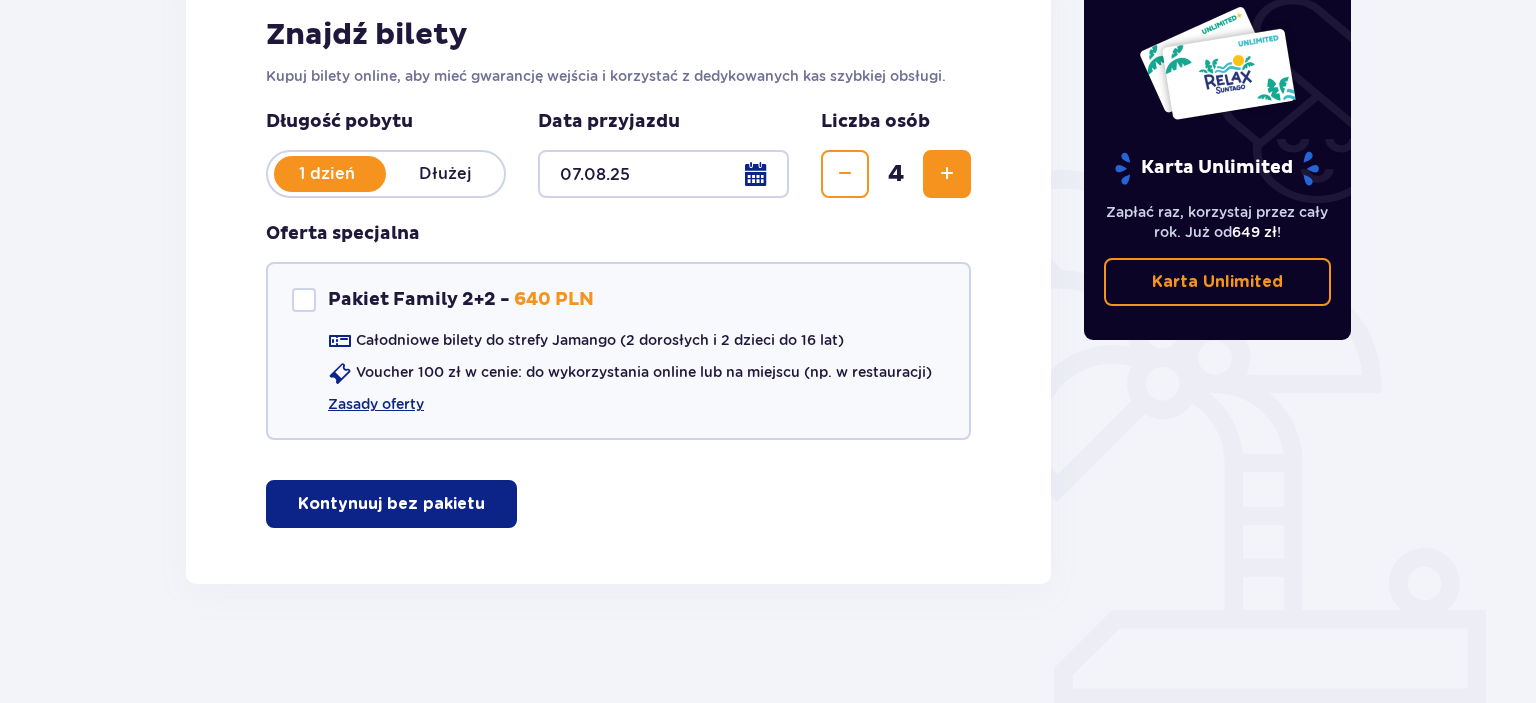 click on "Kontynuuj bez pakietu" at bounding box center (391, 504) 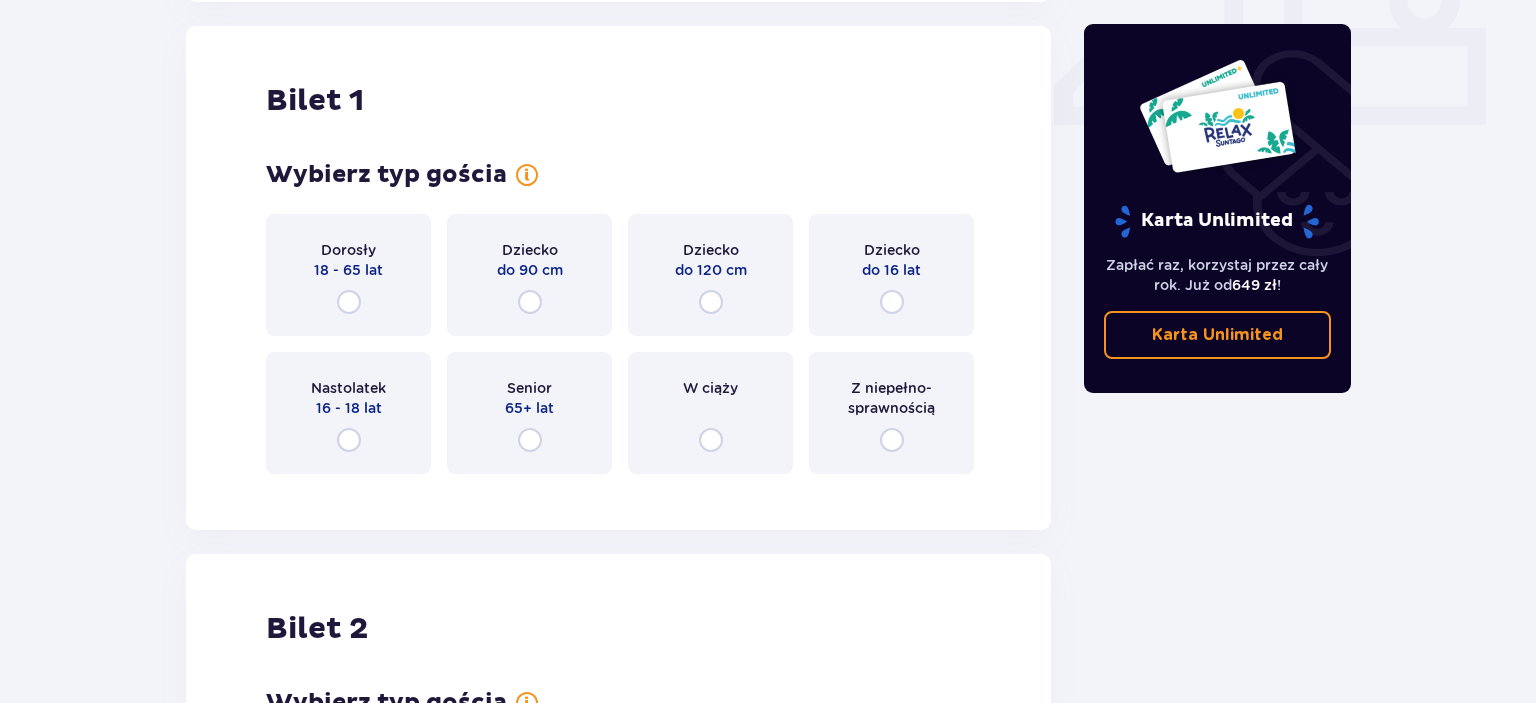 scroll, scrollTop: 909, scrollLeft: 0, axis: vertical 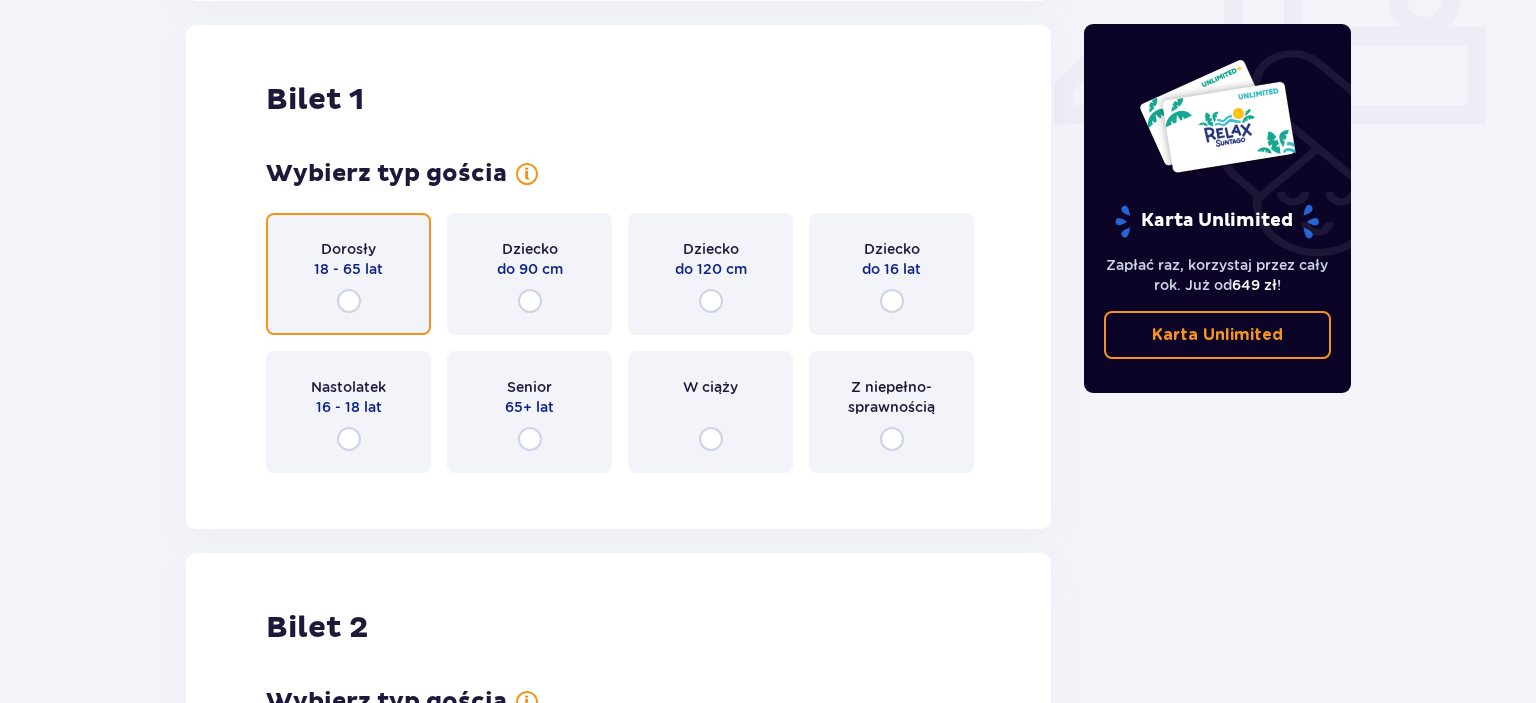 click at bounding box center [349, 301] 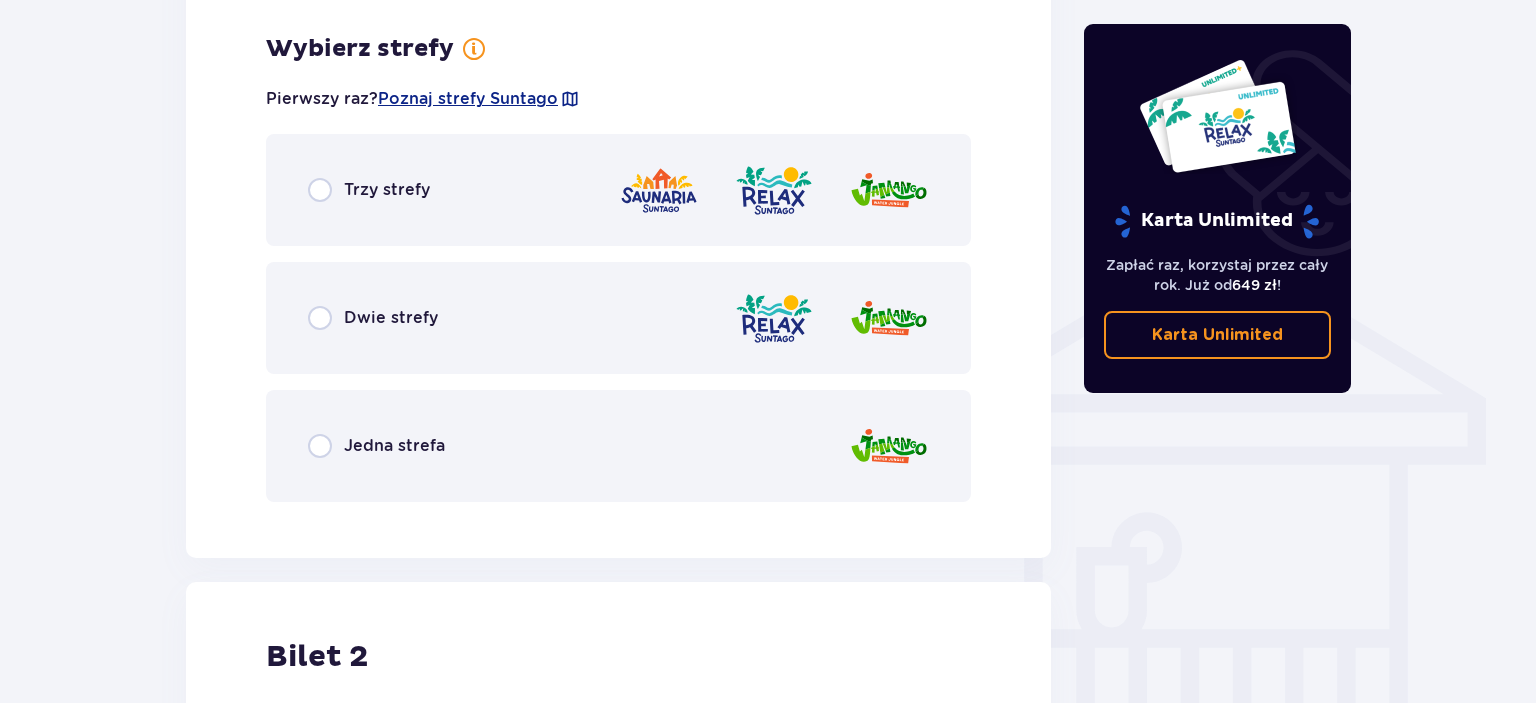 scroll, scrollTop: 1397, scrollLeft: 0, axis: vertical 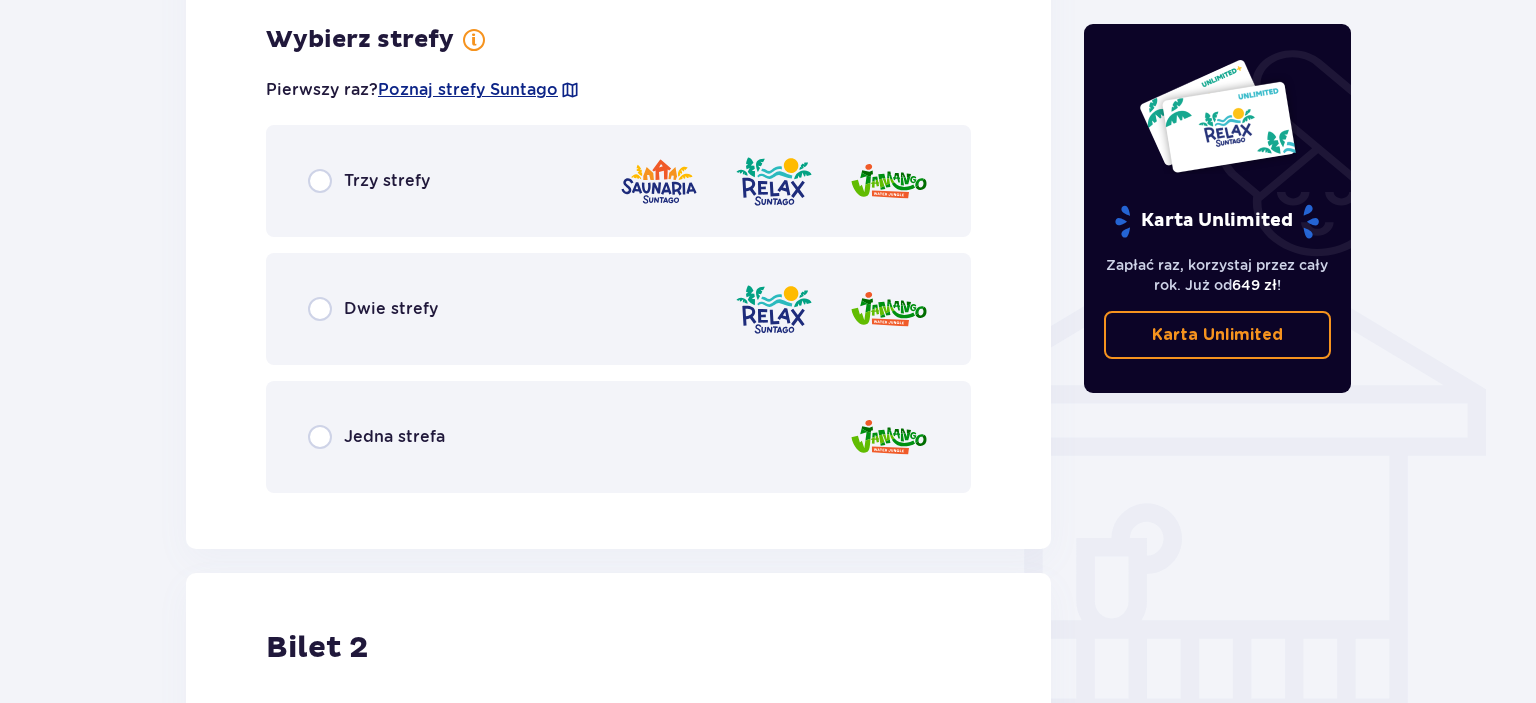click on "Jedna strefa" at bounding box center [618, 437] 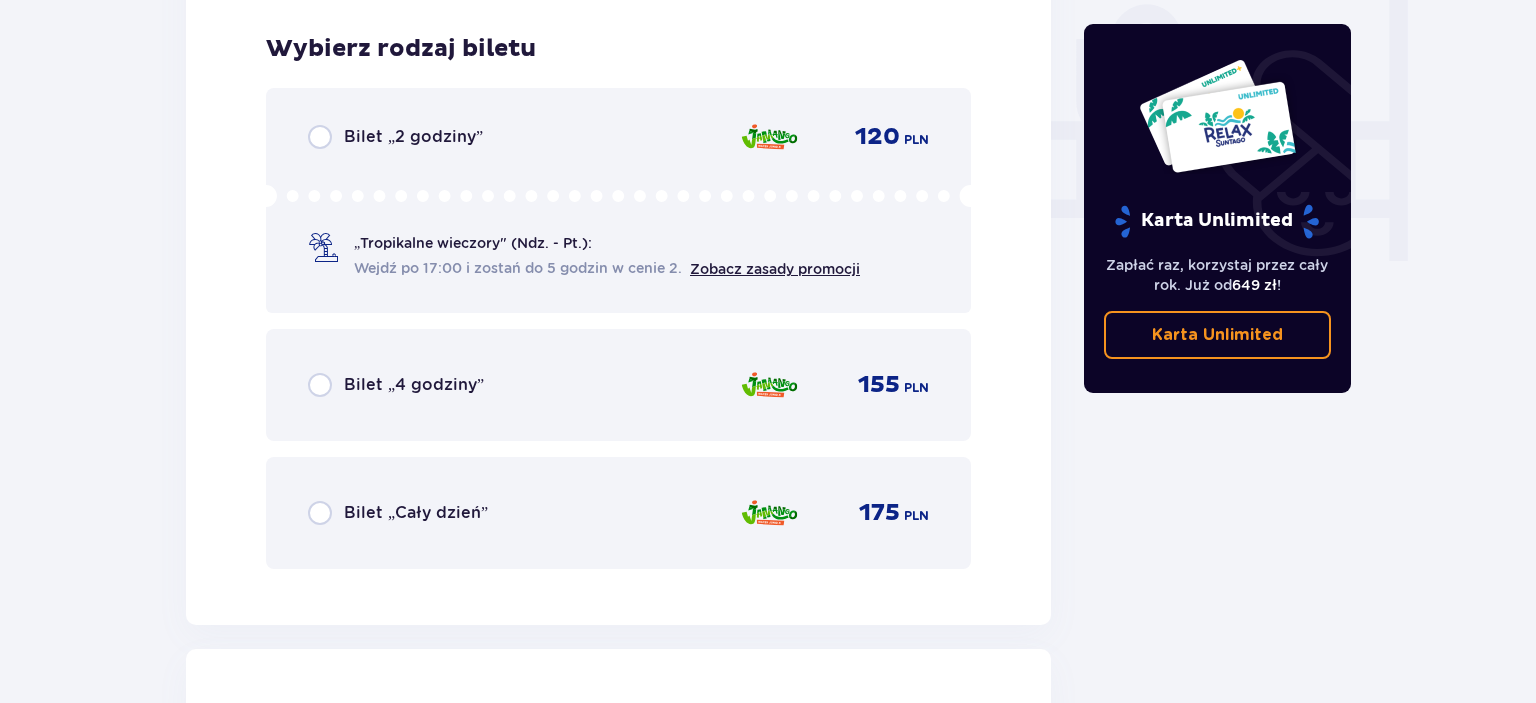 scroll, scrollTop: 1905, scrollLeft: 0, axis: vertical 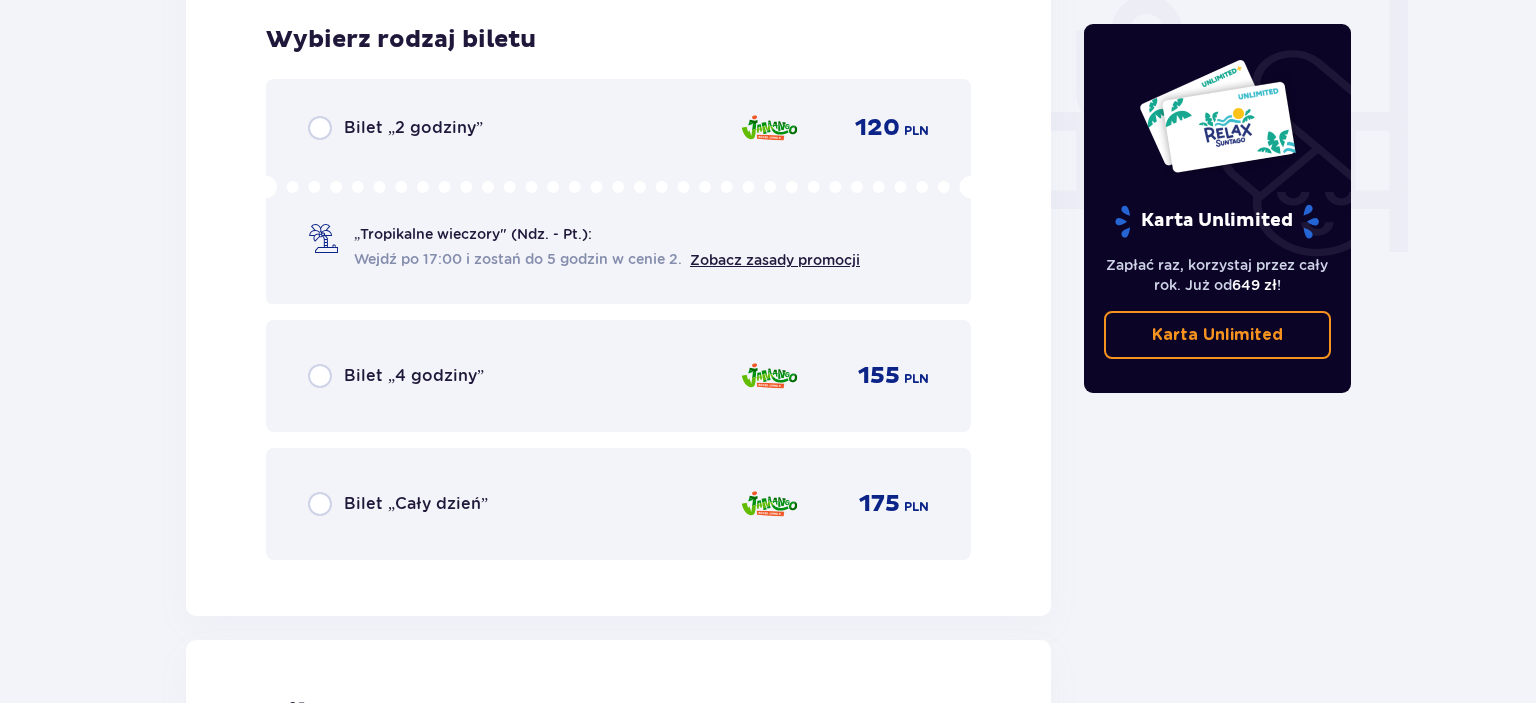 click on "Bilet „Cały dzień”   175 PLN" at bounding box center [618, 504] 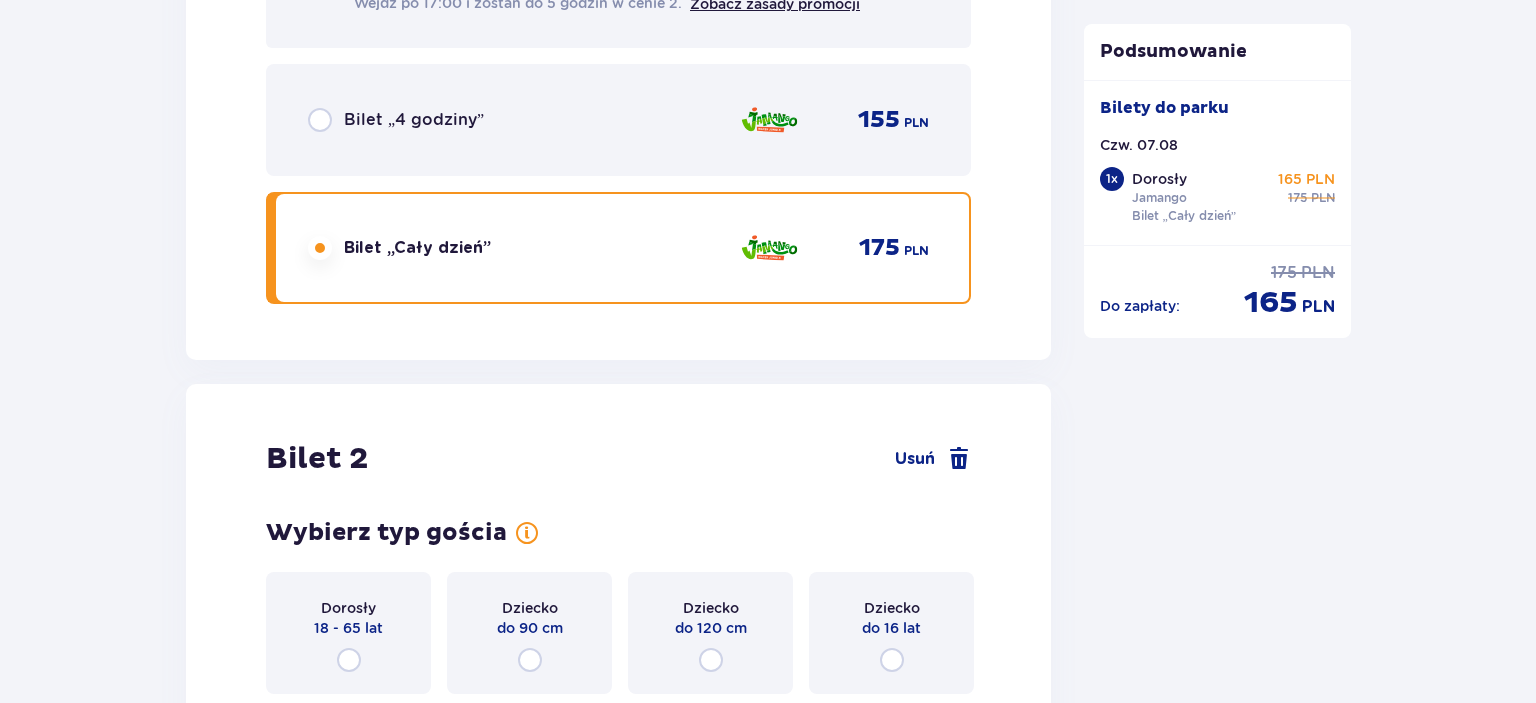 scroll, scrollTop: 2519, scrollLeft: 0, axis: vertical 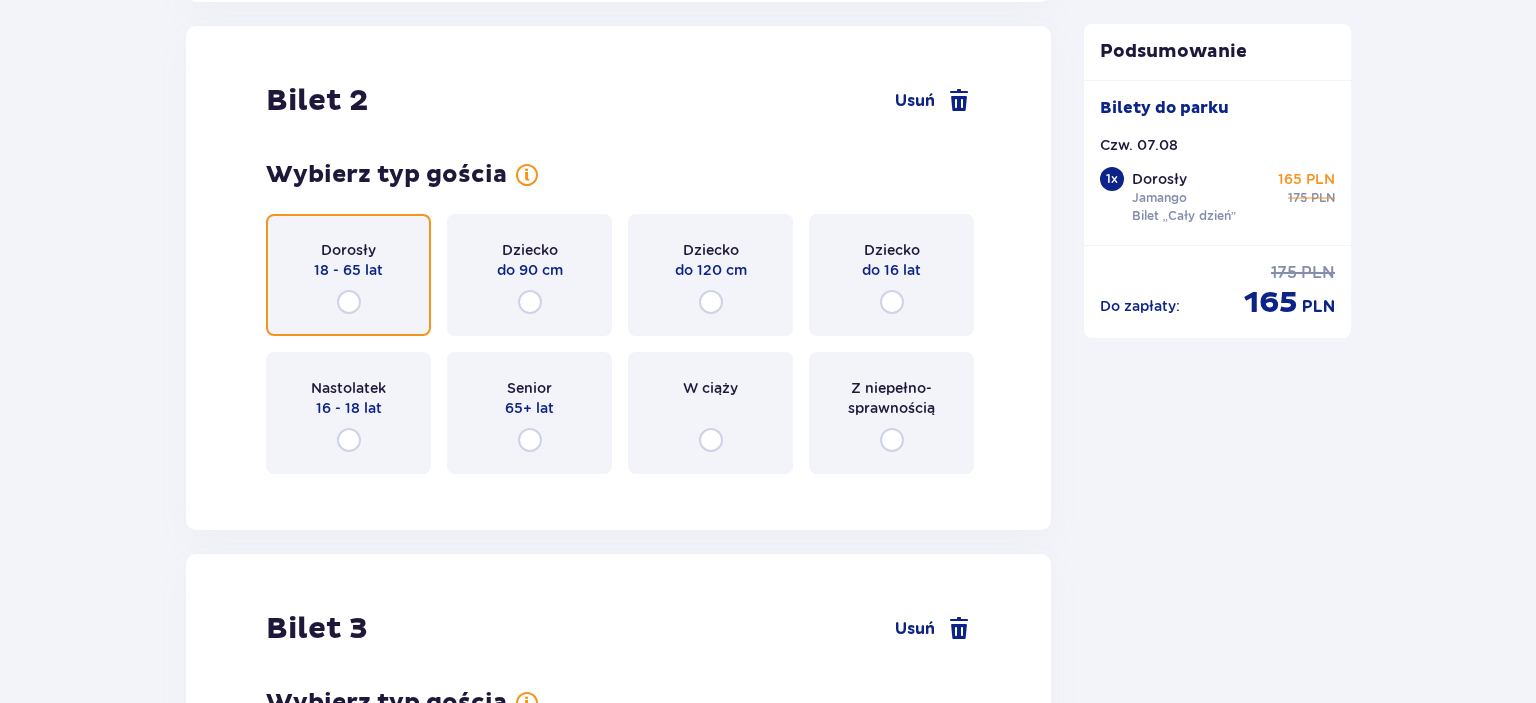 click at bounding box center (349, 302) 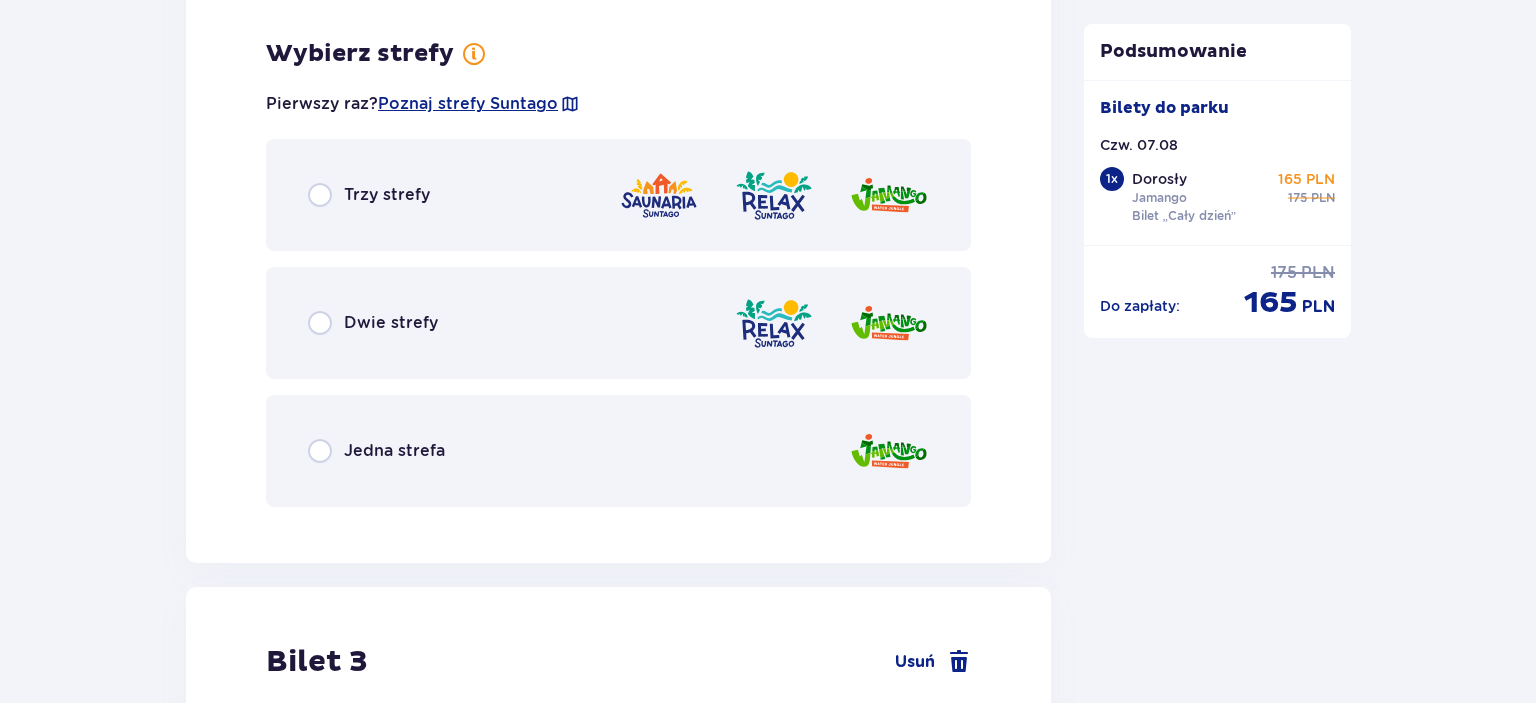 scroll, scrollTop: 3007, scrollLeft: 0, axis: vertical 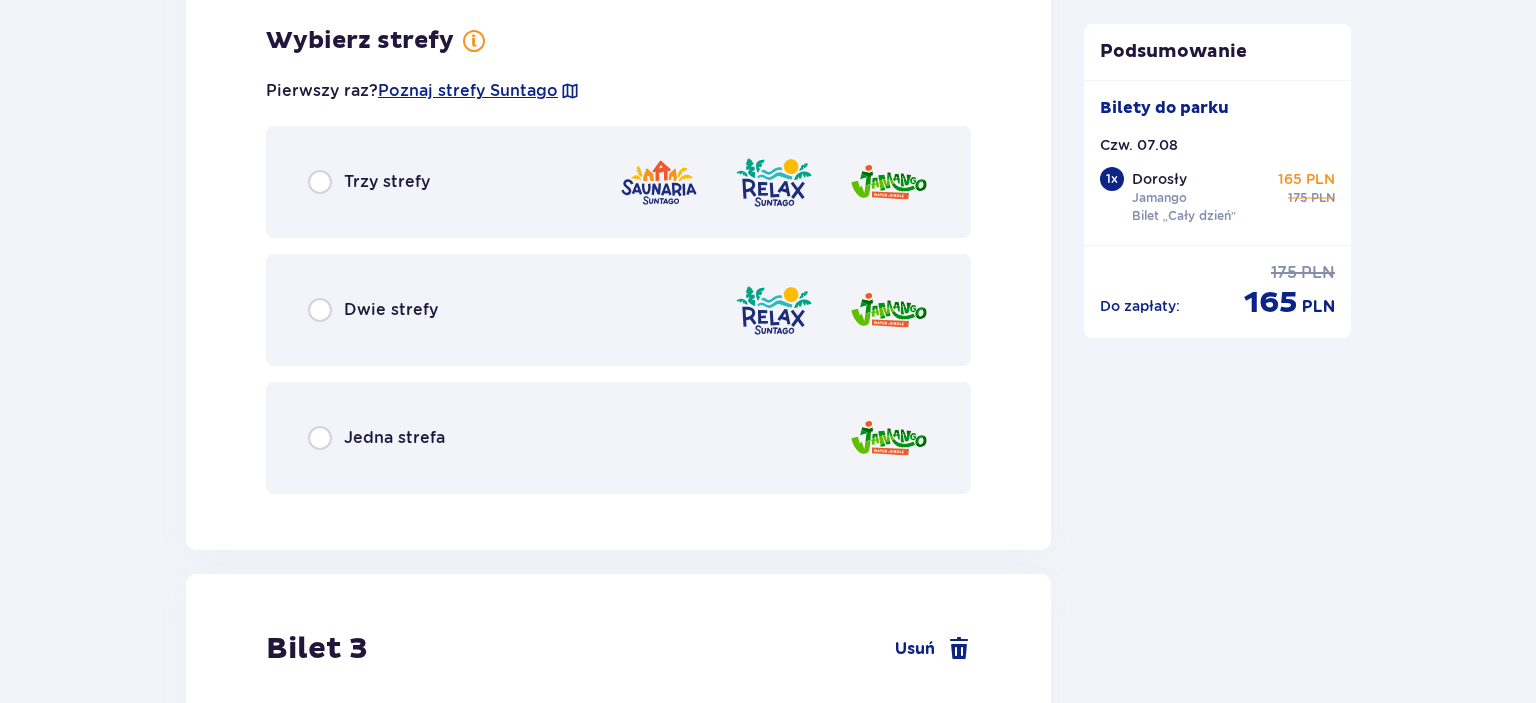 click on "Jedna strefa" at bounding box center [618, 438] 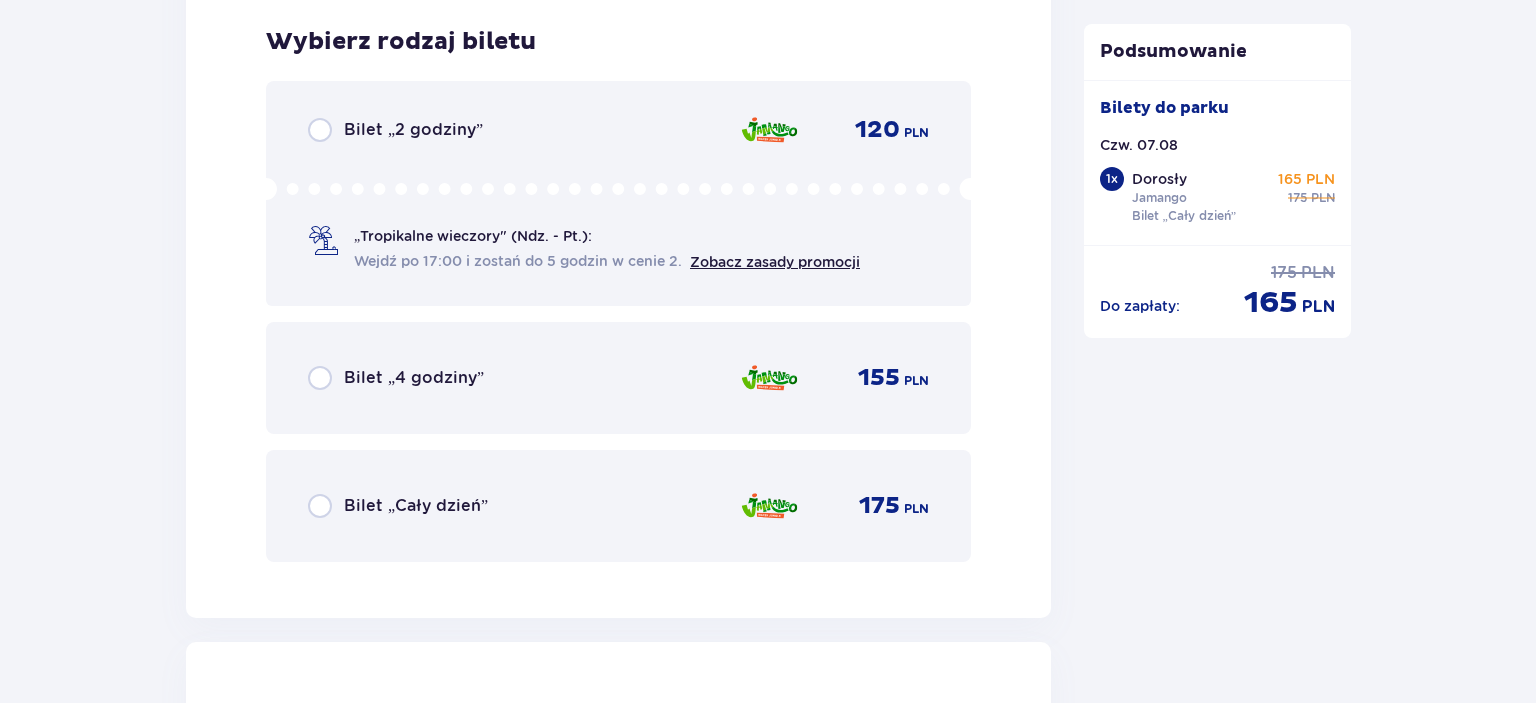 scroll, scrollTop: 3515, scrollLeft: 0, axis: vertical 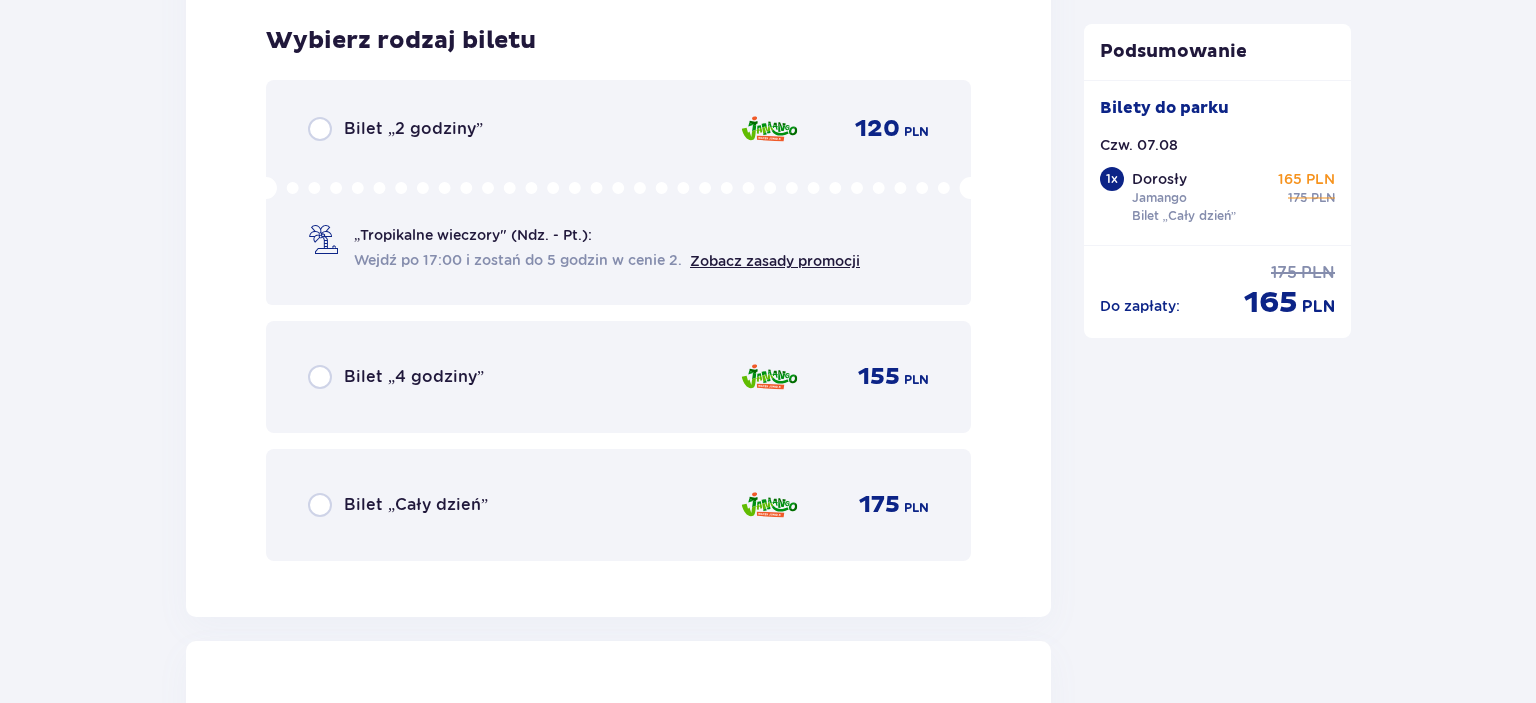 click on "Bilet „Cały dzień”" at bounding box center (416, 505) 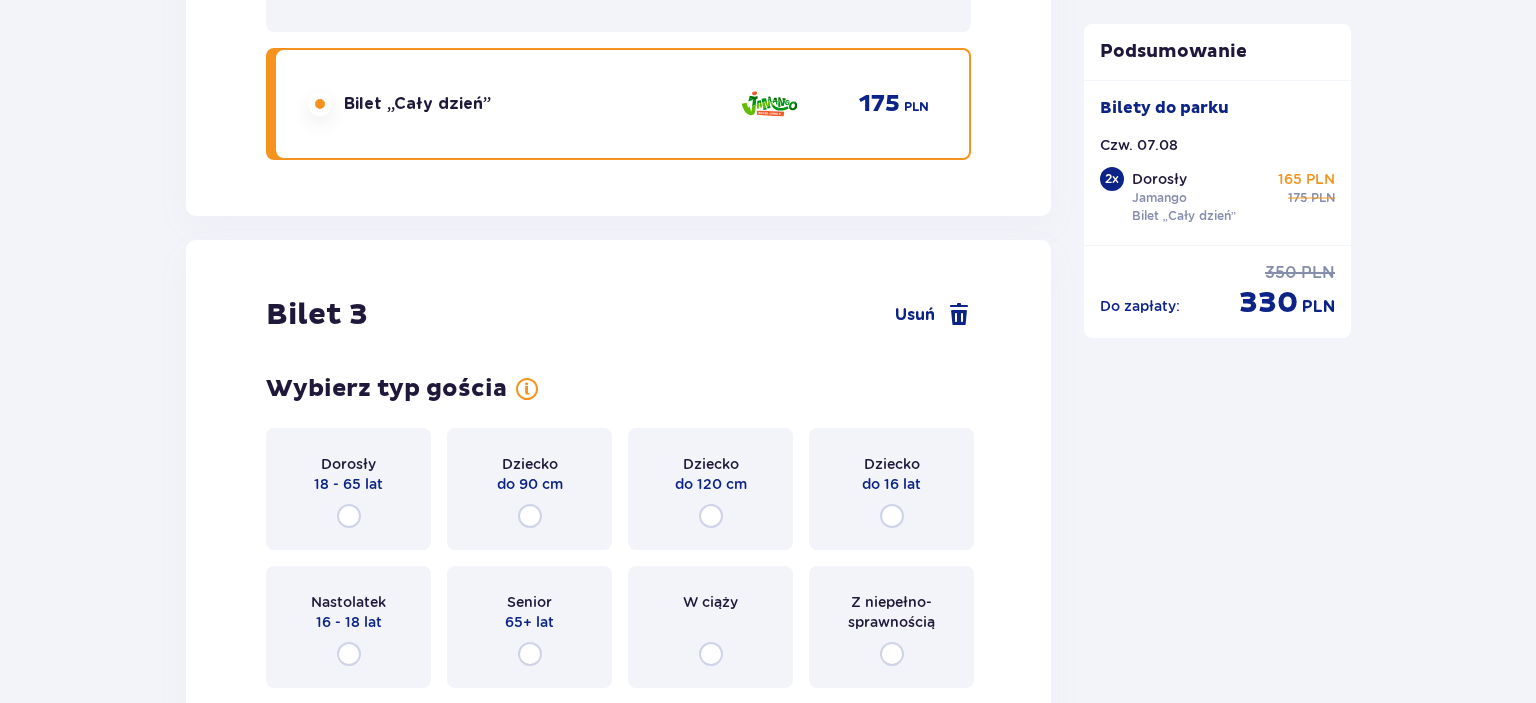 scroll, scrollTop: 4129, scrollLeft: 0, axis: vertical 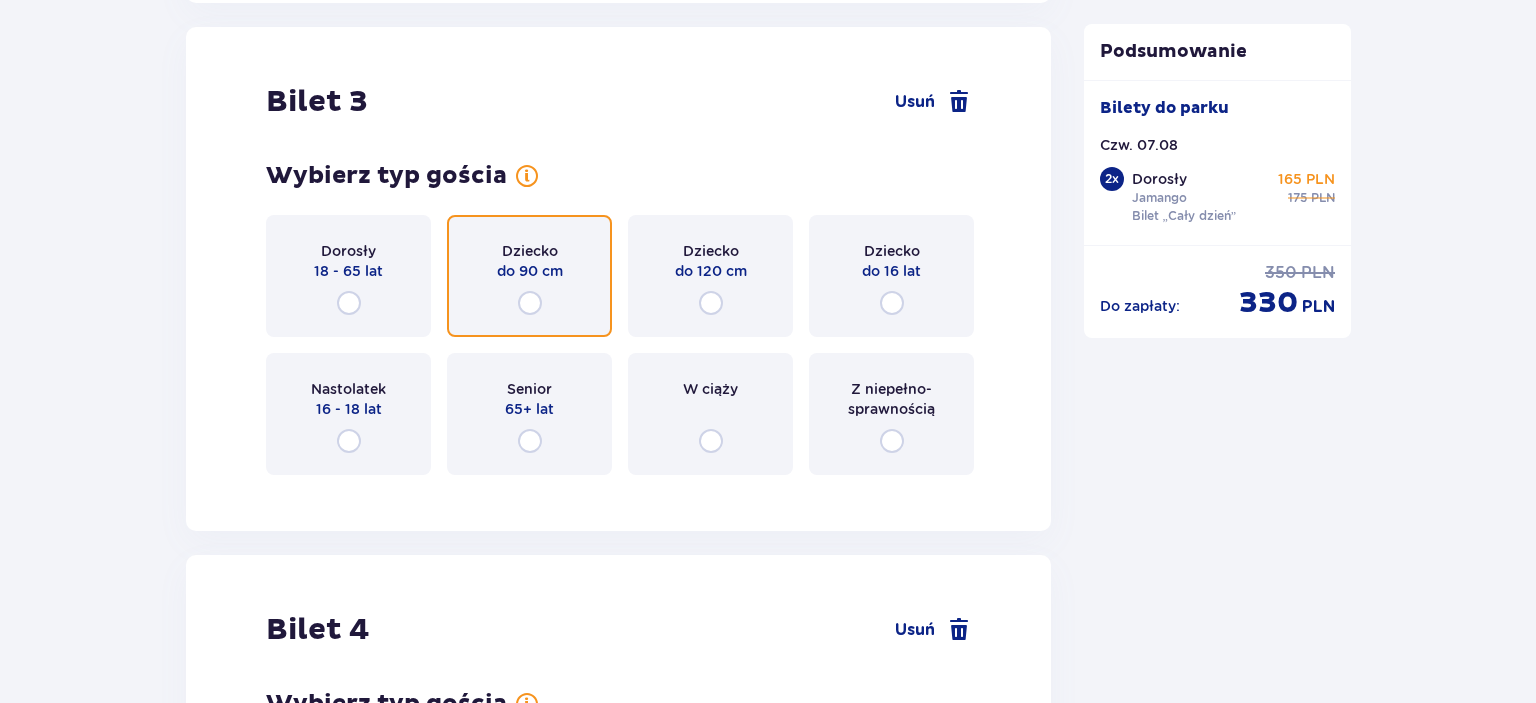 click at bounding box center (530, 303) 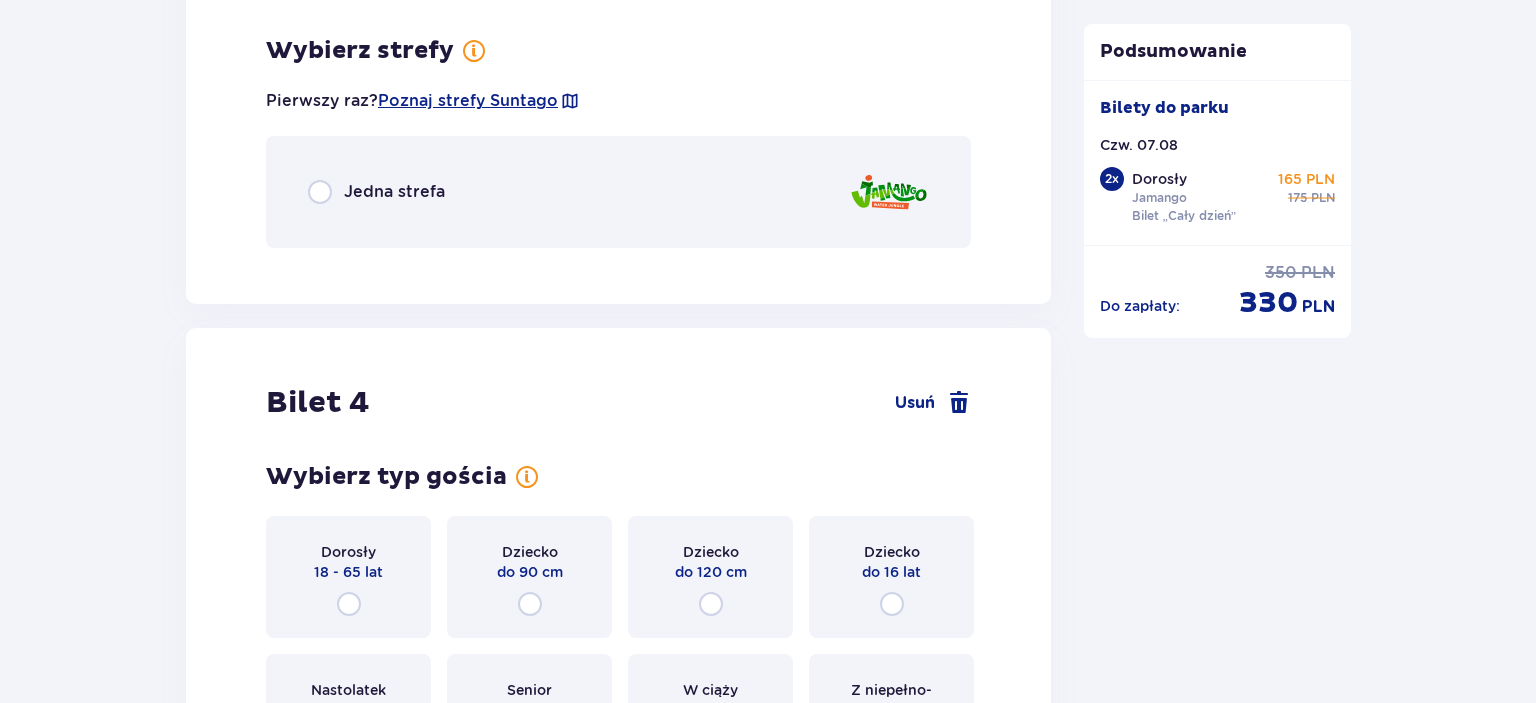 scroll, scrollTop: 4617, scrollLeft: 0, axis: vertical 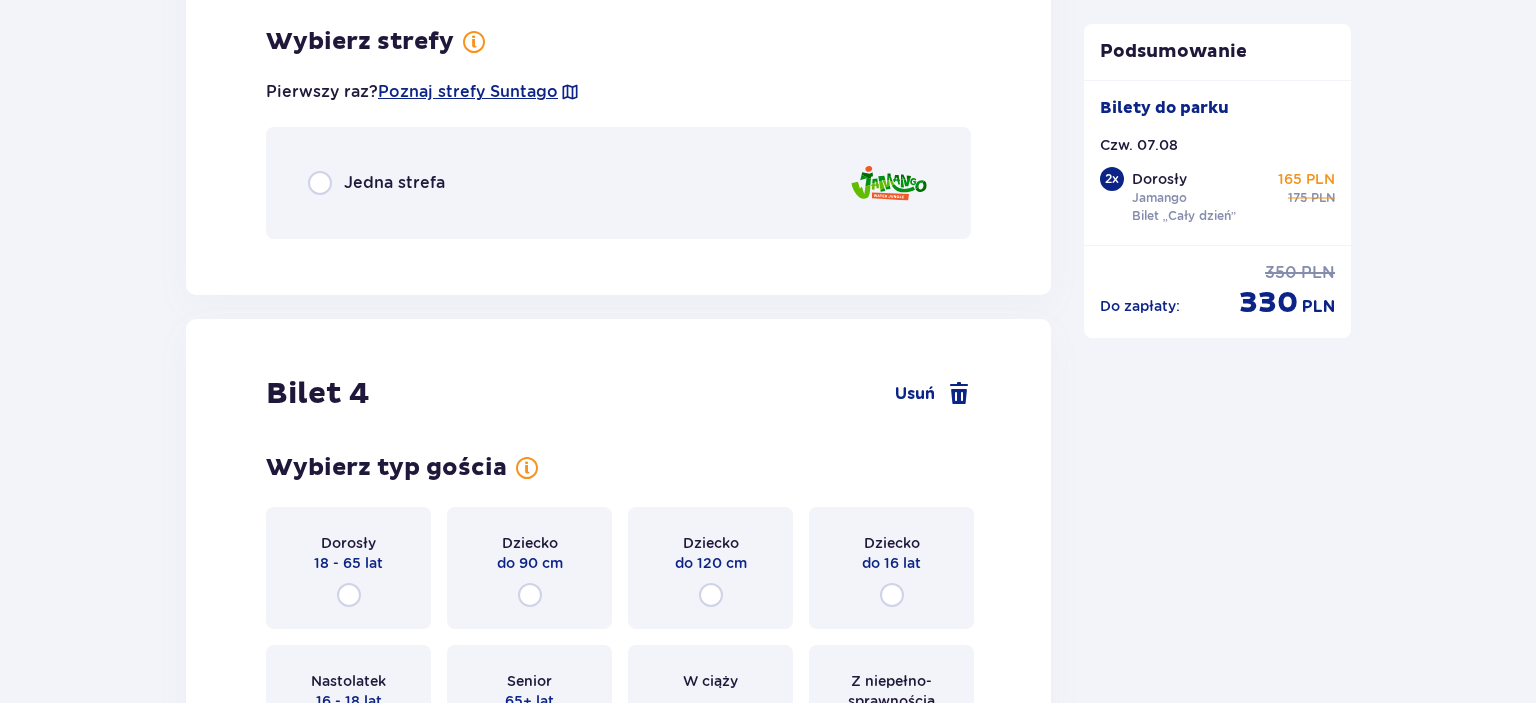 click on "Jedna strefa" at bounding box center (618, 183) 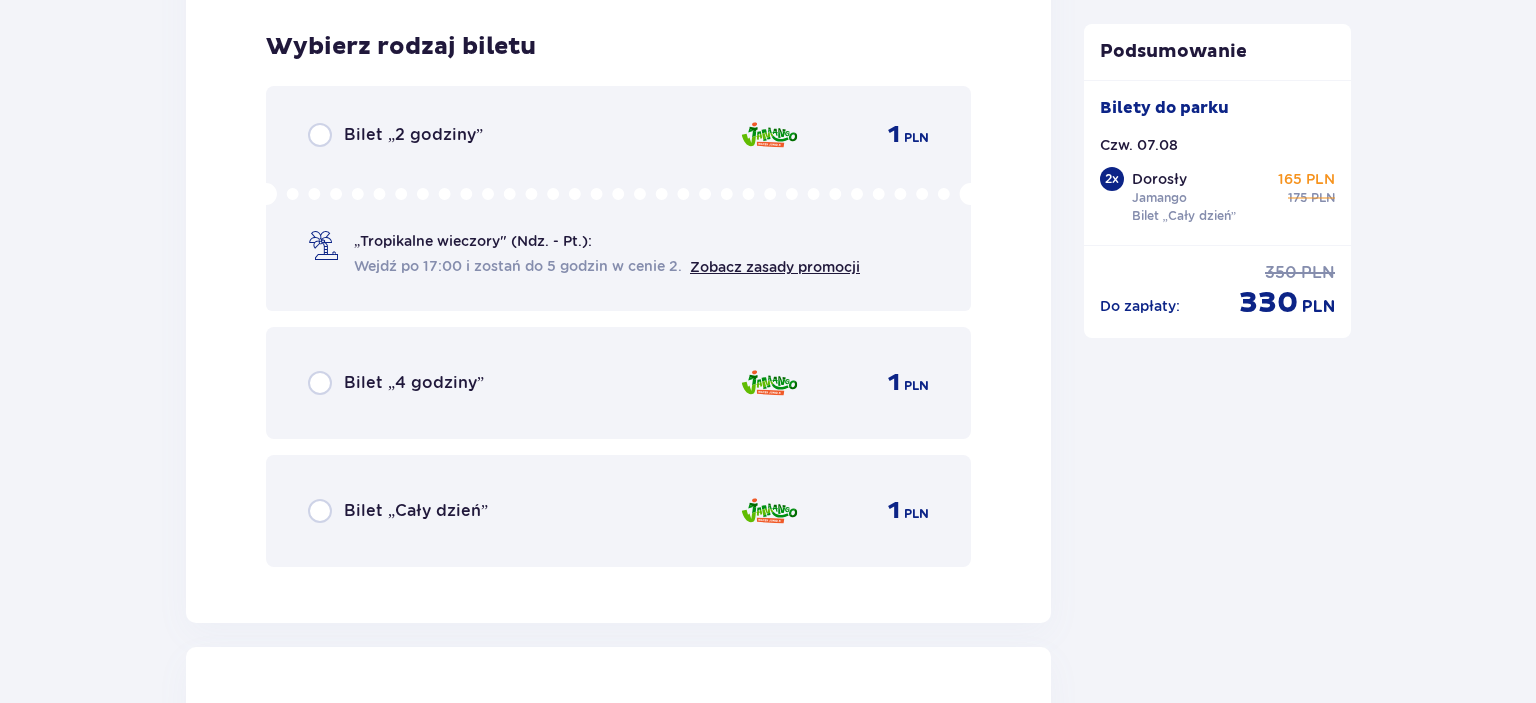 scroll, scrollTop: 4869, scrollLeft: 0, axis: vertical 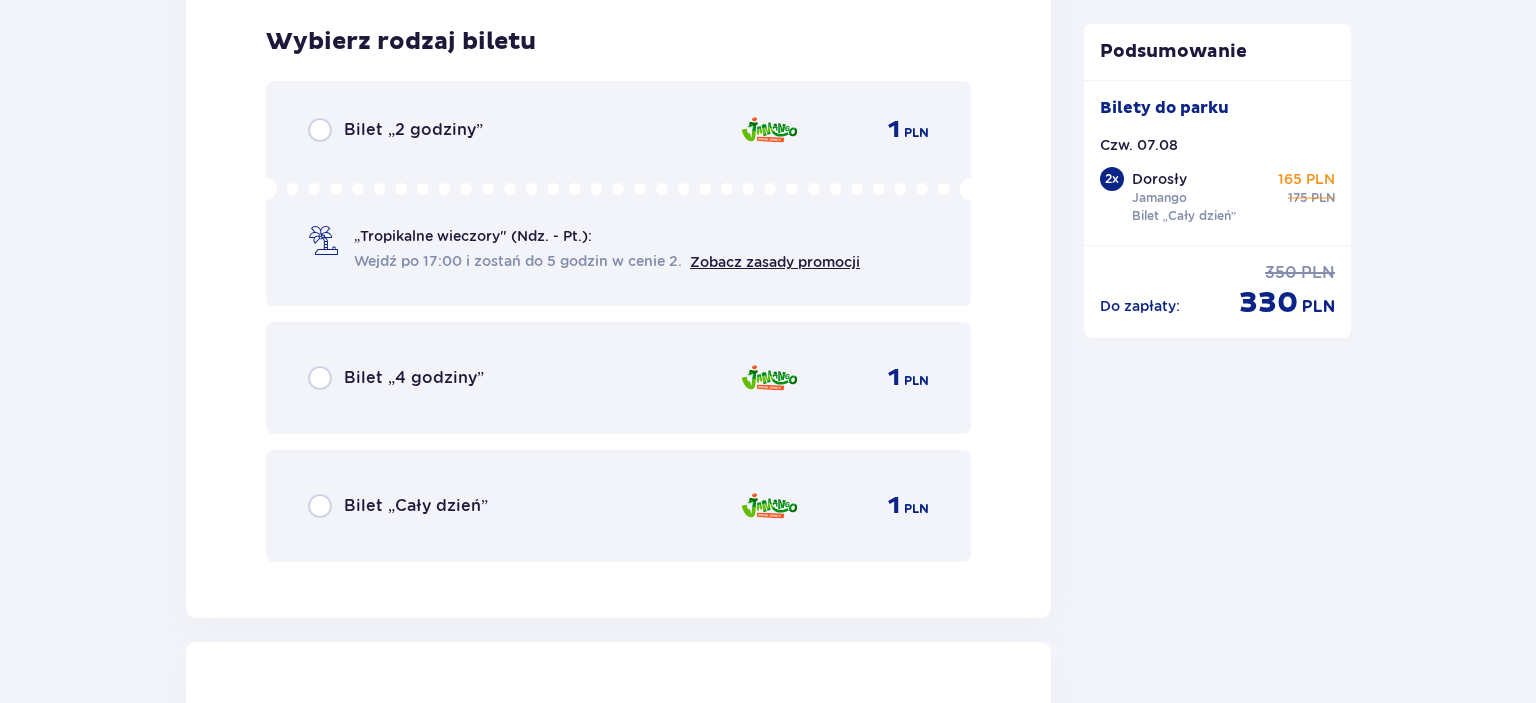 click on "Bilet „Cały dzień”" at bounding box center [416, 506] 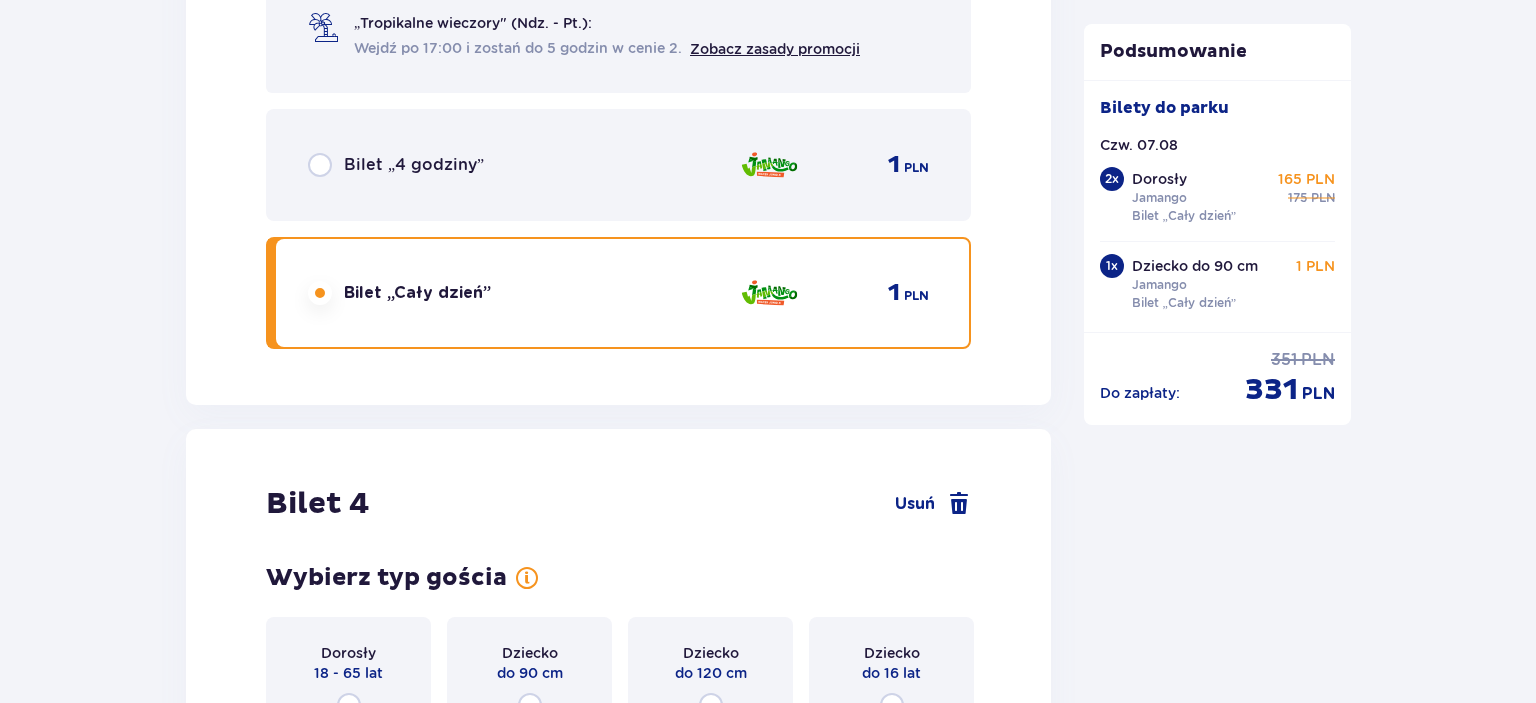 scroll, scrollTop: 5484, scrollLeft: 0, axis: vertical 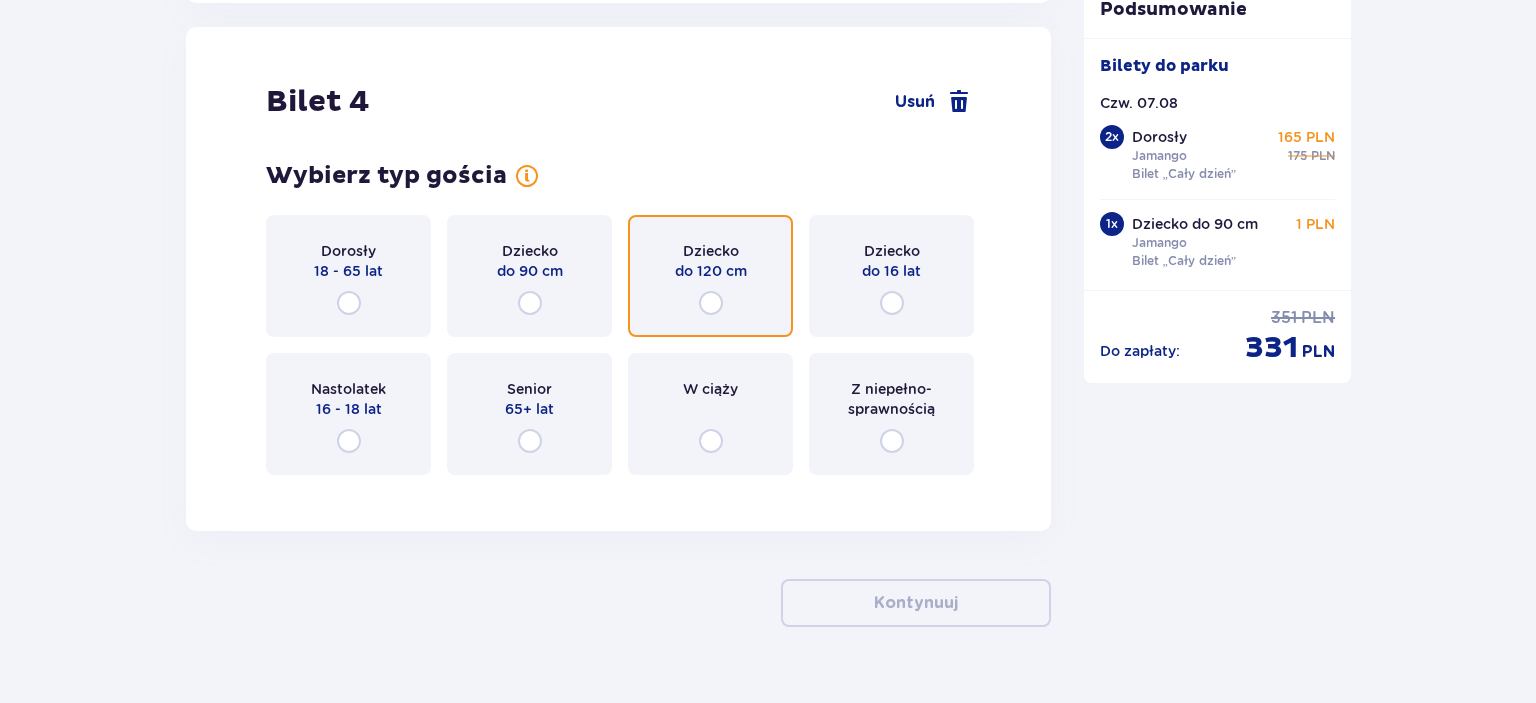 click at bounding box center (711, 303) 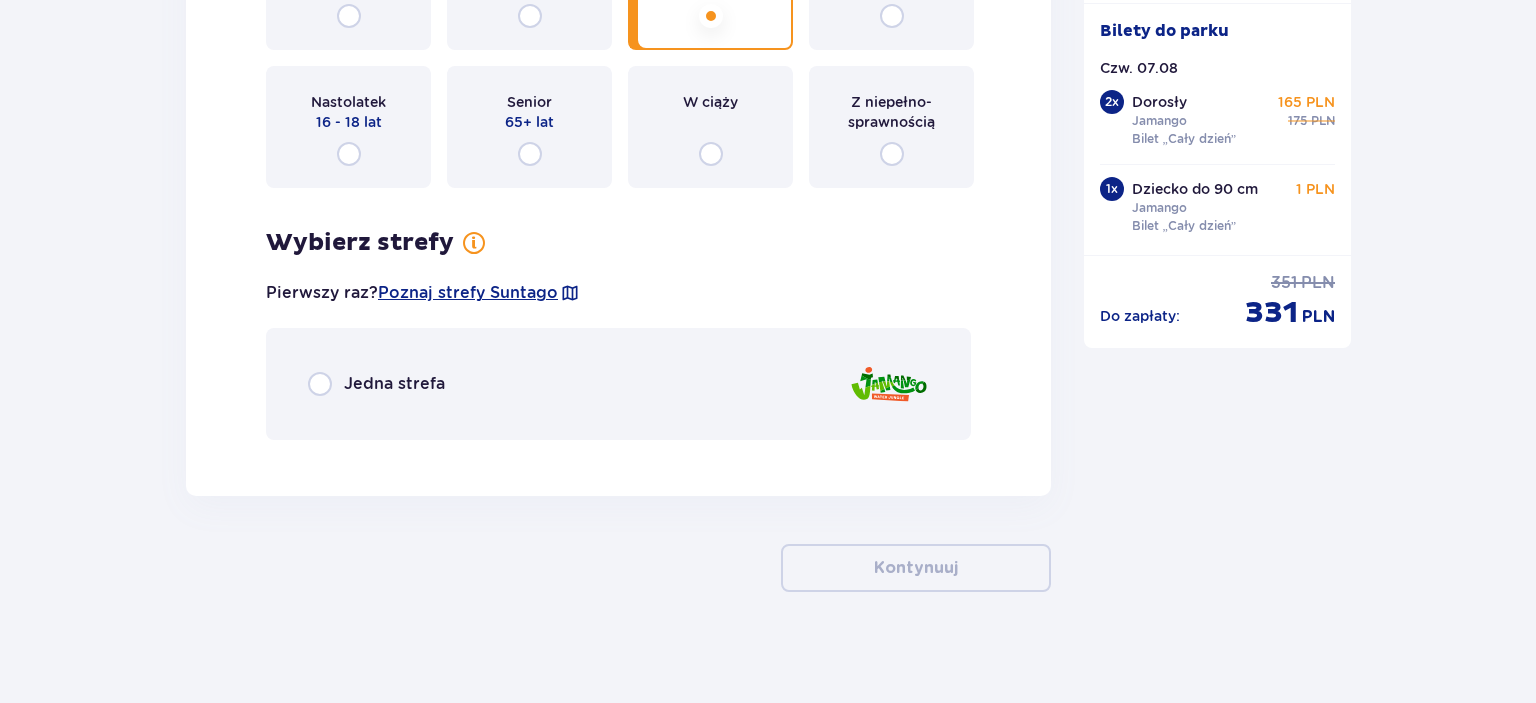 scroll, scrollTop: 5776, scrollLeft: 0, axis: vertical 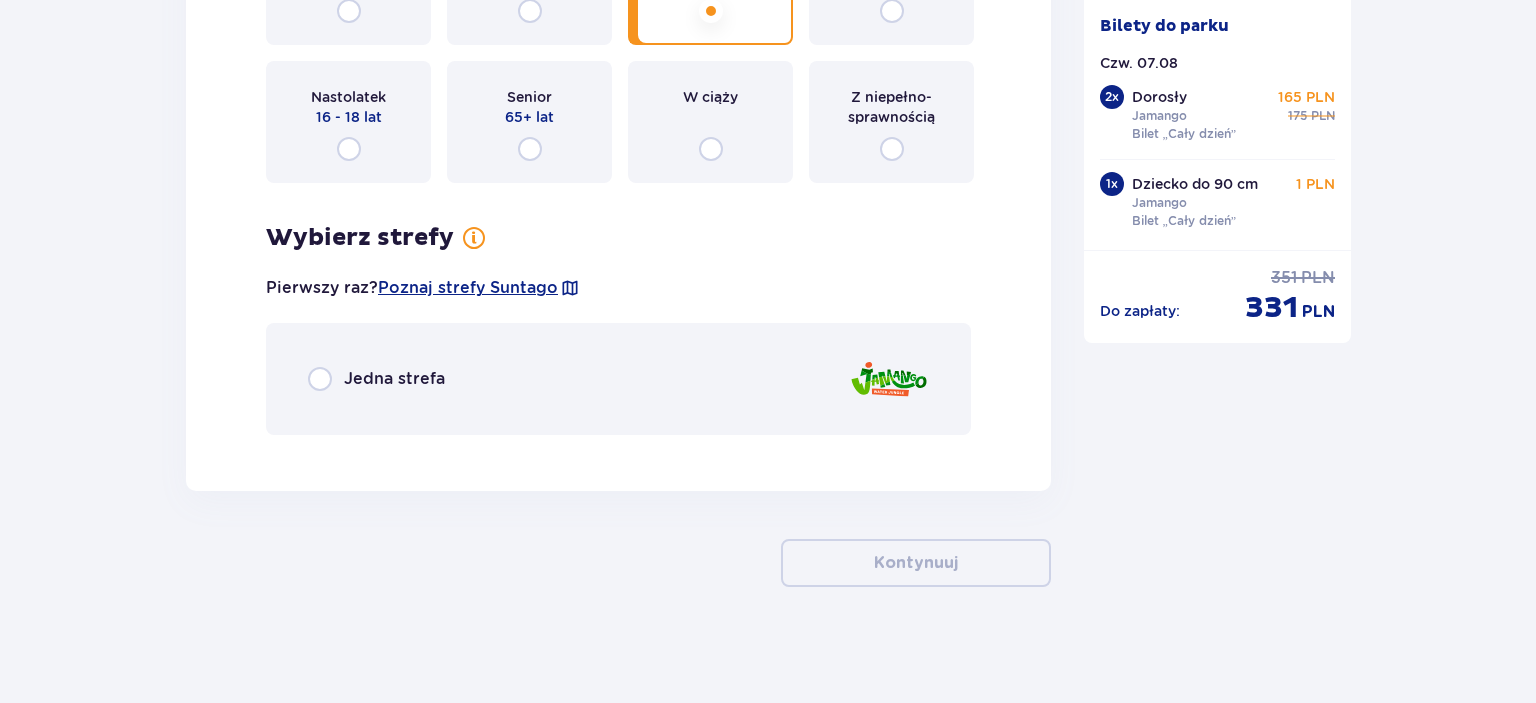 click on "Jedna strefa" at bounding box center (618, 379) 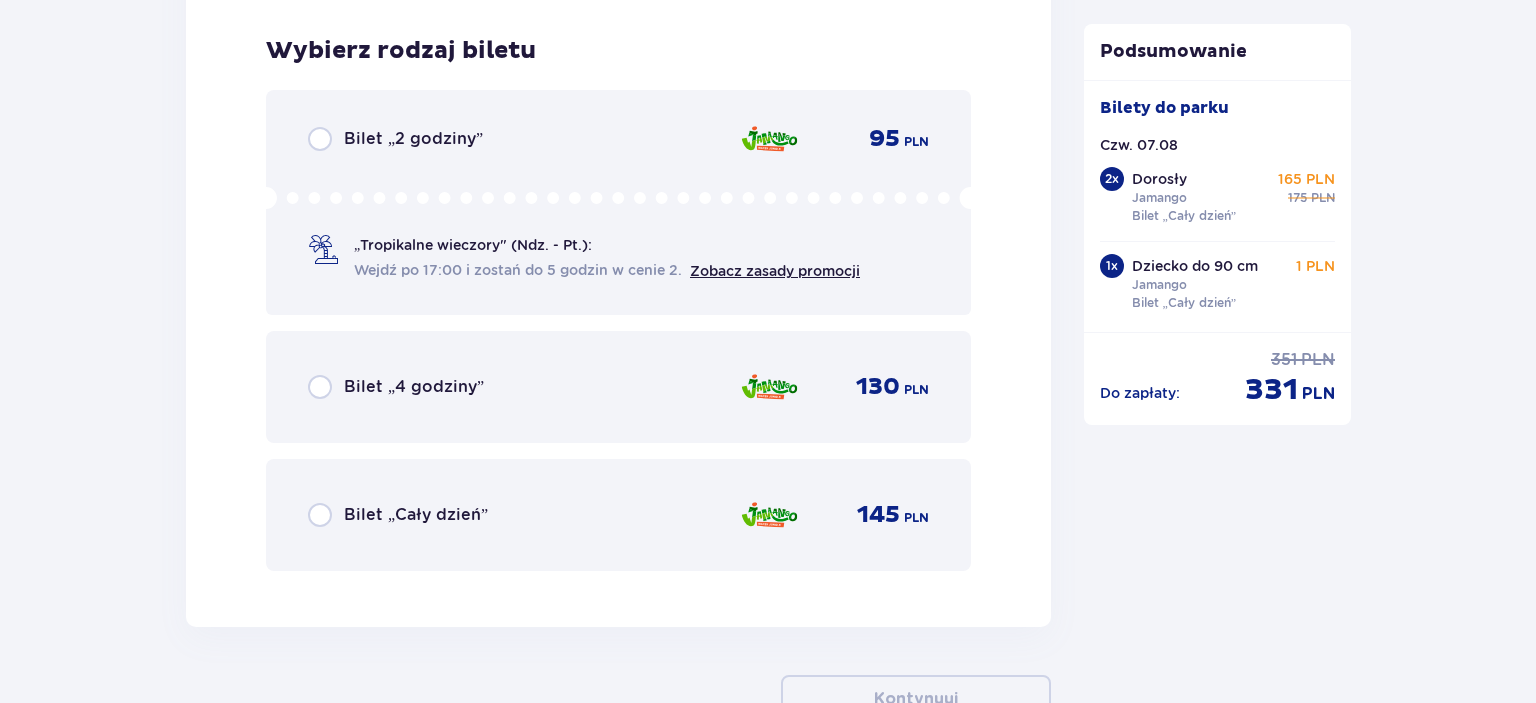 scroll, scrollTop: 6224, scrollLeft: 0, axis: vertical 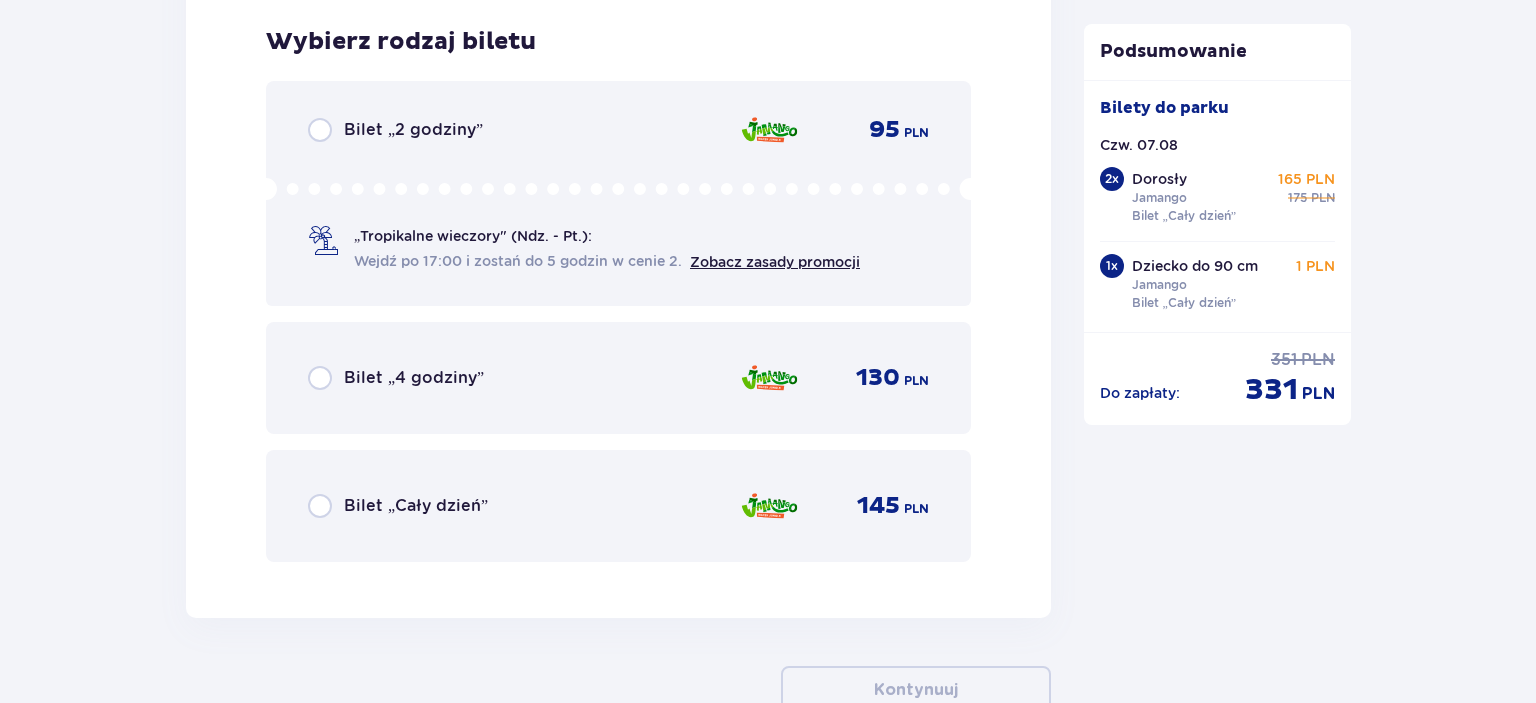 click on "Bilet „Cały dzień”   145 PLN" at bounding box center (618, 506) 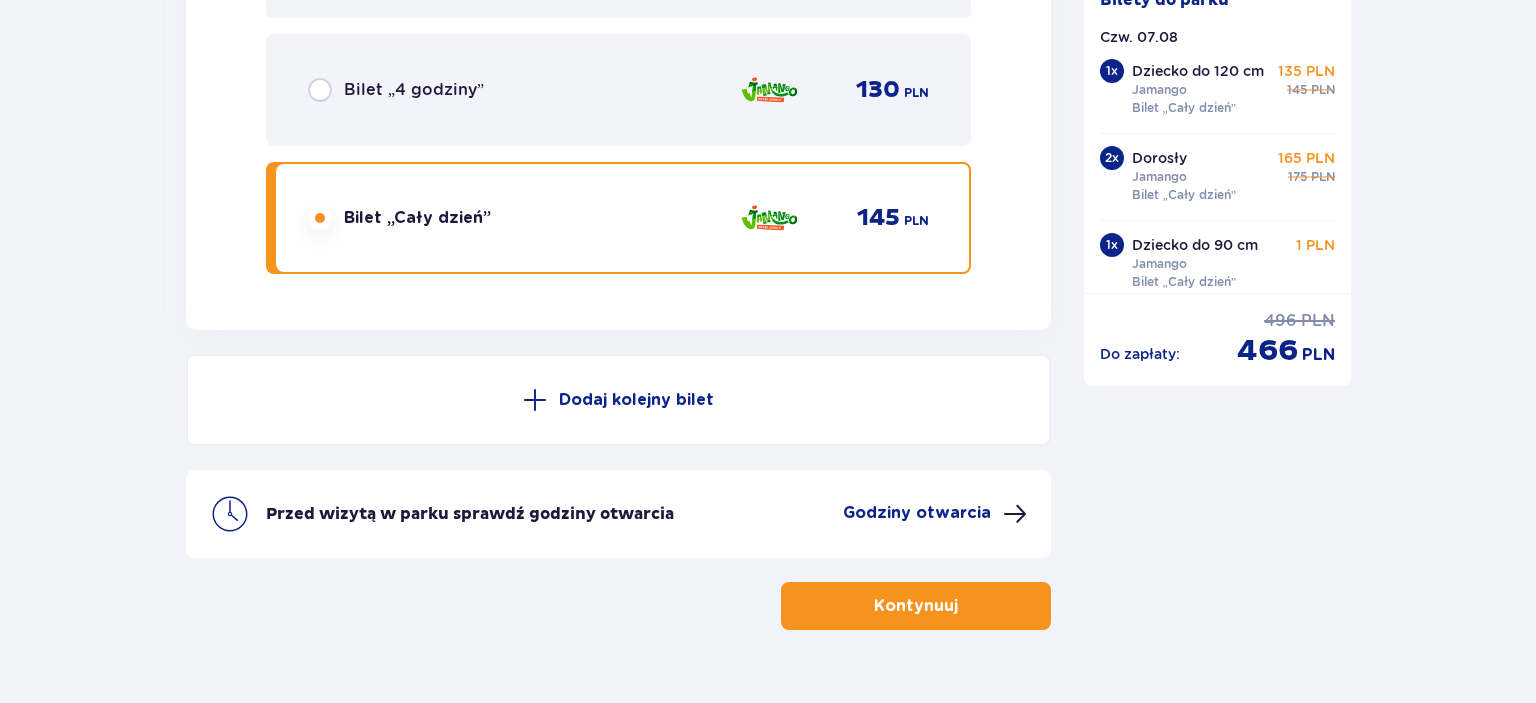 scroll, scrollTop: 6554, scrollLeft: 0, axis: vertical 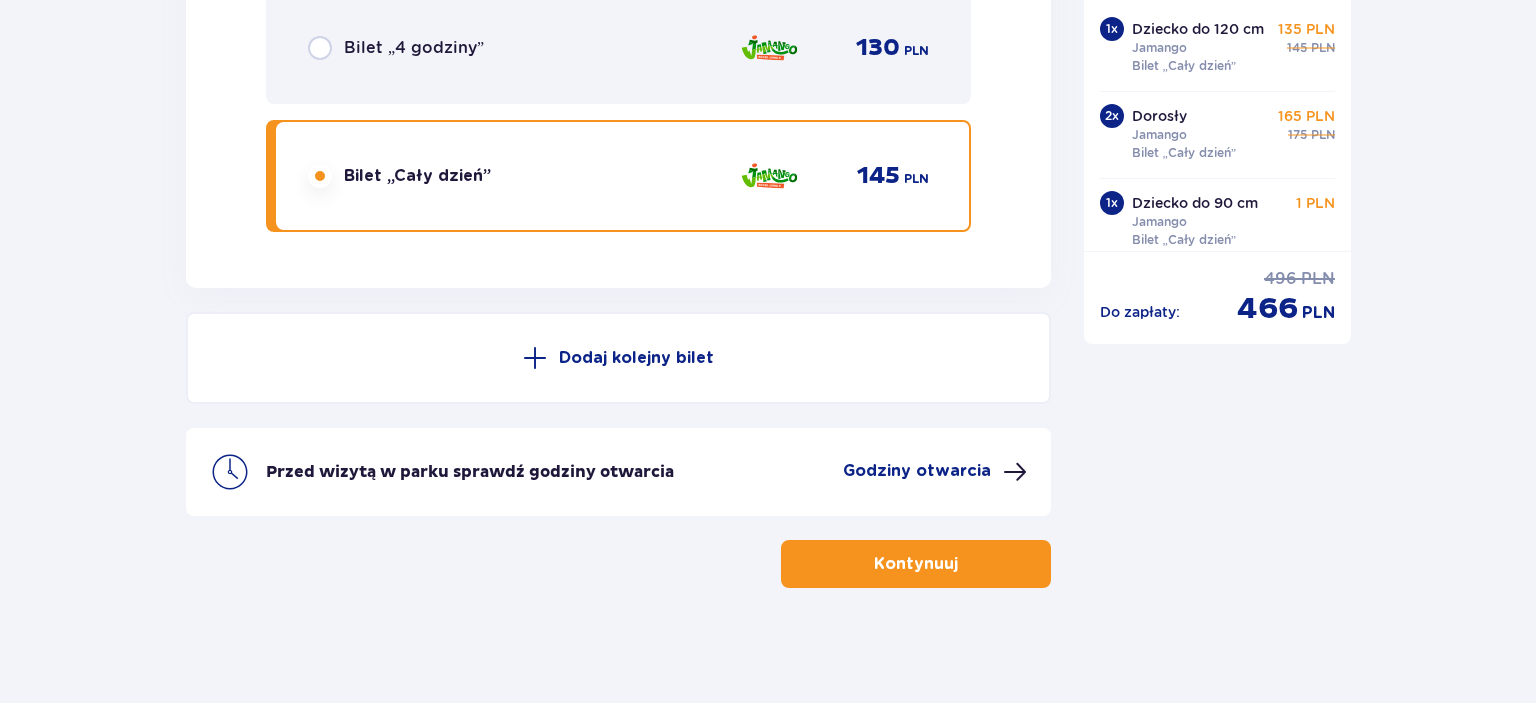 click on "Kontynuuj" at bounding box center (916, 564) 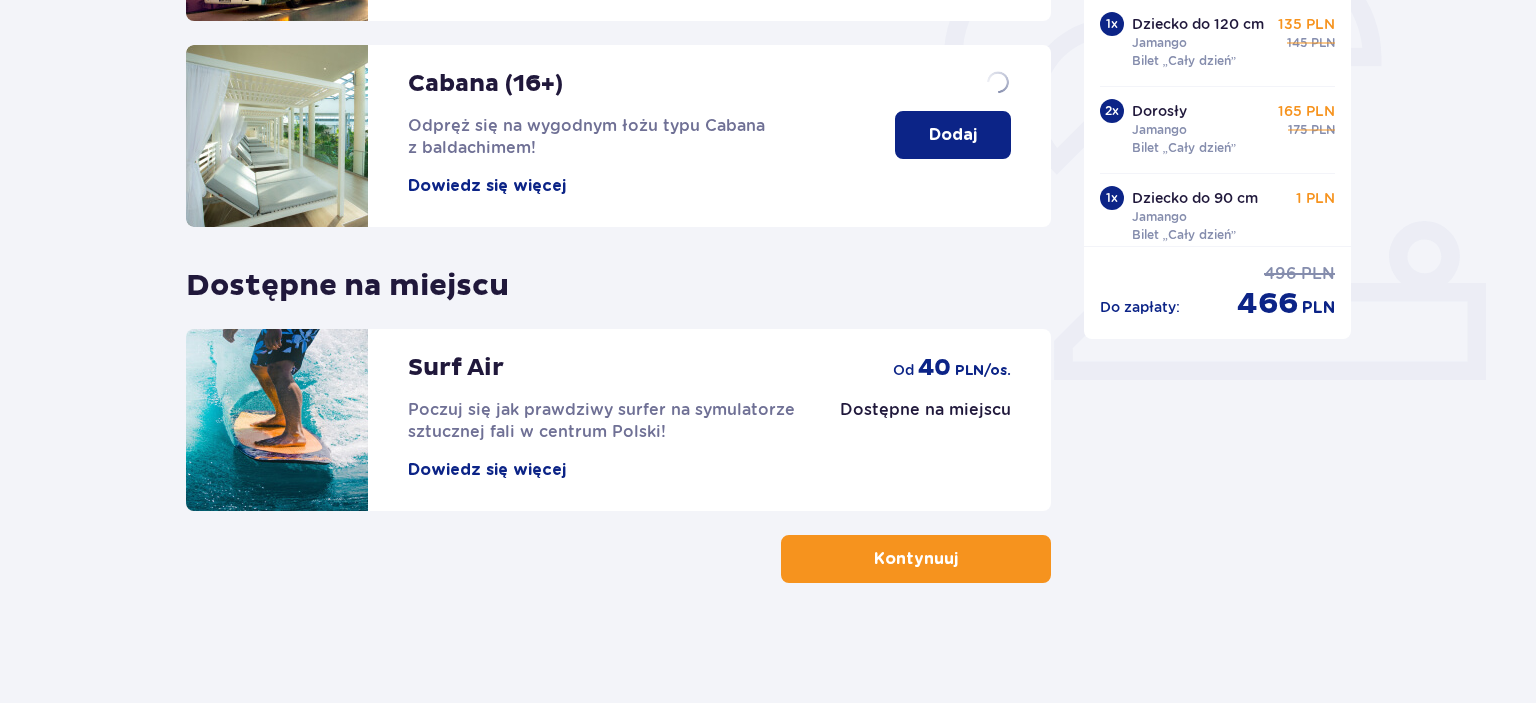 scroll, scrollTop: 0, scrollLeft: 0, axis: both 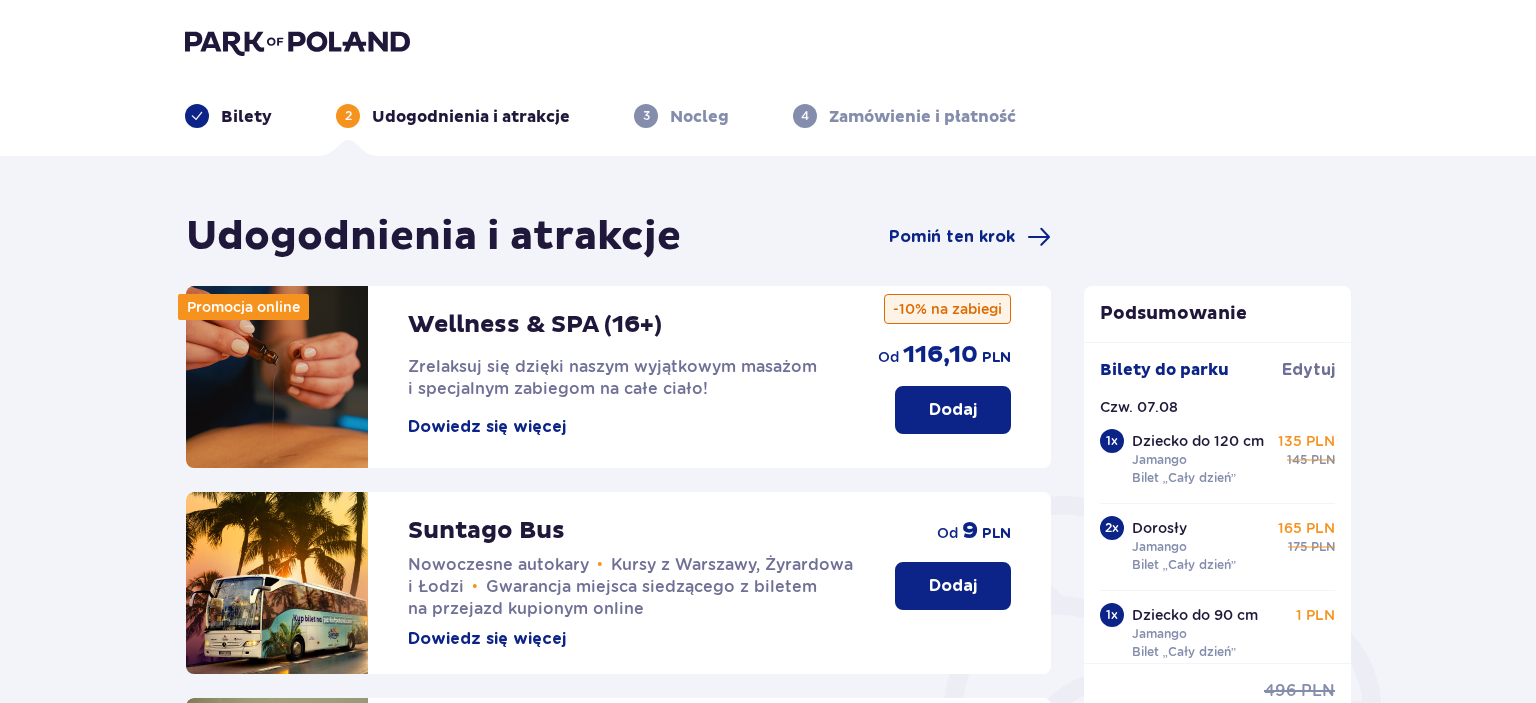click on "Udogodnienia i atrakcje Pomiń ten krok" at bounding box center (618, 237) 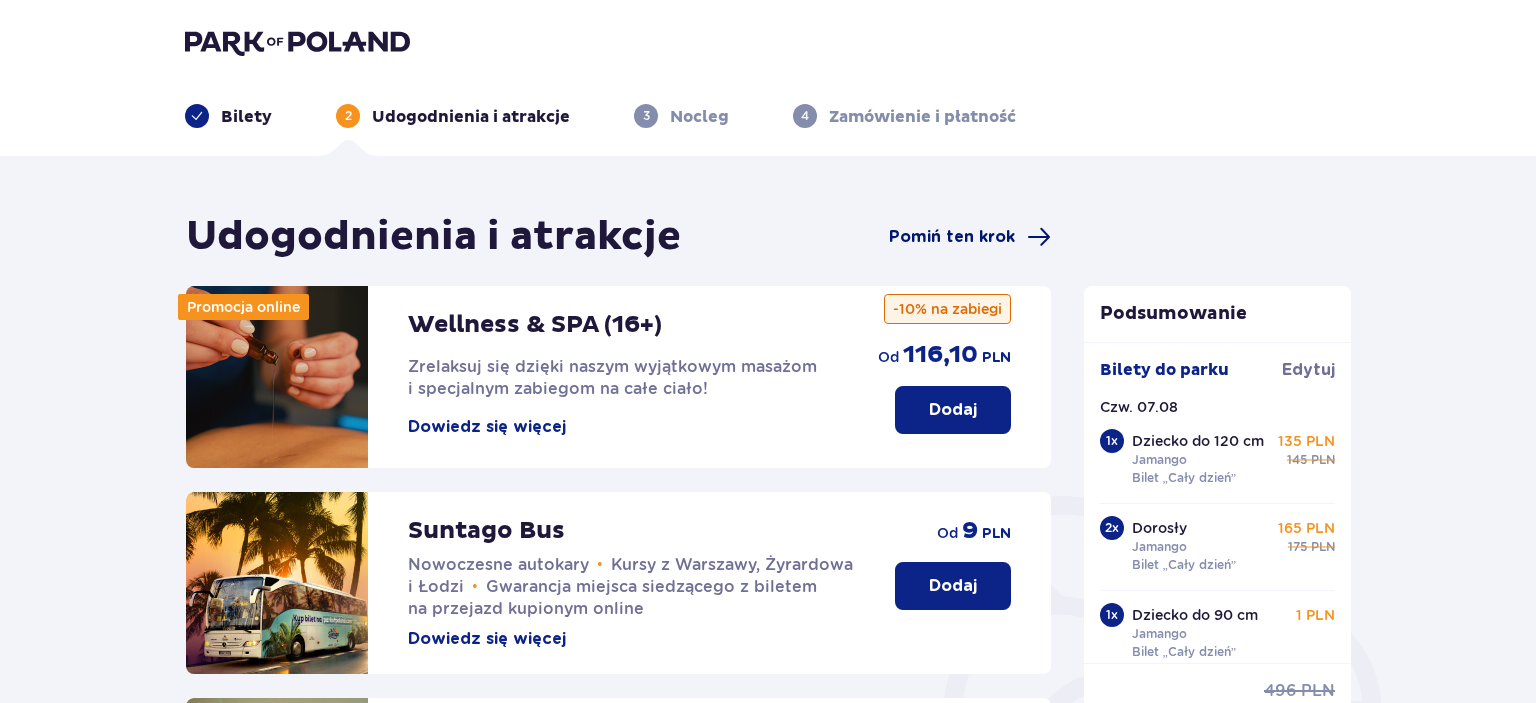 click on "Pomiń ten krok" at bounding box center (952, 237) 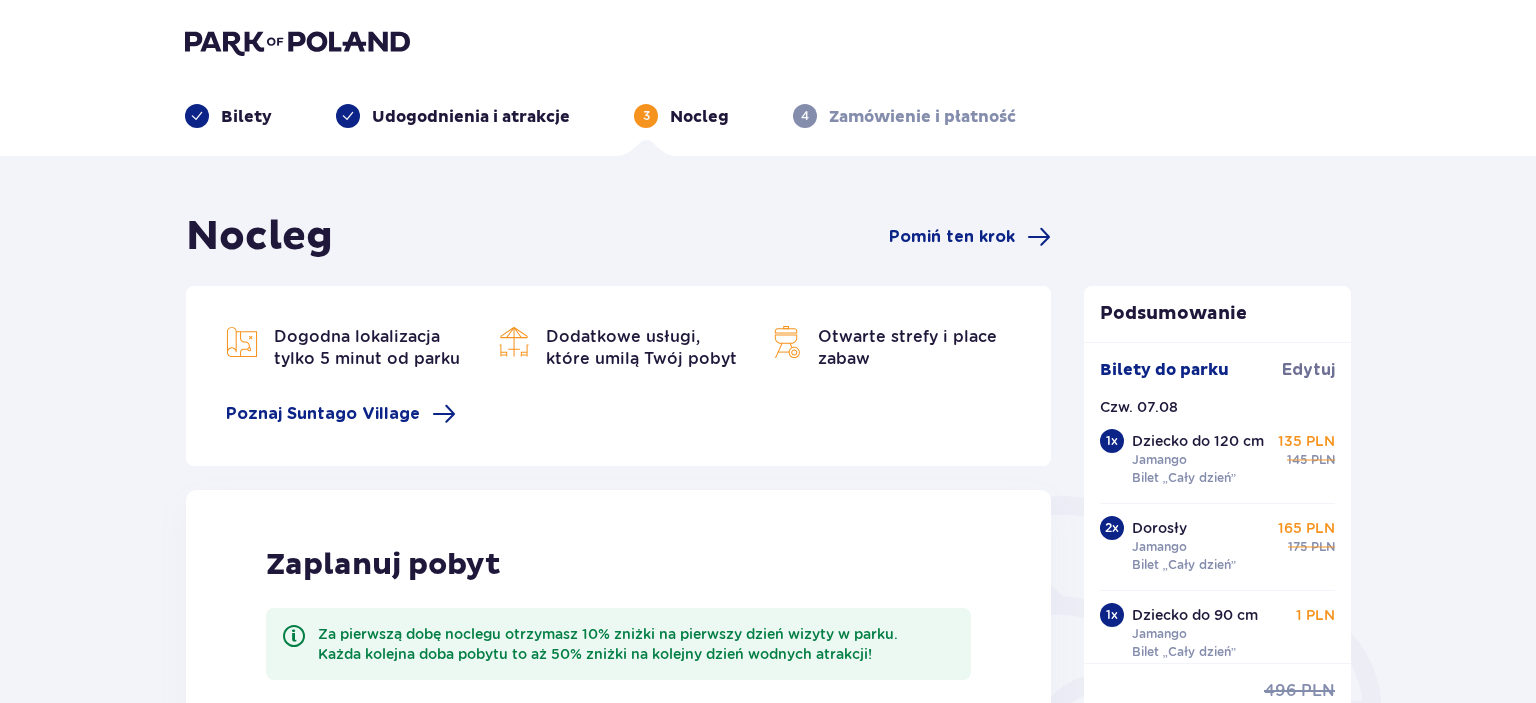 click on "Pomiń ten krok" at bounding box center (952, 237) 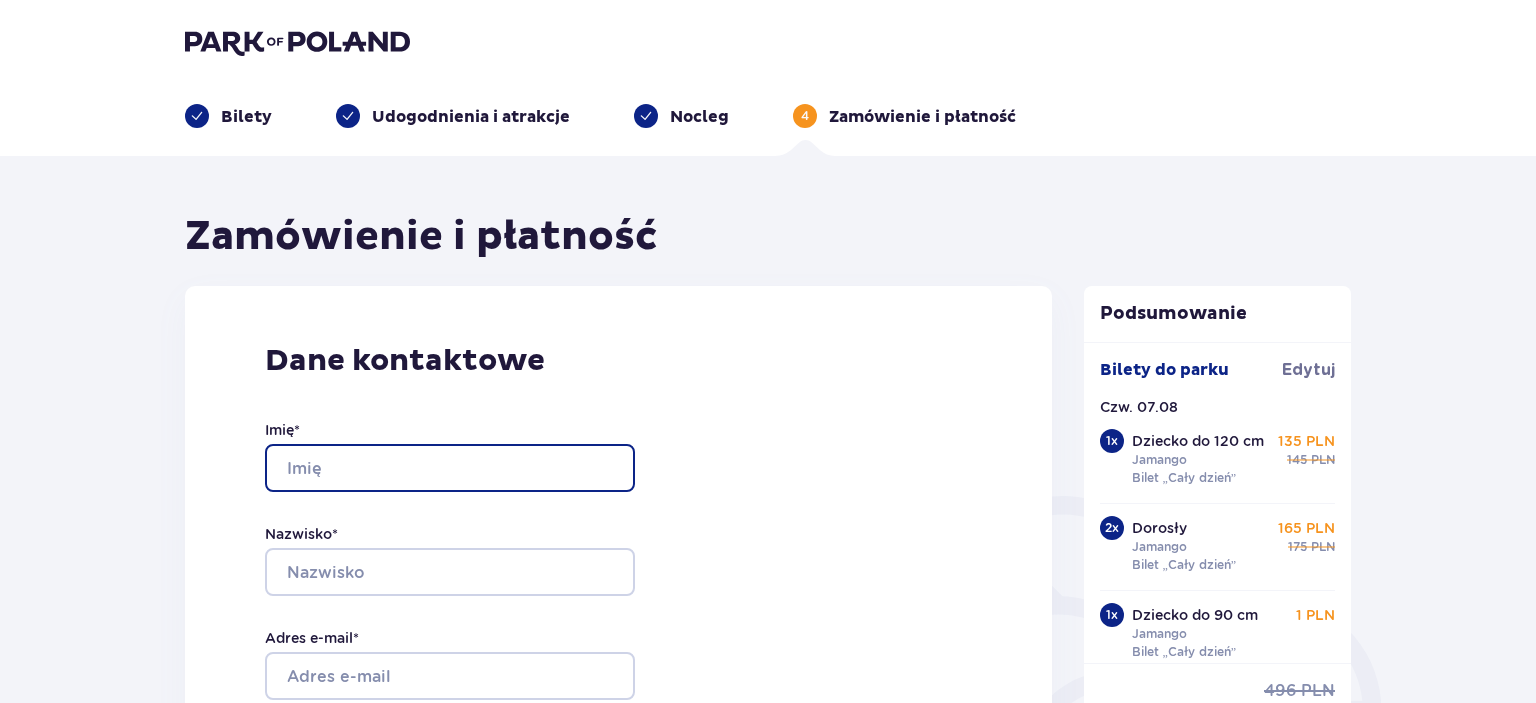 click on "Imię *" at bounding box center (450, 468) 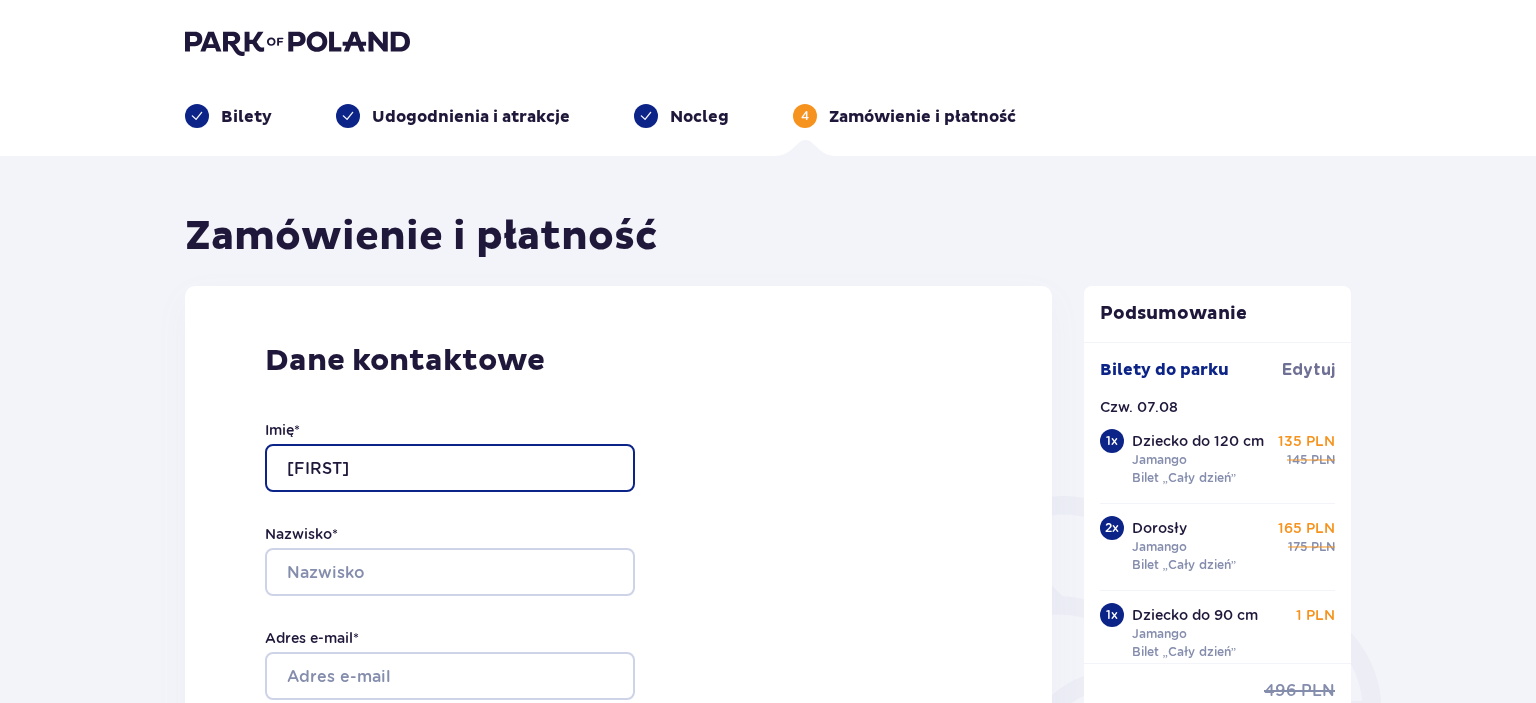 type on "Igor" 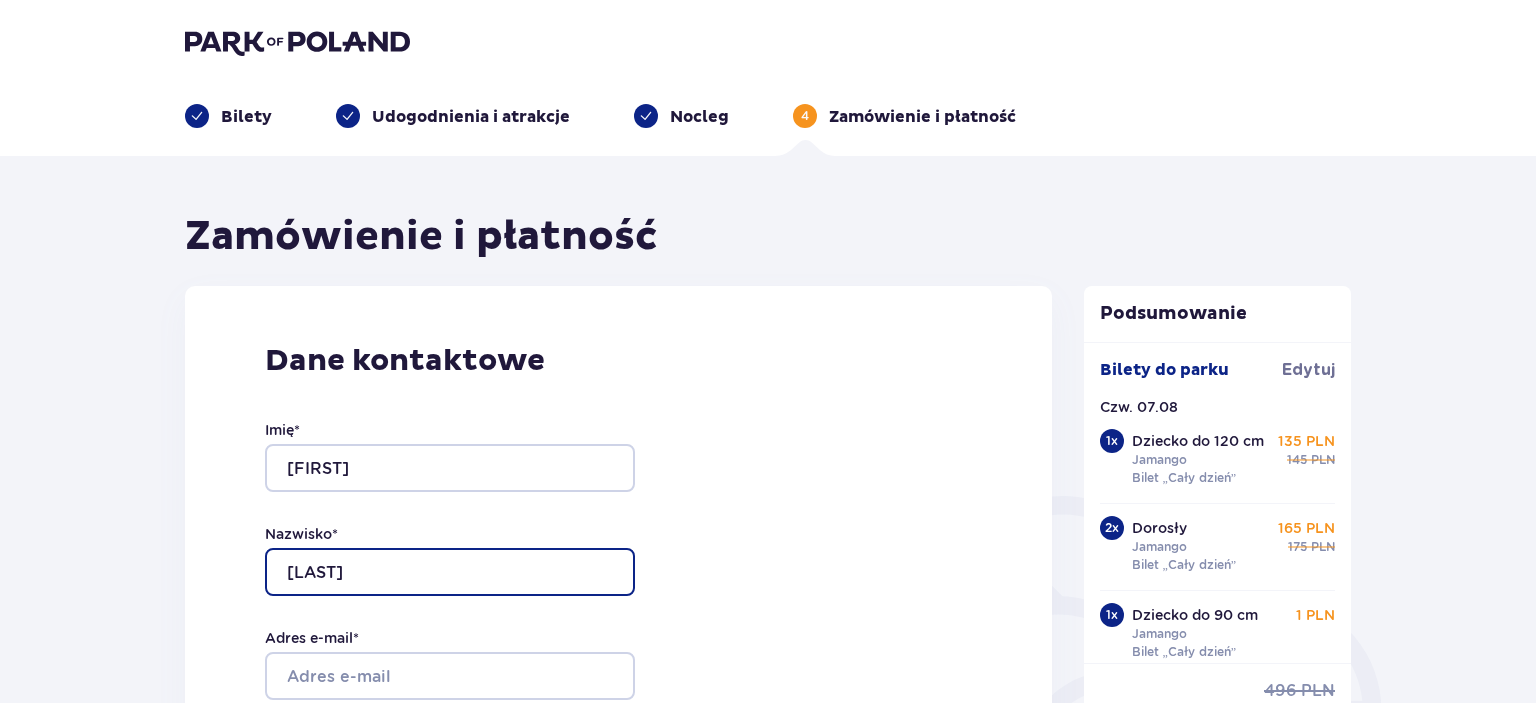 type on "Pascali" 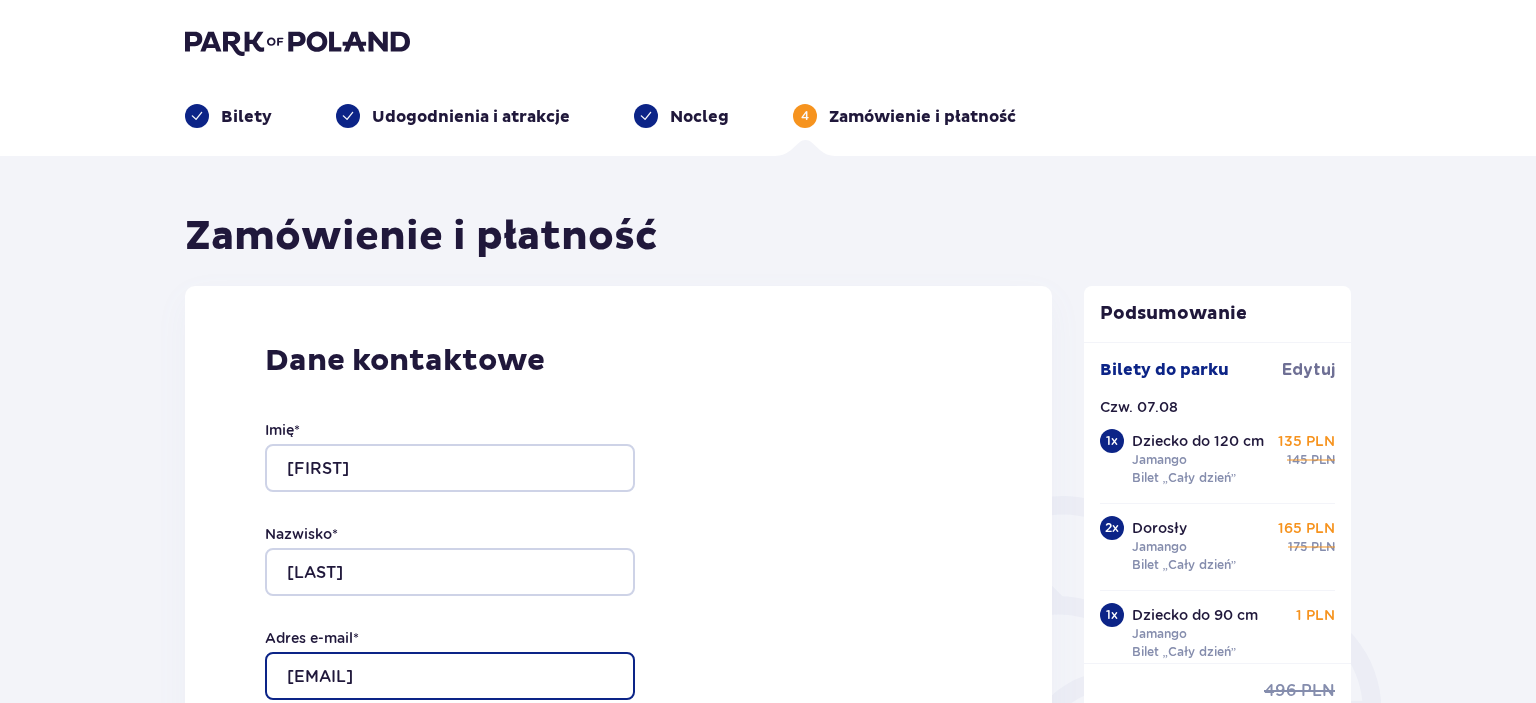 type on "pascaliigor@gmail.com" 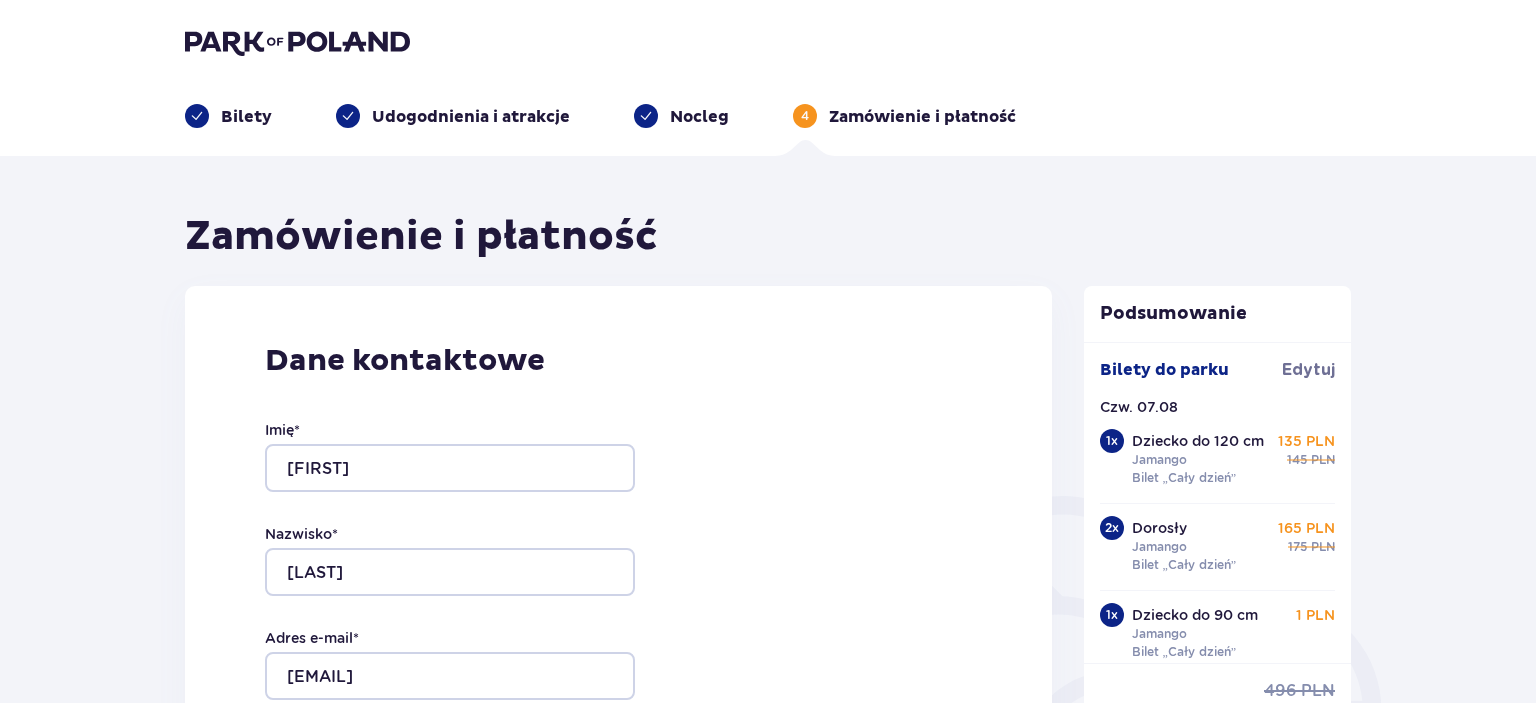 scroll, scrollTop: 428, scrollLeft: 0, axis: vertical 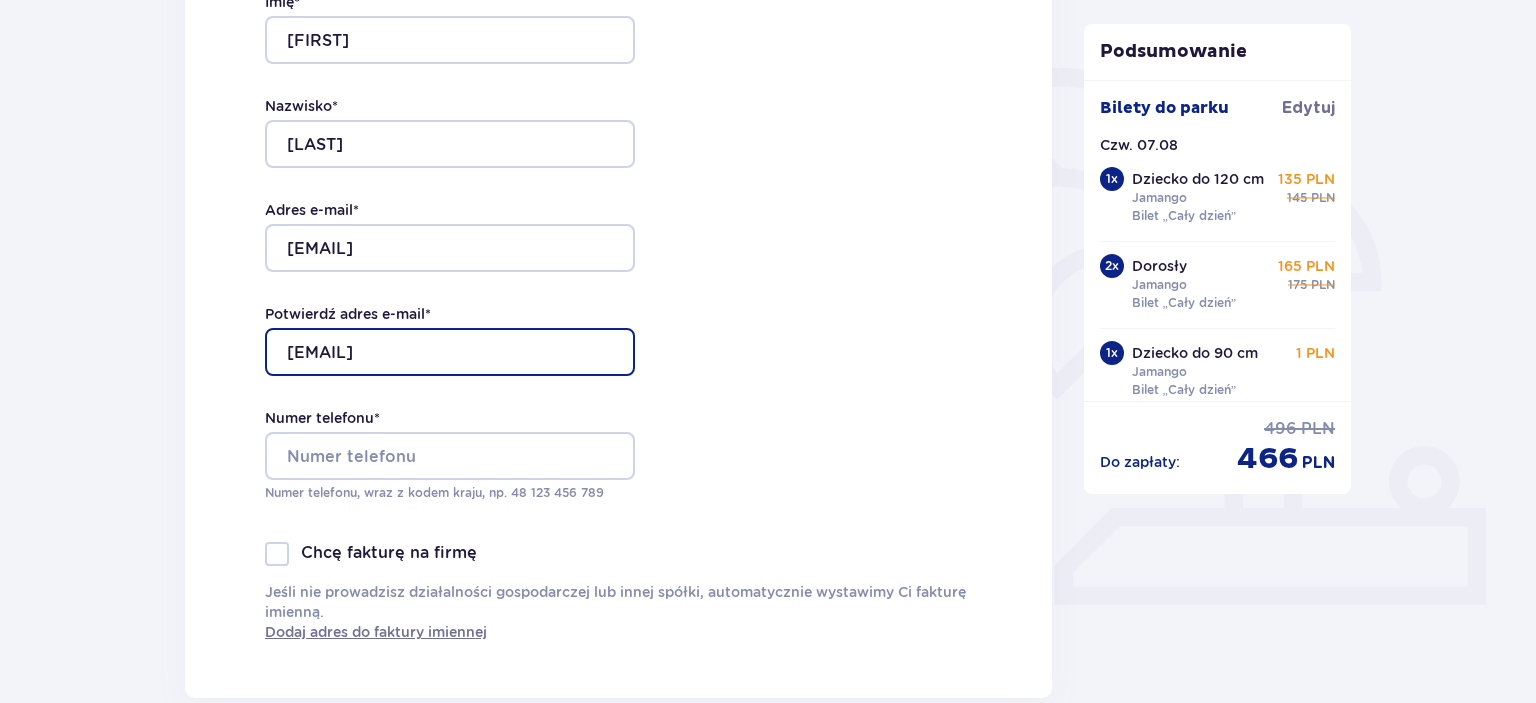 type on "pascaliigor@gmail.com" 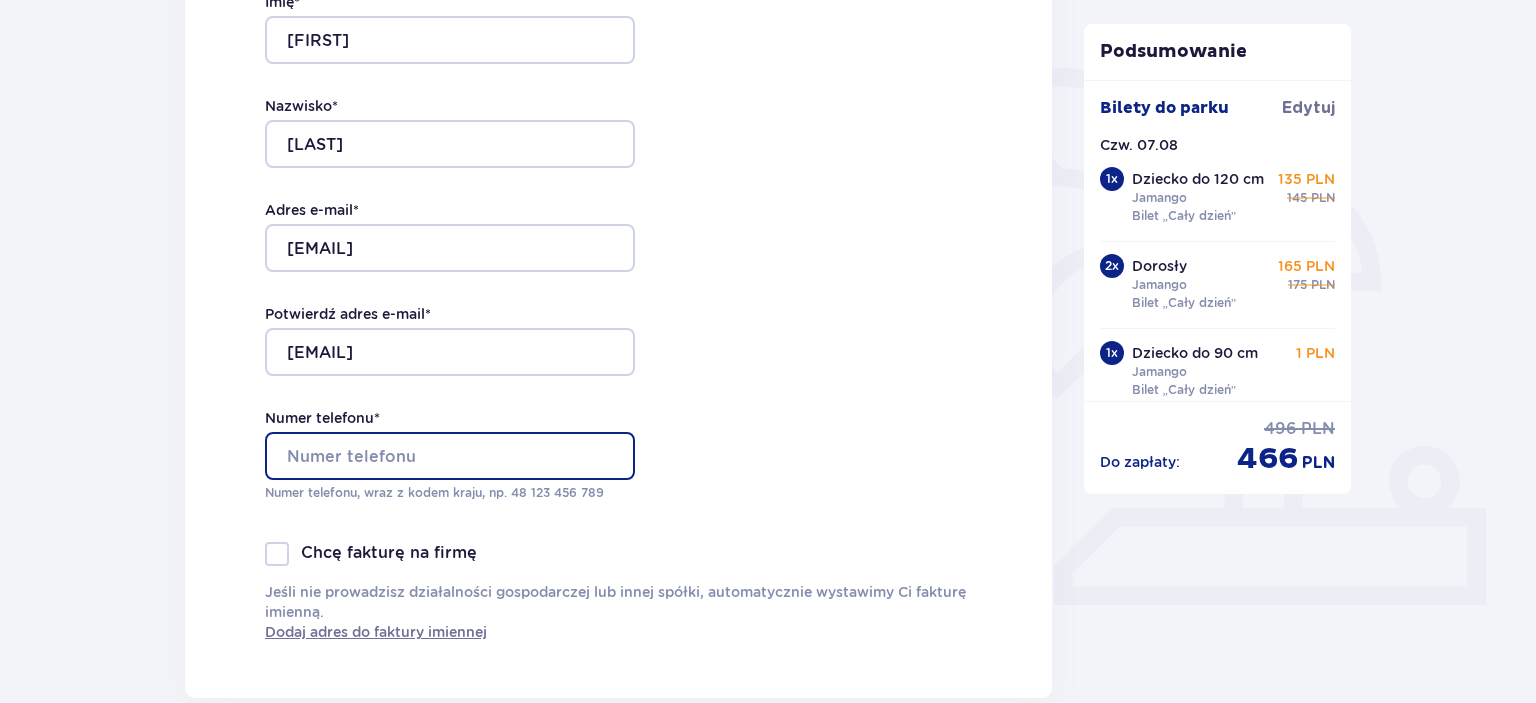 click on "Numer telefonu *" at bounding box center [450, 456] 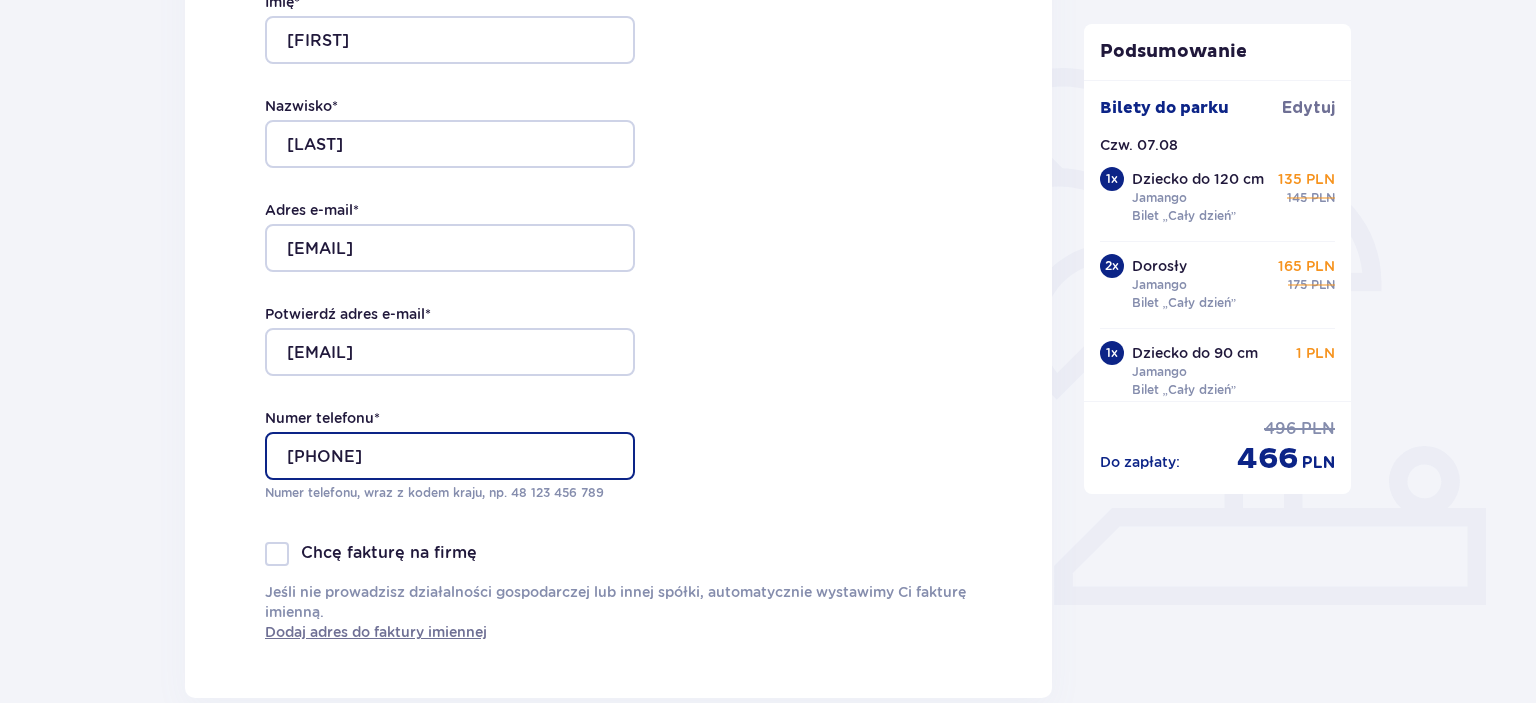 click on "+48 796 536 750" at bounding box center [450, 456] 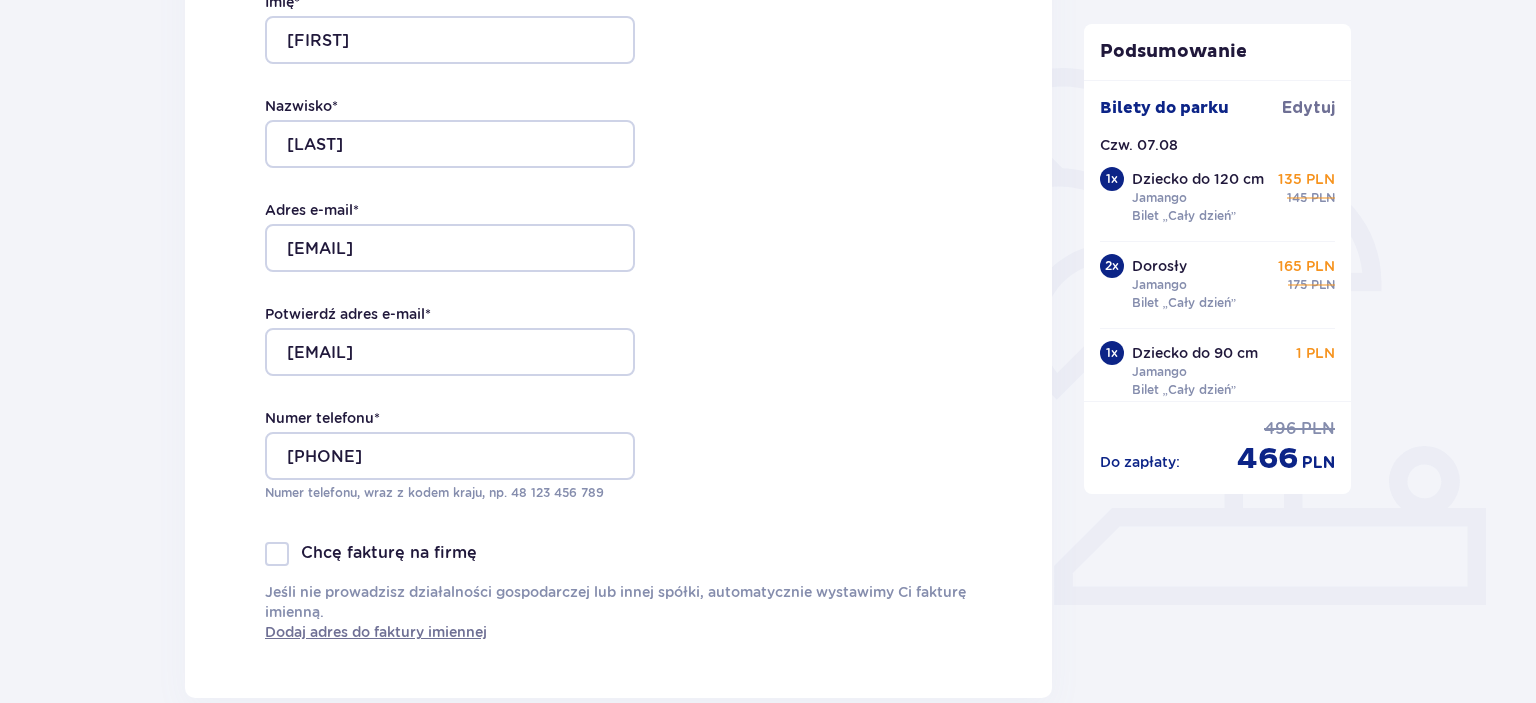 click on "Dane kontaktowe Imię * Igor Nazwisko * Pascali Adres e-mail * pascaliigor@gmail.com Potwierdź adres e-mail * pascaliigor@gmail.com Numer telefonu * 48 796 536 750 Numer telefonu, wraz z kodem kraju, np. 48 ​123 ​456 ​789 Chcę fakturę na firmę Jeśli nie prowadzisz działalności gospodarczej lub innej spółki, automatycznie wystawimy Ci fakturę imienną. Dodaj adres do faktury imiennej" at bounding box center [618, 278] 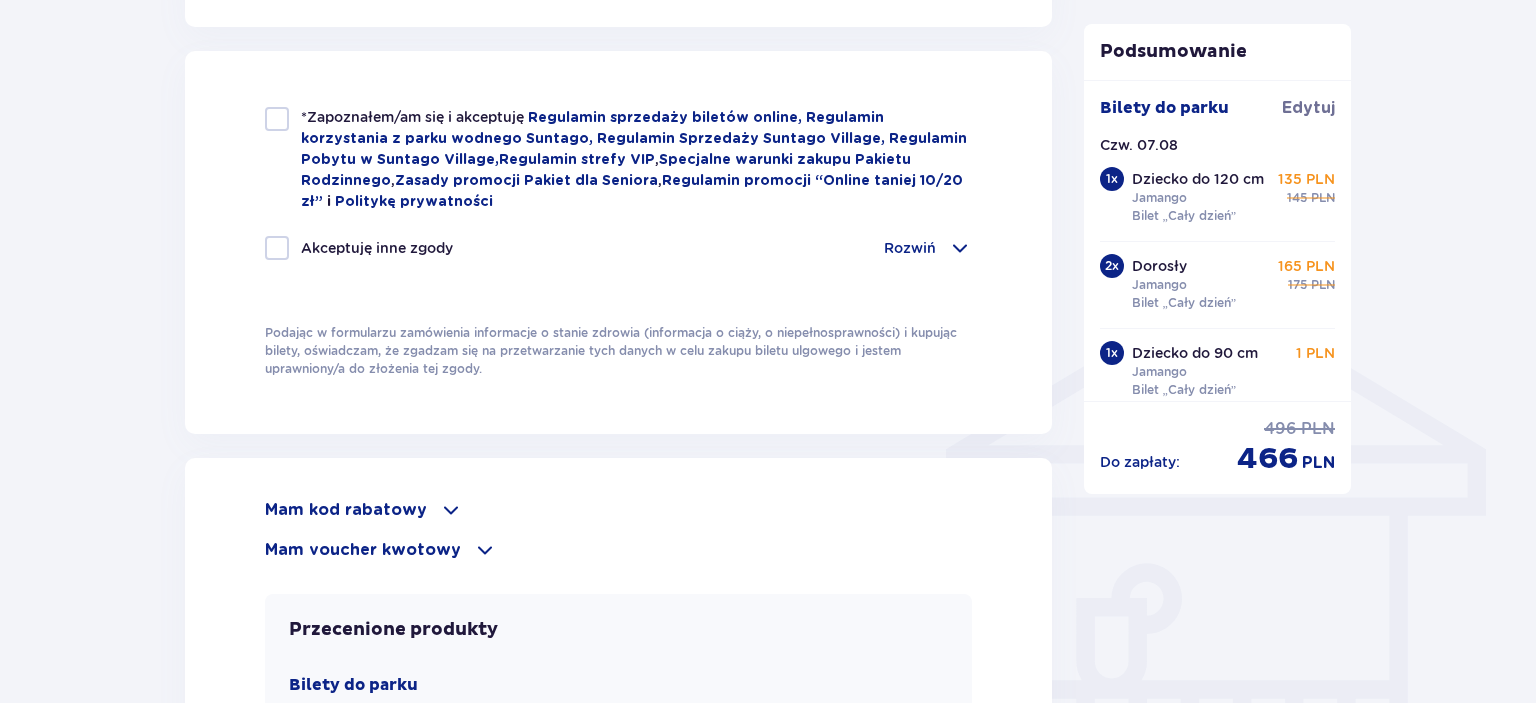scroll, scrollTop: 1338, scrollLeft: 0, axis: vertical 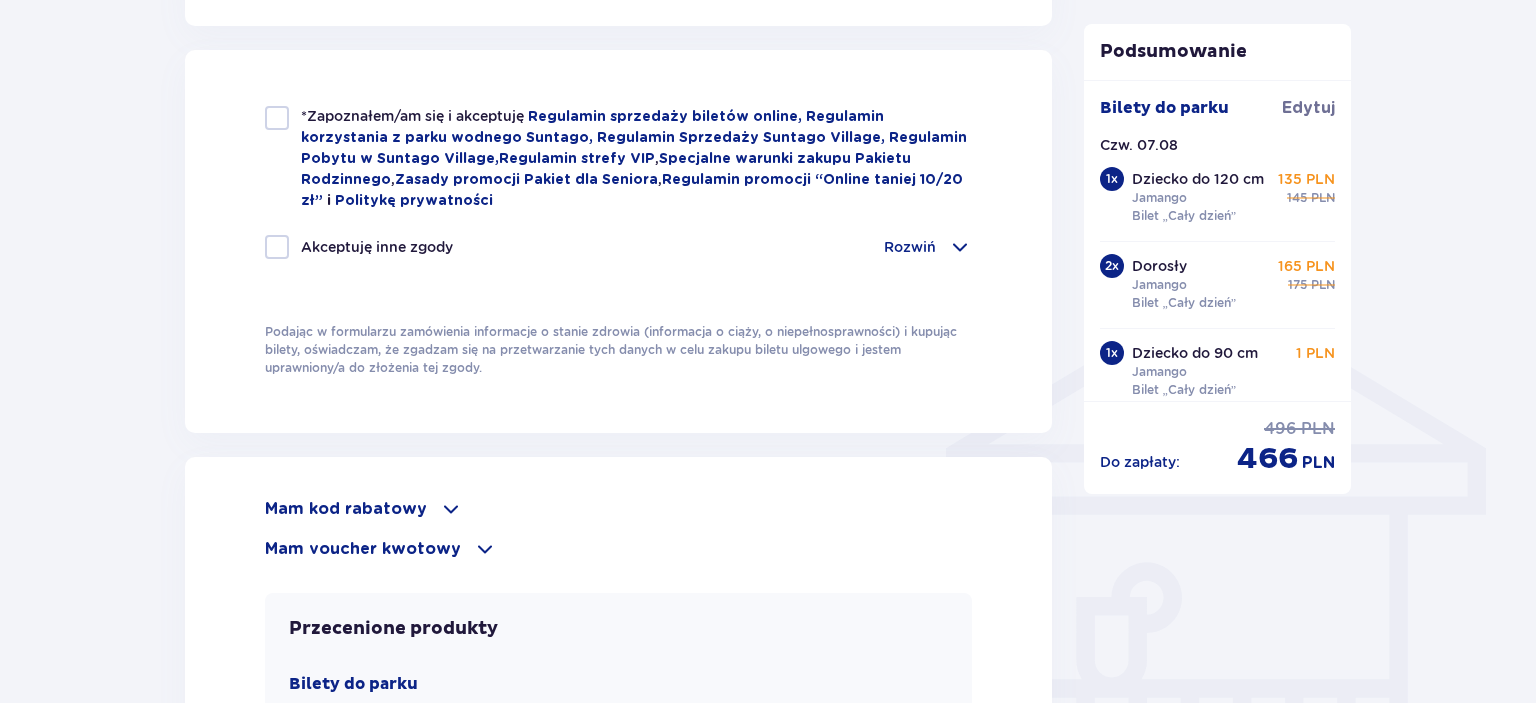 click at bounding box center (277, 118) 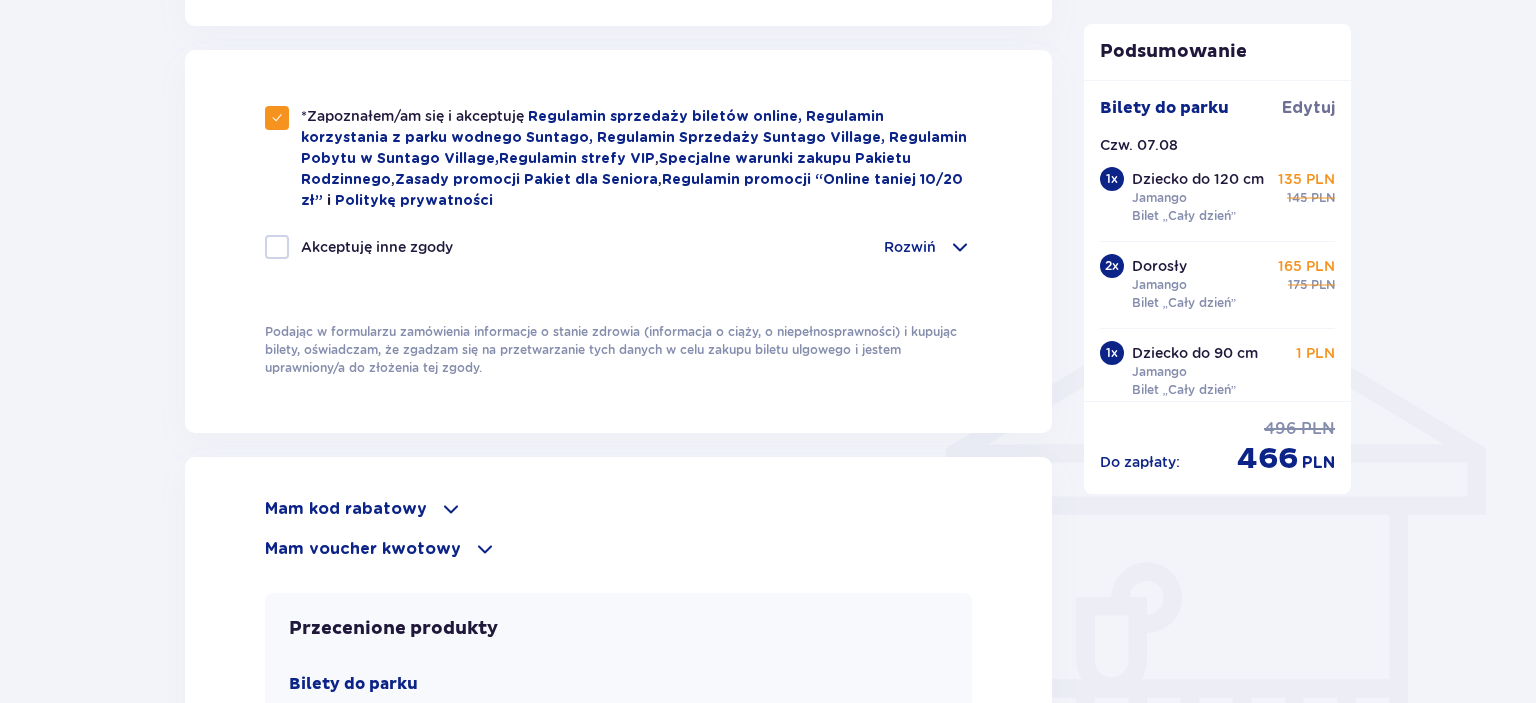 click on "Mam voucher kwotowy" at bounding box center [363, 549] 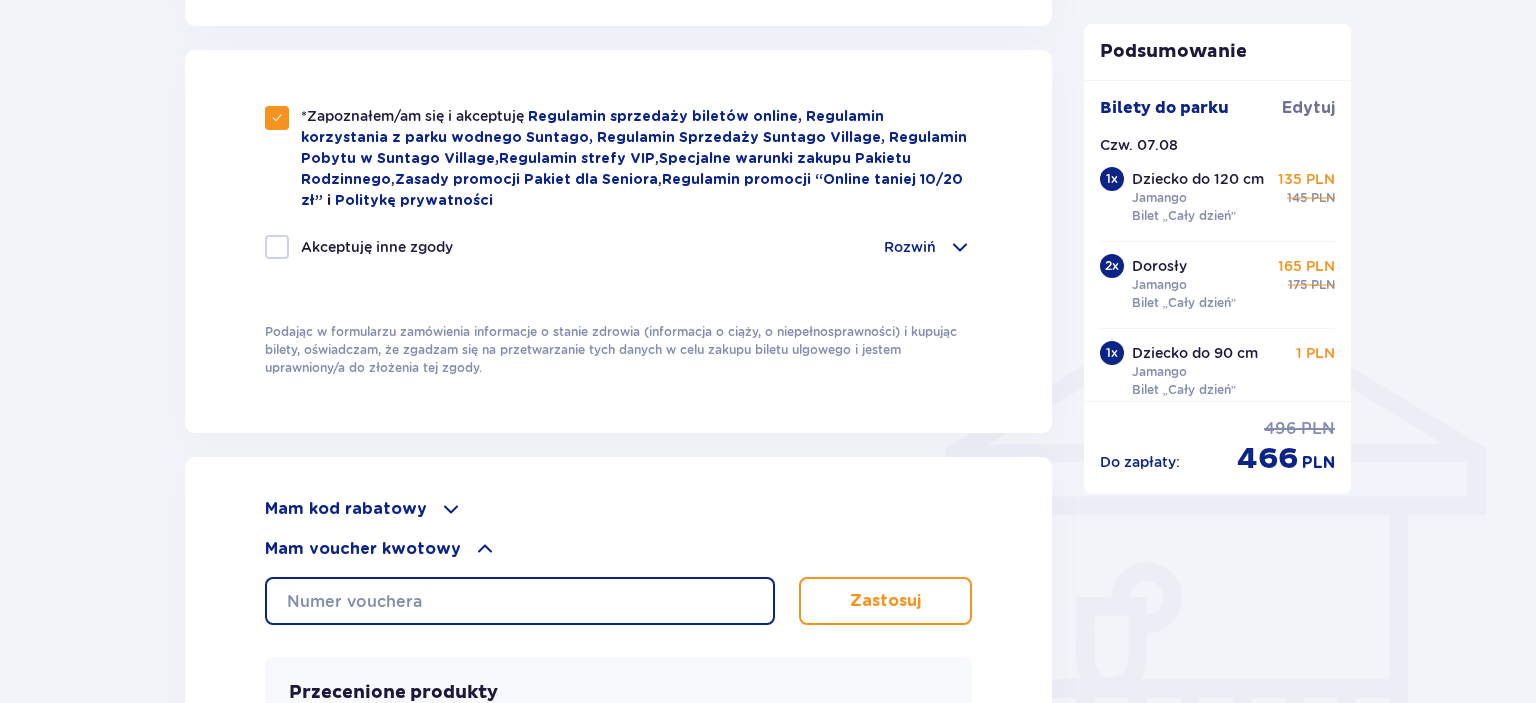 click at bounding box center (520, 601) 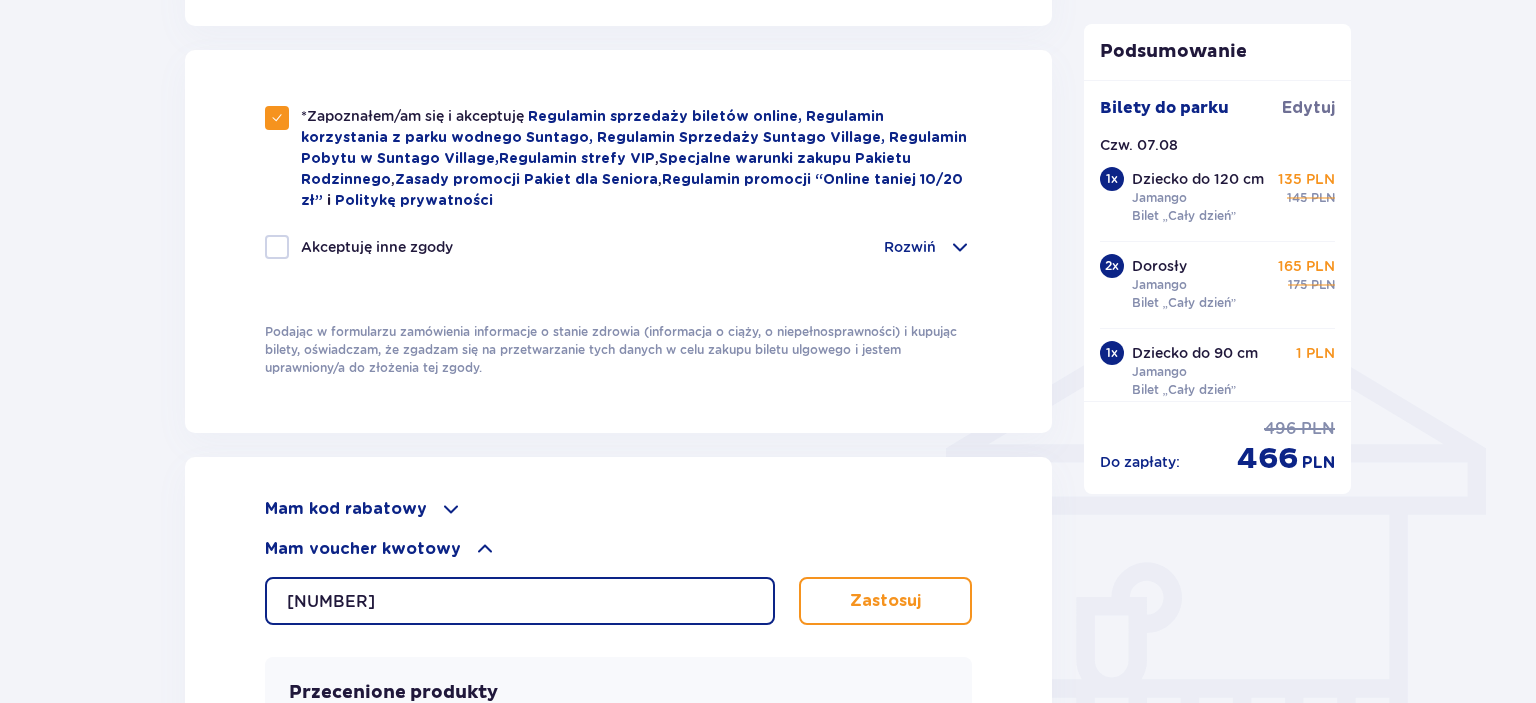 click on "0660001068381140" at bounding box center [520, 601] 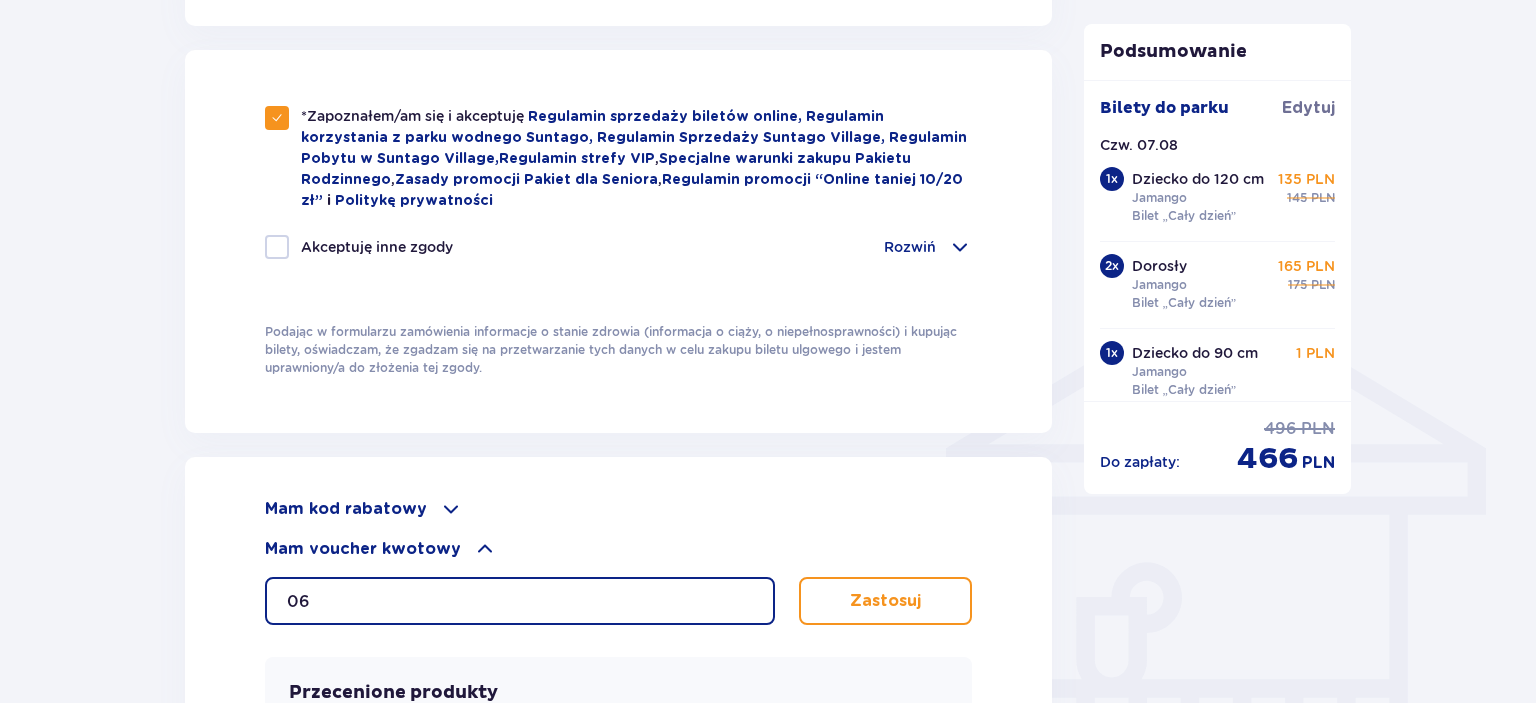 type on "0" 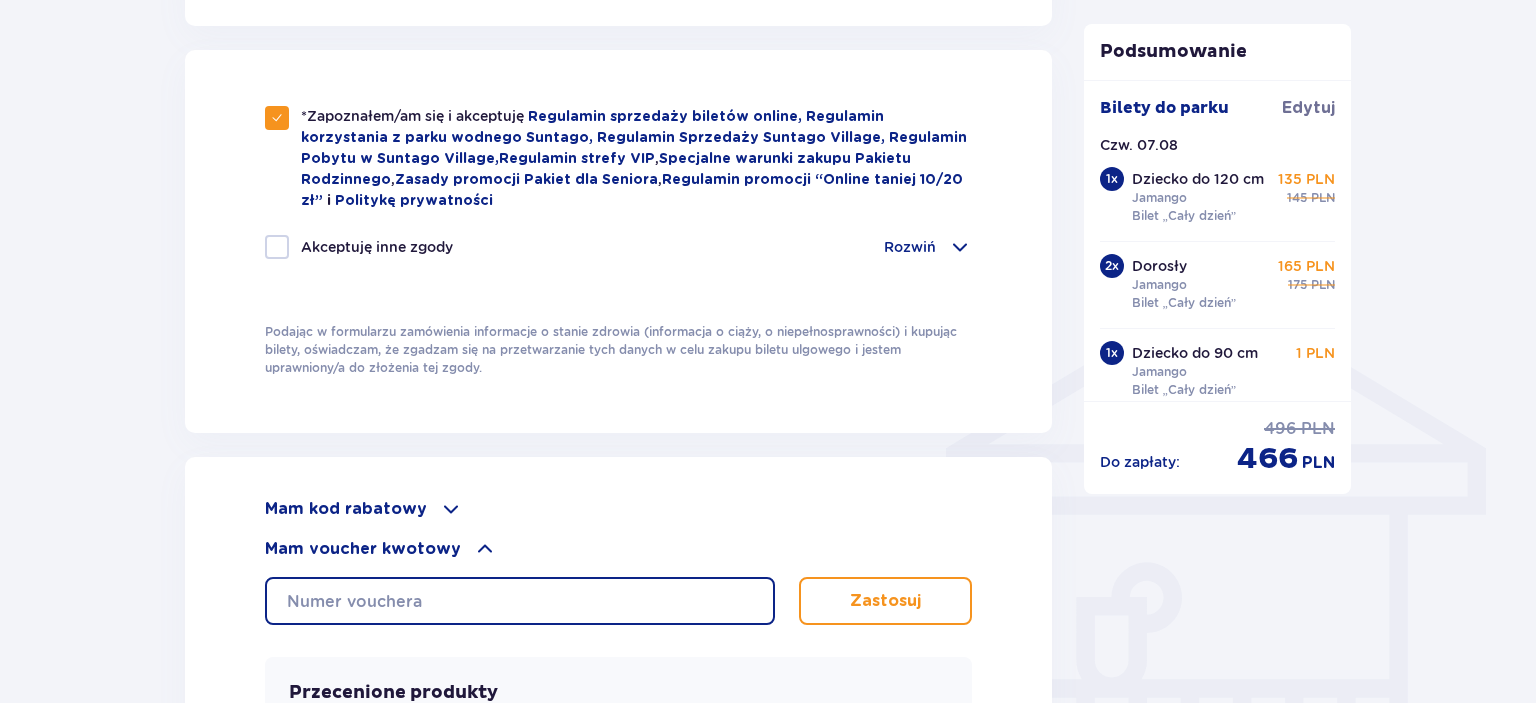 paste on "0640006068786950" 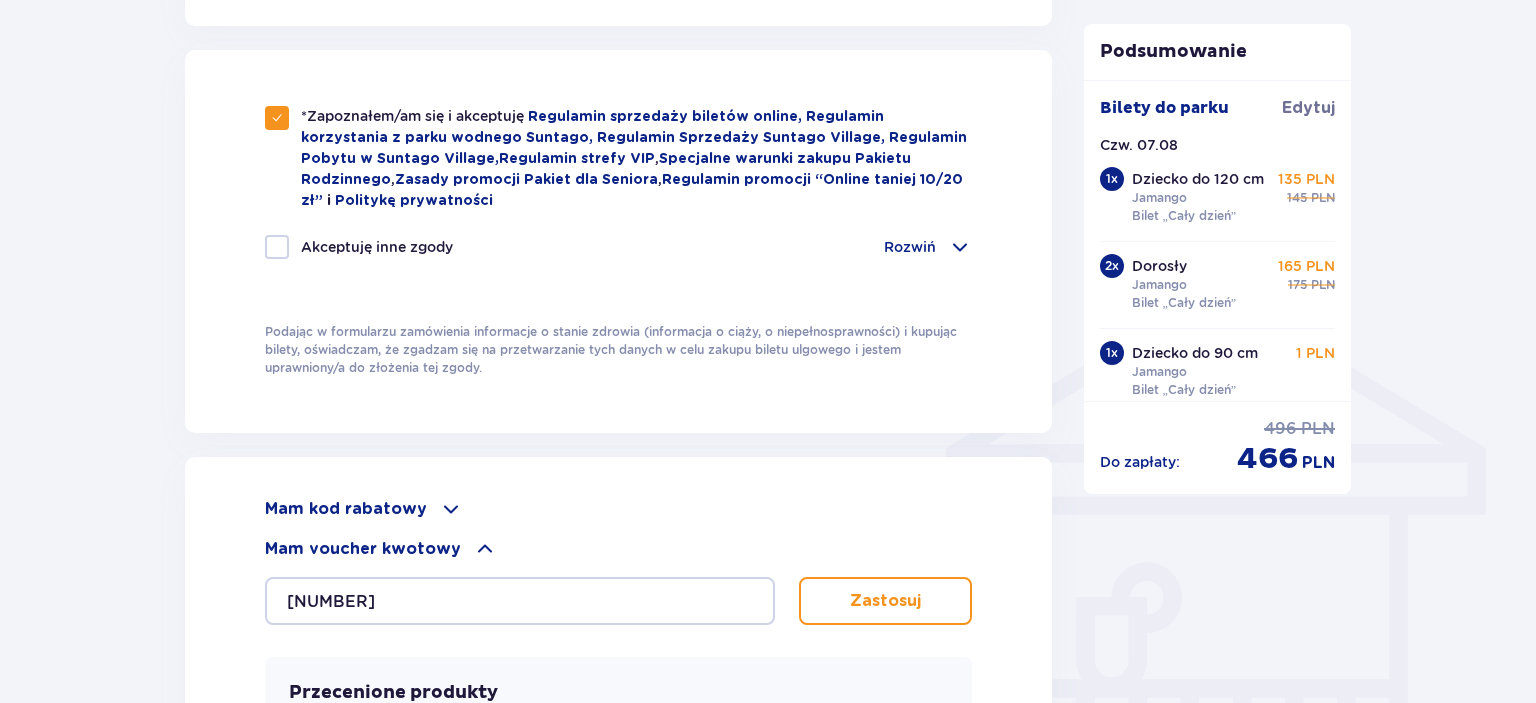 click on "Zastosuj" at bounding box center (885, 601) 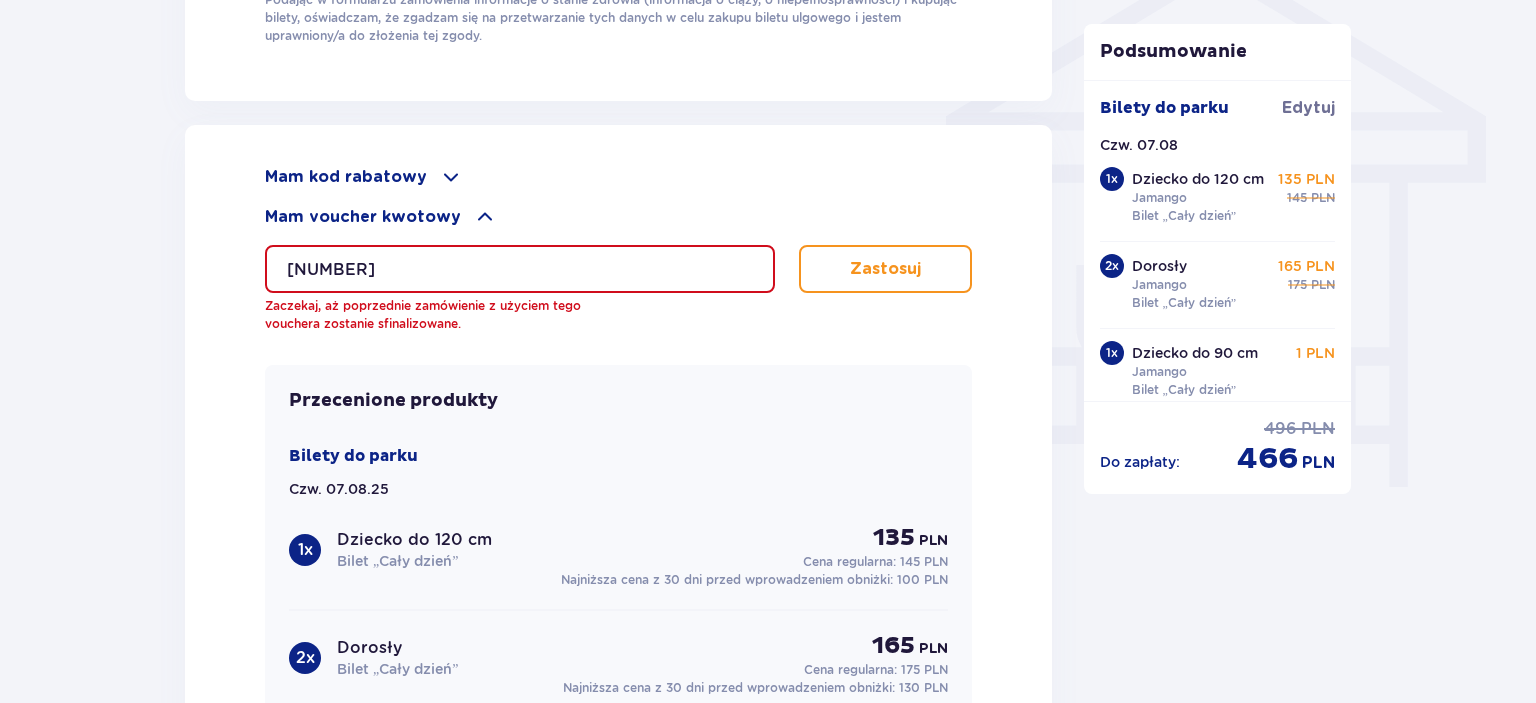 scroll, scrollTop: 1695, scrollLeft: 0, axis: vertical 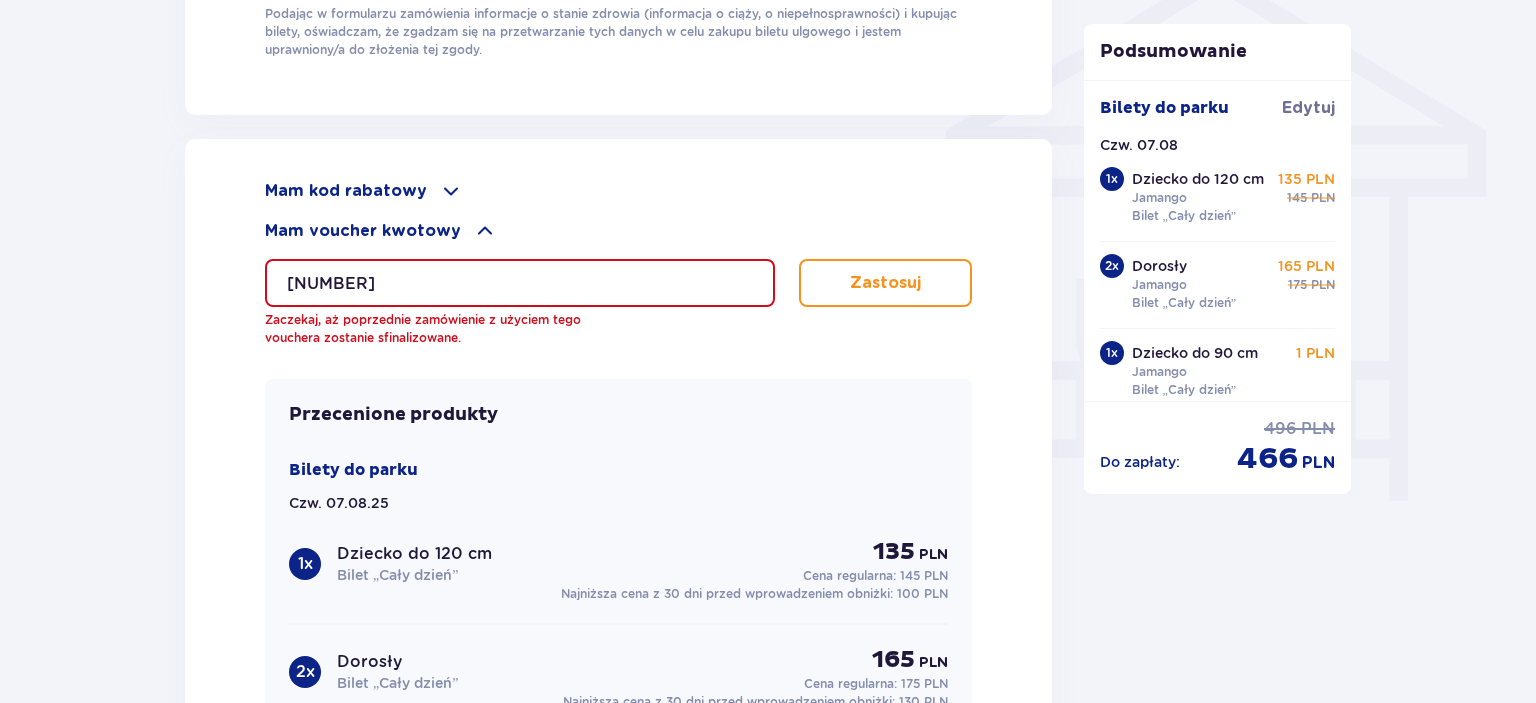 click on "0640006068786950" at bounding box center (520, 283) 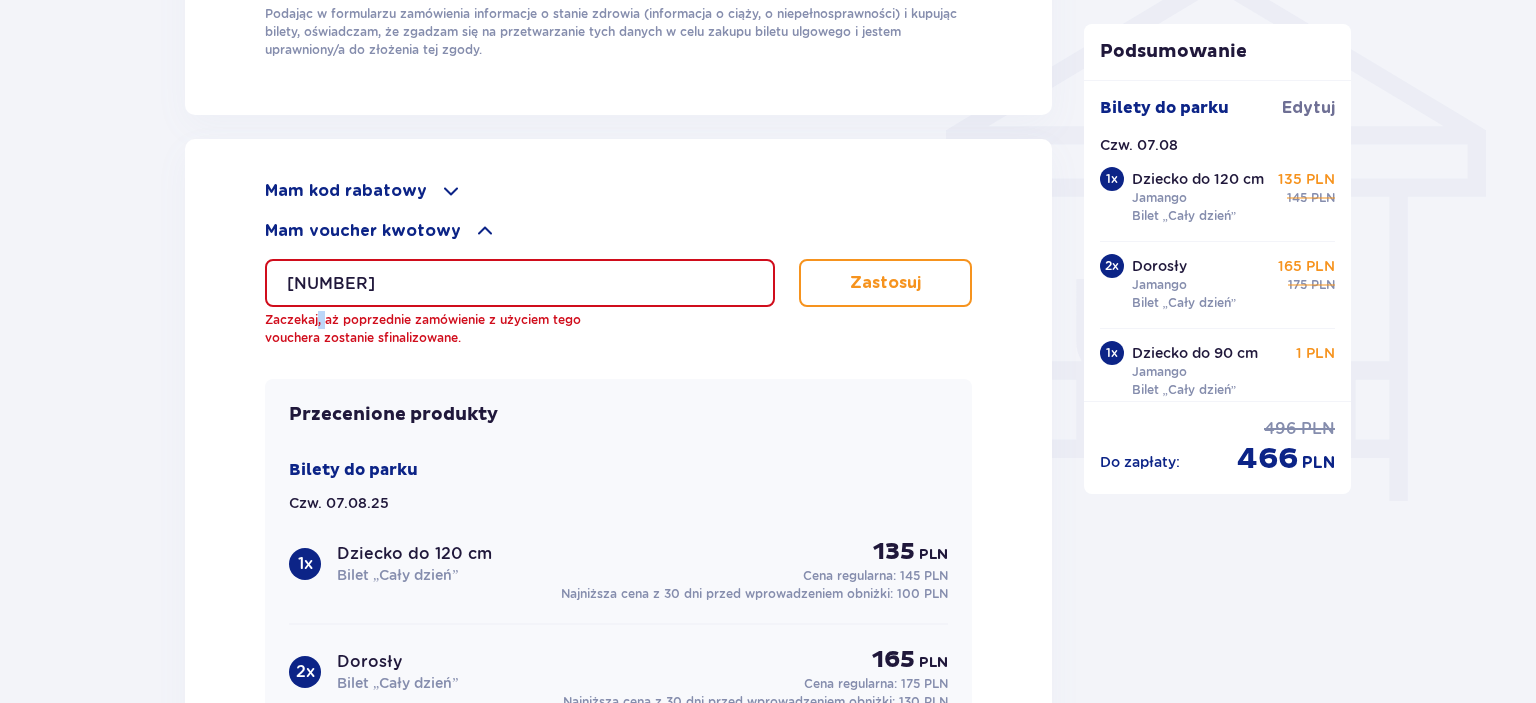 click on "Zaczekaj, aż poprzednie zamówienie z użyciem tego vouchera zostanie sfinalizowane." at bounding box center [450, 329] 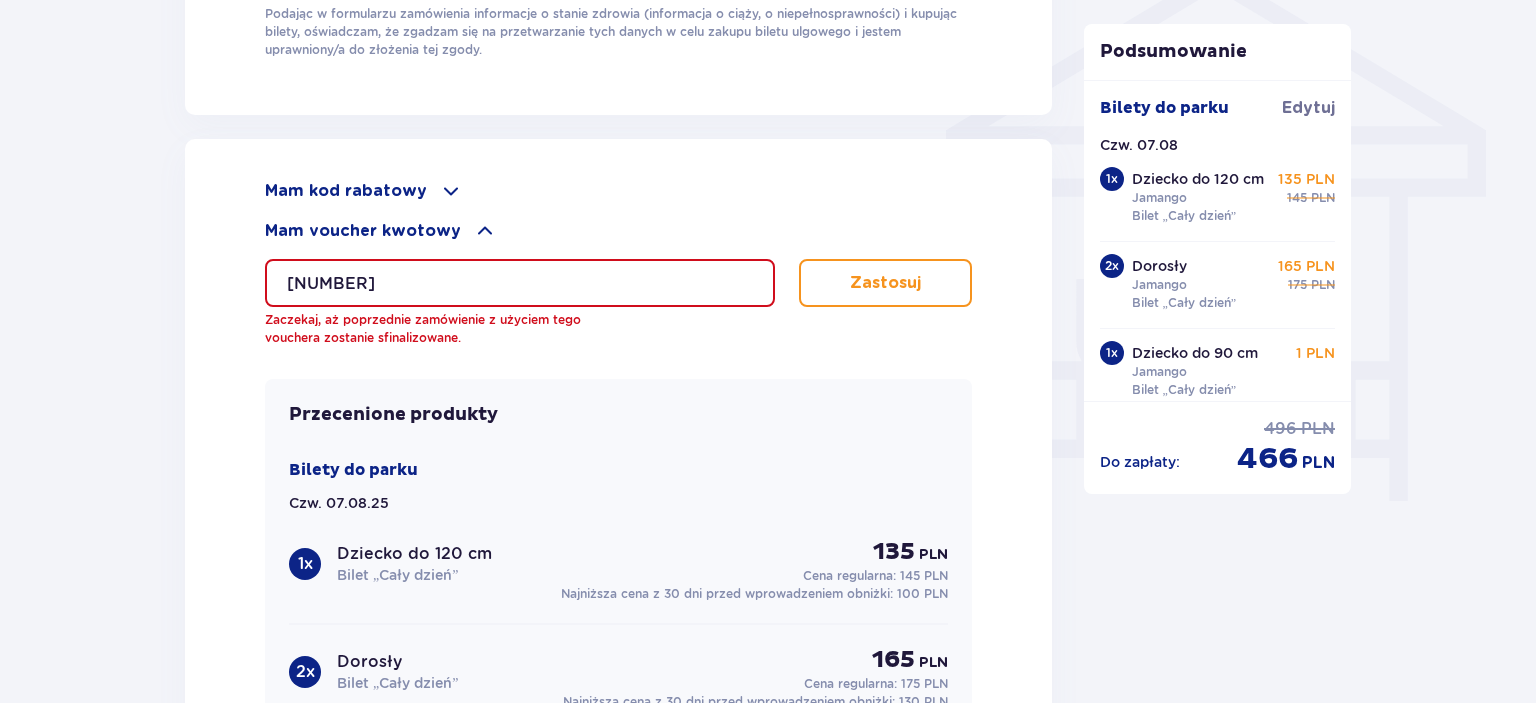 click on "Zaczekaj, aż poprzednie zamówienie z użyciem tego vouchera zostanie sfinalizowane." at bounding box center [450, 329] 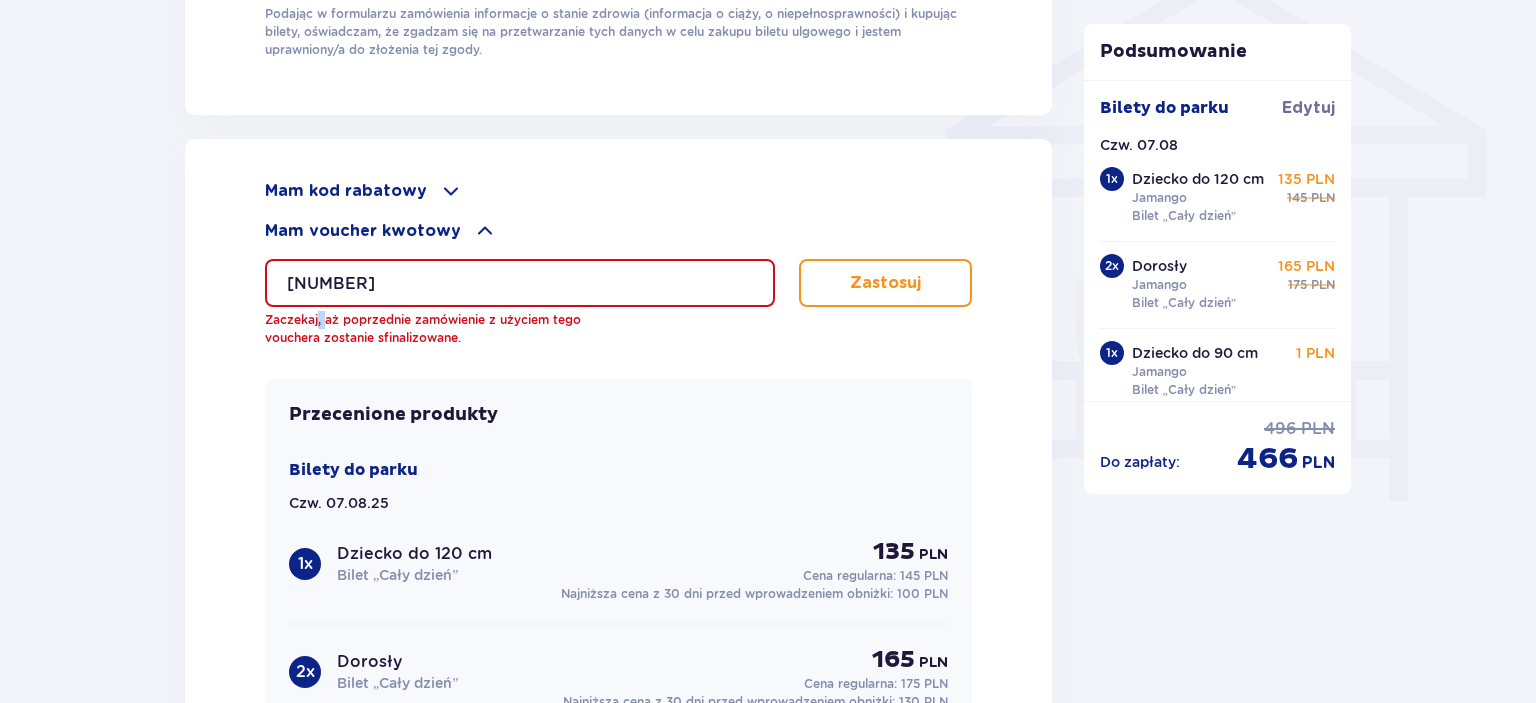 click on "Zaczekaj, aż poprzednie zamówienie z użyciem tego vouchera zostanie sfinalizowane." at bounding box center (450, 329) 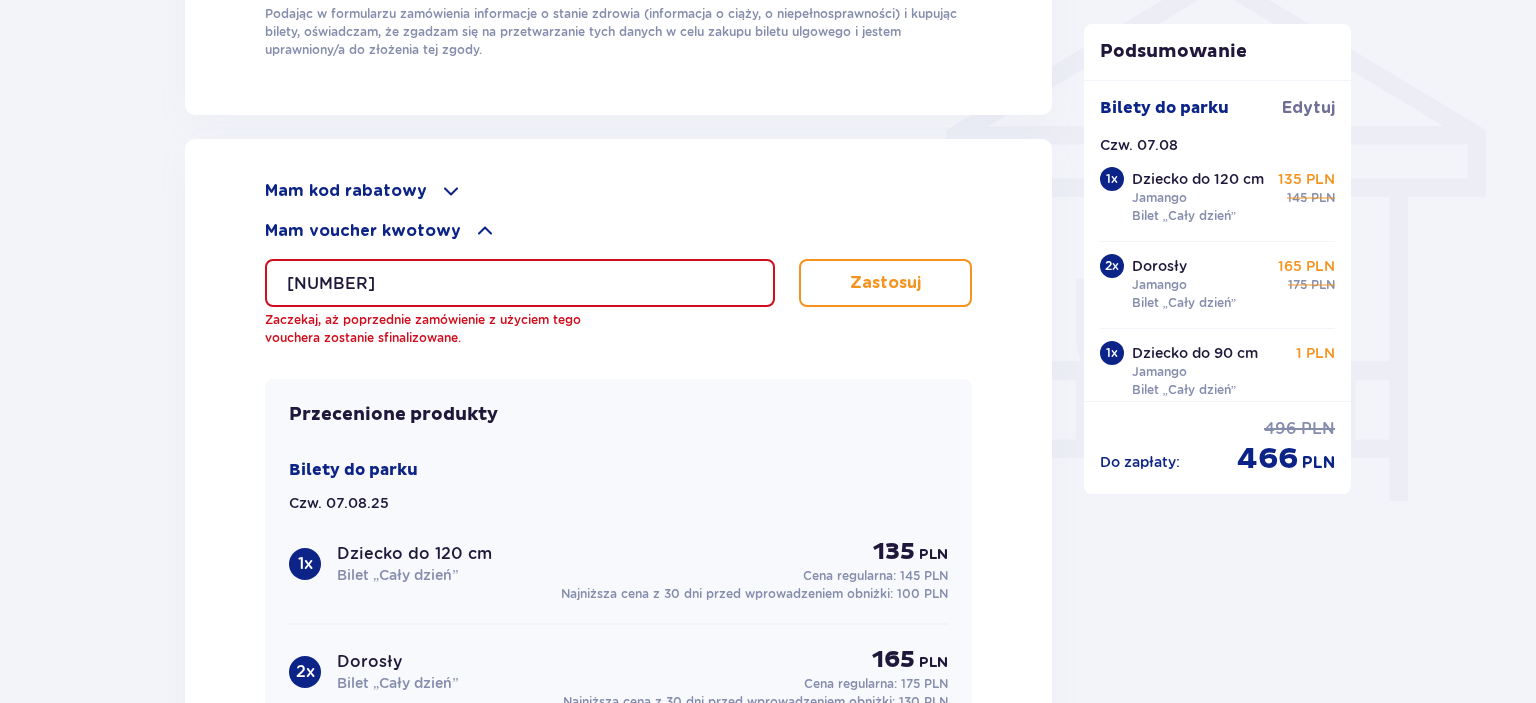 click on "Zaczekaj, aż poprzednie zamówienie z użyciem tego vouchera zostanie sfinalizowane." at bounding box center (450, 329) 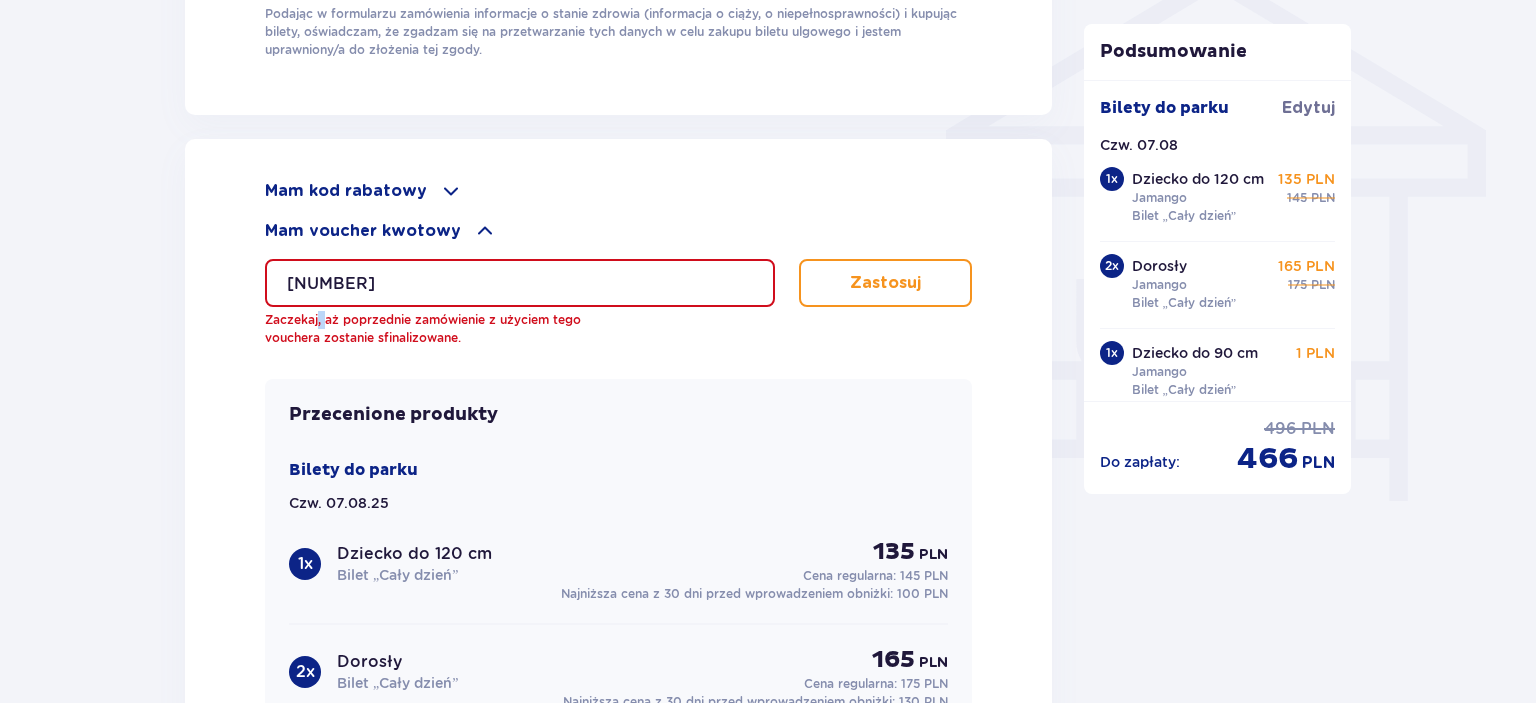 click on "Zaczekaj, aż poprzednie zamówienie z użyciem tego vouchera zostanie sfinalizowane." at bounding box center (450, 329) 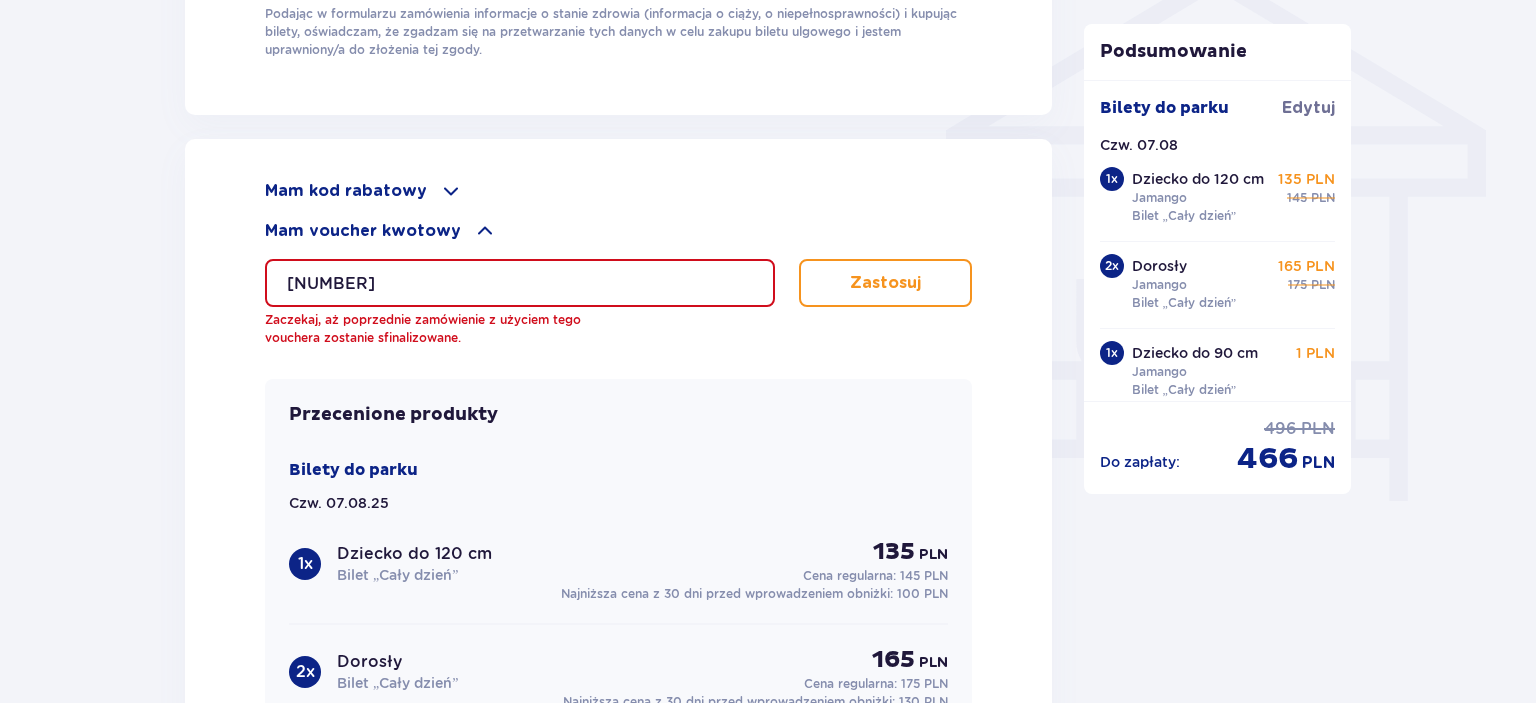 click on "Zaczekaj, aż poprzednie zamówienie z użyciem tego vouchera zostanie sfinalizowane." at bounding box center [450, 329] 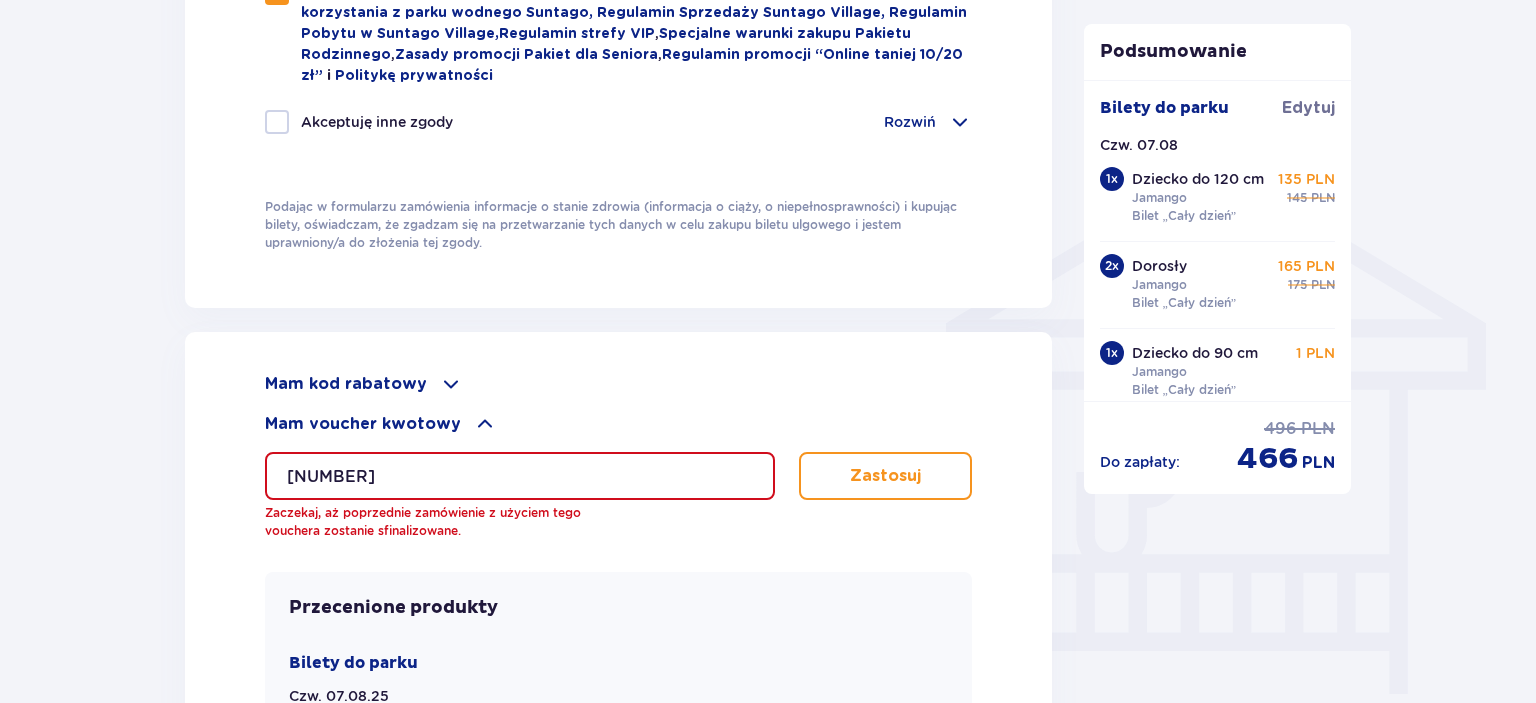 scroll, scrollTop: 1461, scrollLeft: 0, axis: vertical 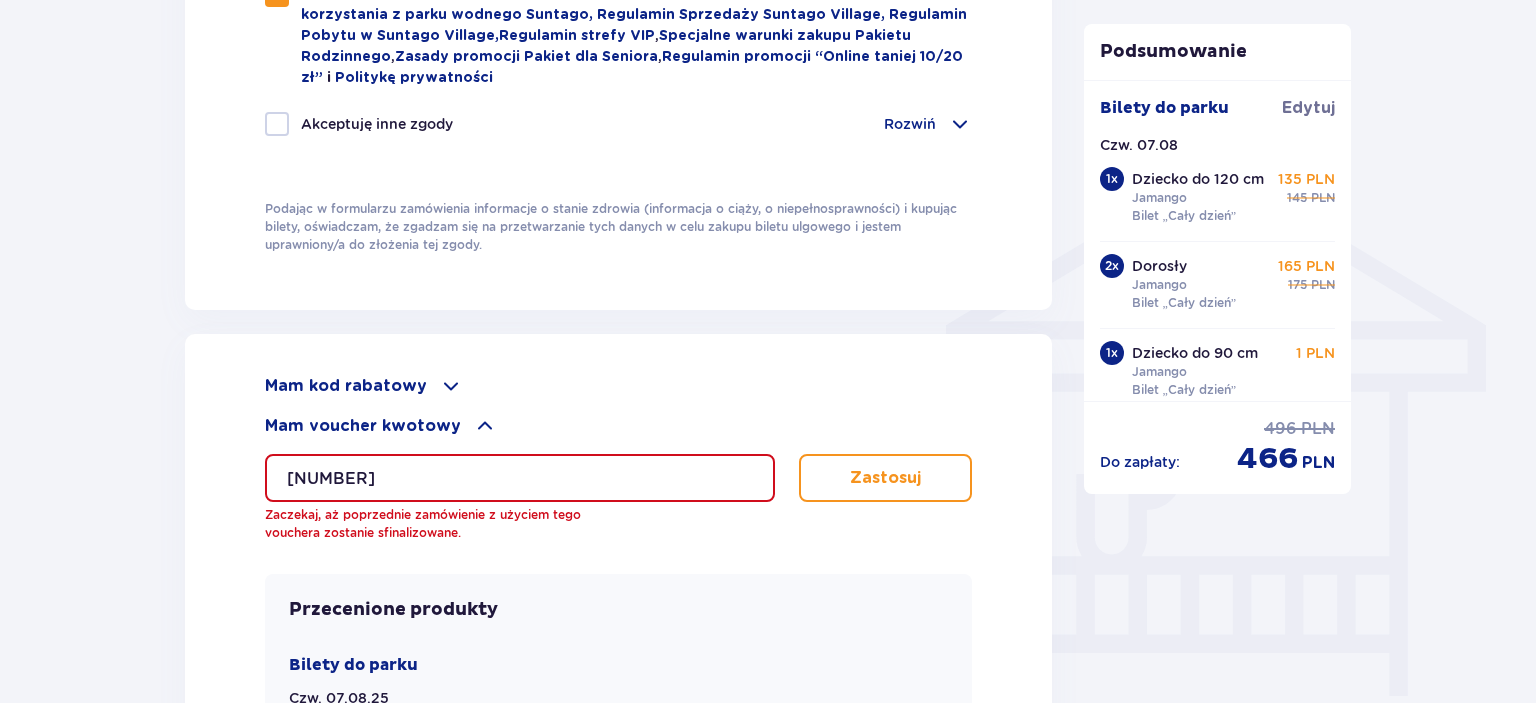 click on "Zastosuj" at bounding box center [885, 478] 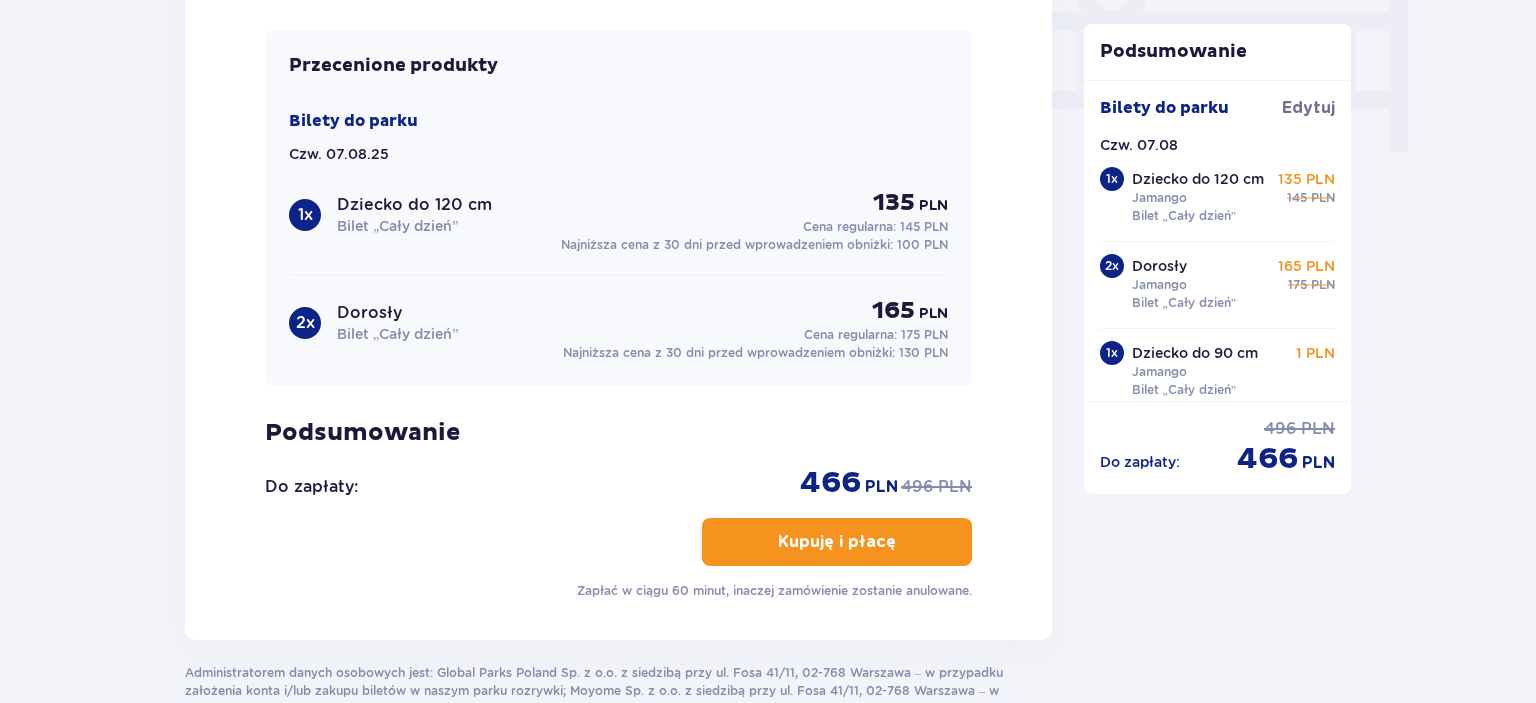 scroll, scrollTop: 2156, scrollLeft: 0, axis: vertical 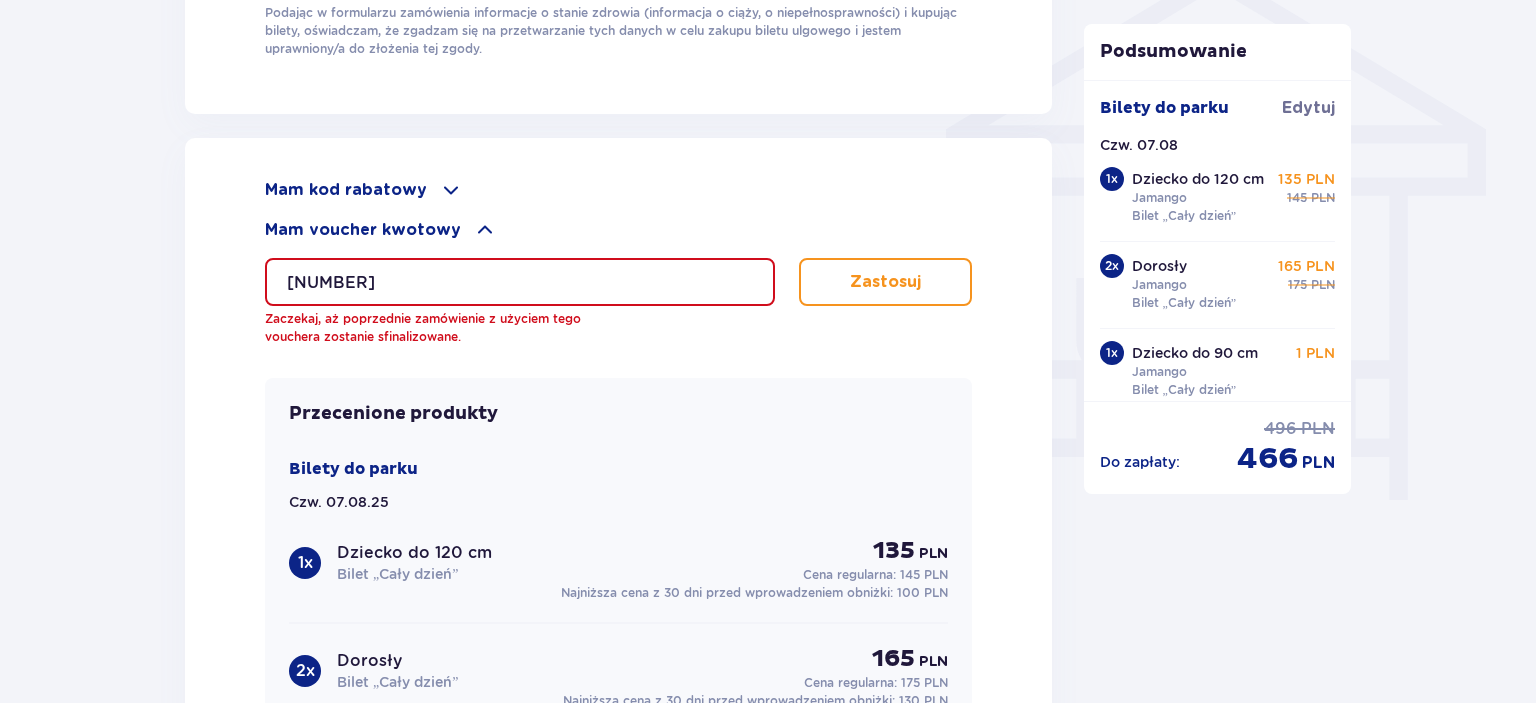 click on "Zastosuj" at bounding box center (885, 282) 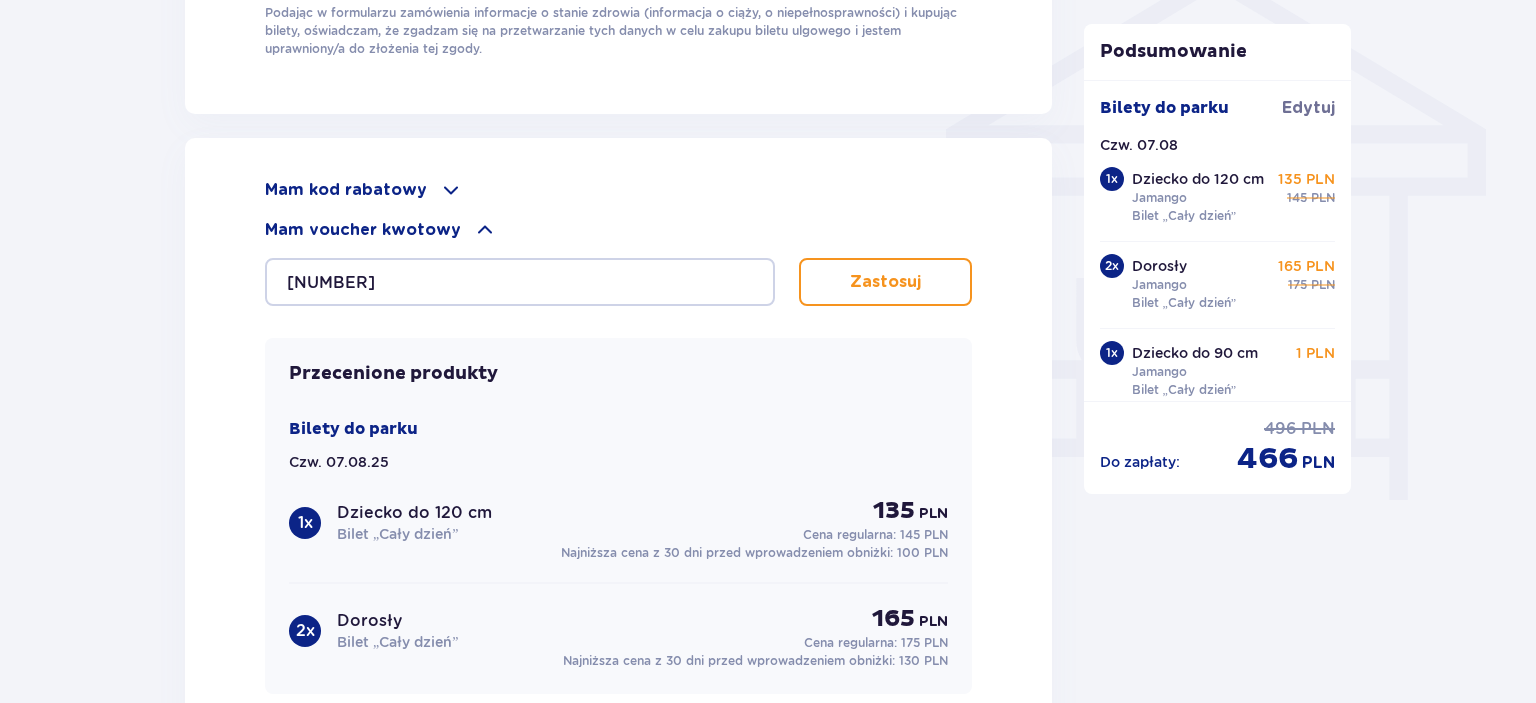 click on "Zastosuj" at bounding box center (885, 282) 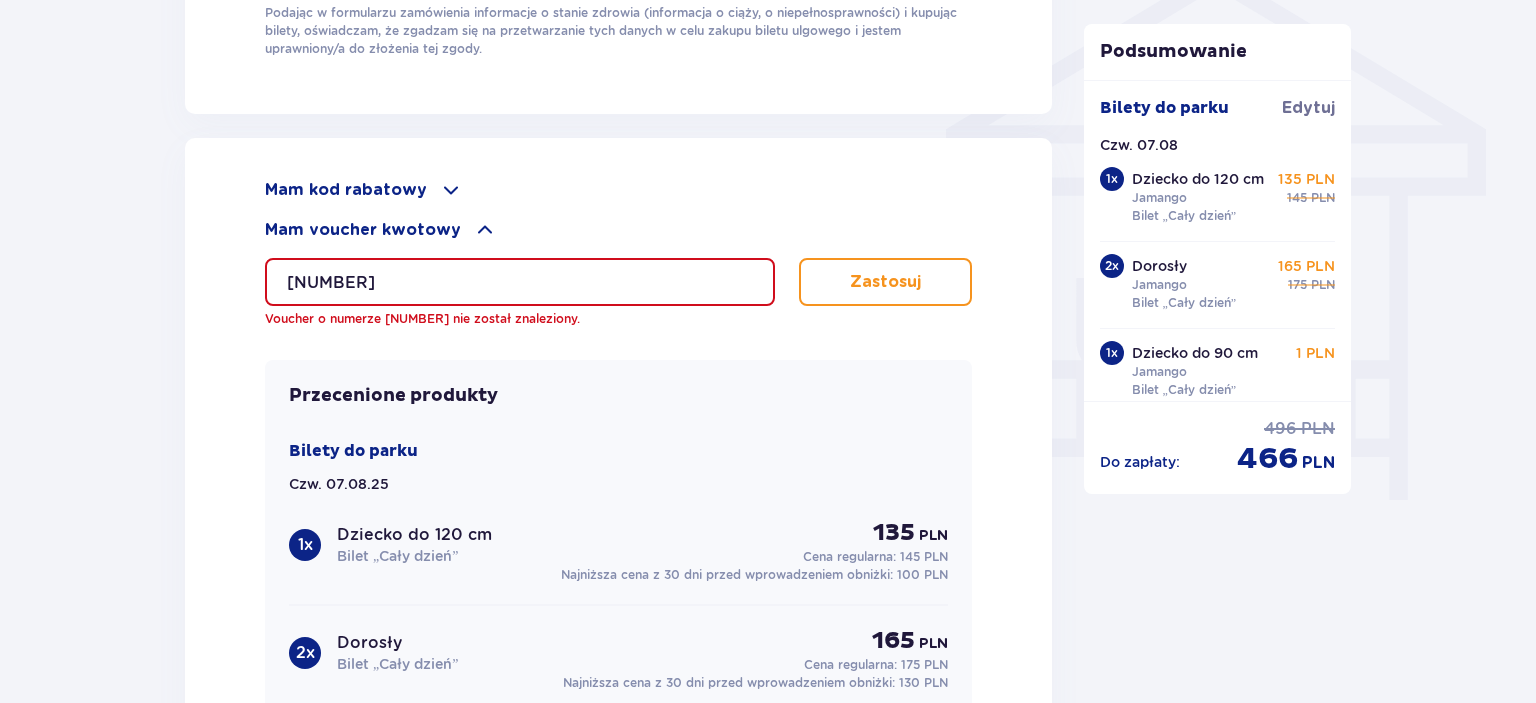 click on "0640006068786951" at bounding box center [520, 282] 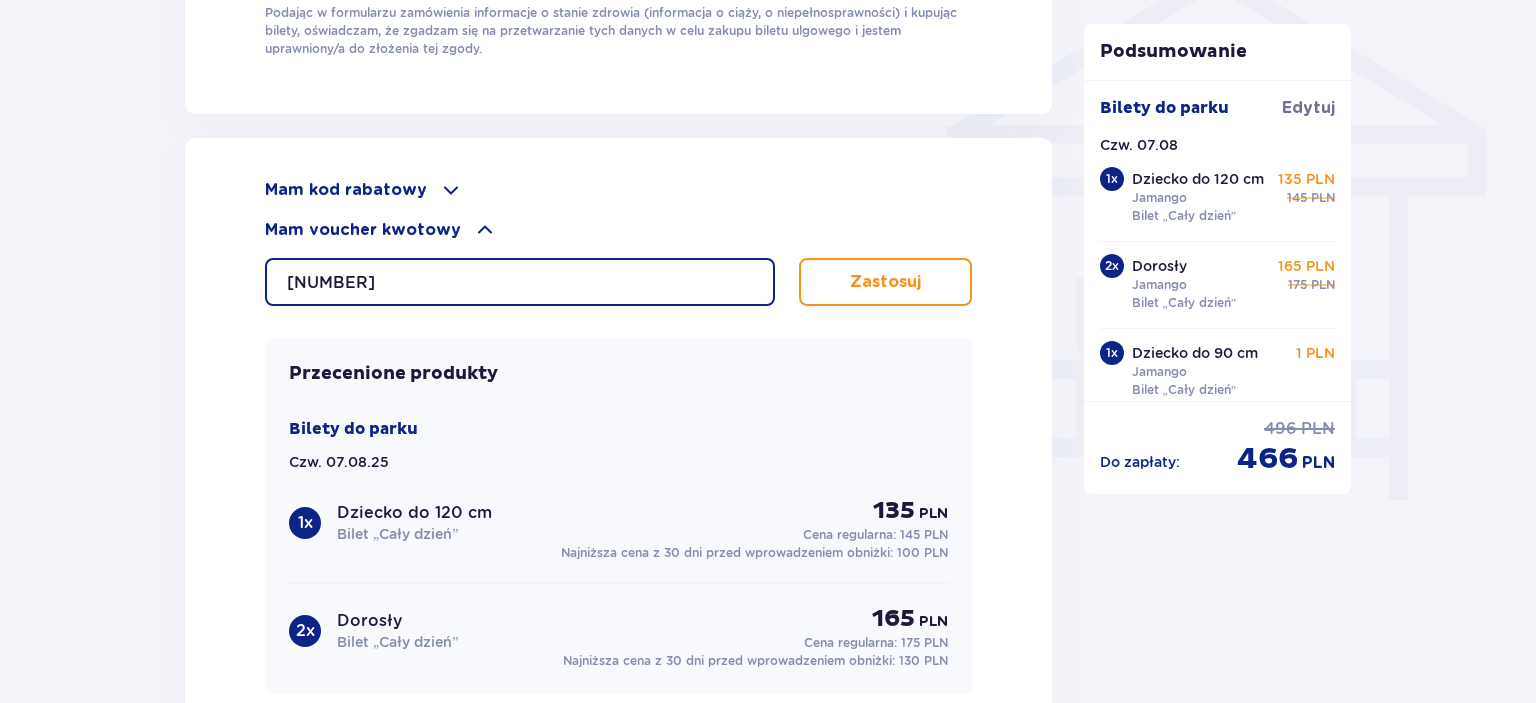 type on "0640006068786950" 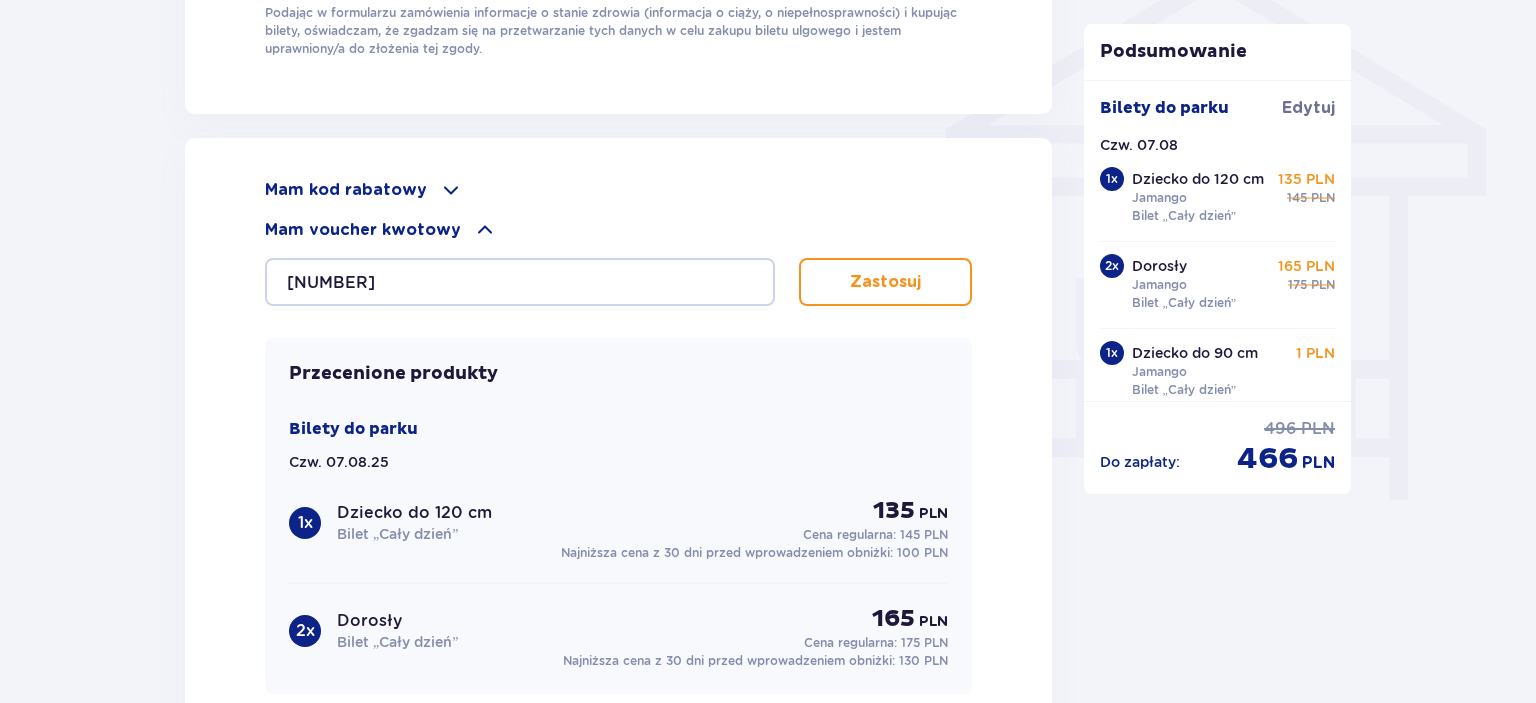 click on "Zastosuj" at bounding box center (885, 282) 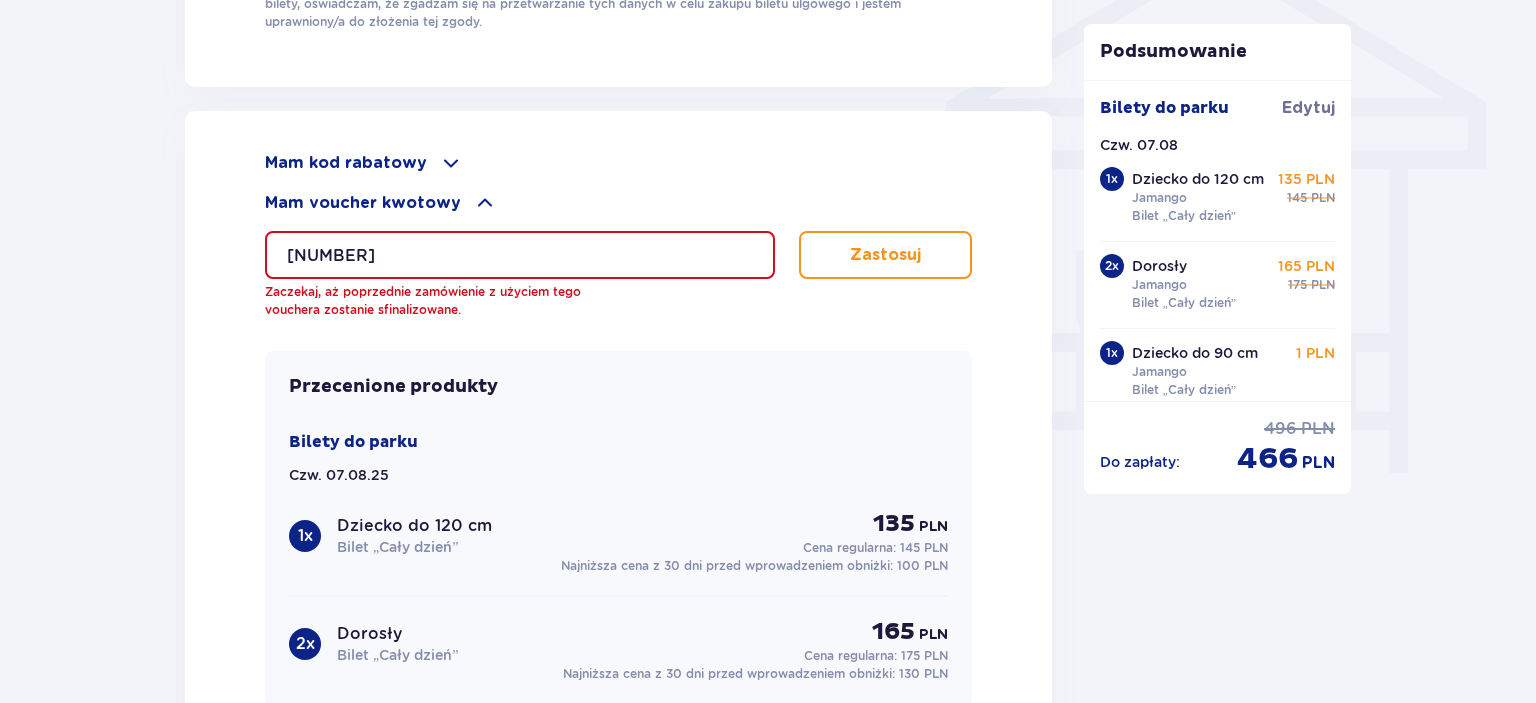scroll, scrollTop: 1680, scrollLeft: 0, axis: vertical 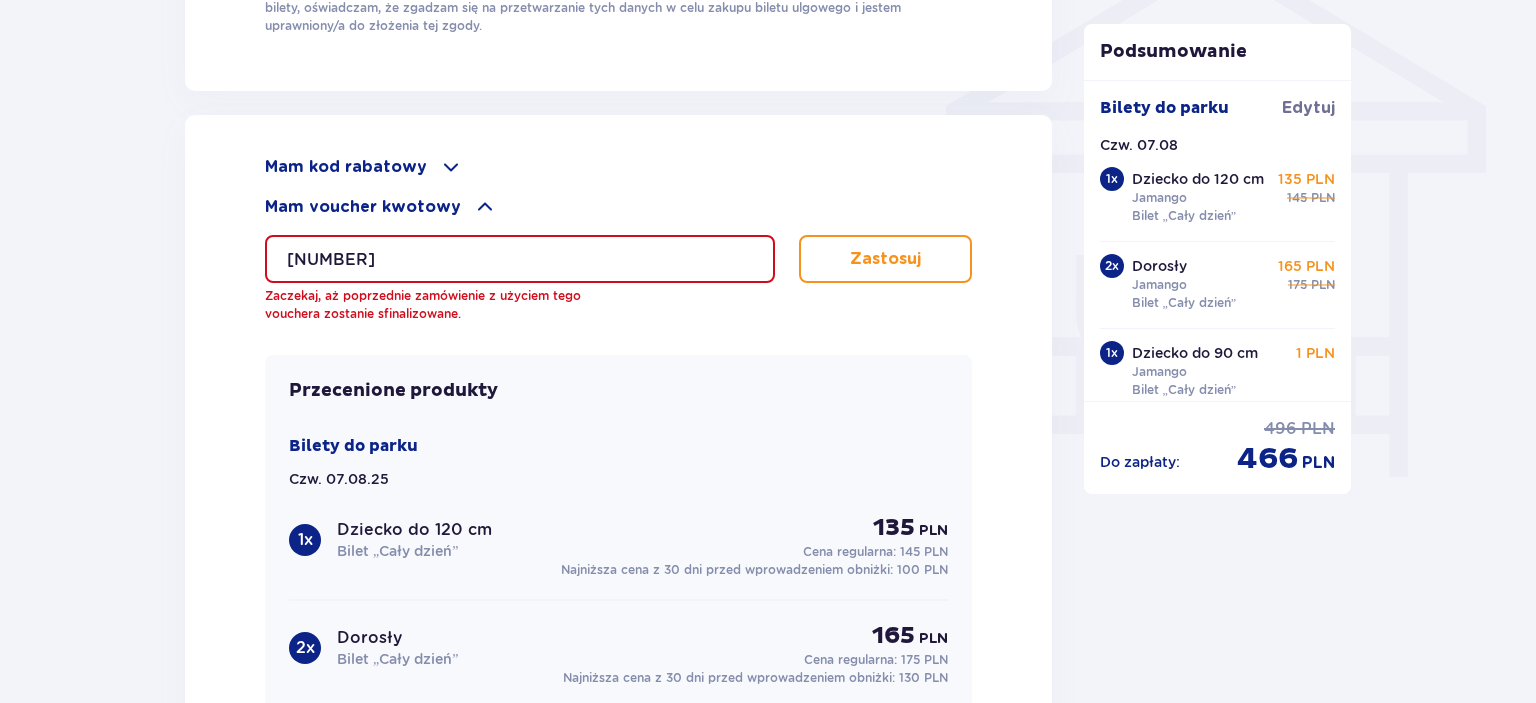 click on "Zastosuj" at bounding box center (885, 259) 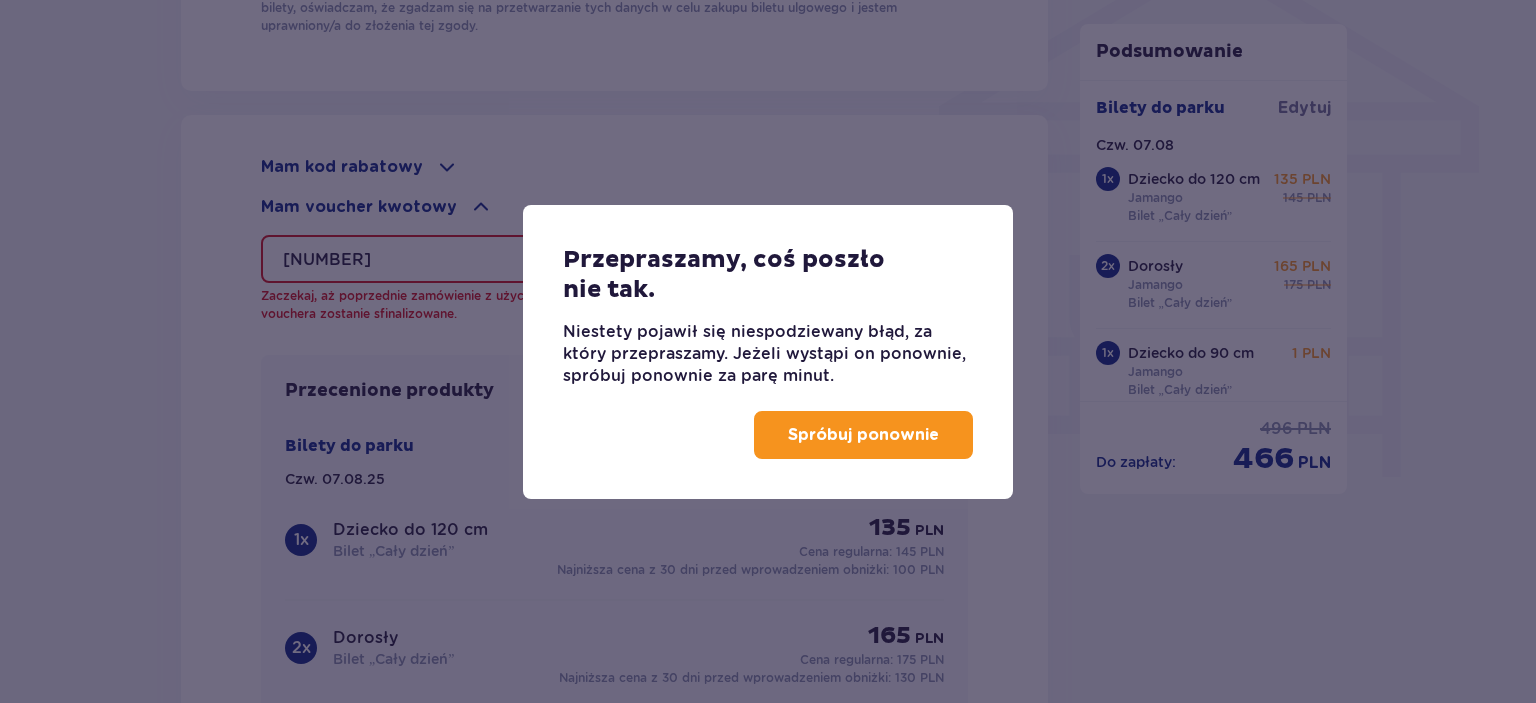 click on "Spróbuj ponownie" at bounding box center (863, 435) 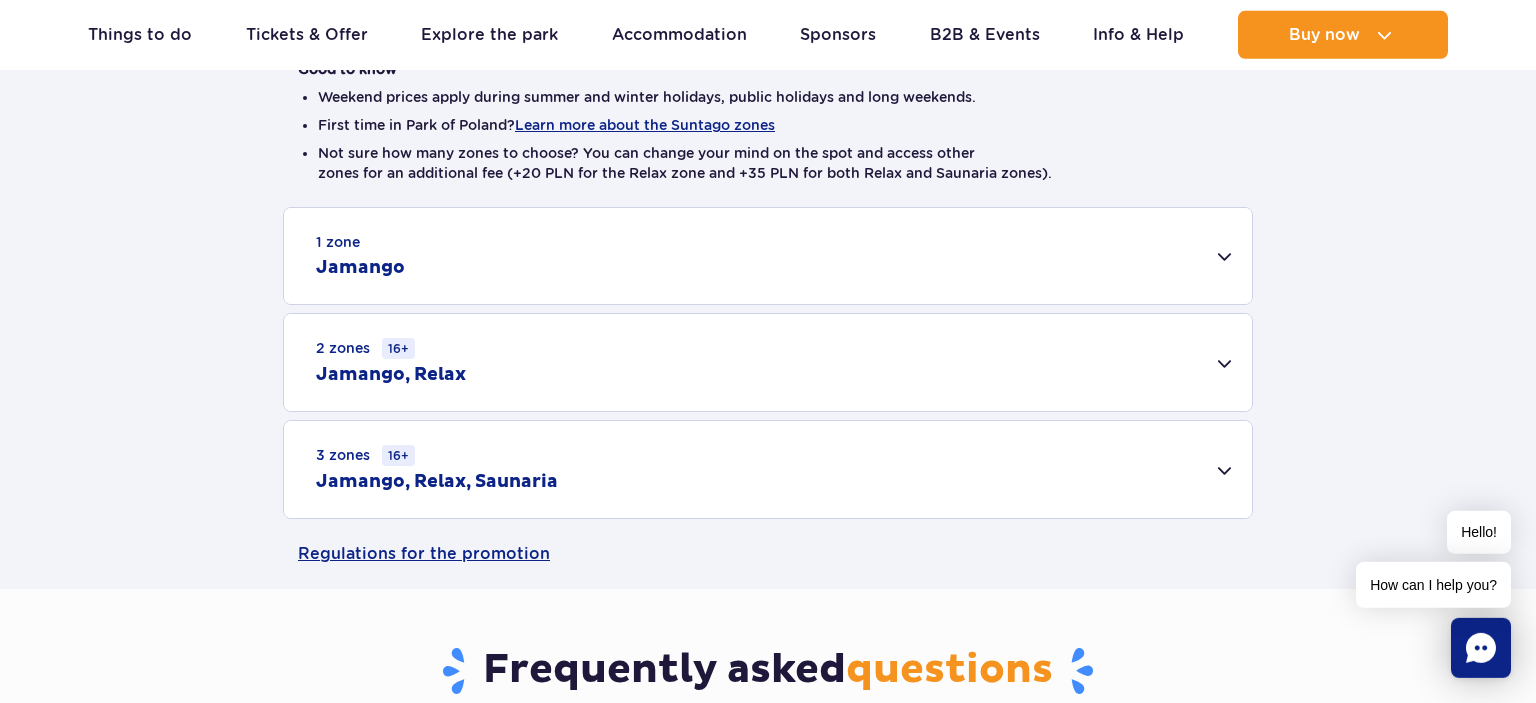 scroll, scrollTop: 536, scrollLeft: 0, axis: vertical 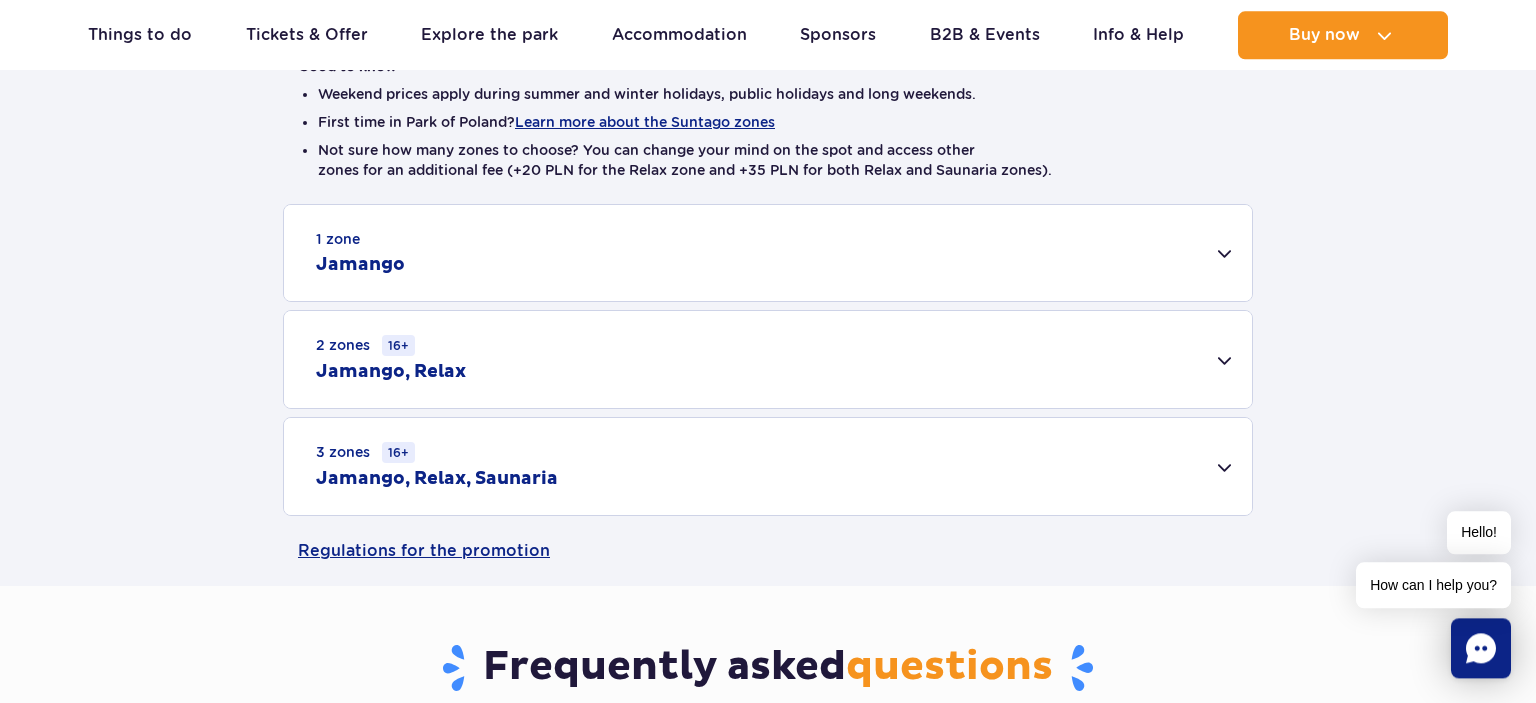 click on "1 zone
Jamango" at bounding box center (768, 253) 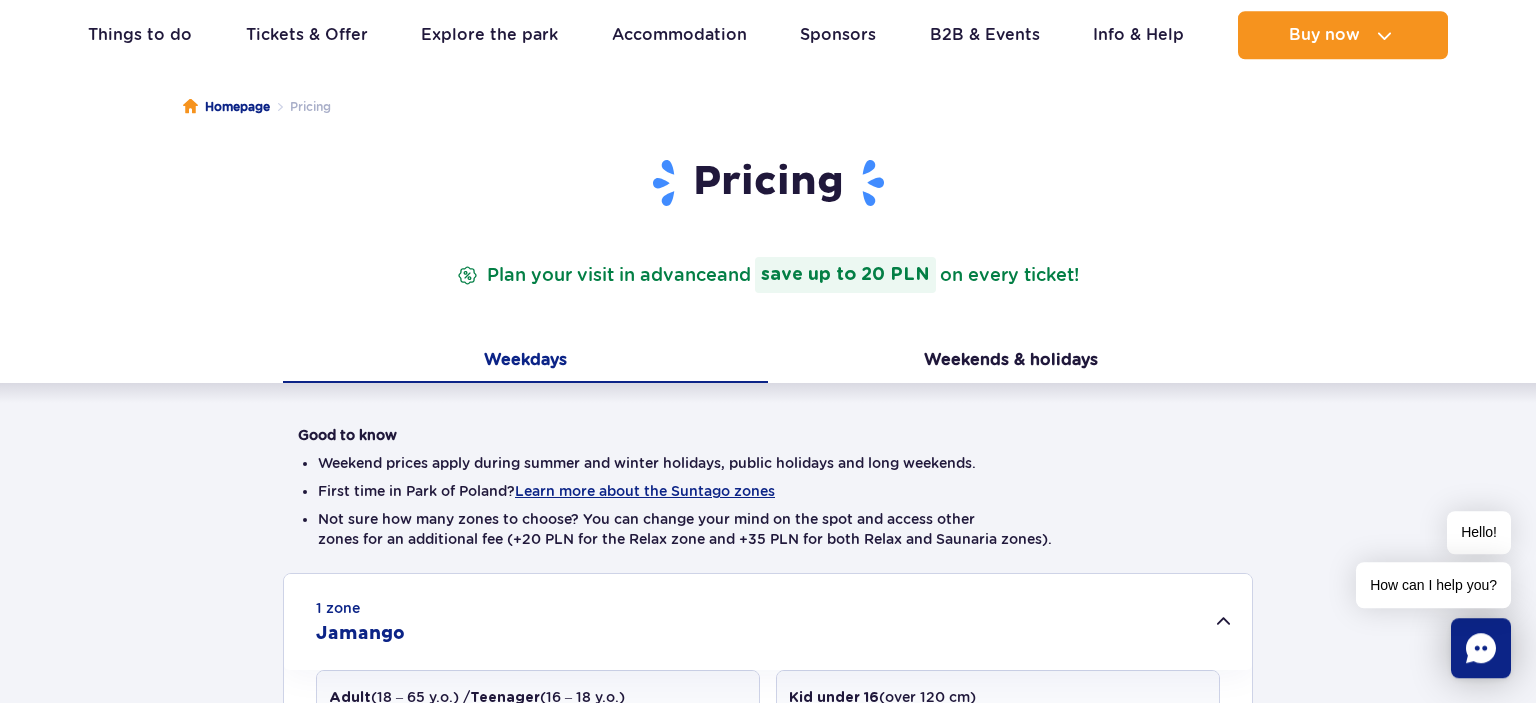 scroll, scrollTop: 165, scrollLeft: 0, axis: vertical 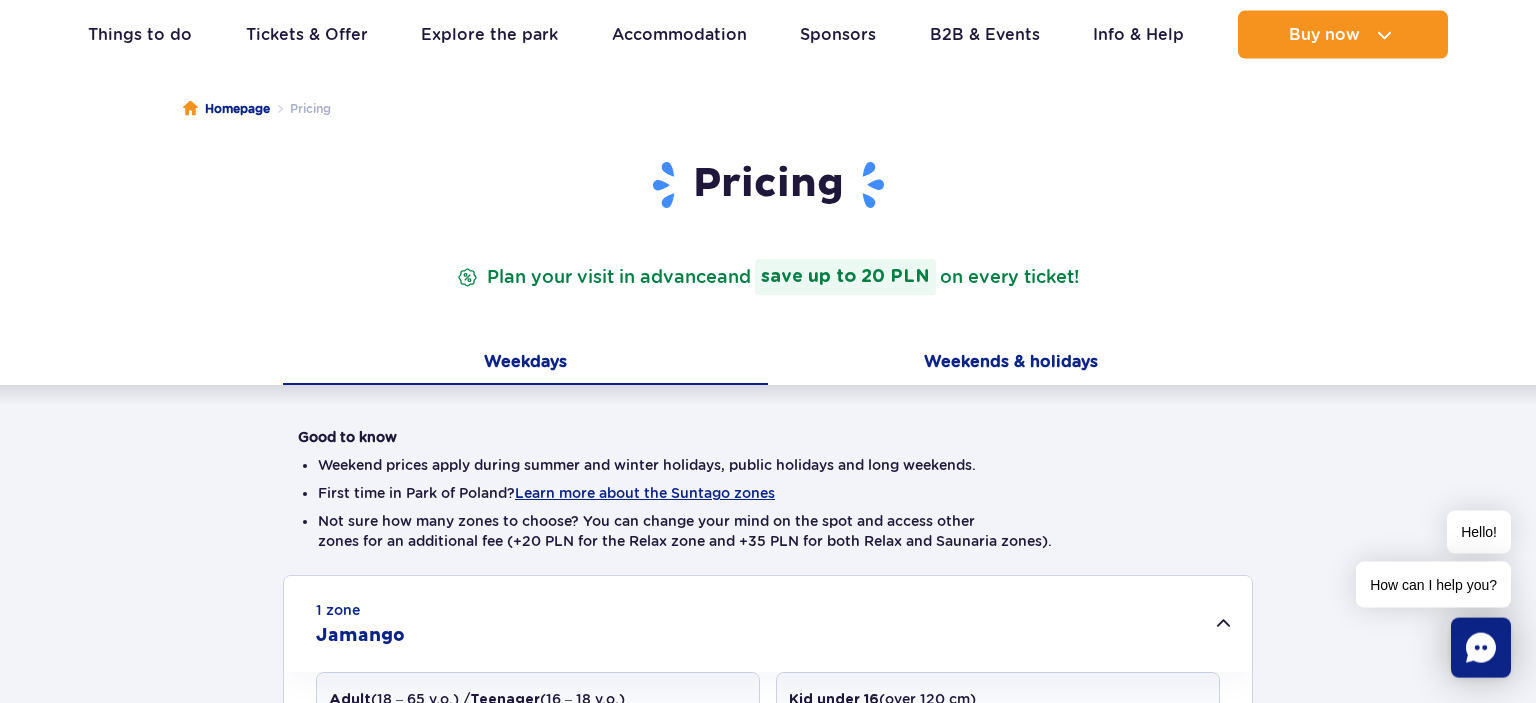 click on "Weekends & holidays" at bounding box center (1010, 364) 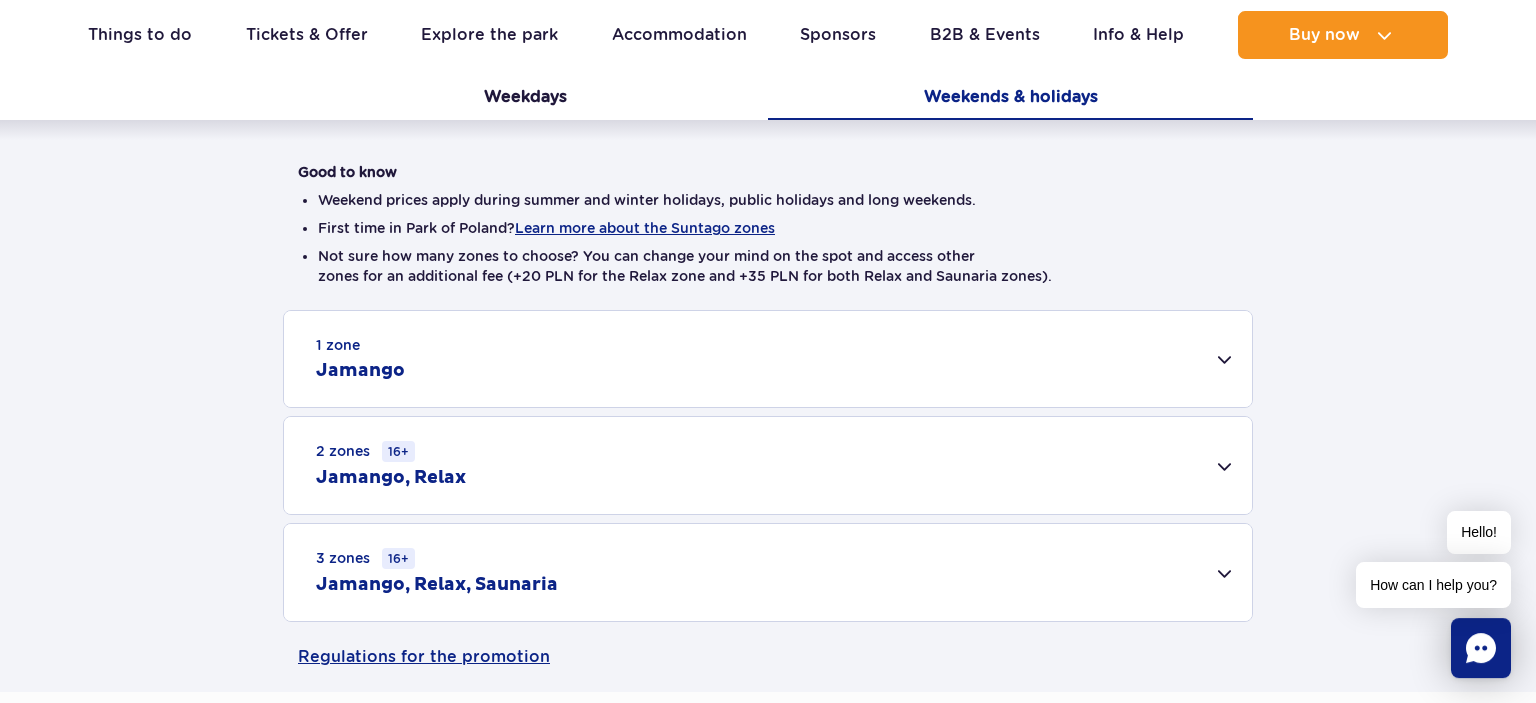 scroll, scrollTop: 438, scrollLeft: 0, axis: vertical 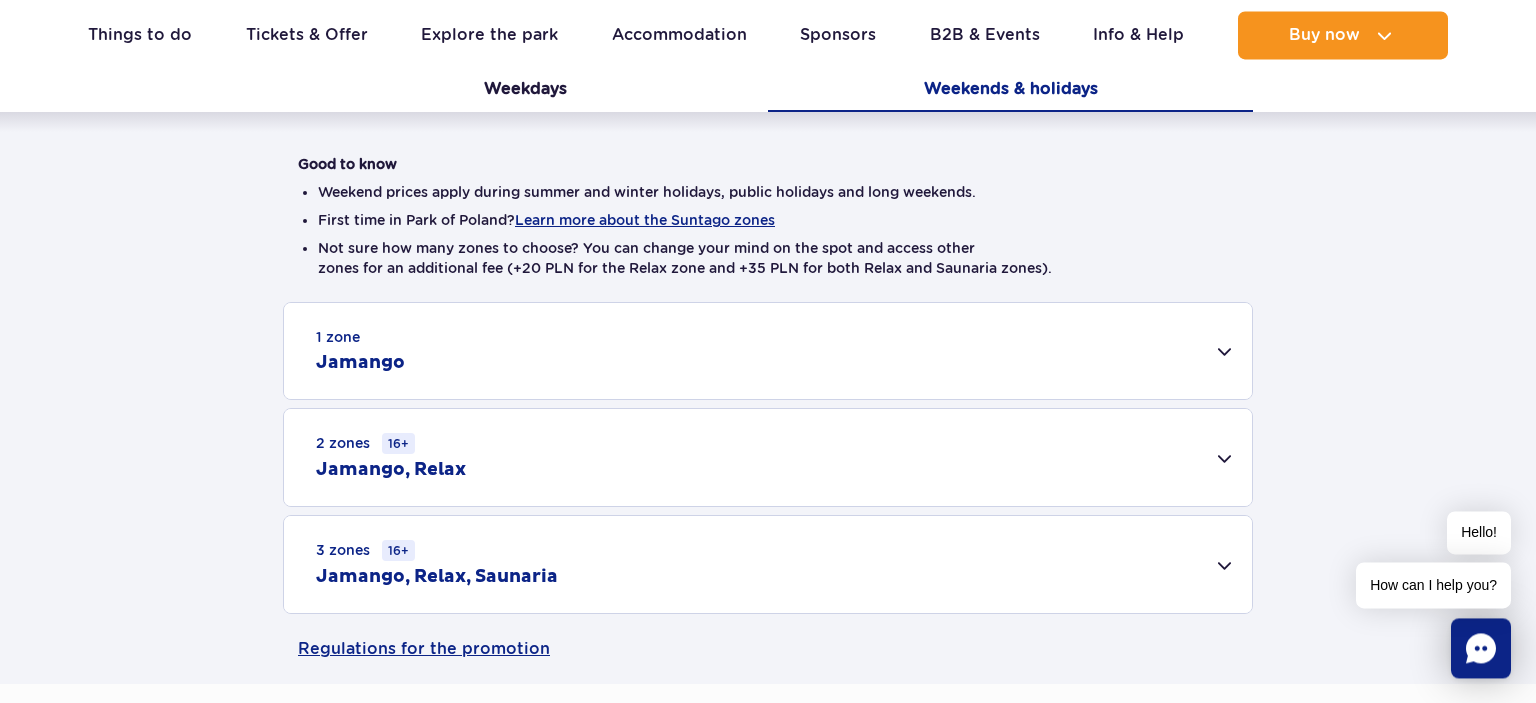 click on "1 zone
Jamango" at bounding box center [768, 351] 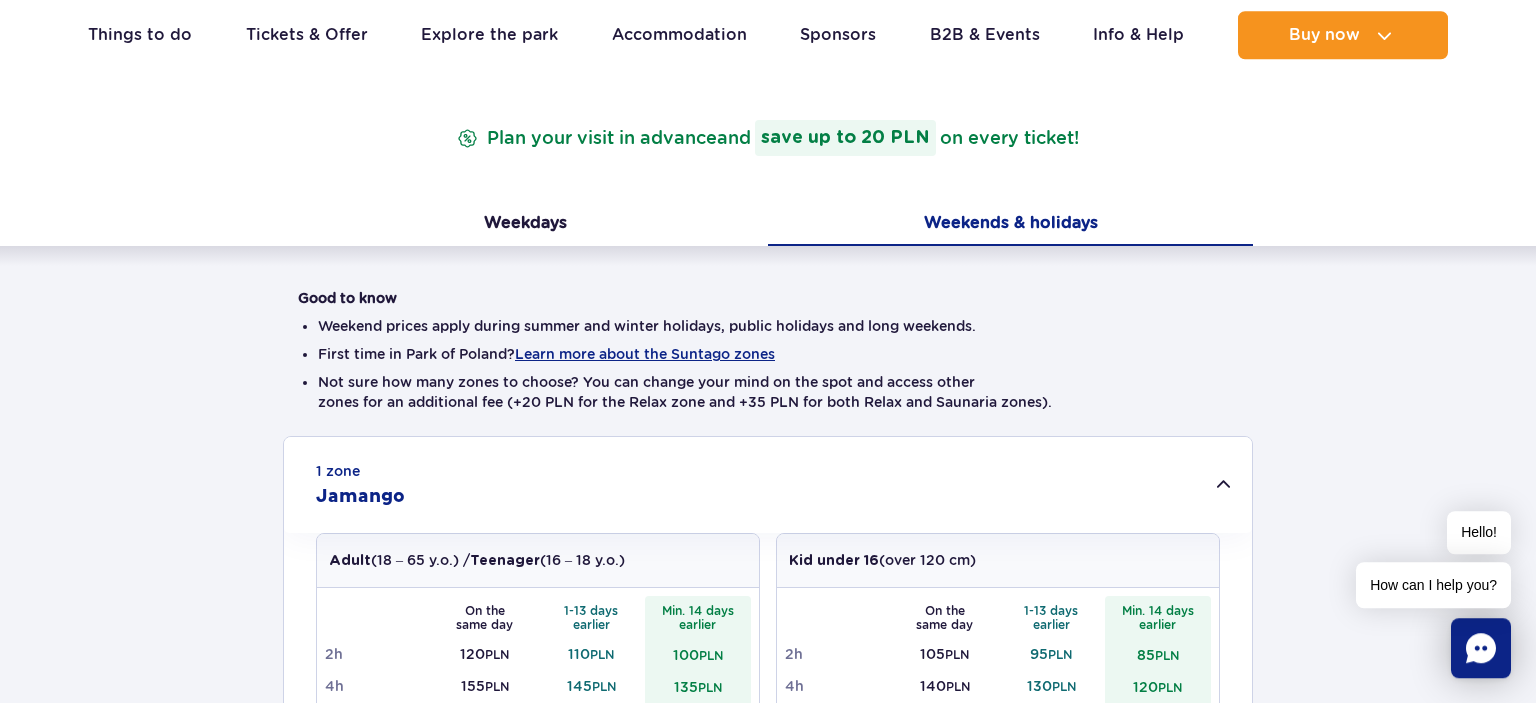 scroll, scrollTop: 0, scrollLeft: 0, axis: both 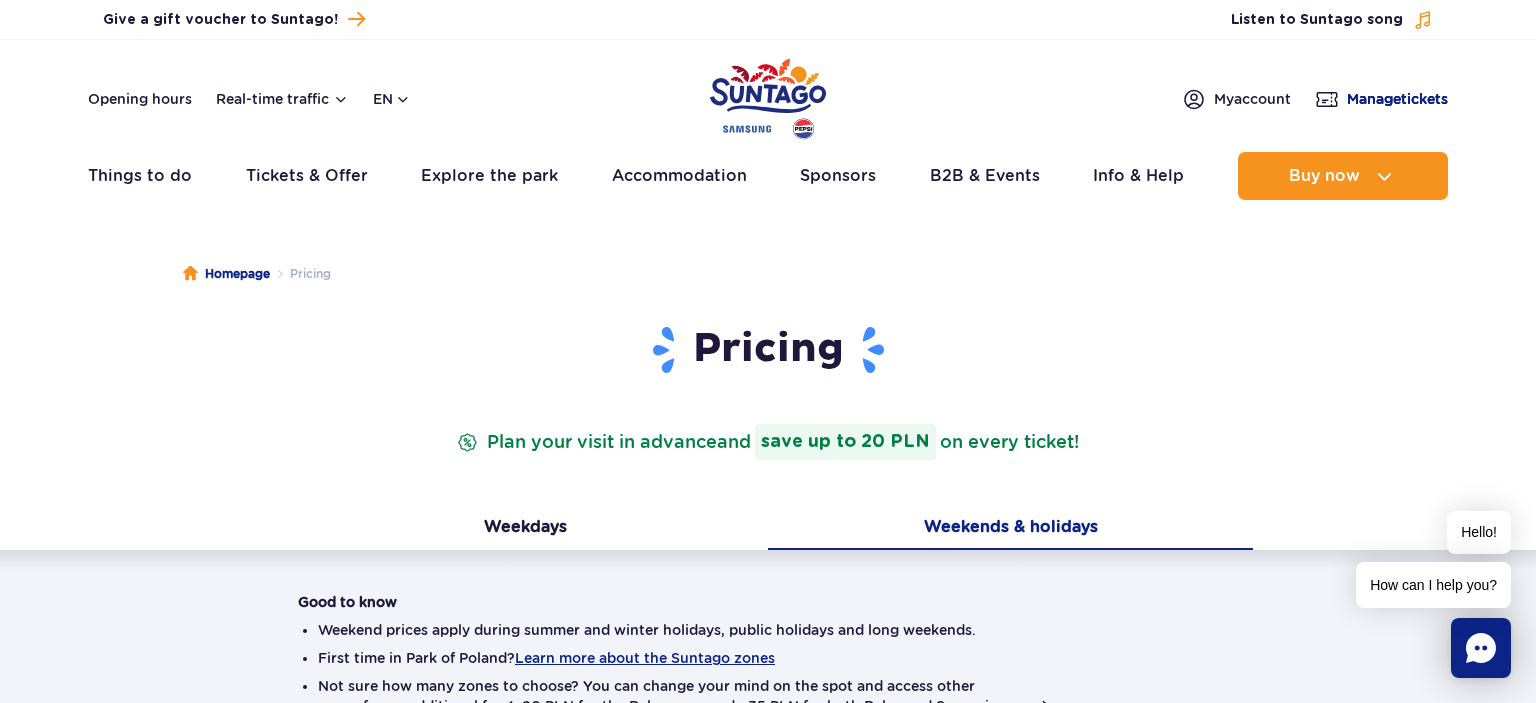 click on "Manage  tickets" at bounding box center (1397, 99) 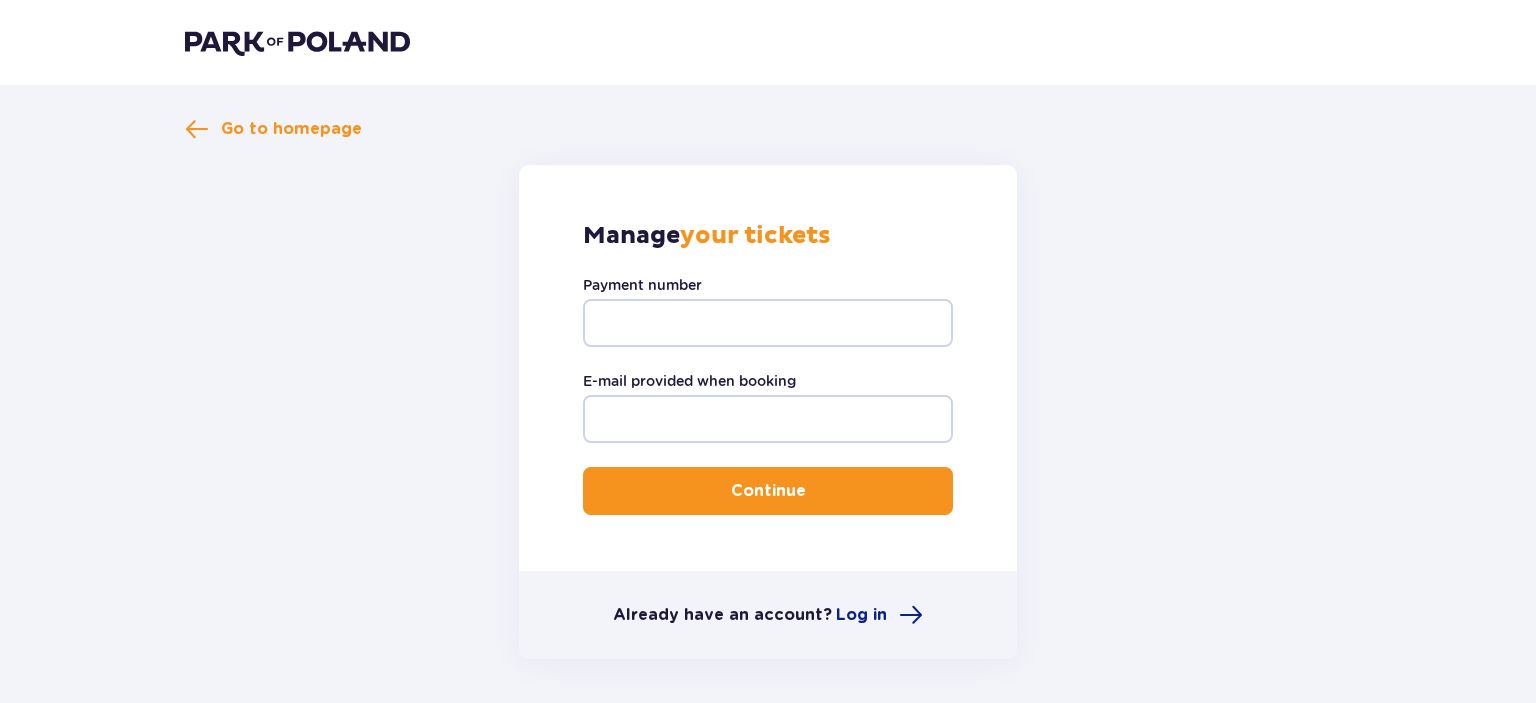 scroll, scrollTop: 0, scrollLeft: 0, axis: both 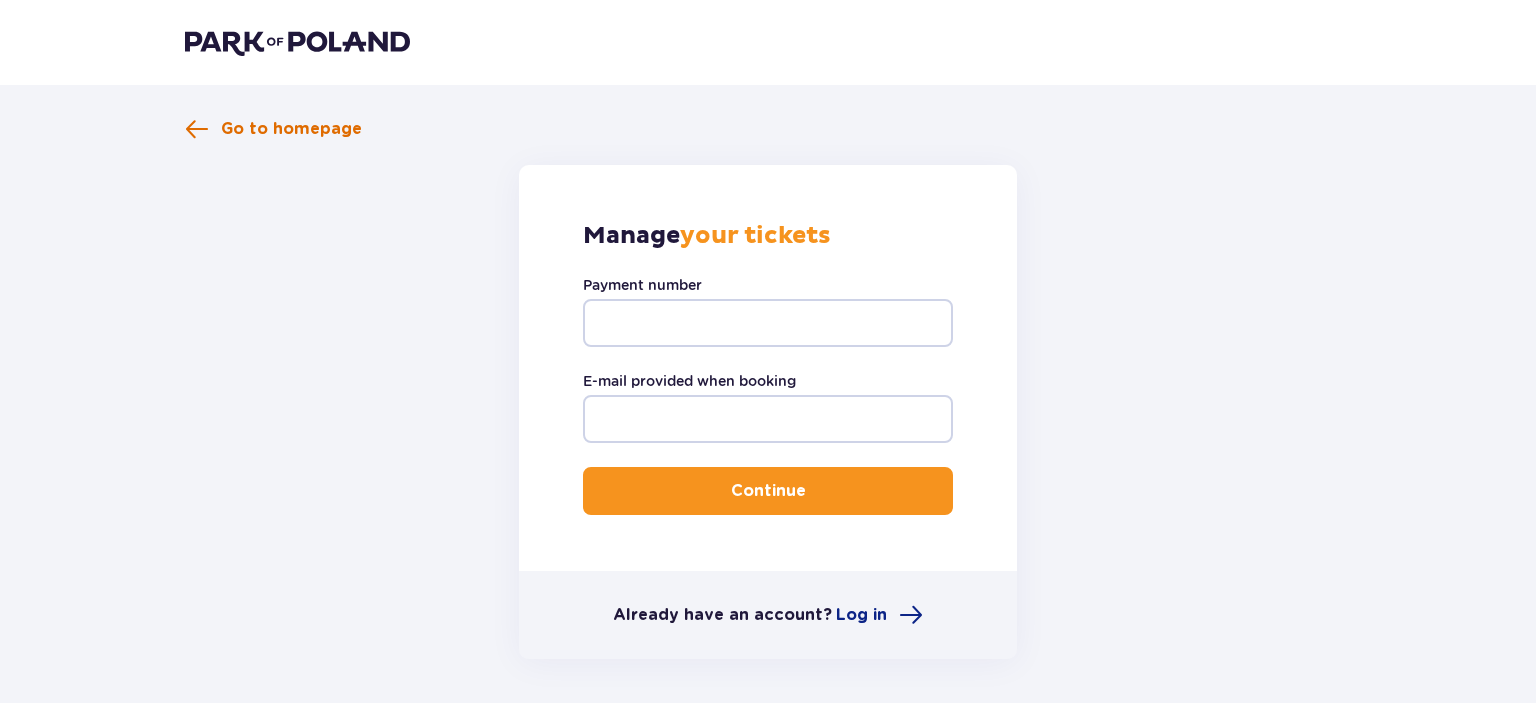 click on "Go to homepage" at bounding box center [291, 129] 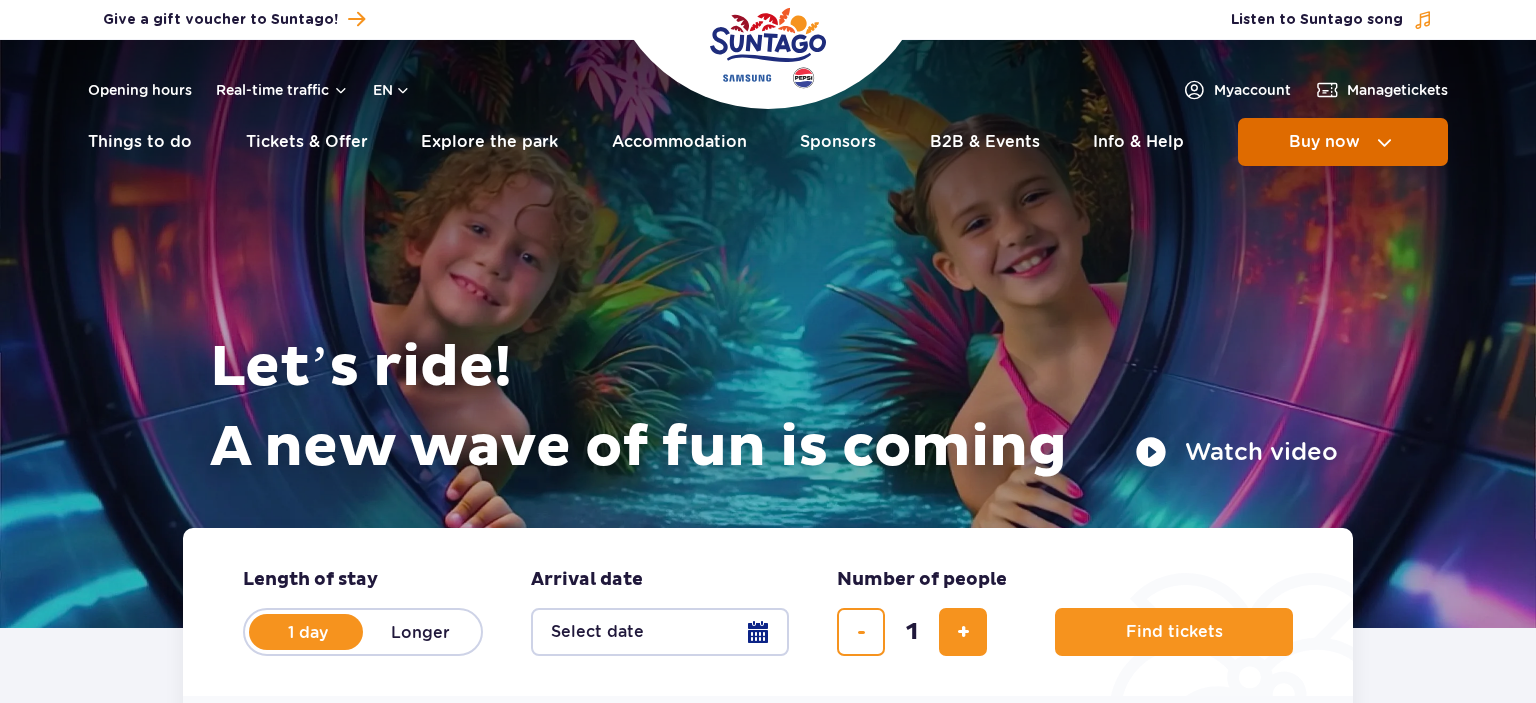 scroll, scrollTop: 0, scrollLeft: 0, axis: both 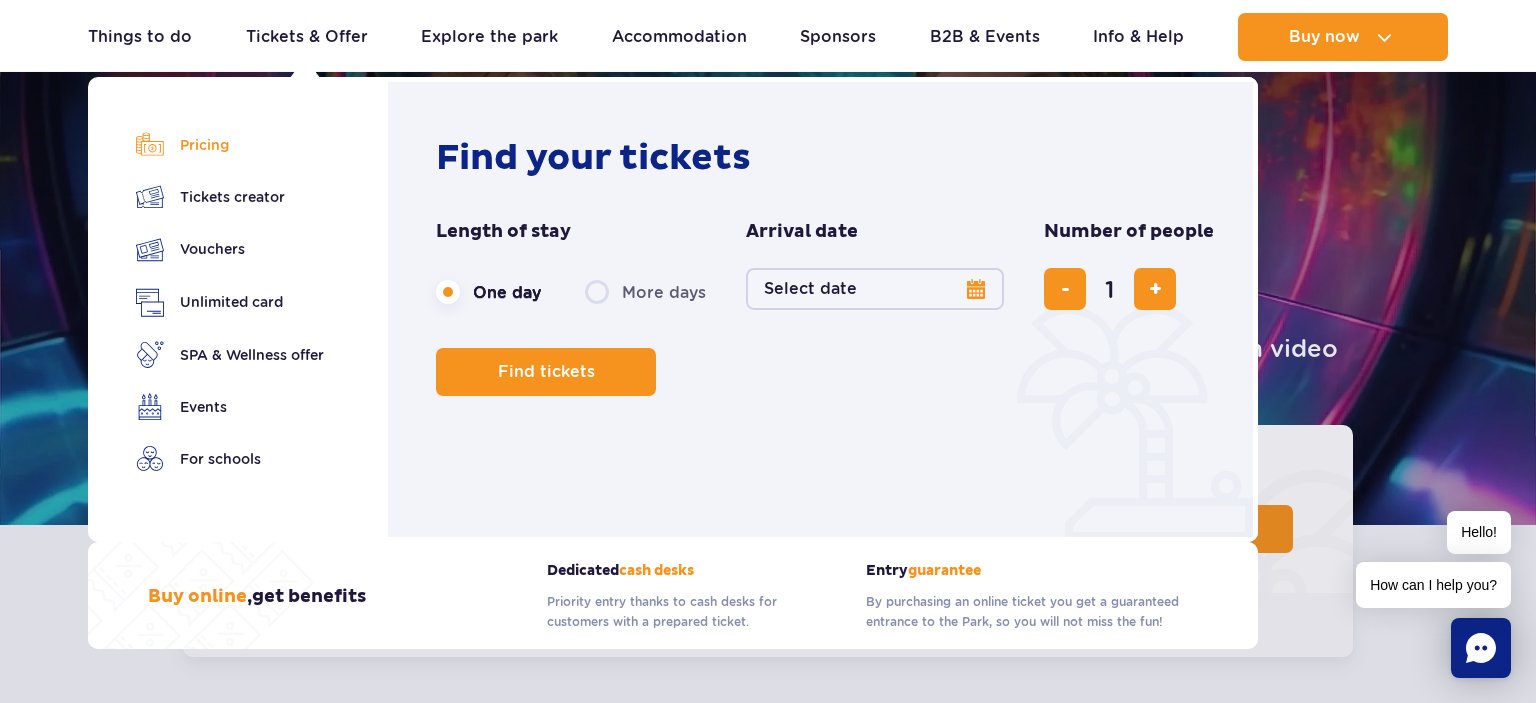 click on "Pricing" at bounding box center (230, 145) 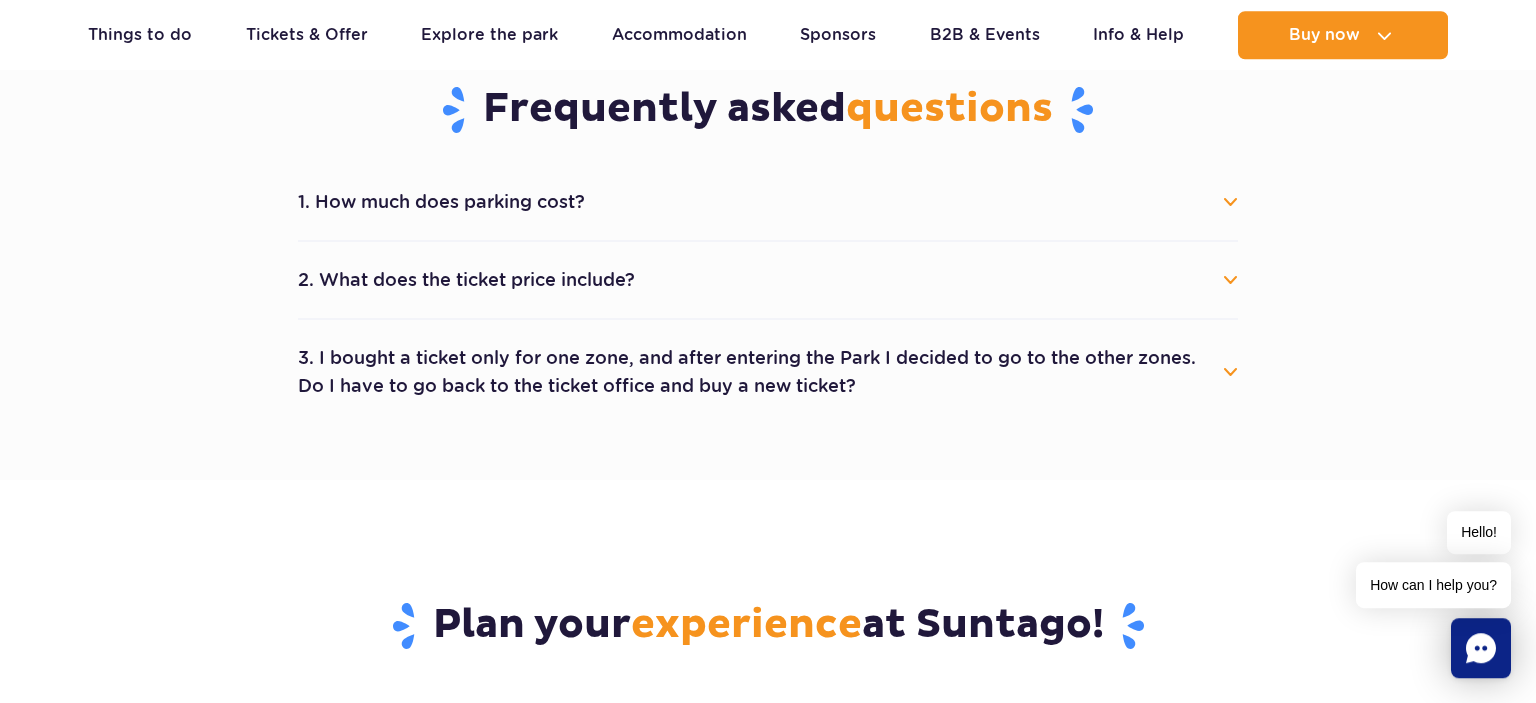 scroll, scrollTop: 1096, scrollLeft: 0, axis: vertical 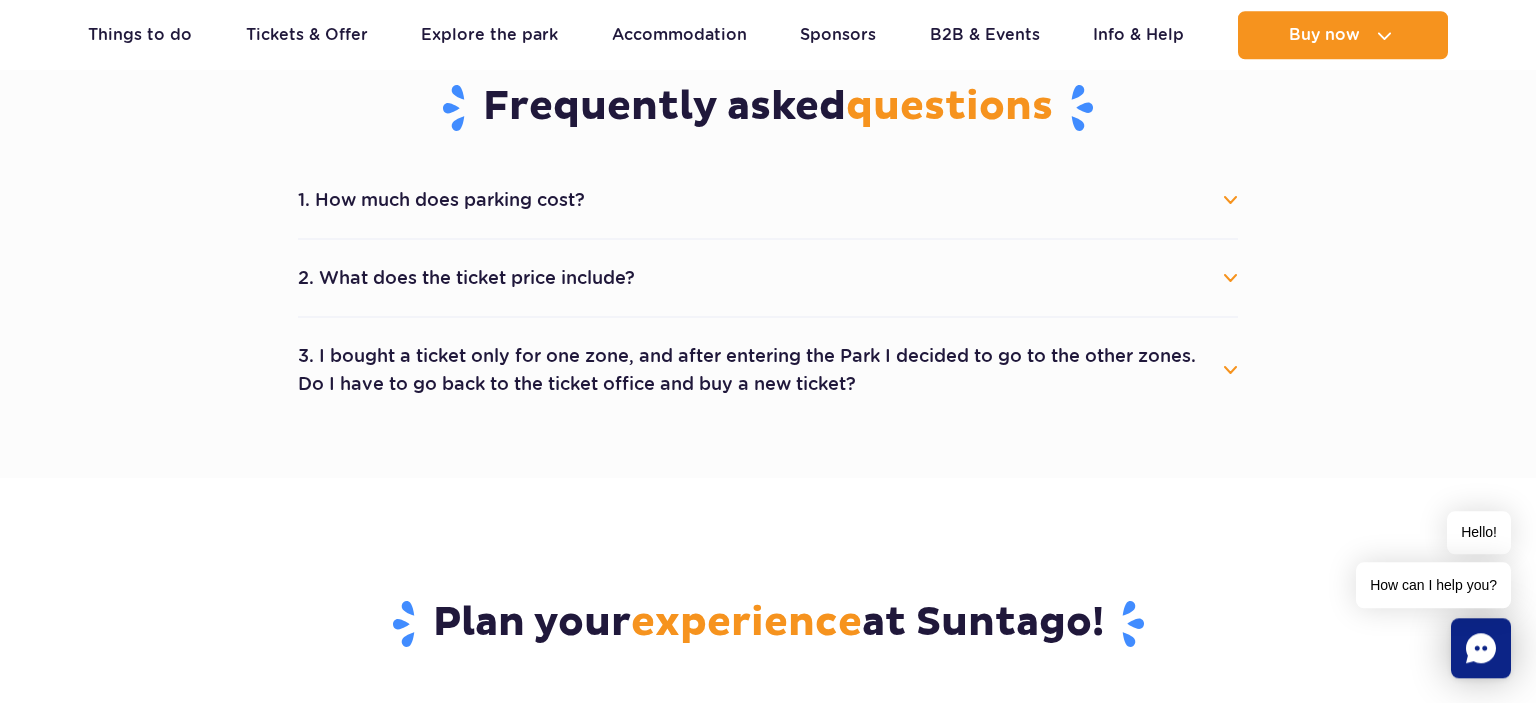 click on "1. How much does parking cost?" at bounding box center (768, 200) 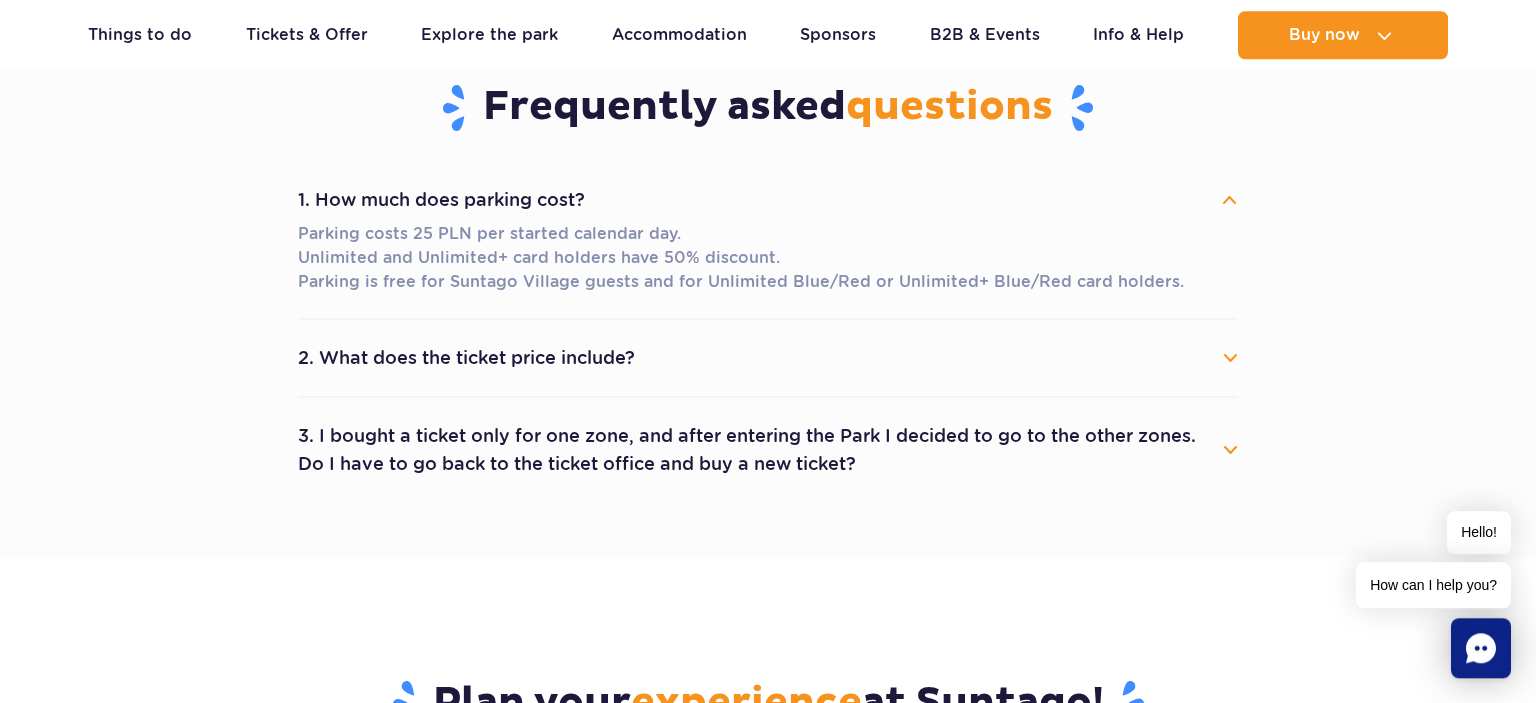 click on "2. What does the ticket price include?" at bounding box center (768, 358) 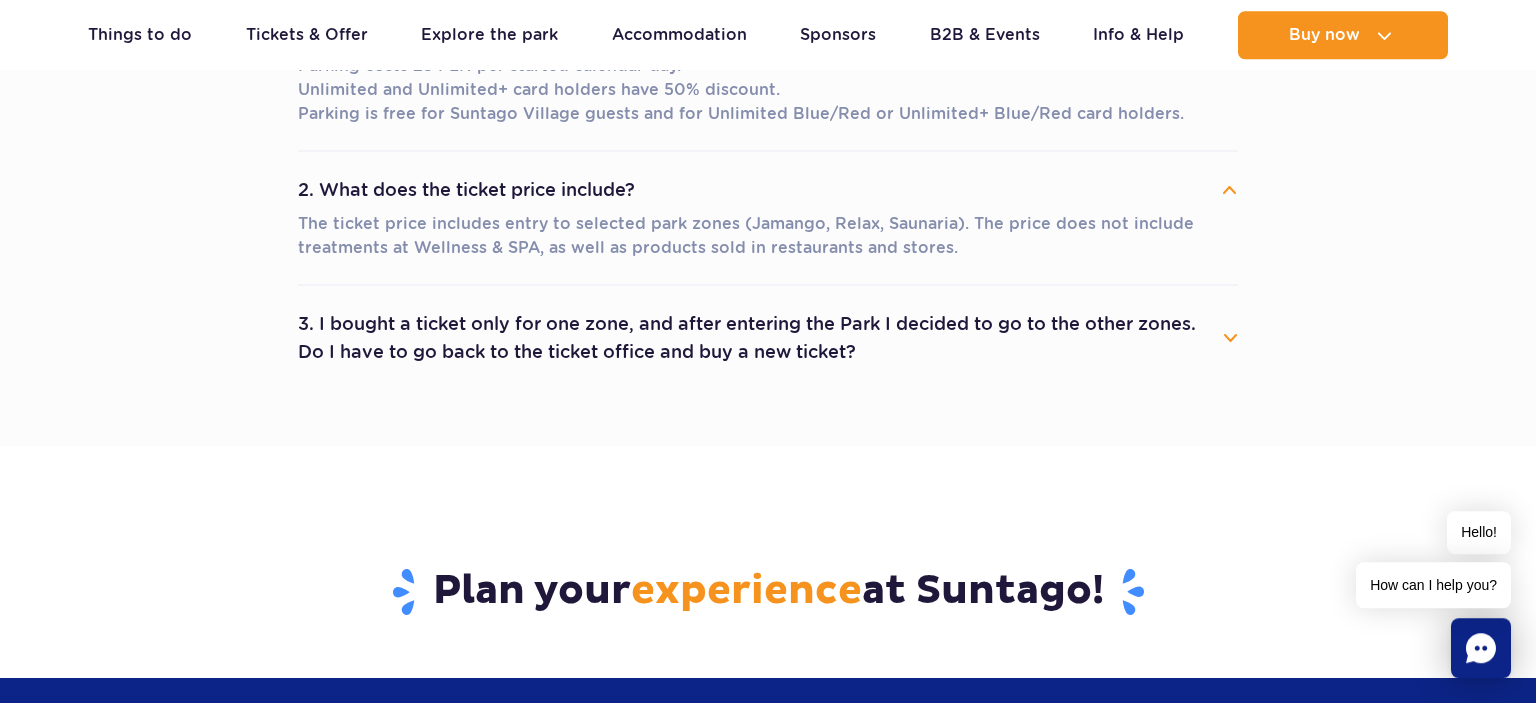 scroll, scrollTop: 1268, scrollLeft: 0, axis: vertical 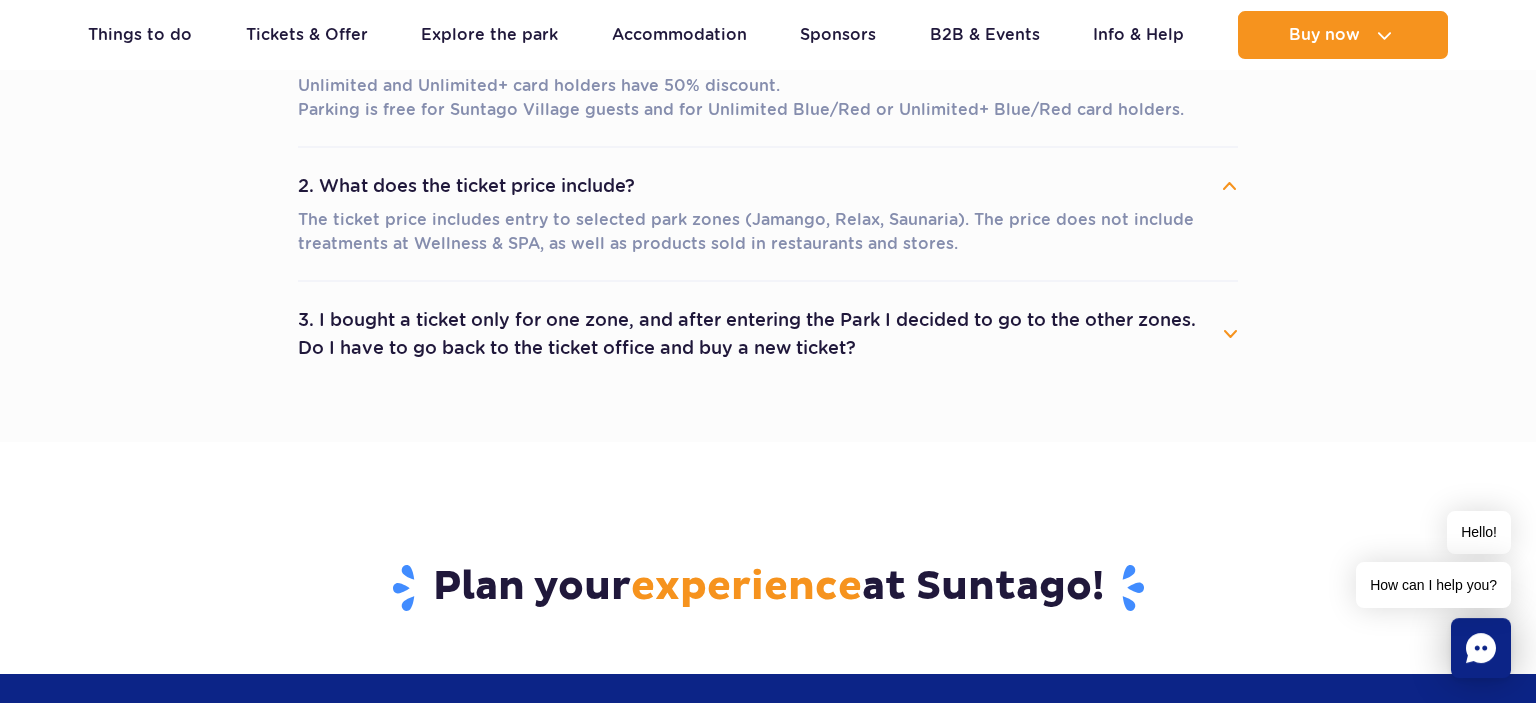 click on "3. I bought a ticket only for one zone, and after entering the Park I decided to go to the other zones. Do I have to go back to the ticket office and buy a new ticket?" at bounding box center (768, 334) 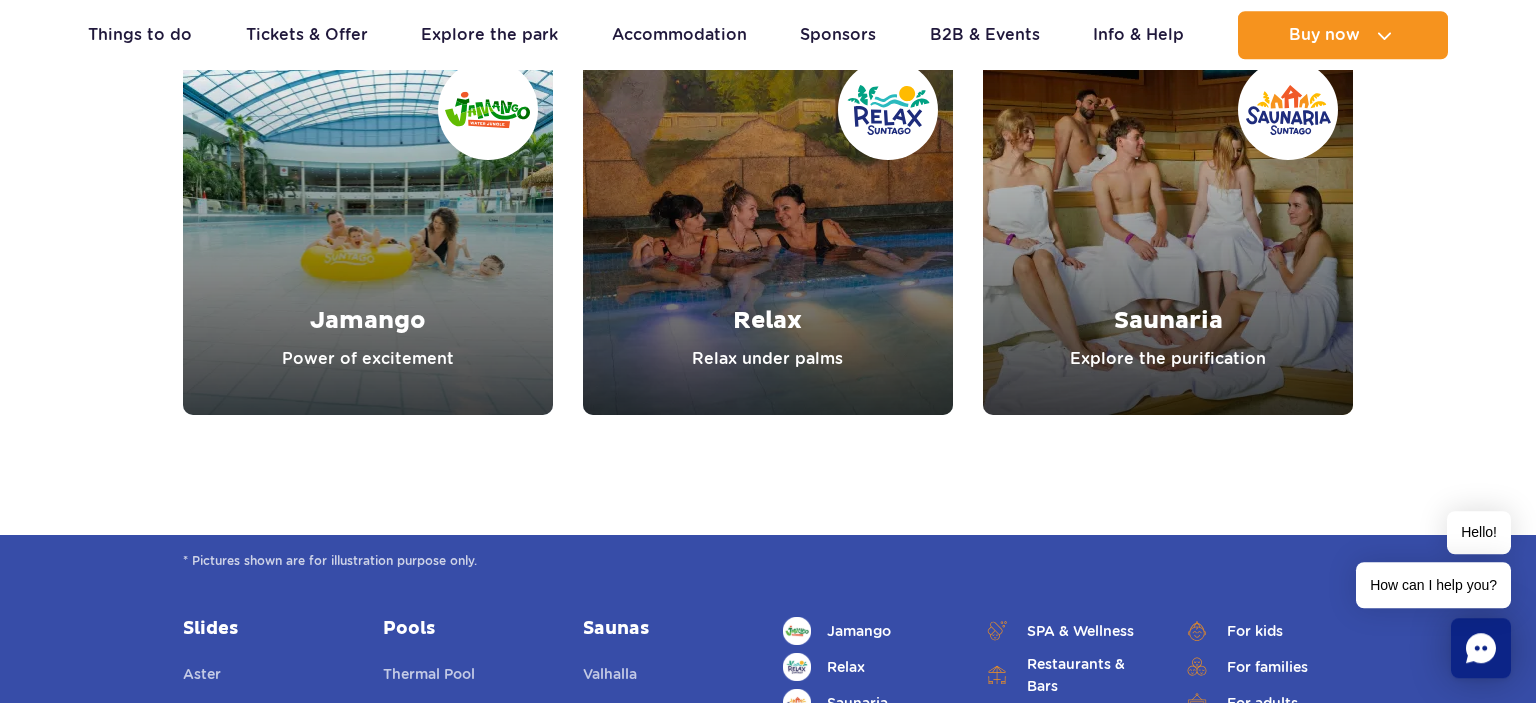 scroll, scrollTop: 2519, scrollLeft: 0, axis: vertical 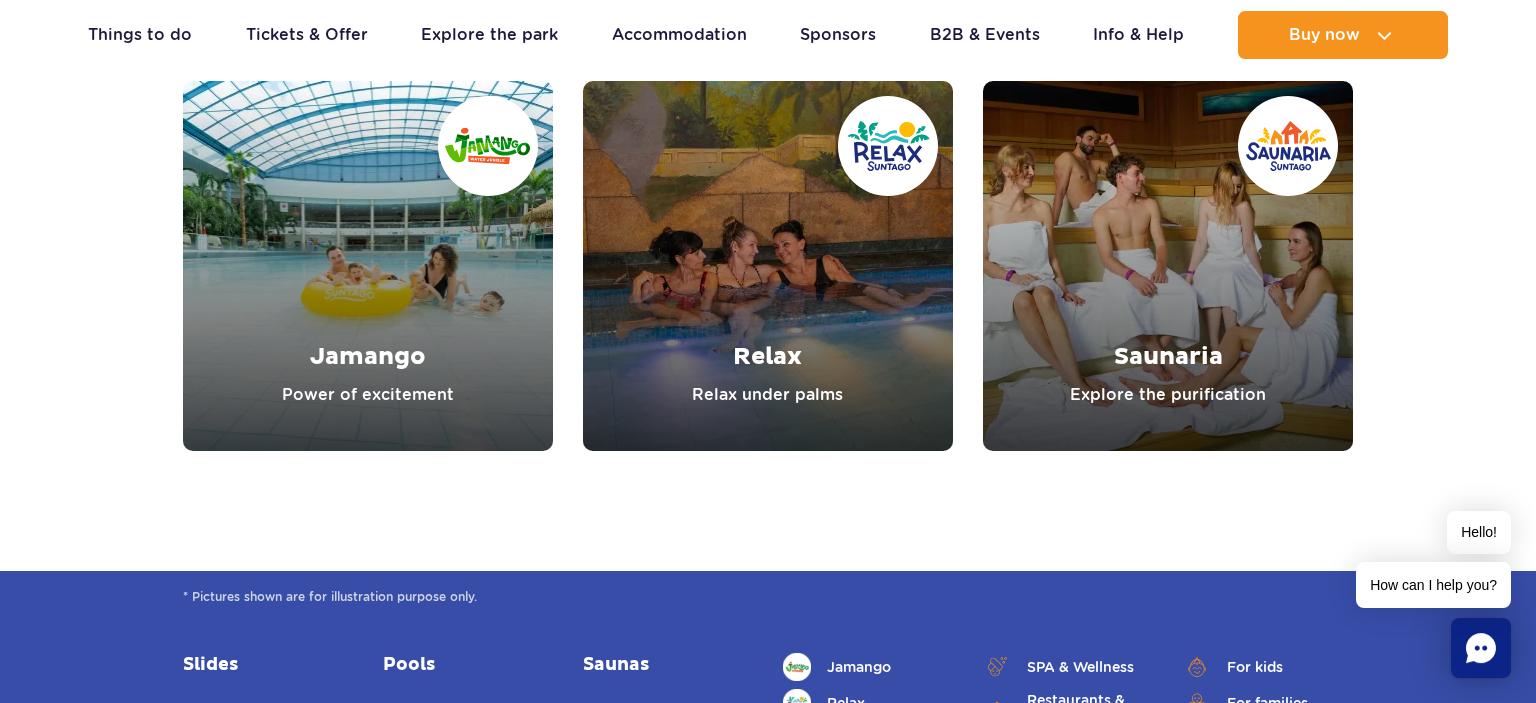 click at bounding box center [368, 266] 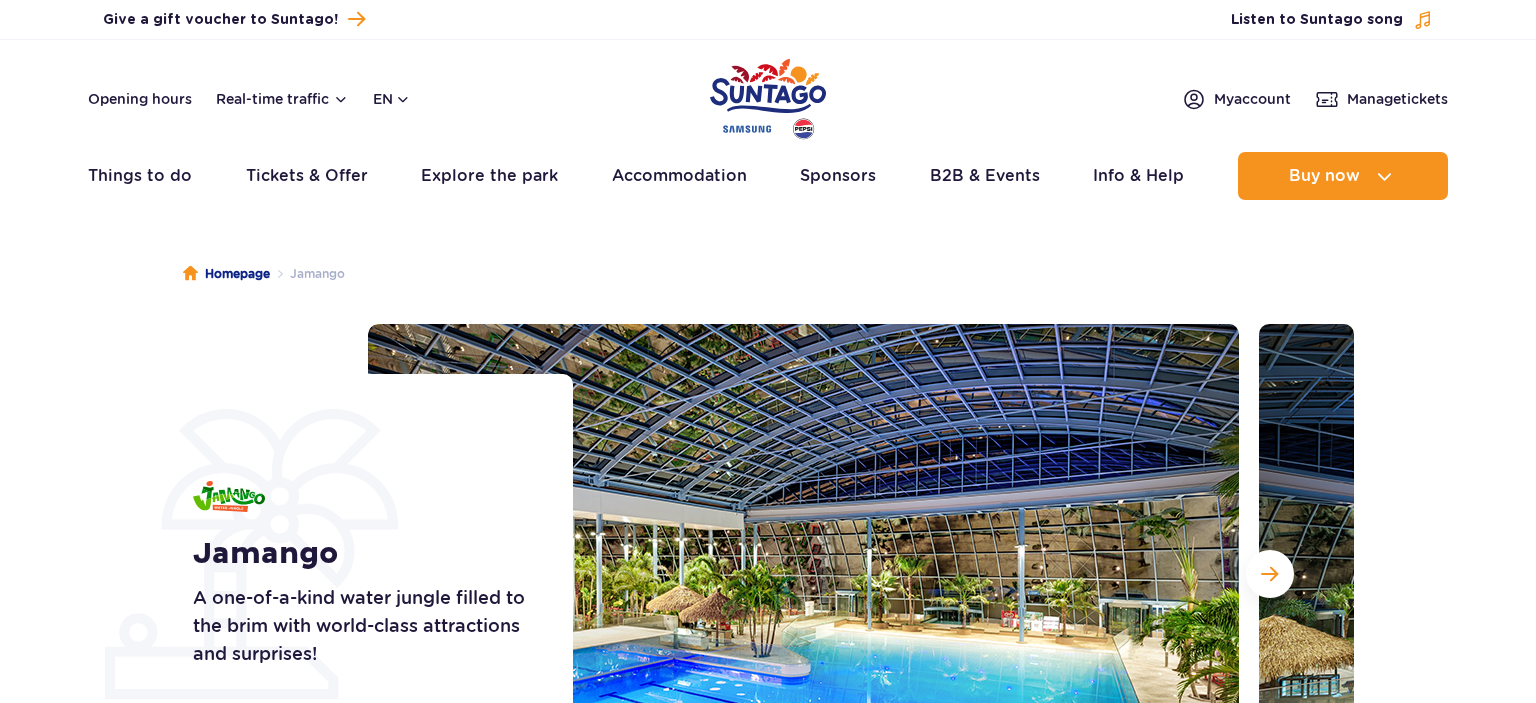 scroll, scrollTop: 0, scrollLeft: 0, axis: both 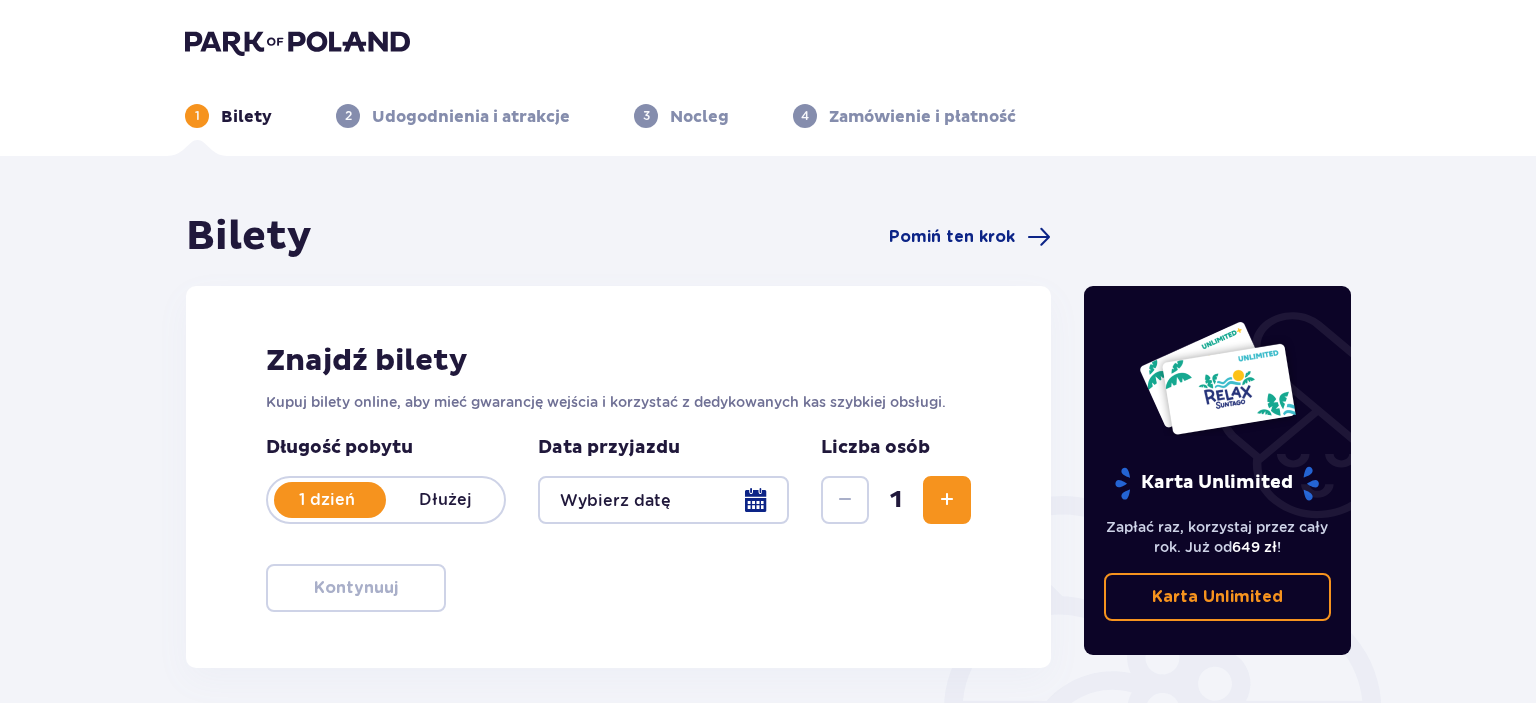click at bounding box center [663, 500] 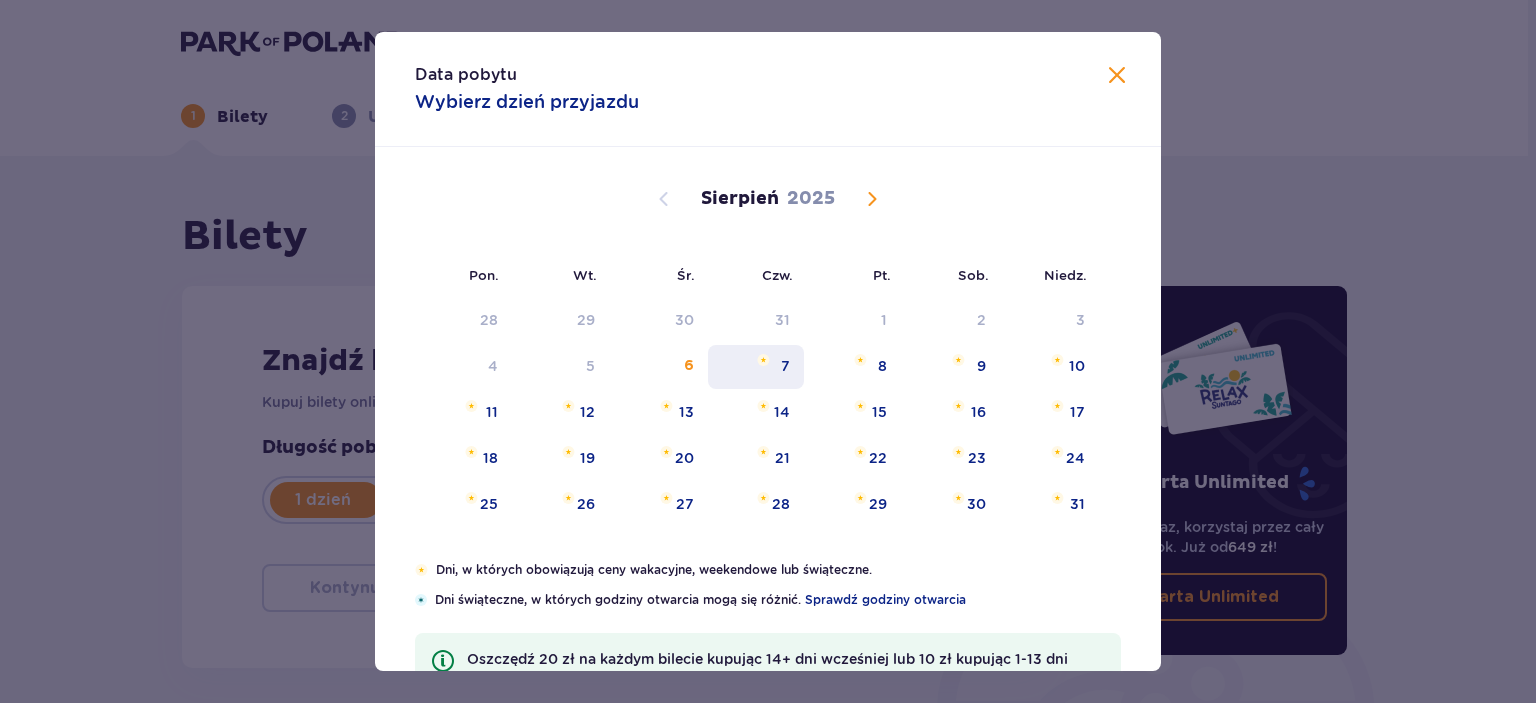 click on "7" at bounding box center [785, 366] 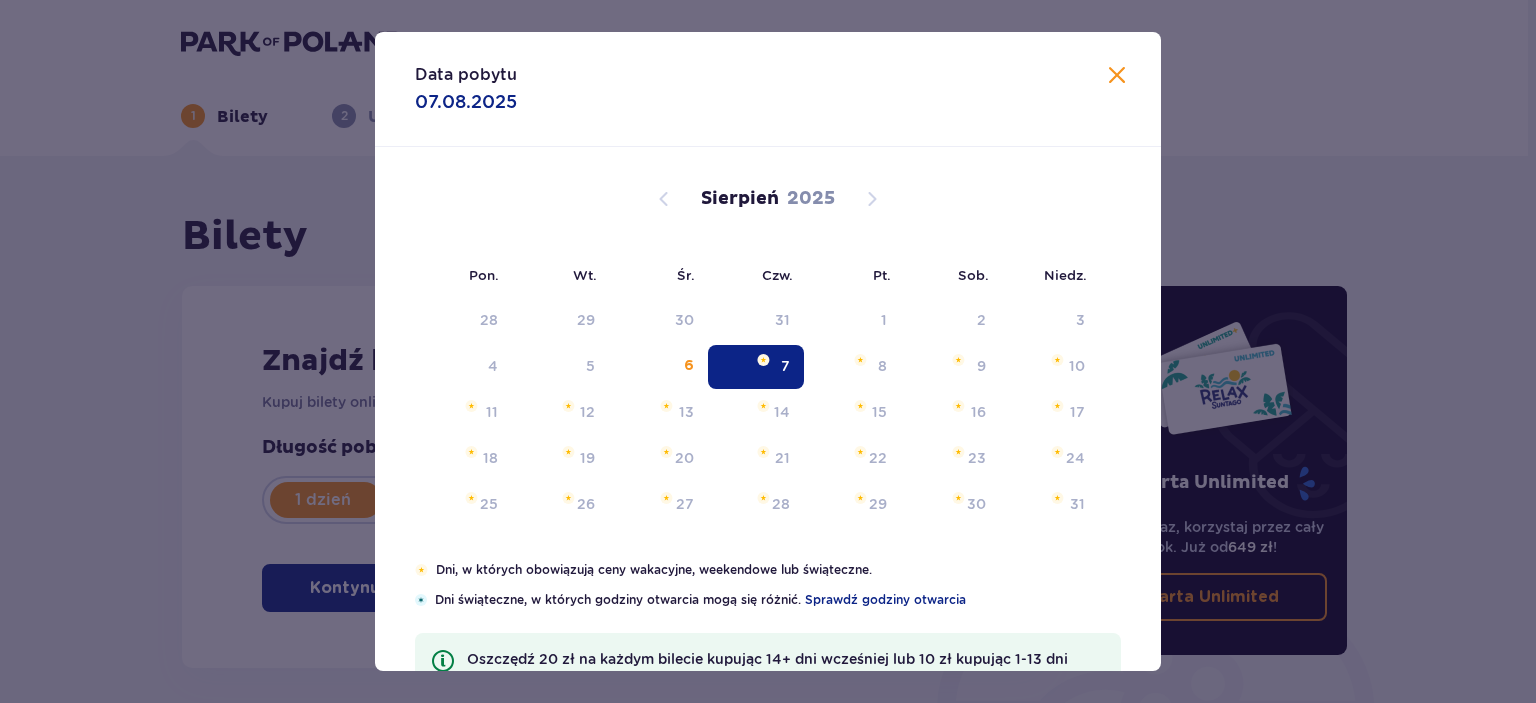 type on "07.08.25" 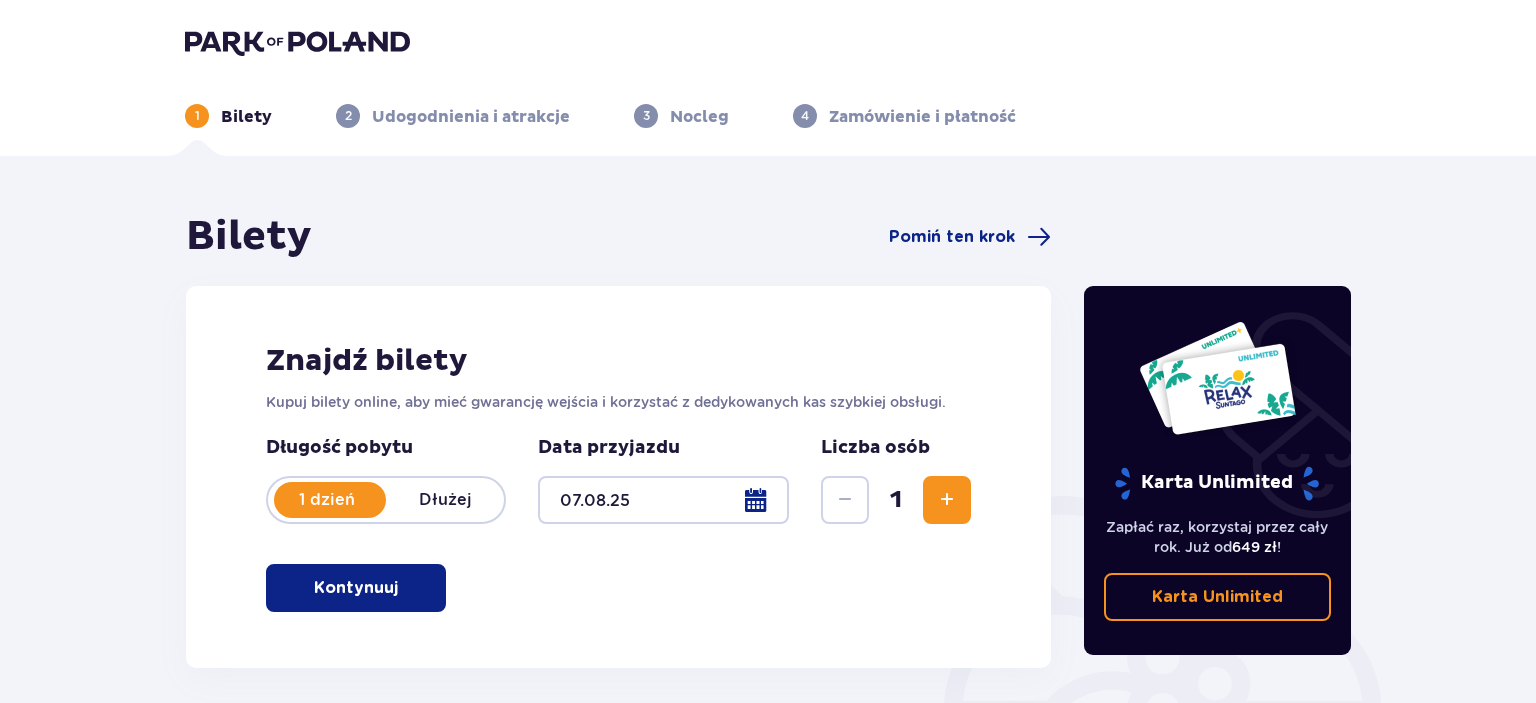 click on "Kontynuuj" at bounding box center (356, 588) 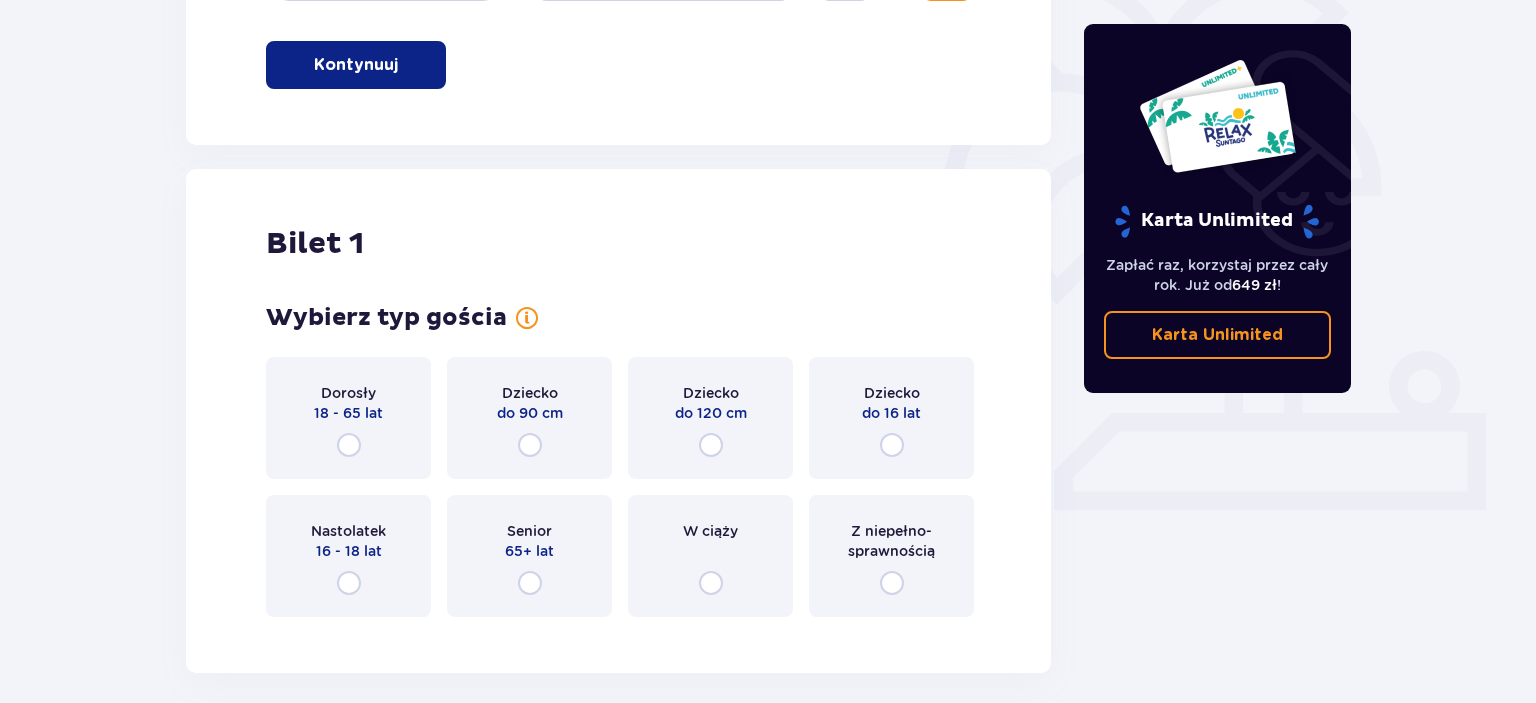 scroll, scrollTop: 668, scrollLeft: 0, axis: vertical 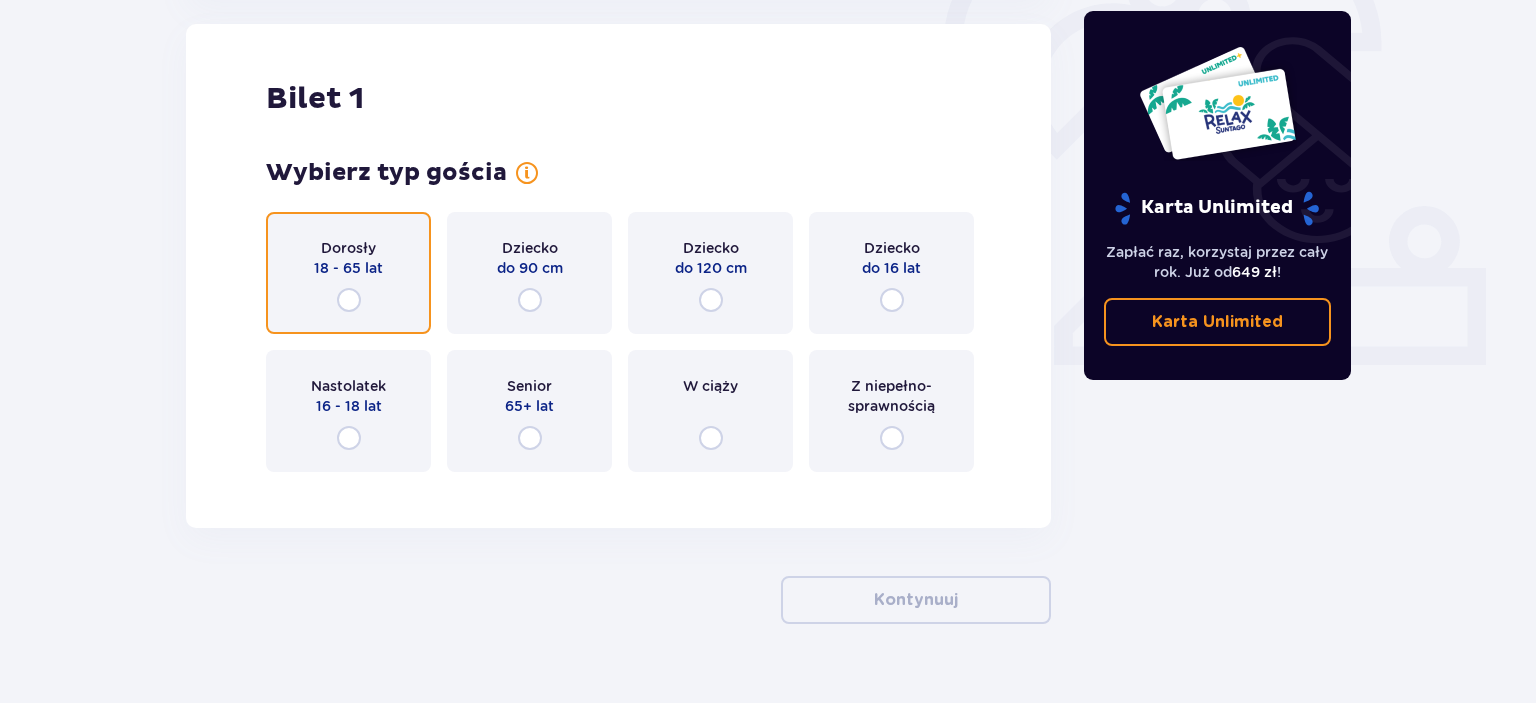 click at bounding box center [349, 300] 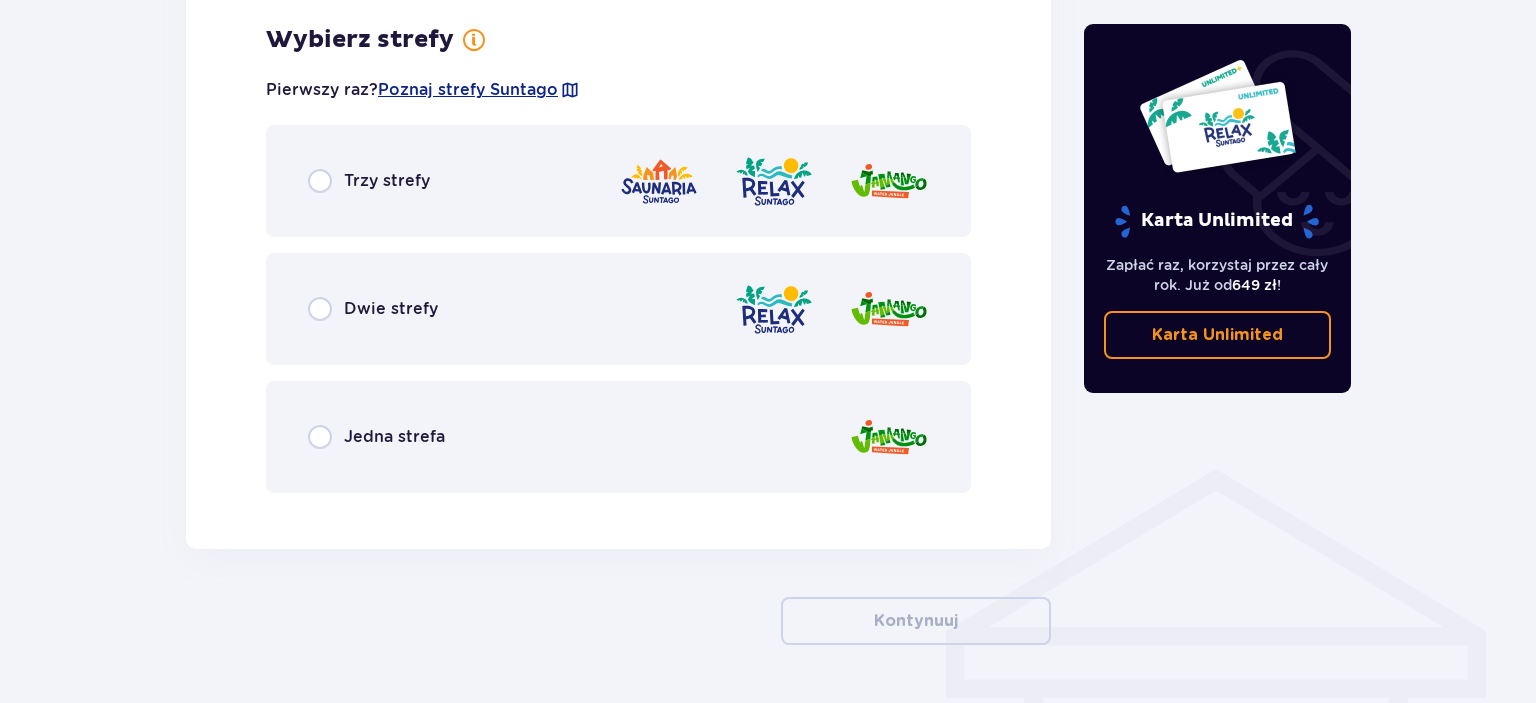 scroll, scrollTop: 1156, scrollLeft: 0, axis: vertical 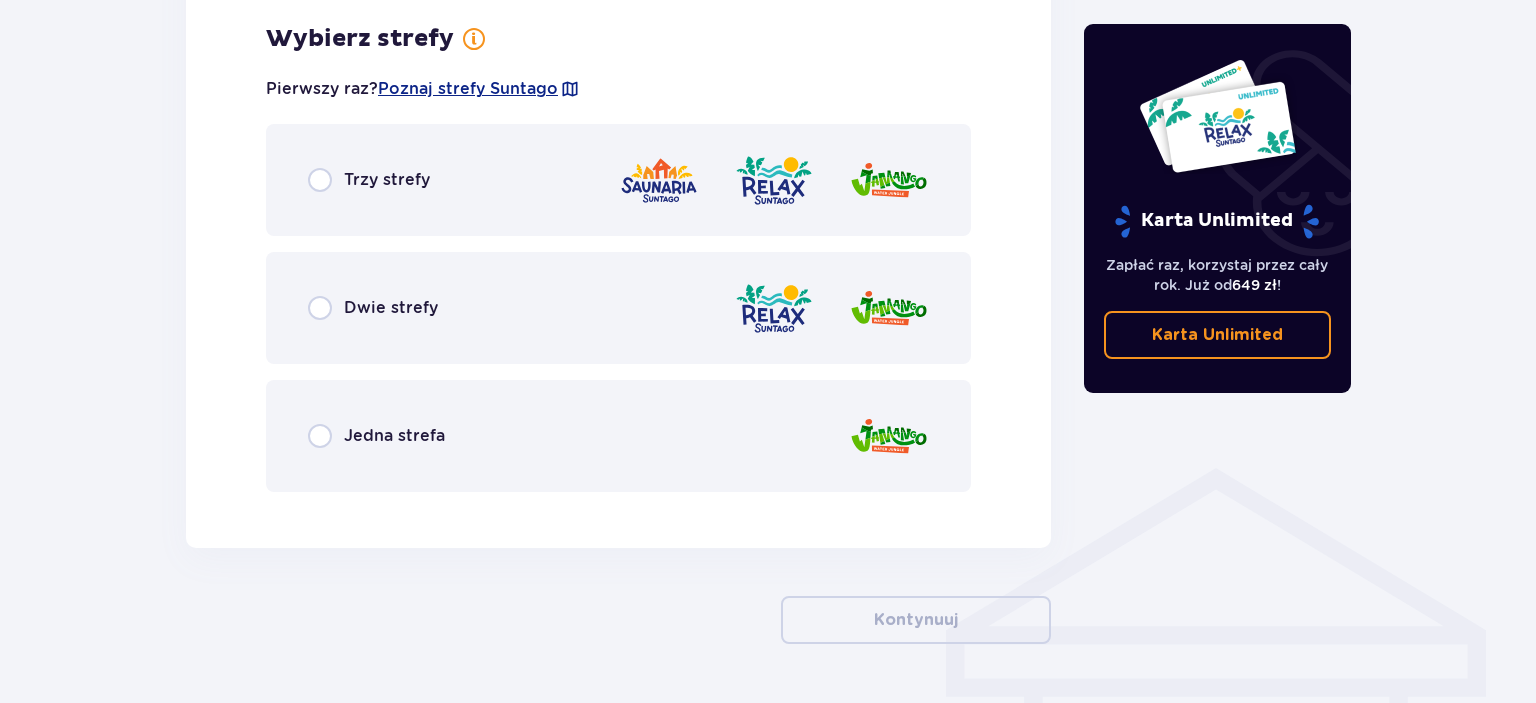 click on "Jedna strefa" at bounding box center [618, 436] 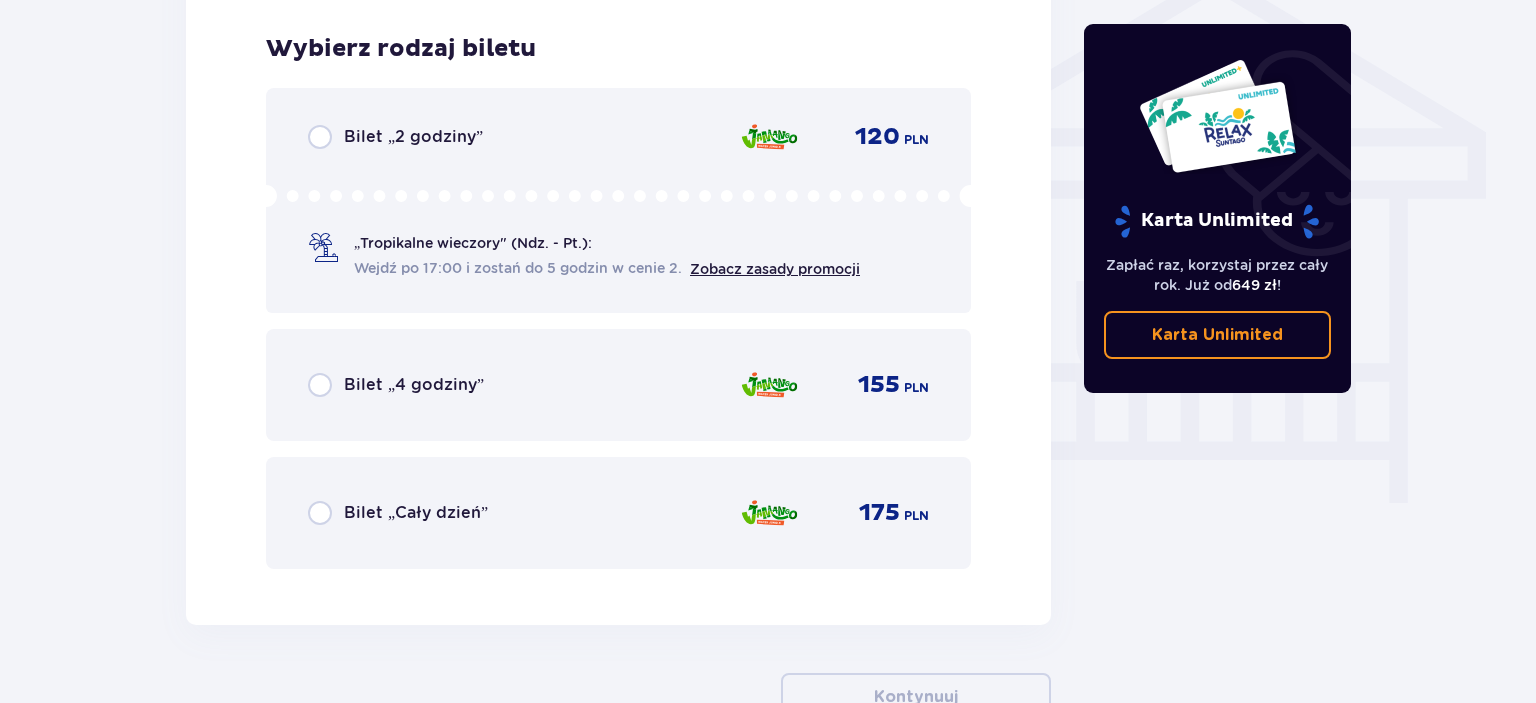 scroll, scrollTop: 1664, scrollLeft: 0, axis: vertical 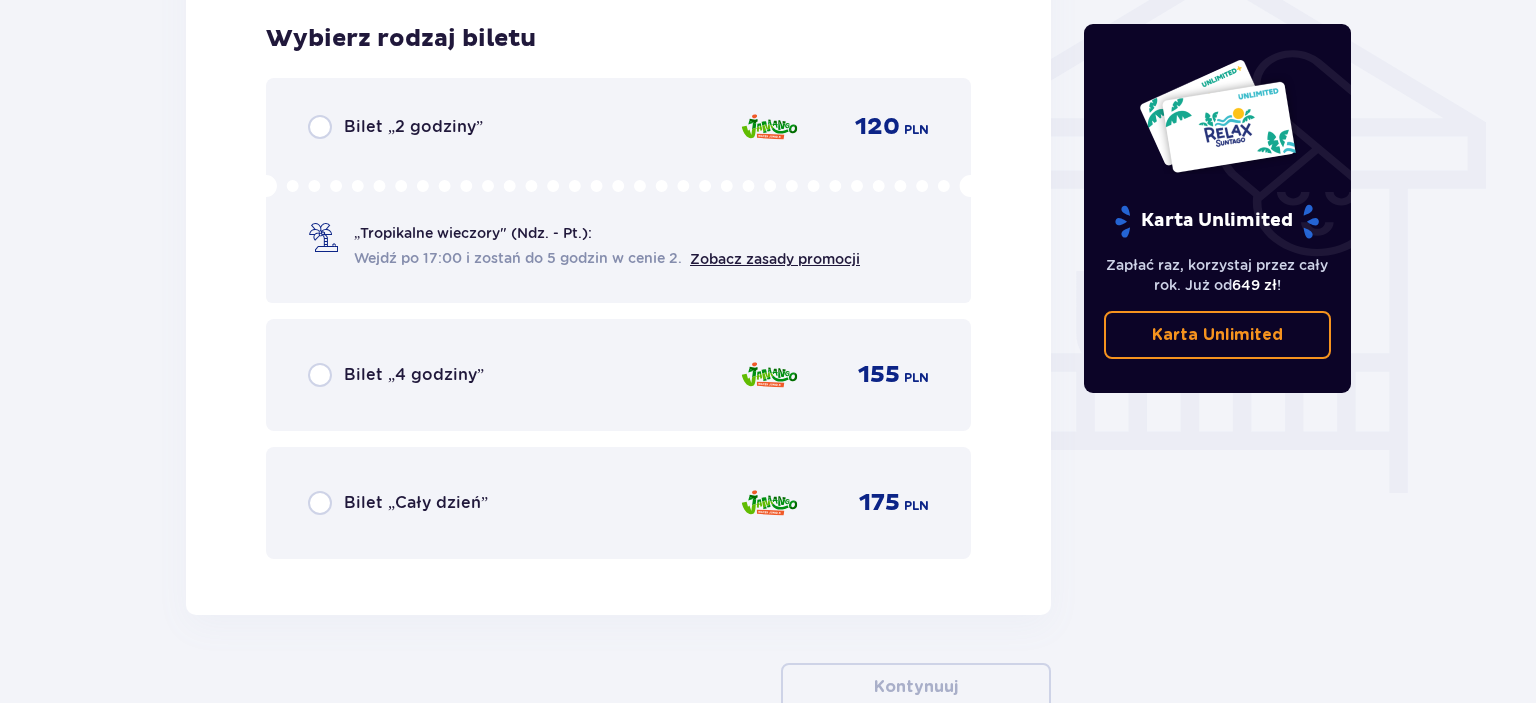 click on "Bilet „Cały dzień”" at bounding box center (416, 503) 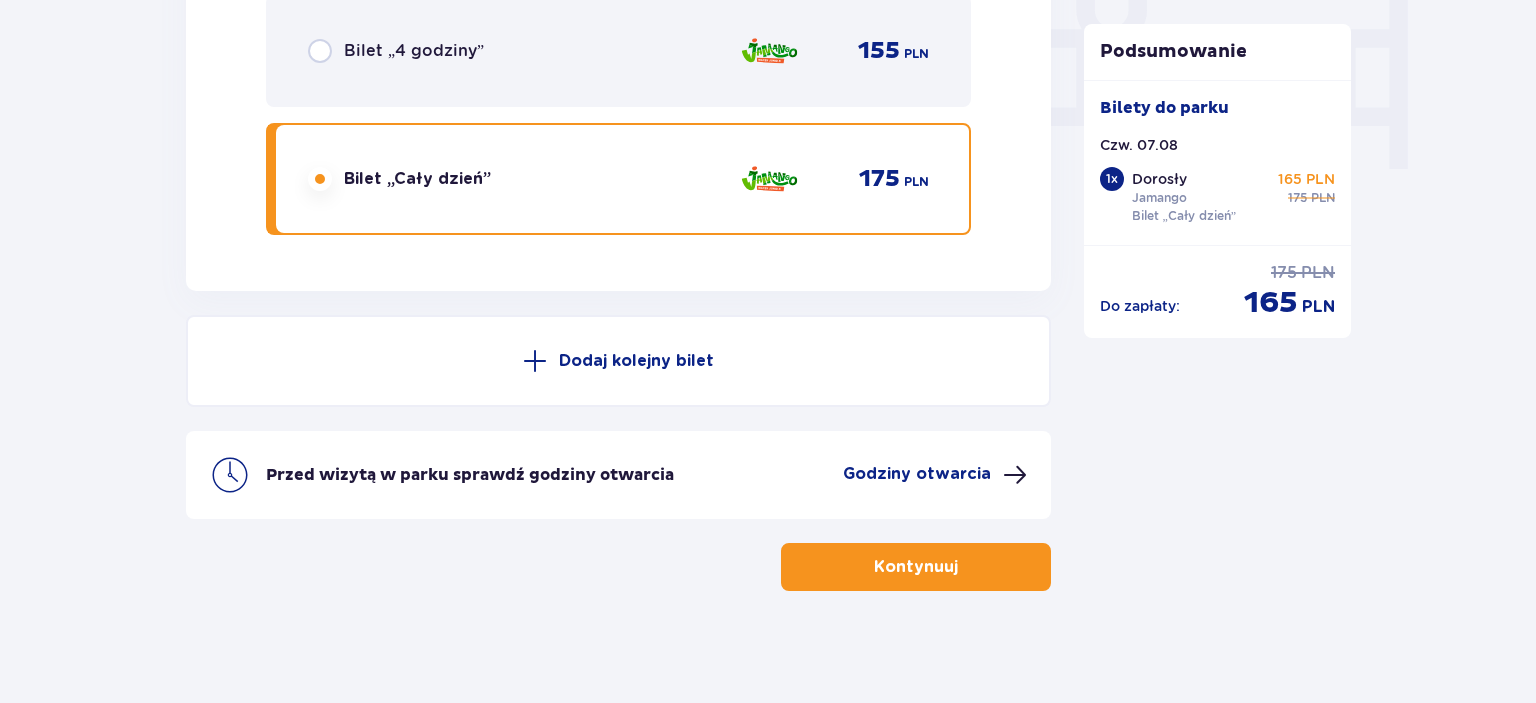 scroll, scrollTop: 1994, scrollLeft: 0, axis: vertical 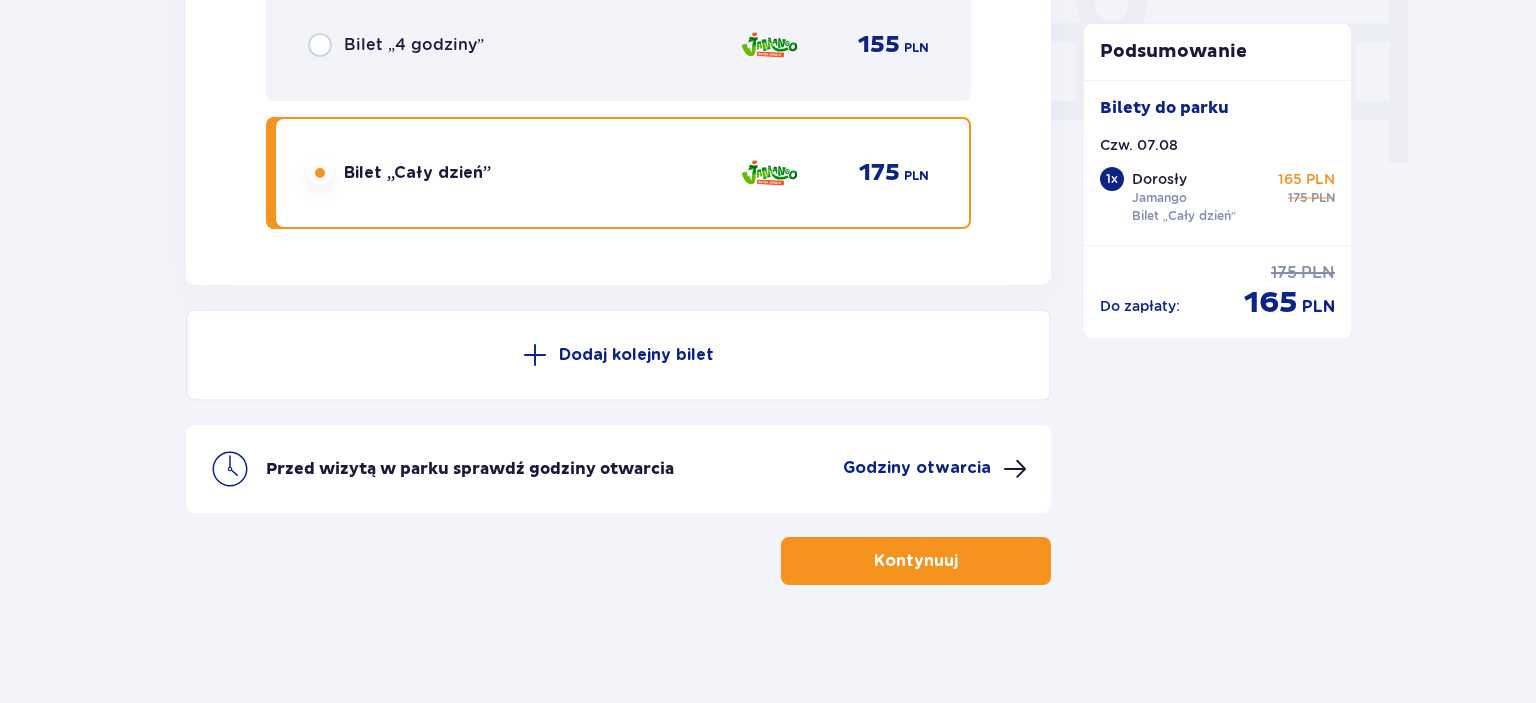 click on "Kontynuuj" at bounding box center (916, 561) 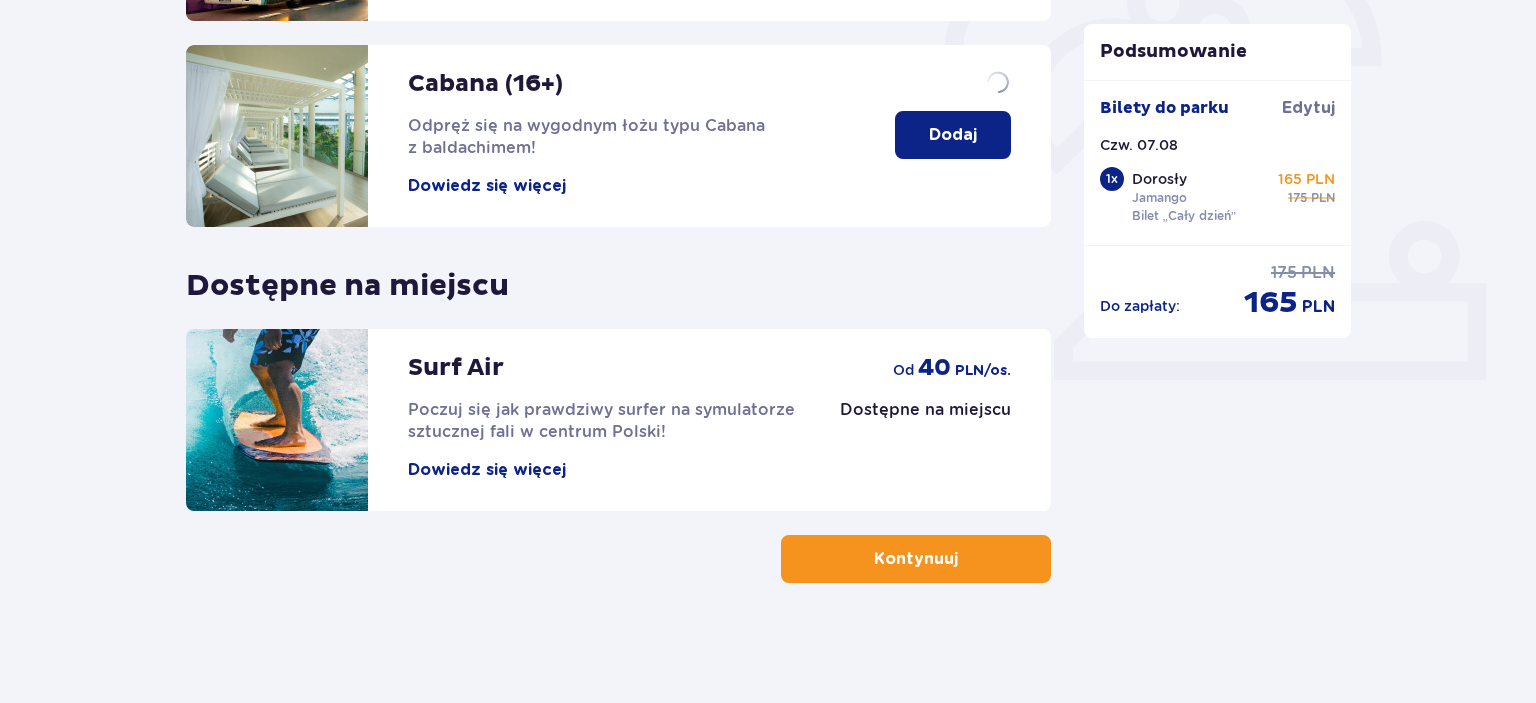 scroll, scrollTop: 0, scrollLeft: 0, axis: both 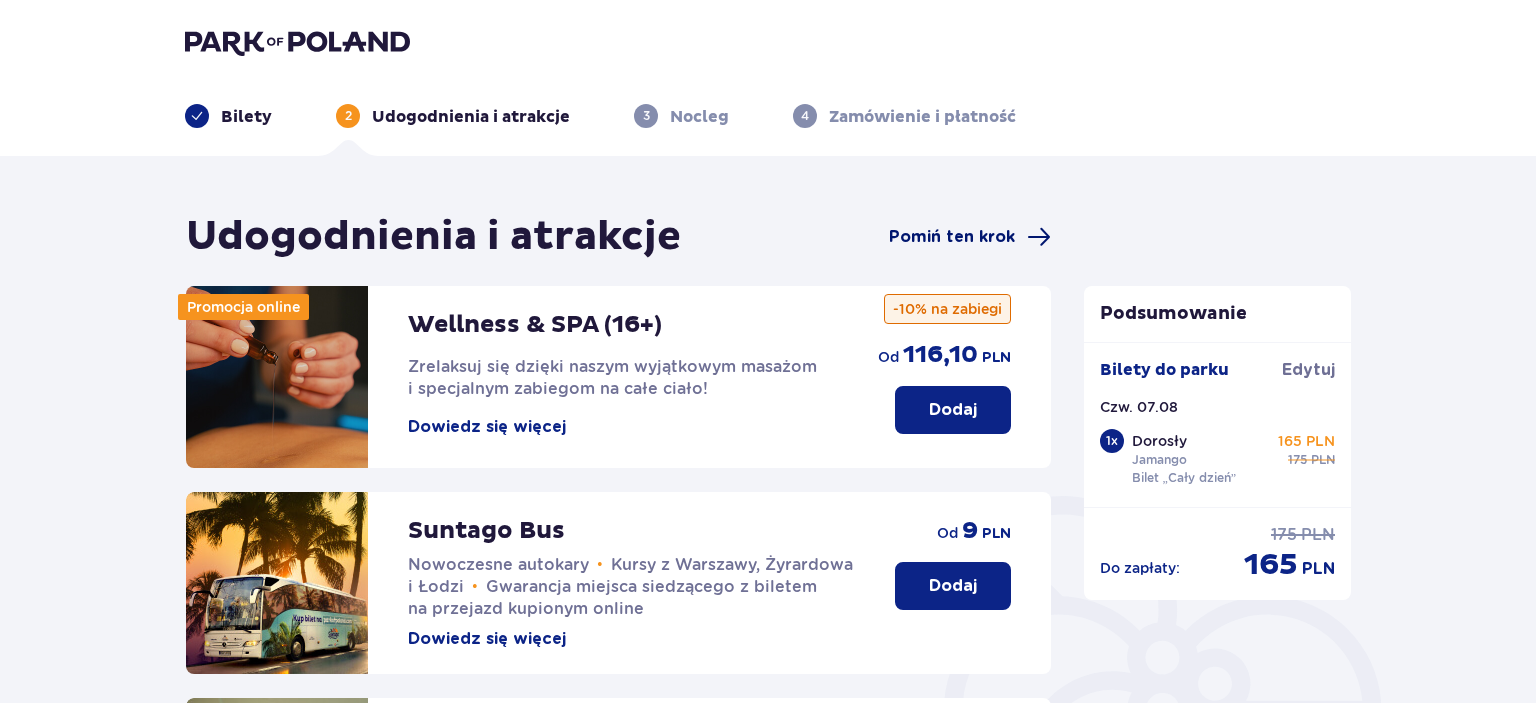 click on "Pomiń ten krok" at bounding box center (952, 237) 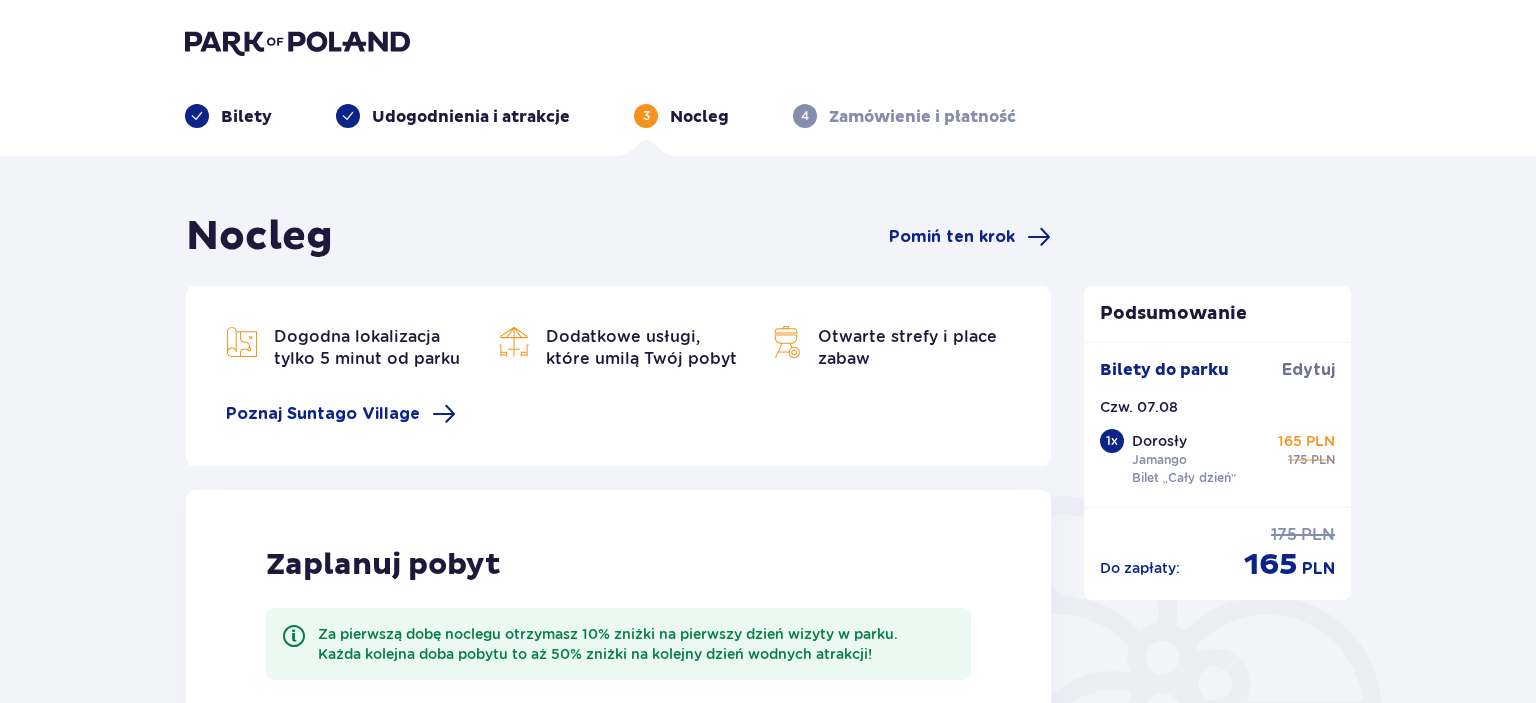 click on "Pomiń ten krok" at bounding box center [952, 237] 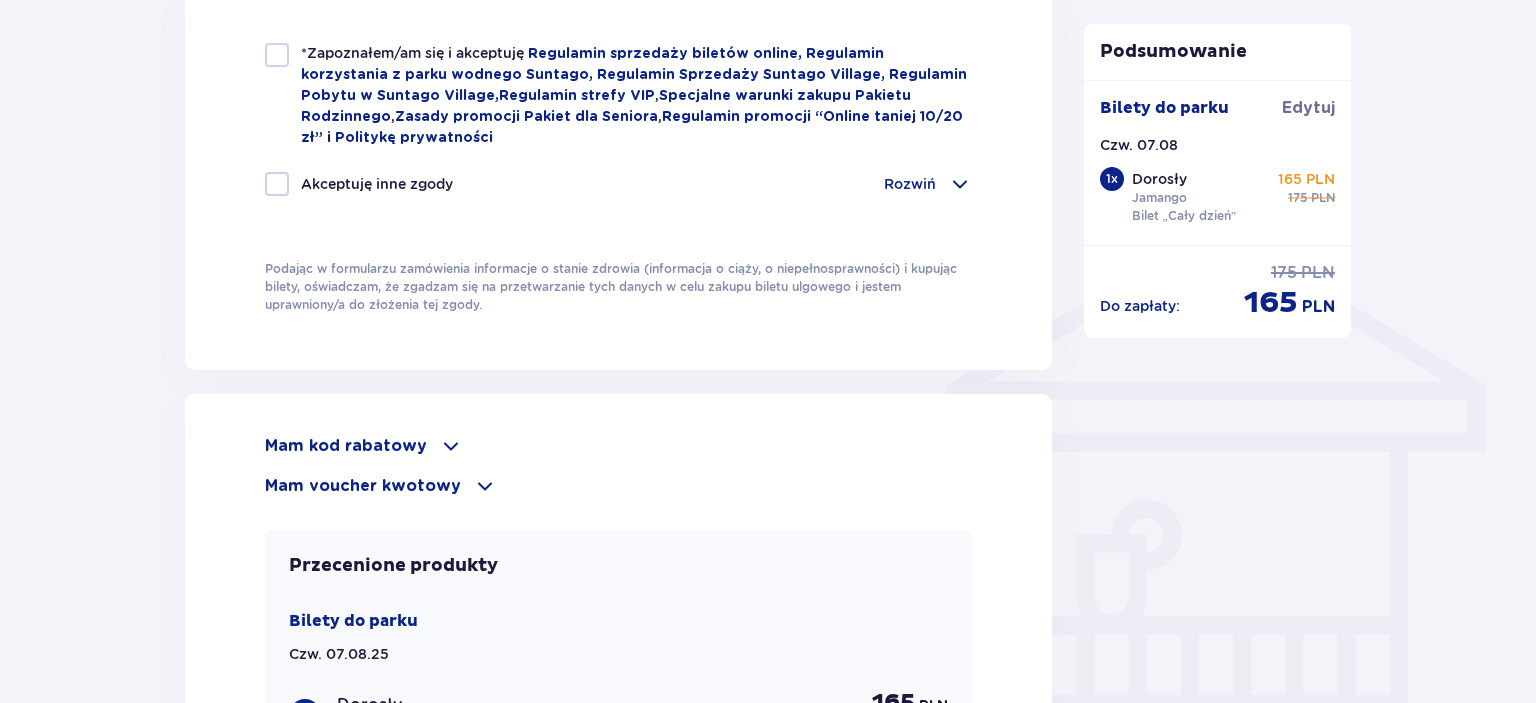 scroll, scrollTop: 1511, scrollLeft: 0, axis: vertical 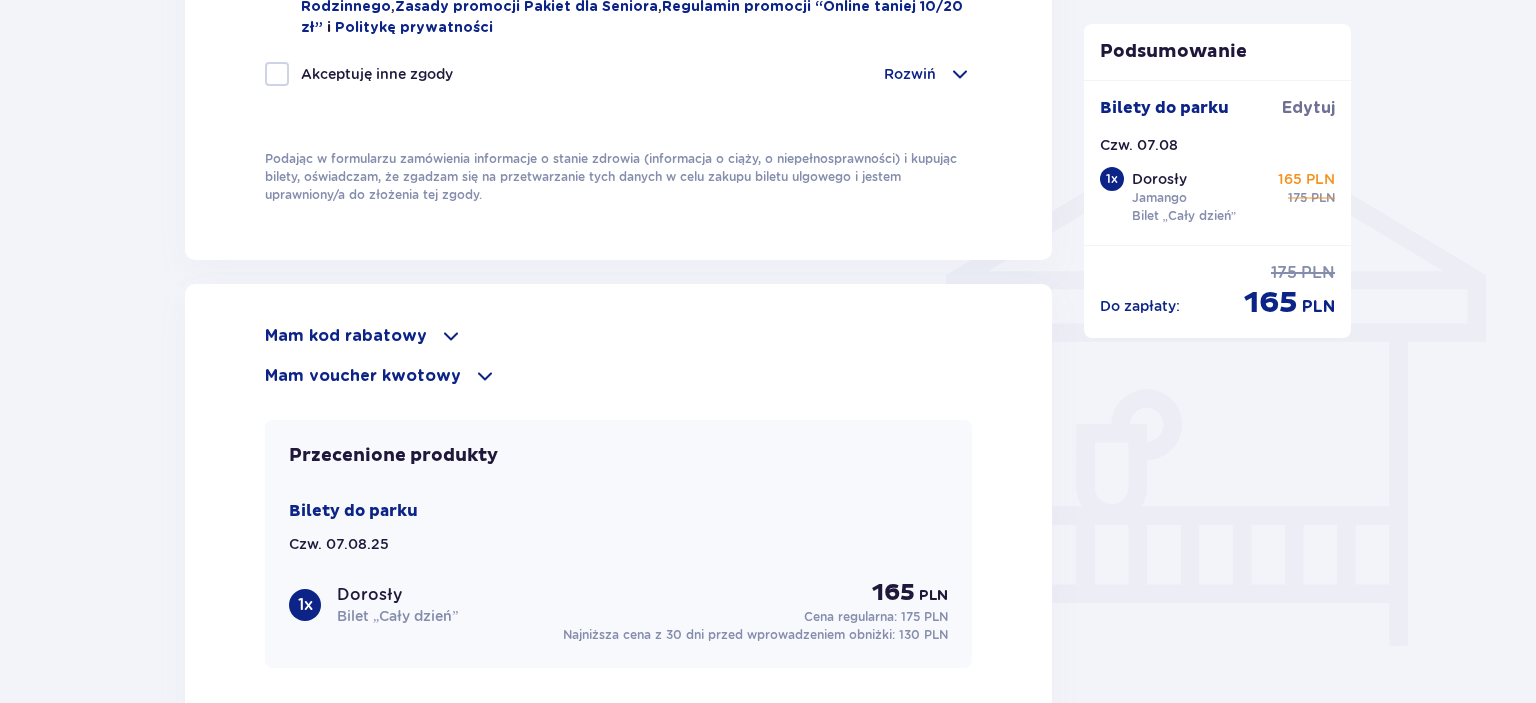 click at bounding box center (485, 376) 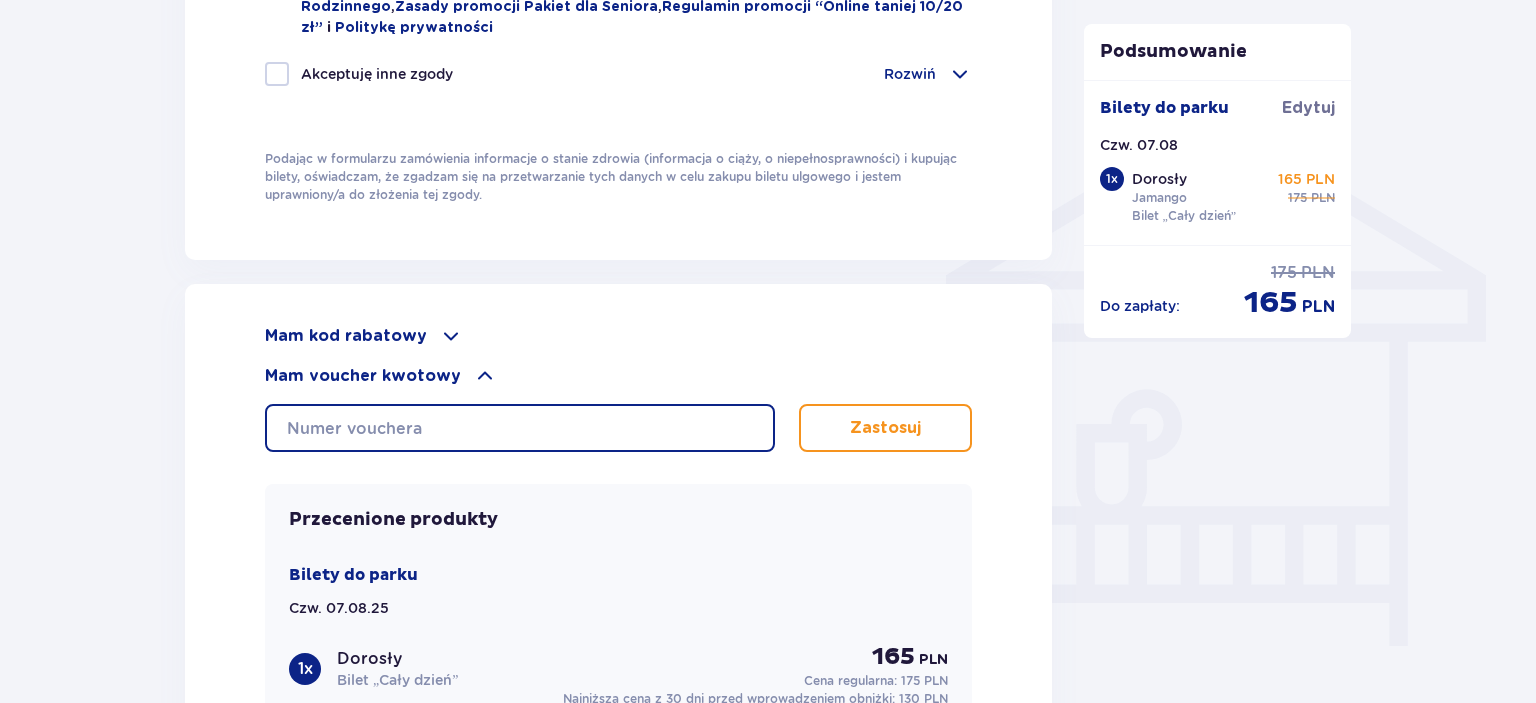 click at bounding box center (520, 428) 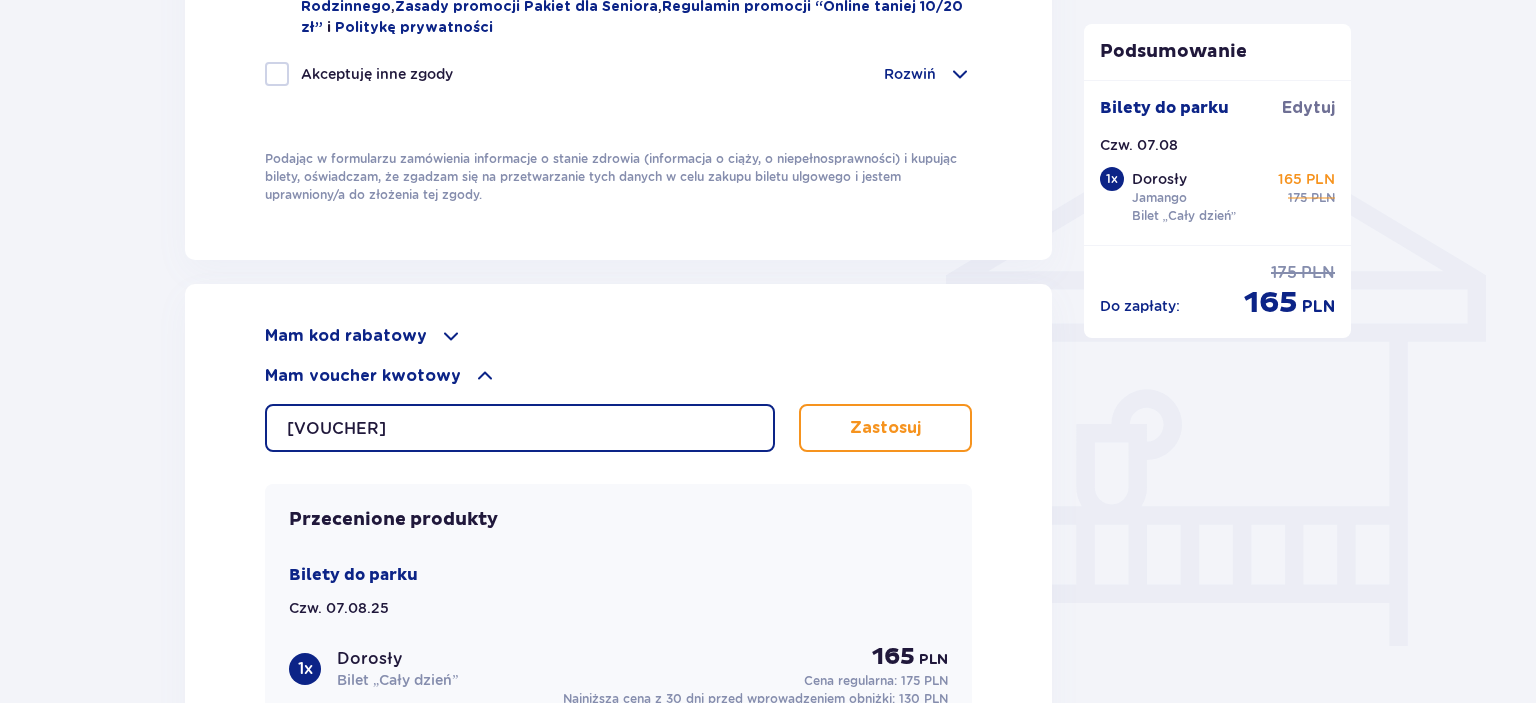 type on "[VOUCHER]" 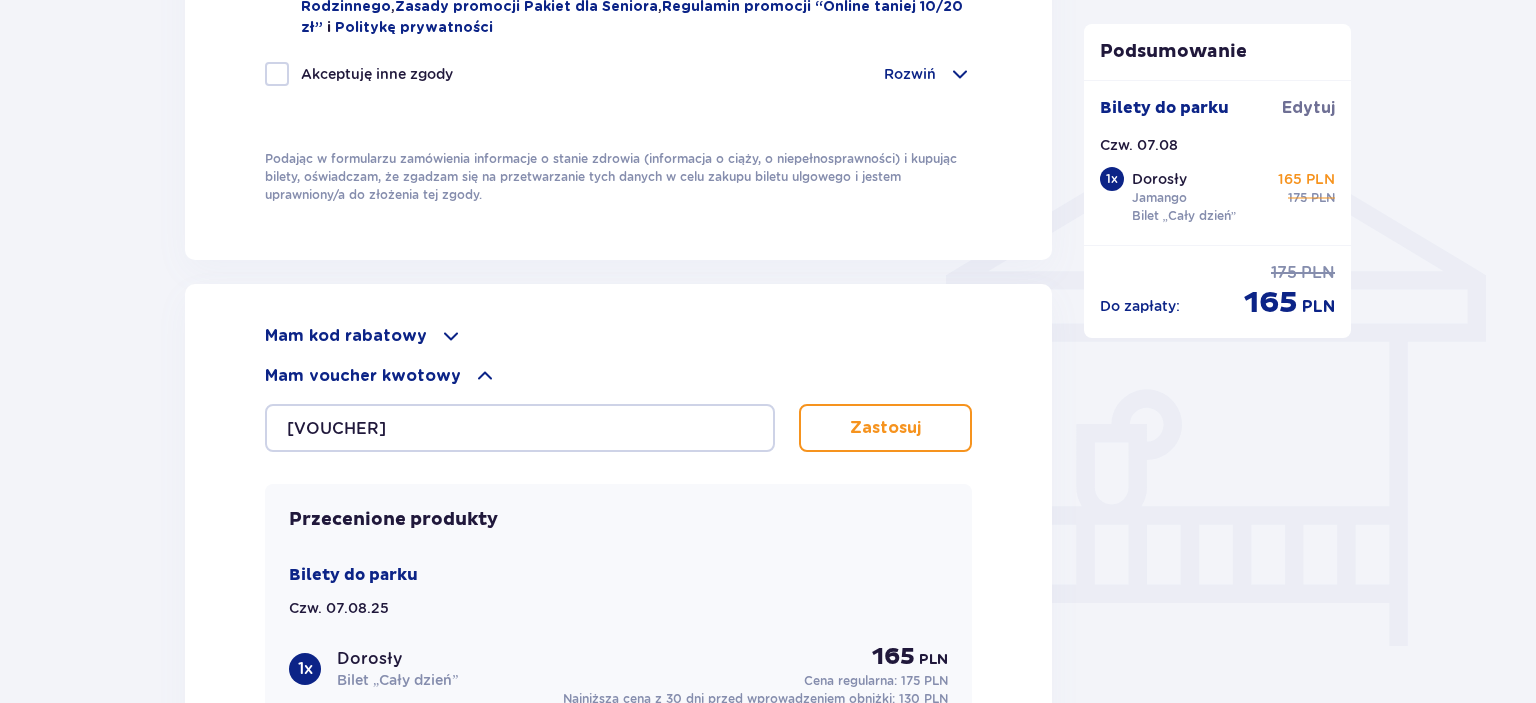 click on "Zastosuj" at bounding box center [885, 428] 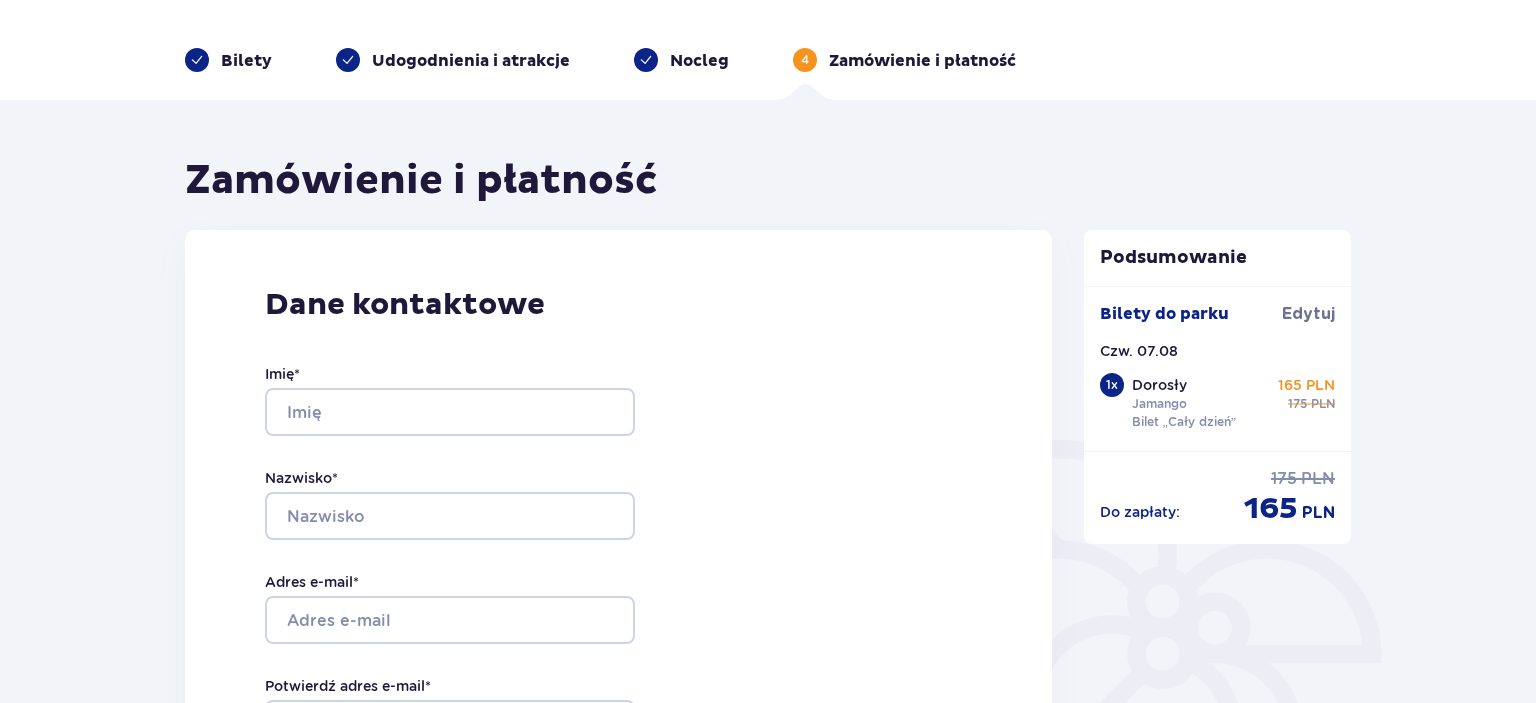 scroll, scrollTop: 0, scrollLeft: 0, axis: both 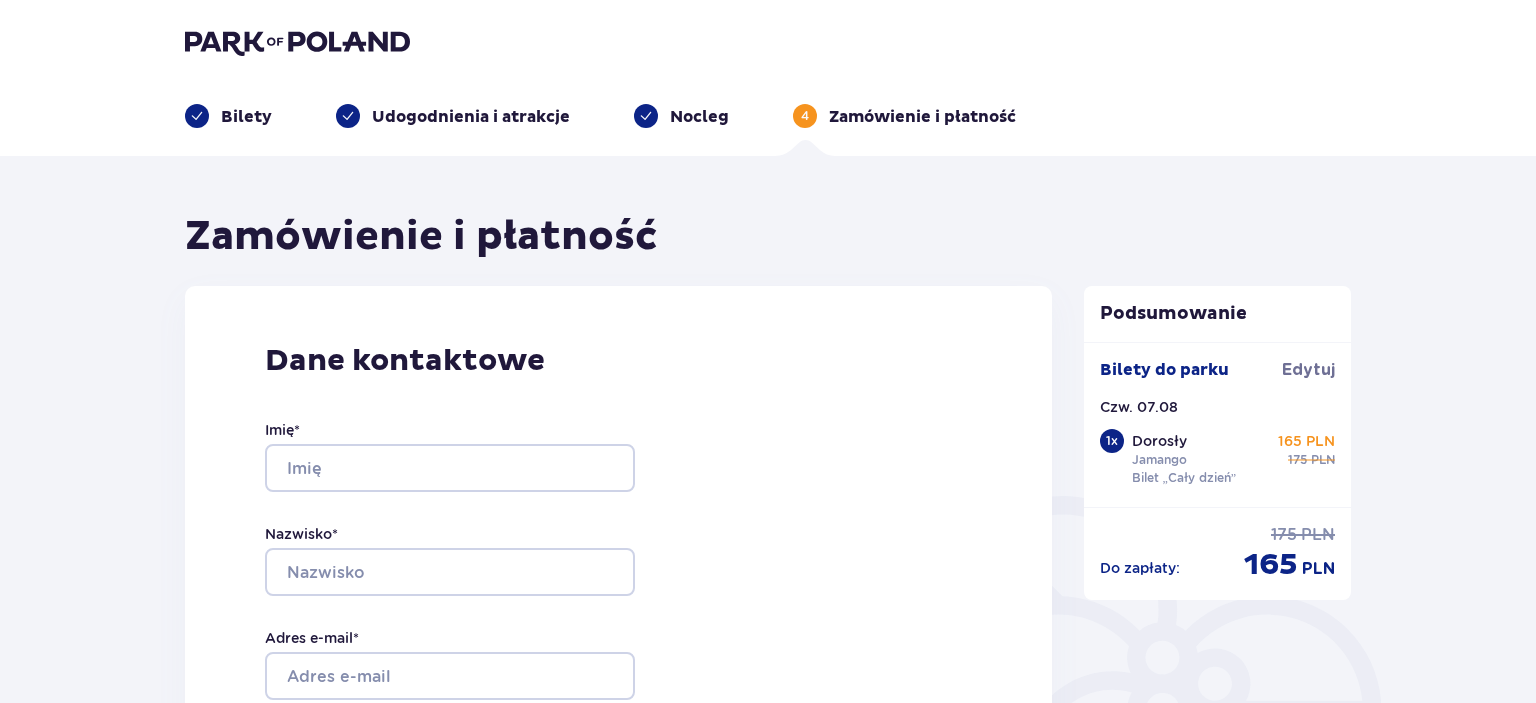 click at bounding box center (297, 42) 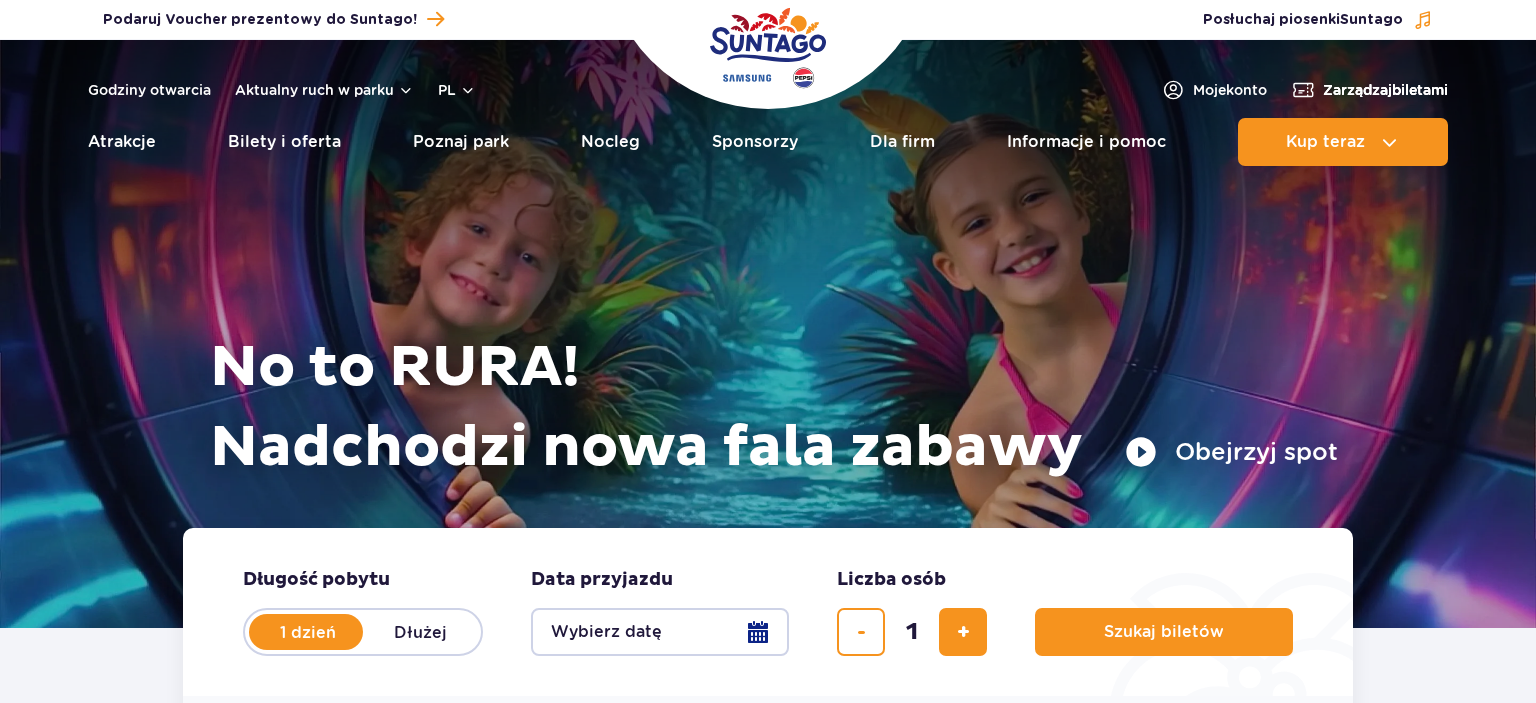 scroll, scrollTop: 0, scrollLeft: 0, axis: both 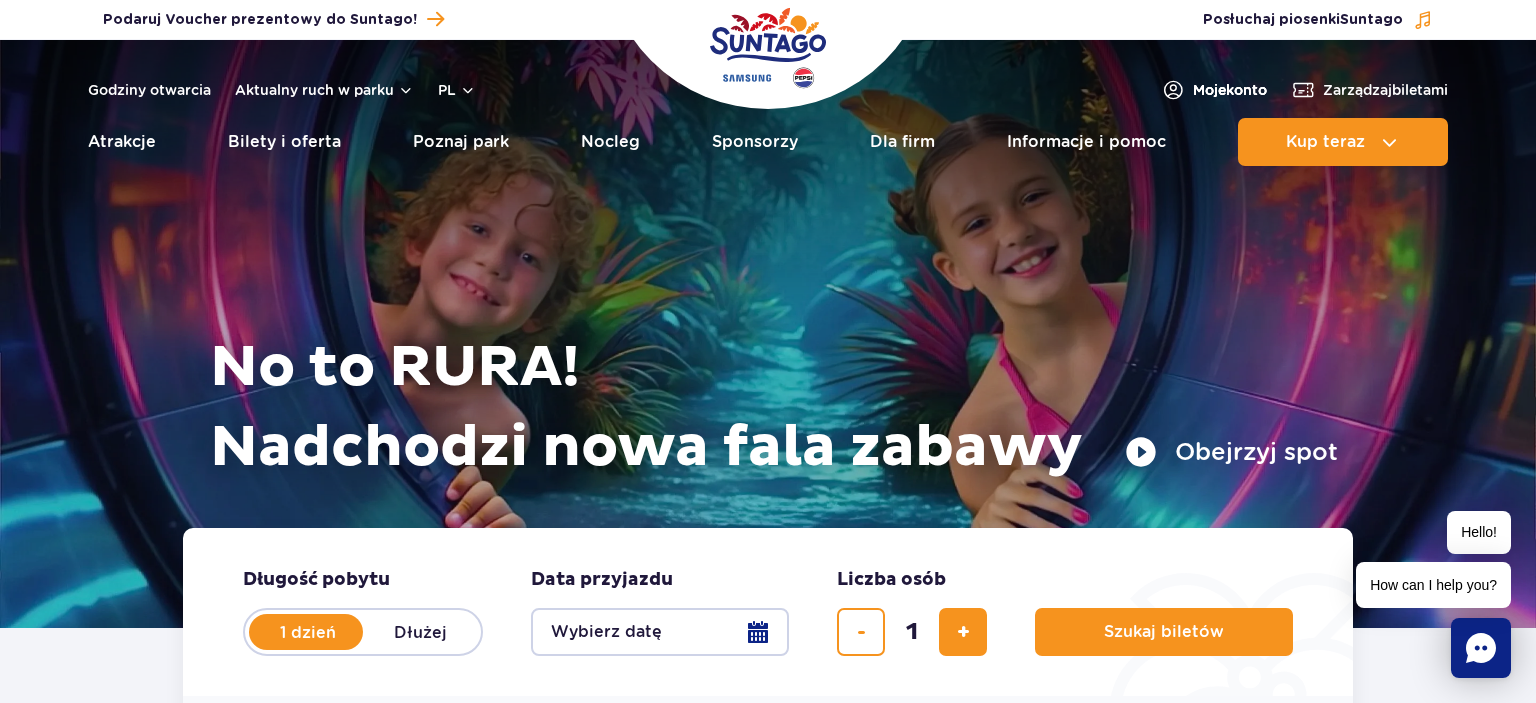 click on "Moje  konto" at bounding box center (1230, 90) 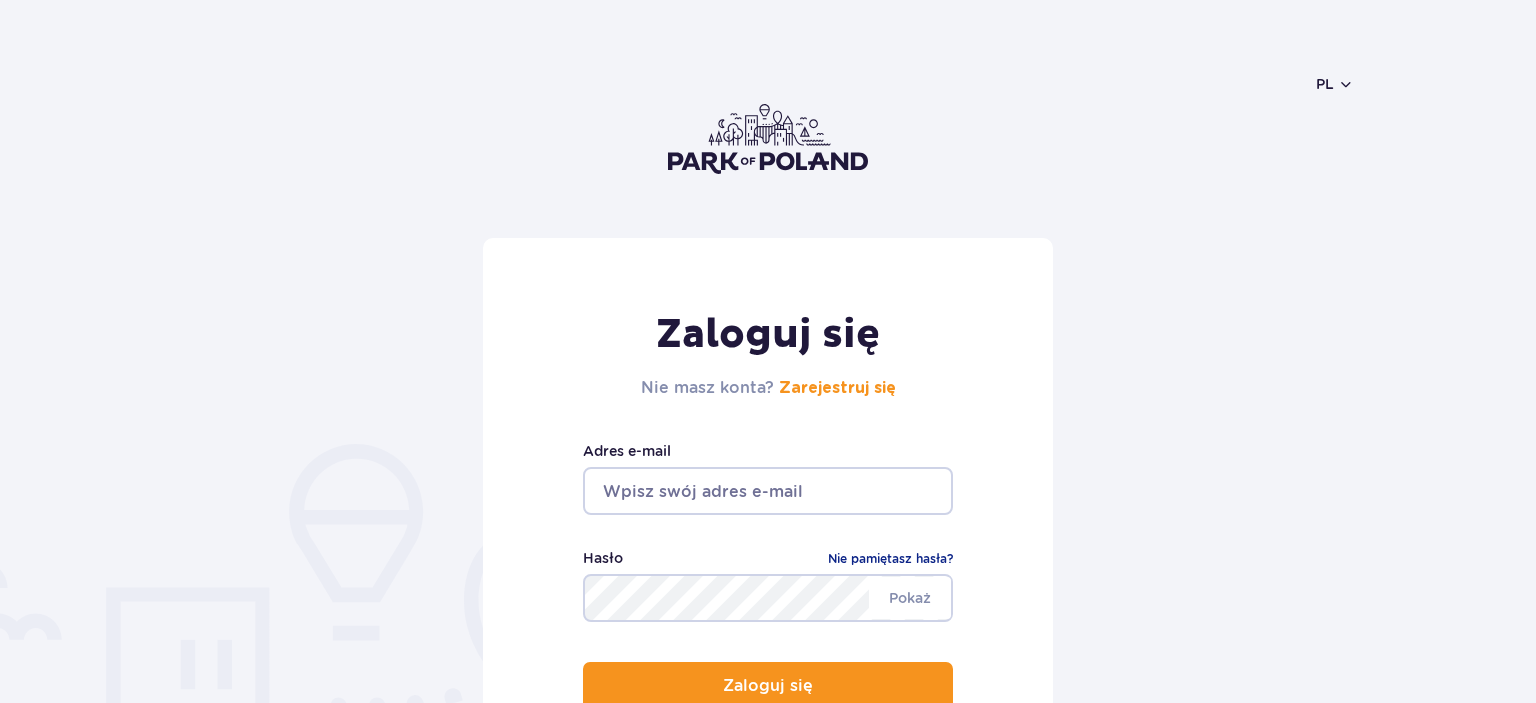 scroll, scrollTop: 0, scrollLeft: 0, axis: both 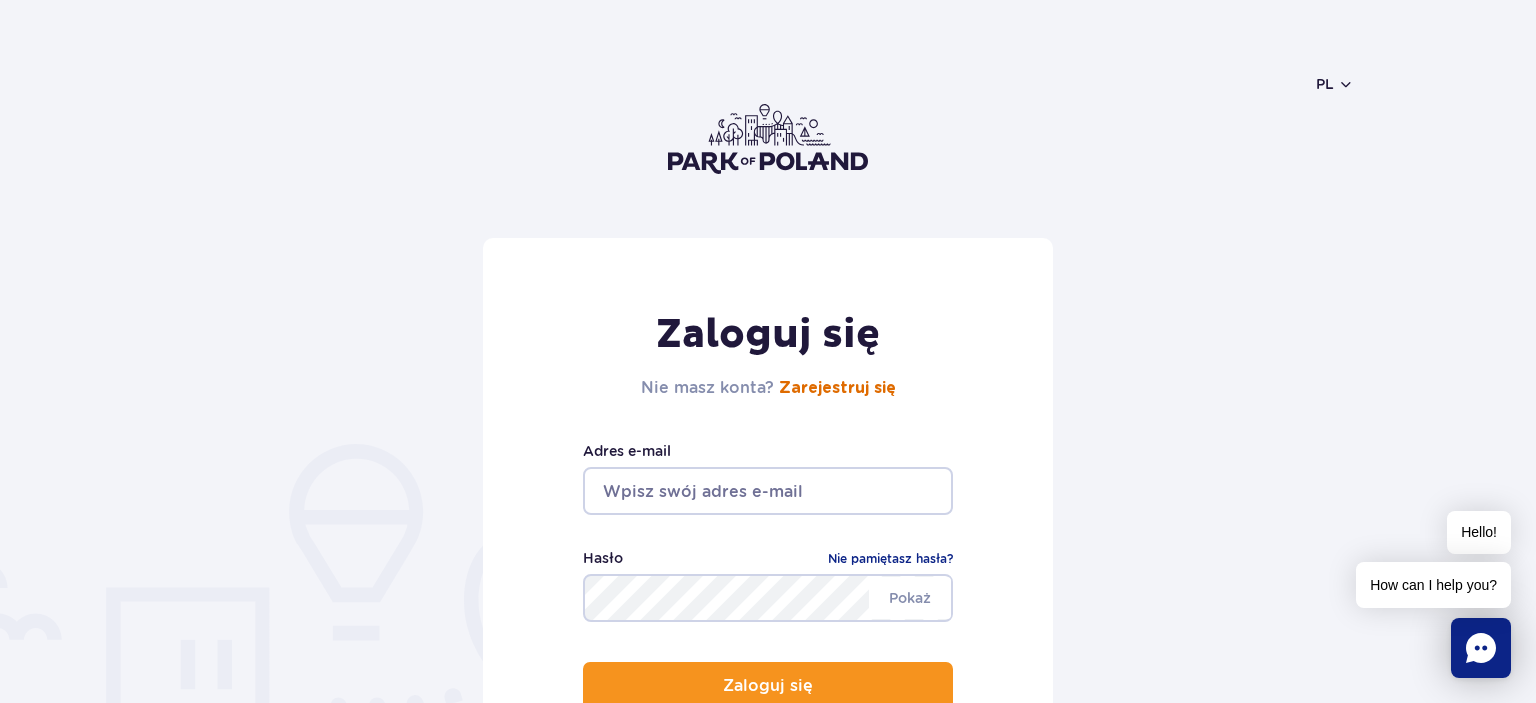 click on "Zarejestruj się" at bounding box center [837, 388] 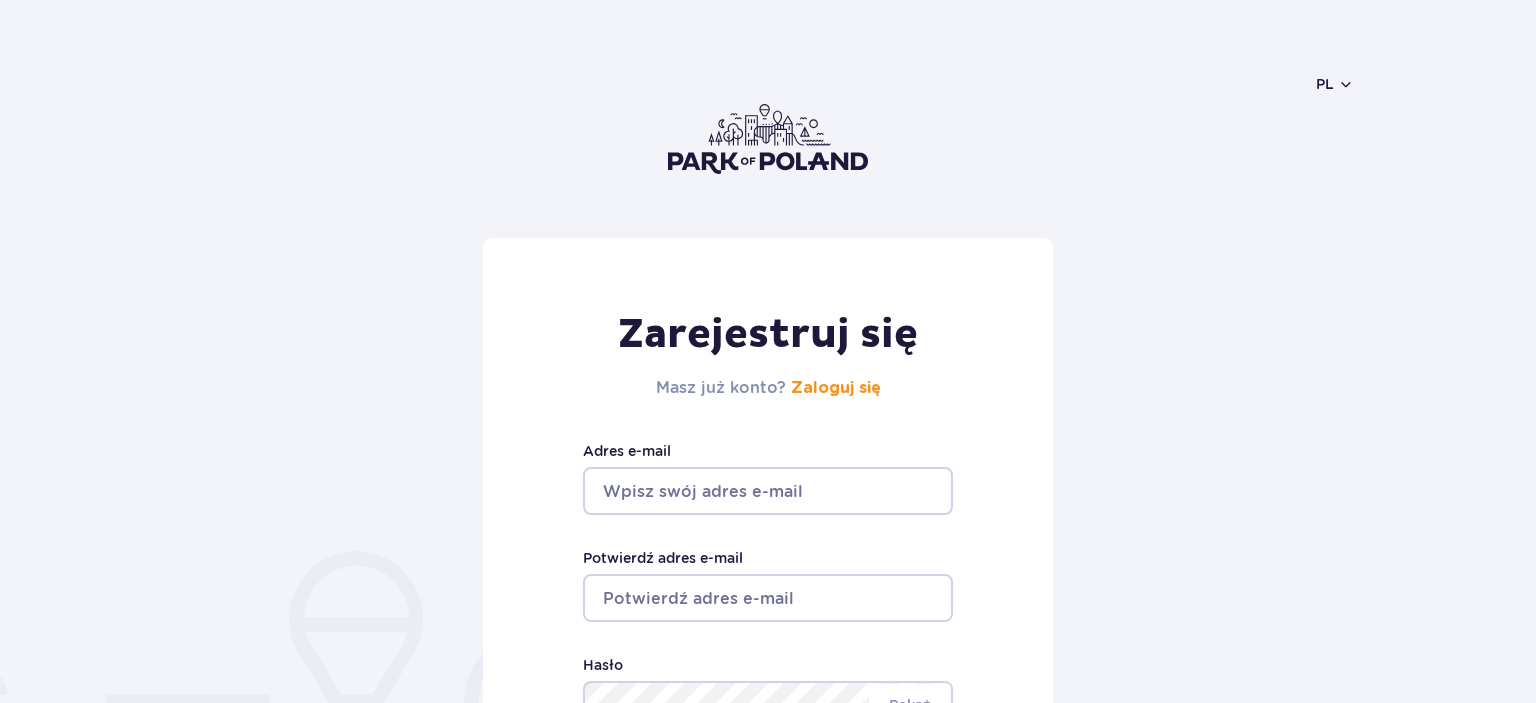 scroll, scrollTop: 0, scrollLeft: 0, axis: both 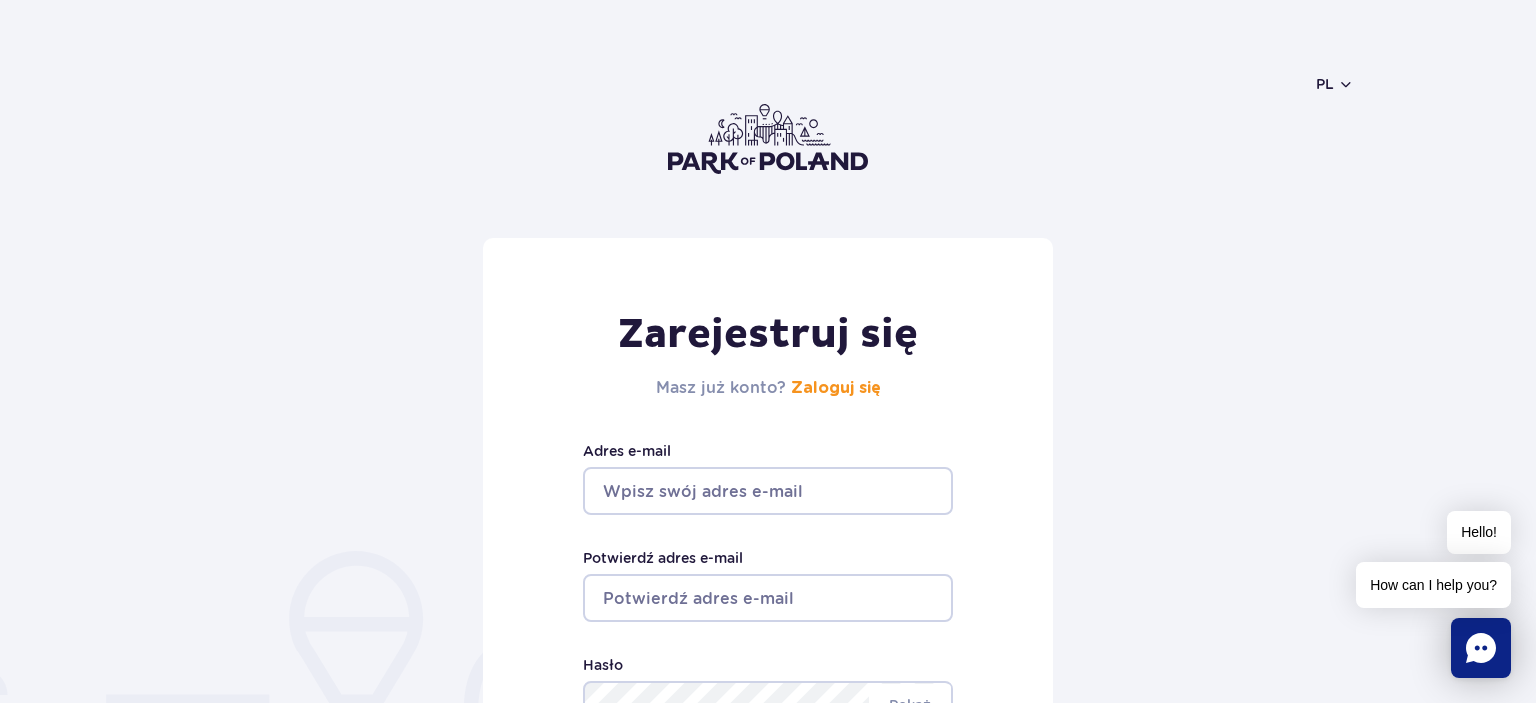 click on "Adres e-mail" at bounding box center (768, 491) 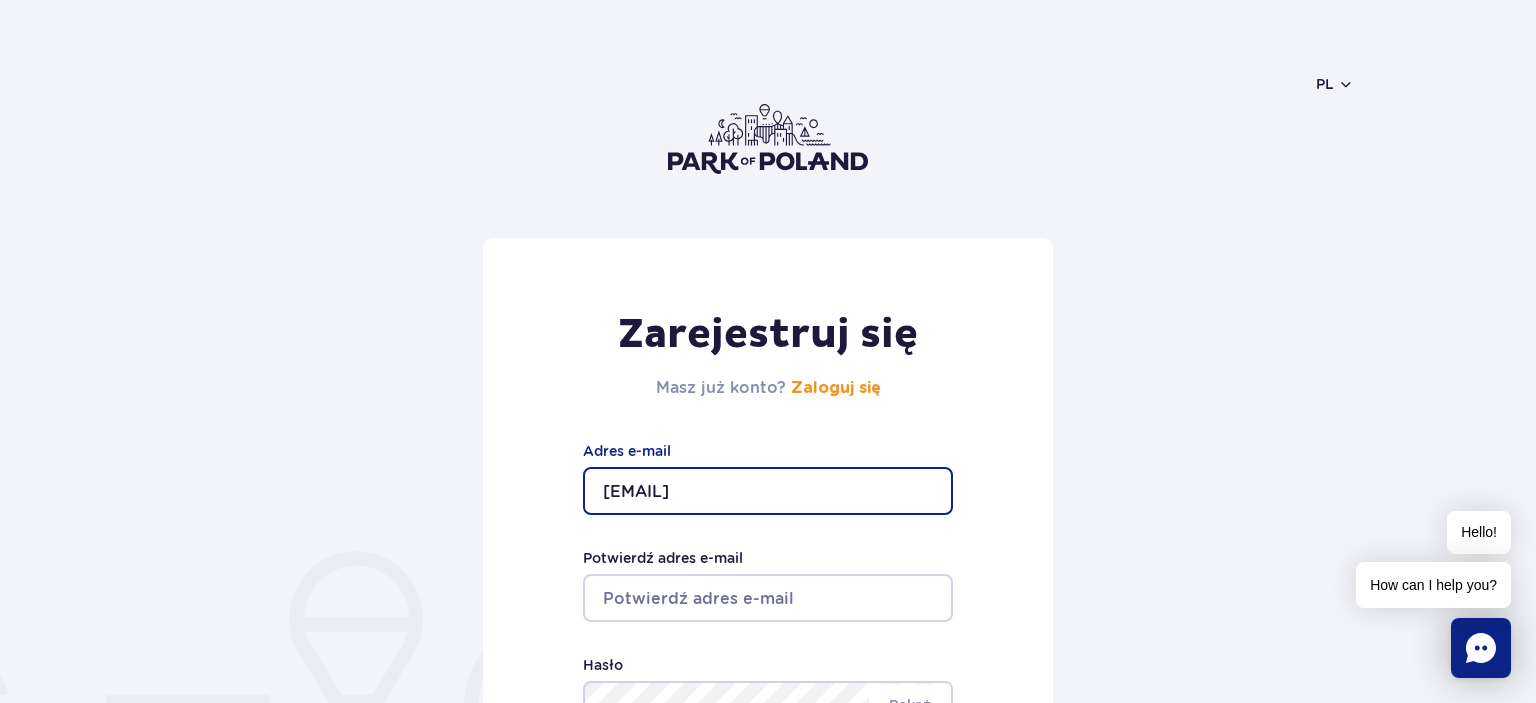 type on "[EMAIL]" 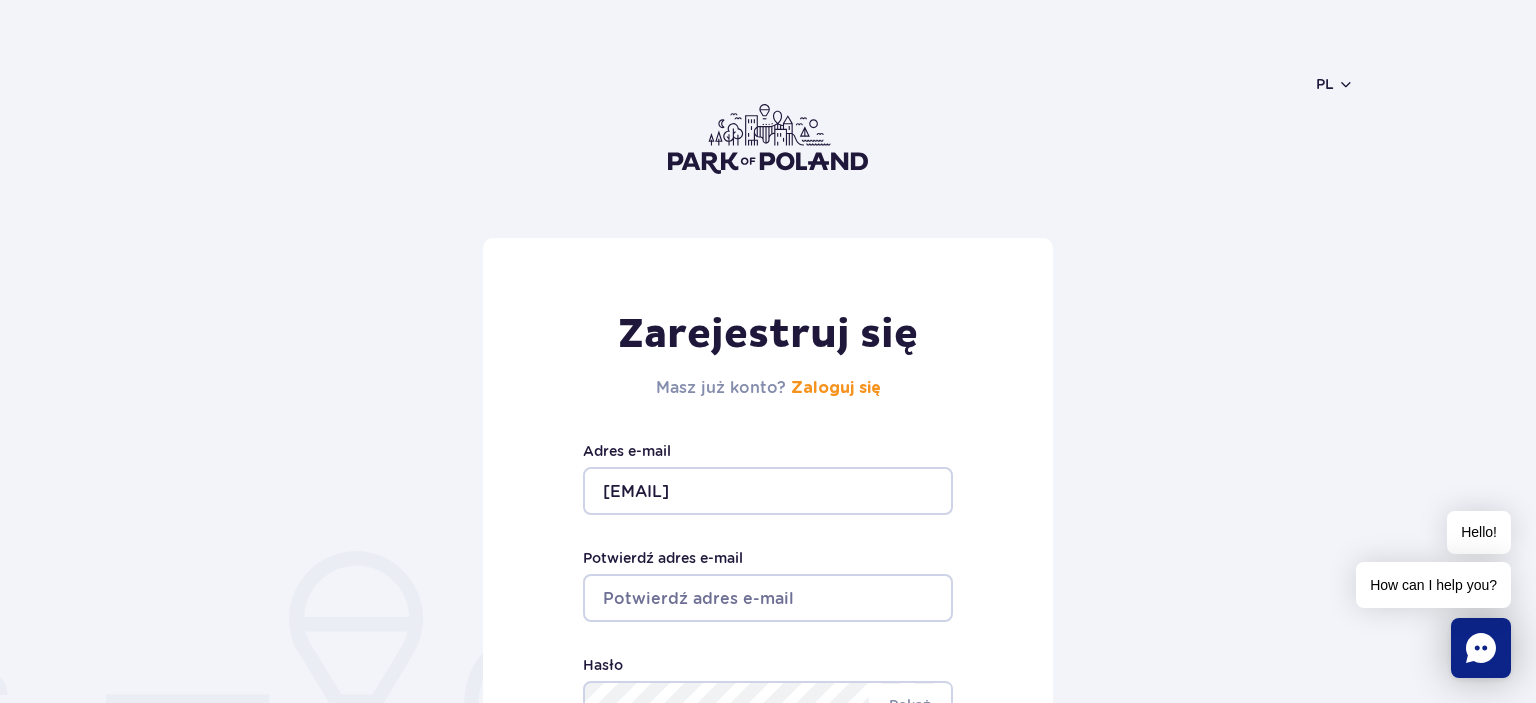 click on "Adres e-mail" at bounding box center [768, 451] 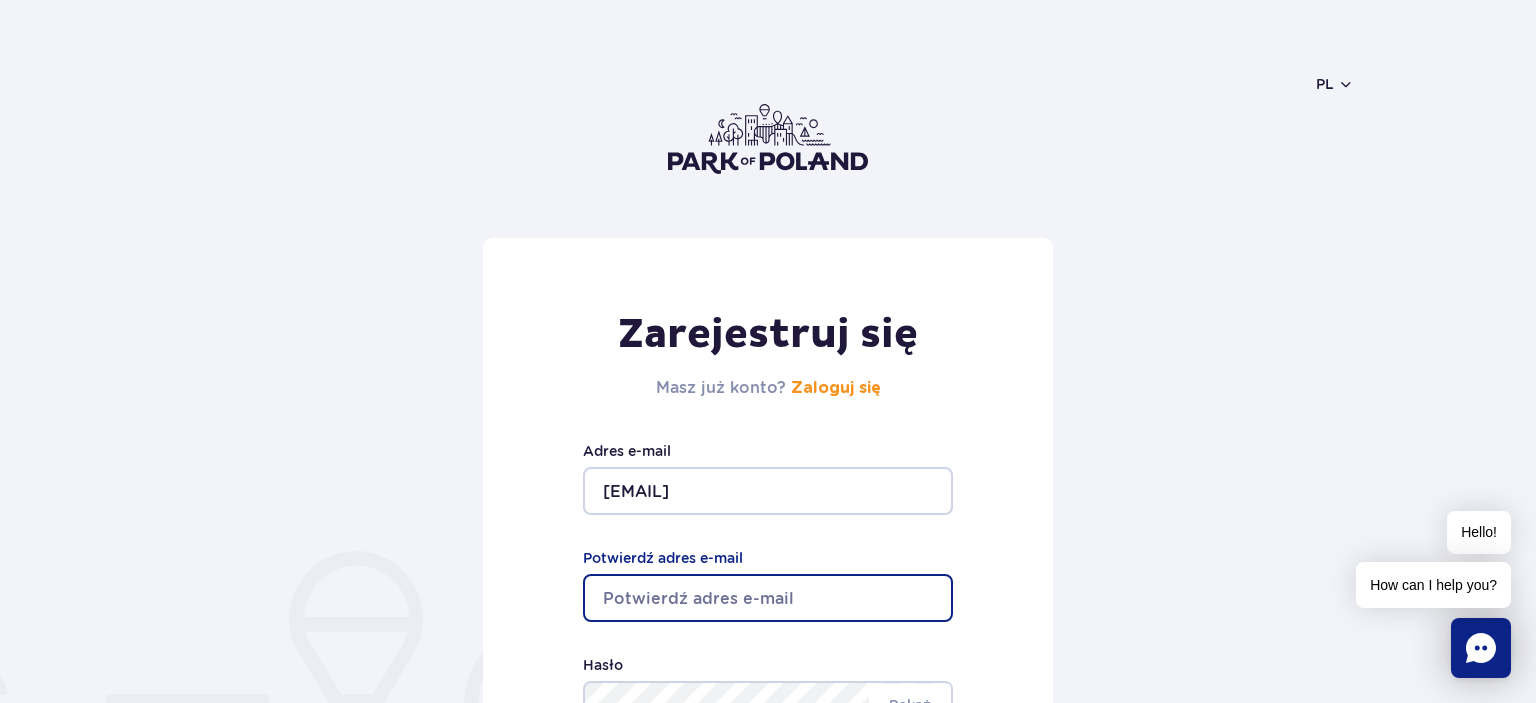 click on "Potwierdź adres e-mail" at bounding box center [768, 598] 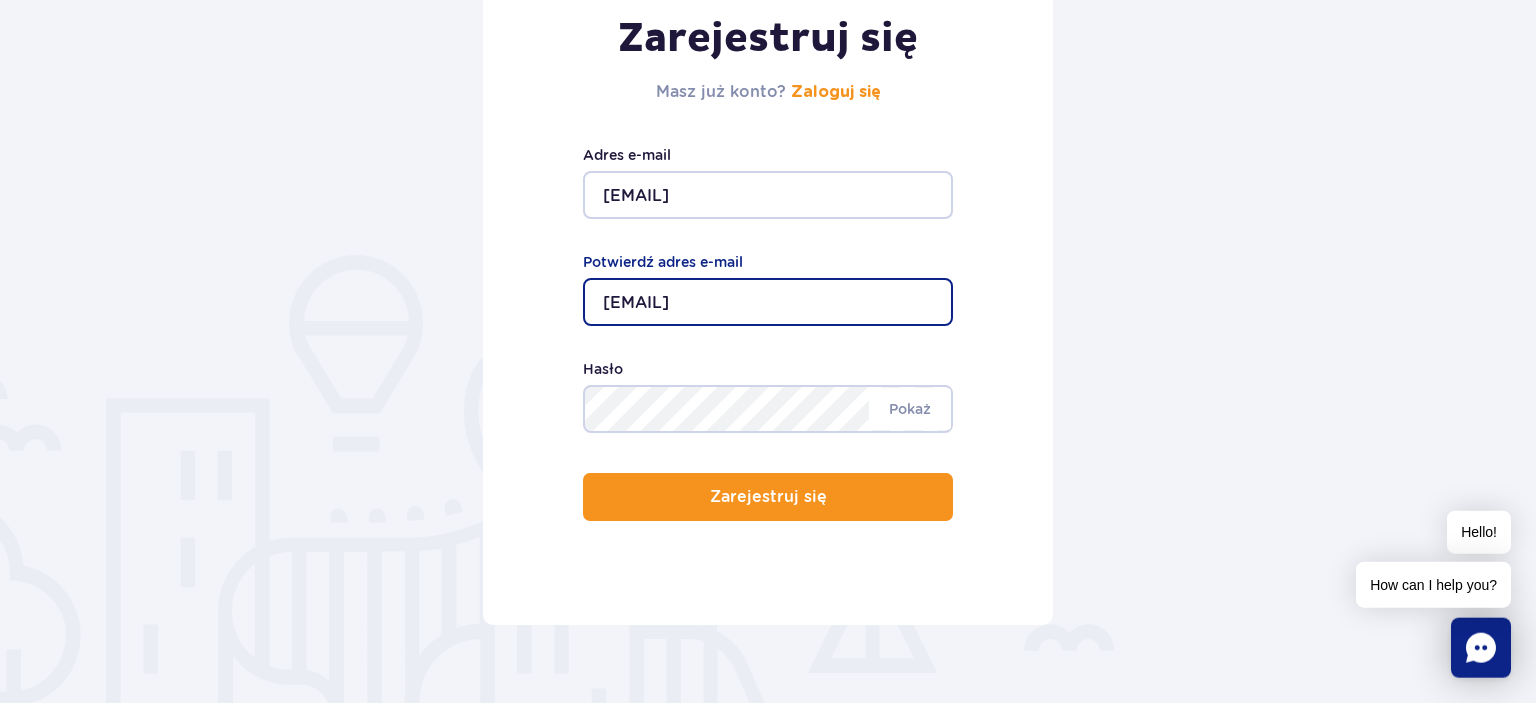 scroll, scrollTop: 296, scrollLeft: 0, axis: vertical 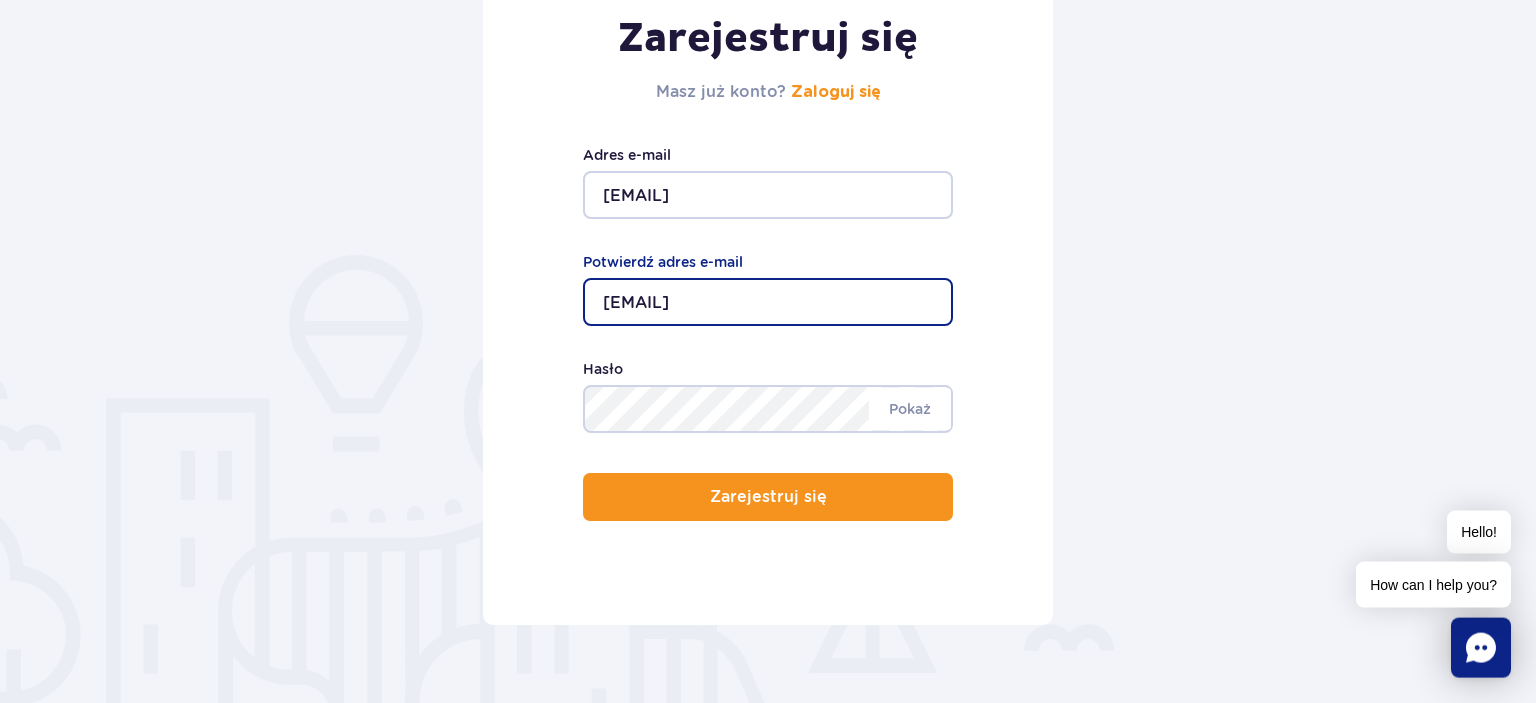 type on "[EMAIL]" 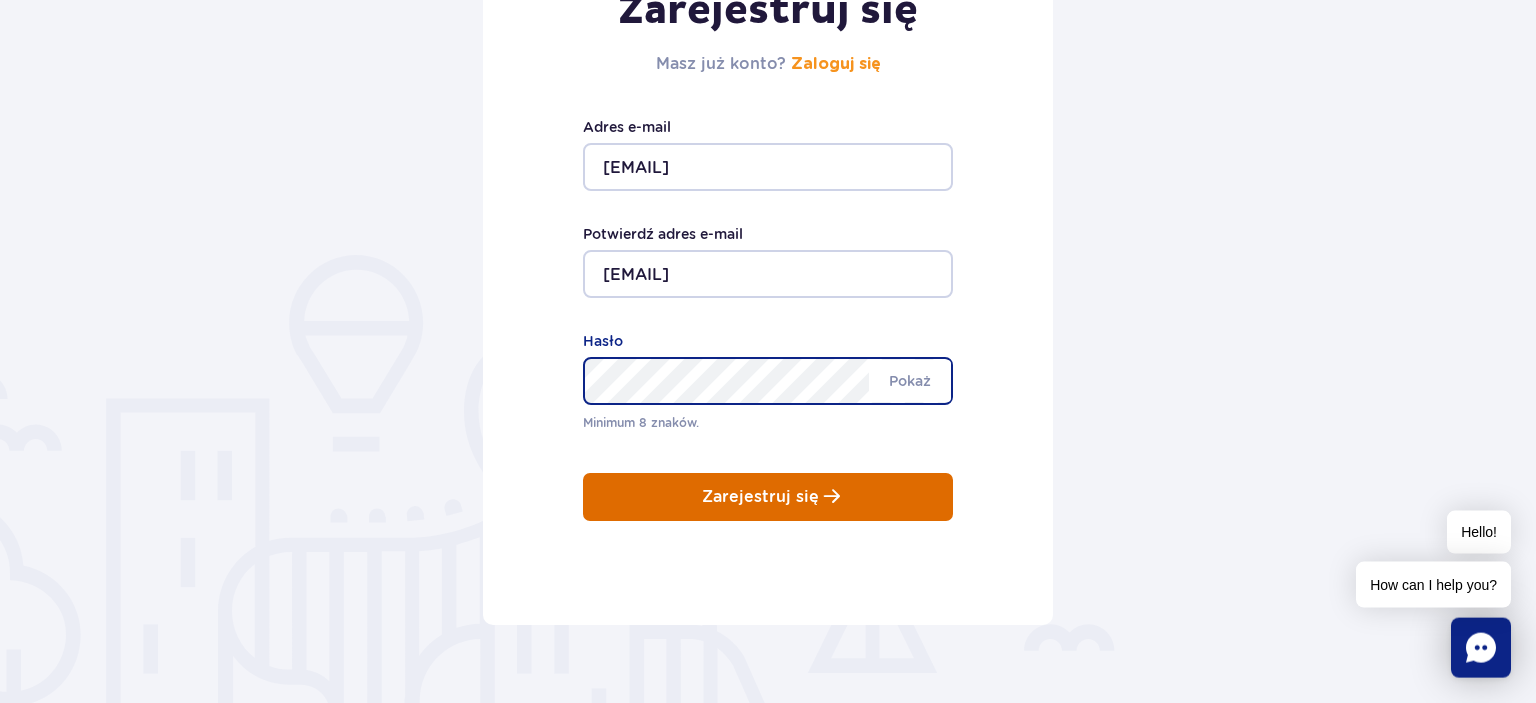 scroll, scrollTop: 296, scrollLeft: 0, axis: vertical 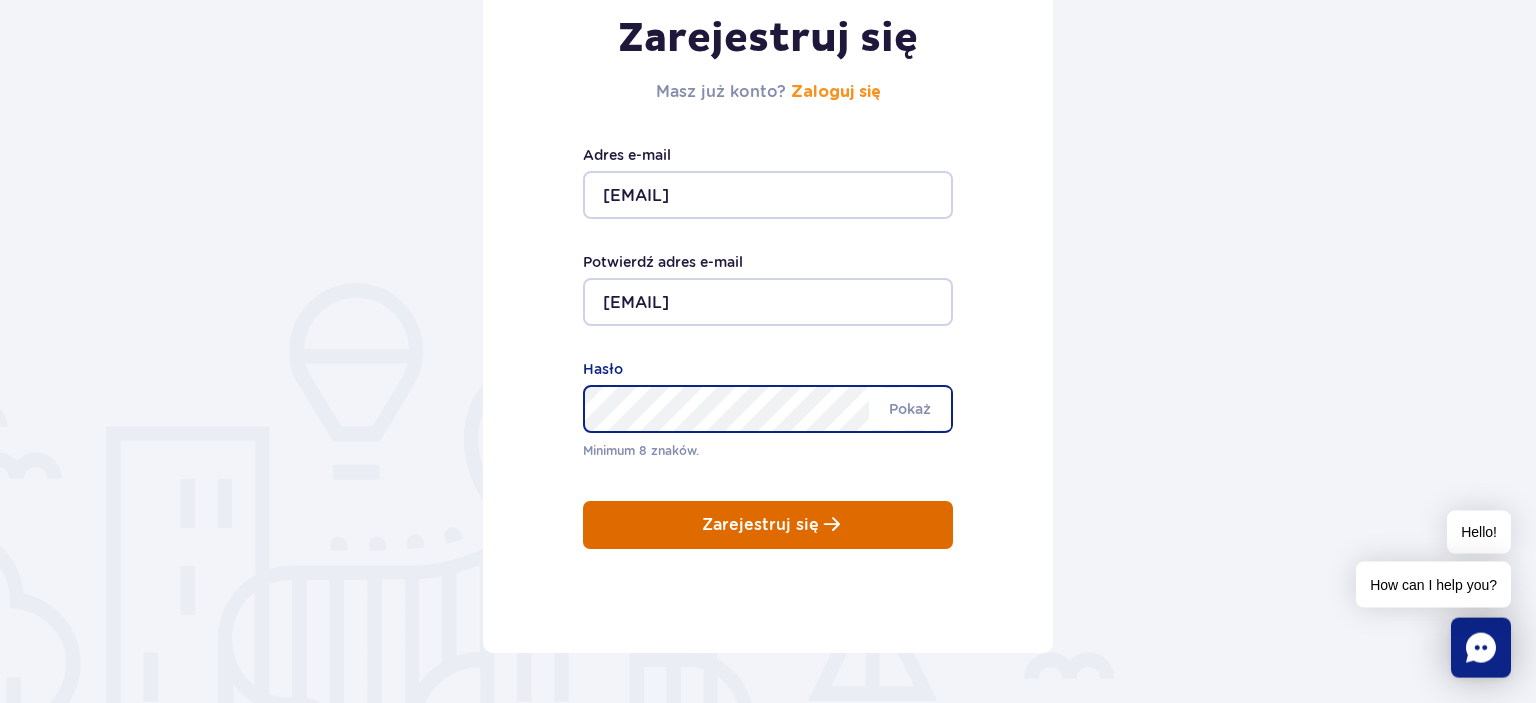 click on "Zarejestruj się" at bounding box center (760, 525) 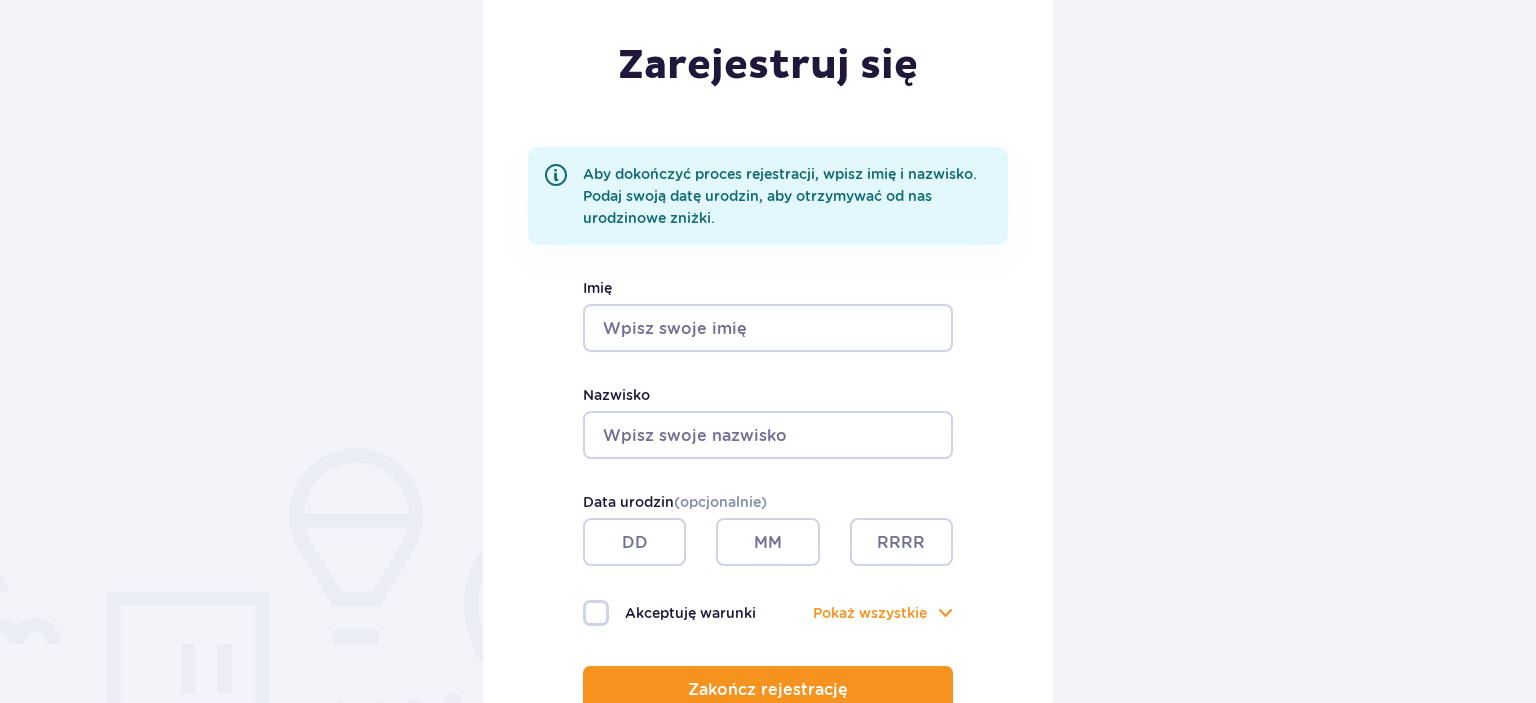 scroll, scrollTop: 304, scrollLeft: 0, axis: vertical 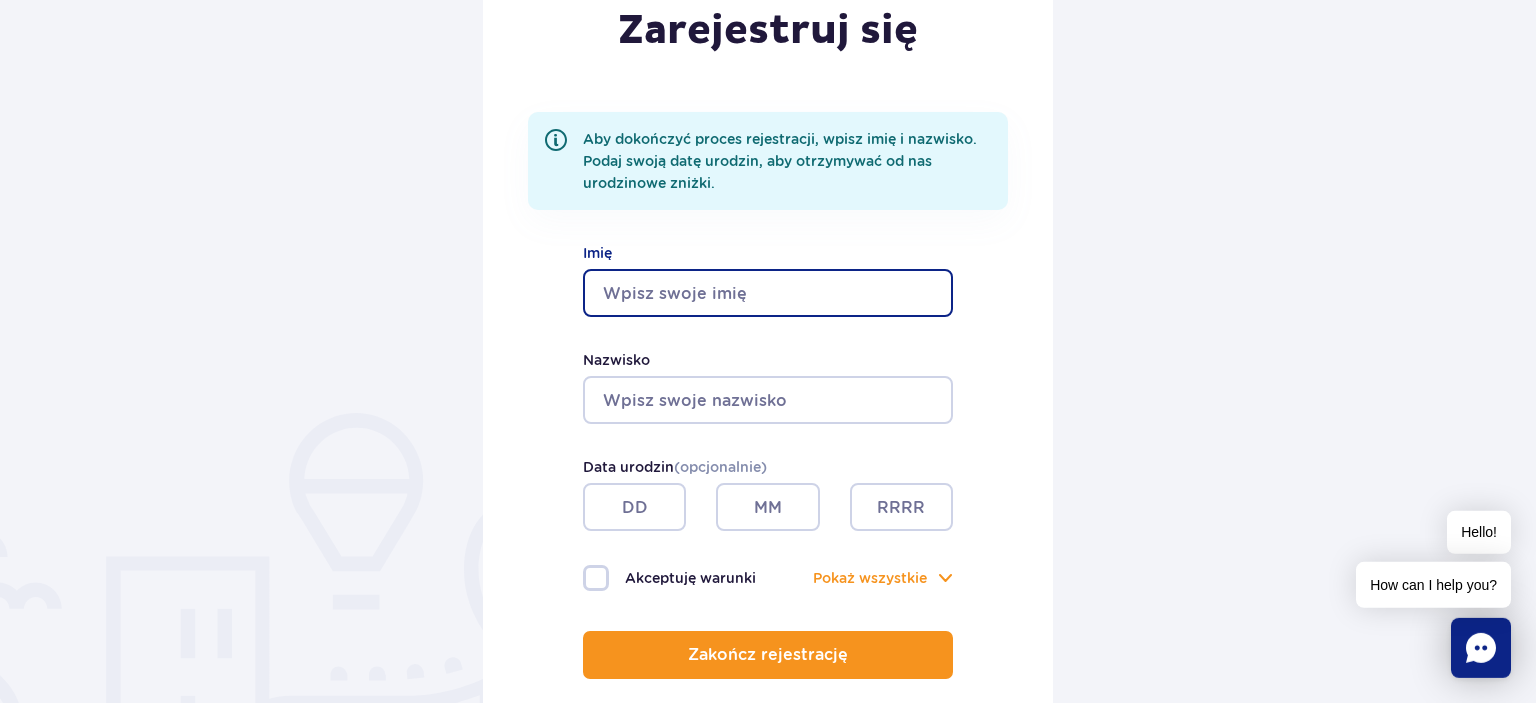 click on "Imię" at bounding box center (768, 293) 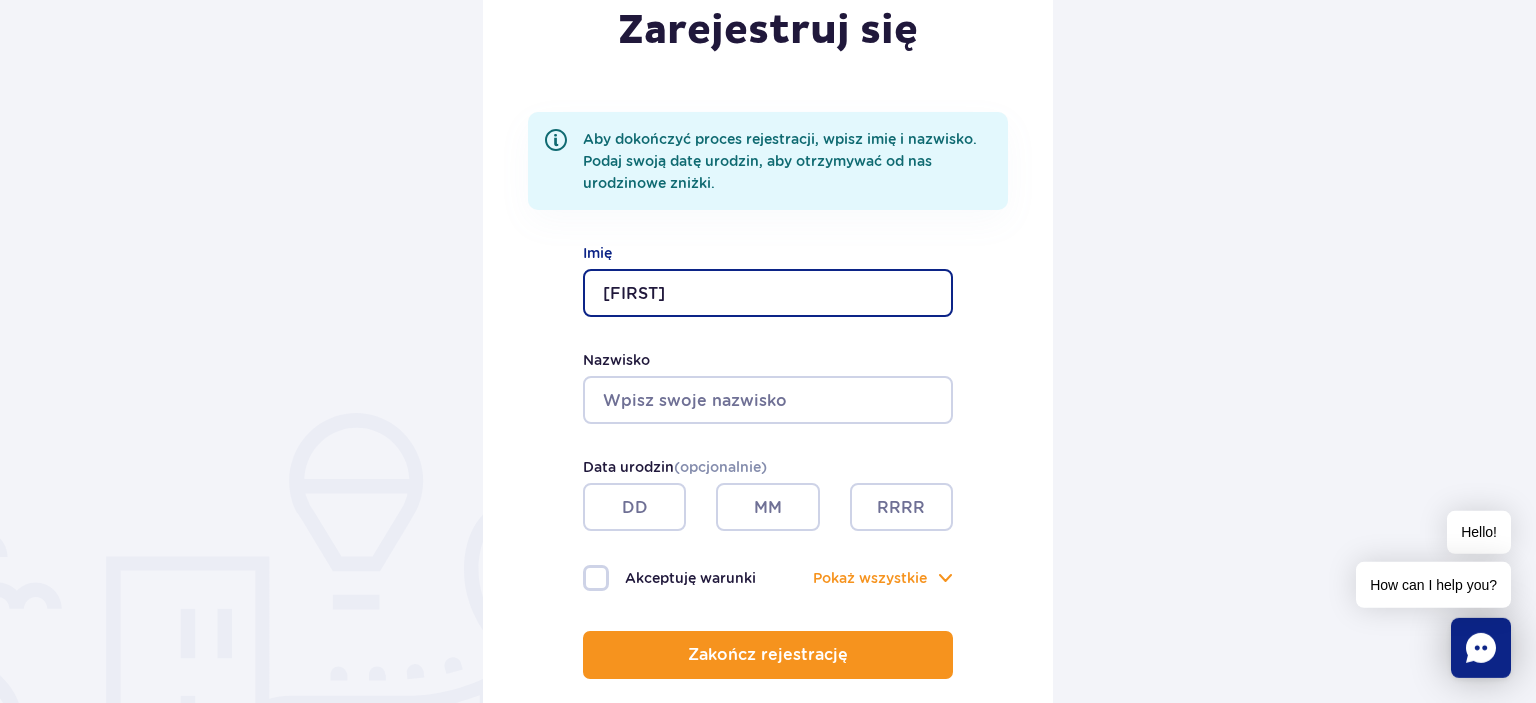 type on "[FIRST]" 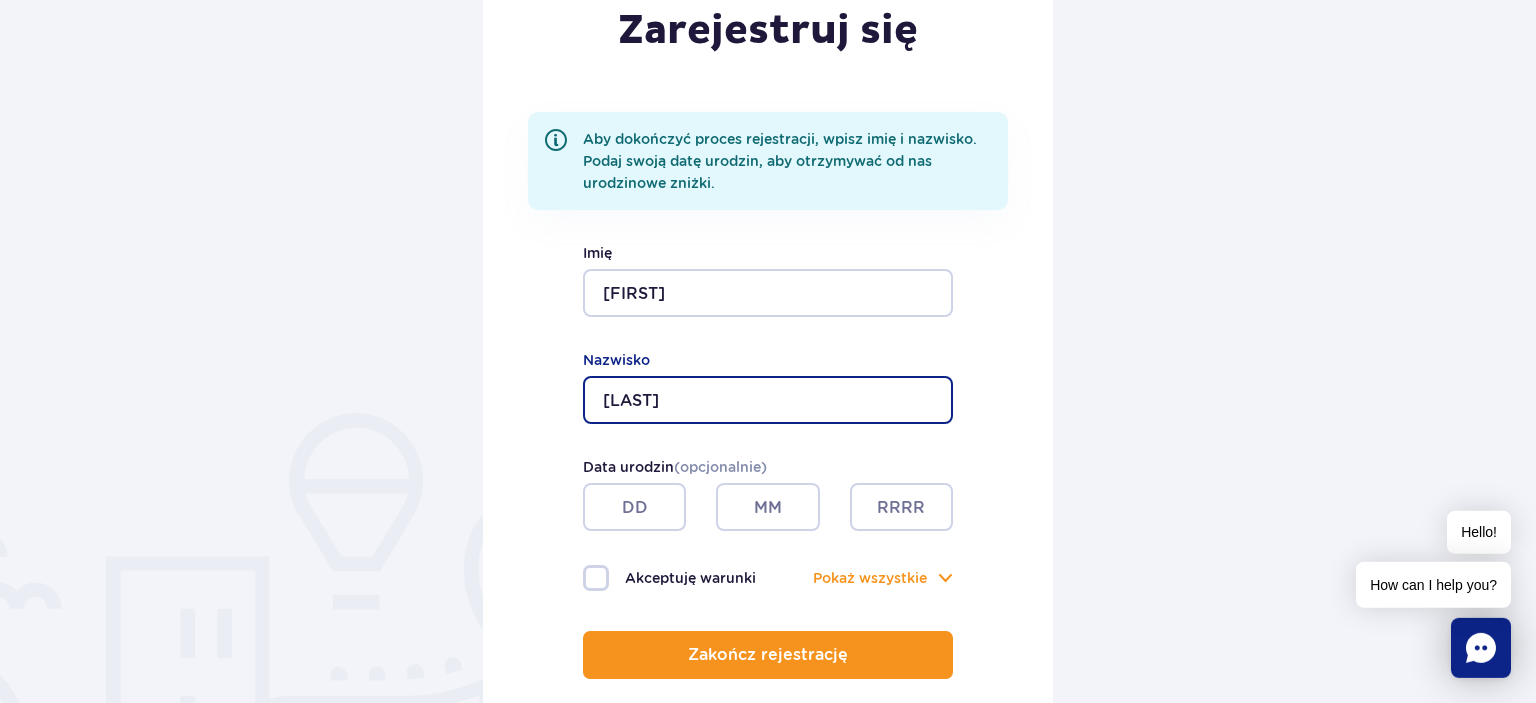 type on "[LAST]" 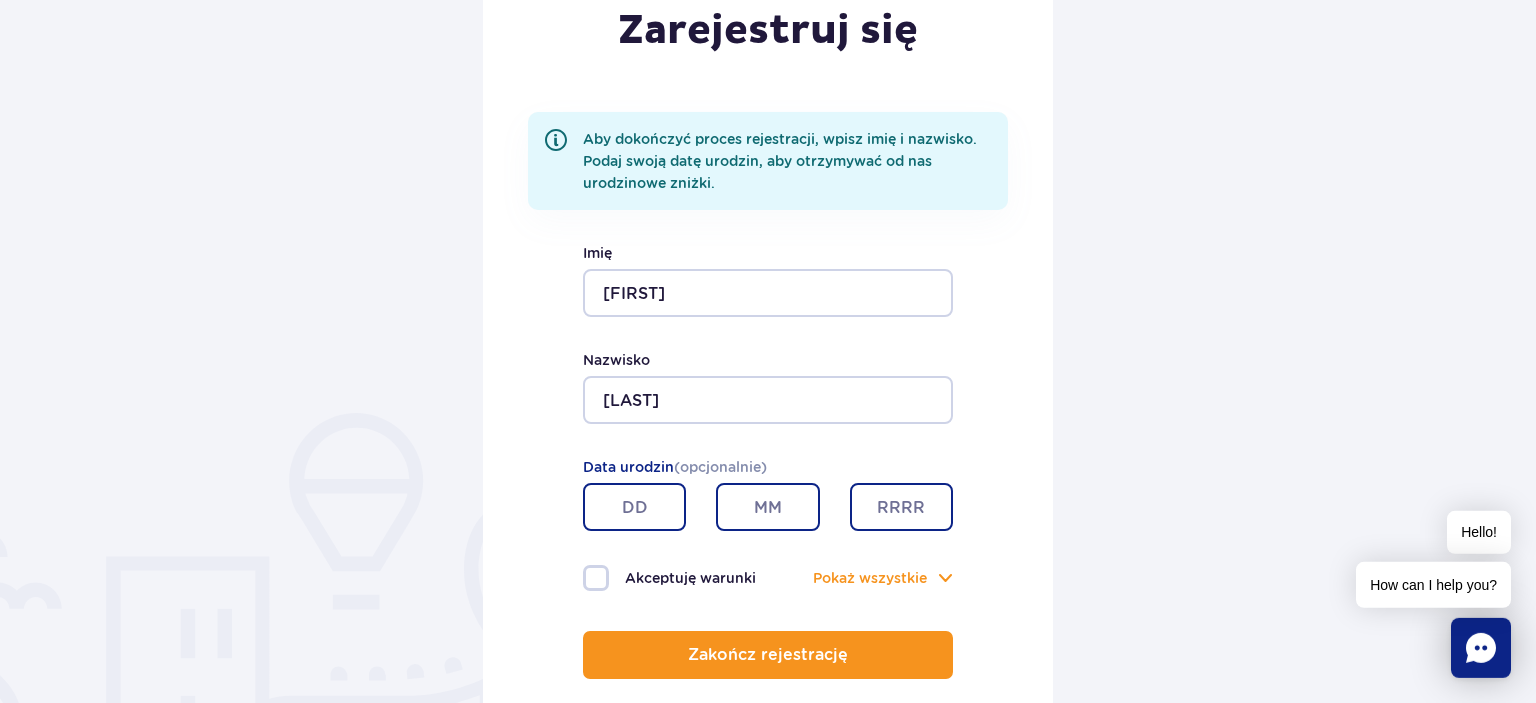 click at bounding box center [634, 507] 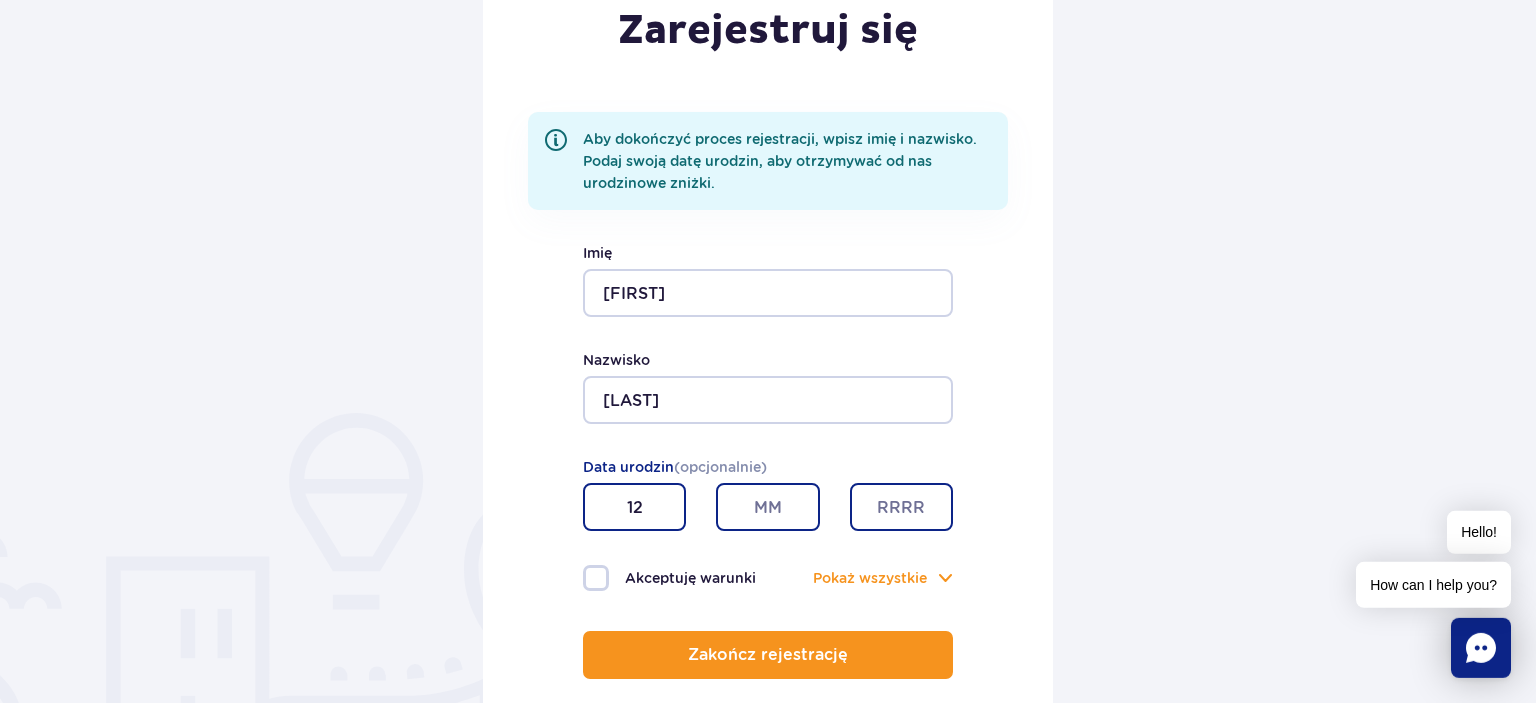 type on "12" 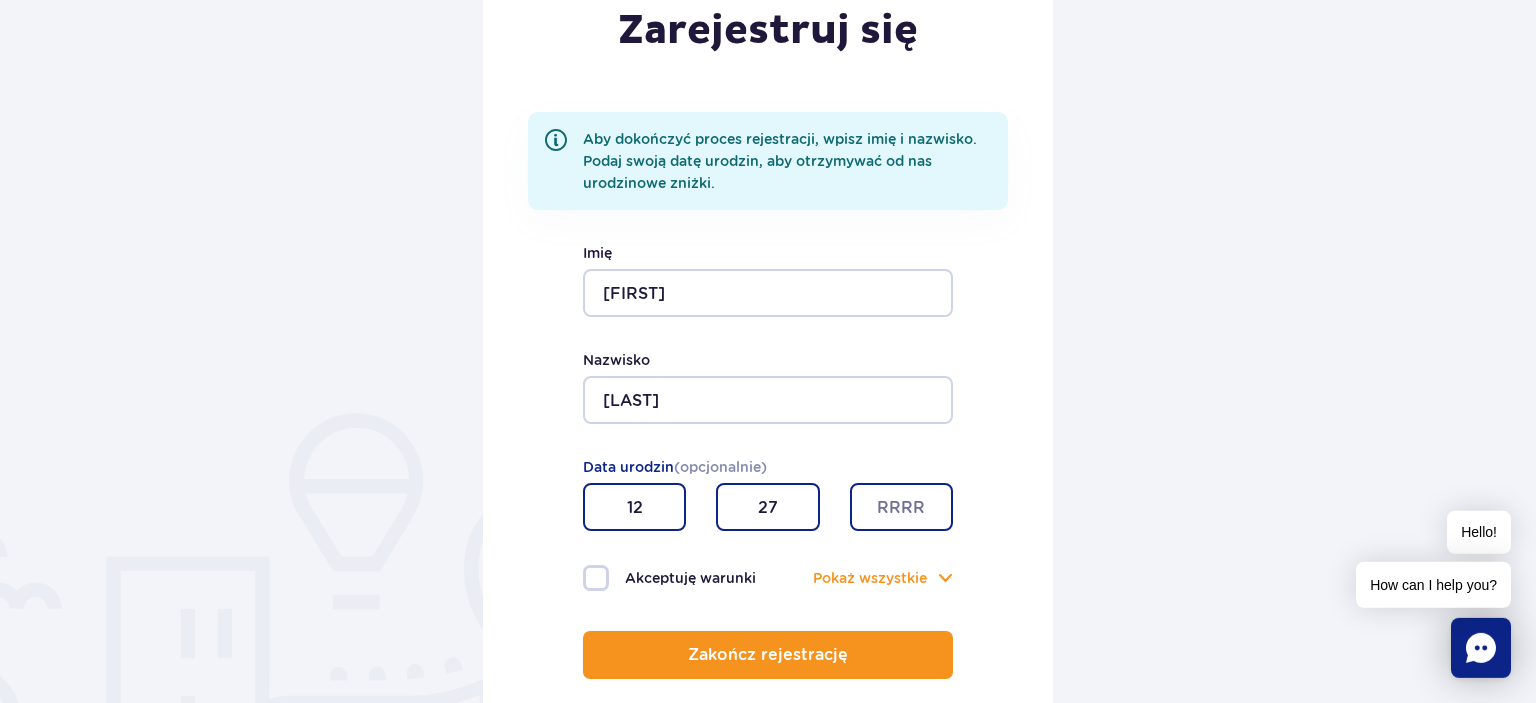 type on "27" 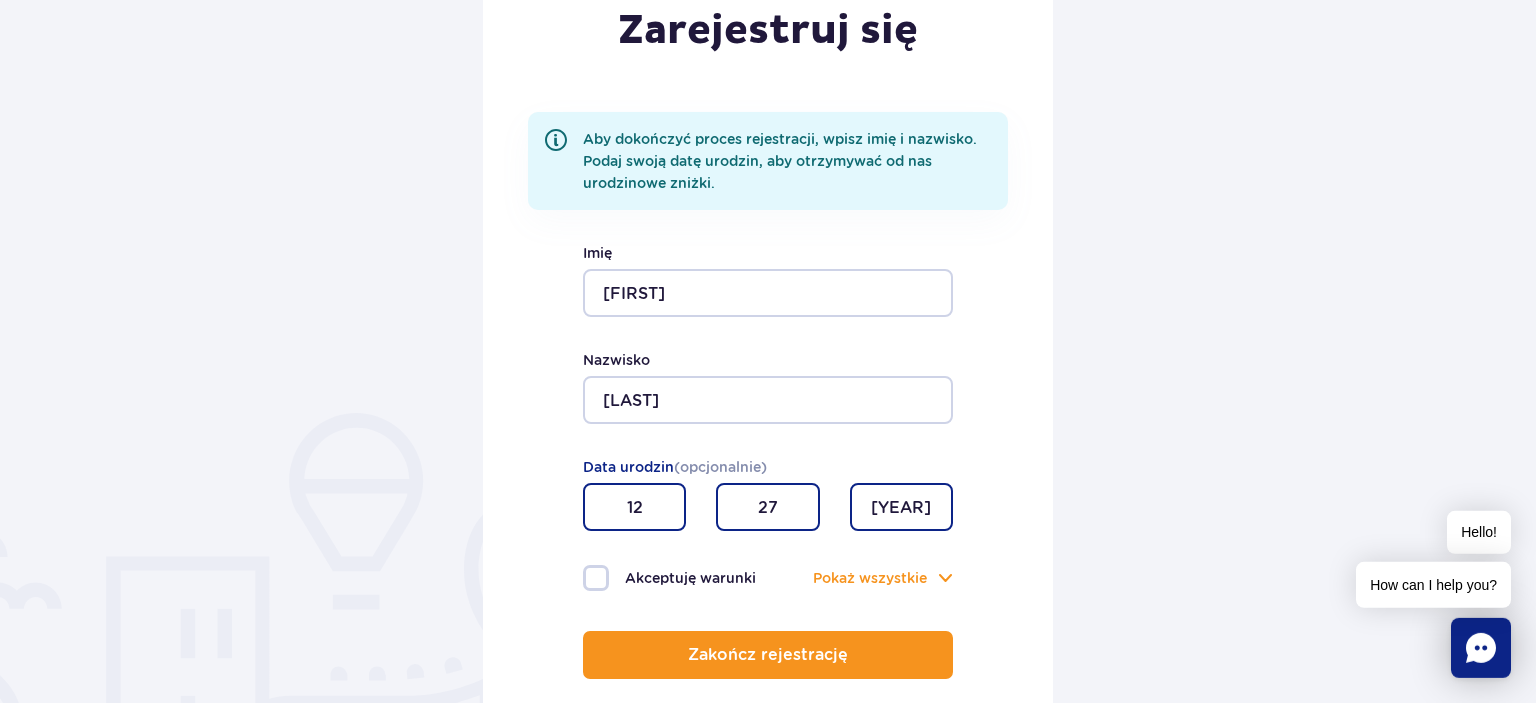 type on "1987" 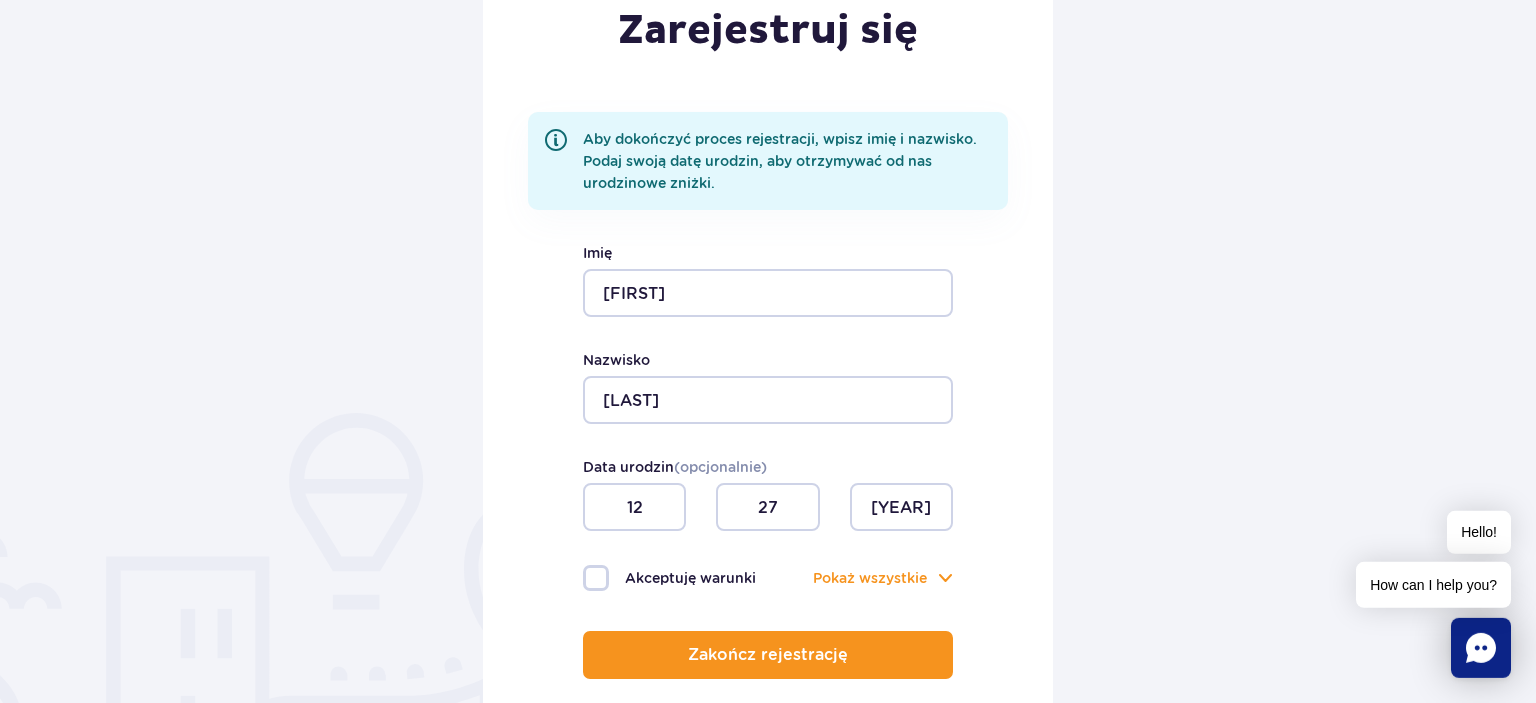 click on "Akceptuję warunki" at bounding box center [675, 578] 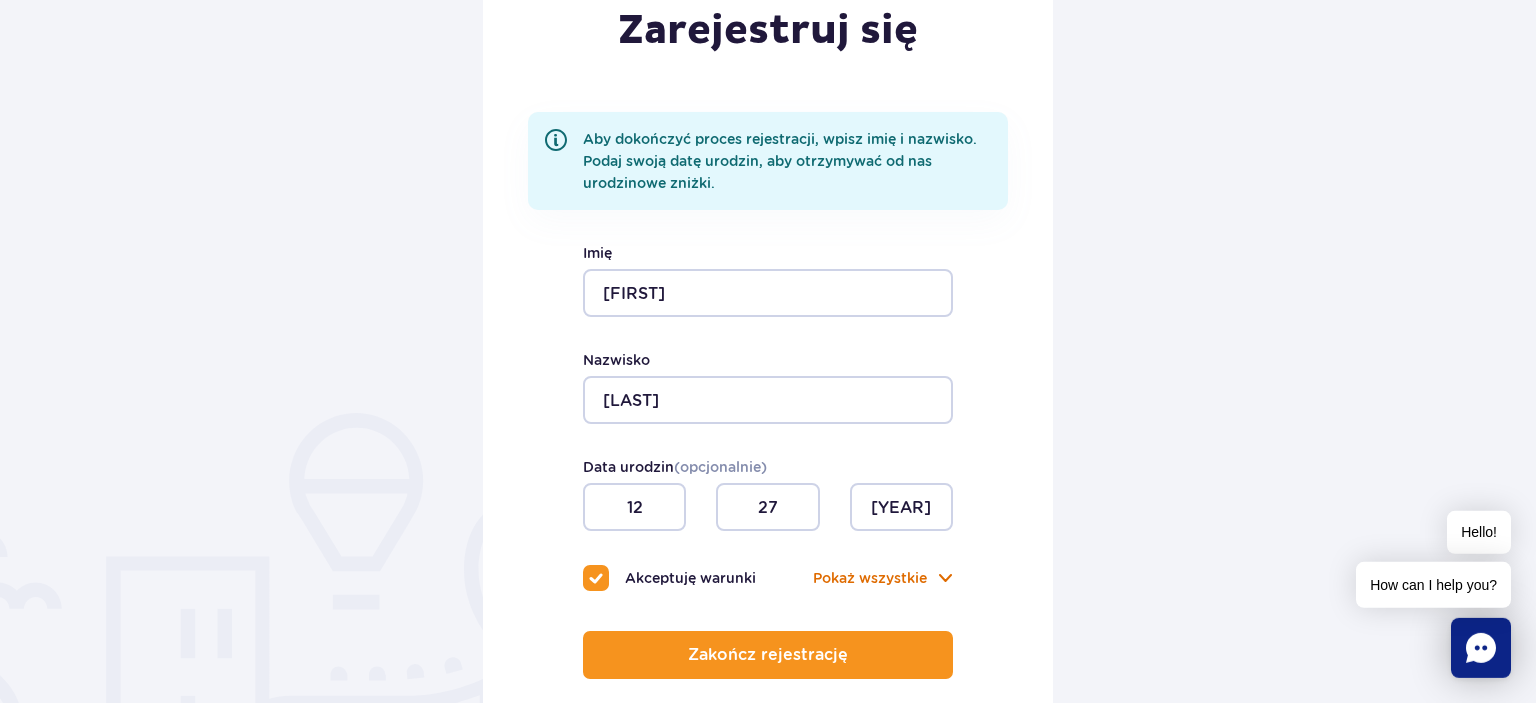 click at bounding box center (945, 578) 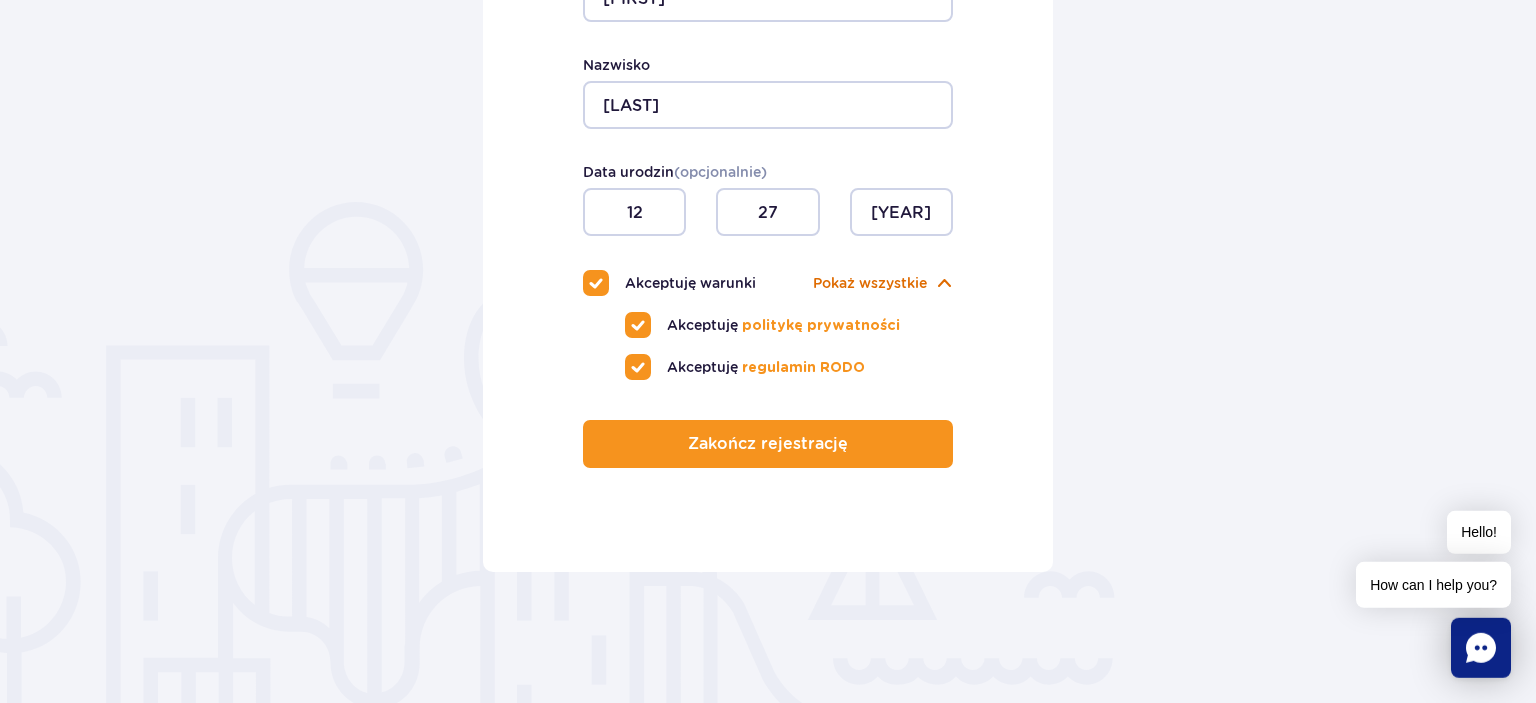 scroll, scrollTop: 602, scrollLeft: 0, axis: vertical 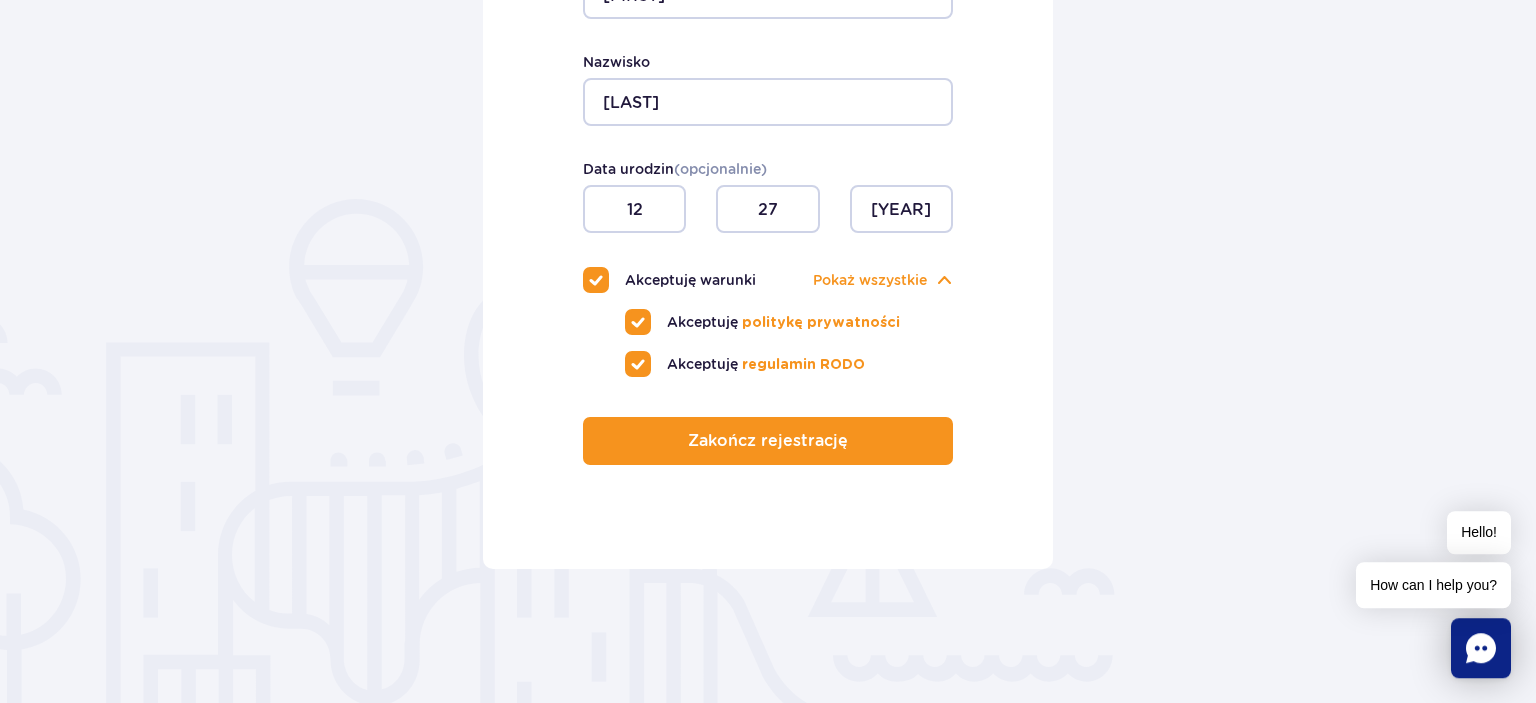 click on "Akceptuję
regulamin RODO" at bounding box center [789, 364] 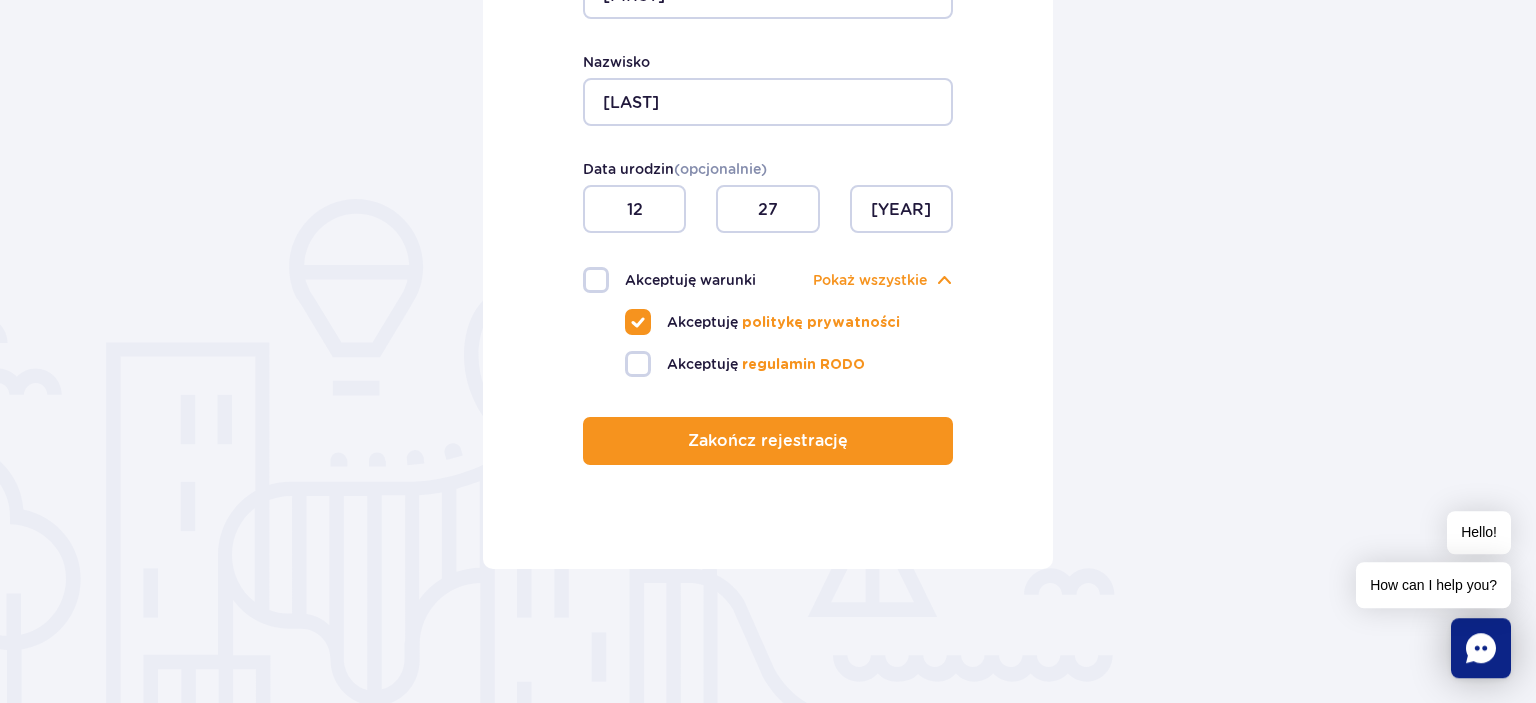 checkbox on "false" 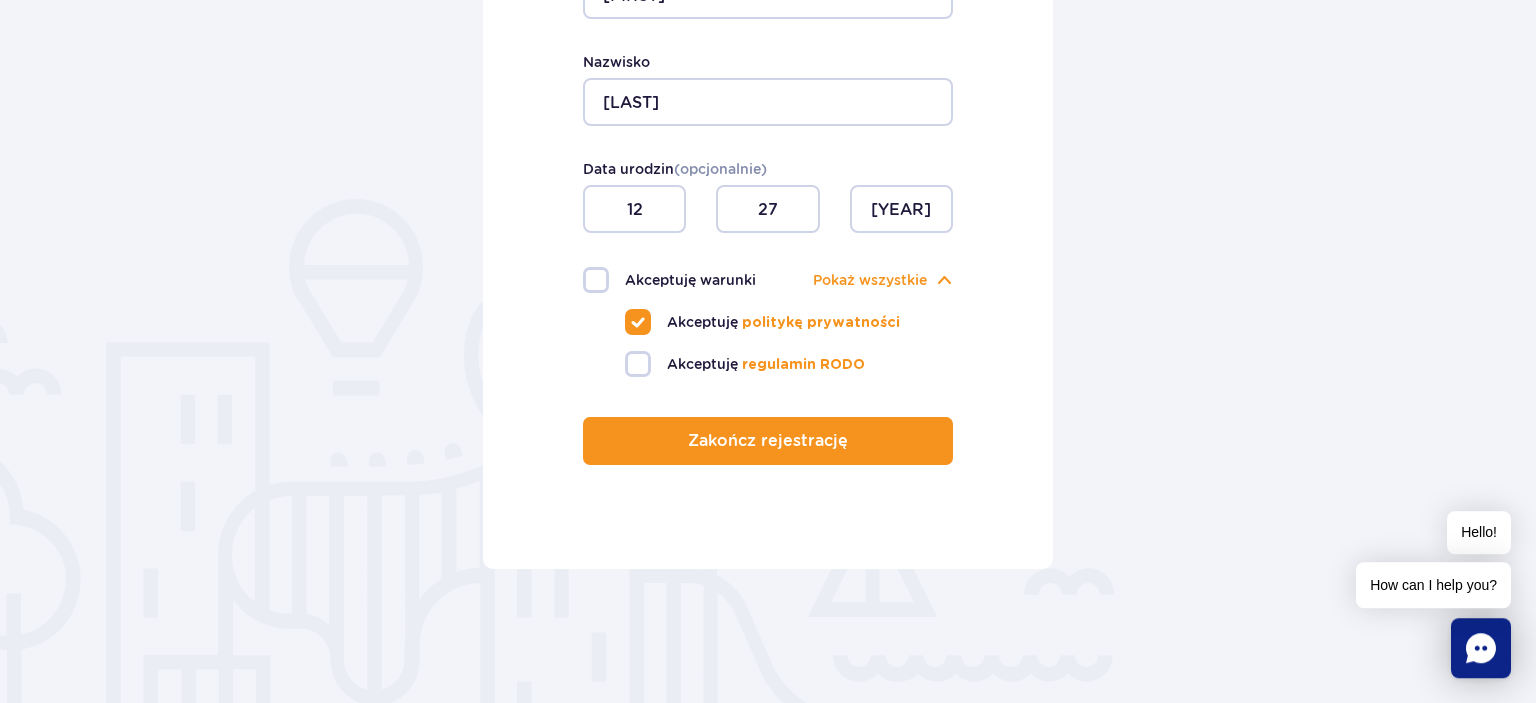 click on "Akceptuję
politykę prywatności" at bounding box center (789, 322) 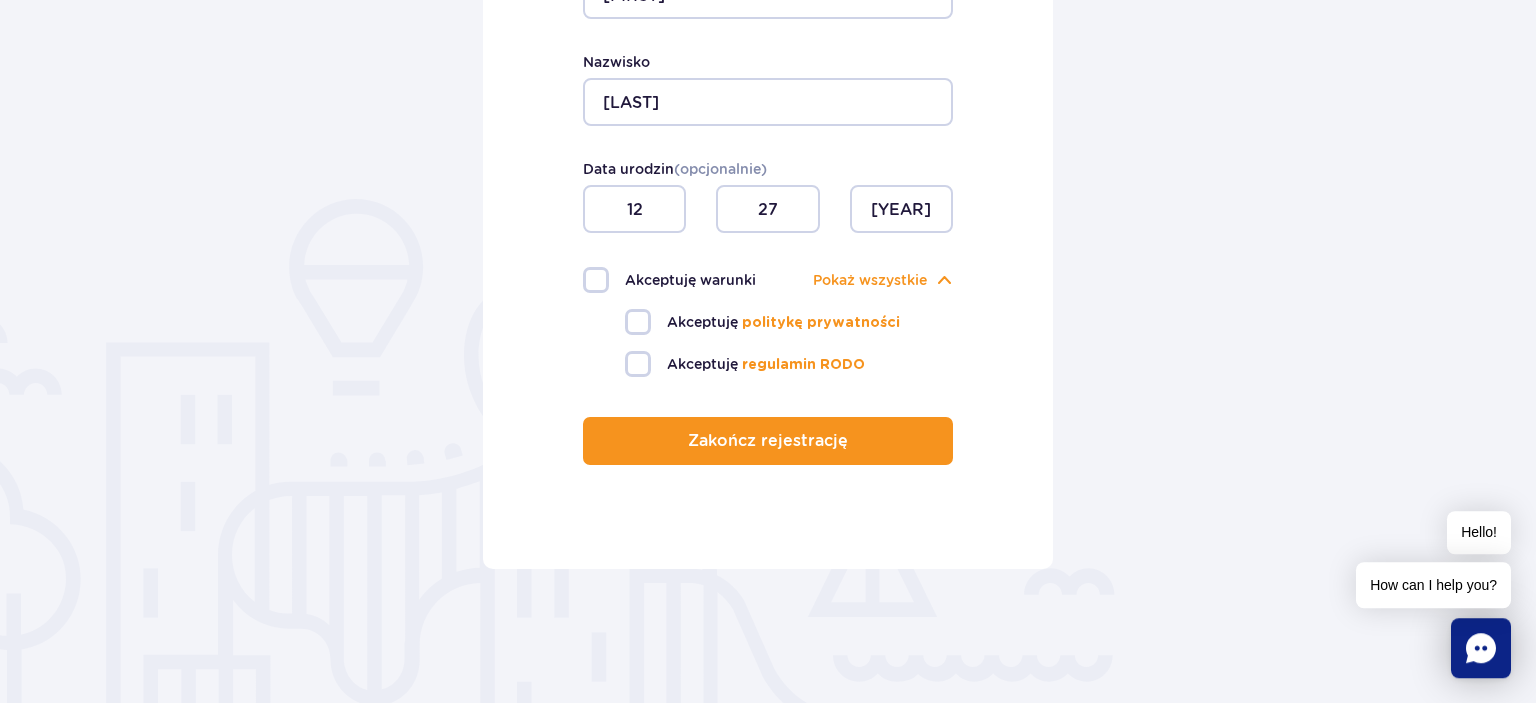 click on "Akceptuję
regulamin RODO" at bounding box center [789, 364] 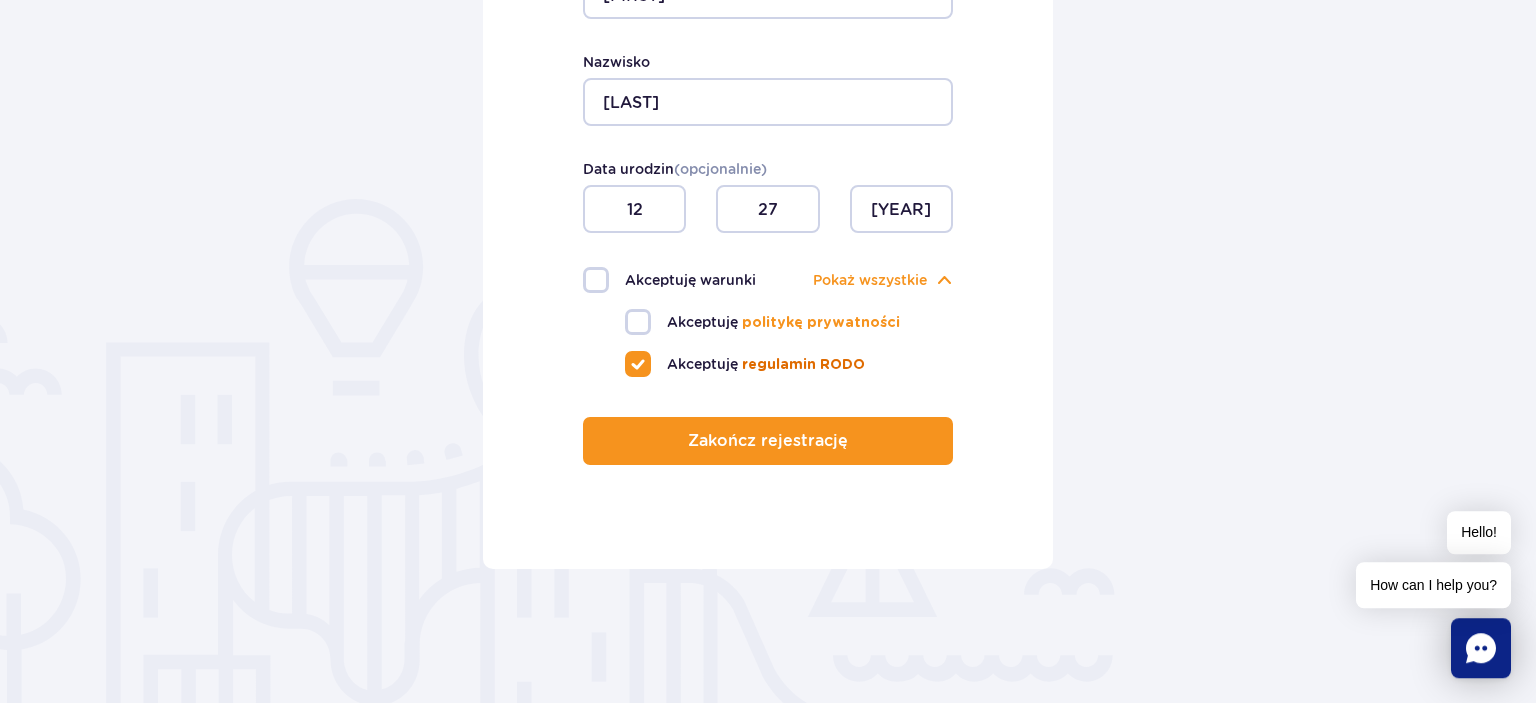 click on "regulamin RODO" at bounding box center [803, 365] 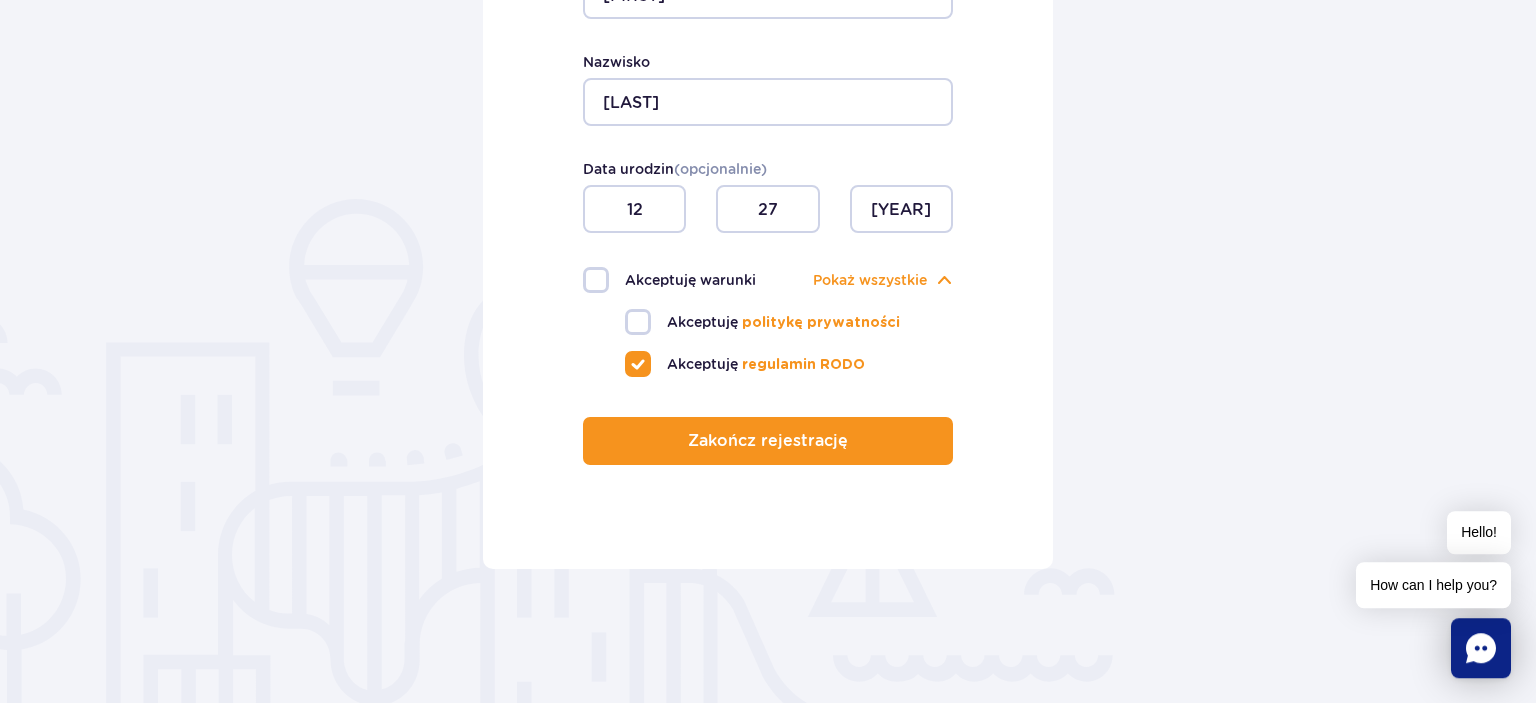 click on "Akceptuję
politykę prywatności" at bounding box center [789, 322] 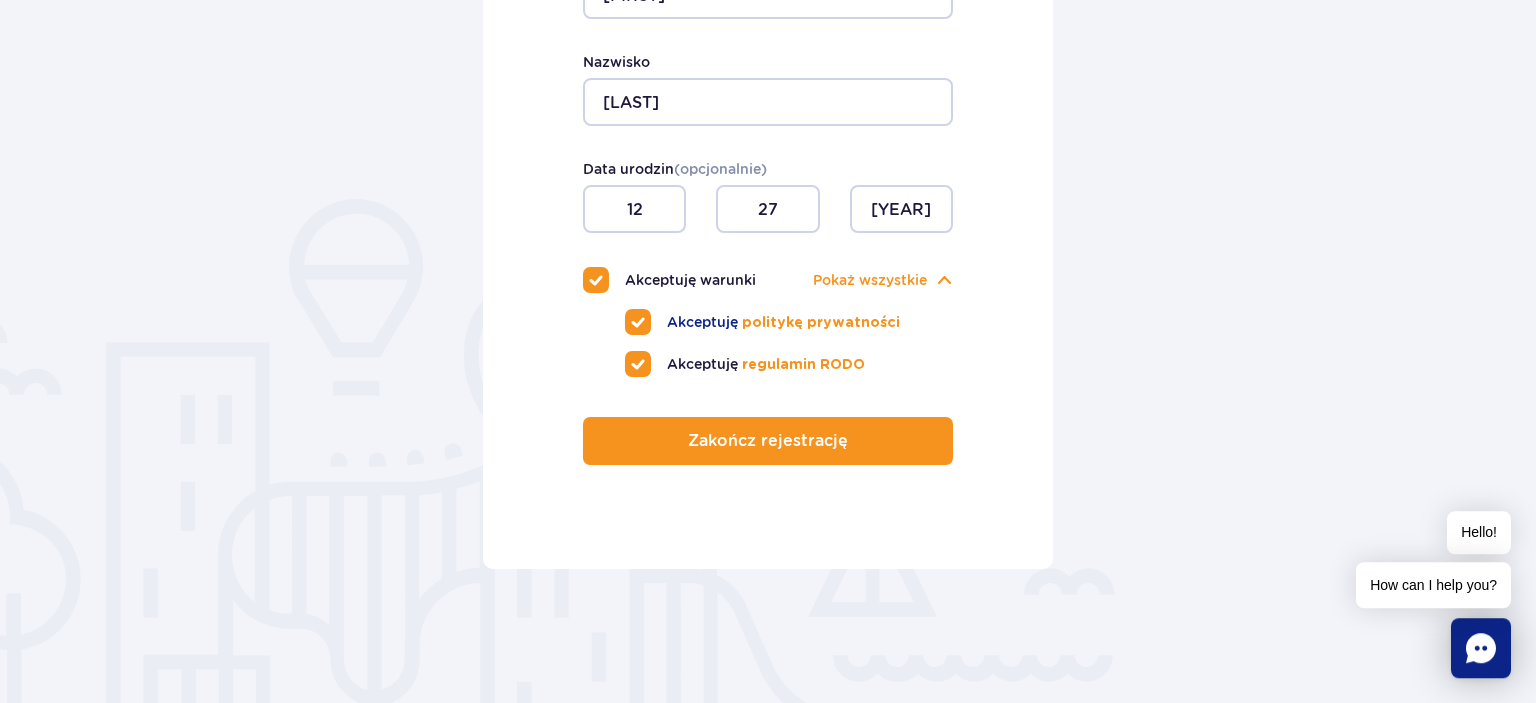 checkbox on "true" 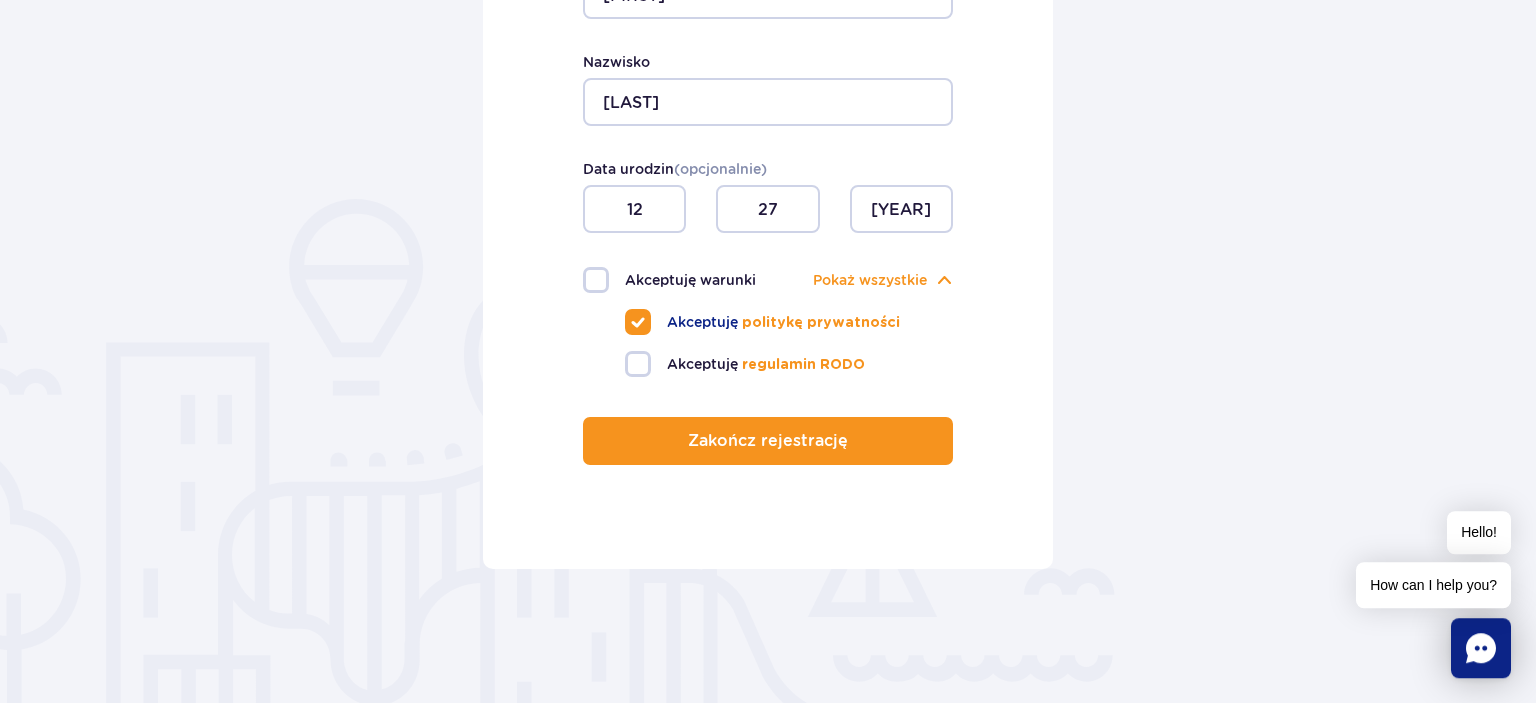 checkbox on "false" 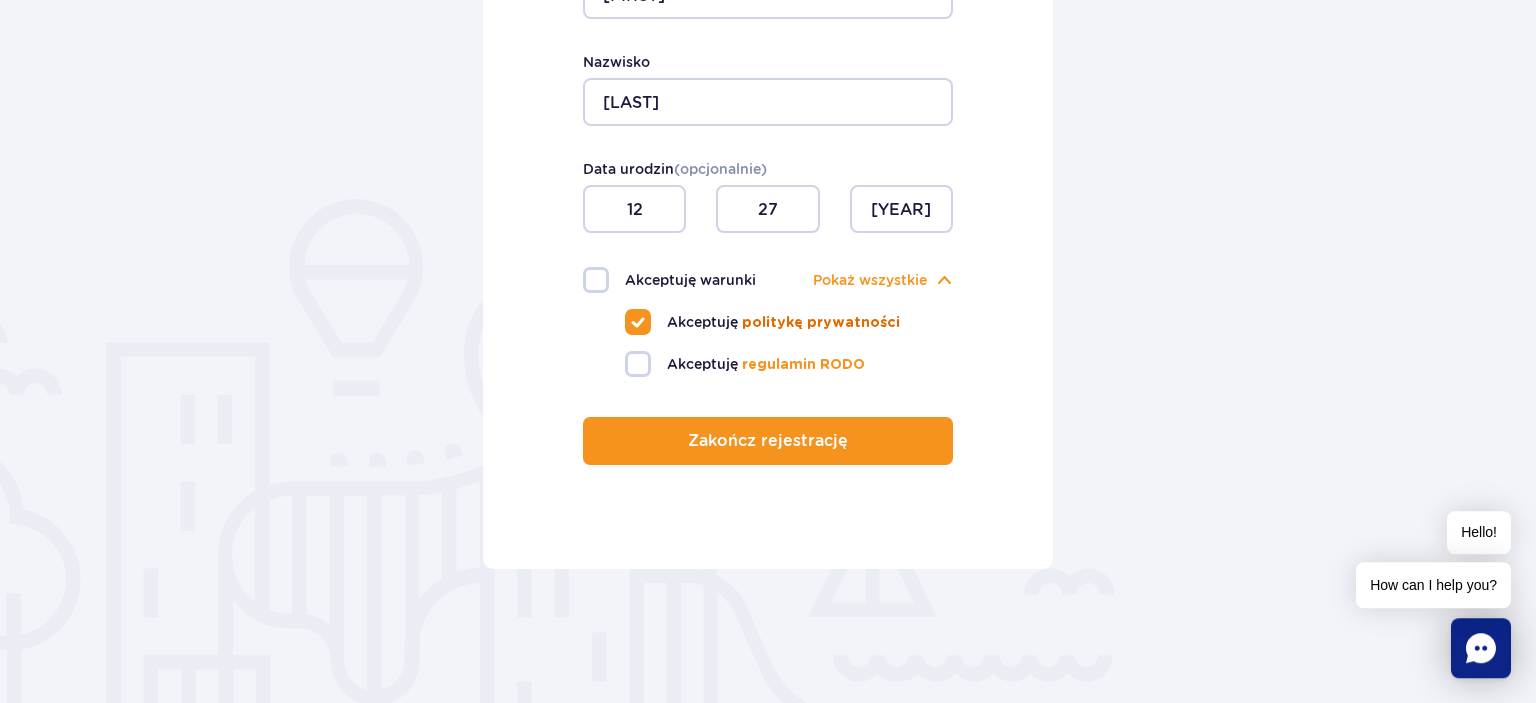 click on "politykę prywatności" at bounding box center [821, 323] 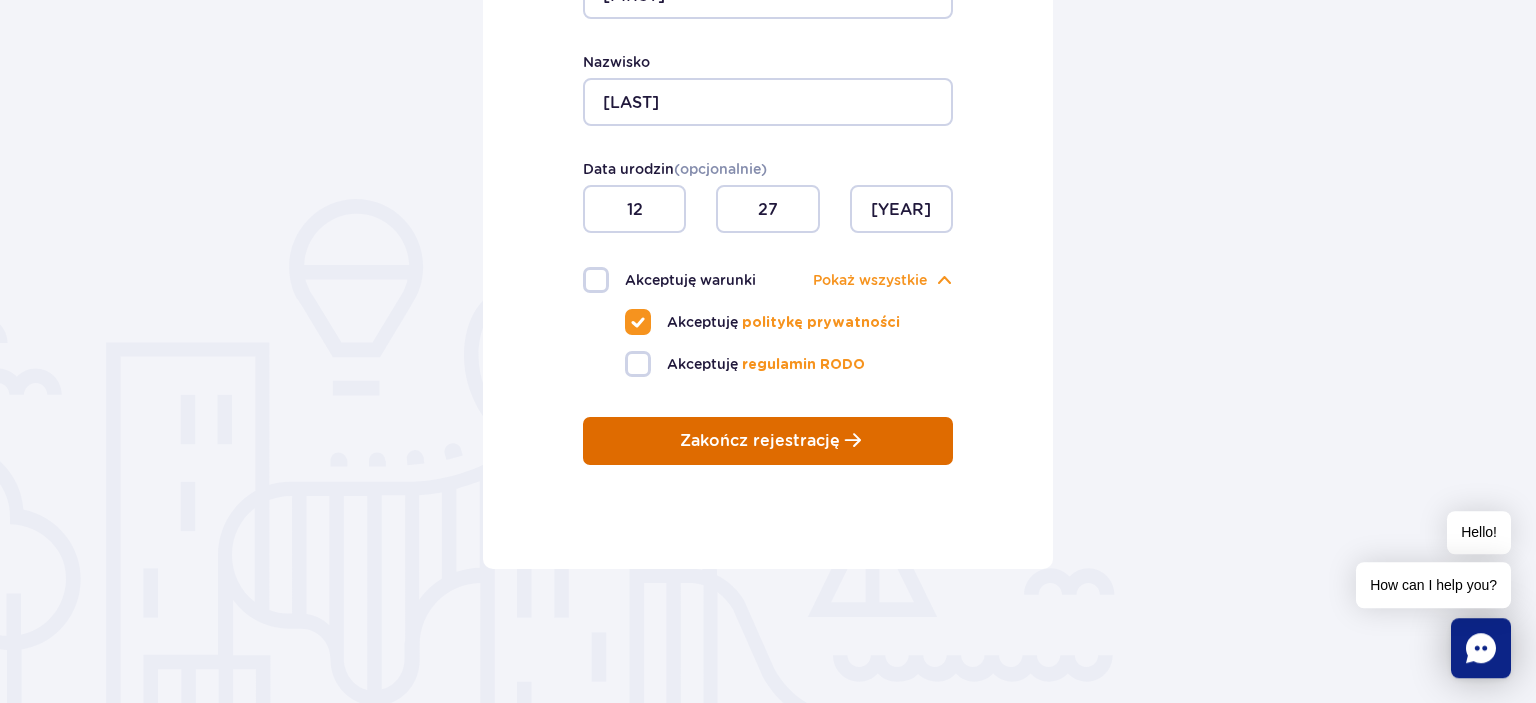 click on "Zakończ rejestrację" at bounding box center [760, 441] 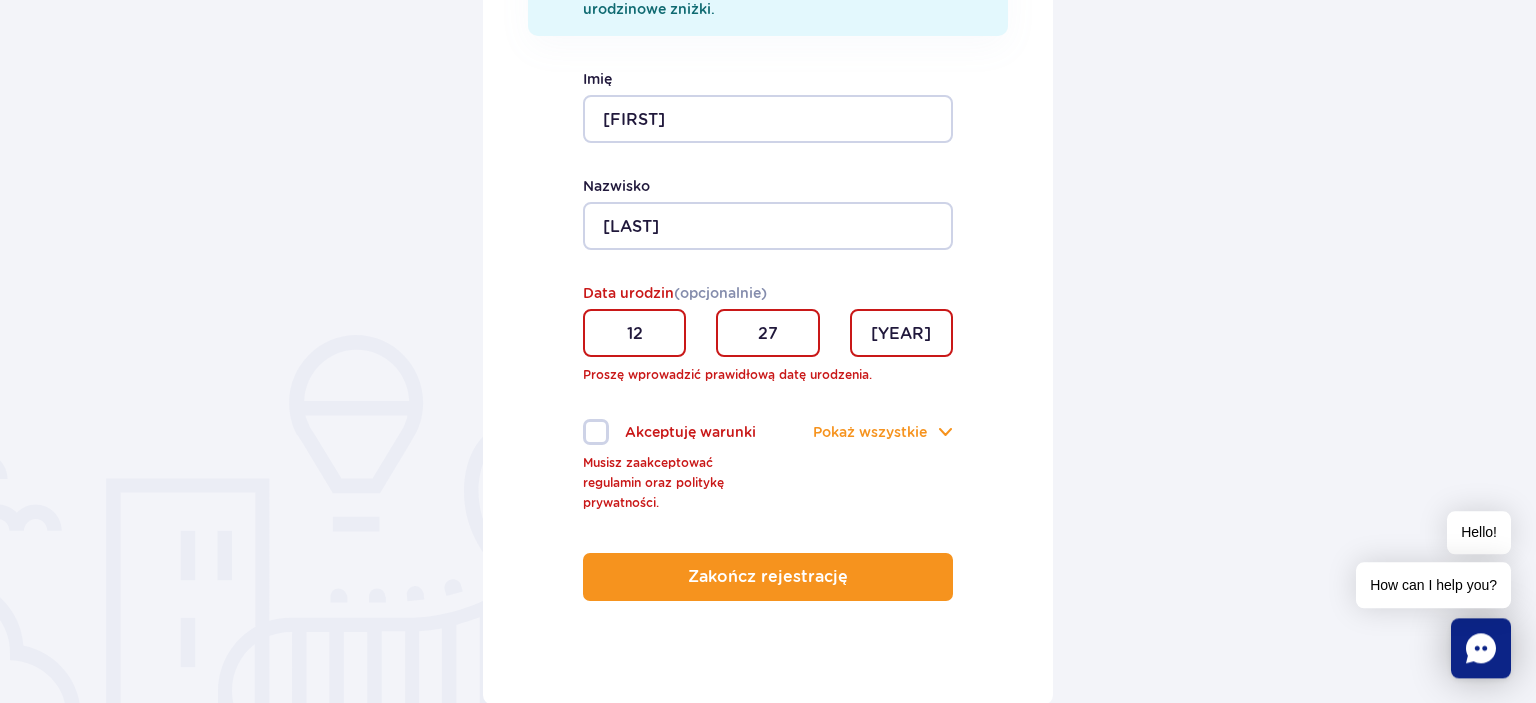 scroll, scrollTop: 479, scrollLeft: 0, axis: vertical 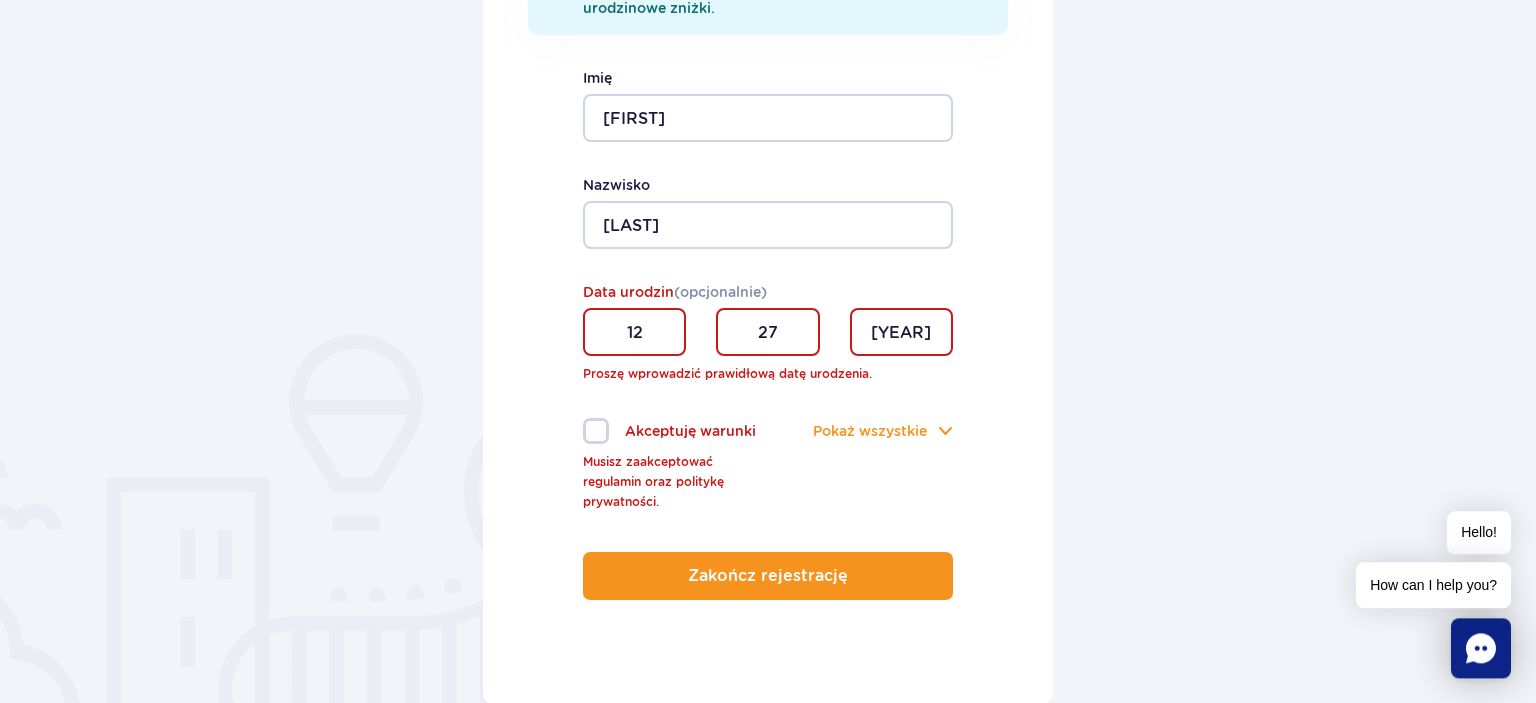 click on "Akceptuję warunki
Musisz zaakceptować regulamin oraz politykę prywatności." at bounding box center [675, 431] 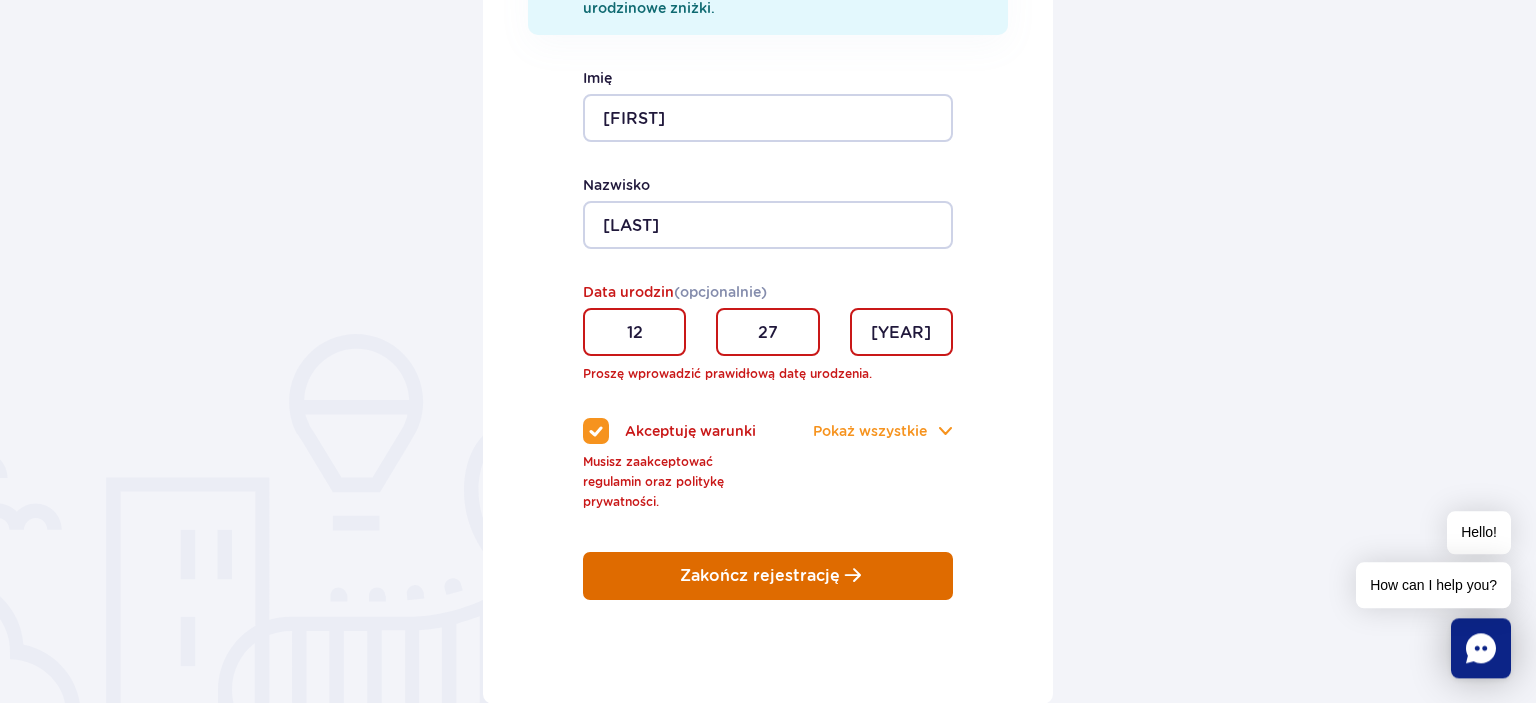 scroll, scrollTop: 411, scrollLeft: 0, axis: vertical 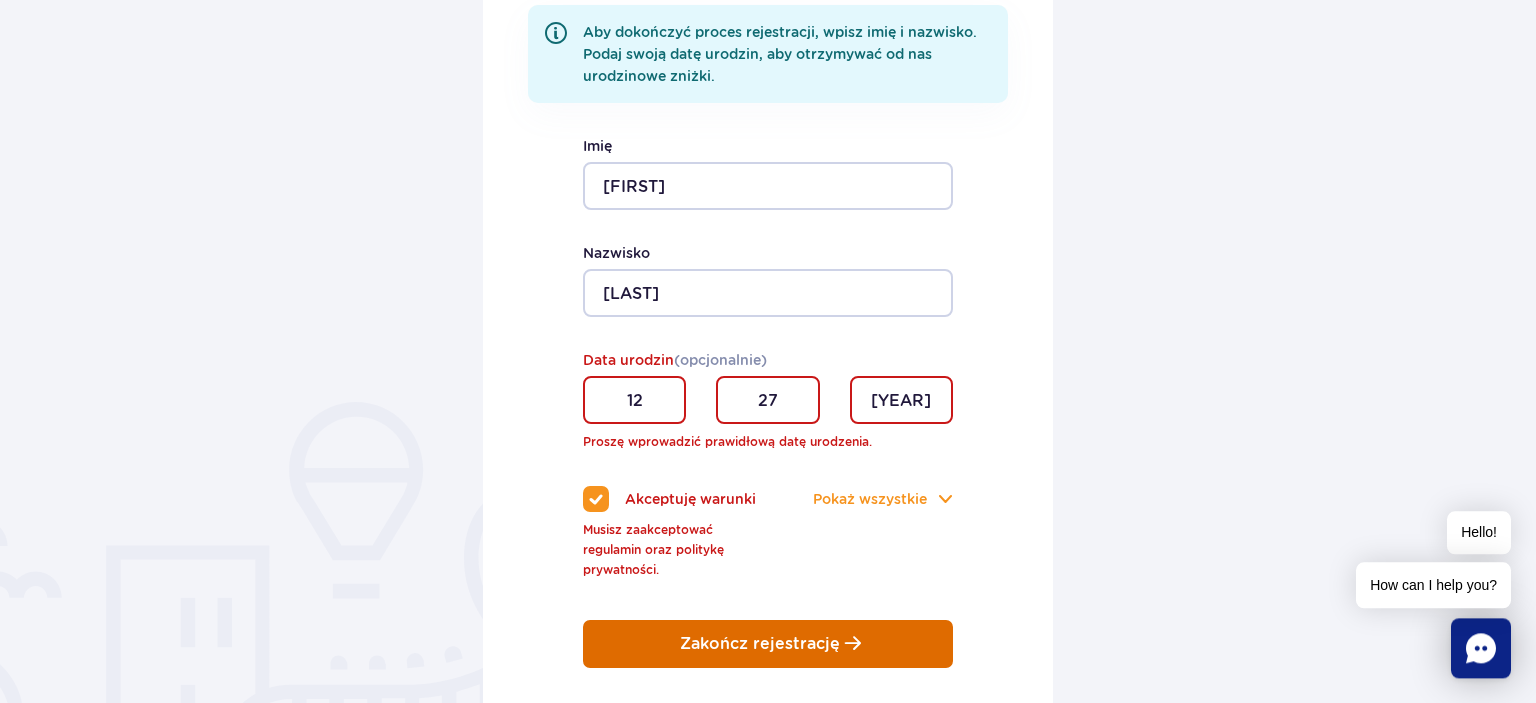 click on "Zakończ rejestrację" at bounding box center [768, 644] 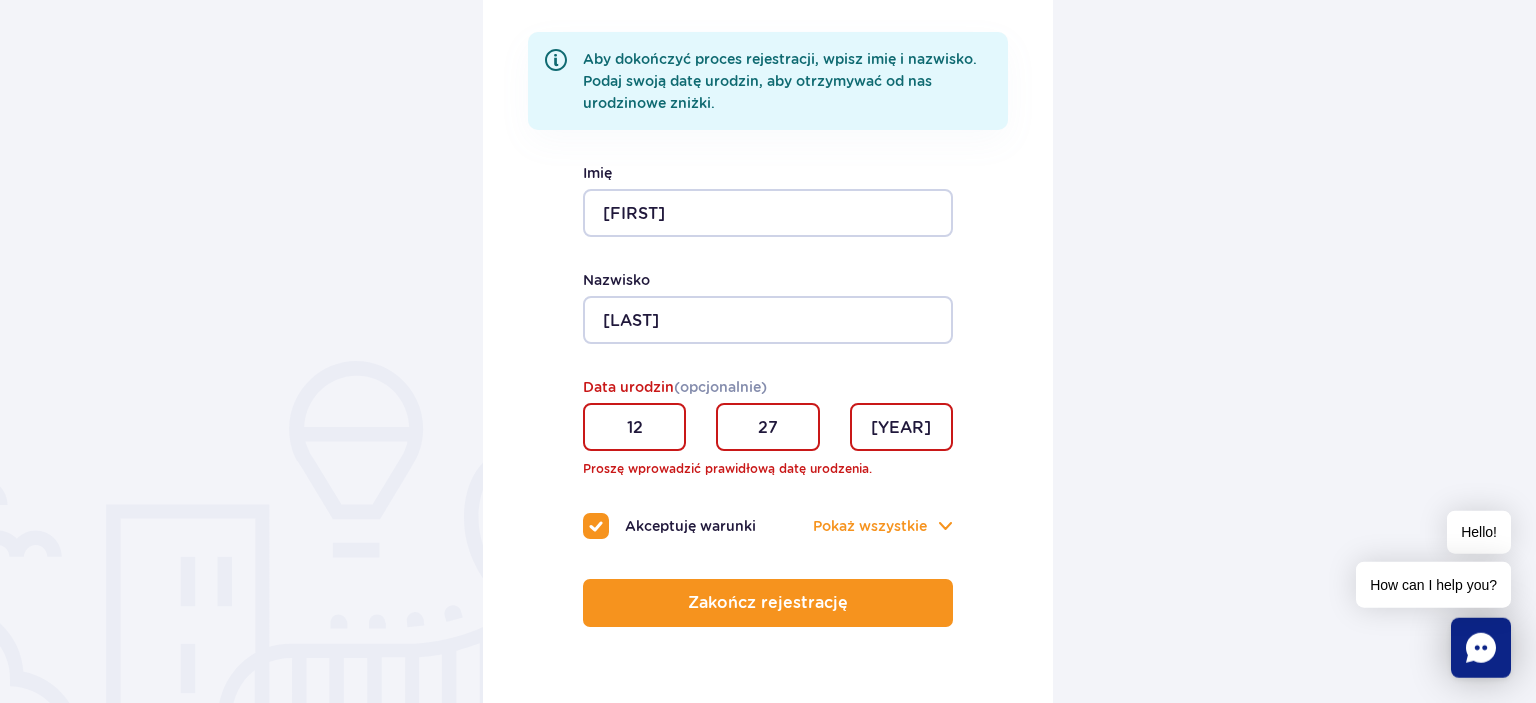 scroll, scrollTop: 385, scrollLeft: 0, axis: vertical 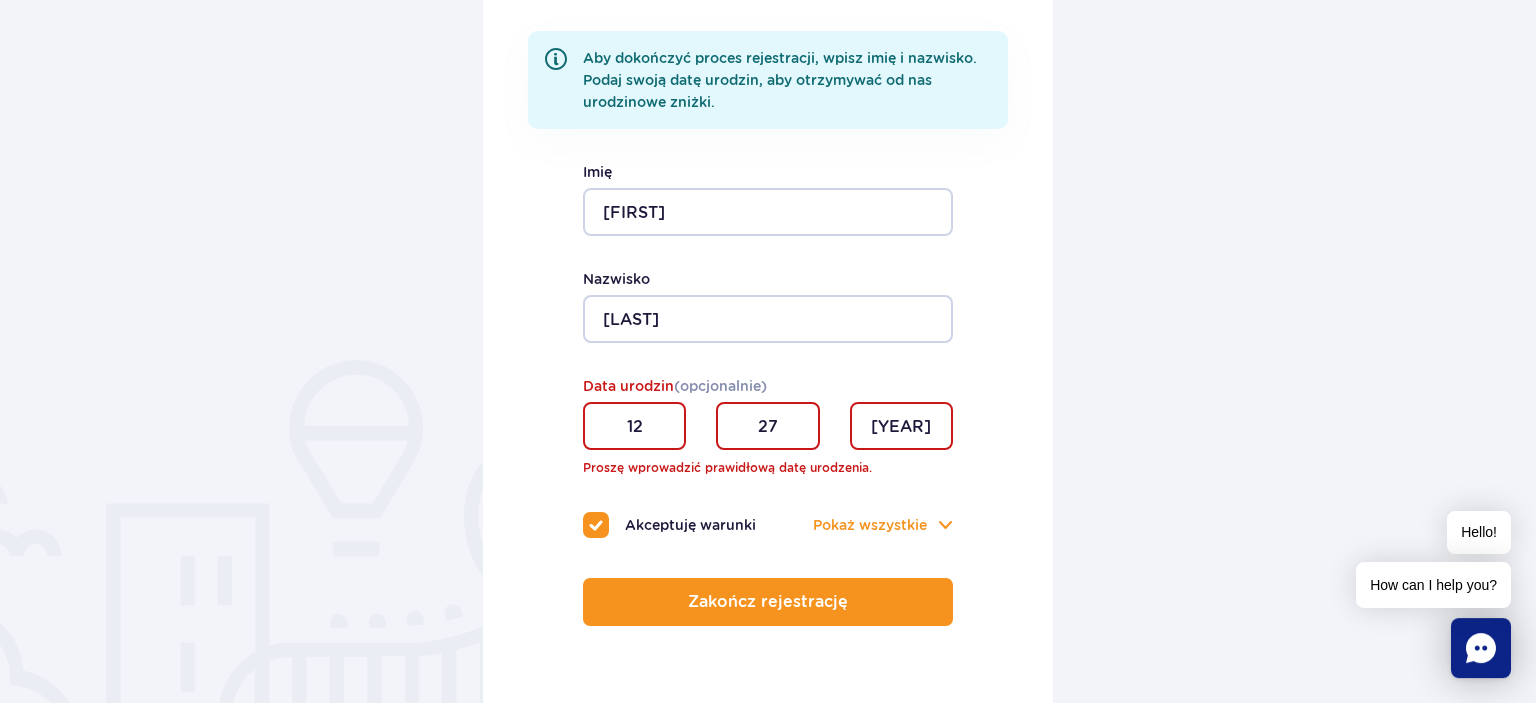 click on "12" at bounding box center (634, 426) 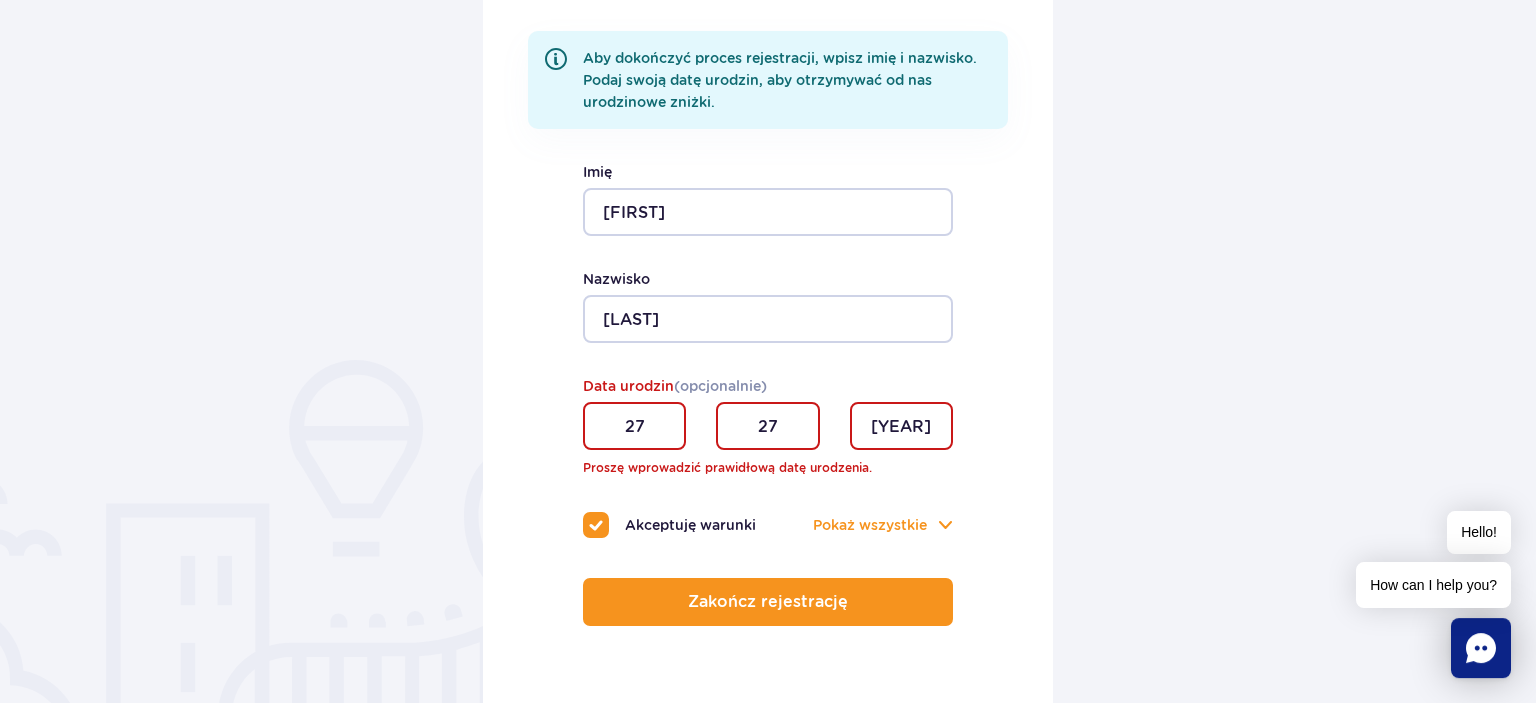type on "27" 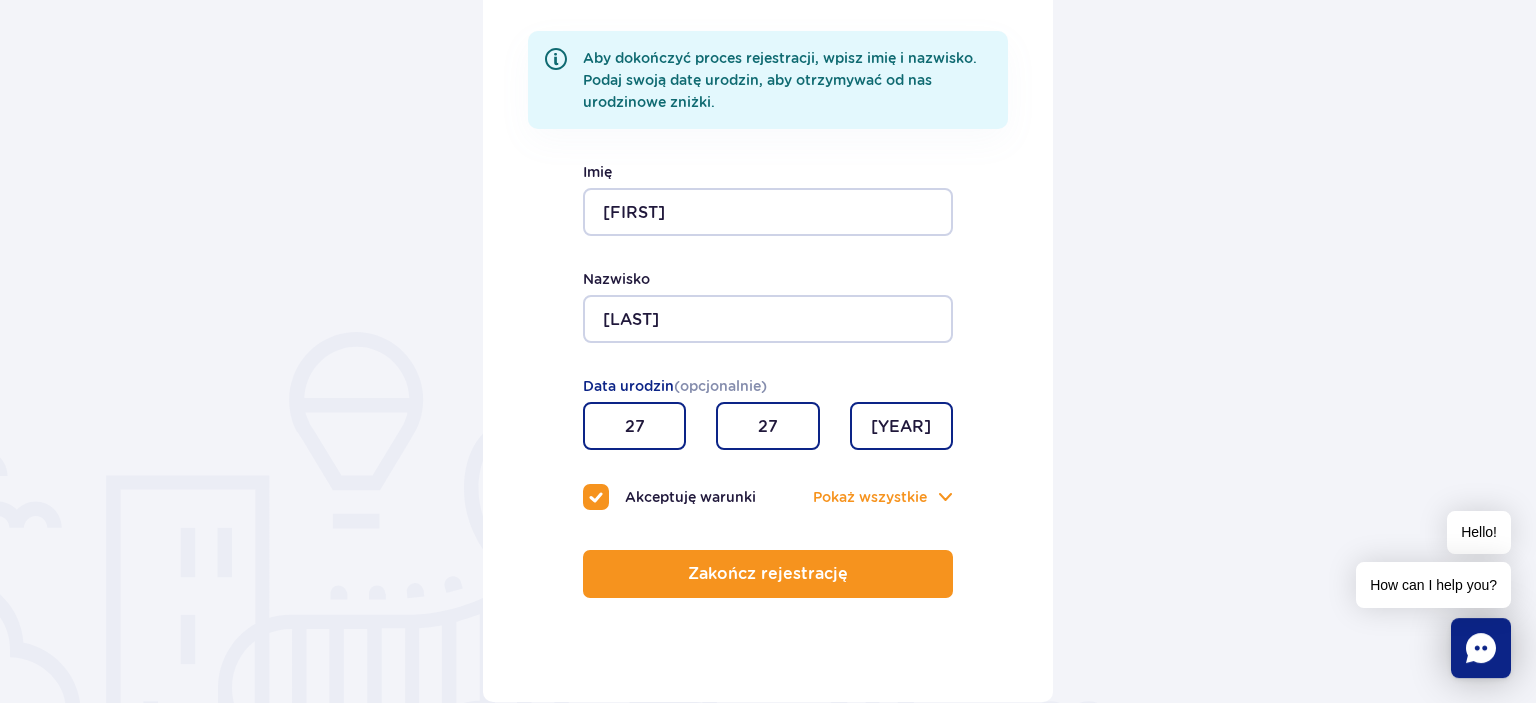 scroll, scrollTop: 357, scrollLeft: 0, axis: vertical 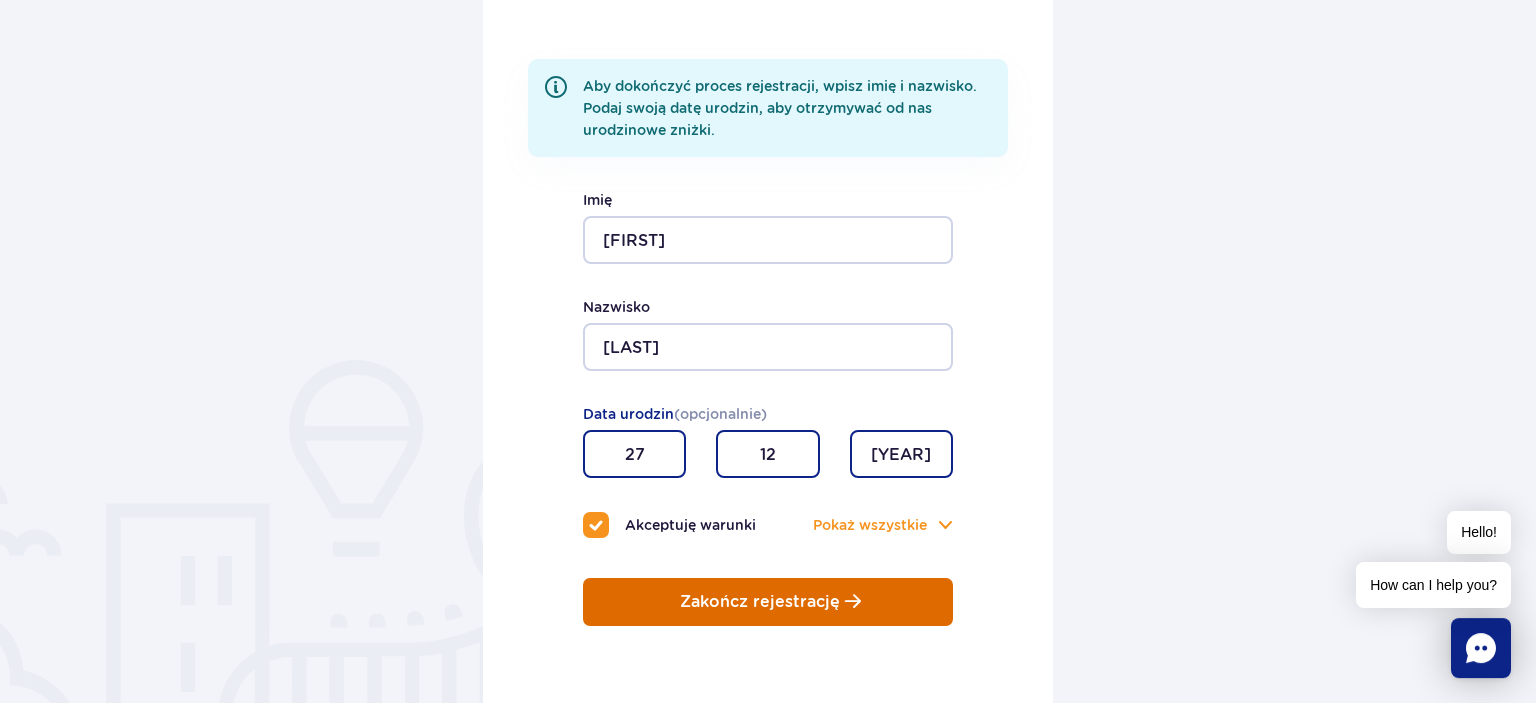 type on "12" 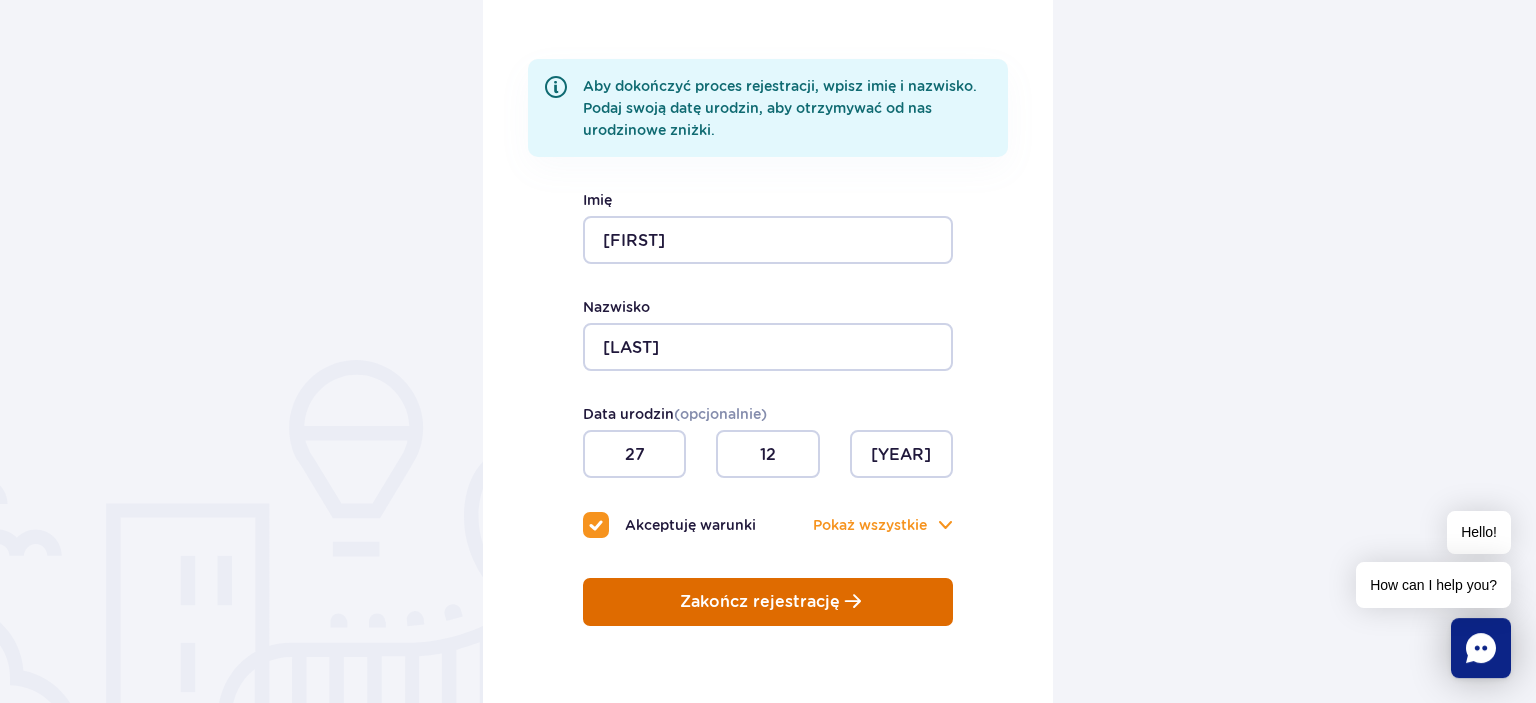 click on "Zakończ rejestrację" at bounding box center [760, 602] 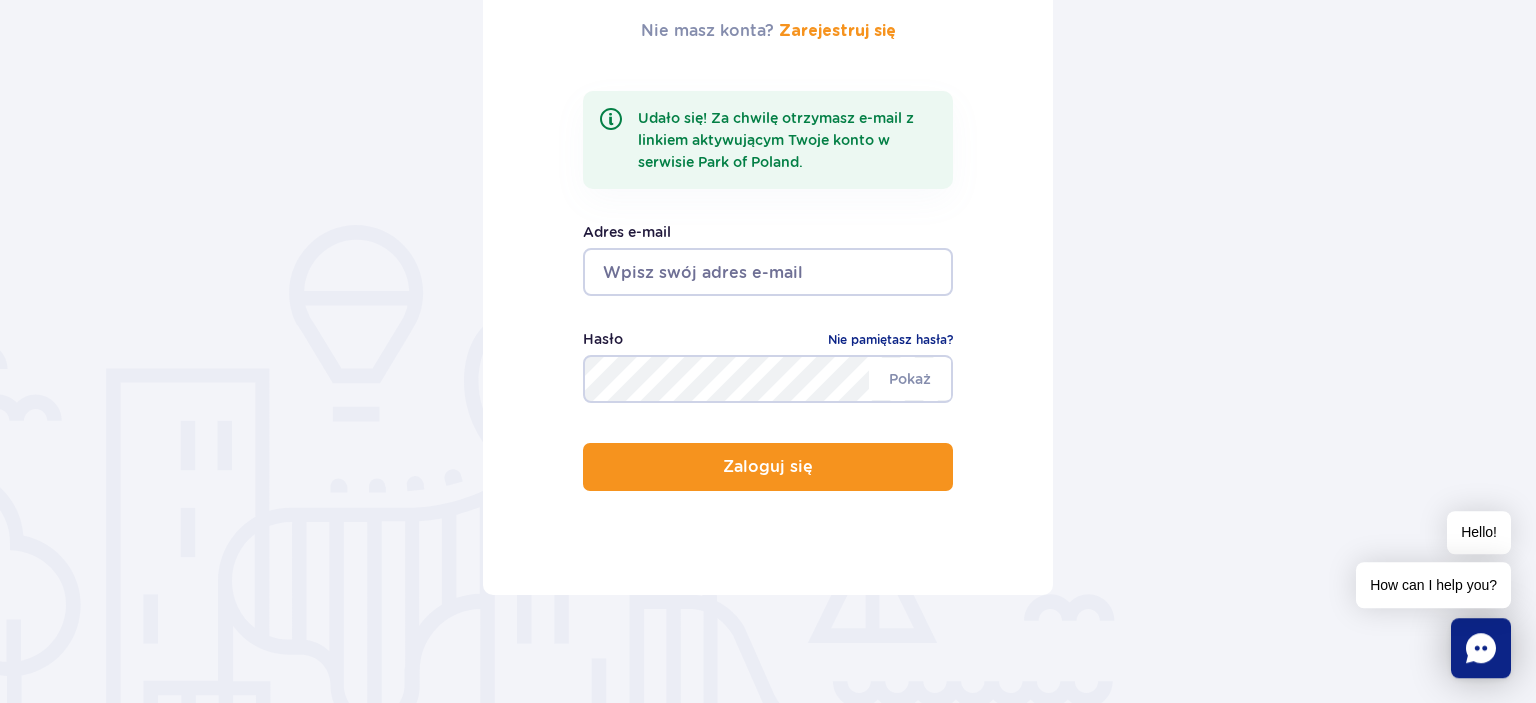 scroll, scrollTop: 368, scrollLeft: 0, axis: vertical 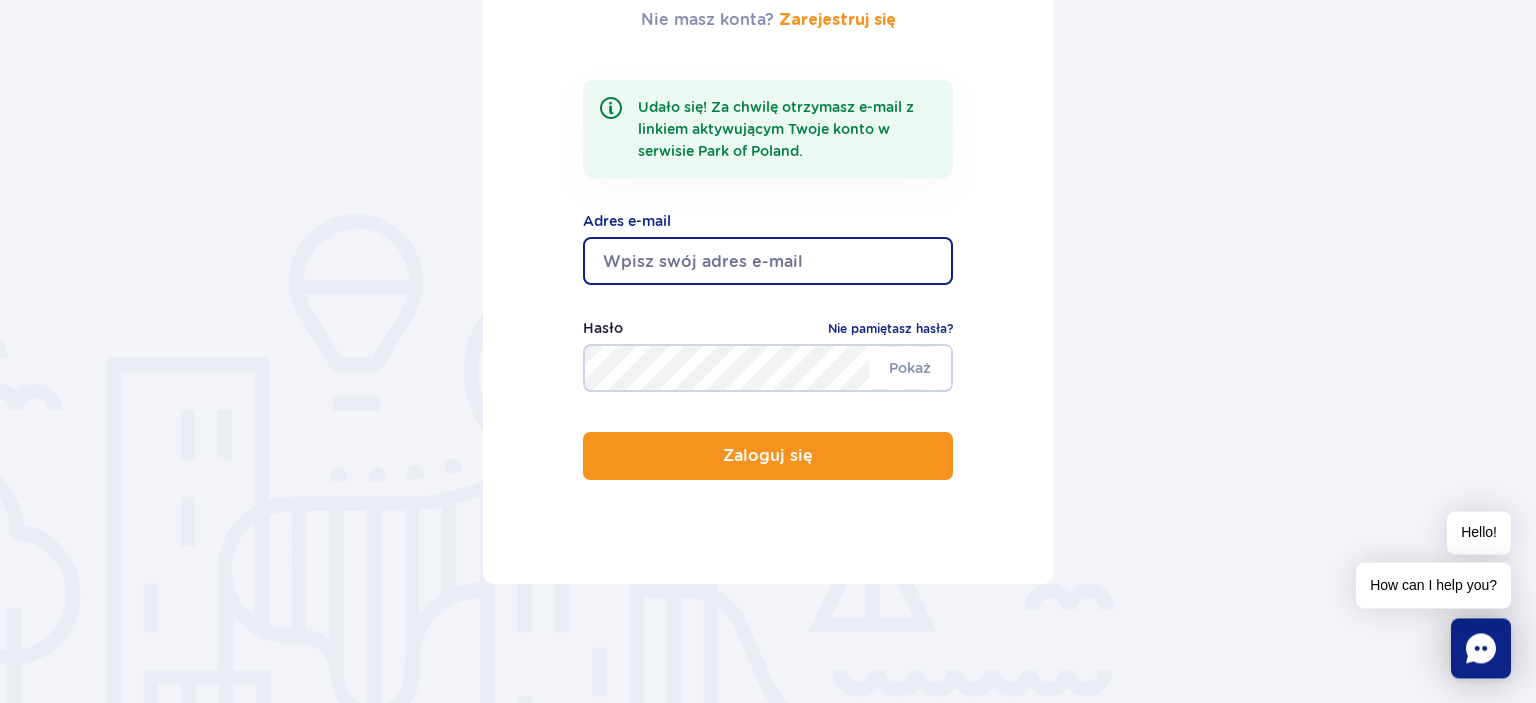 click at bounding box center (768, 261) 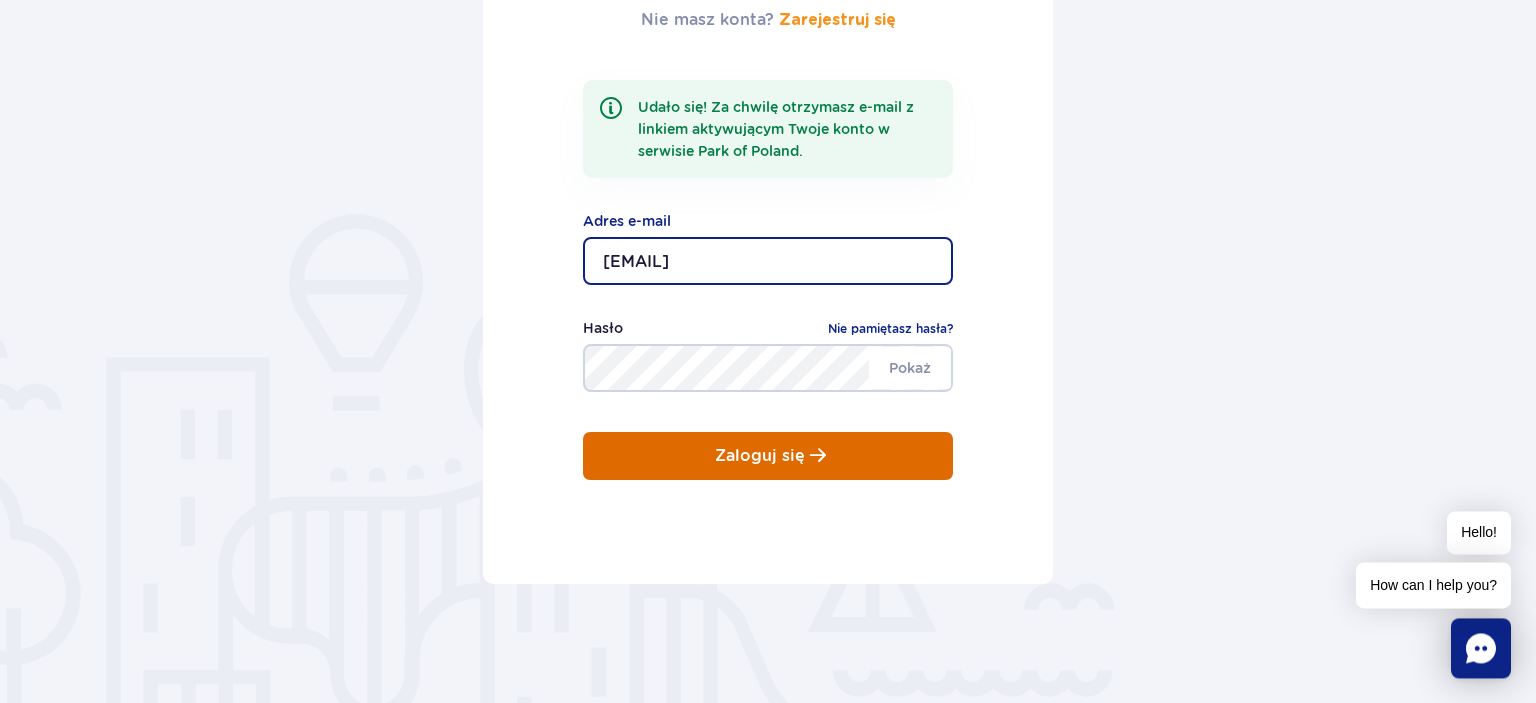 type on "[EMAIL]" 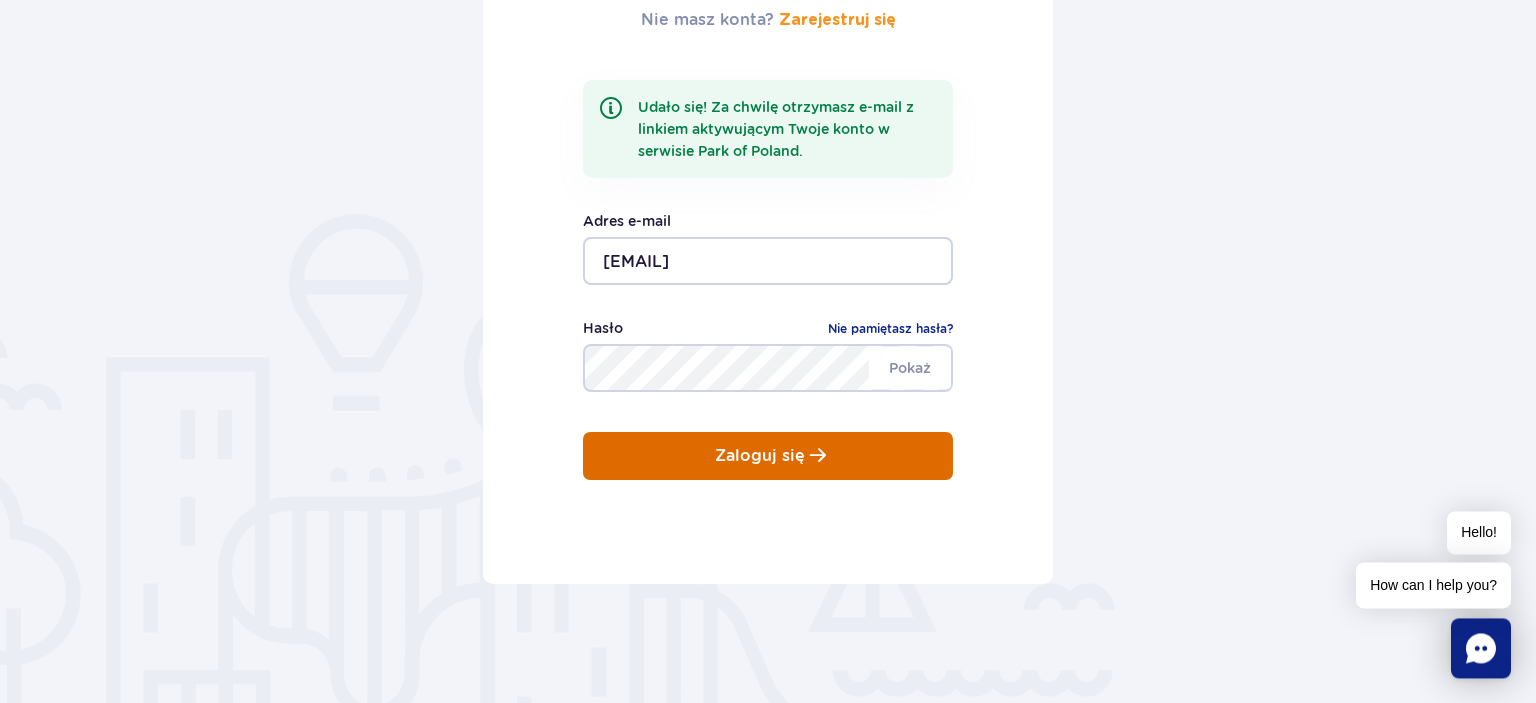 click on "Zaloguj się" at bounding box center [768, 456] 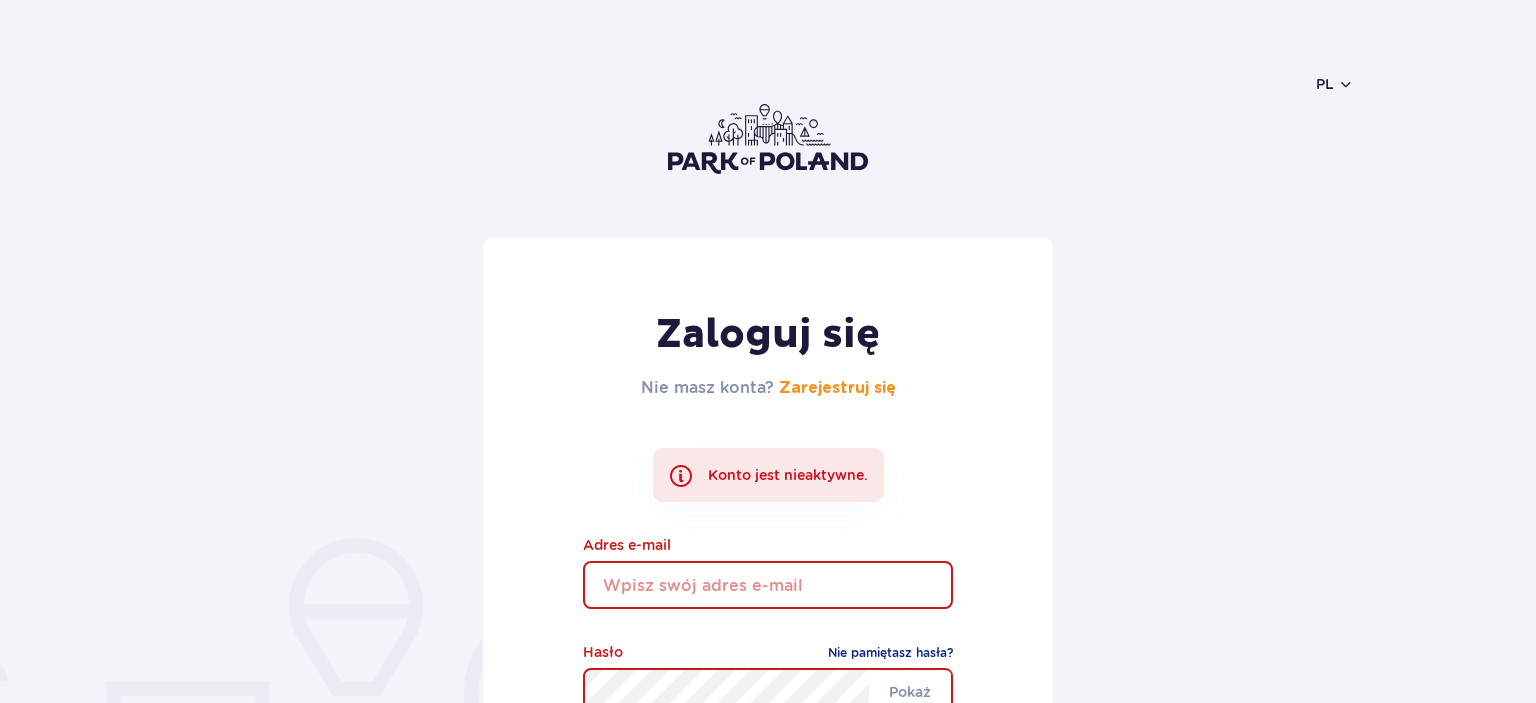 scroll, scrollTop: 0, scrollLeft: 0, axis: both 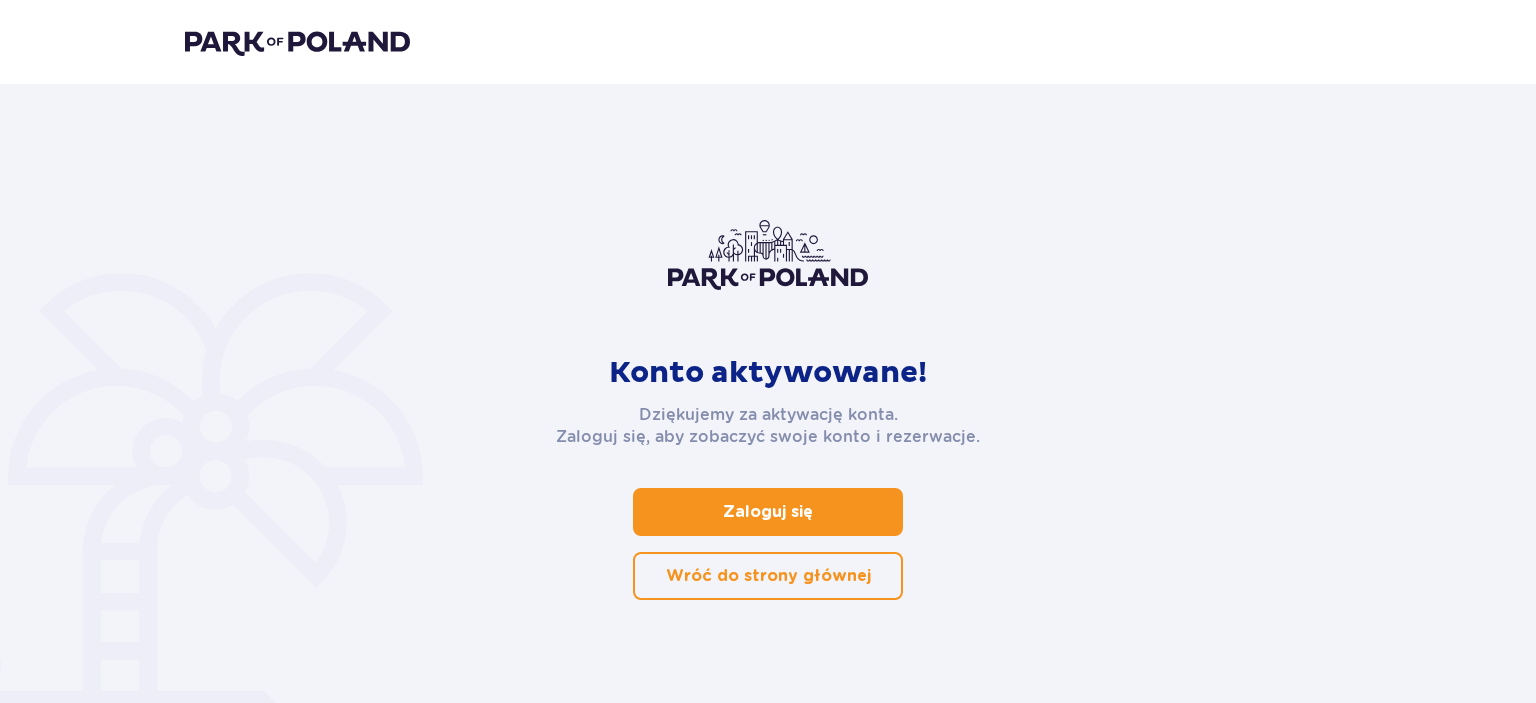 click on "Zaloguj się" at bounding box center [768, 512] 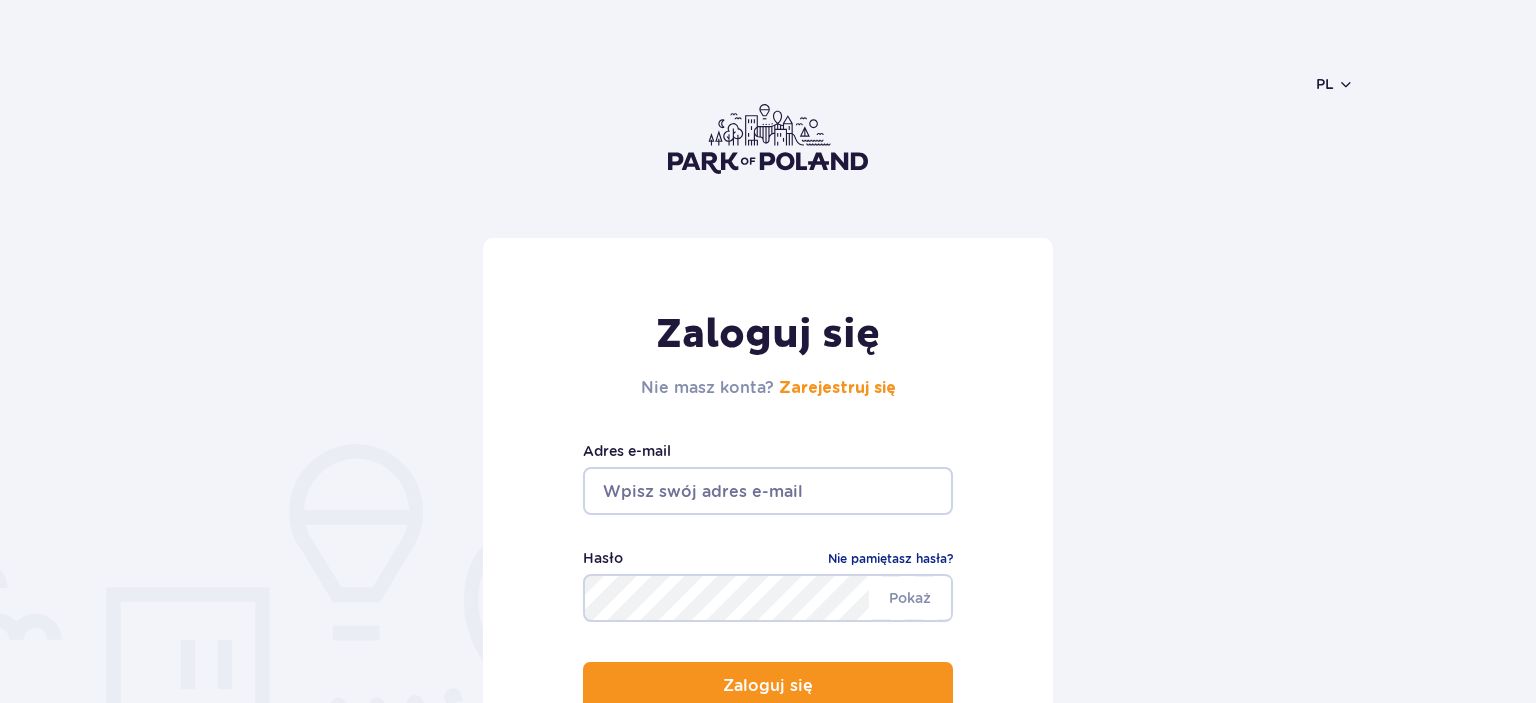 scroll, scrollTop: 0, scrollLeft: 0, axis: both 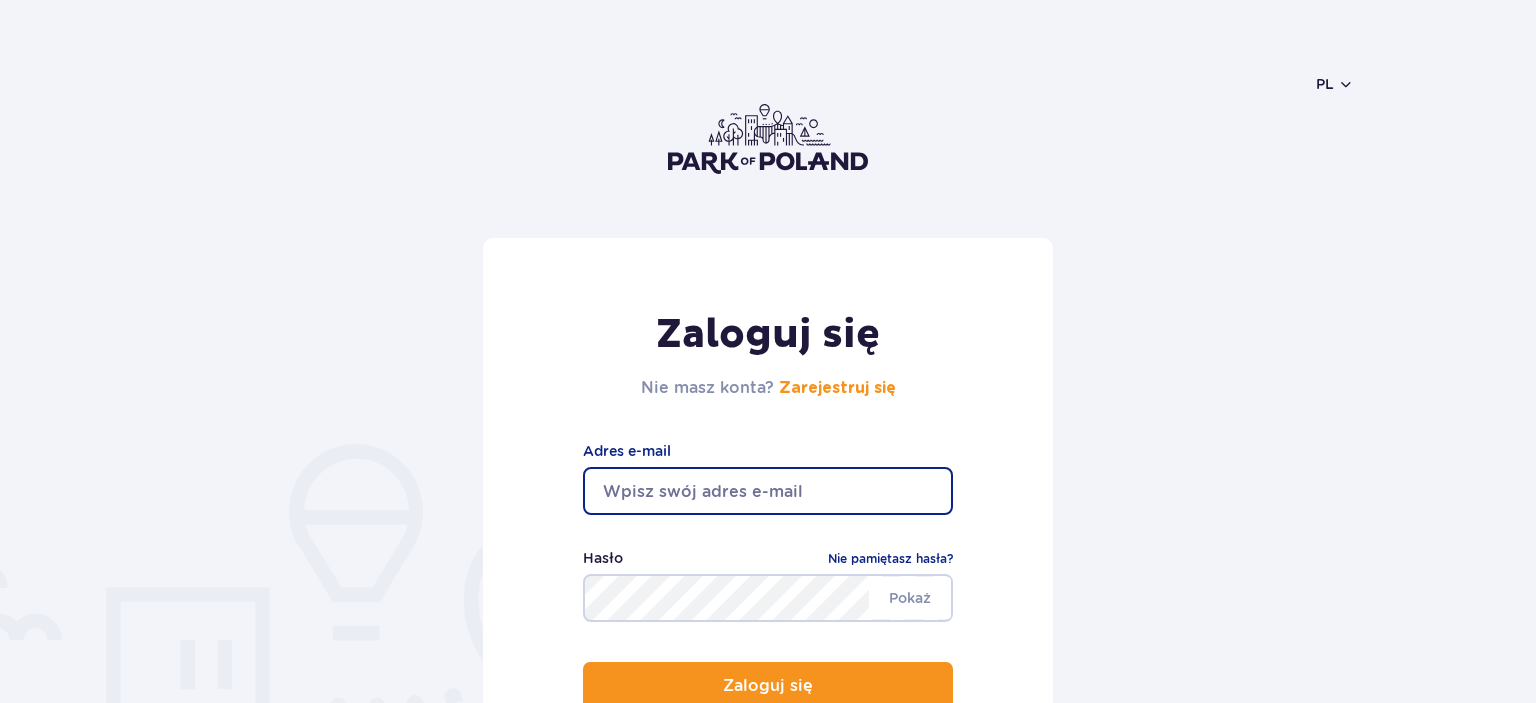 click at bounding box center [768, 491] 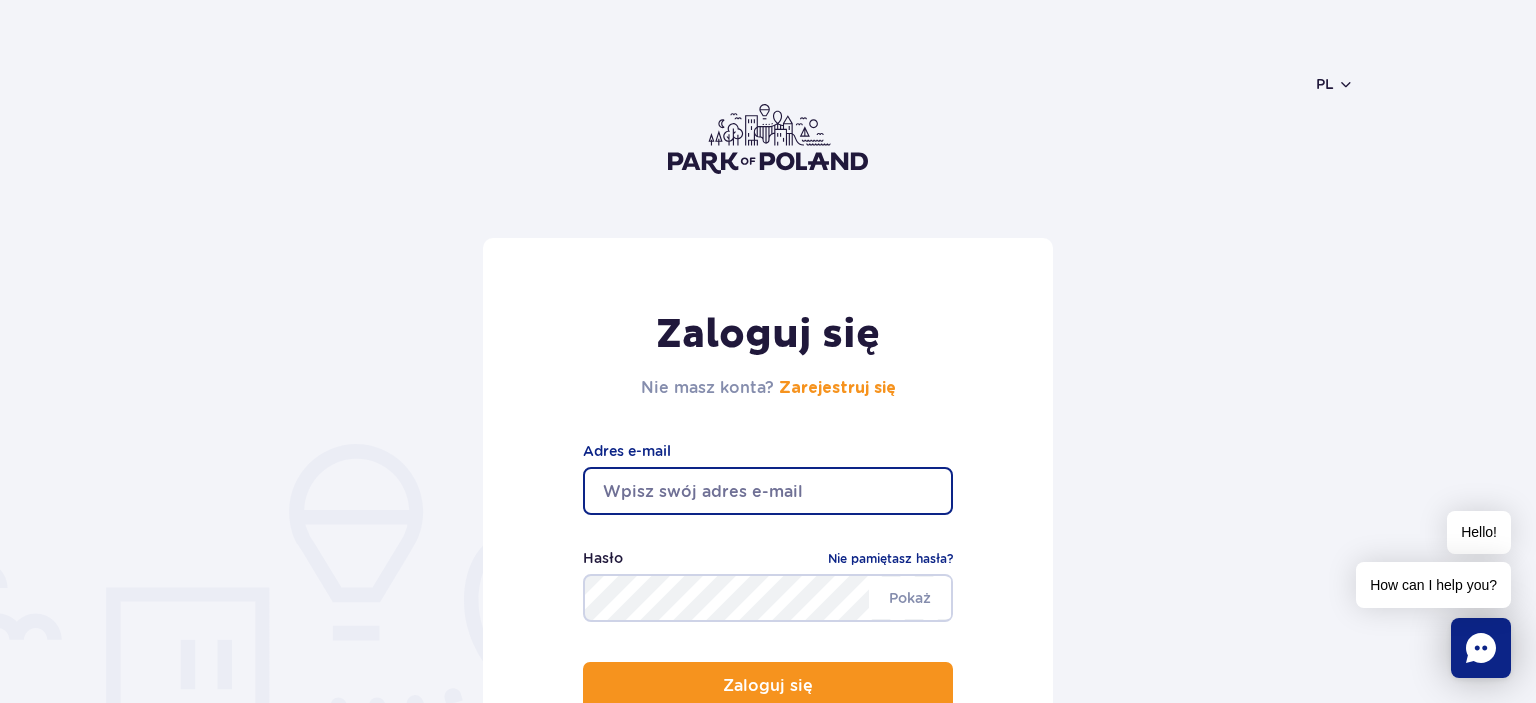 click at bounding box center (768, 491) 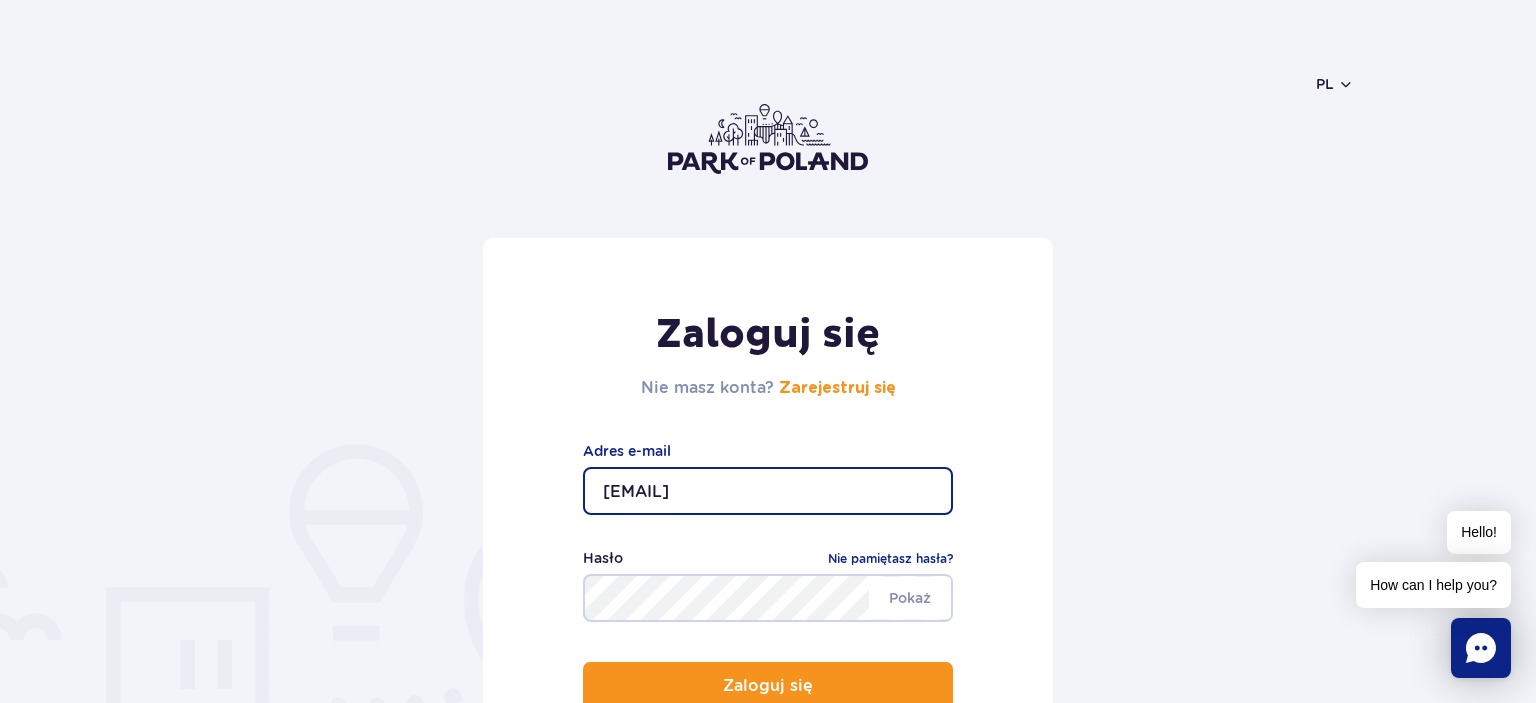 click on "[EMAIL]" at bounding box center [768, 491] 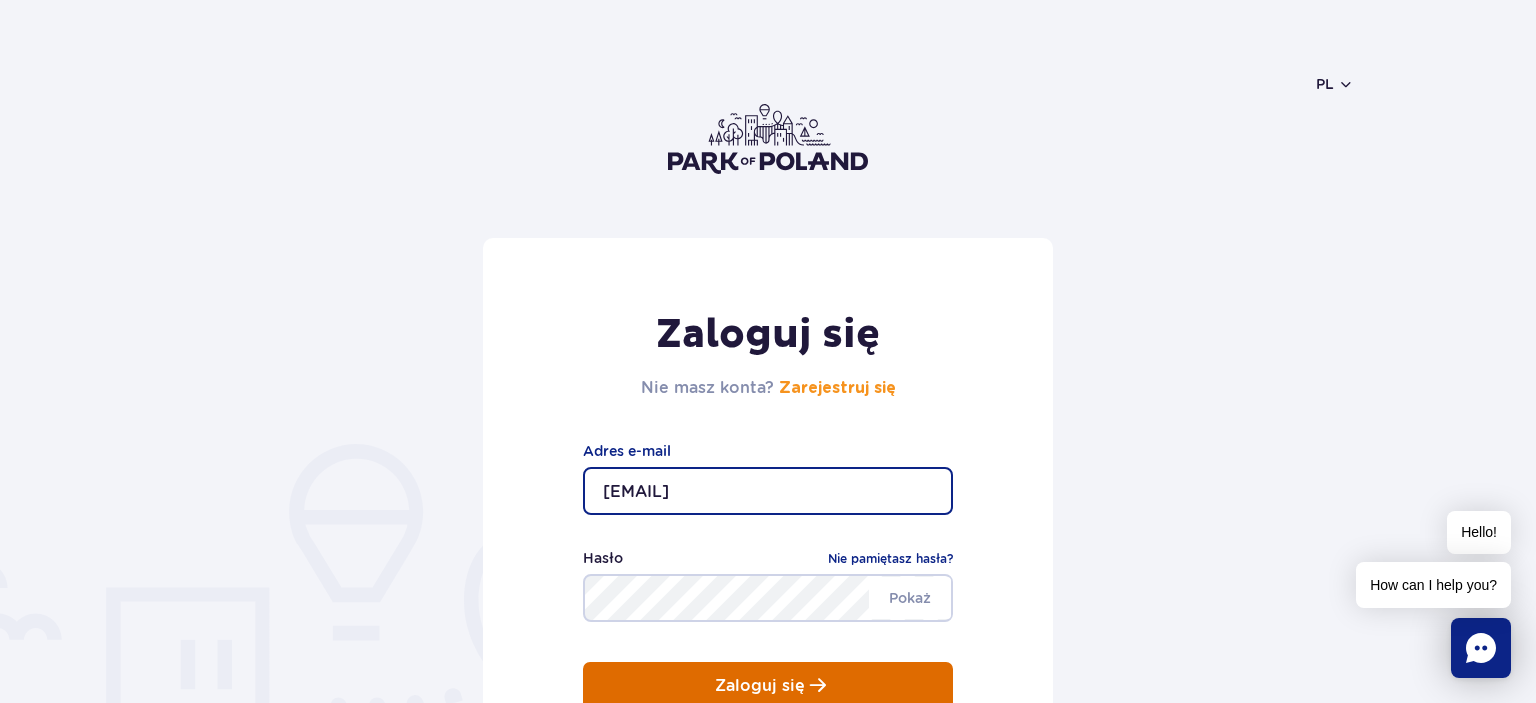 type on "[EMAIL]" 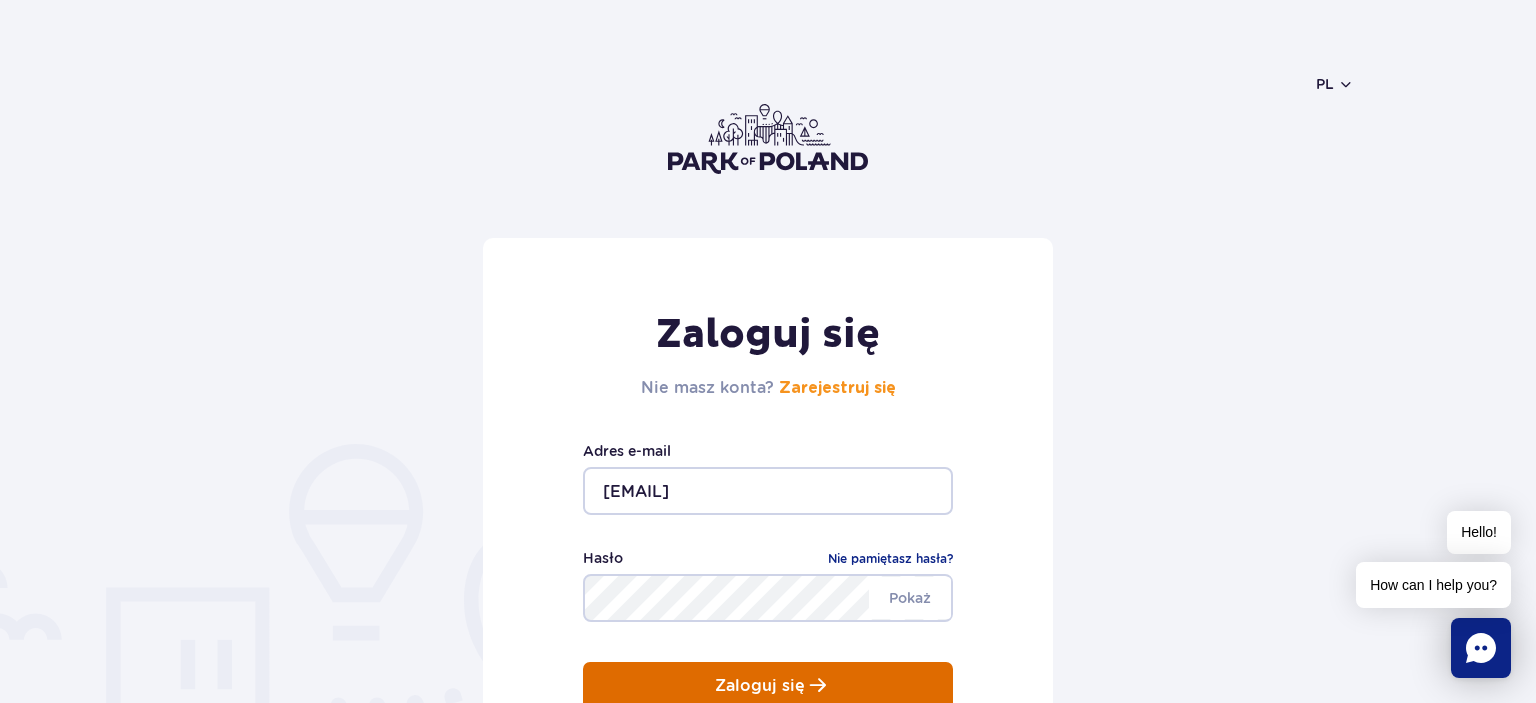 click on "Zaloguj się" at bounding box center (760, 686) 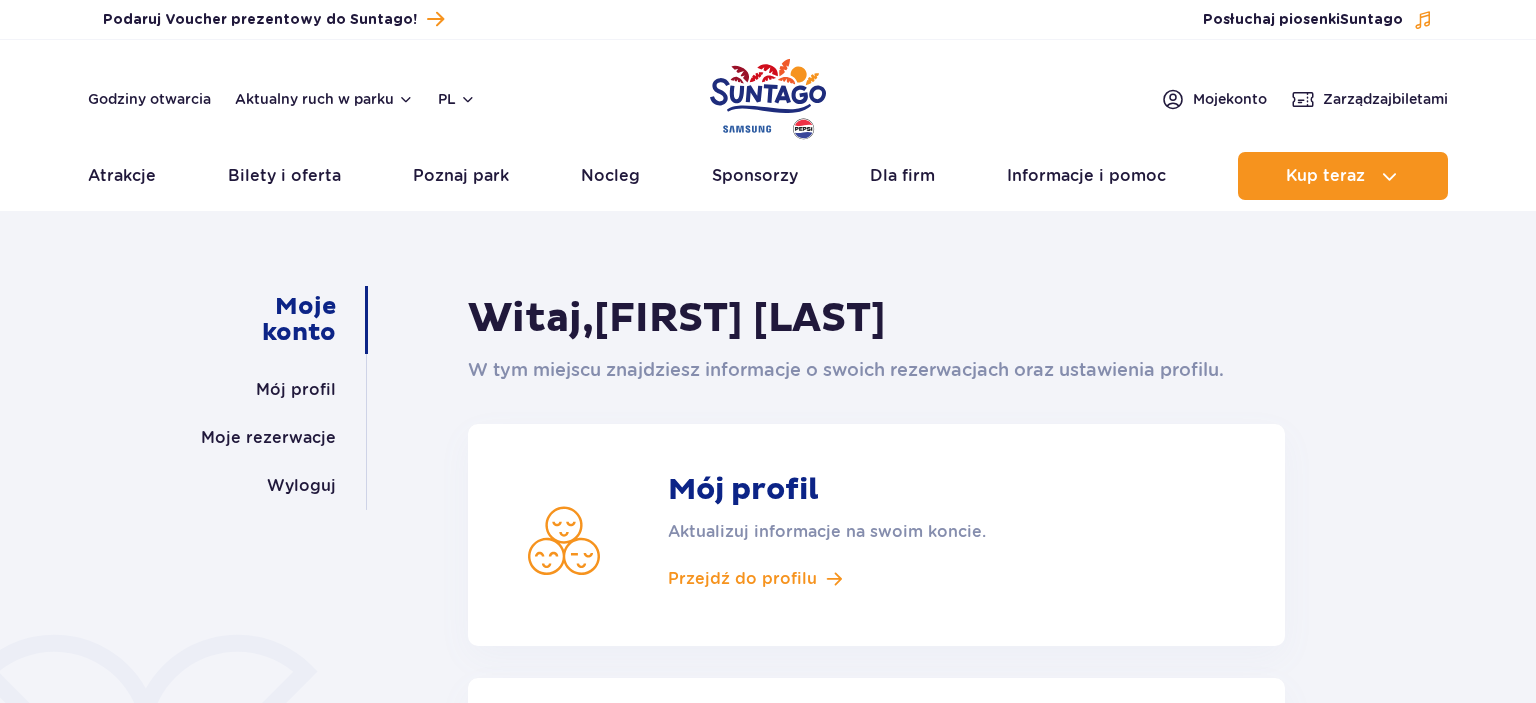 scroll, scrollTop: 0, scrollLeft: 0, axis: both 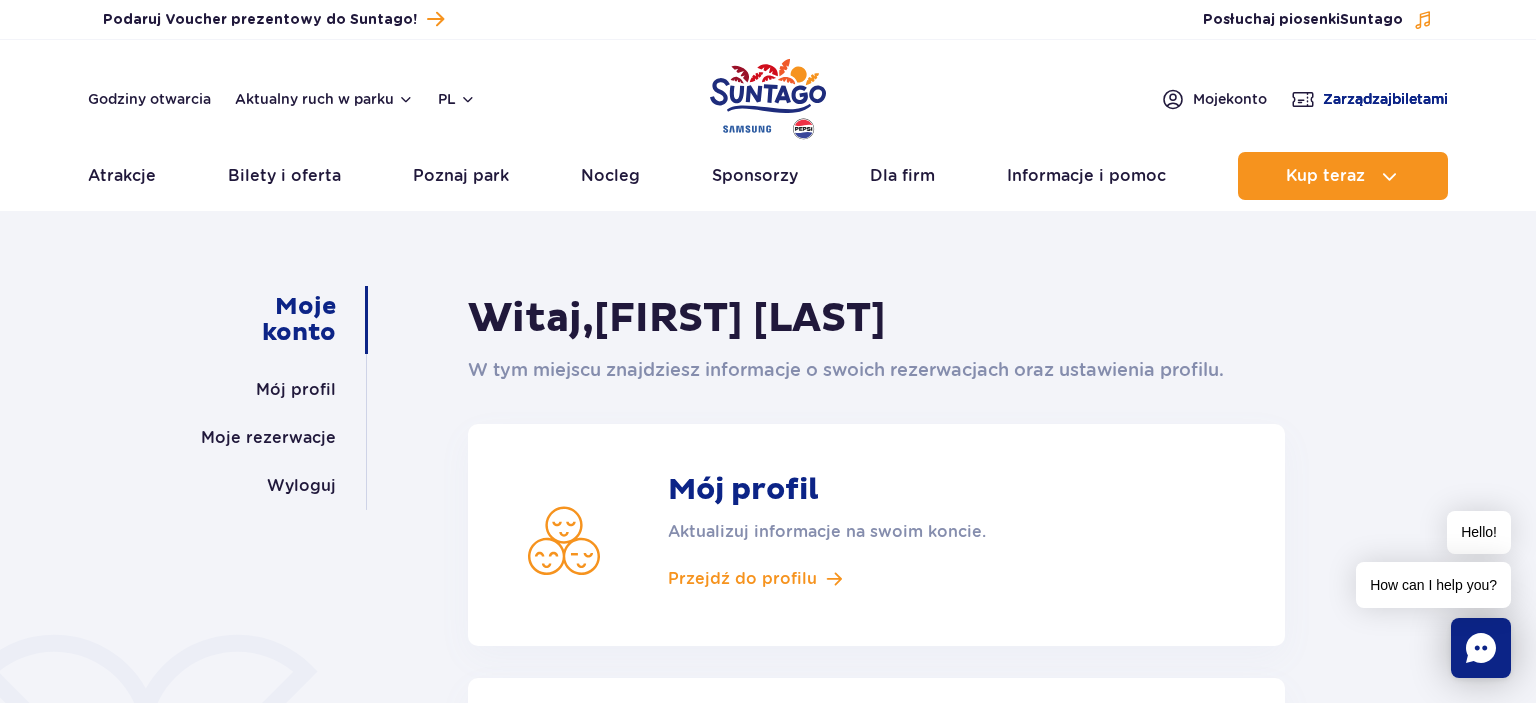 click on "Zarządzaj  biletami" at bounding box center (1385, 99) 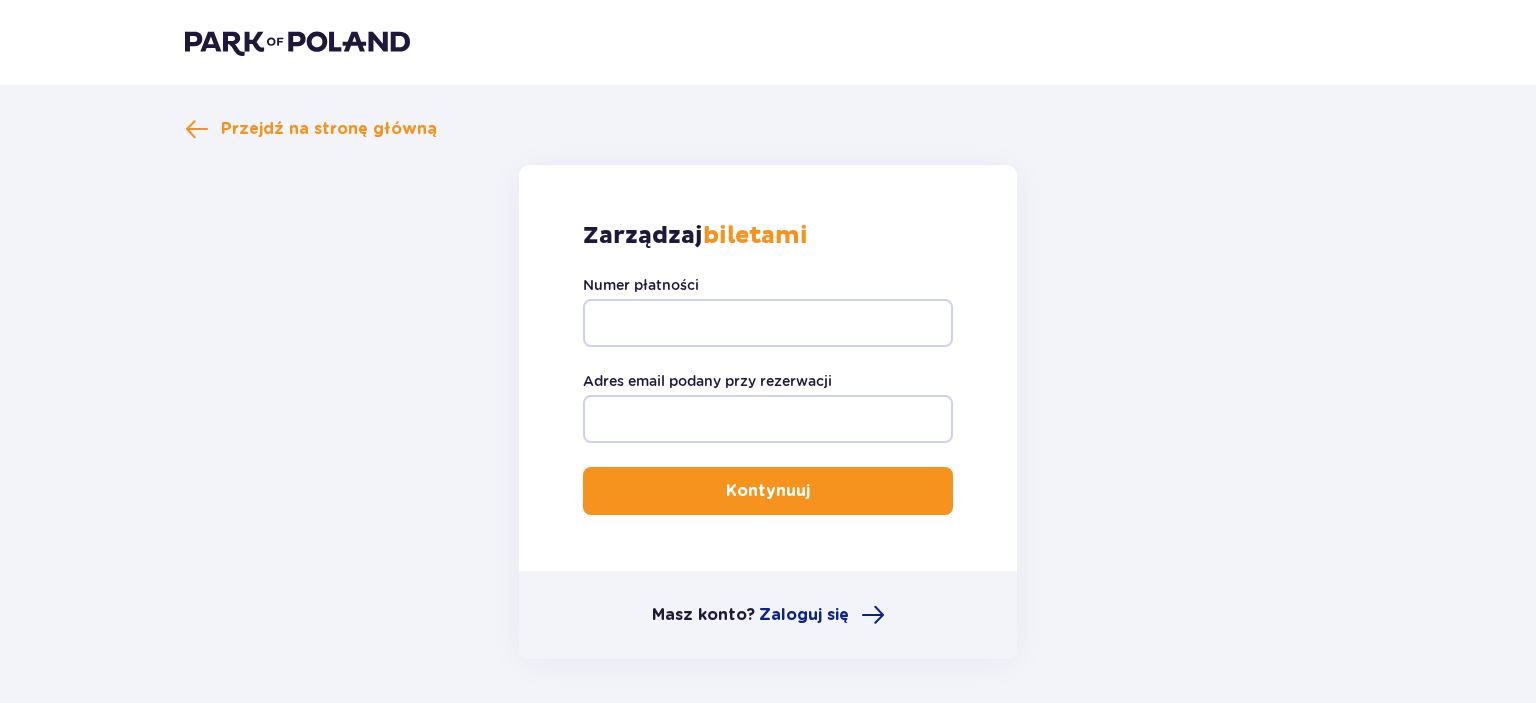 scroll, scrollTop: 0, scrollLeft: 0, axis: both 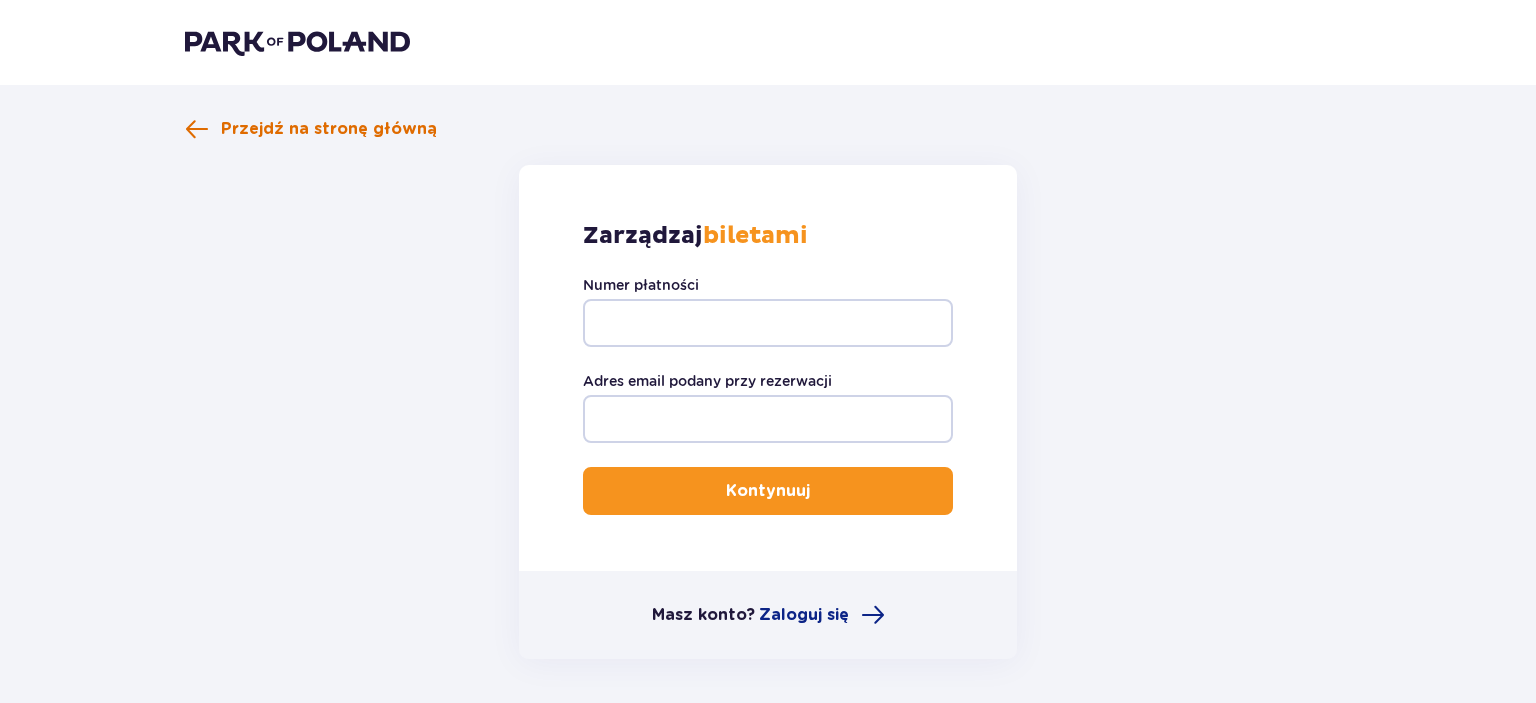 click on "Przejdź na stronę główną" at bounding box center [329, 129] 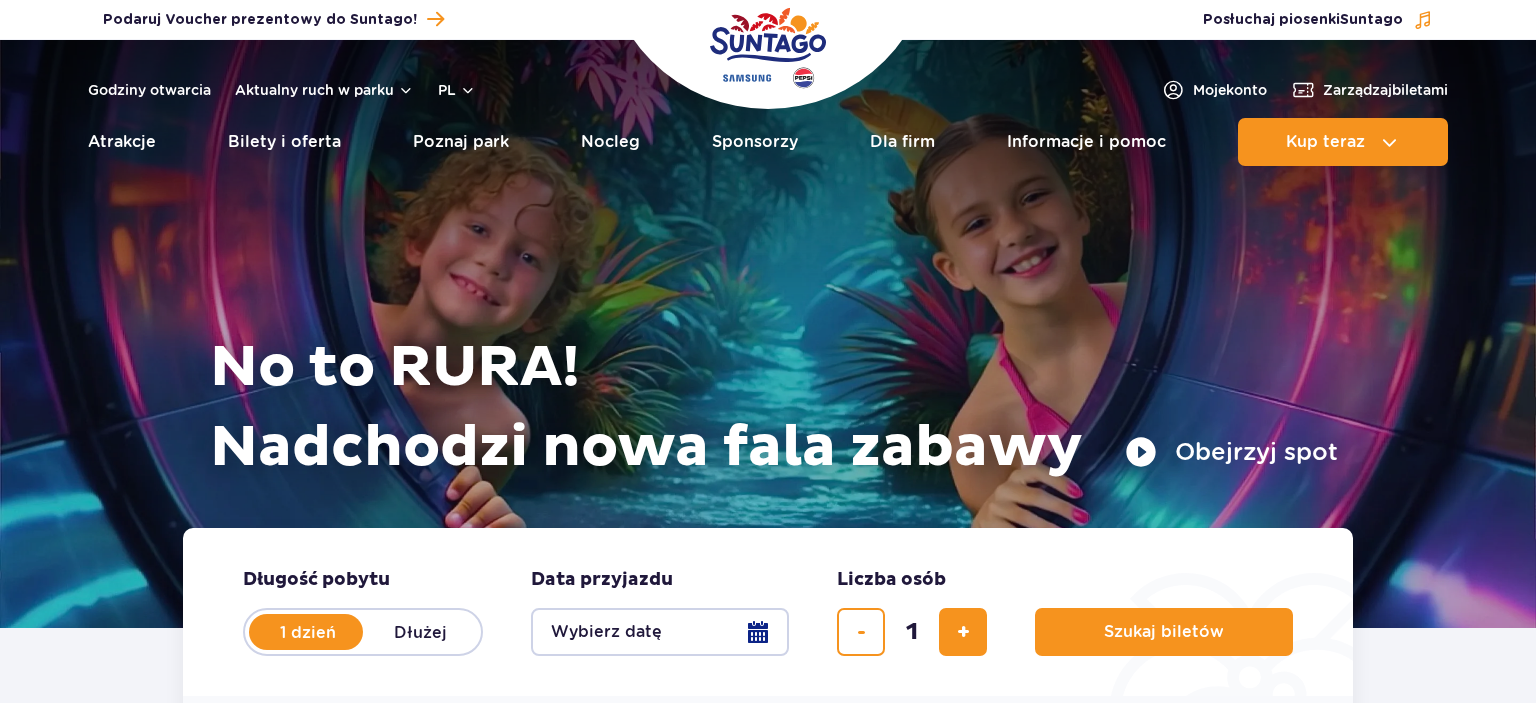 scroll, scrollTop: 0, scrollLeft: 0, axis: both 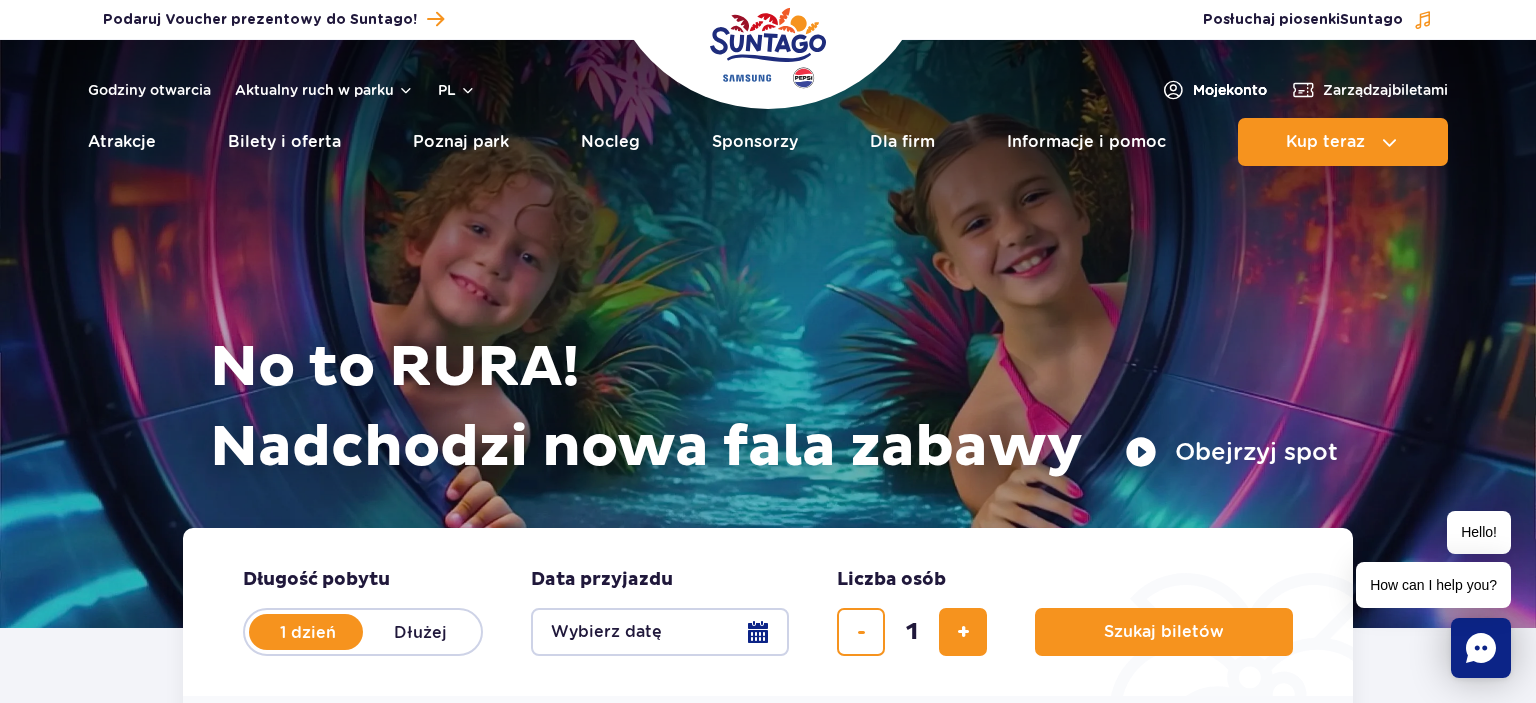 click on "Moje  konto" at bounding box center [1230, 90] 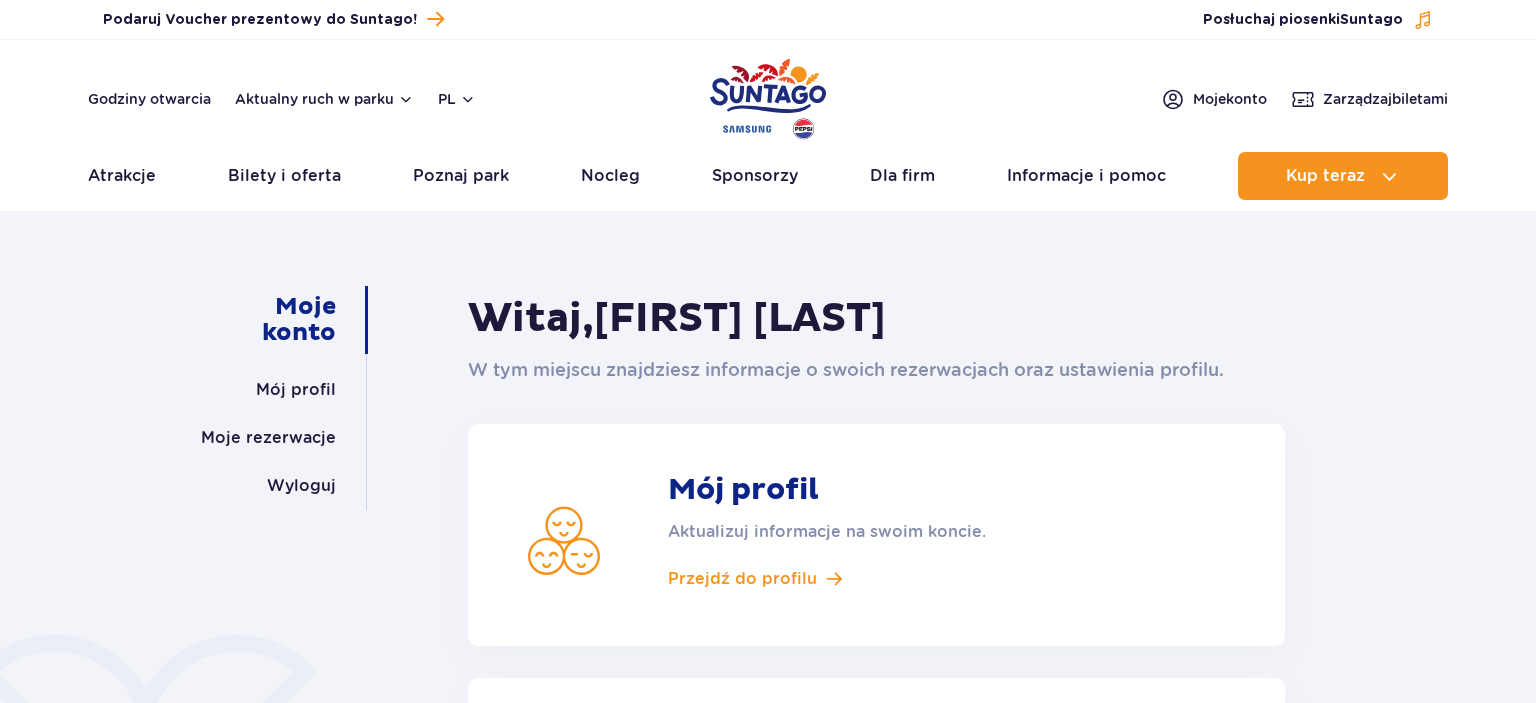 scroll, scrollTop: 0, scrollLeft: 0, axis: both 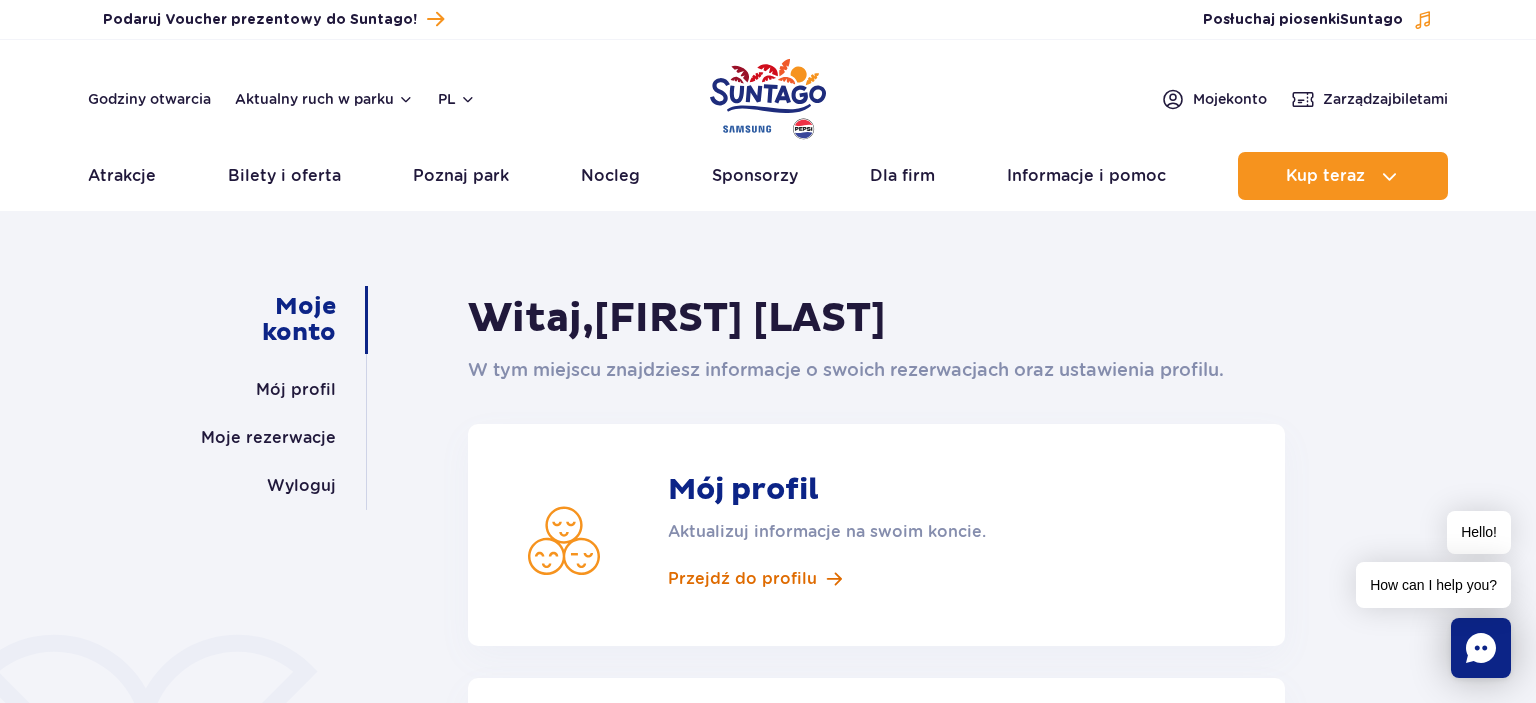 click on "Przejdź do profilu" at bounding box center (742, 579) 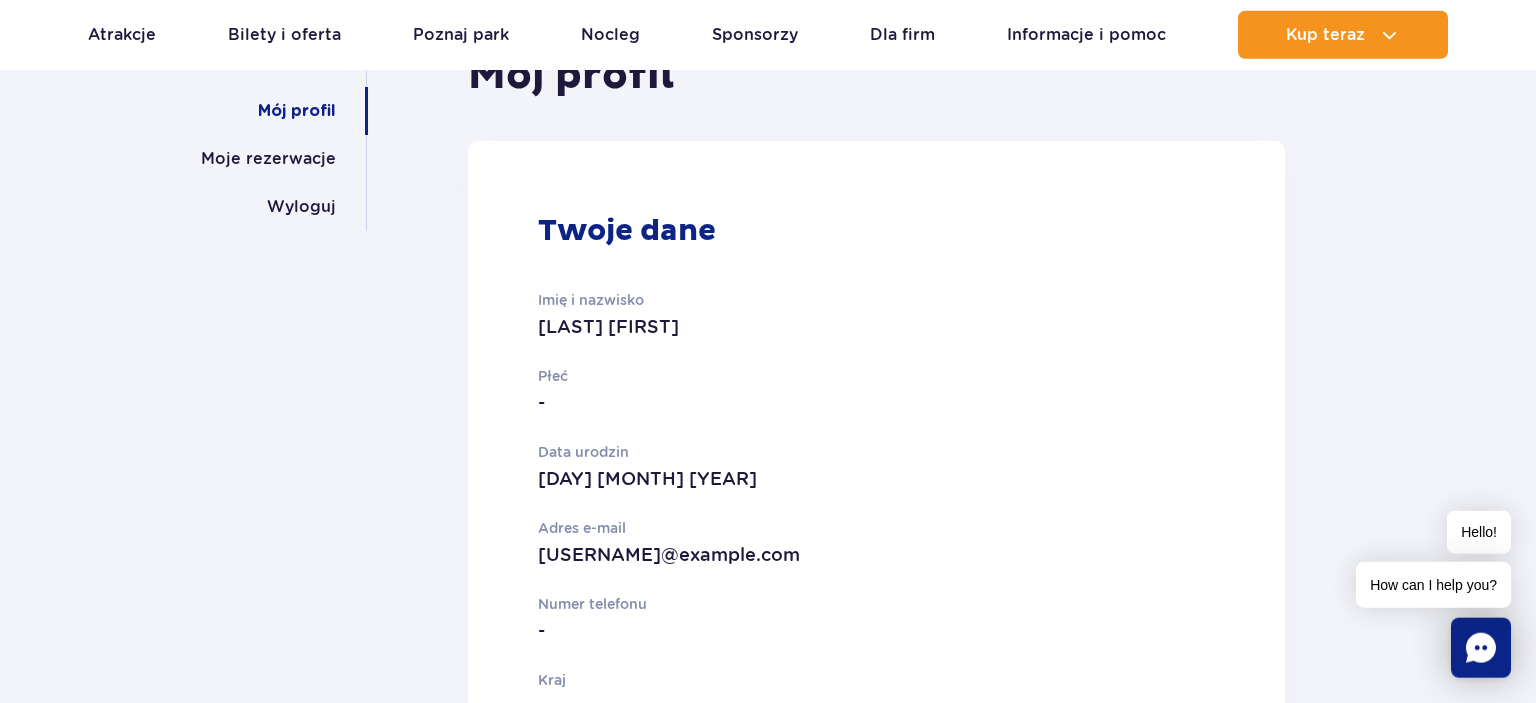 scroll, scrollTop: 0, scrollLeft: 0, axis: both 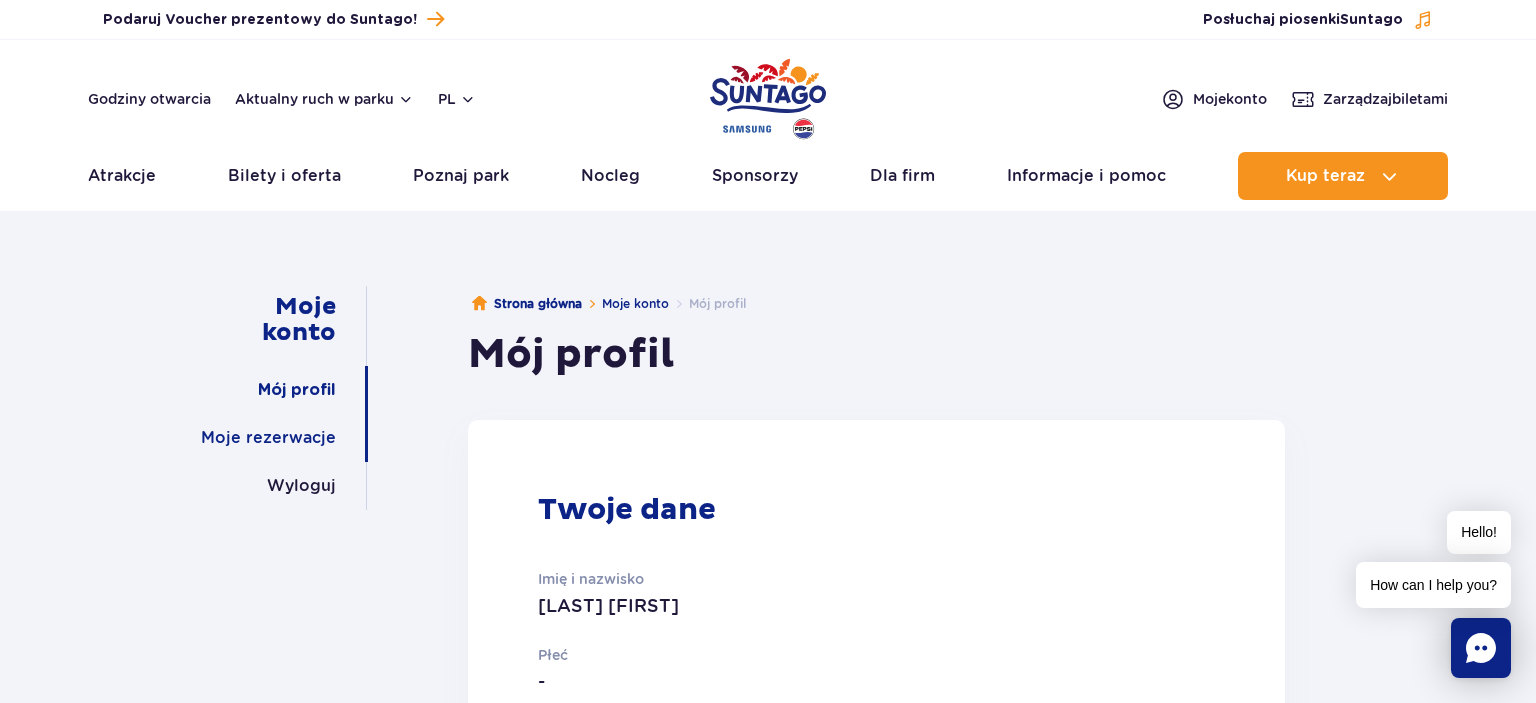 click on "Moje rezerwacje" at bounding box center [268, 438] 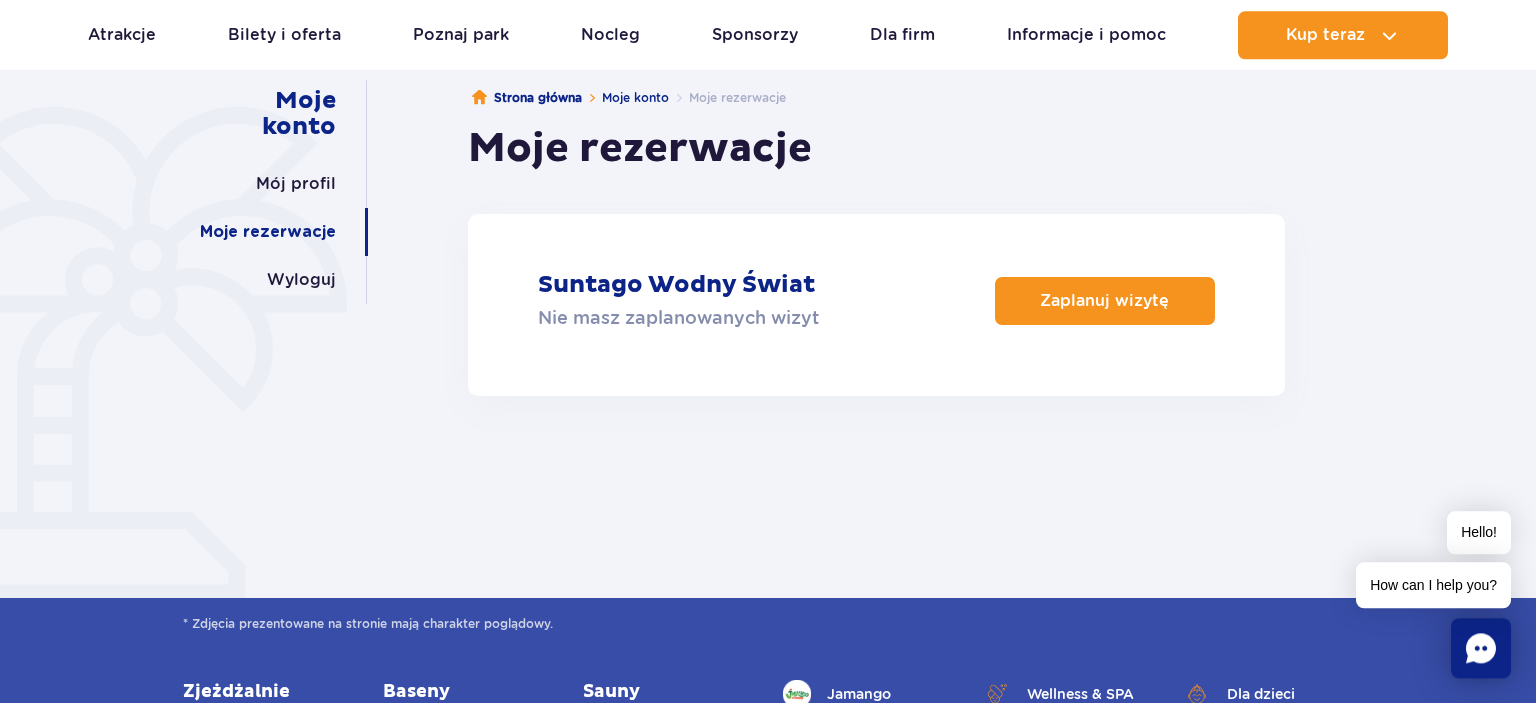 scroll, scrollTop: 204, scrollLeft: 0, axis: vertical 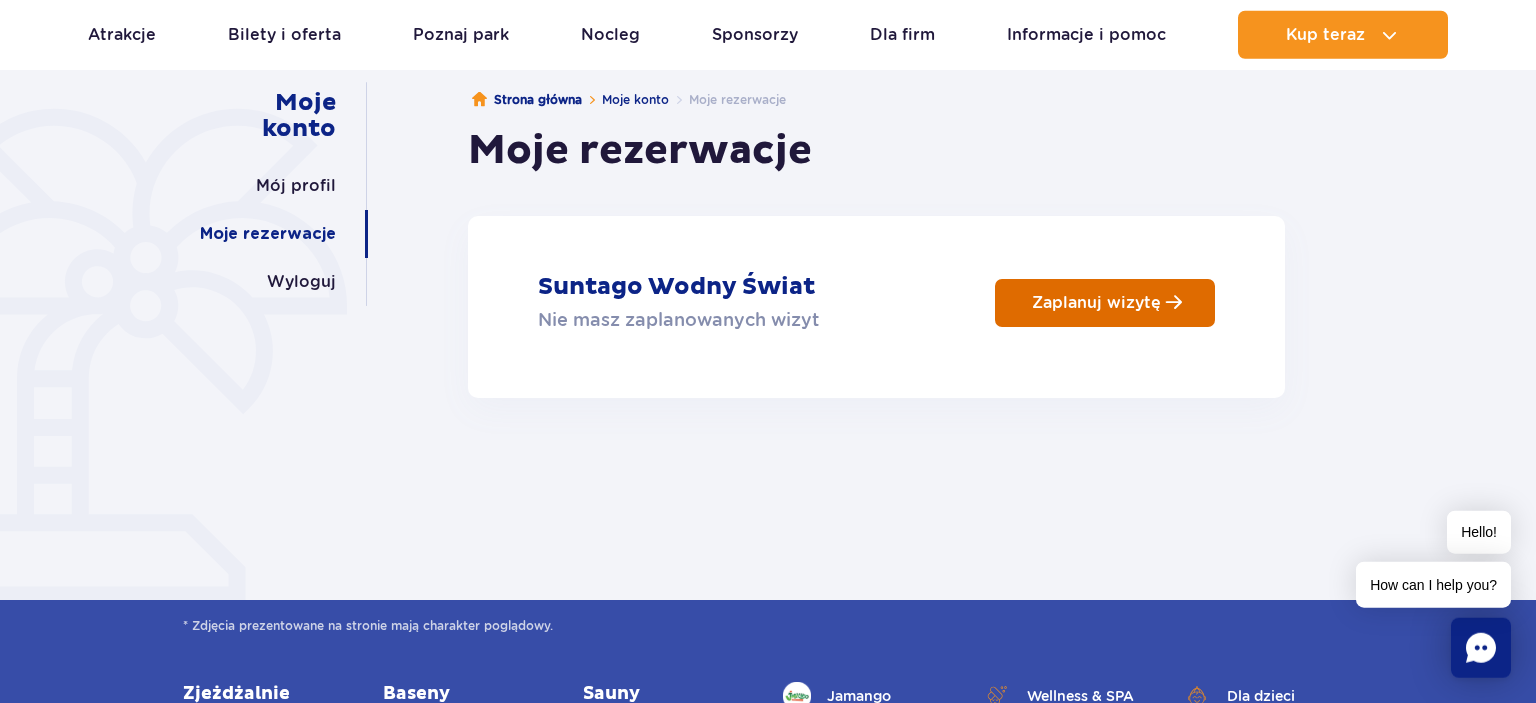 click on "Zaplanuj wizytę" at bounding box center (1096, 302) 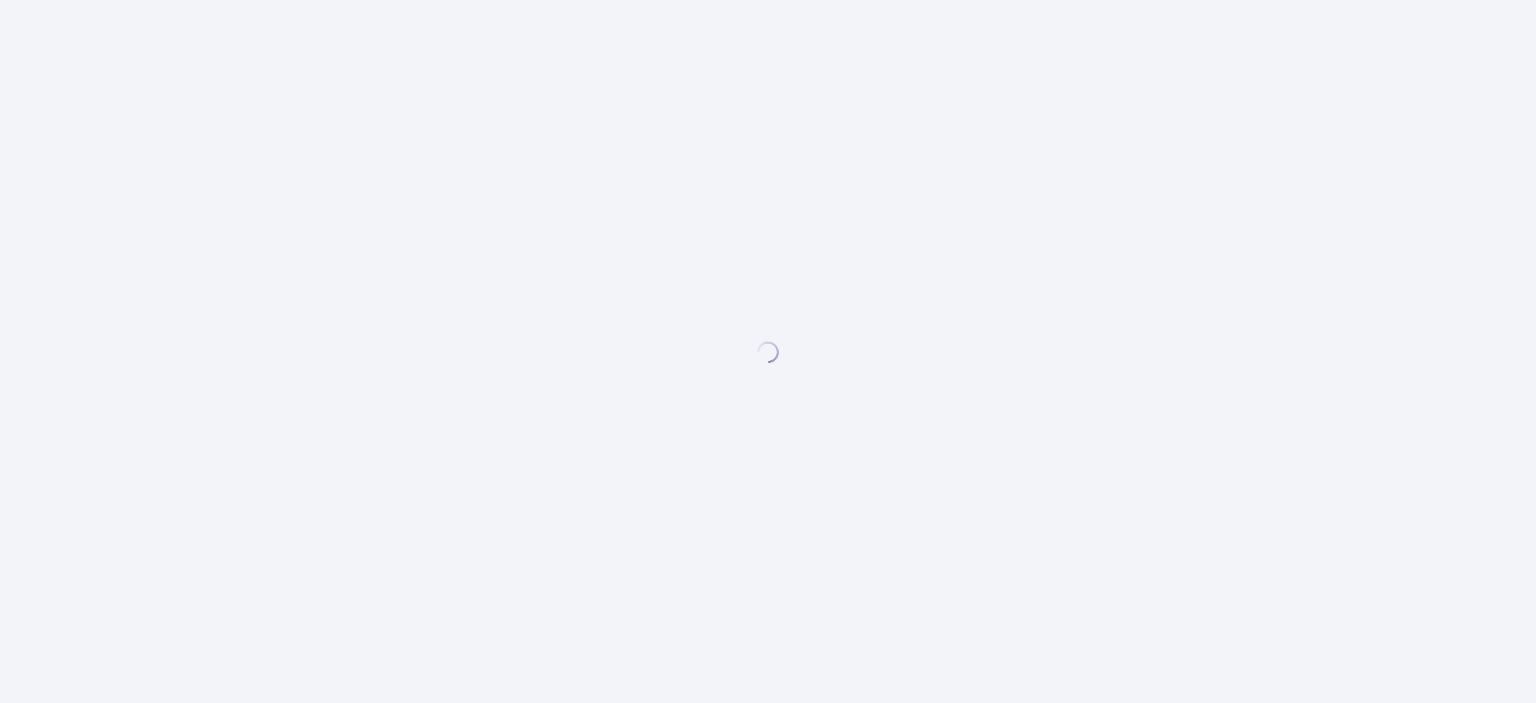 scroll, scrollTop: 0, scrollLeft: 0, axis: both 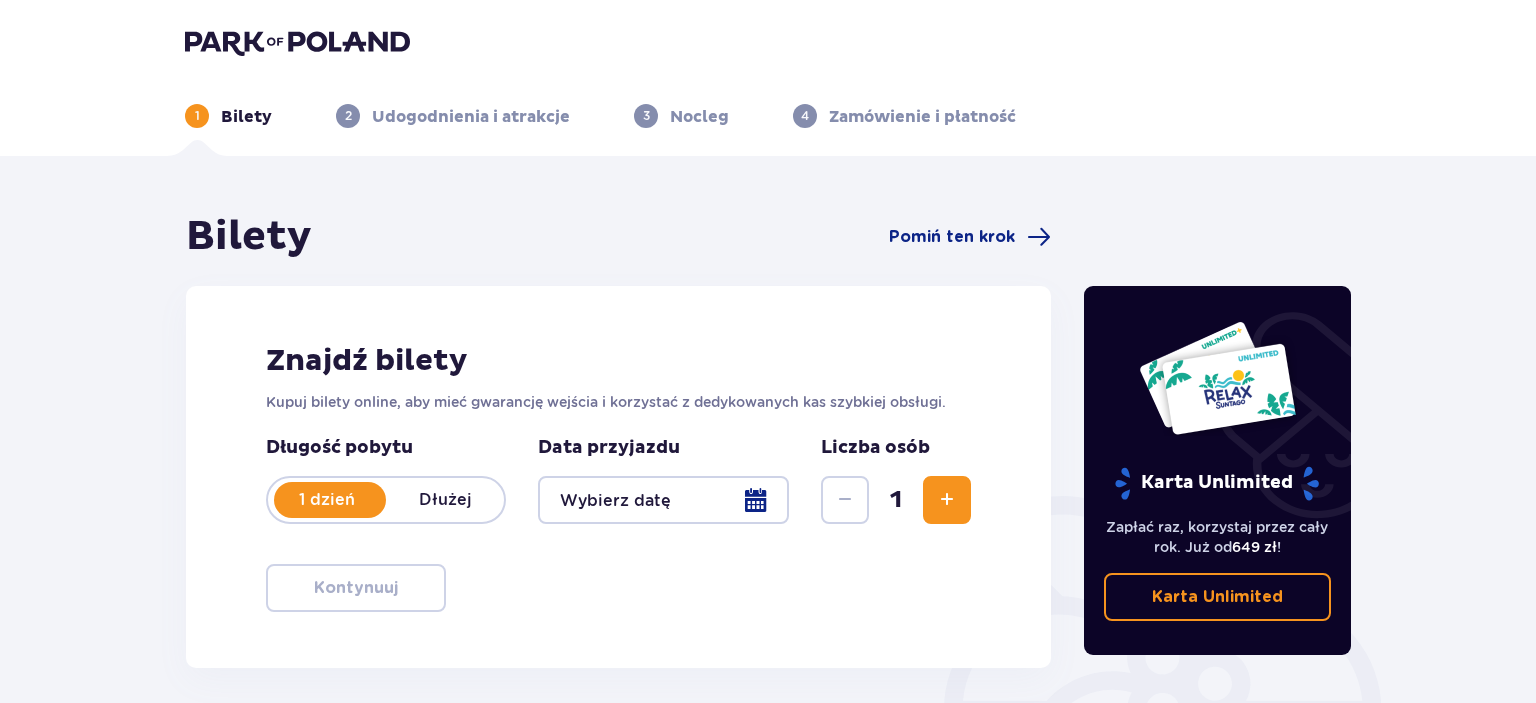 click at bounding box center (663, 500) 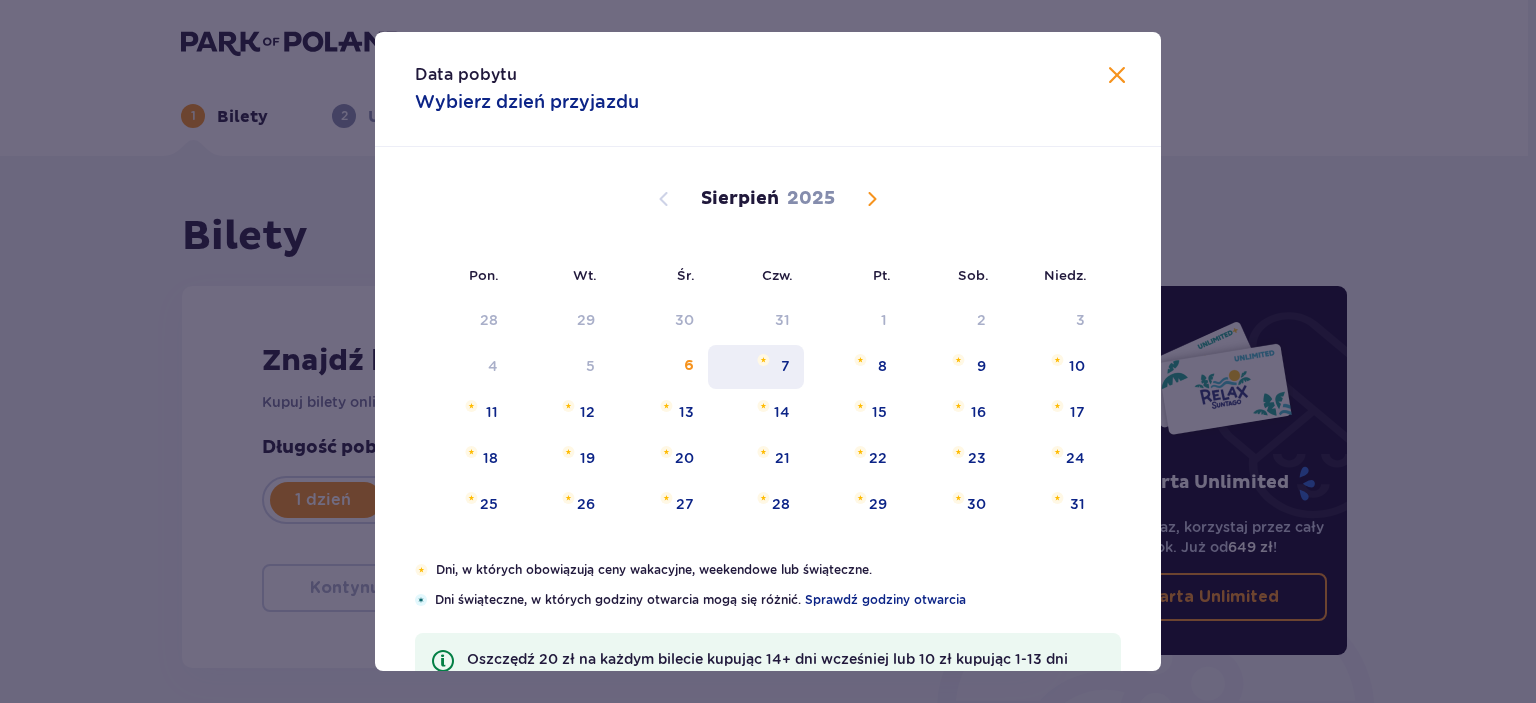 click on "7" at bounding box center [756, 367] 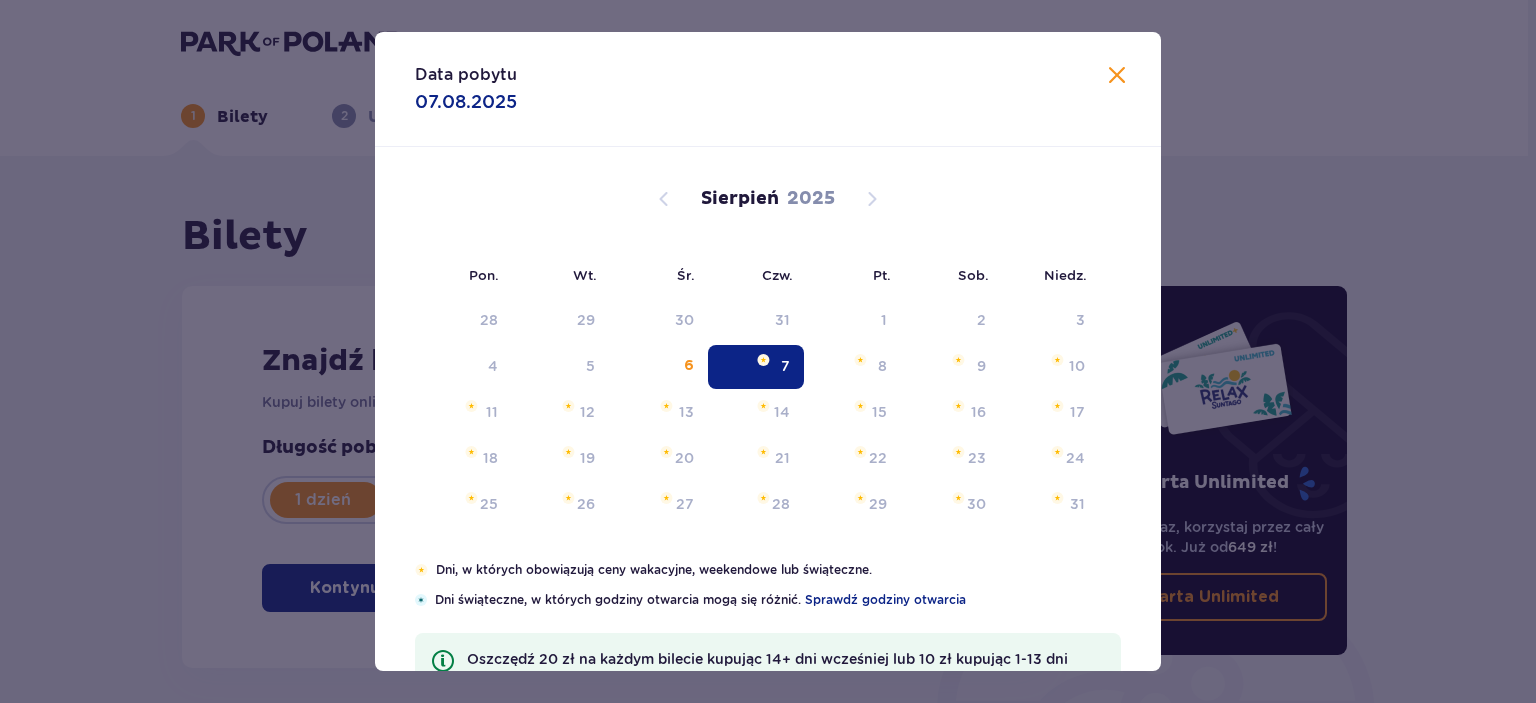 type on "07.08.25" 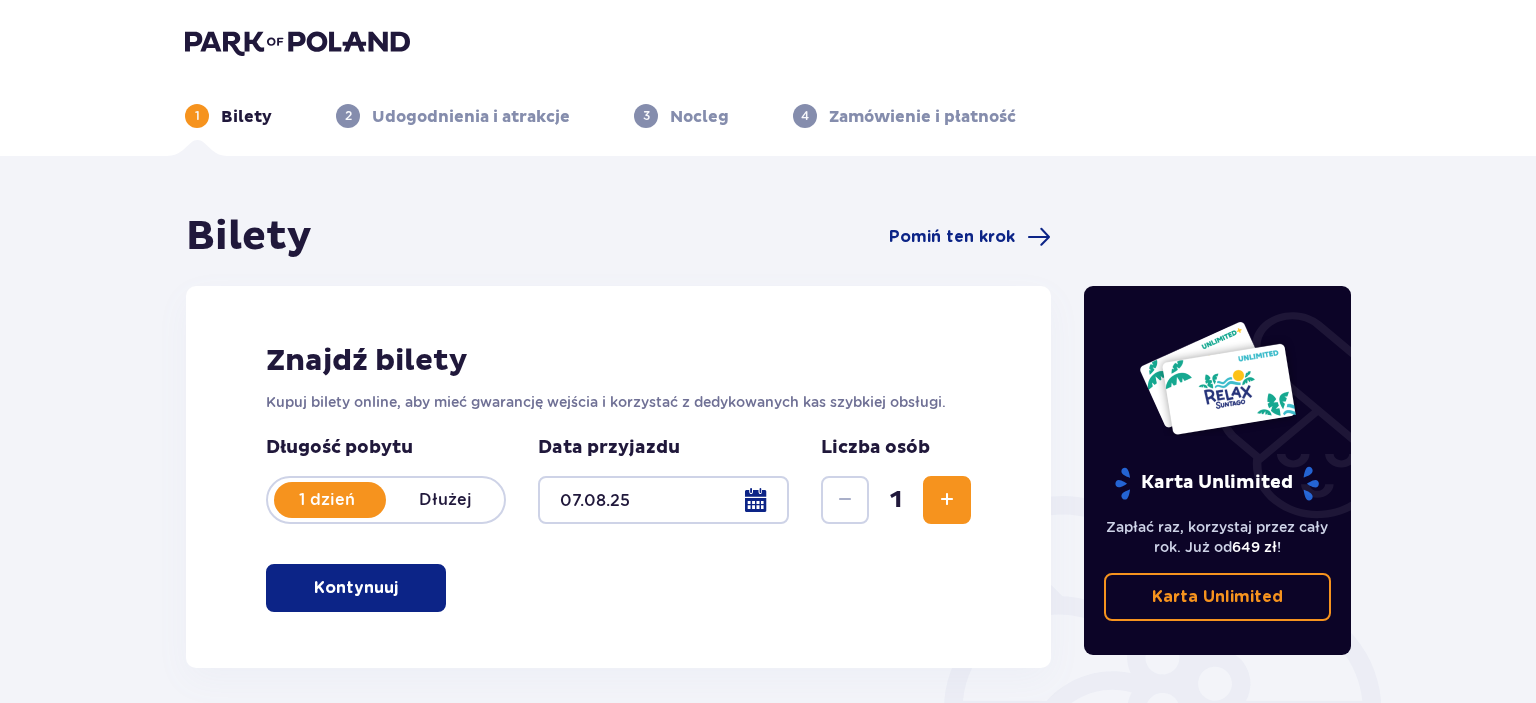 click on "Kontynuuj" at bounding box center (356, 588) 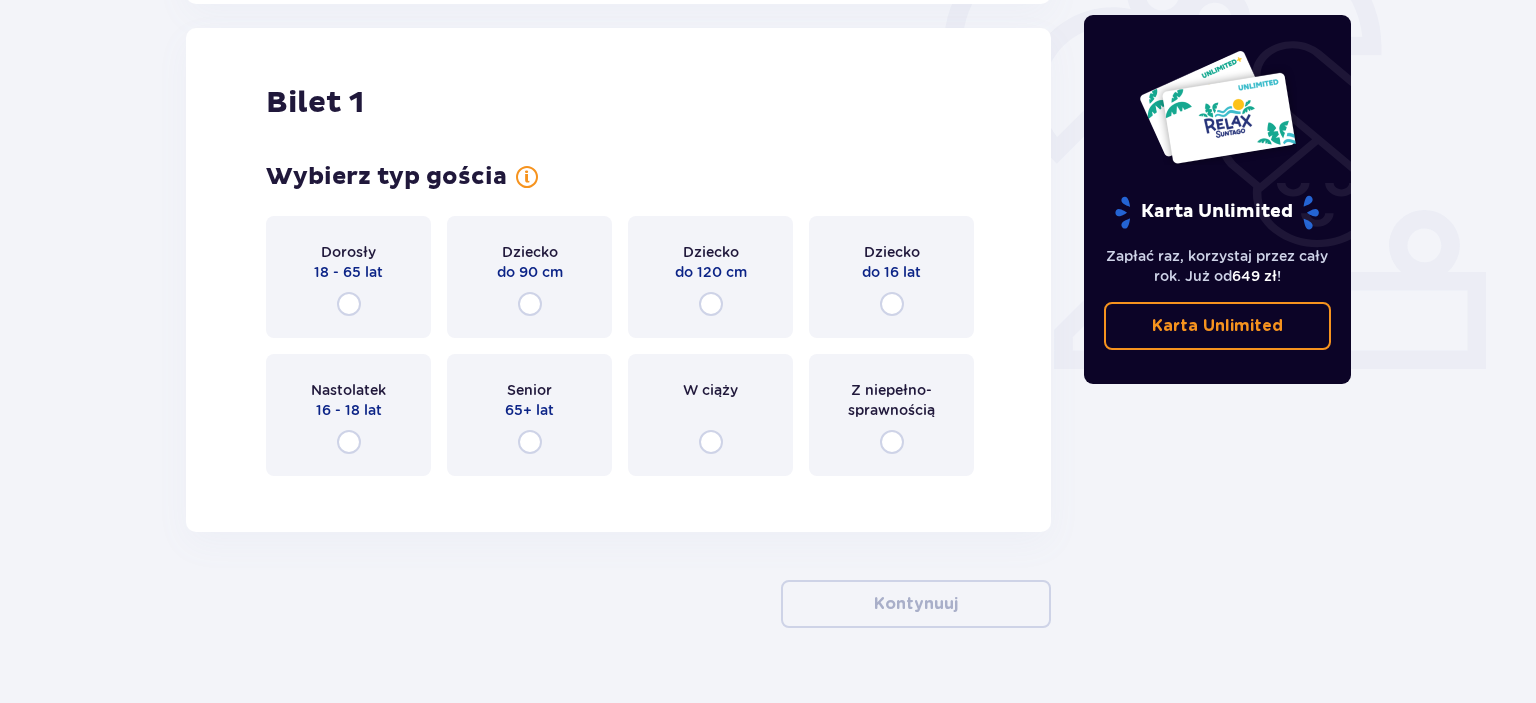 scroll, scrollTop: 668, scrollLeft: 0, axis: vertical 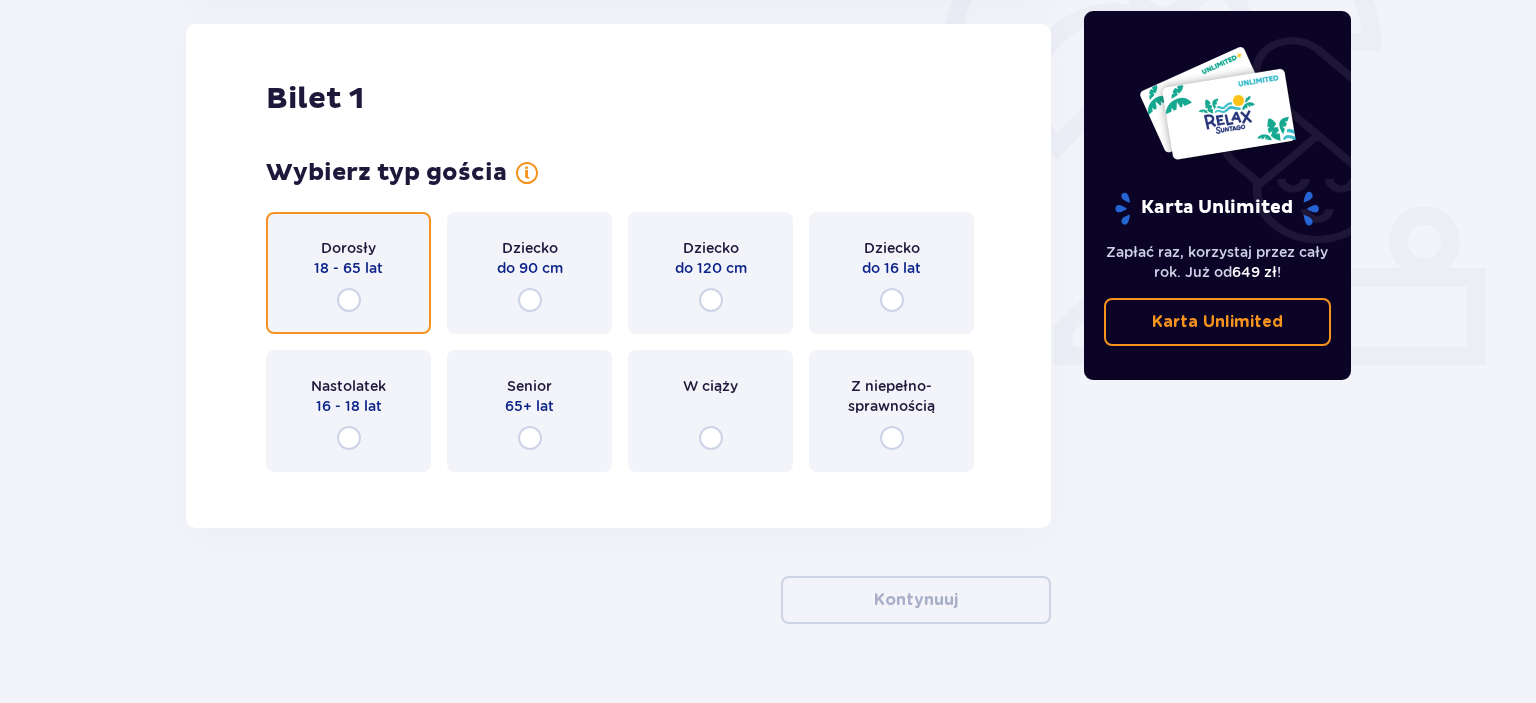 click at bounding box center (349, 300) 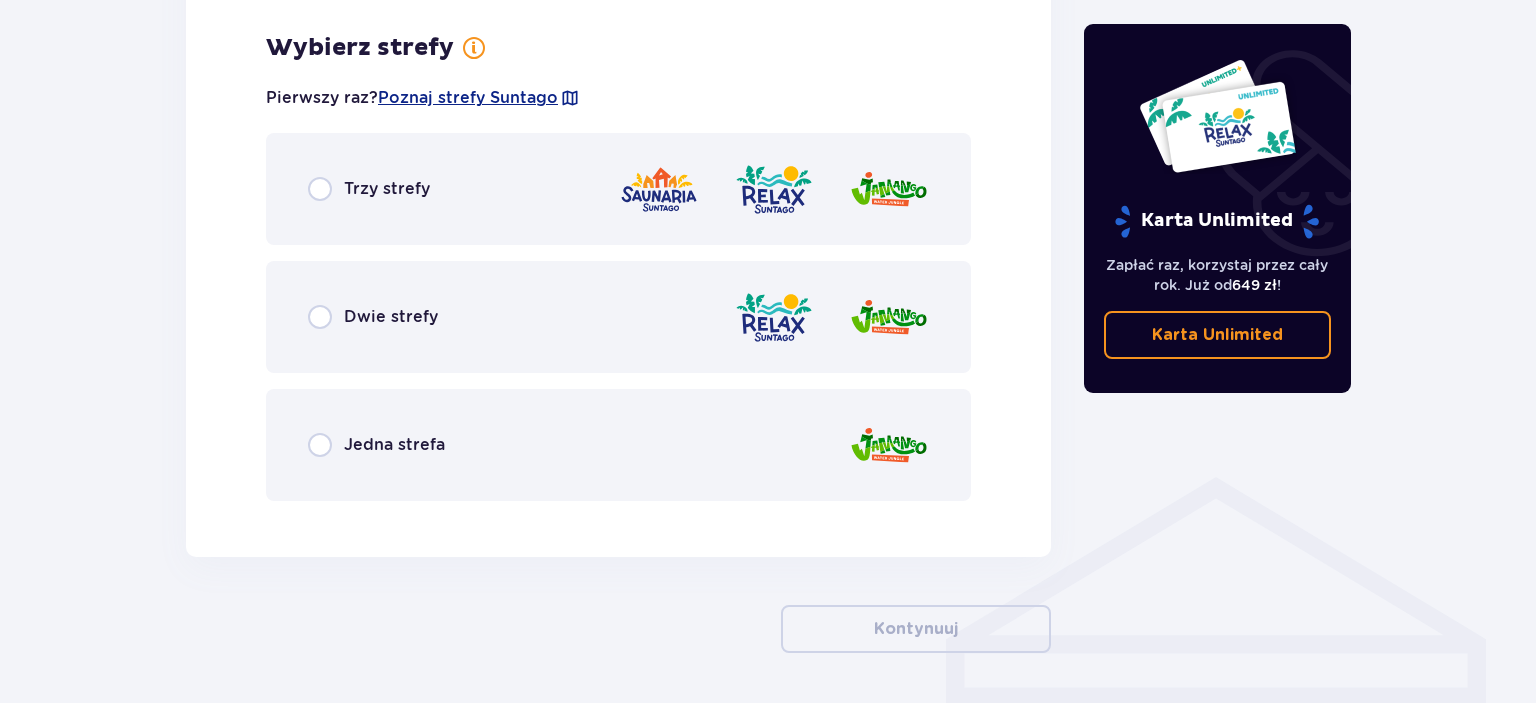 scroll, scrollTop: 1156, scrollLeft: 0, axis: vertical 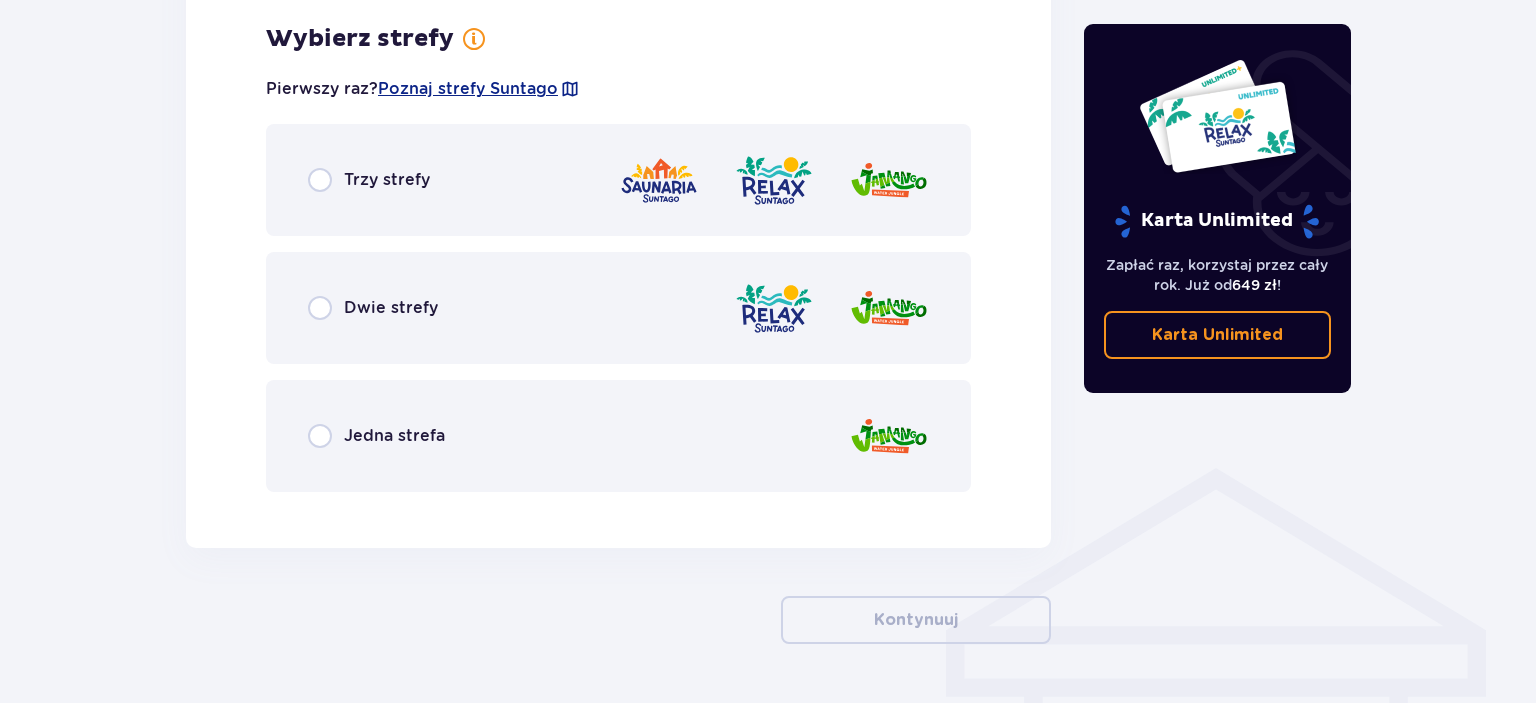 click on "Jedna strefa" at bounding box center [394, 436] 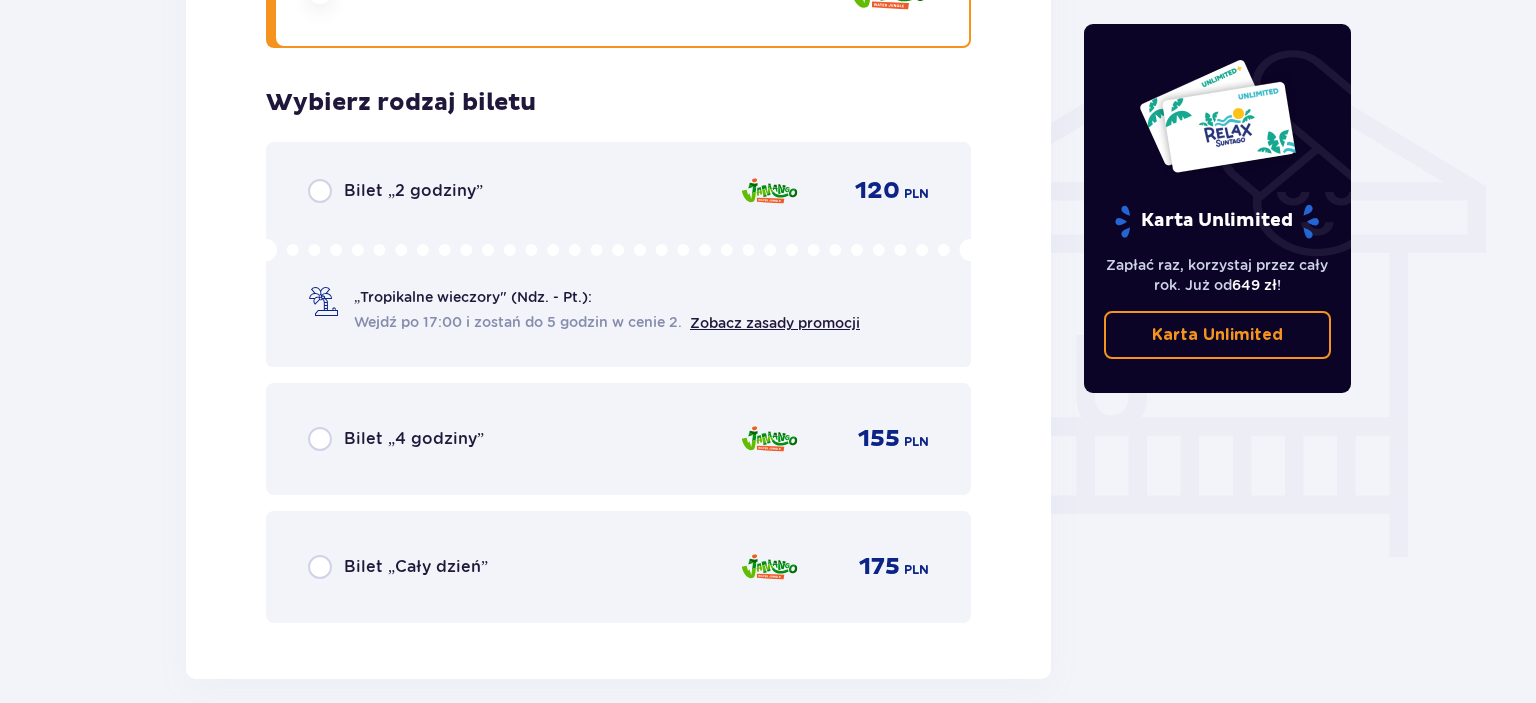 scroll, scrollTop: 1664, scrollLeft: 0, axis: vertical 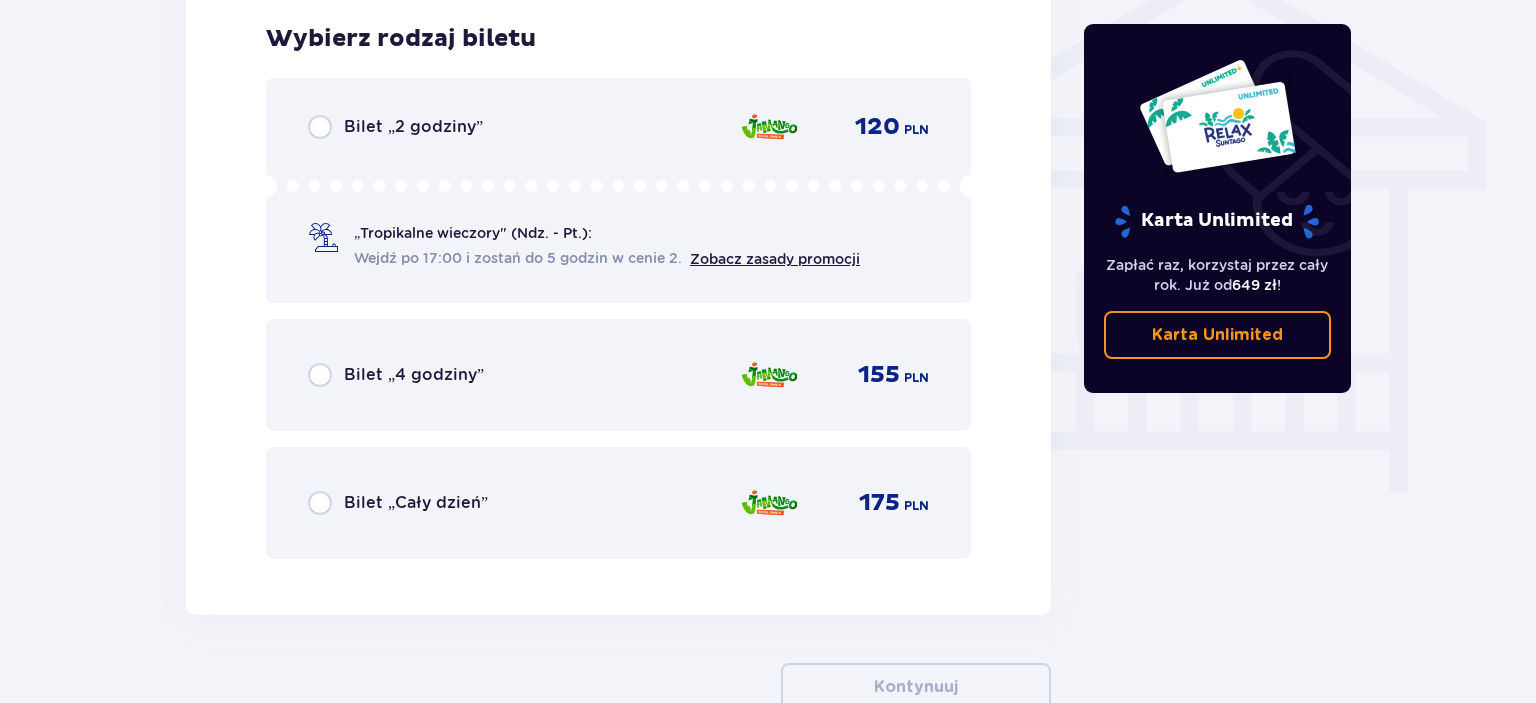 click on "Bilet „Cały dzień”" at bounding box center [416, 503] 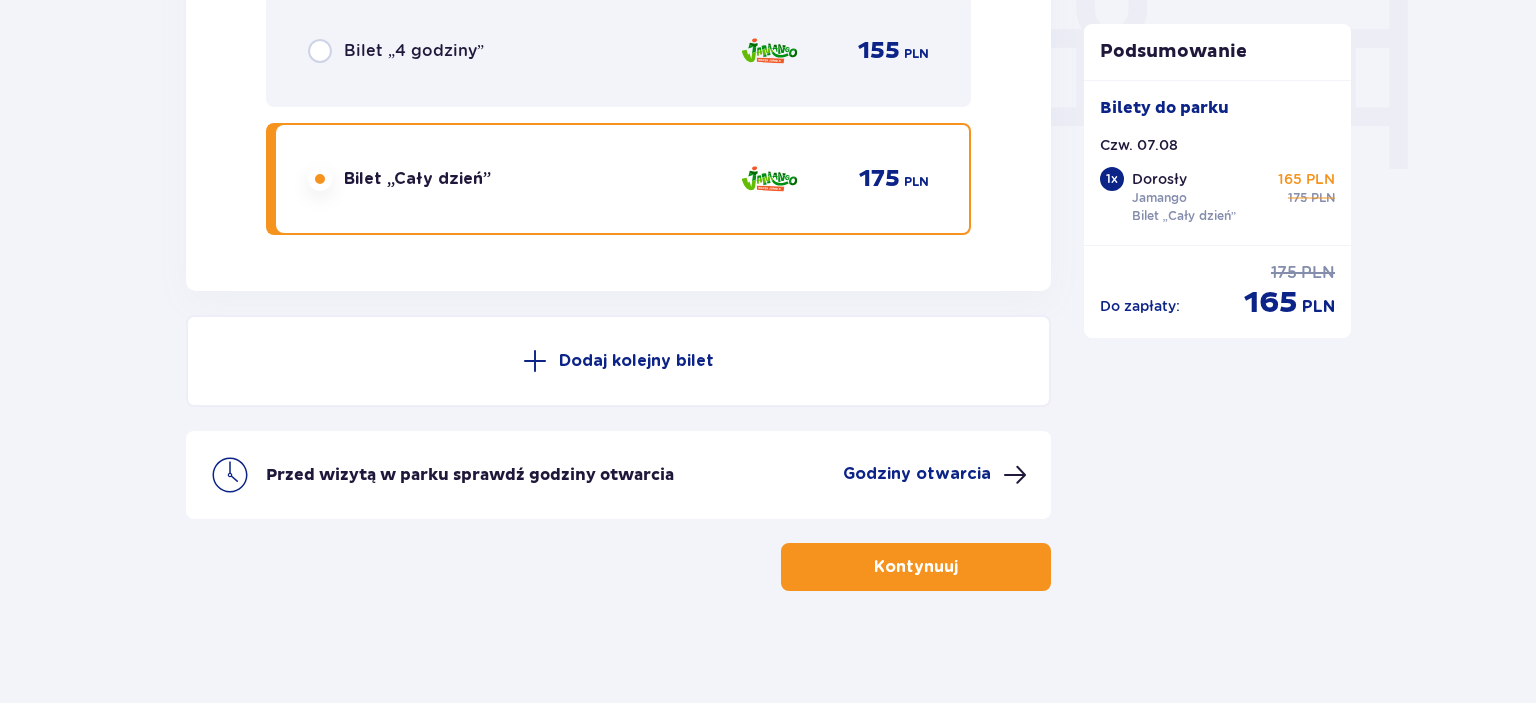 scroll, scrollTop: 1994, scrollLeft: 0, axis: vertical 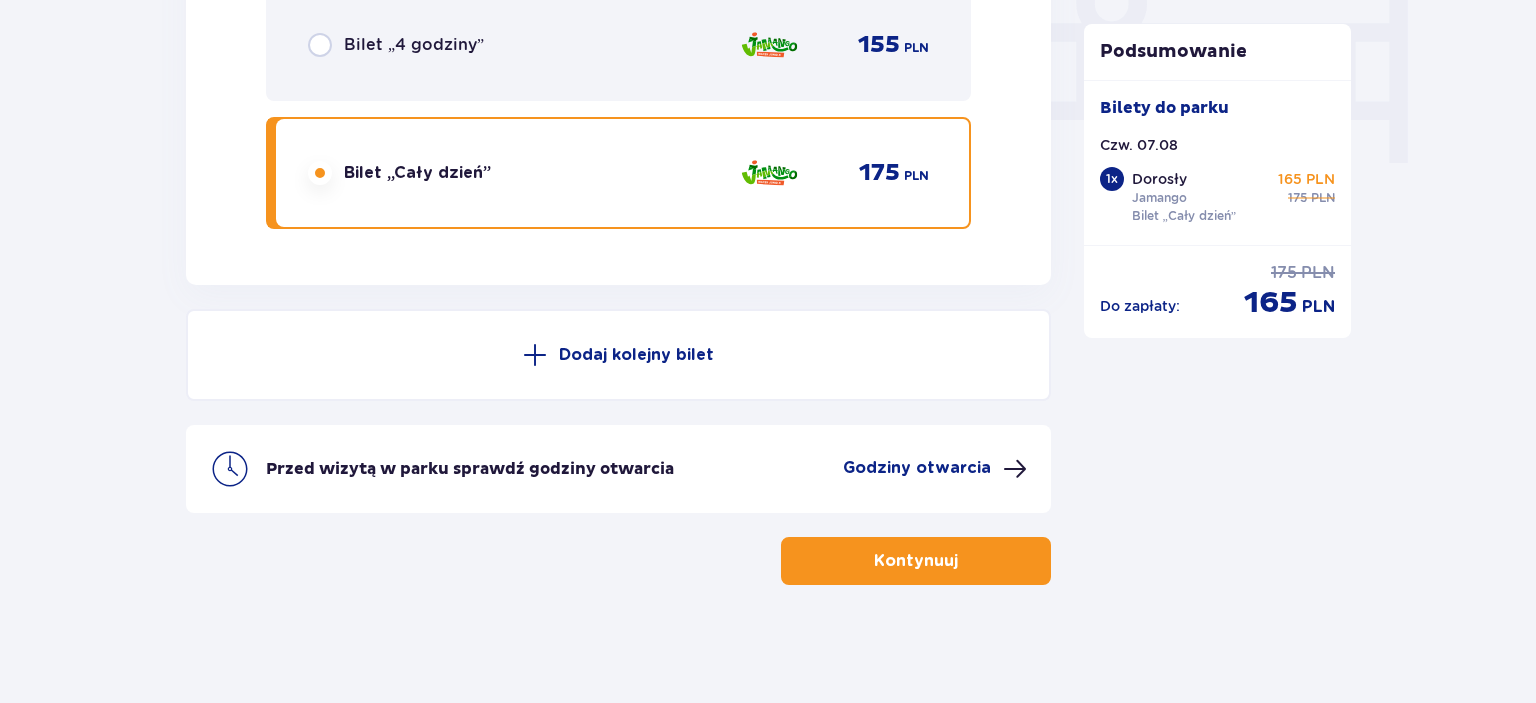 click on "Kontynuuj" at bounding box center (916, 561) 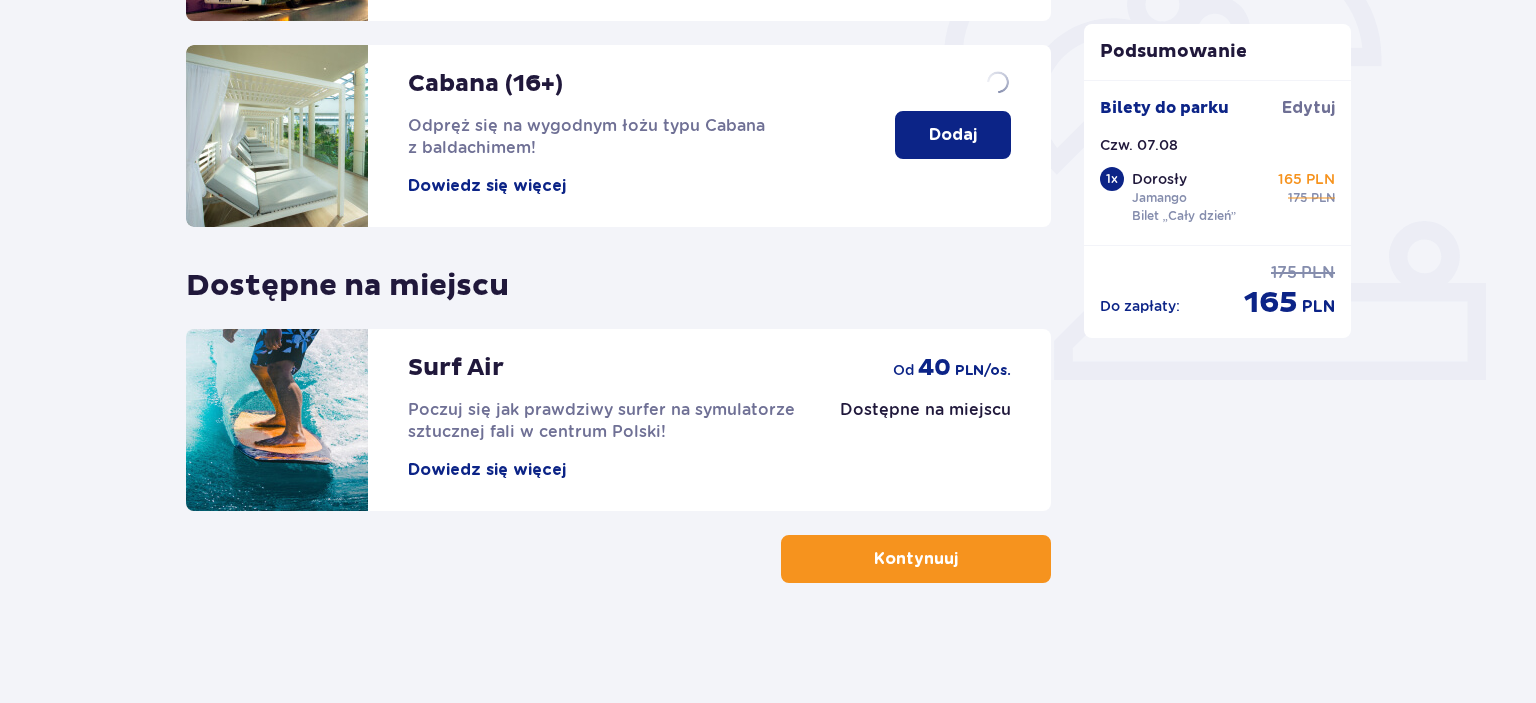 scroll, scrollTop: 0, scrollLeft: 0, axis: both 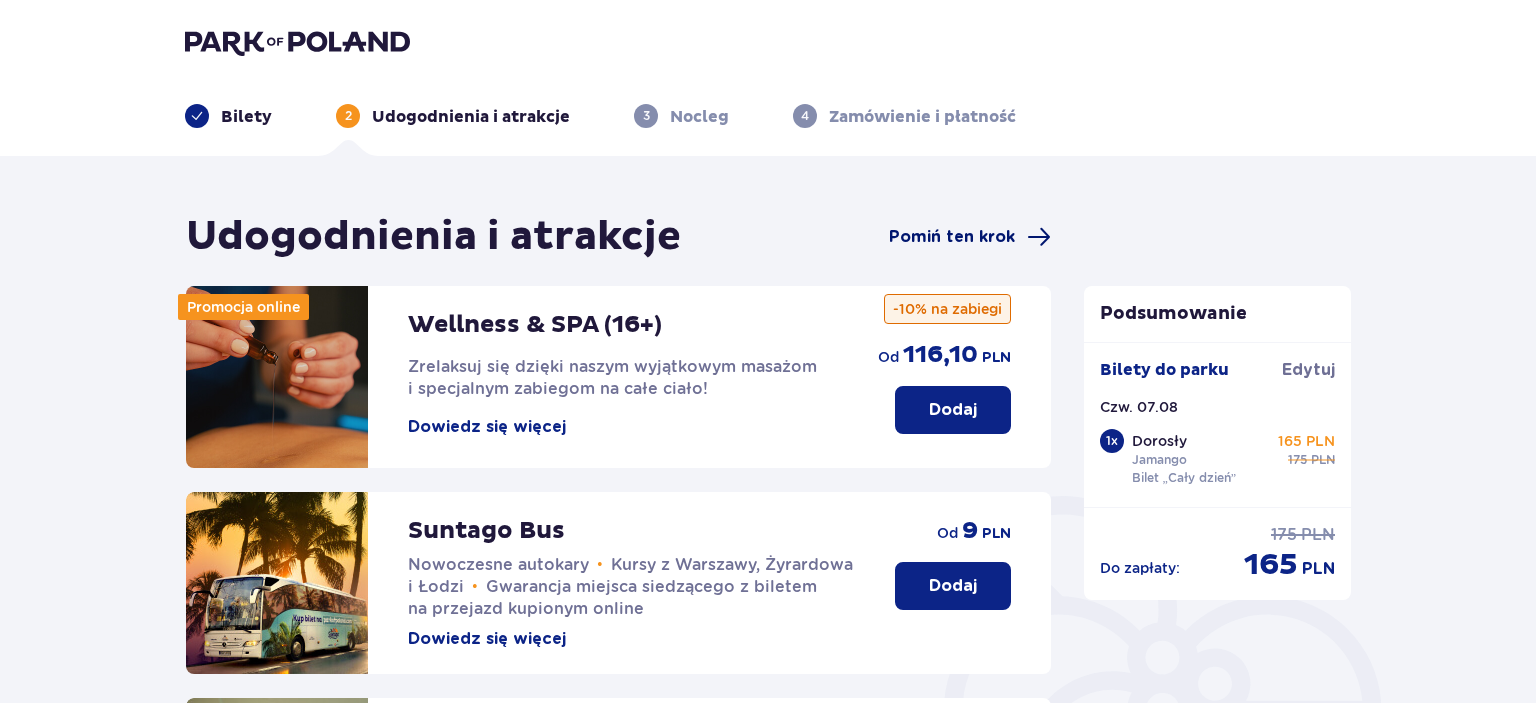 click on "Pomiń ten krok" at bounding box center [952, 237] 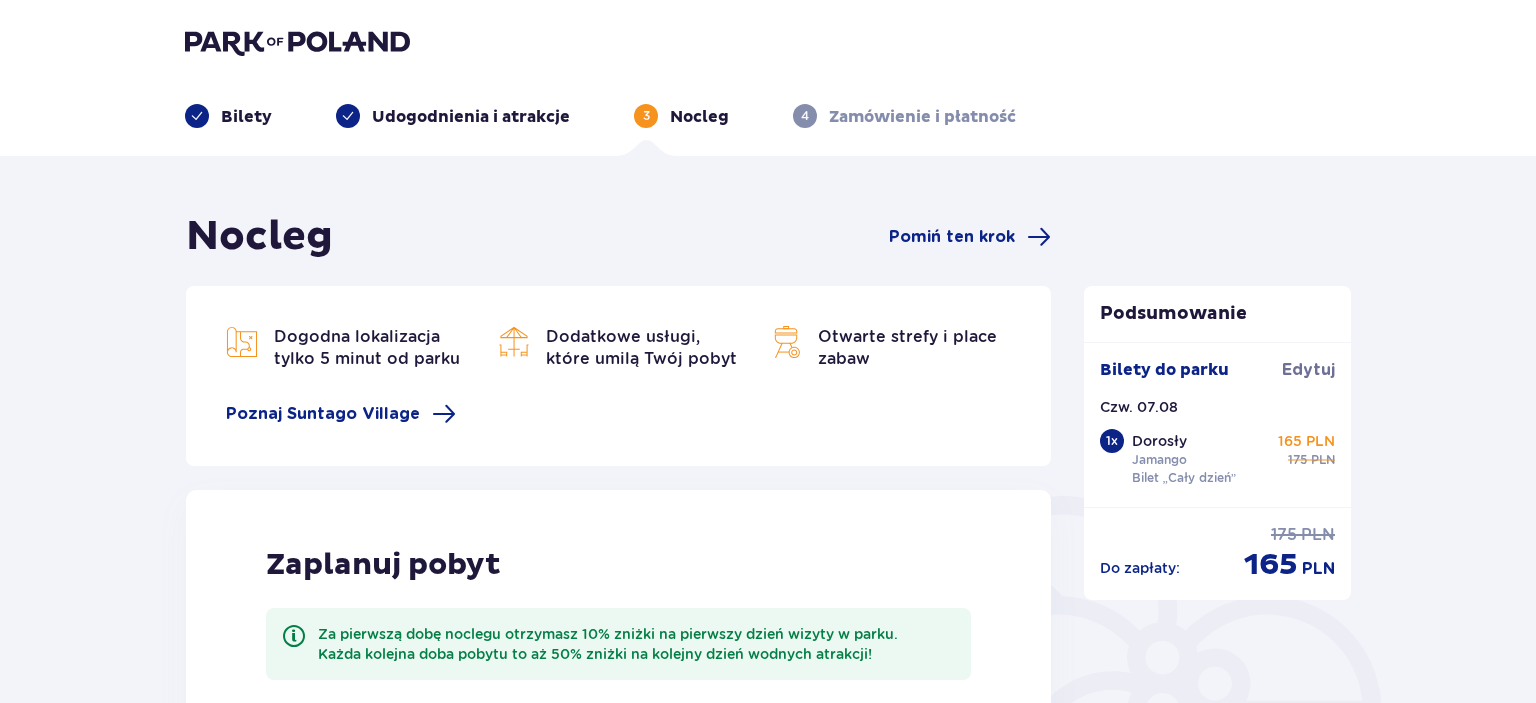 click on "Pomiń ten krok" at bounding box center (952, 237) 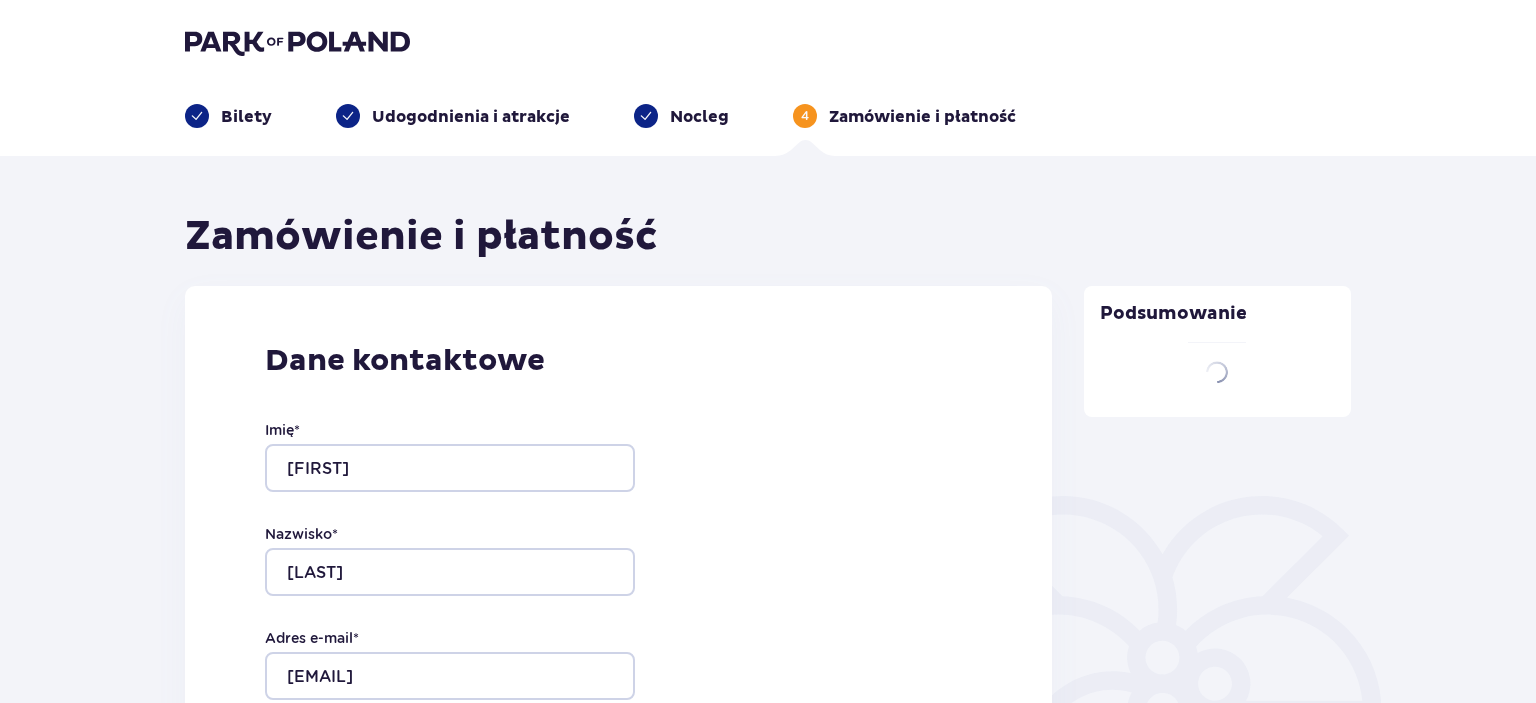 type on "Igor" 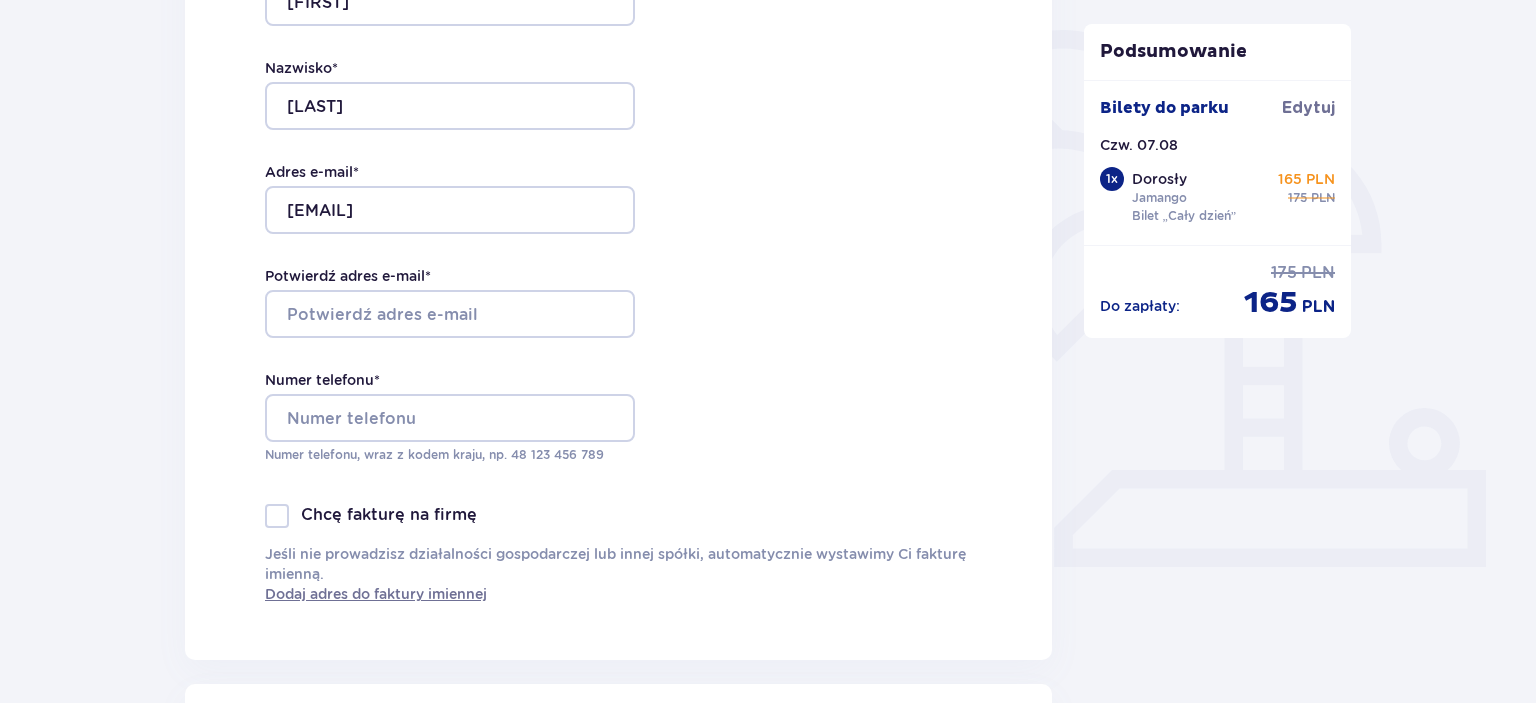 scroll, scrollTop: 475, scrollLeft: 0, axis: vertical 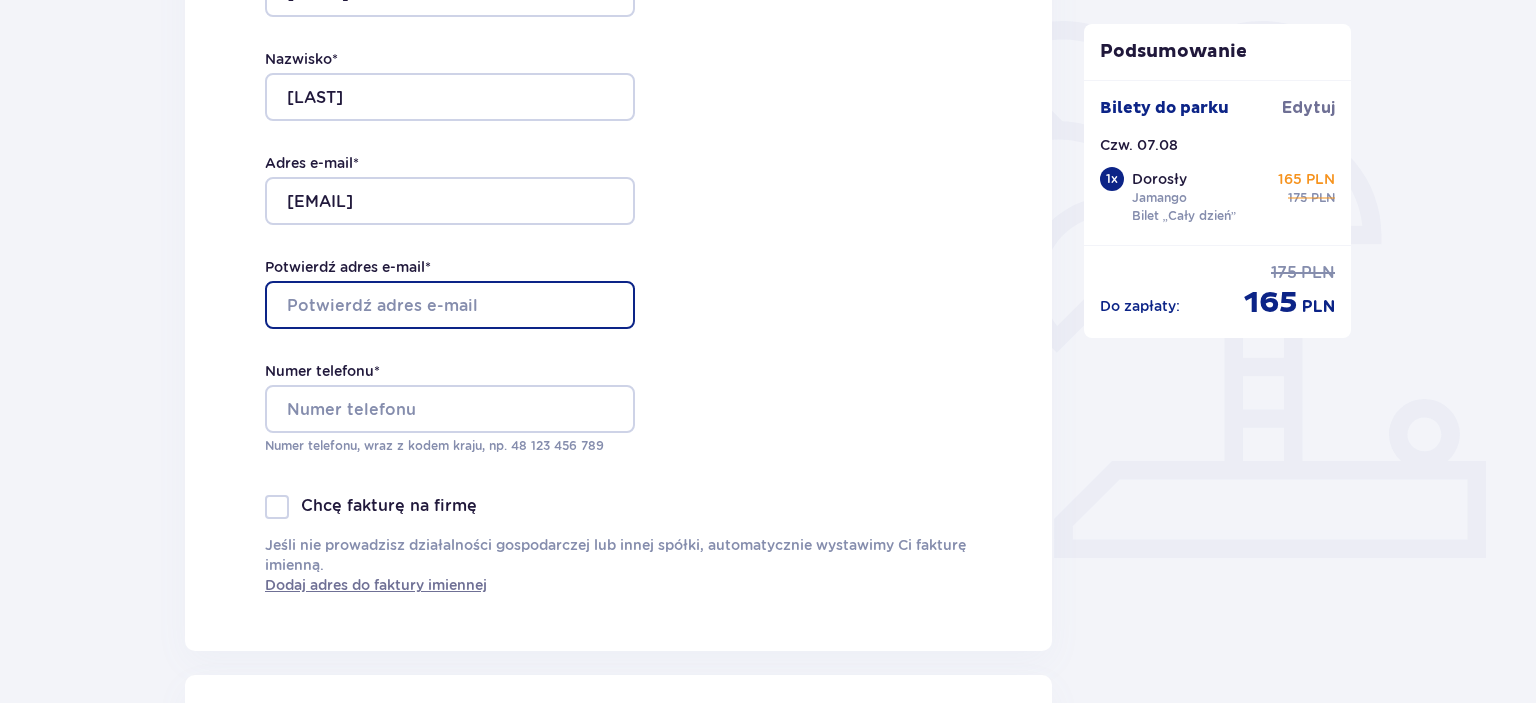 click on "Potwierdź adres e-mail *" at bounding box center [450, 305] 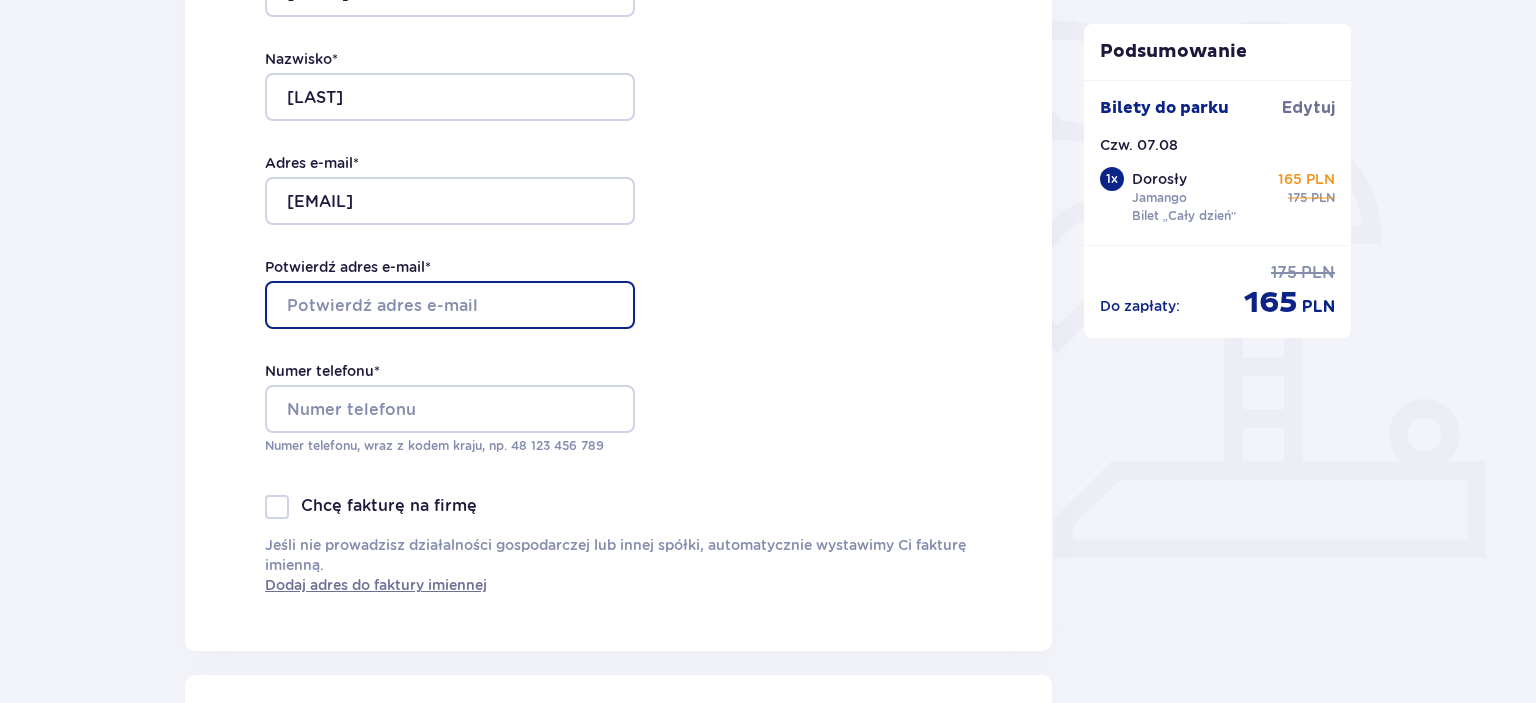 paste on "[USERNAME]@example.com" 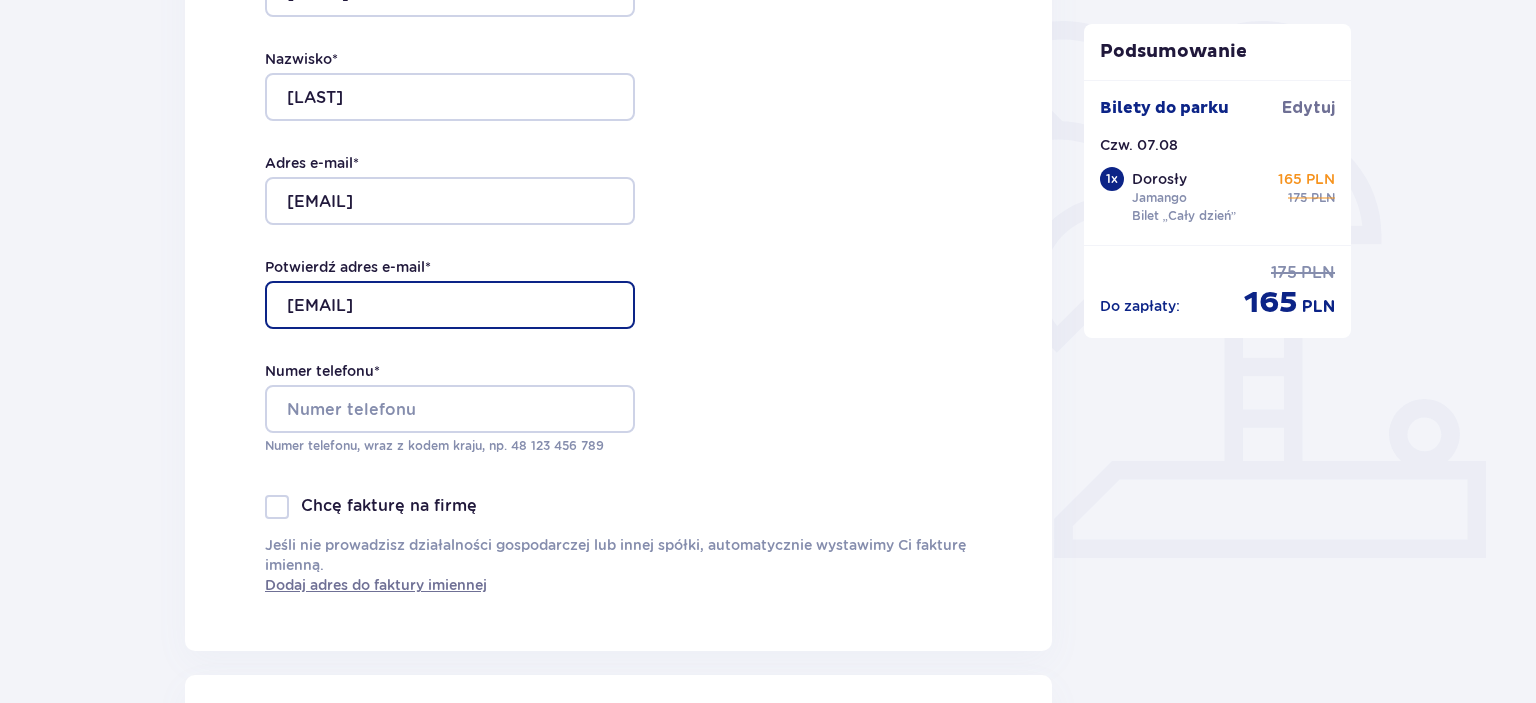 type on "[USERNAME]@example.com" 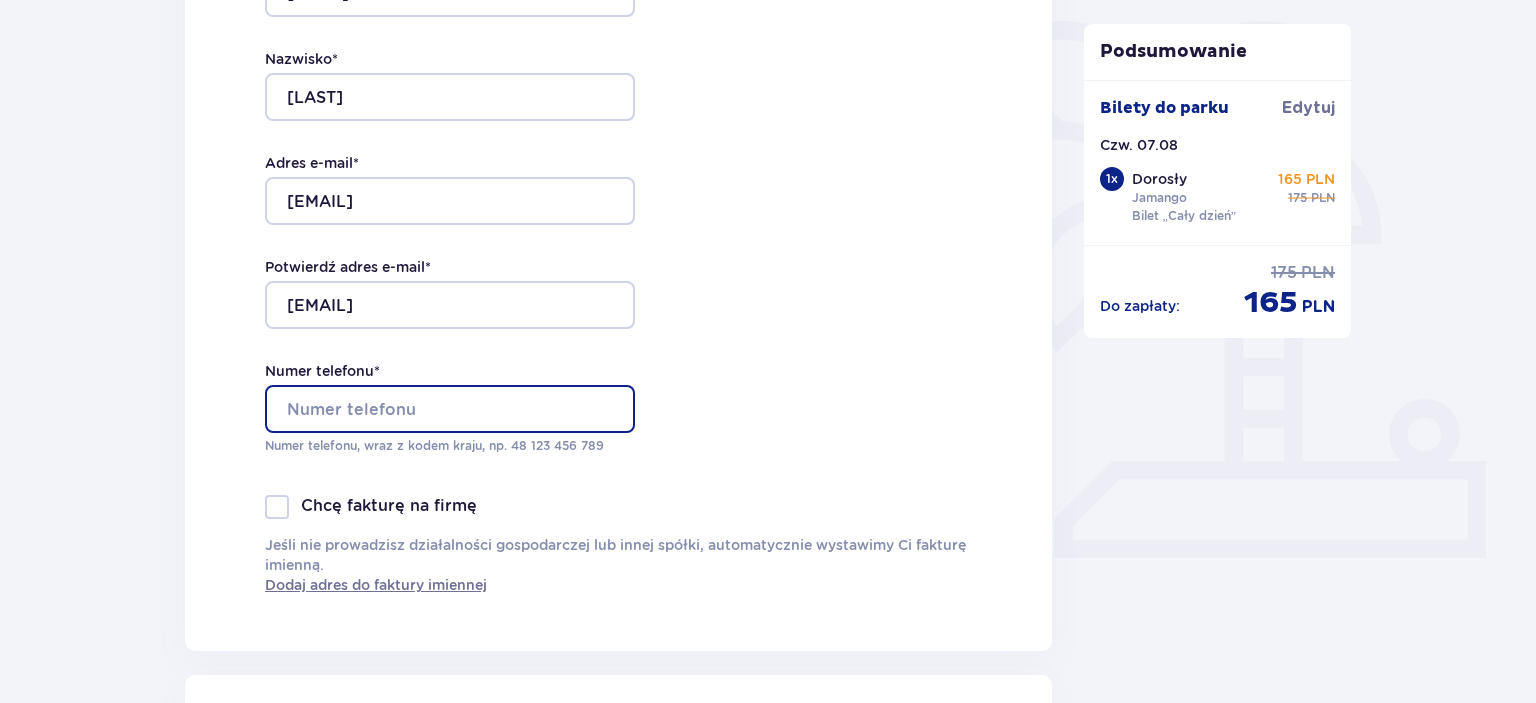 click on "Numer telefonu *" at bounding box center [450, 409] 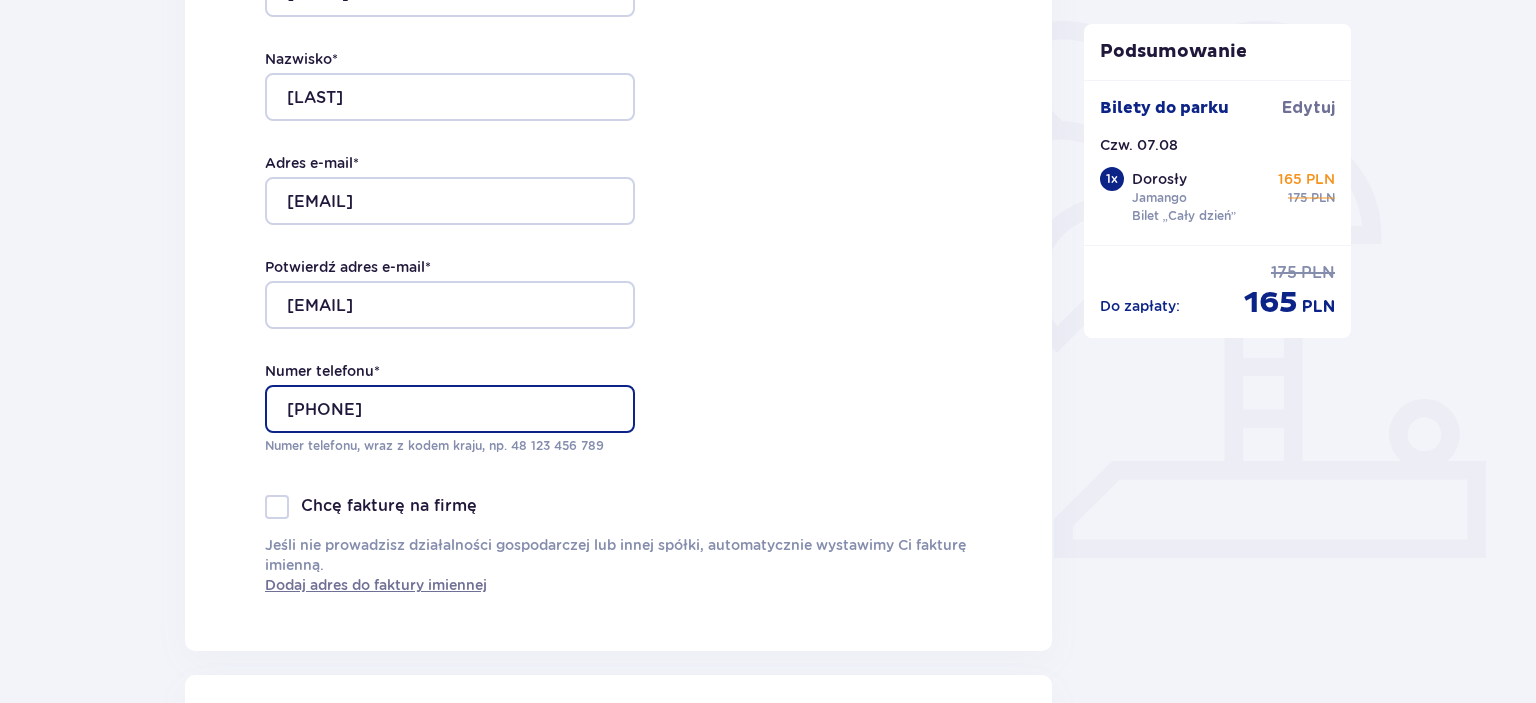 click on "+48 796 536 750" at bounding box center [450, 409] 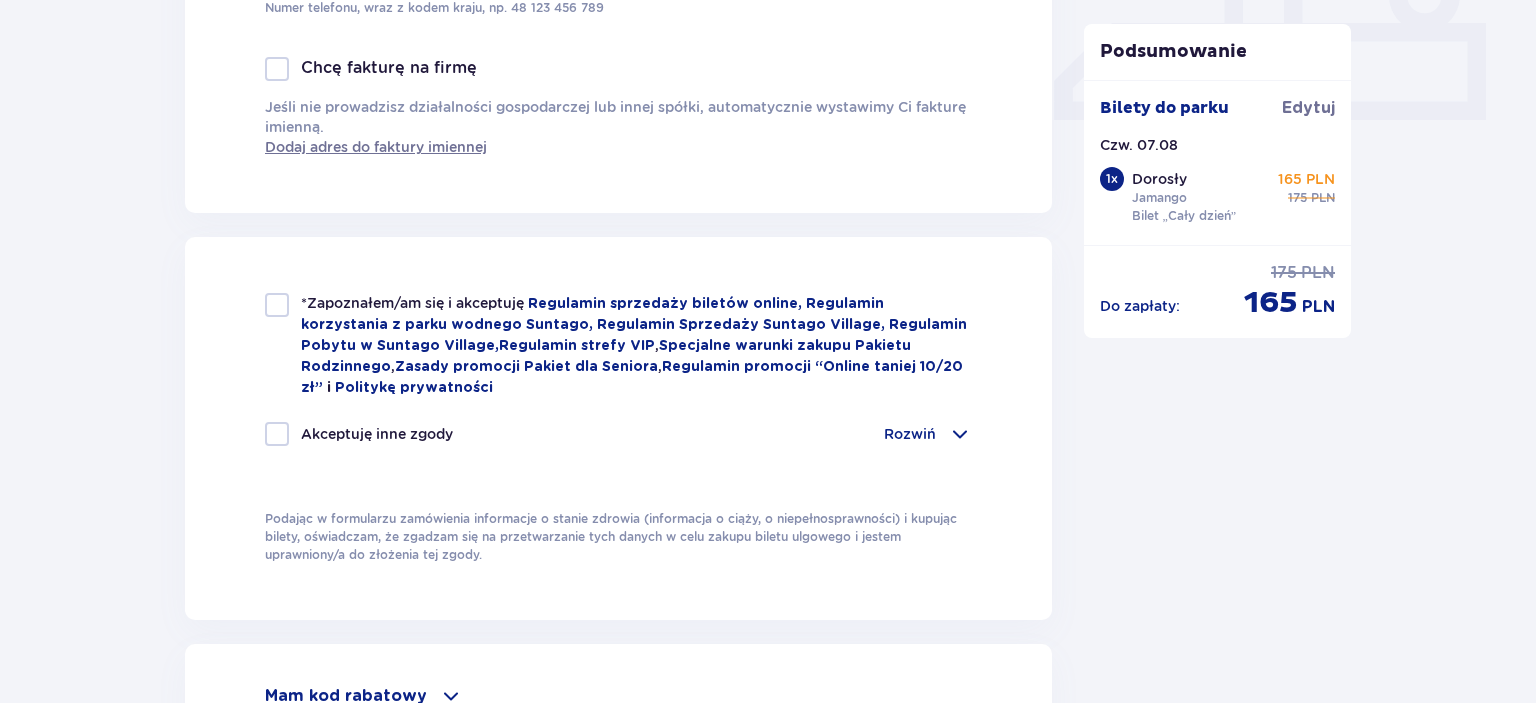 scroll, scrollTop: 1038, scrollLeft: 0, axis: vertical 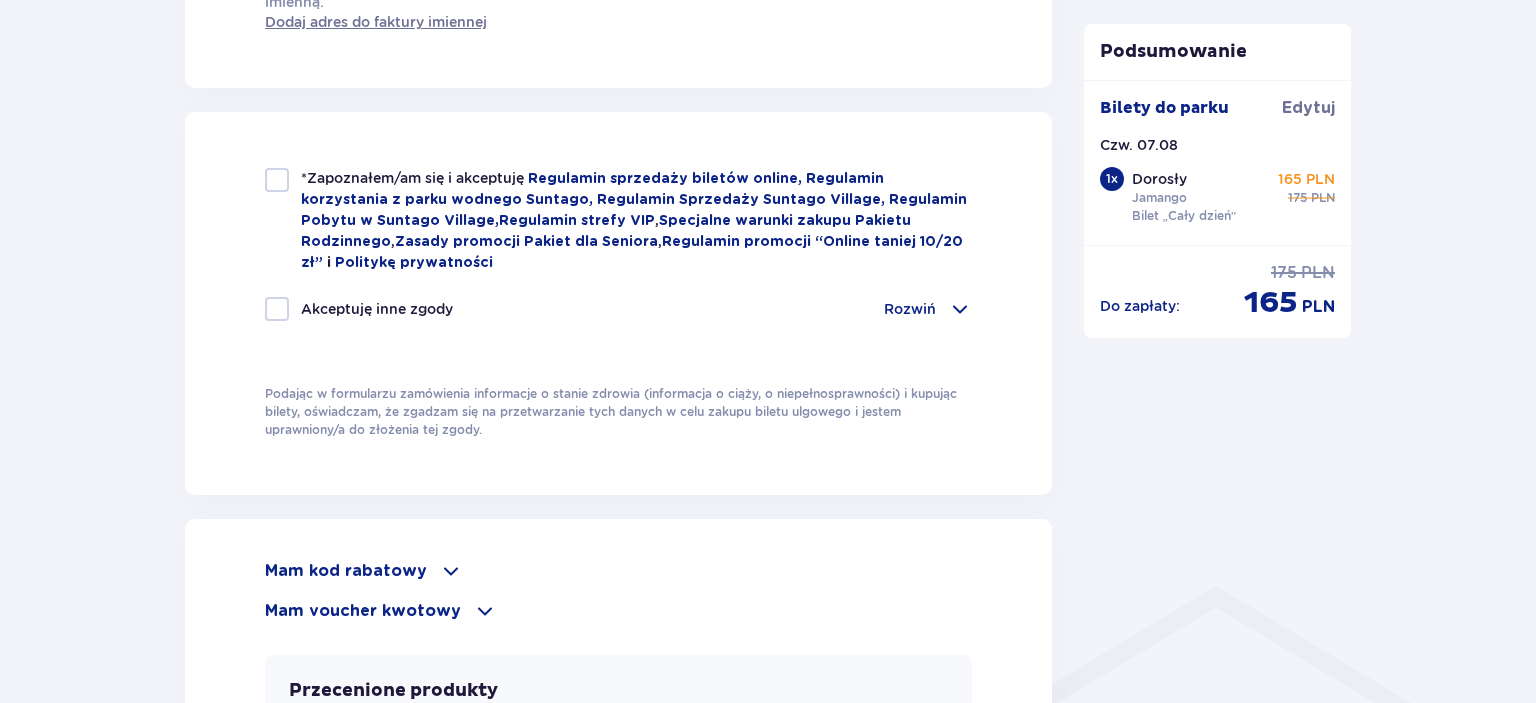 type on "48 796 536 750" 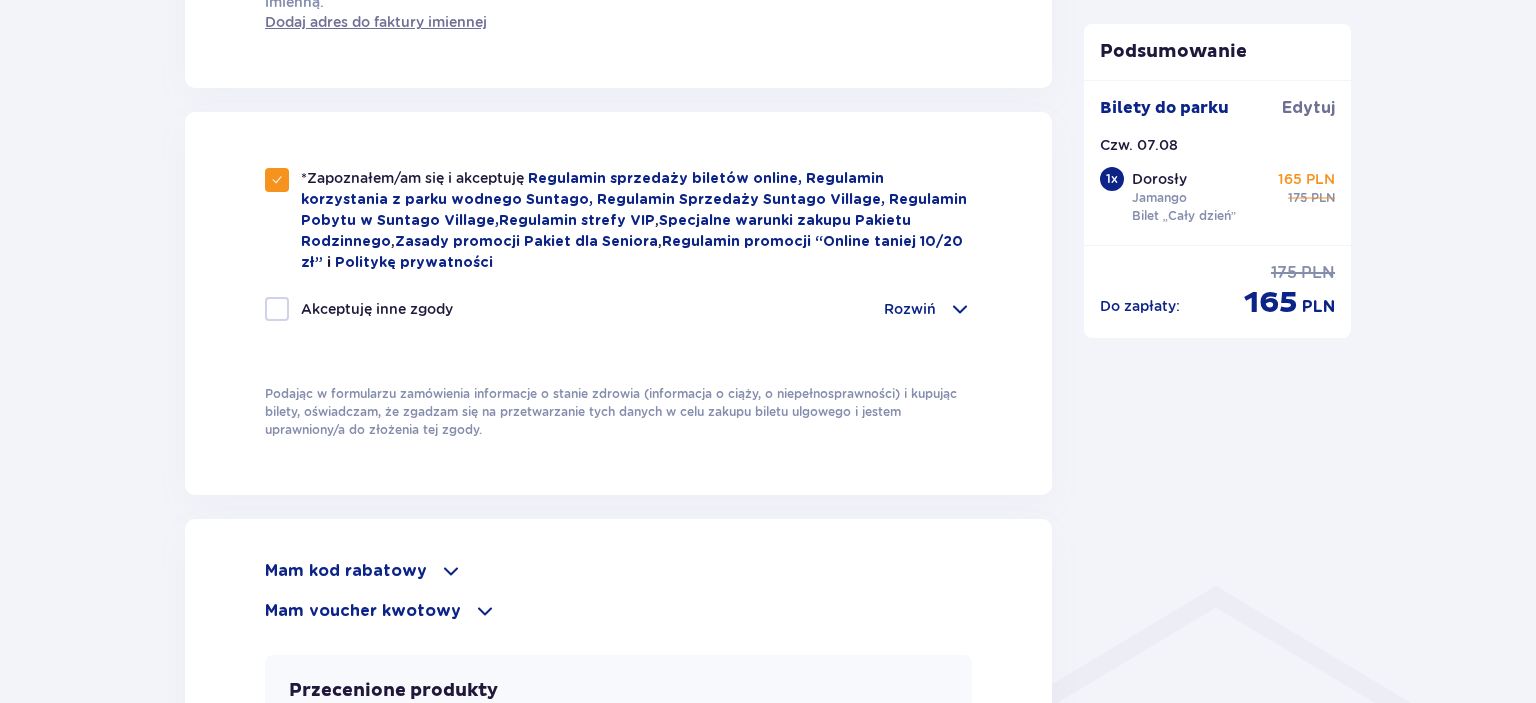 scroll, scrollTop: 1300, scrollLeft: 0, axis: vertical 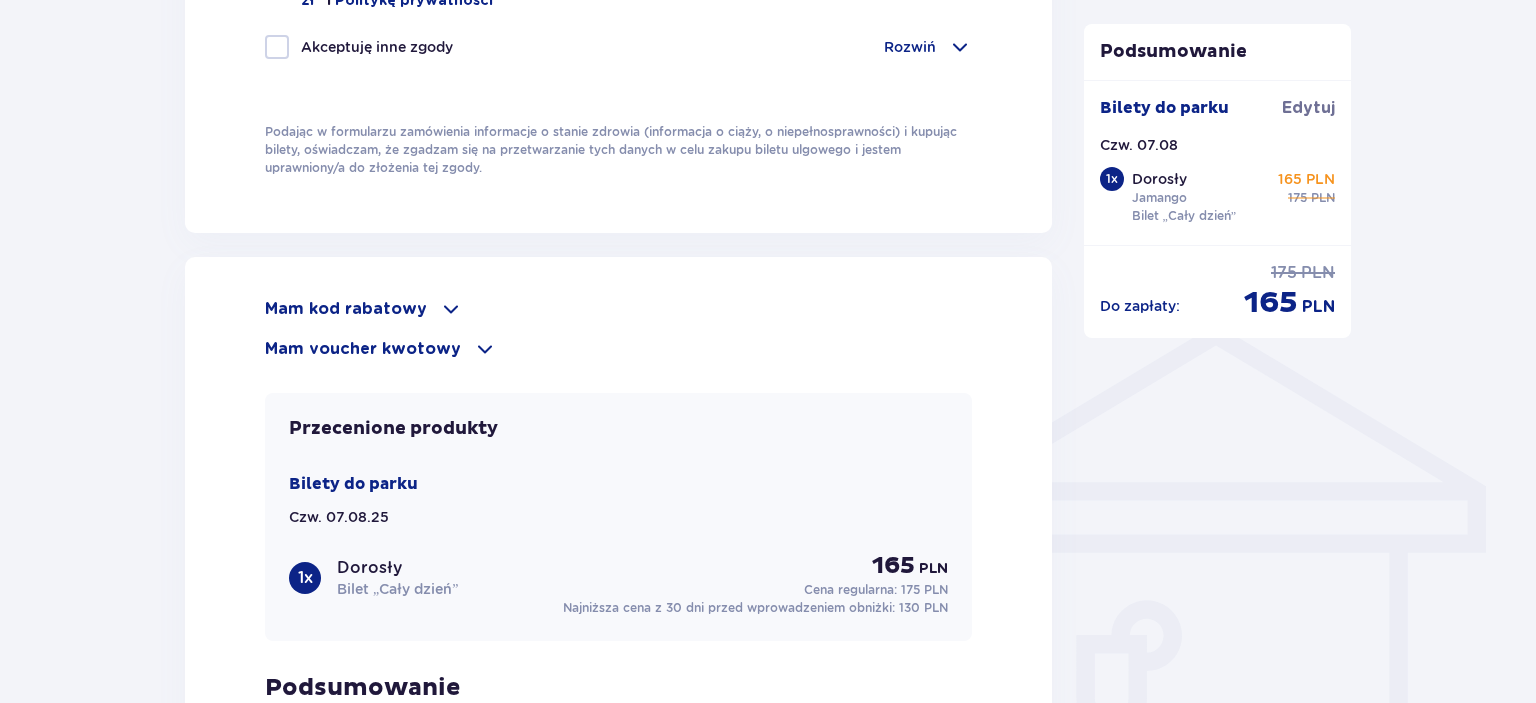 click on "Mam voucher kwotowy" at bounding box center [363, 349] 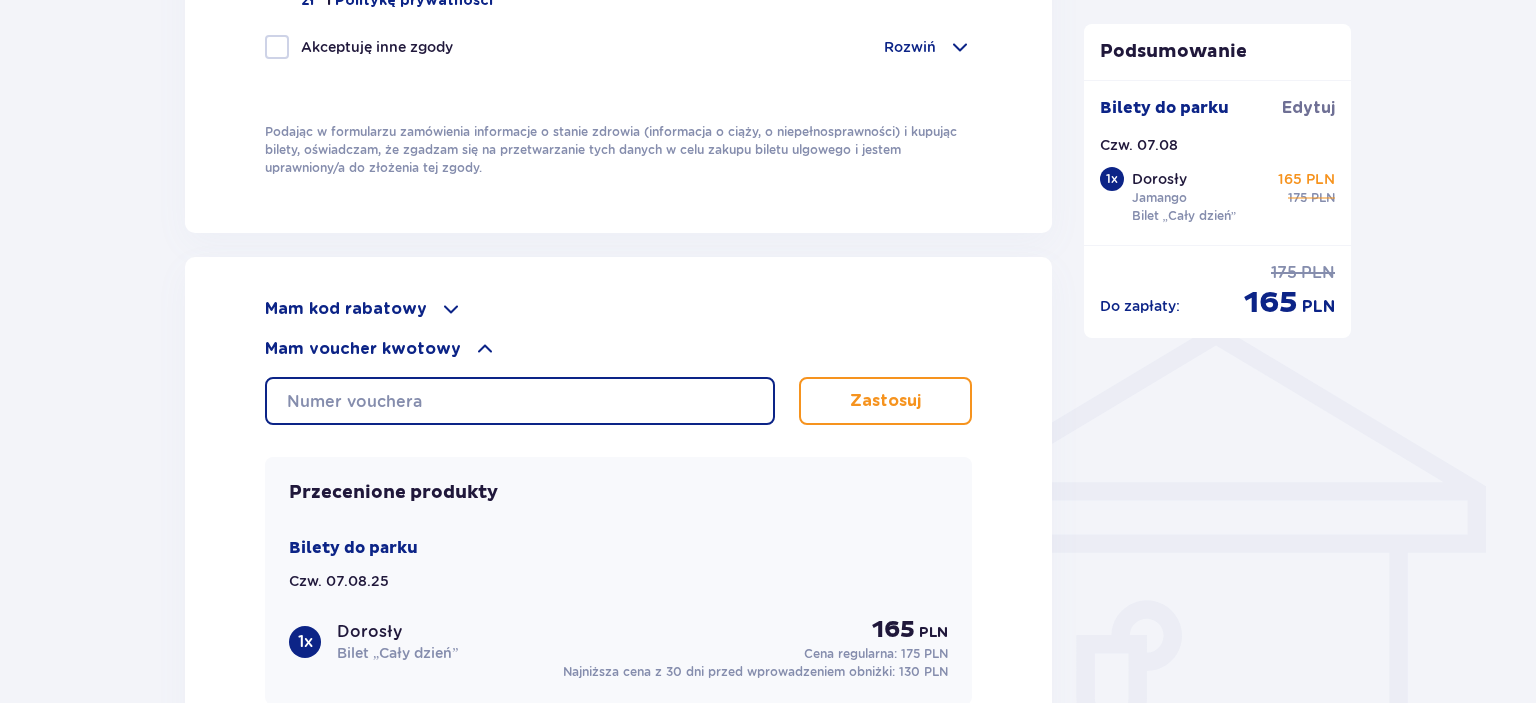 click at bounding box center [520, 401] 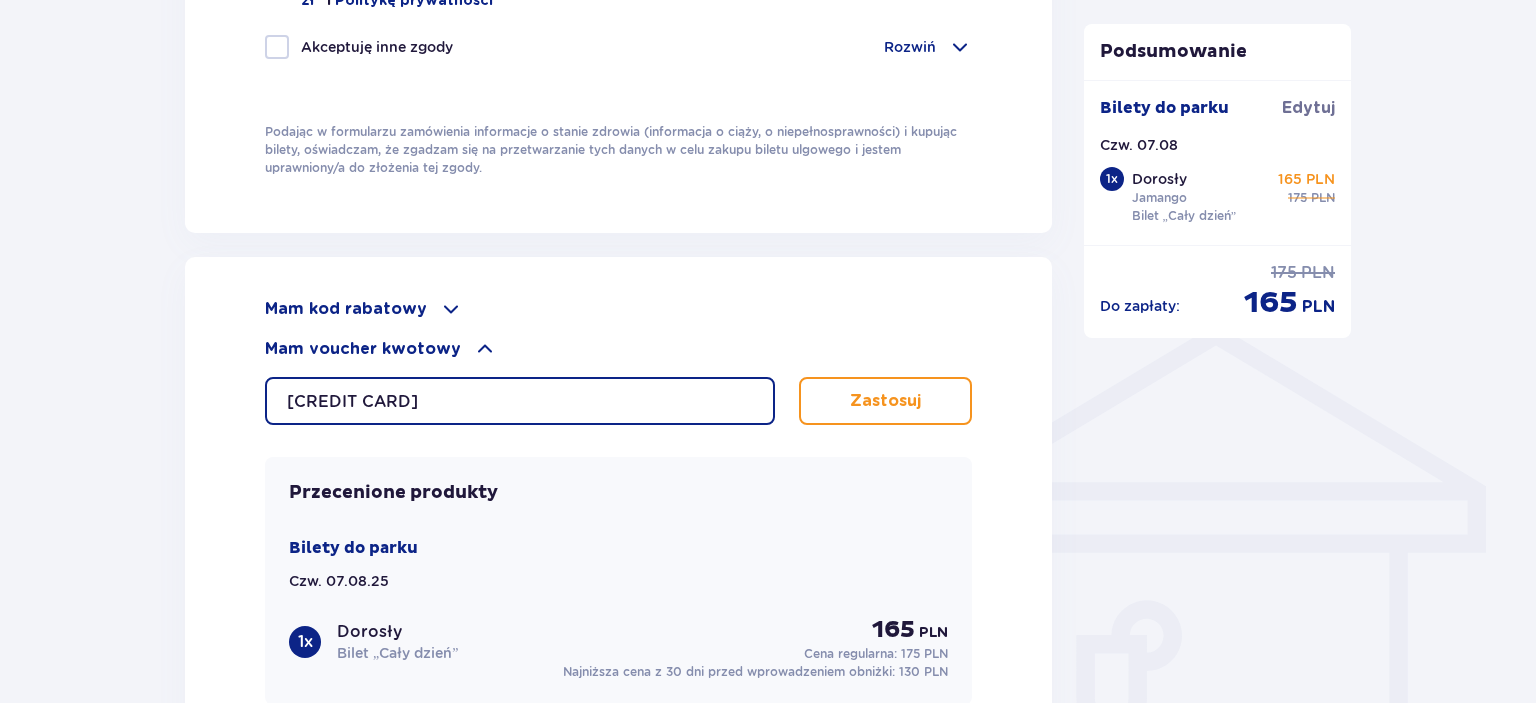 type on "0640006068786950" 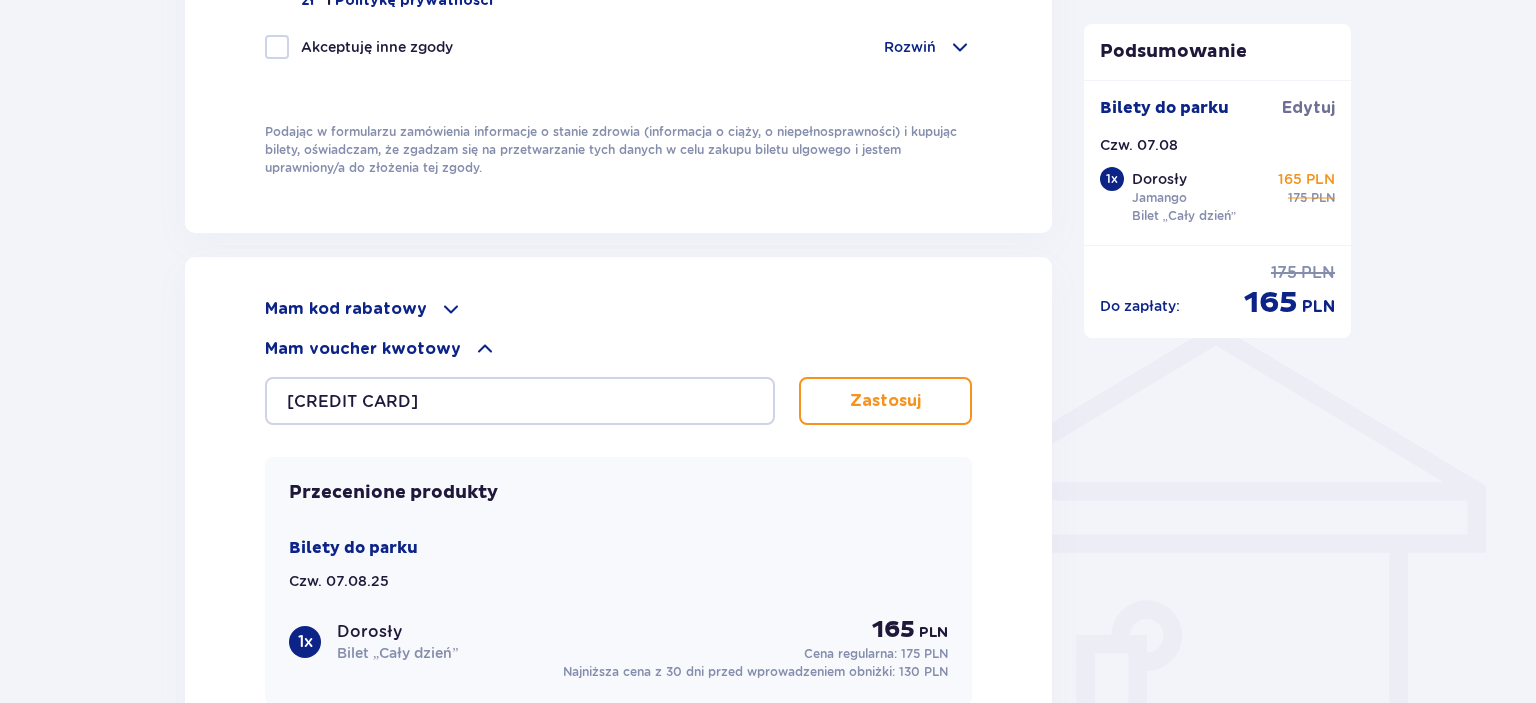click on "Zastosuj" at bounding box center [885, 401] 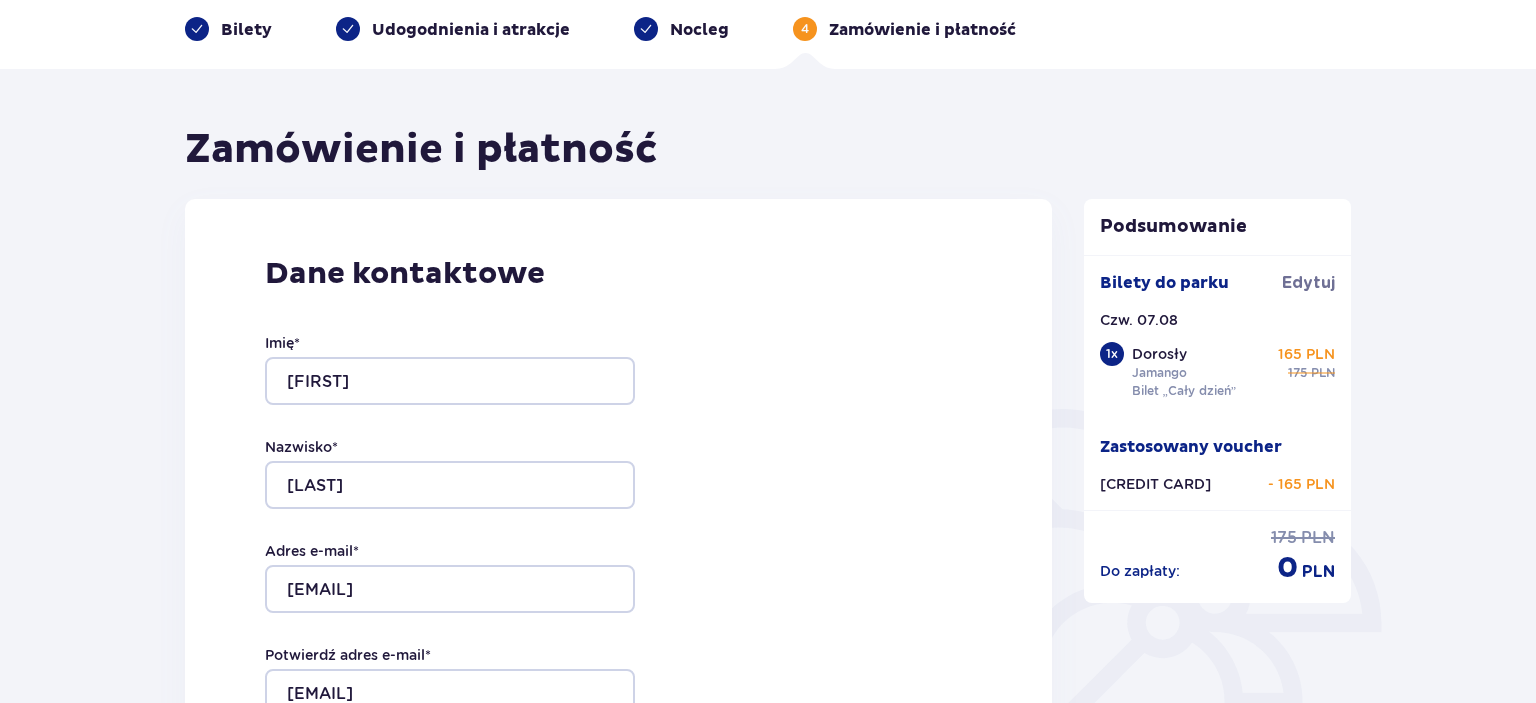 scroll, scrollTop: 0, scrollLeft: 0, axis: both 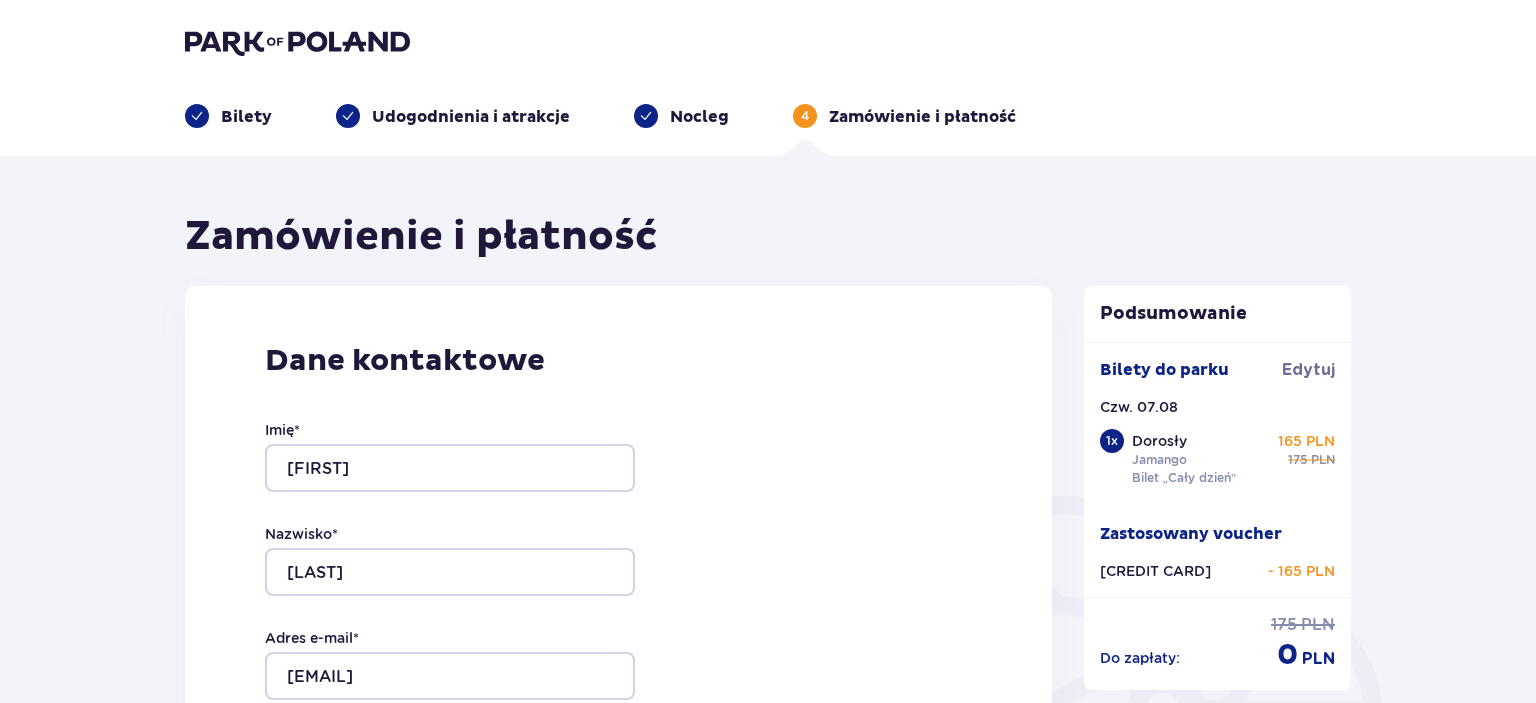 click on "Bilety" at bounding box center (246, 117) 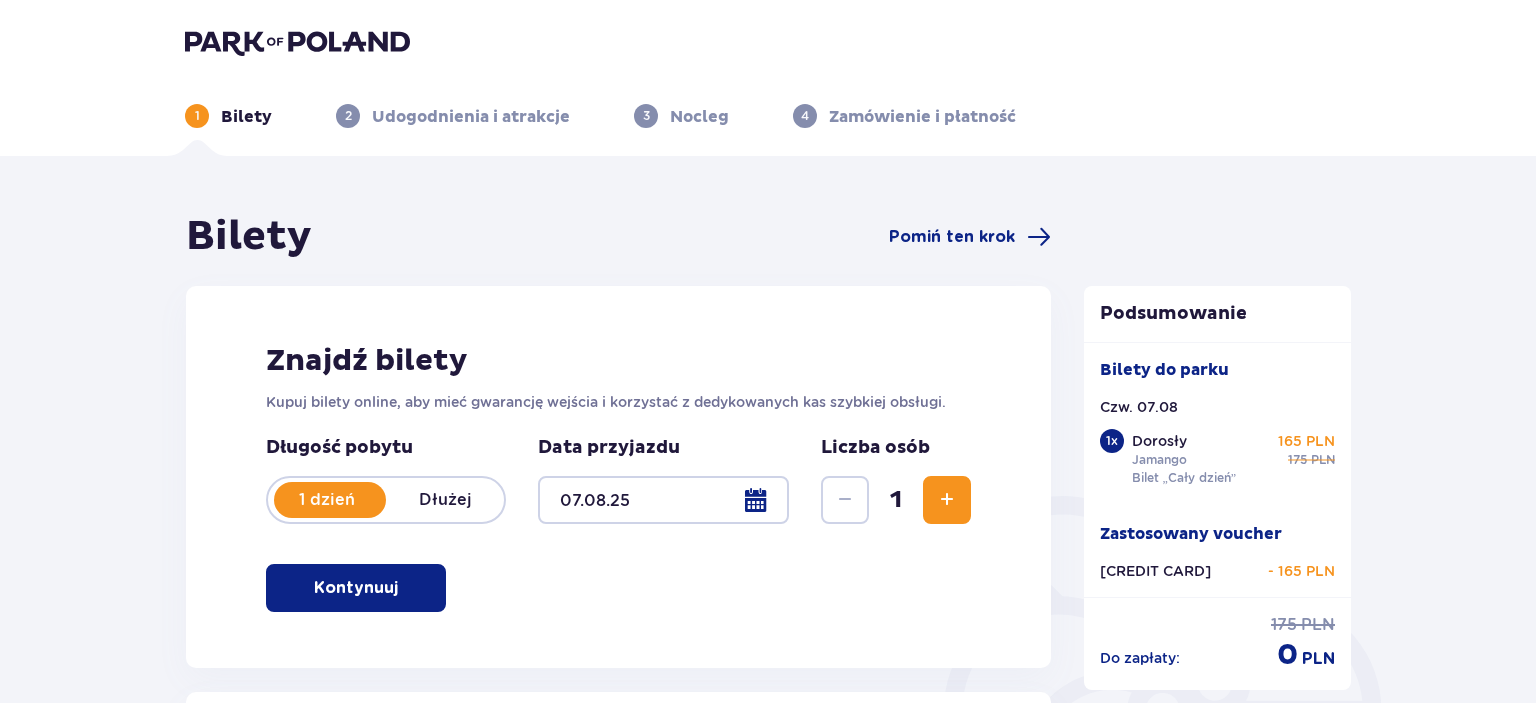type on "07.08.25" 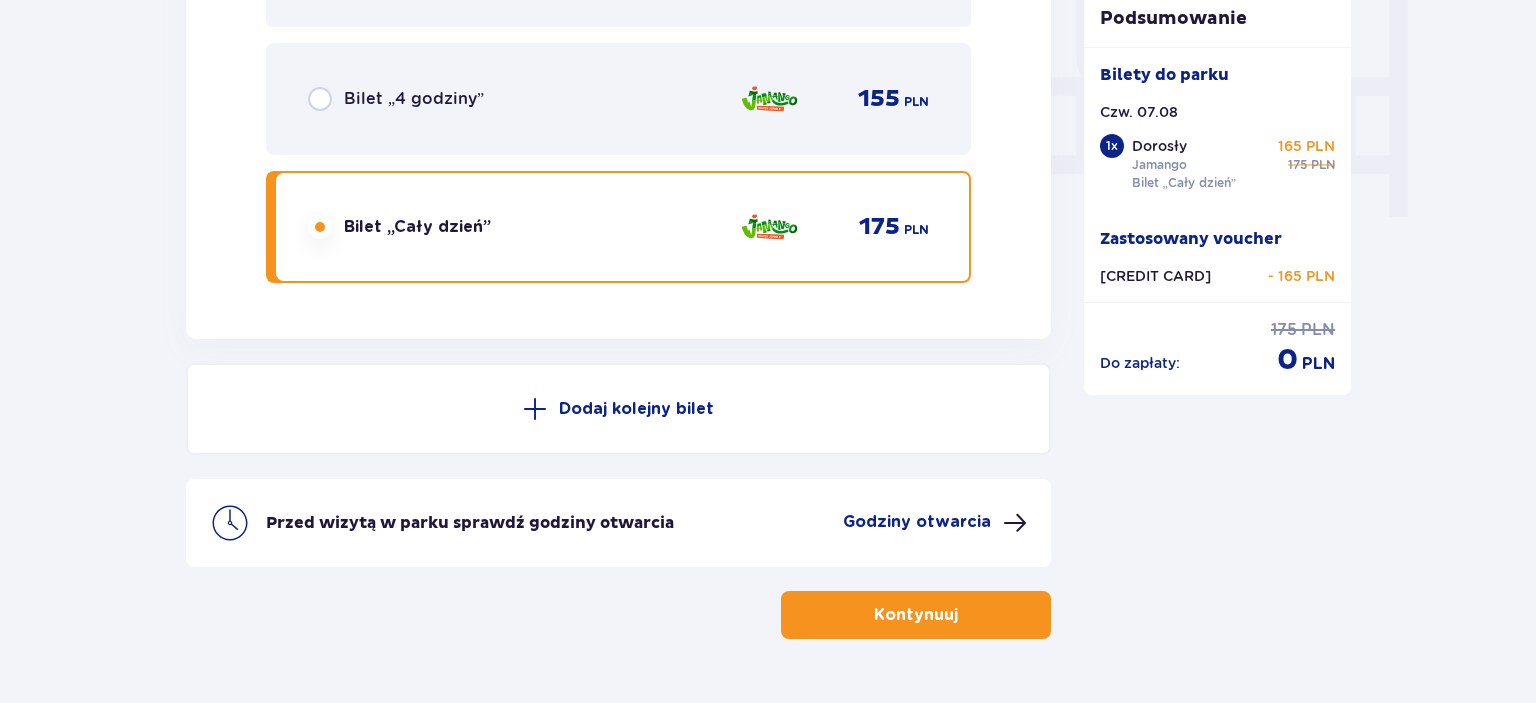 scroll, scrollTop: 1944, scrollLeft: 0, axis: vertical 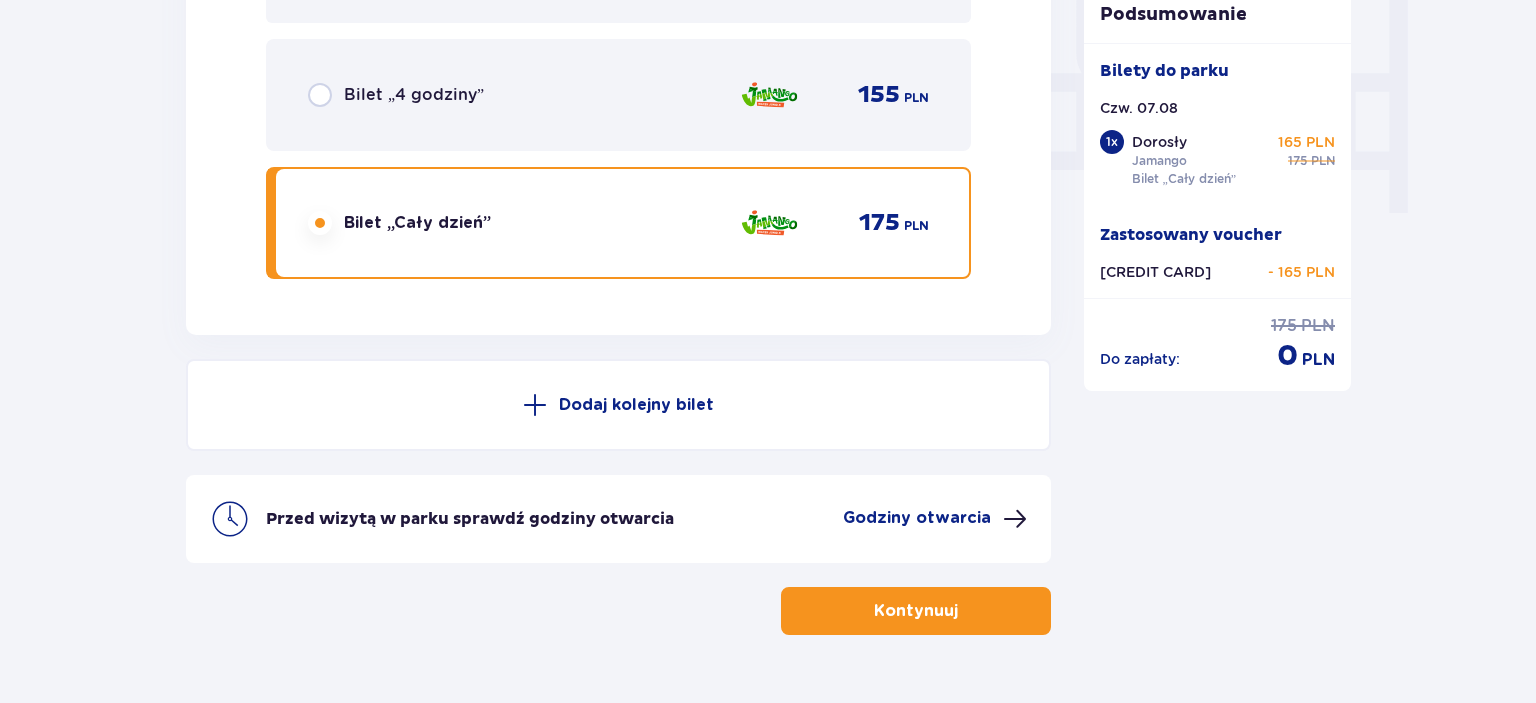 click on "Dodaj kolejny bilet" at bounding box center (636, 405) 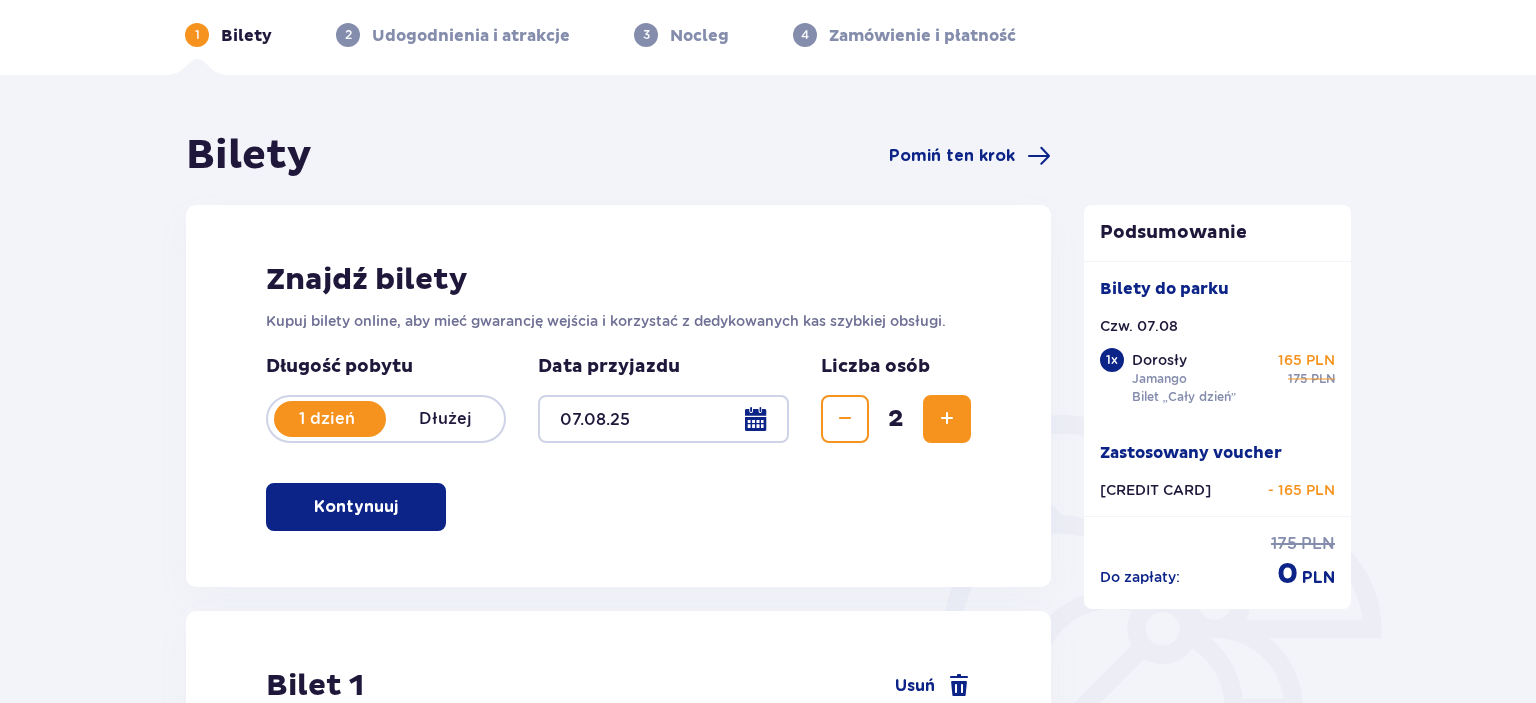 scroll, scrollTop: 48, scrollLeft: 0, axis: vertical 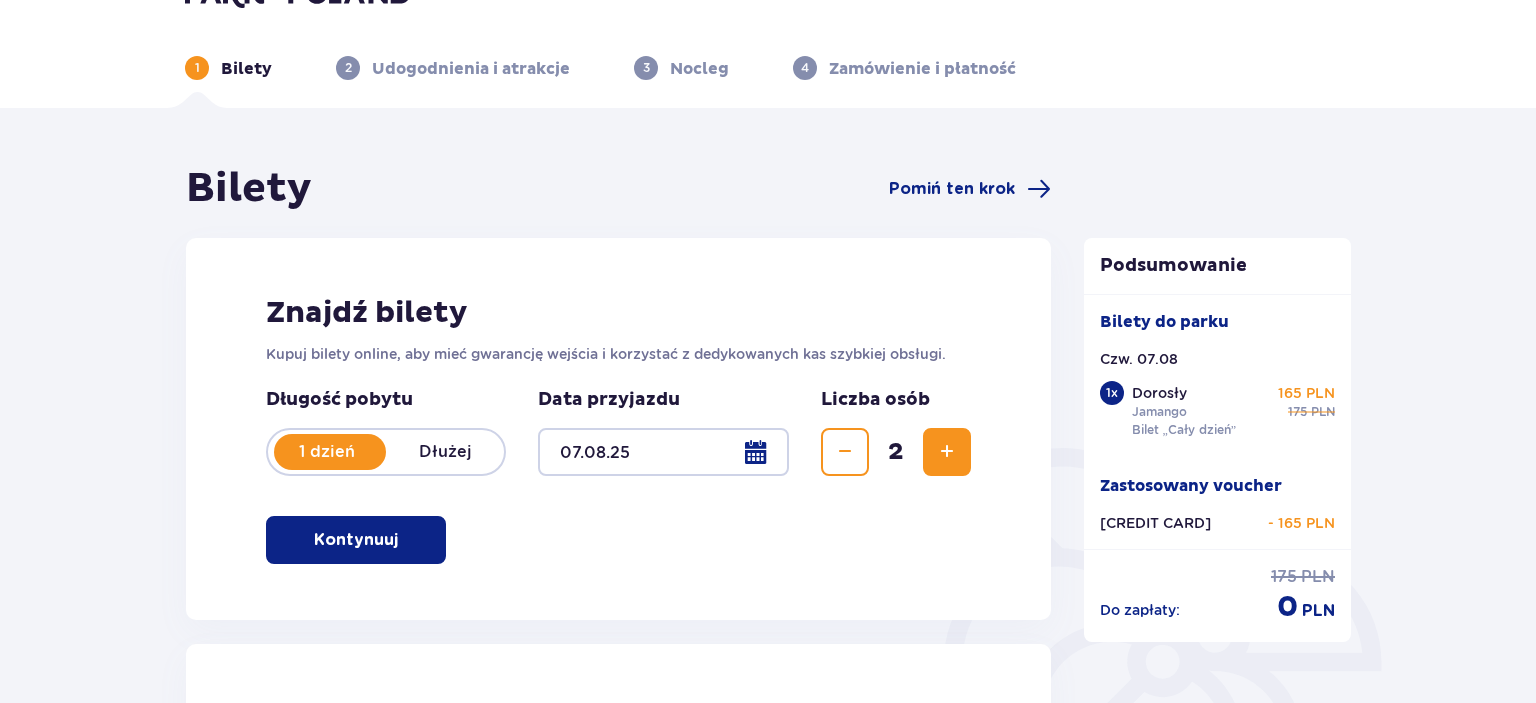 click at bounding box center [947, 452] 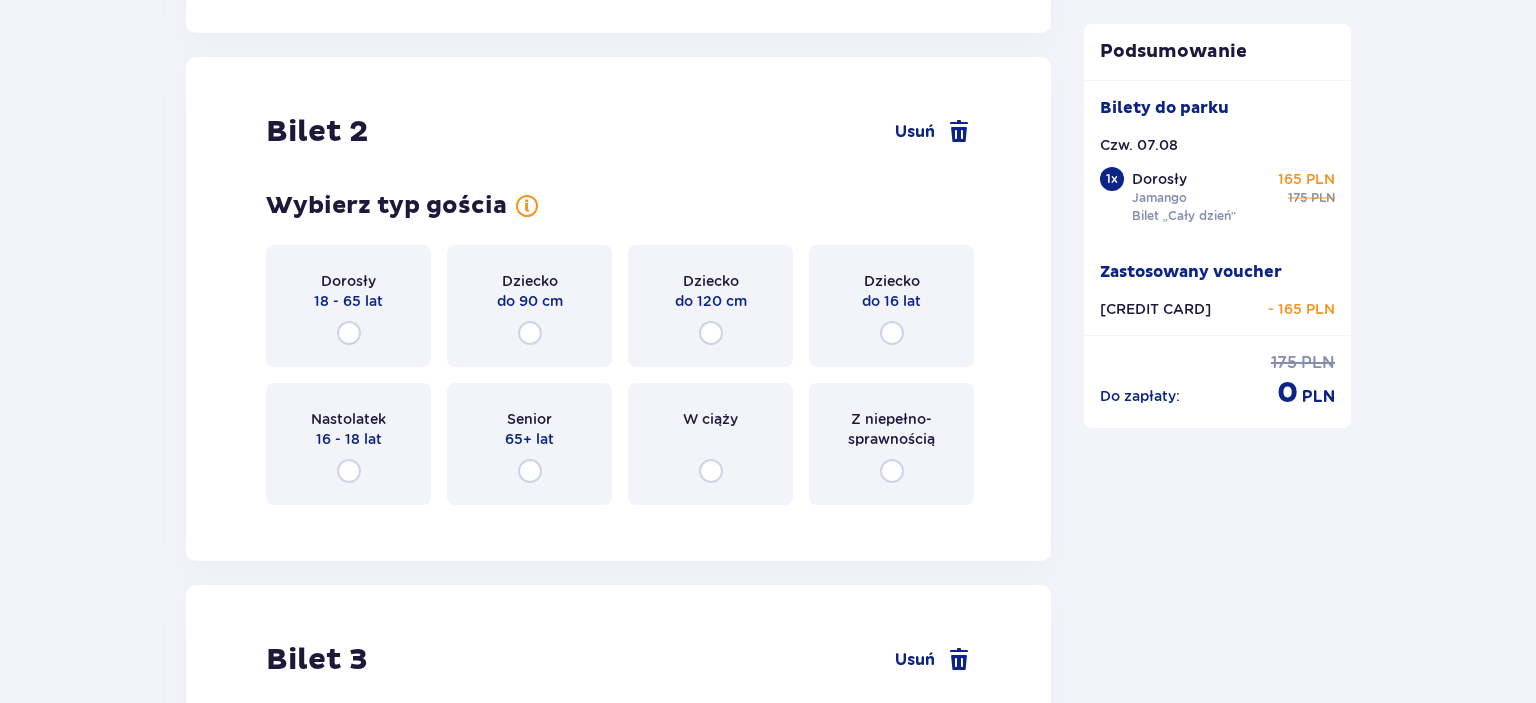 scroll, scrollTop: 2519, scrollLeft: 0, axis: vertical 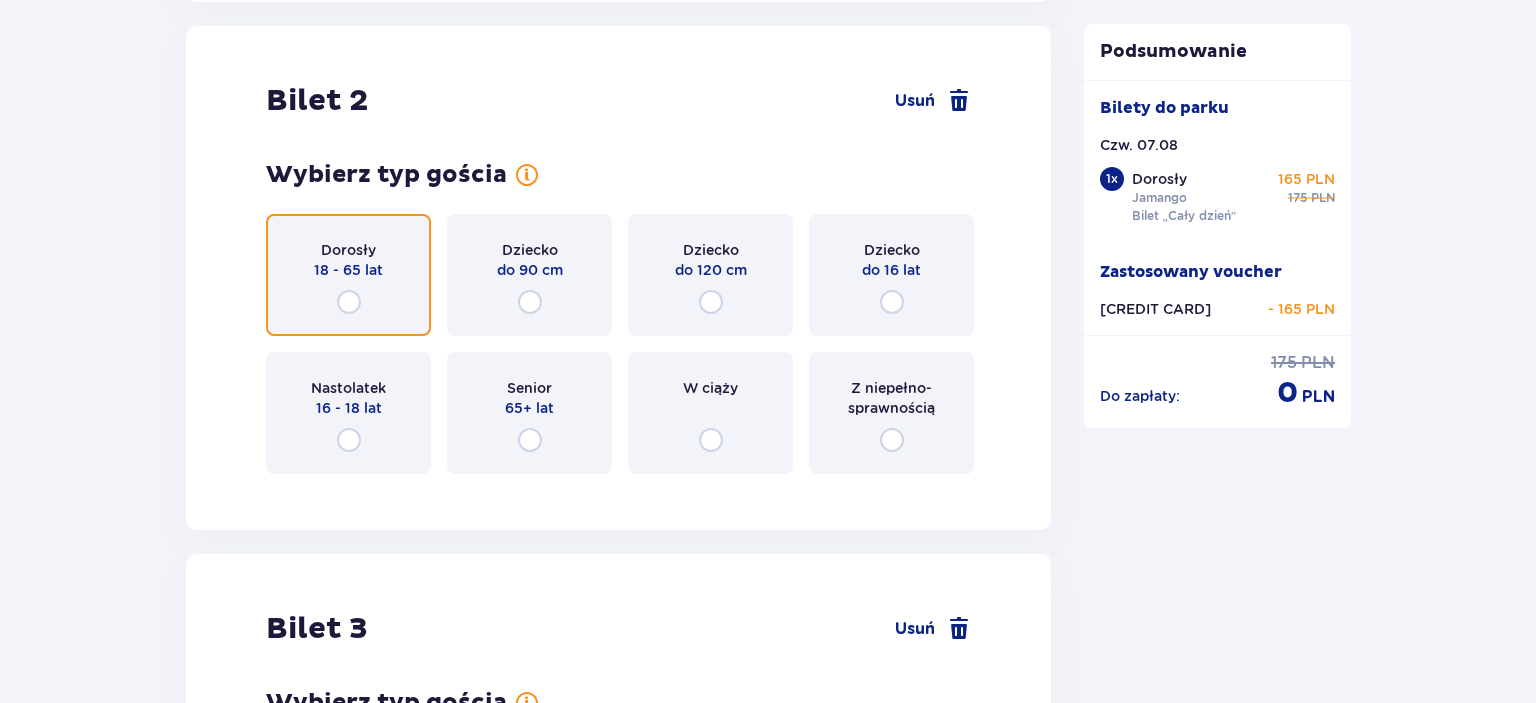 click at bounding box center (349, 302) 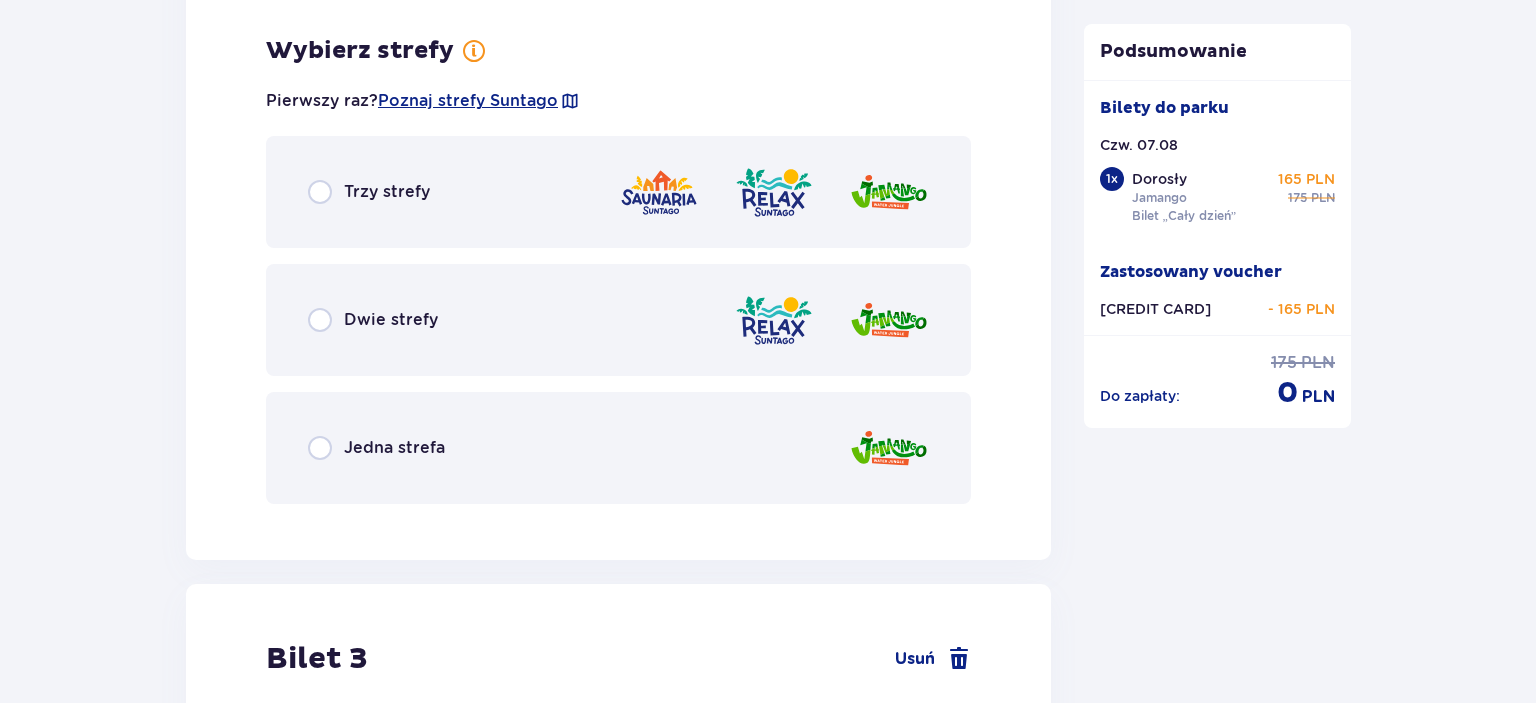 scroll, scrollTop: 3007, scrollLeft: 0, axis: vertical 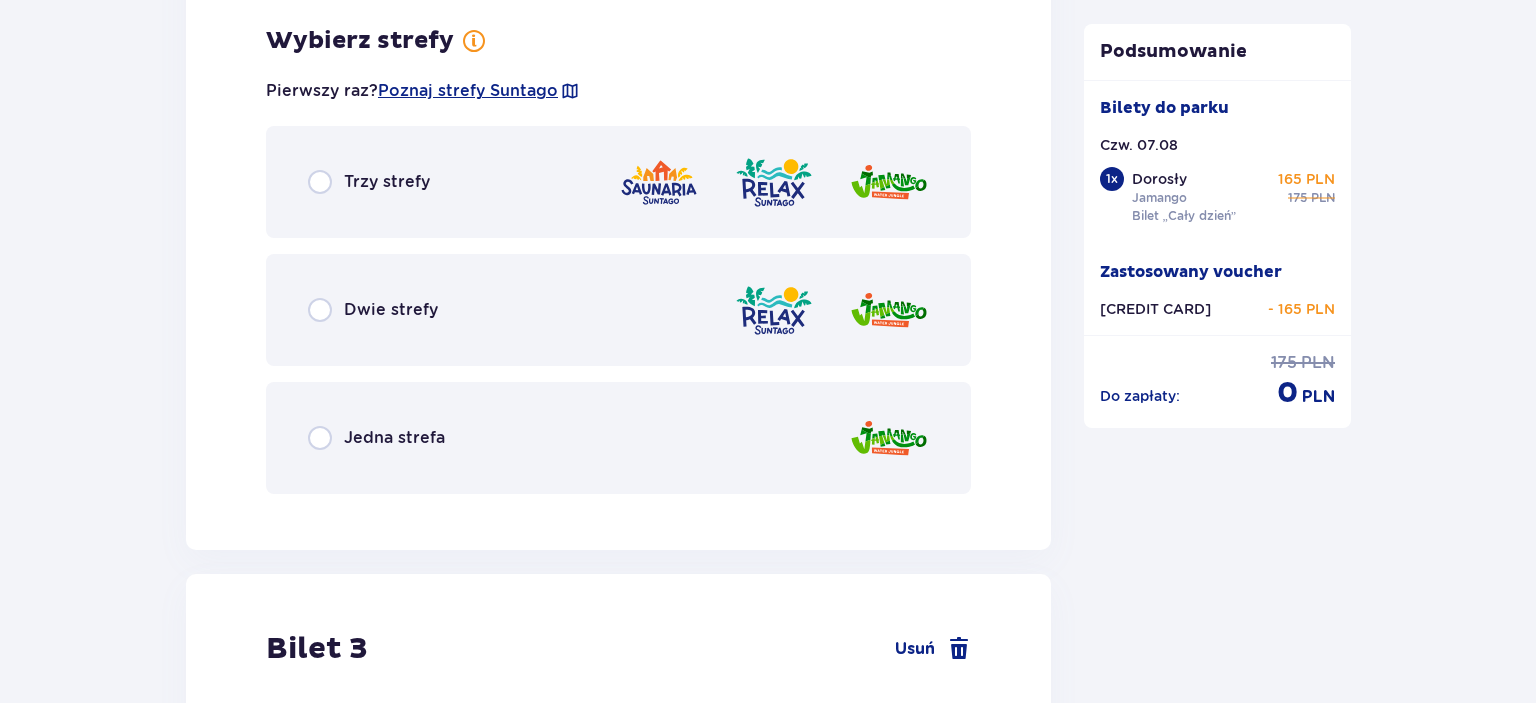click on "Jedna strefa" at bounding box center (618, 438) 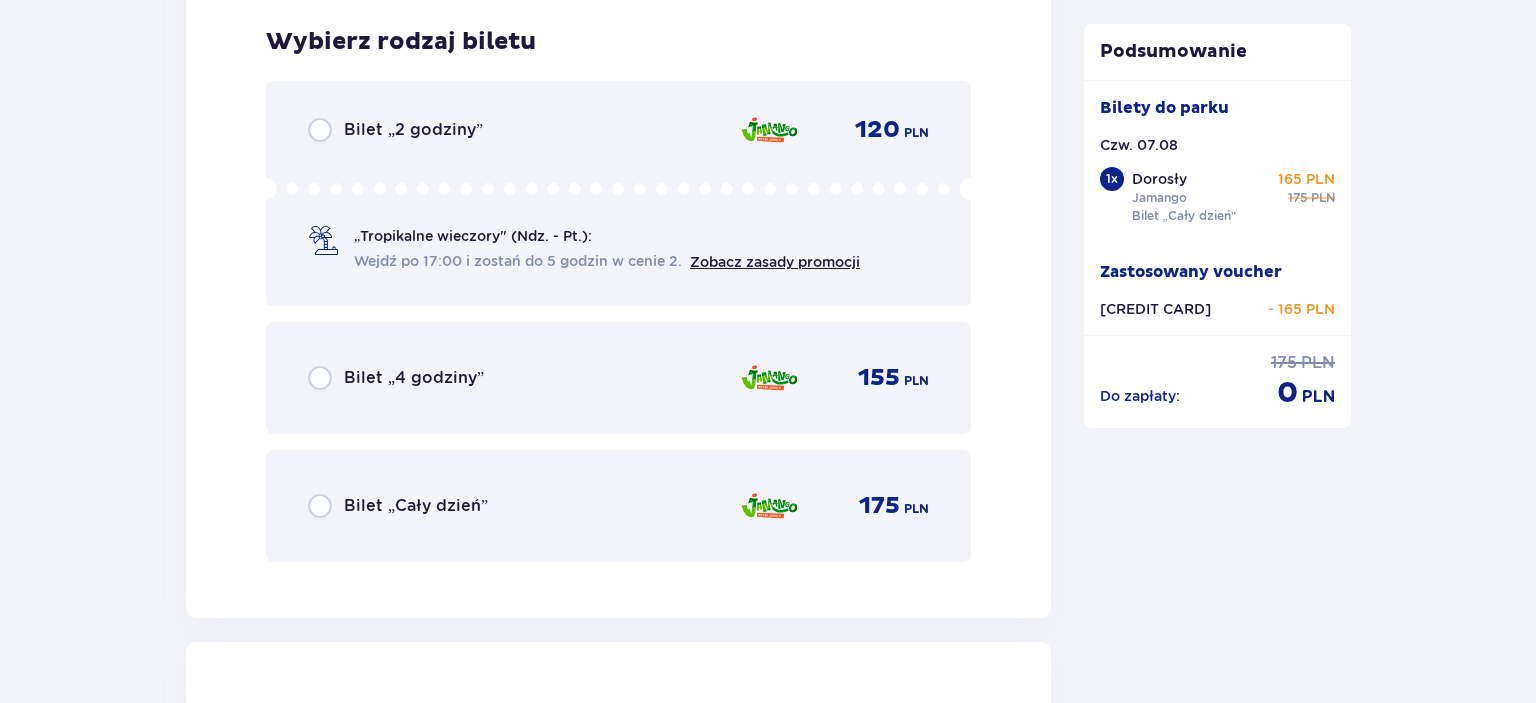 scroll, scrollTop: 3515, scrollLeft: 0, axis: vertical 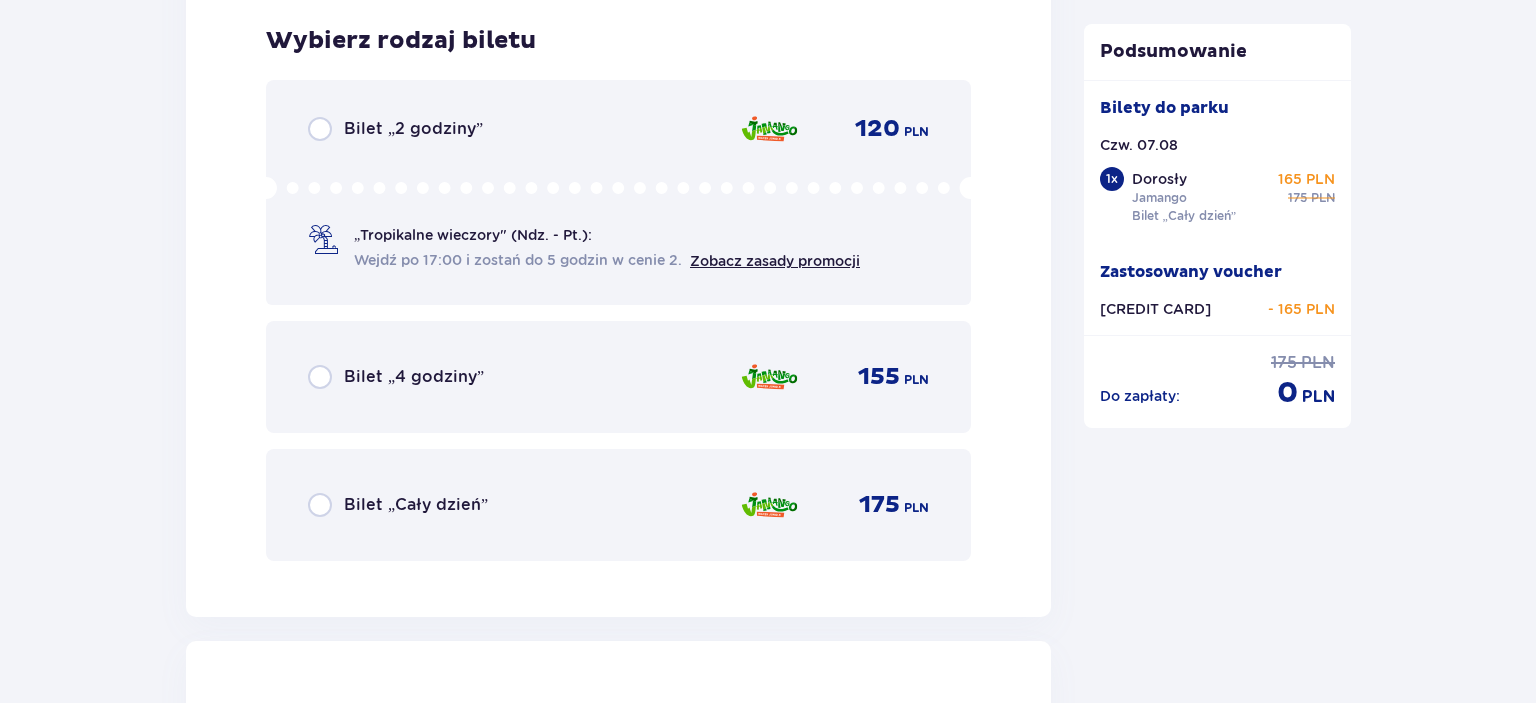 click on "Bilet „Cały dzień”" at bounding box center [416, 505] 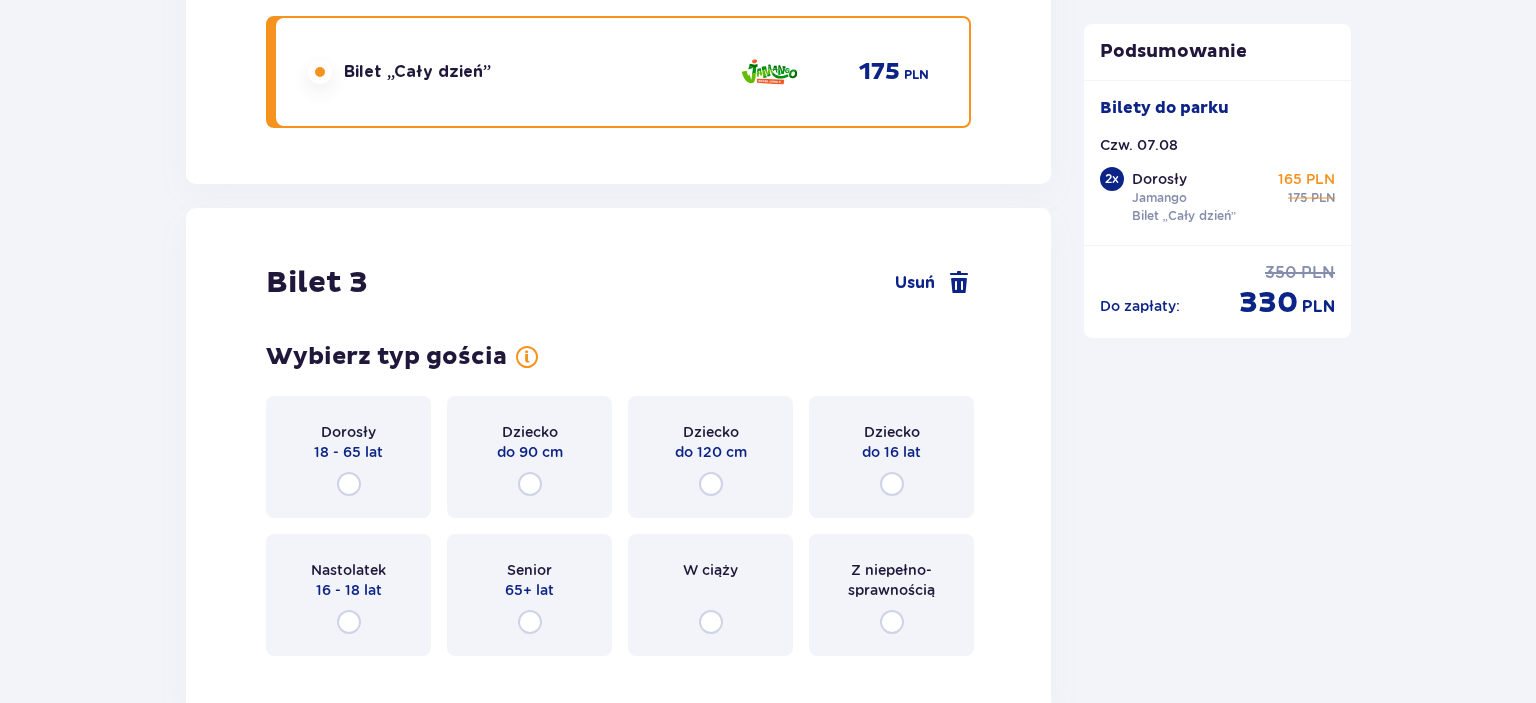 scroll, scrollTop: 4129, scrollLeft: 0, axis: vertical 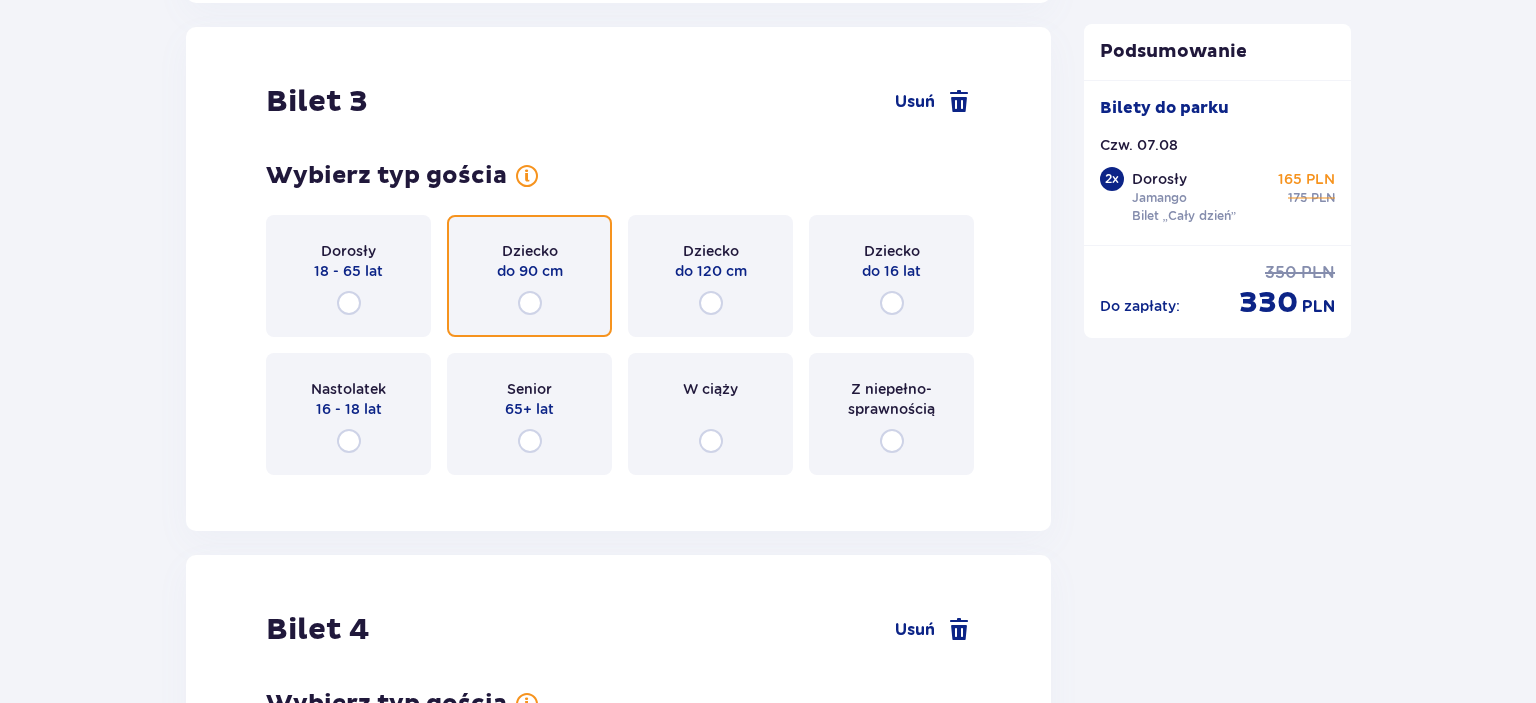 click at bounding box center [530, 303] 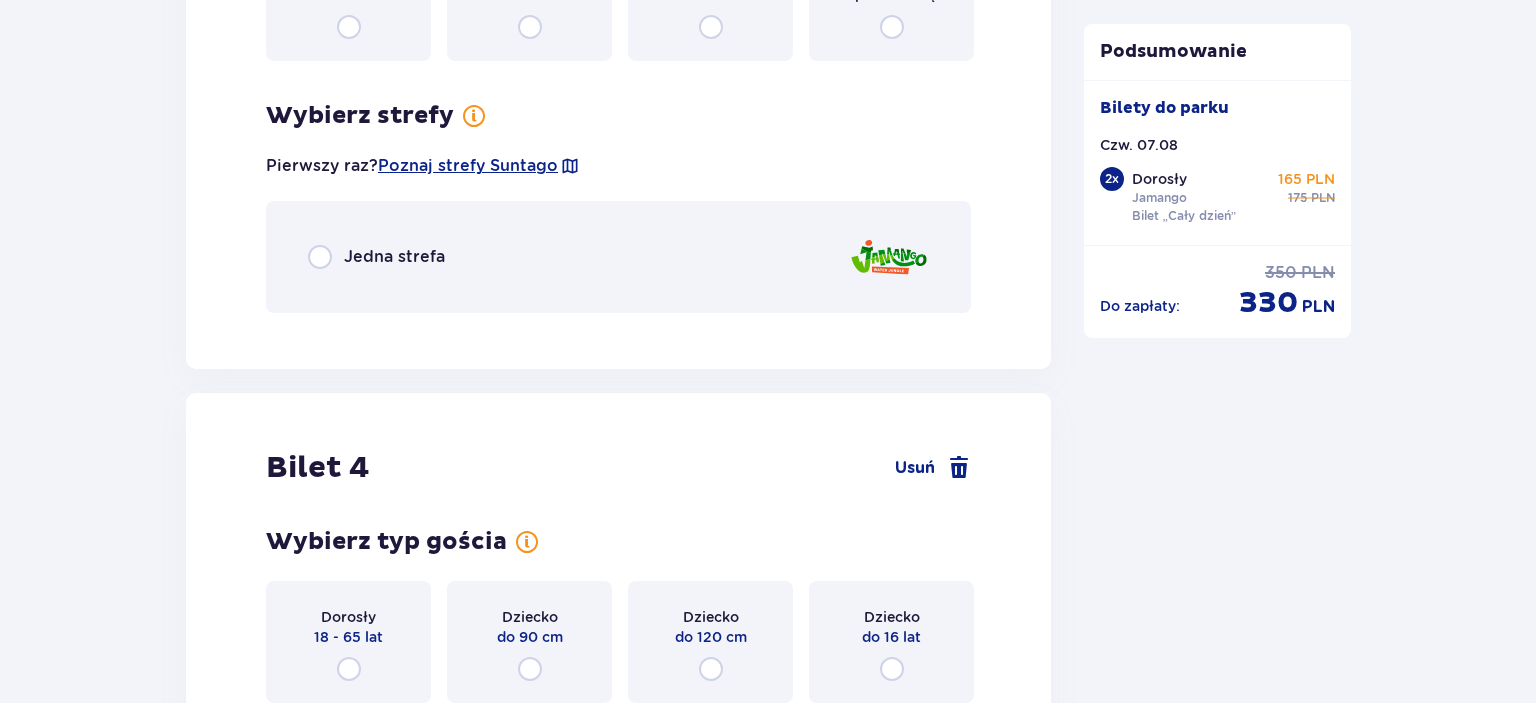 scroll, scrollTop: 4617, scrollLeft: 0, axis: vertical 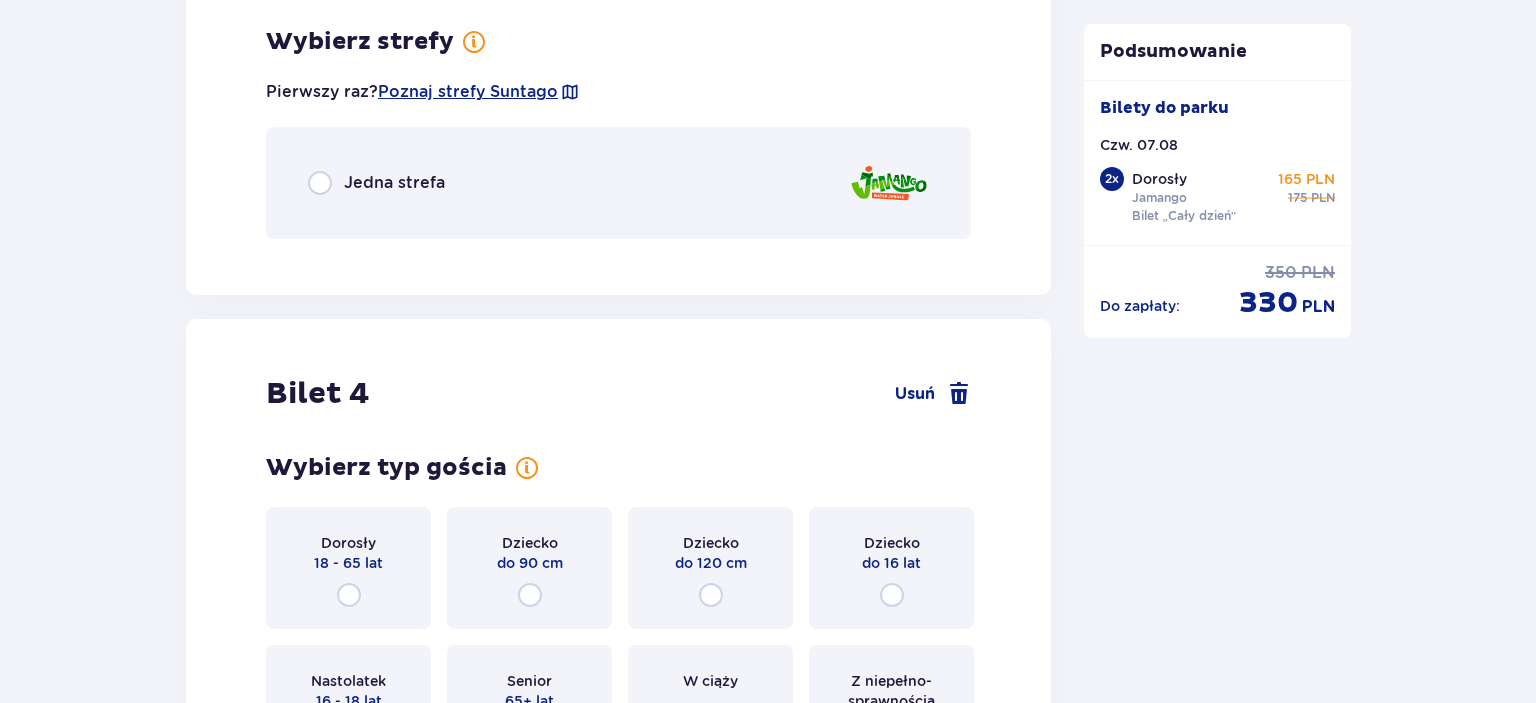 click on "Jedna strefa" at bounding box center [618, 183] 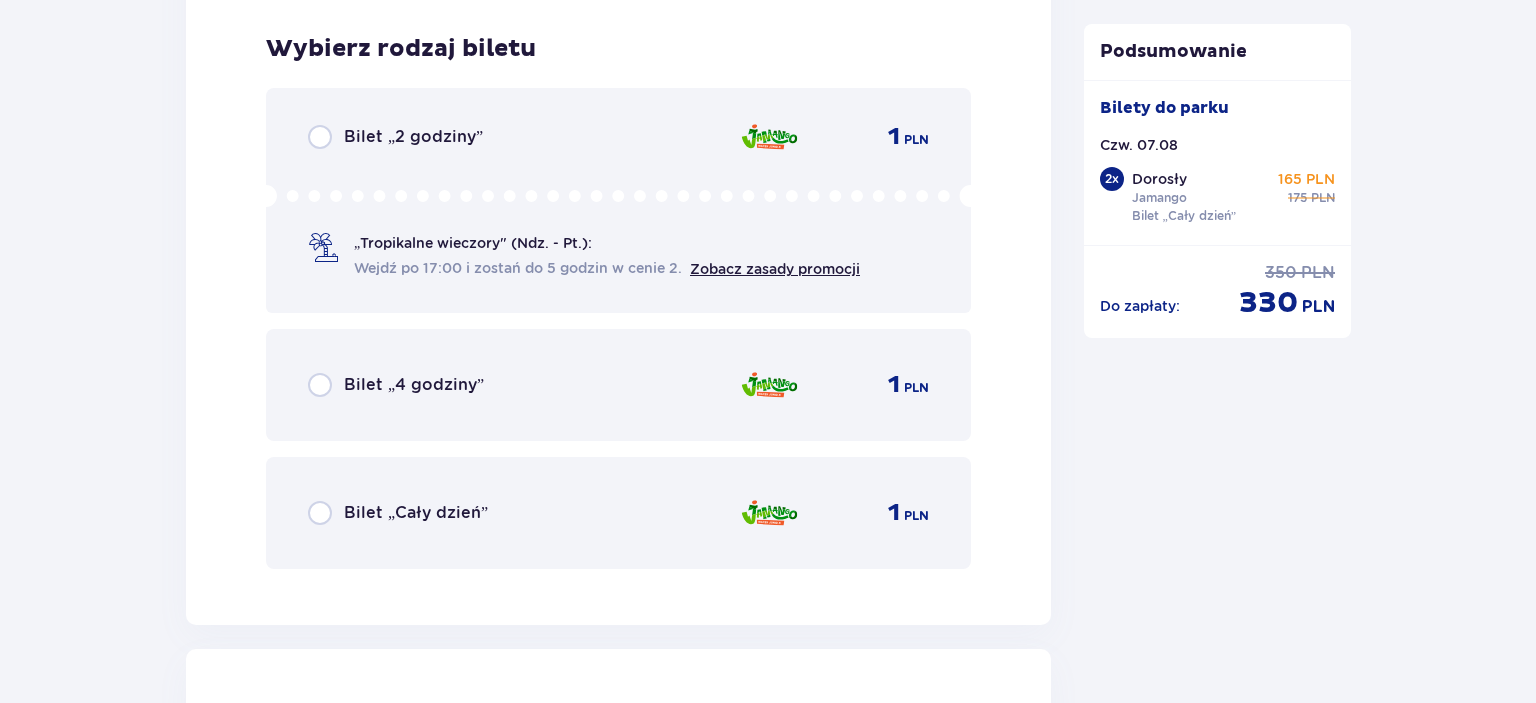 scroll, scrollTop: 4869, scrollLeft: 0, axis: vertical 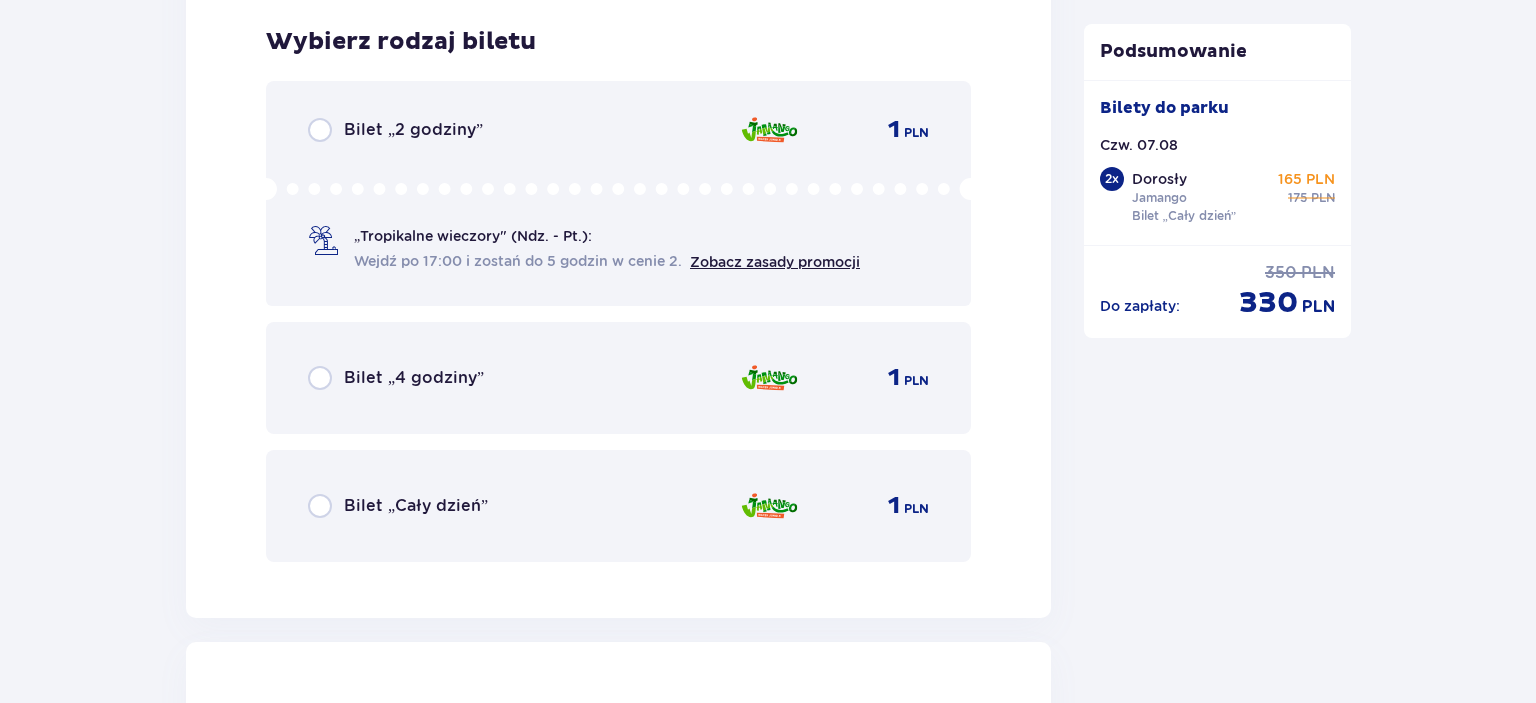 click on "Bilet „Cały dzień”" at bounding box center (416, 506) 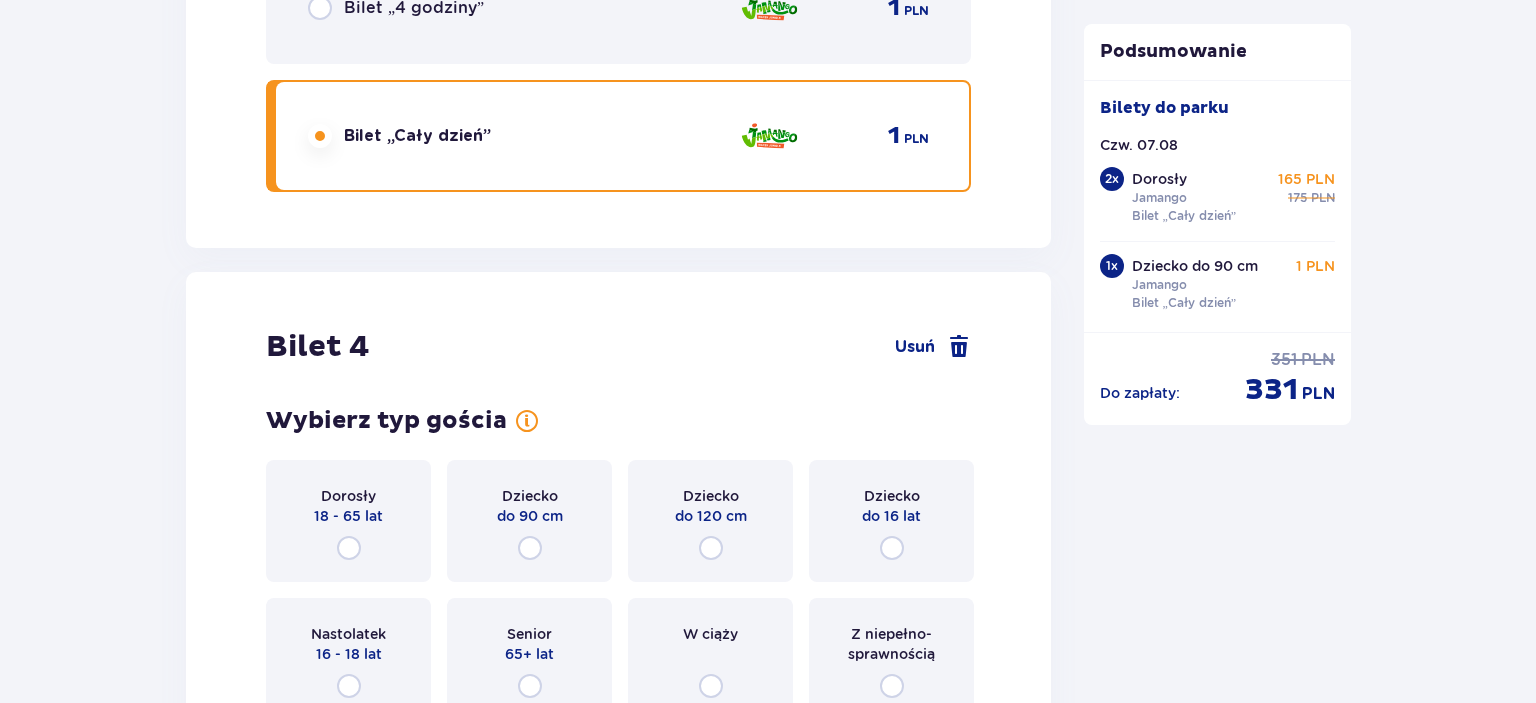 scroll, scrollTop: 5484, scrollLeft: 0, axis: vertical 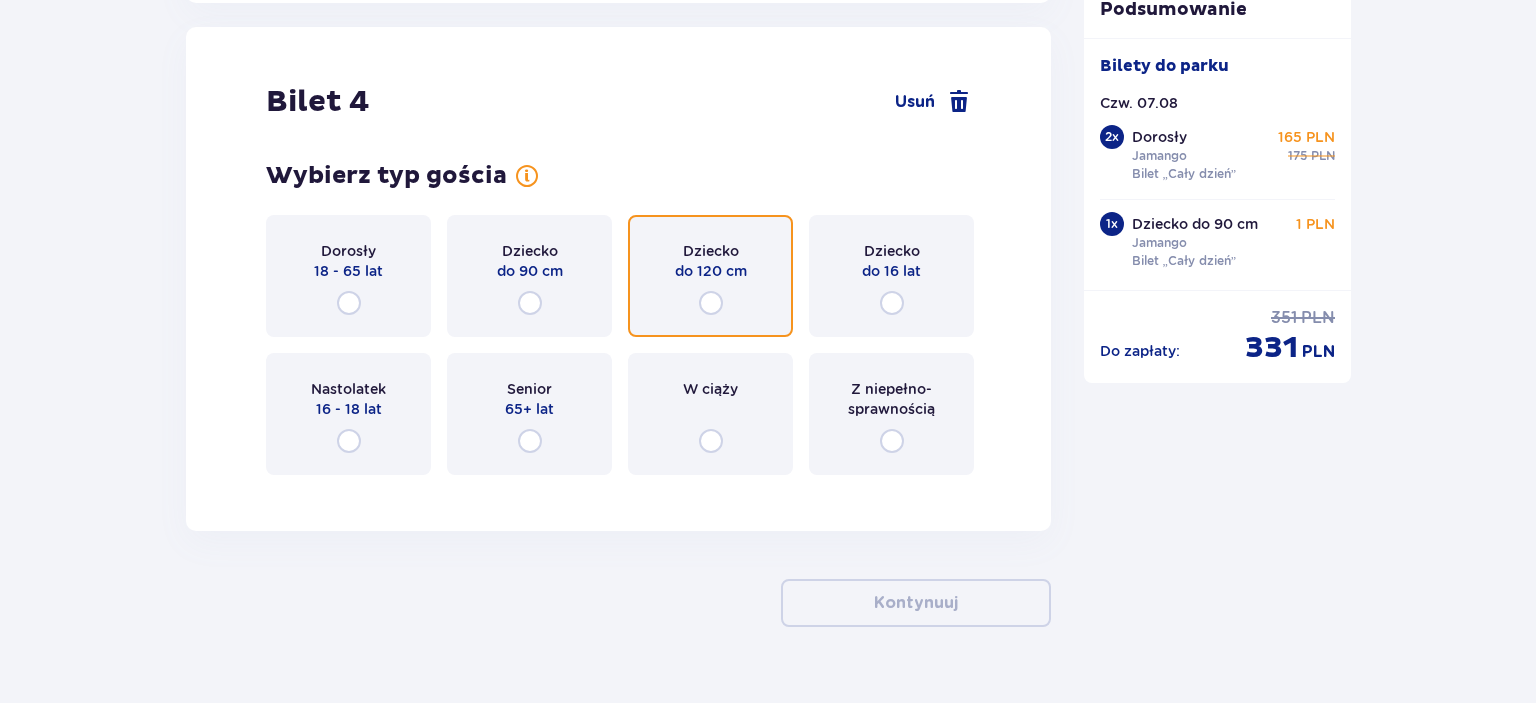 click at bounding box center [711, 303] 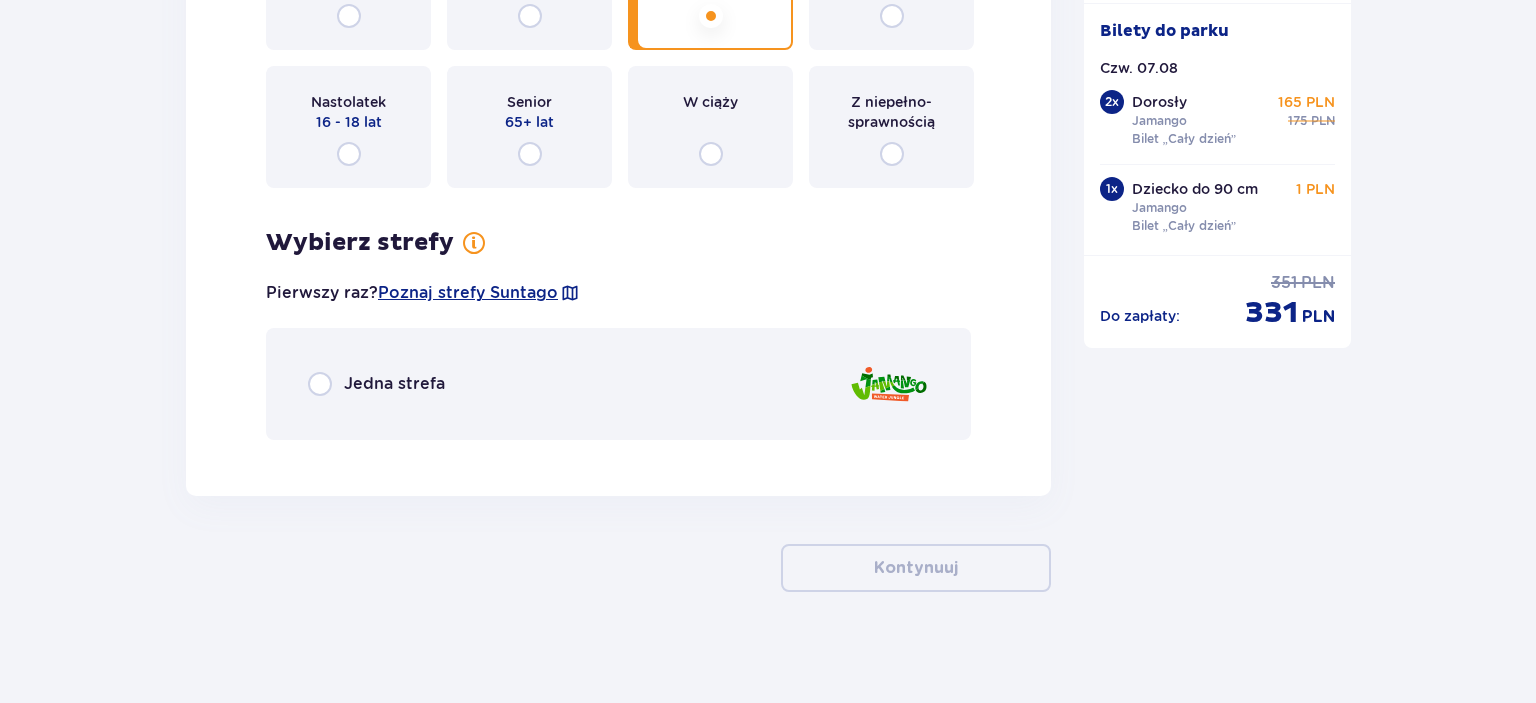 scroll, scrollTop: 5776, scrollLeft: 0, axis: vertical 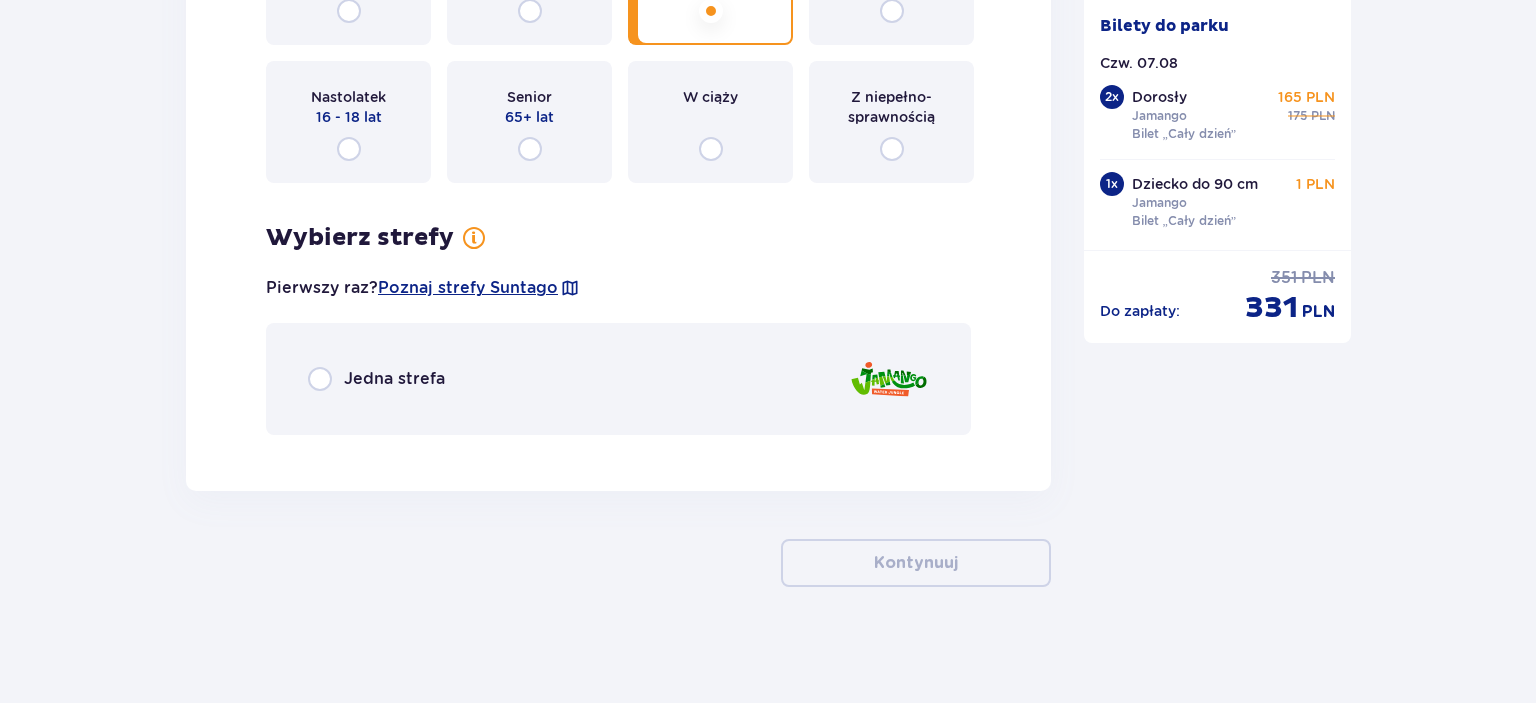 click on "Jedna strefa" at bounding box center (618, 379) 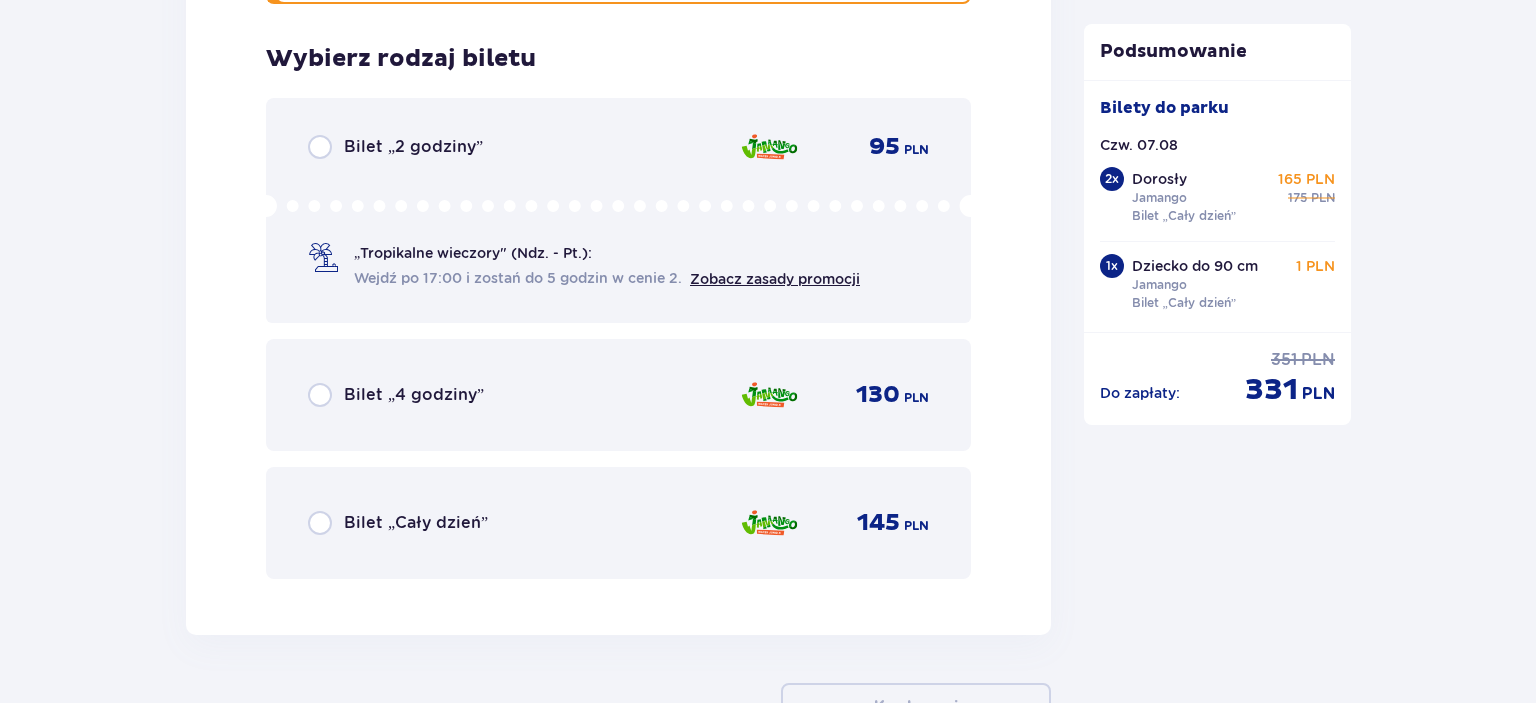 scroll, scrollTop: 6224, scrollLeft: 0, axis: vertical 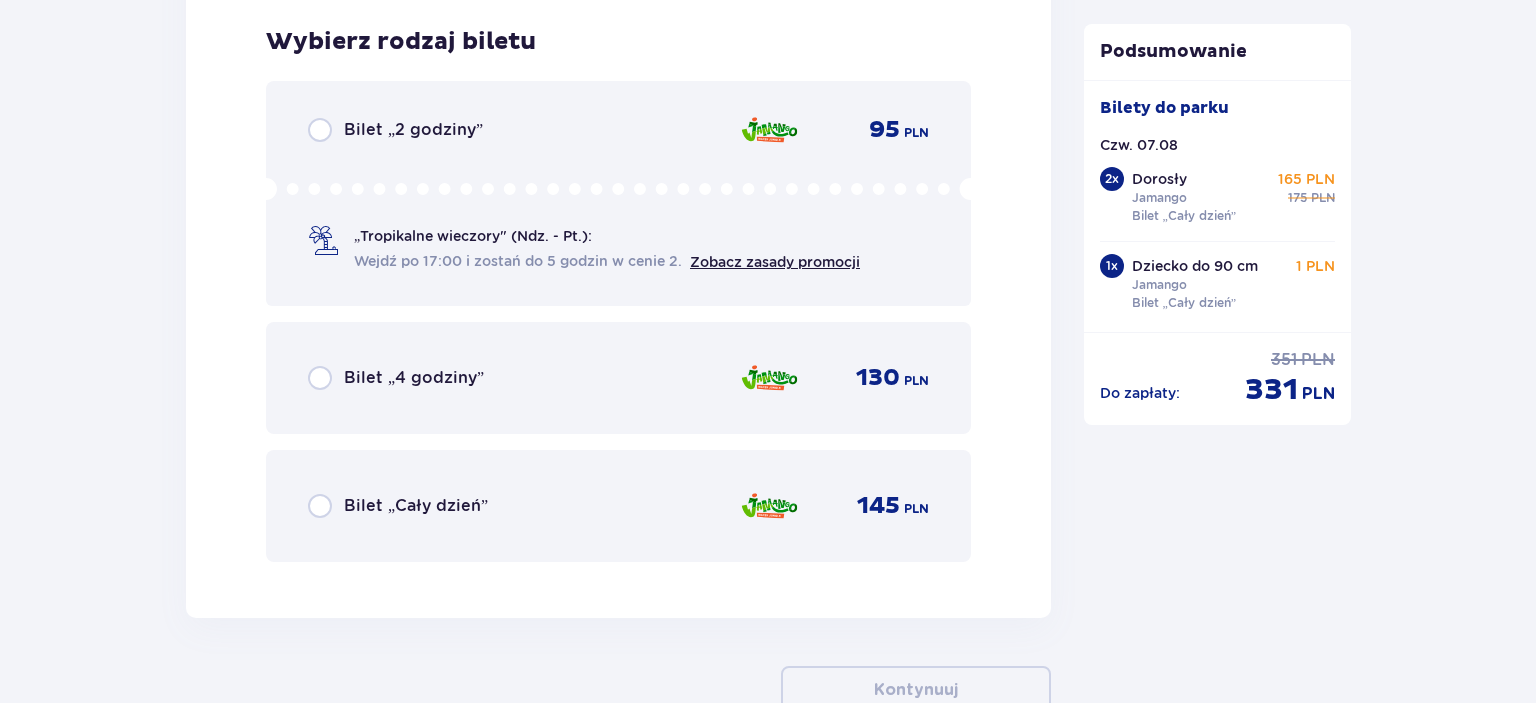 click on "Bilet „Cały dzień”" at bounding box center [416, 506] 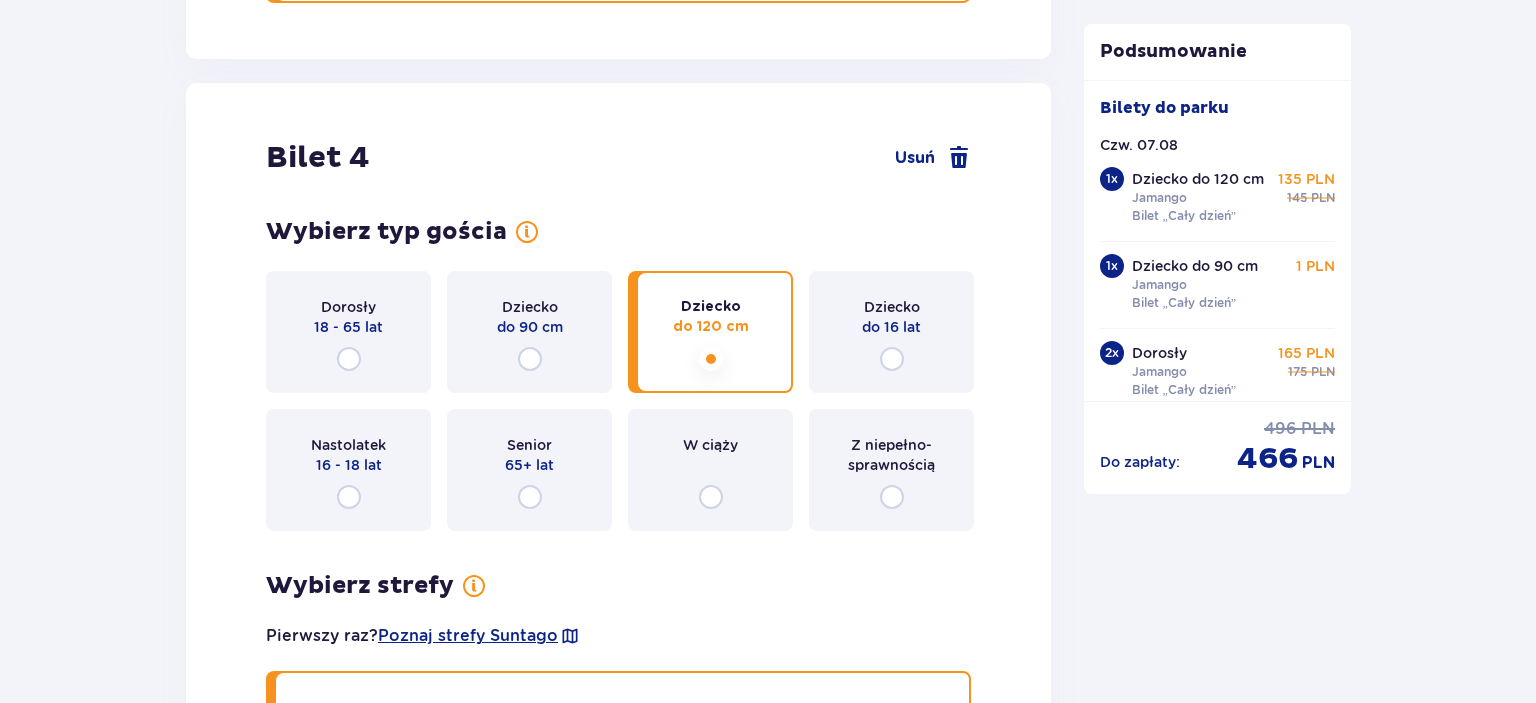 scroll, scrollTop: 5424, scrollLeft: 0, axis: vertical 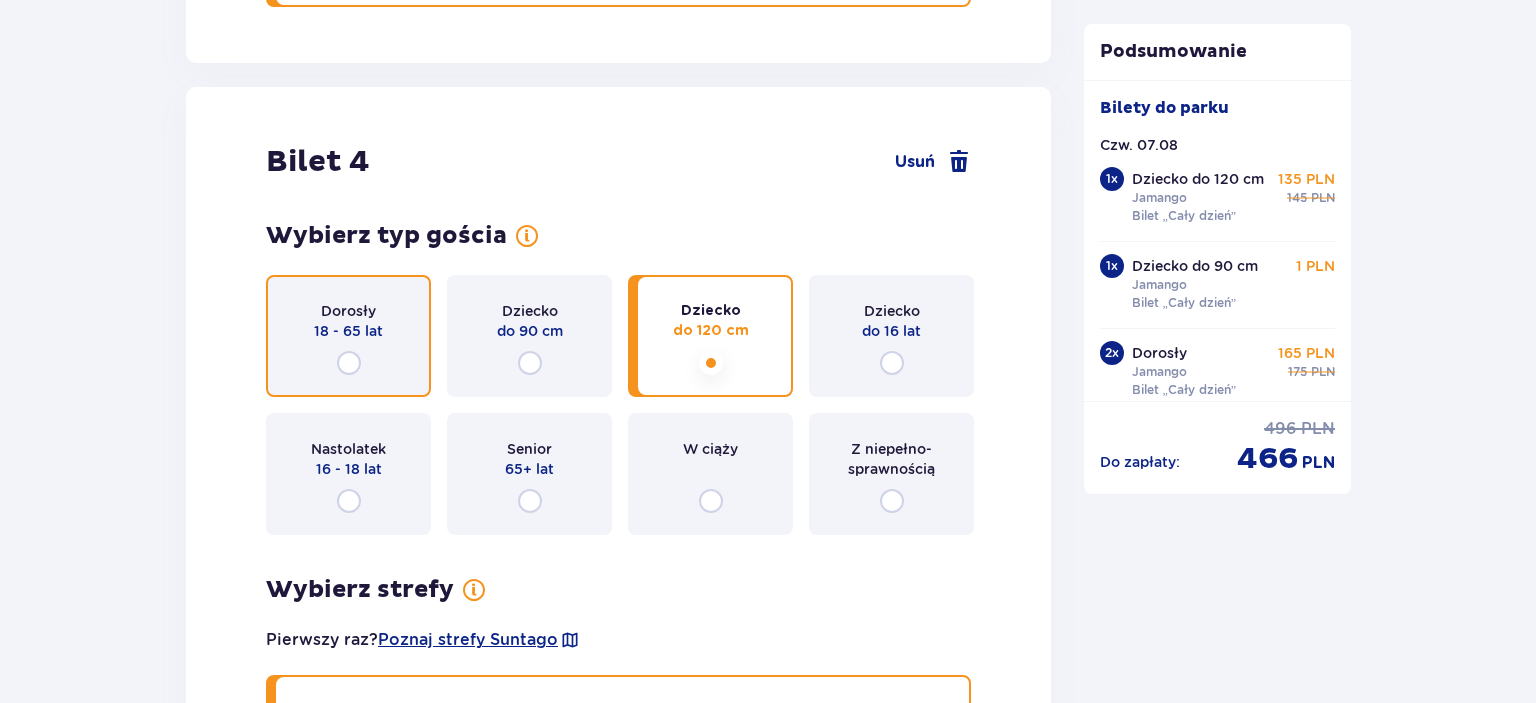 click at bounding box center (349, 363) 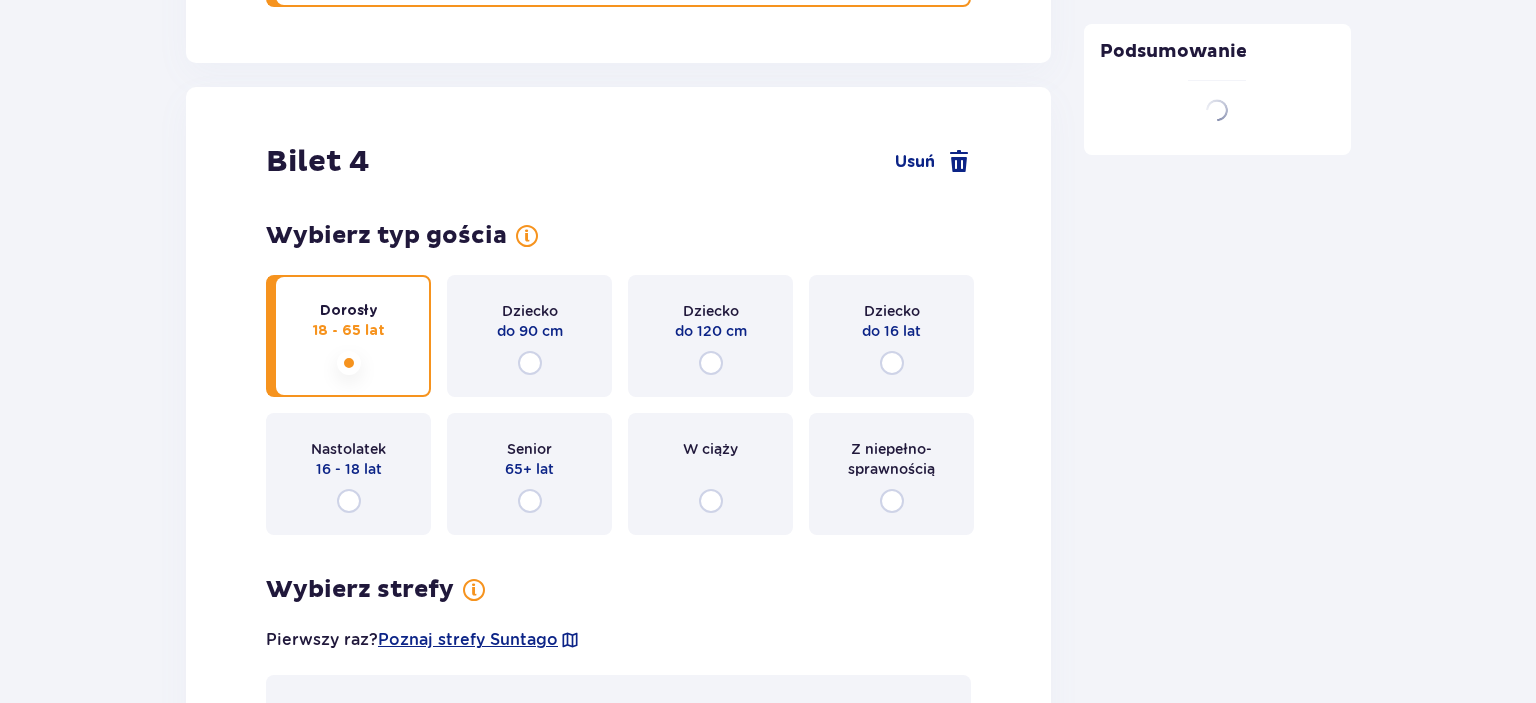 scroll, scrollTop: 5972, scrollLeft: 0, axis: vertical 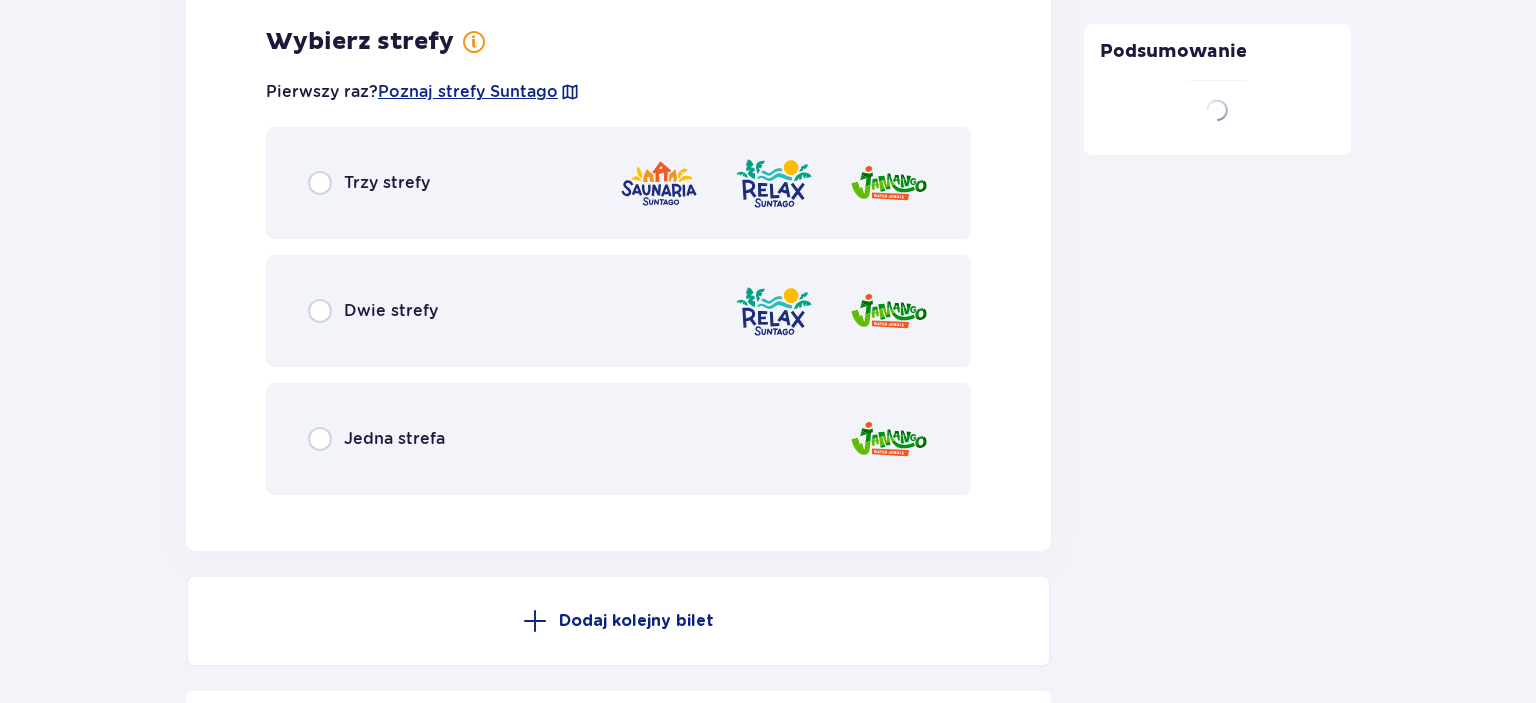 click on "Jedna strefa" at bounding box center [618, 439] 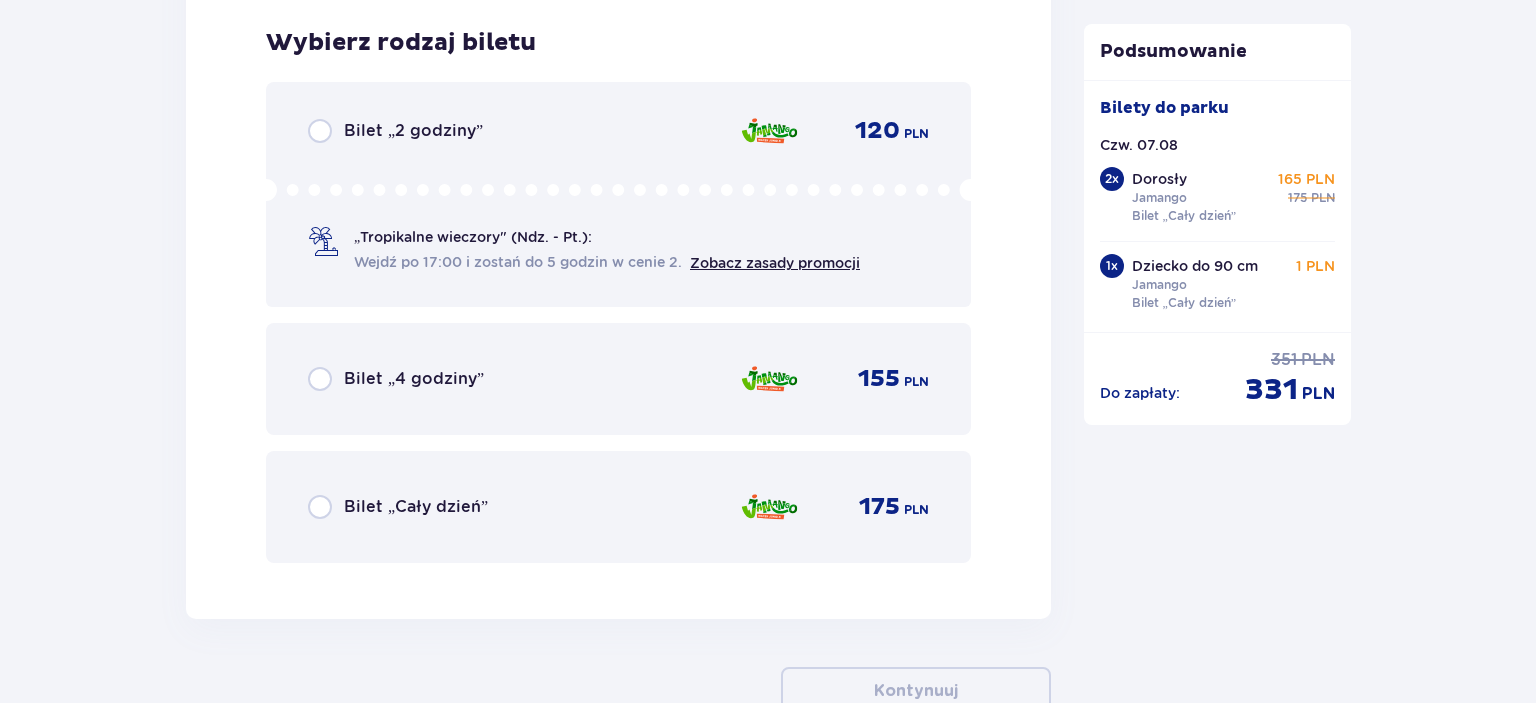 scroll, scrollTop: 6480, scrollLeft: 0, axis: vertical 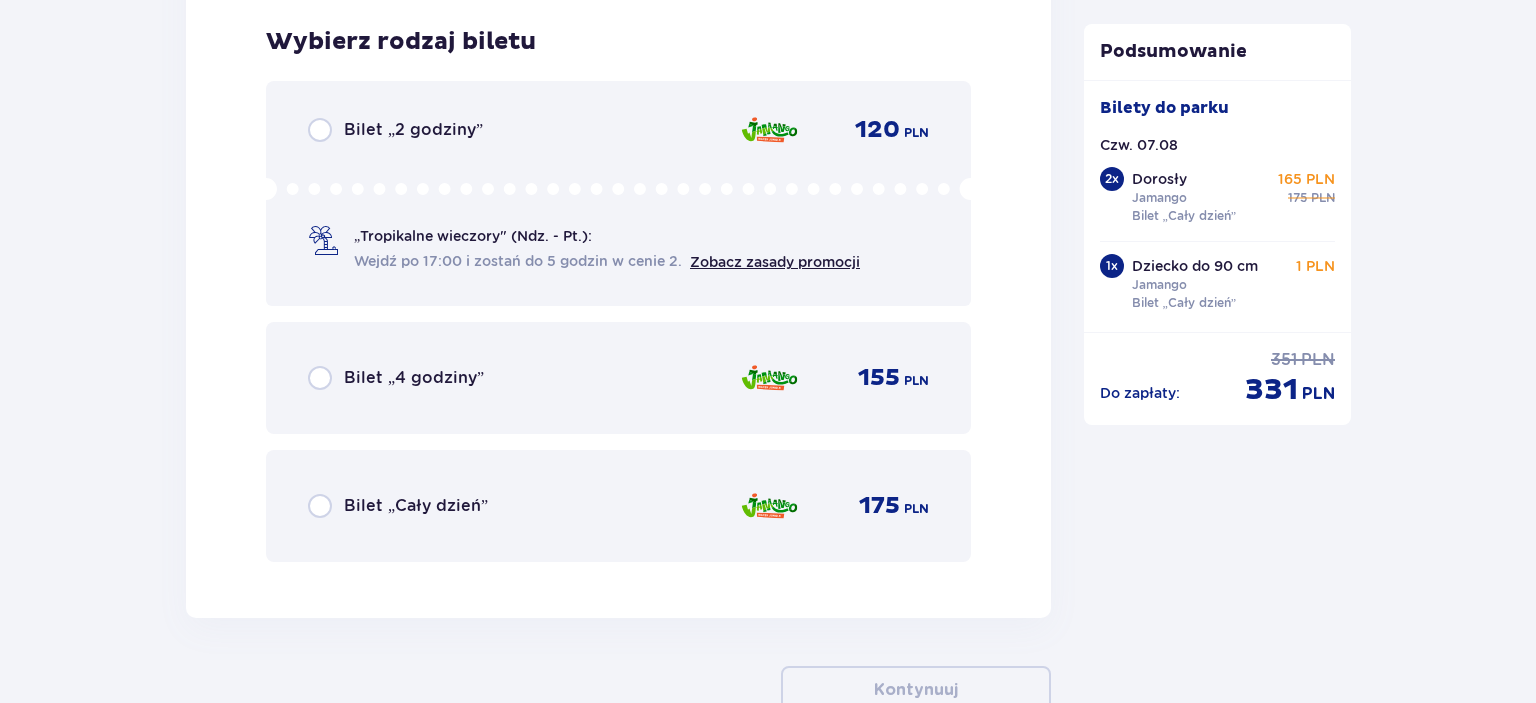 click on "Bilet „Cały dzień”" at bounding box center (416, 506) 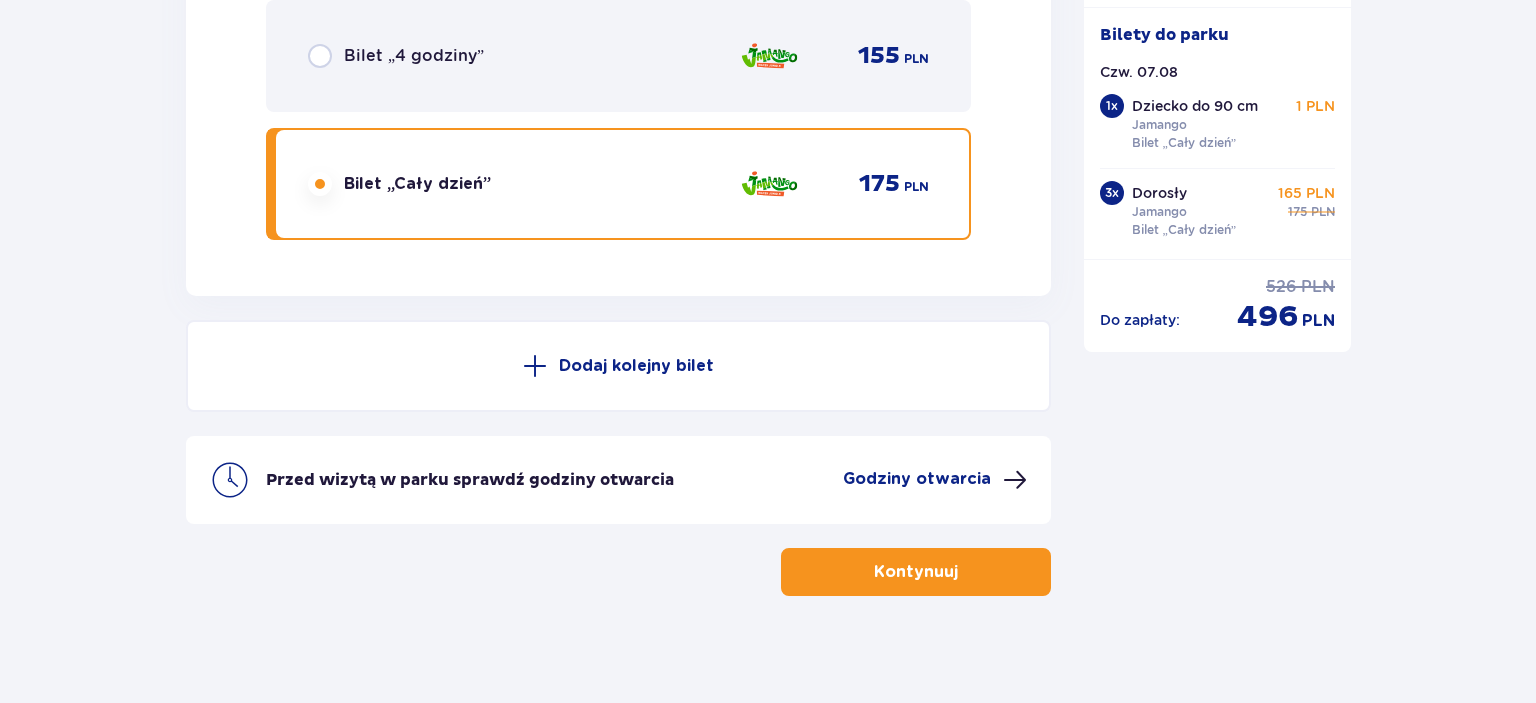 scroll, scrollTop: 6810, scrollLeft: 0, axis: vertical 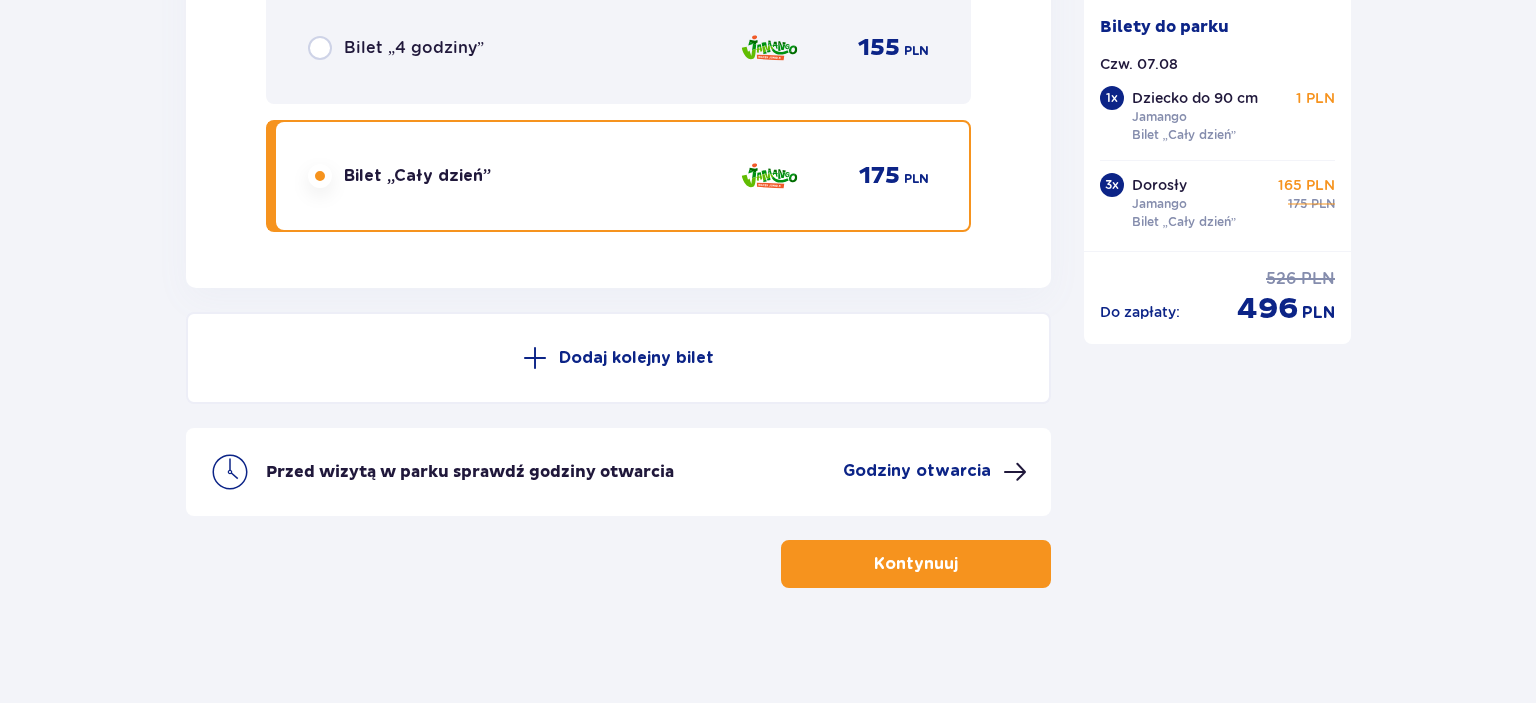 click on "Kontynuuj" at bounding box center (916, 564) 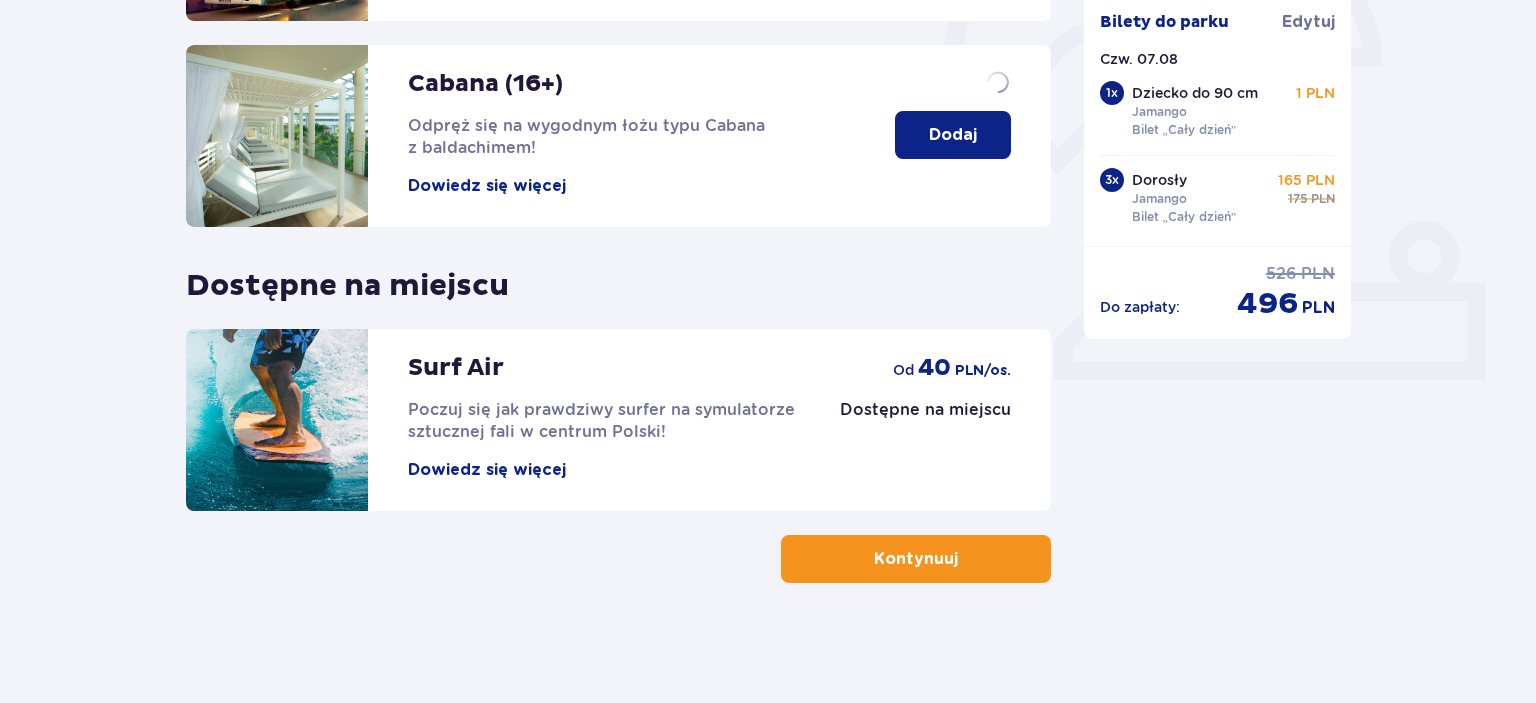scroll, scrollTop: 0, scrollLeft: 0, axis: both 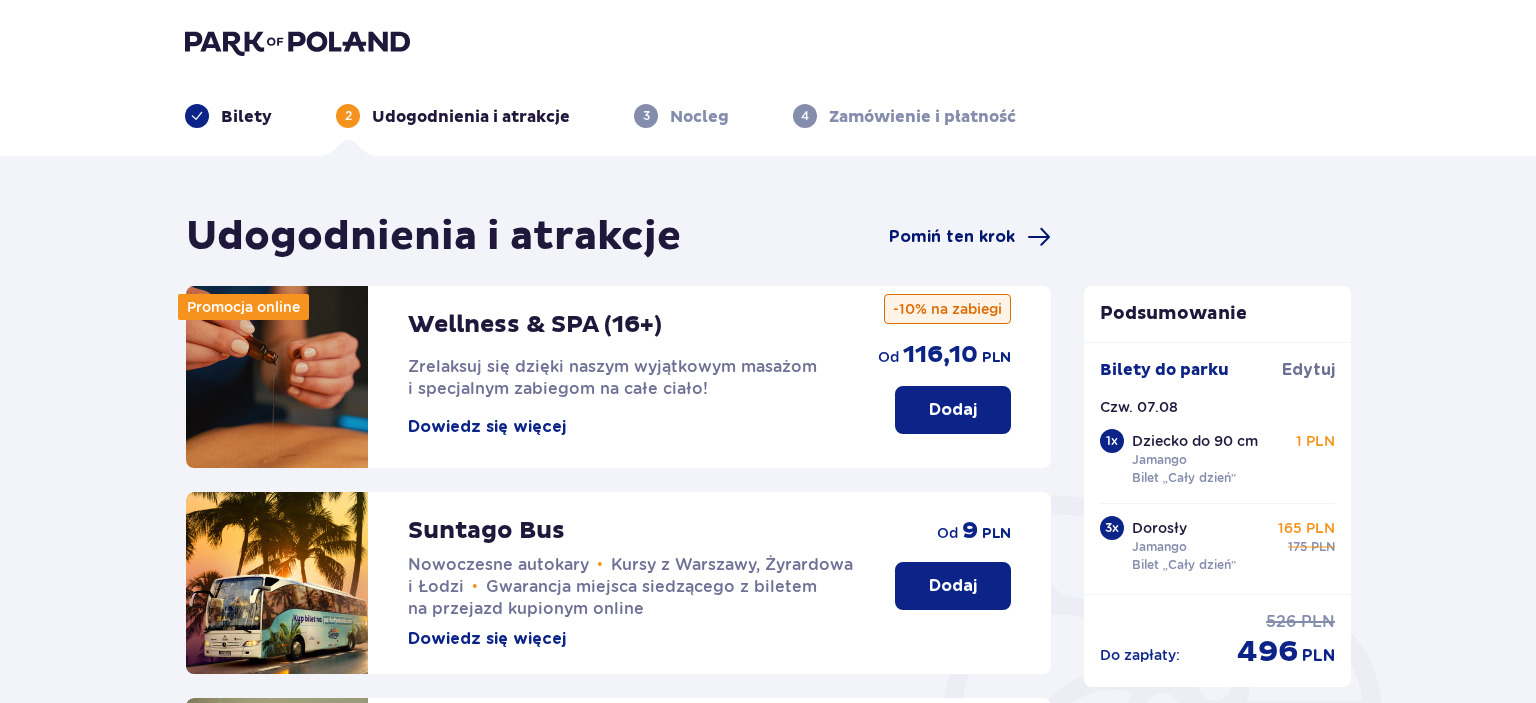 click on "Pomiń ten krok" at bounding box center [952, 237] 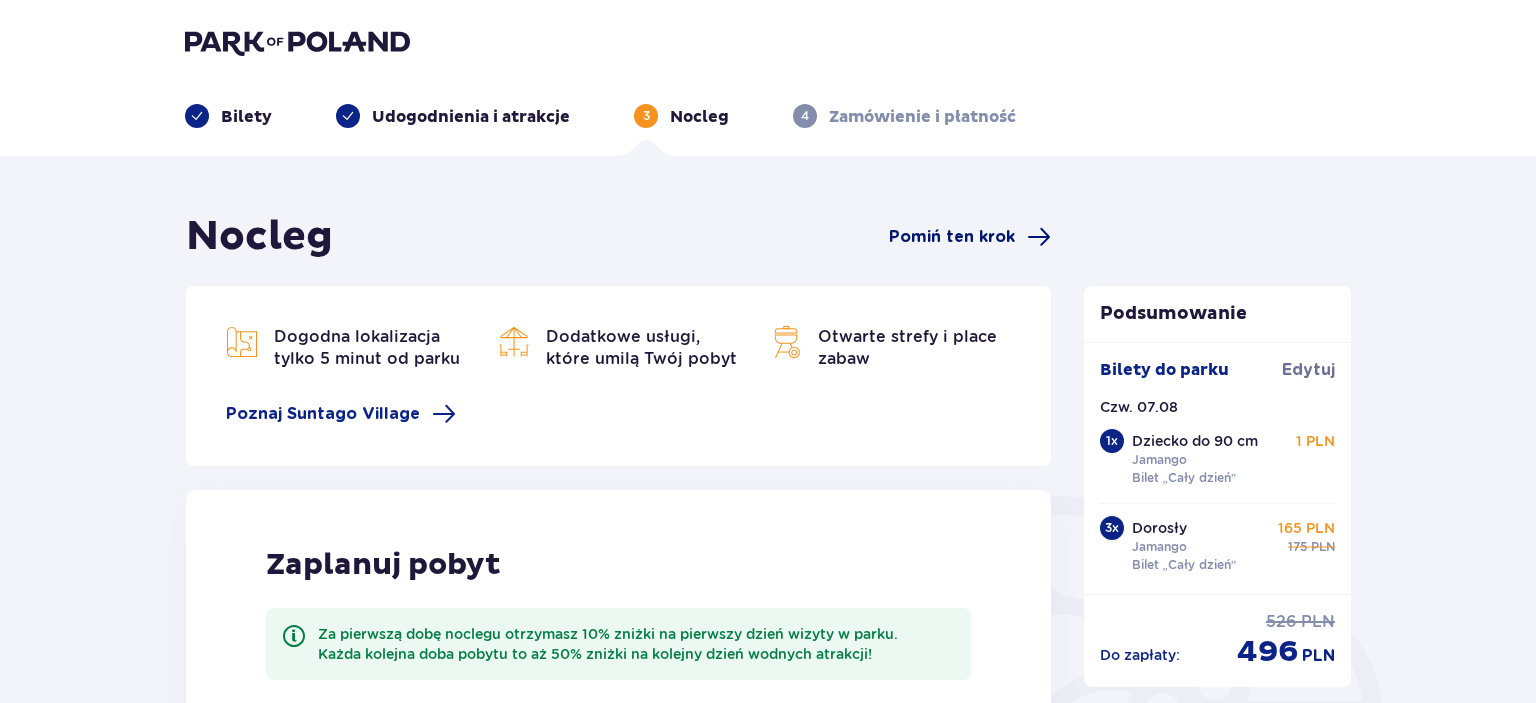 click on "Pomiń ten krok" at bounding box center [952, 237] 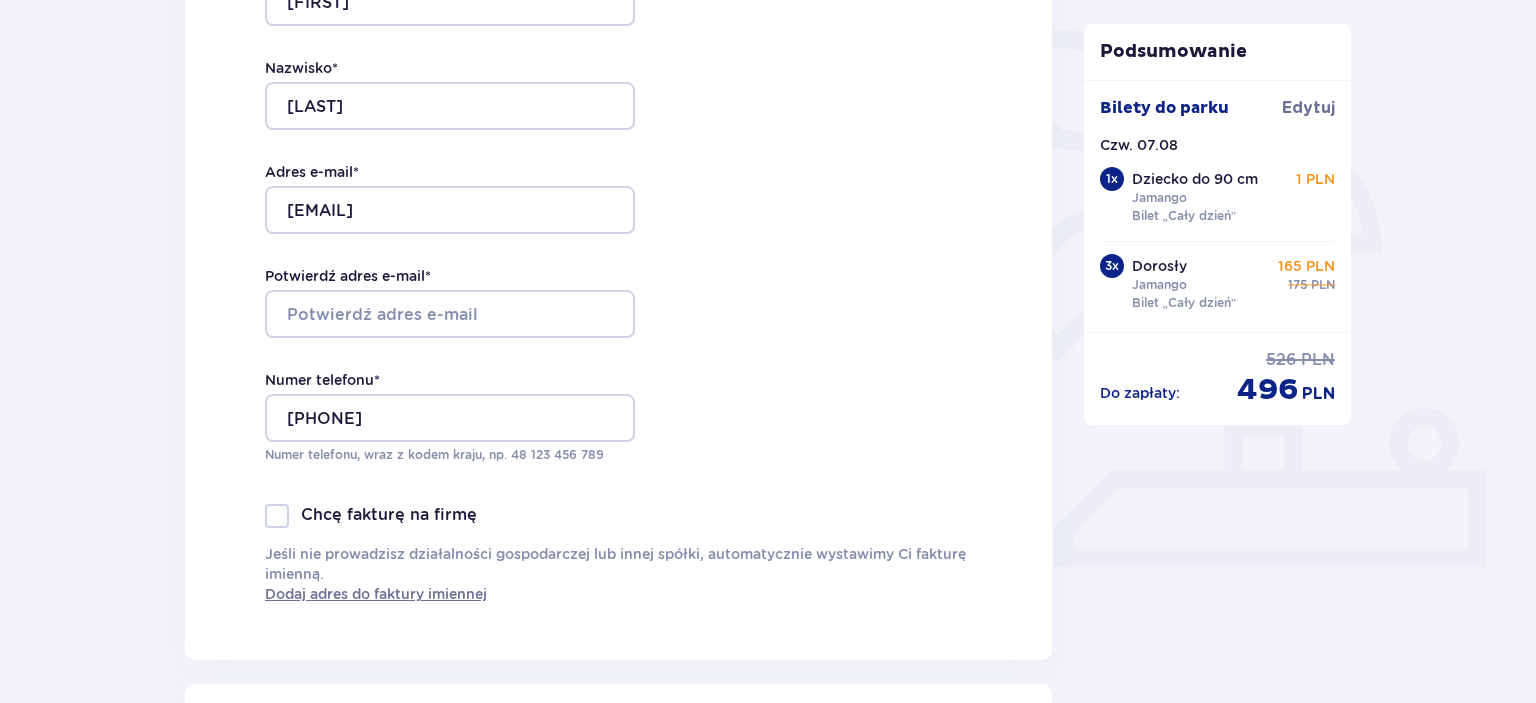 scroll, scrollTop: 467, scrollLeft: 0, axis: vertical 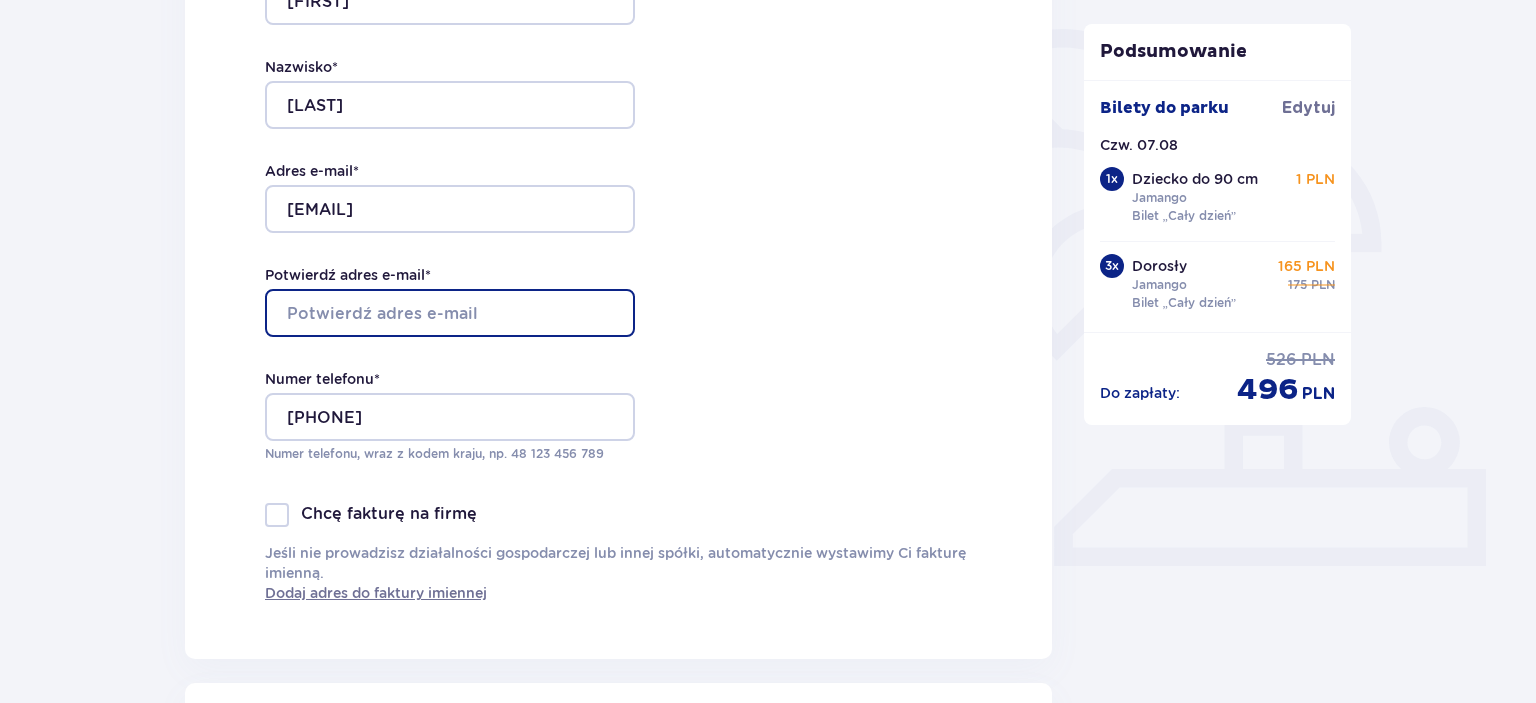 click on "Potwierdź adres e-mail *" at bounding box center (450, 313) 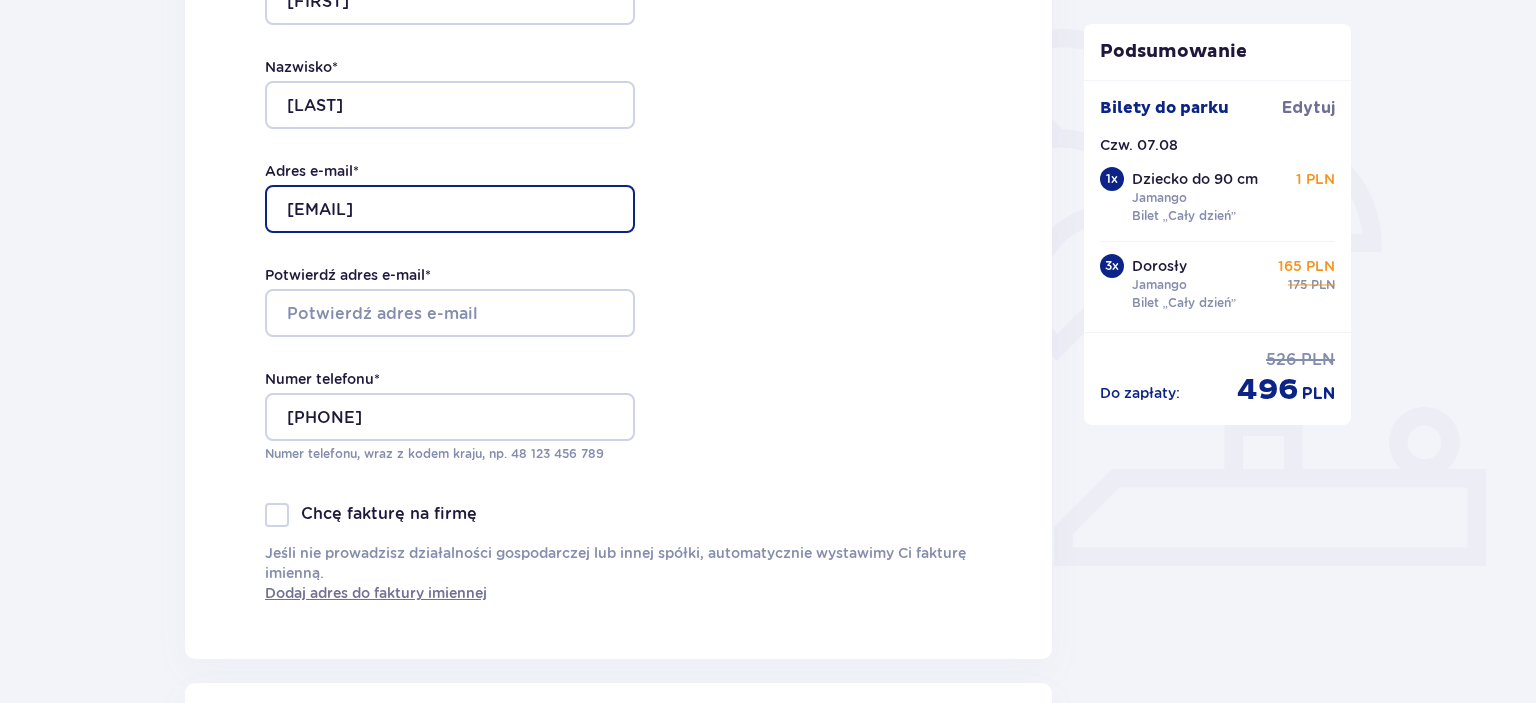 drag, startPoint x: 489, startPoint y: 209, endPoint x: 289, endPoint y: 206, distance: 200.02249 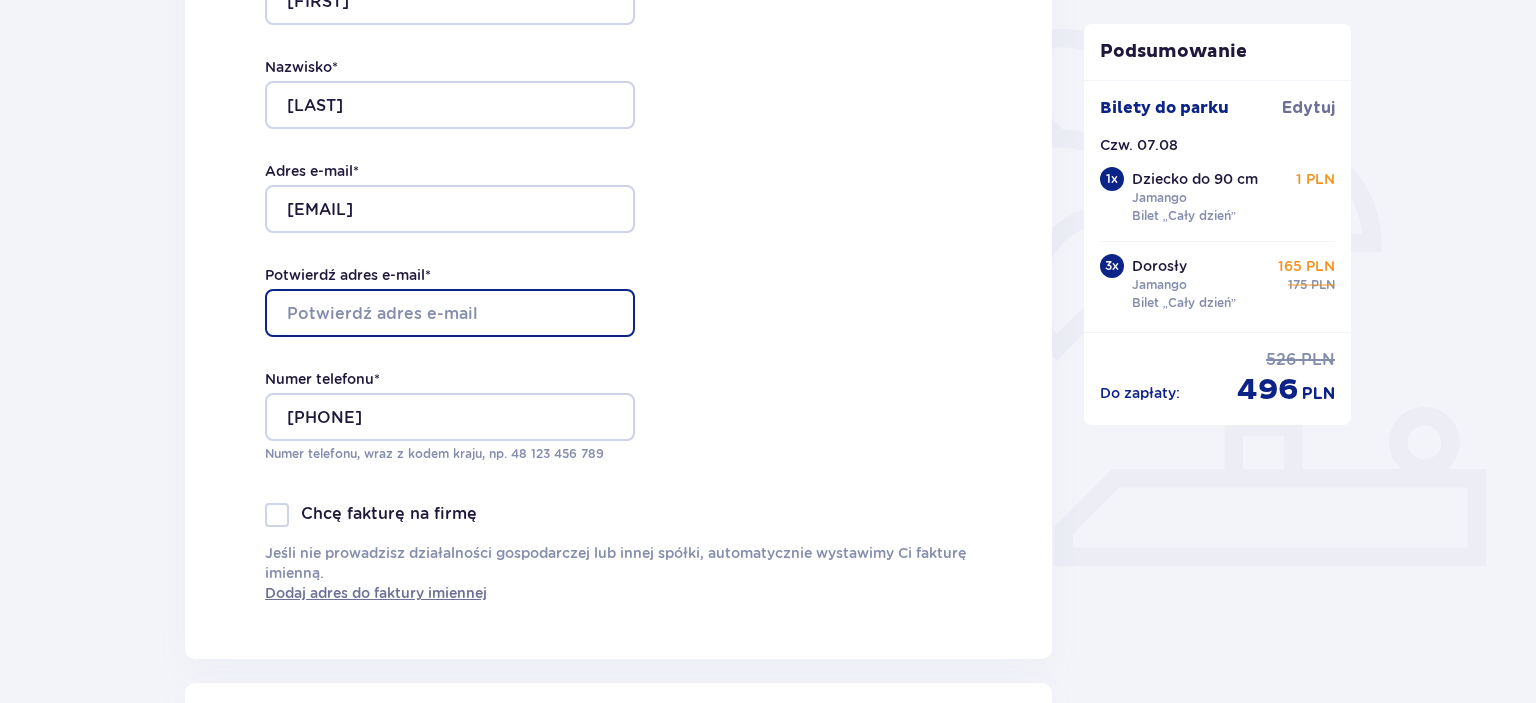 click on "Potwierdź adres e-mail *" at bounding box center (450, 313) 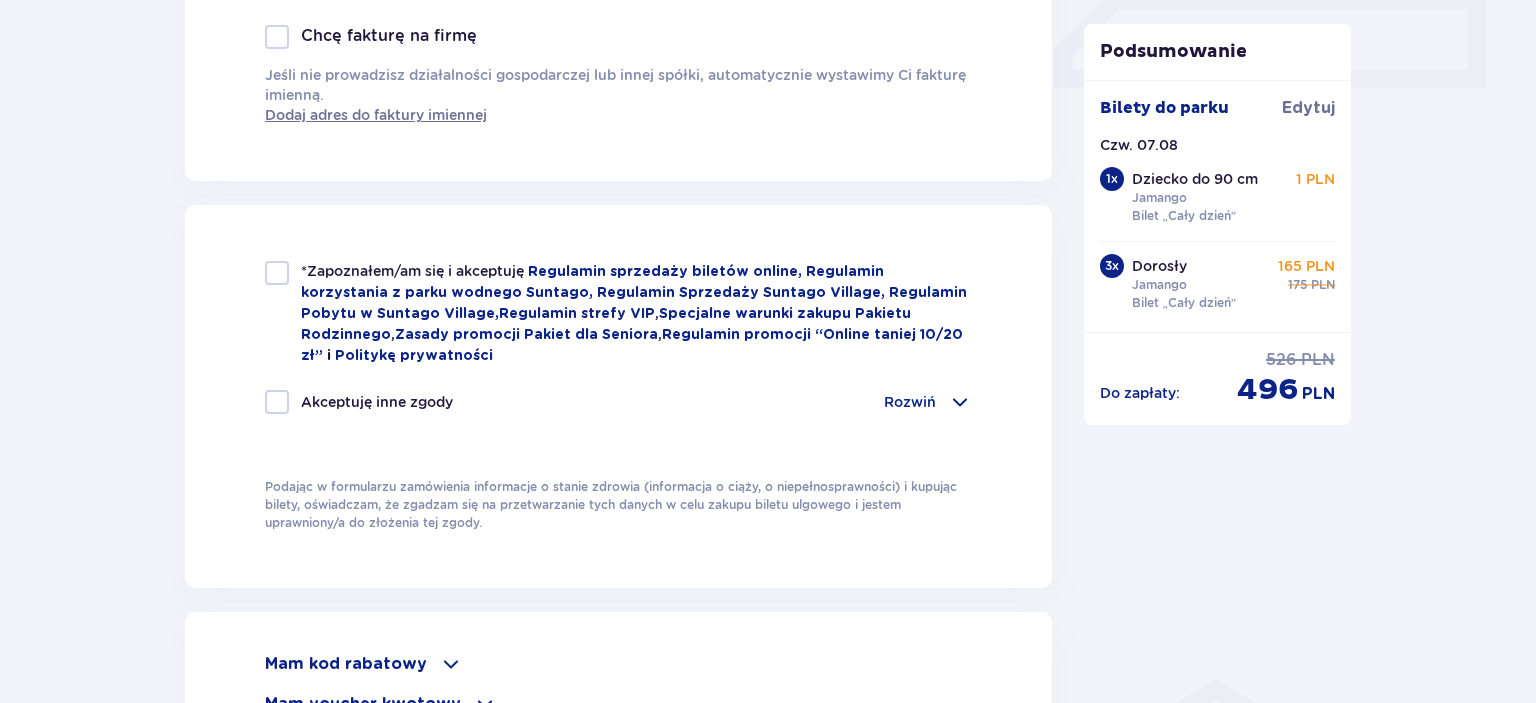 scroll, scrollTop: 1143, scrollLeft: 0, axis: vertical 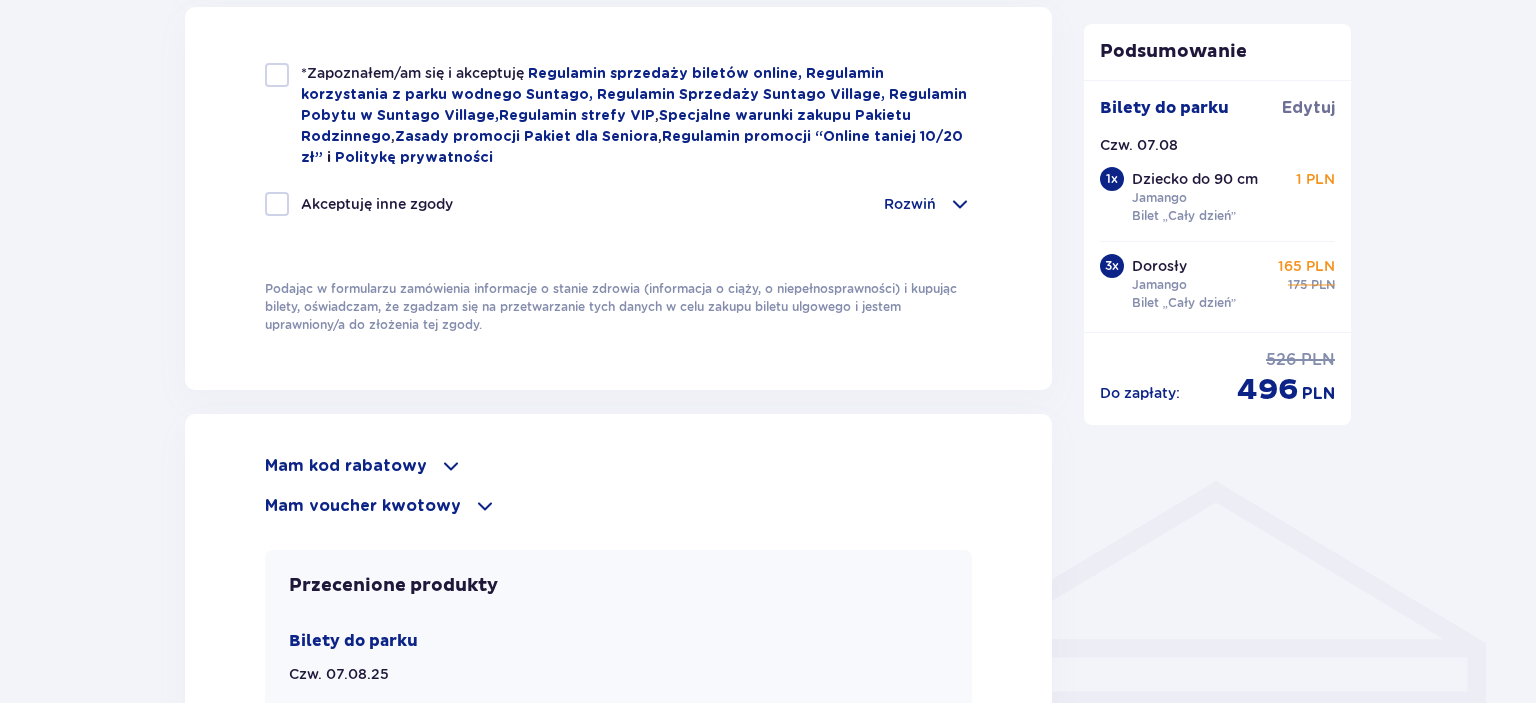 type on "pascaliigor@gmail.com" 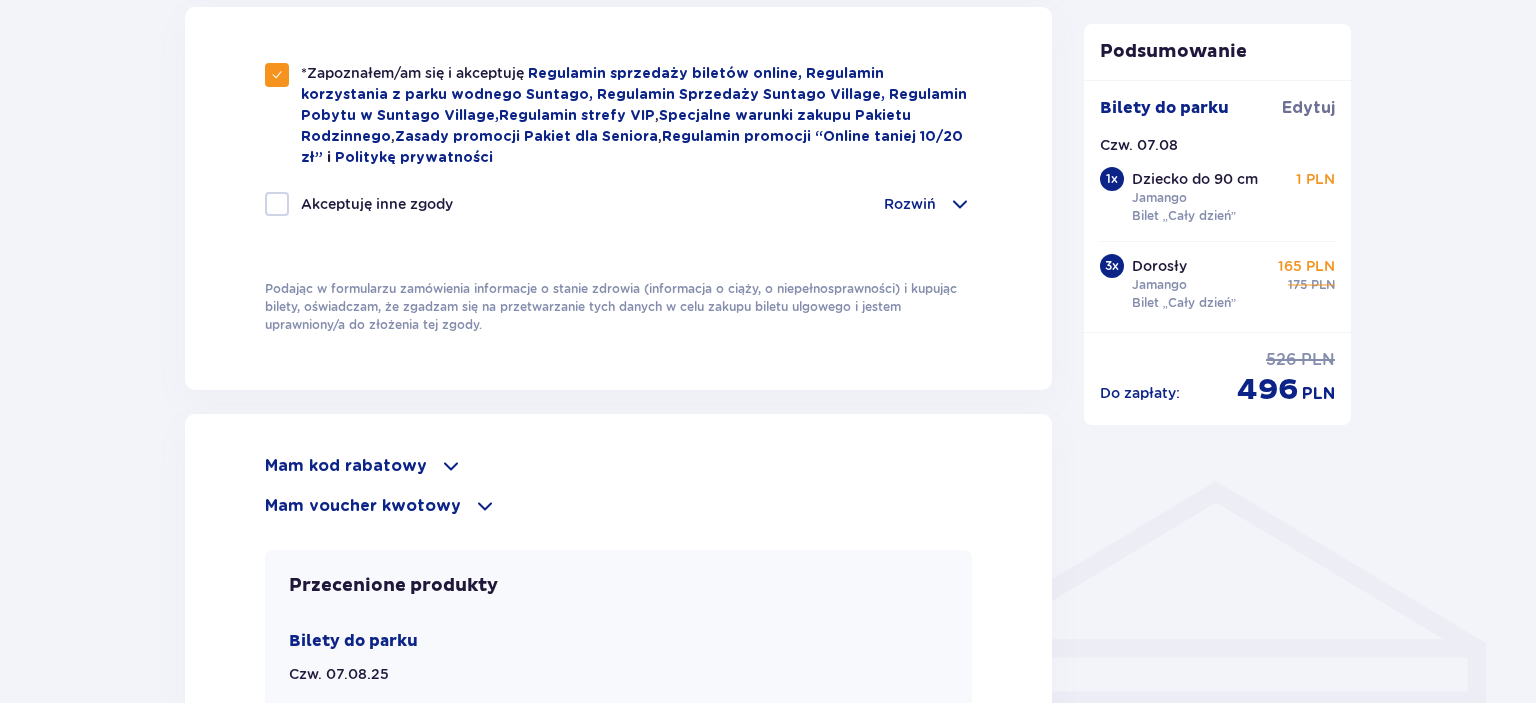click at bounding box center [485, 506] 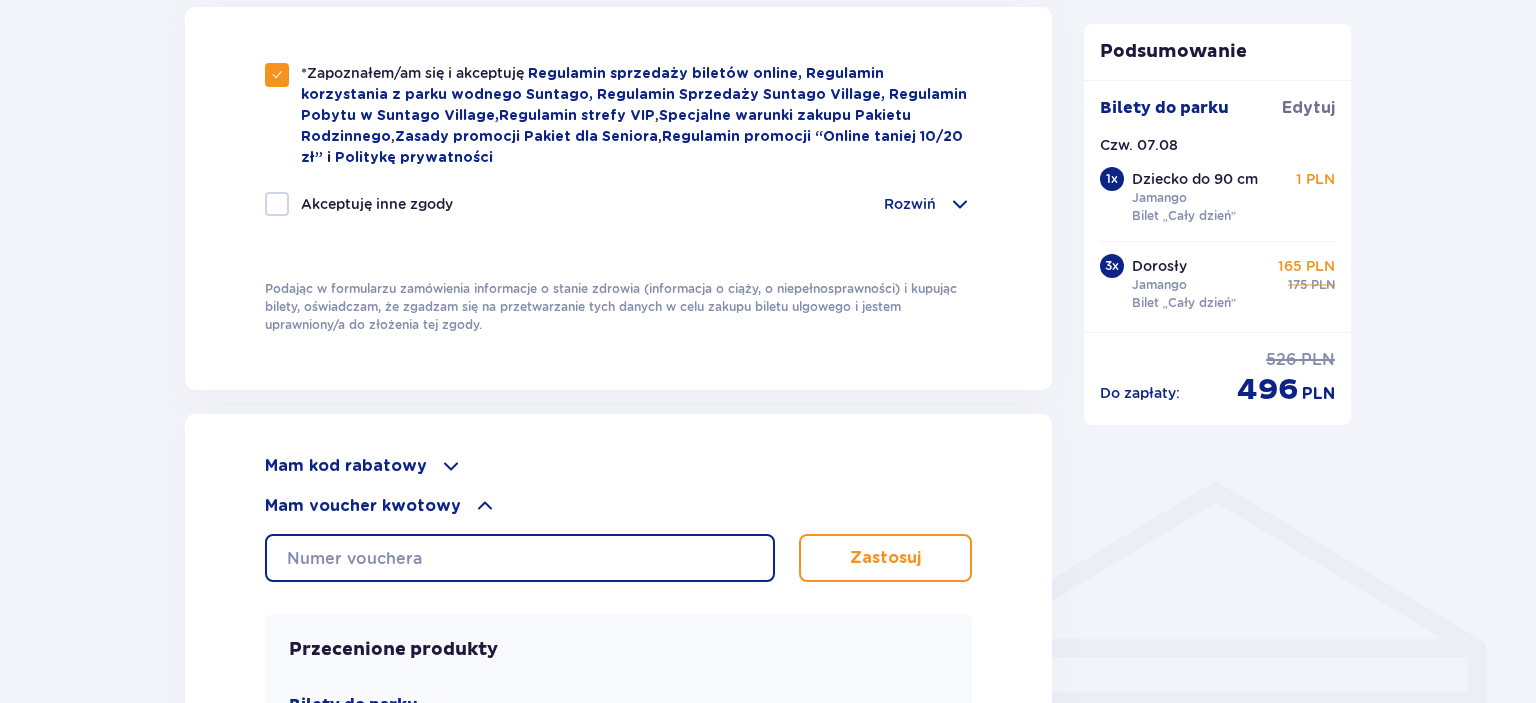 click at bounding box center (520, 558) 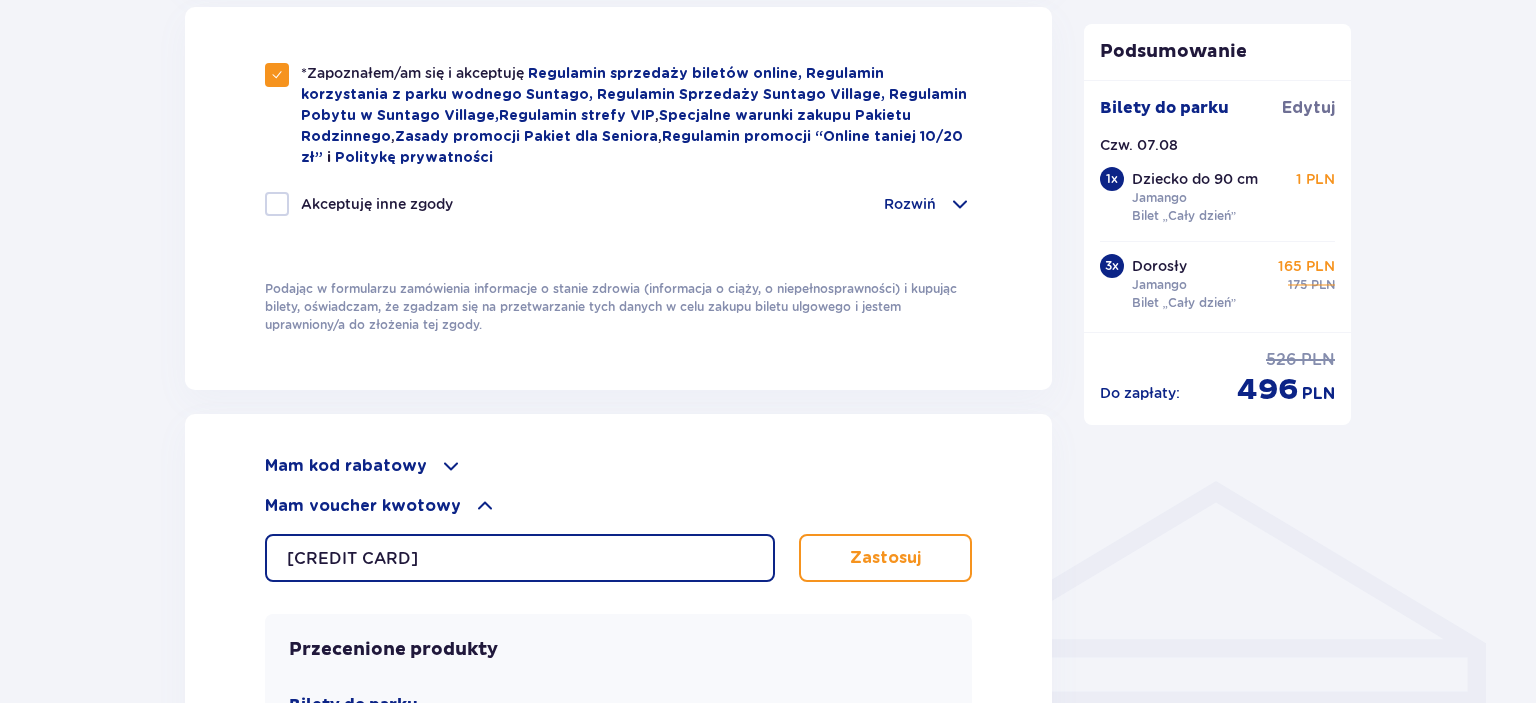 type on "0640006068786950" 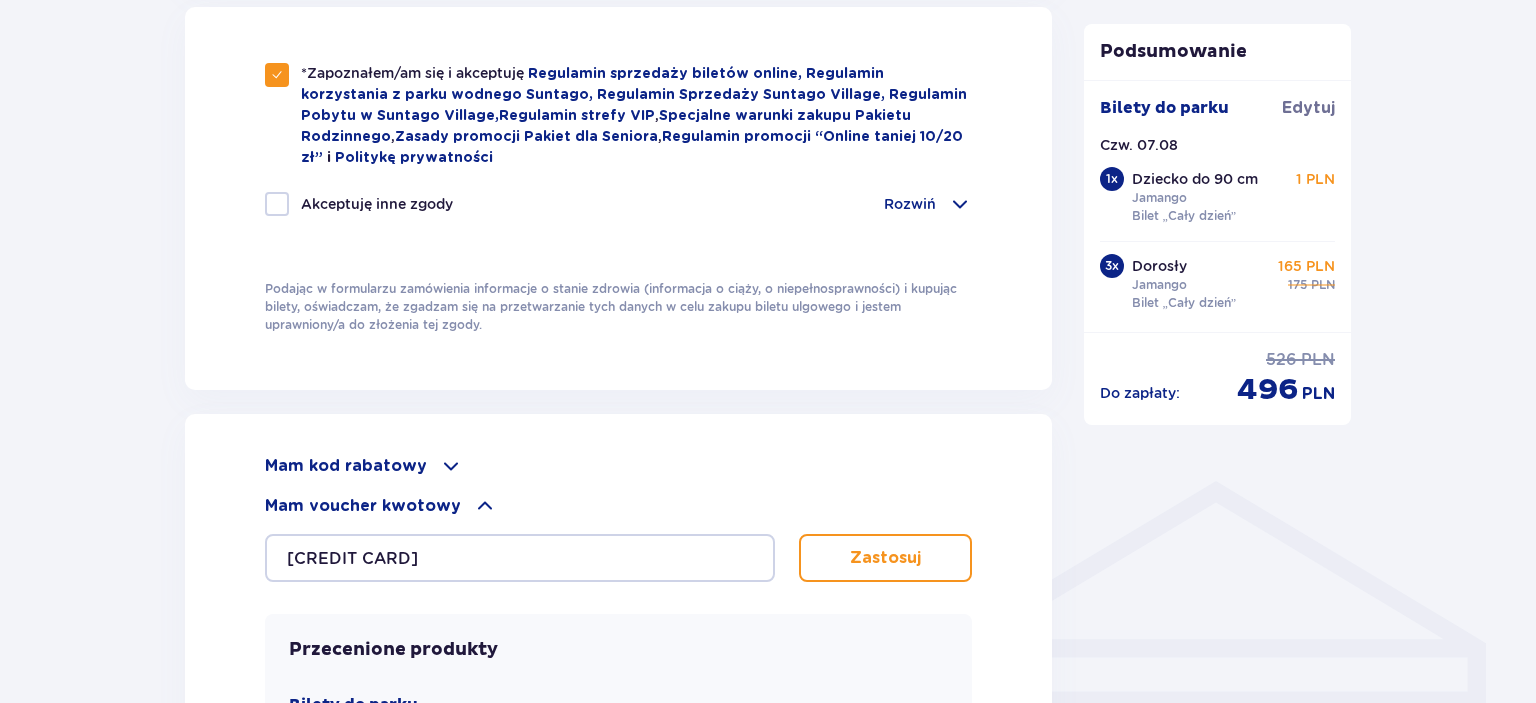 click on "Zastosuj" at bounding box center [885, 558] 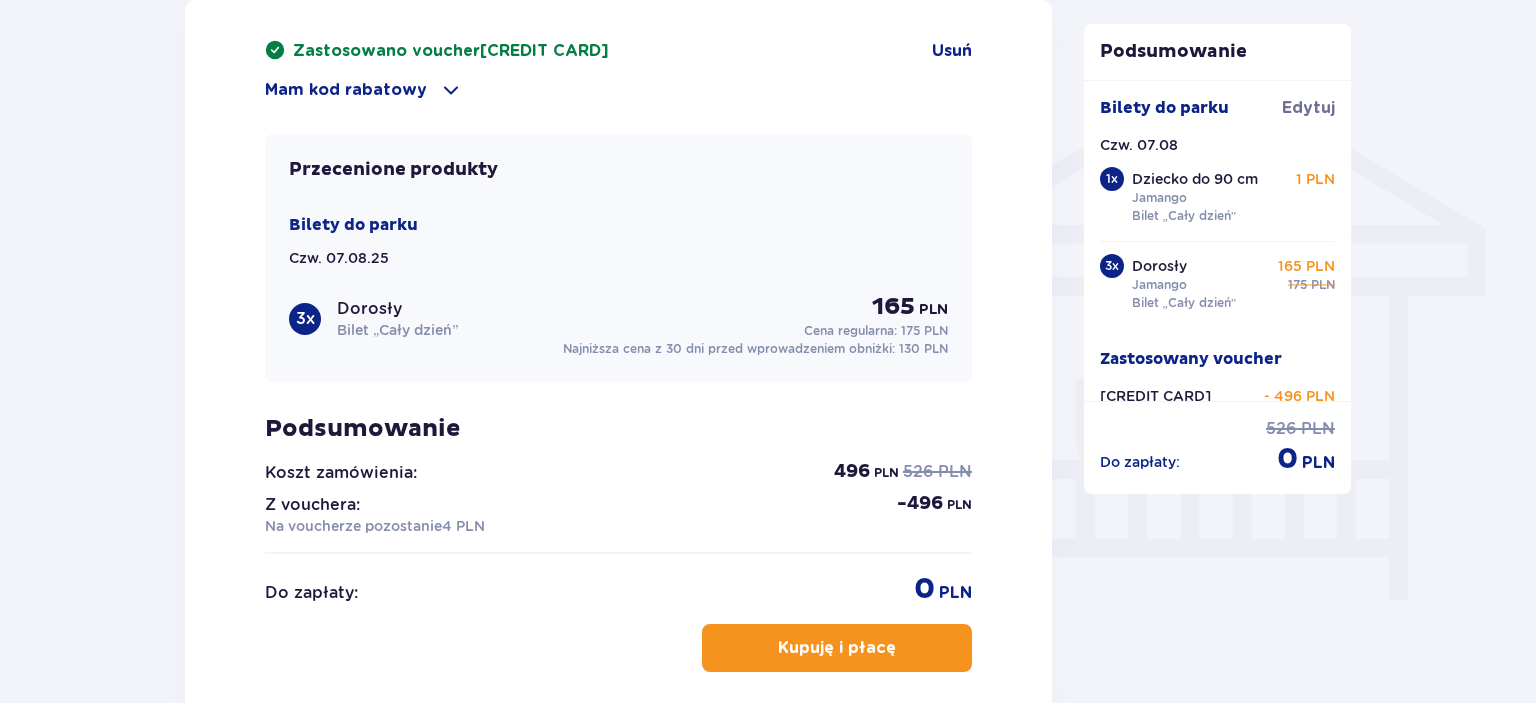 scroll, scrollTop: 1780, scrollLeft: 0, axis: vertical 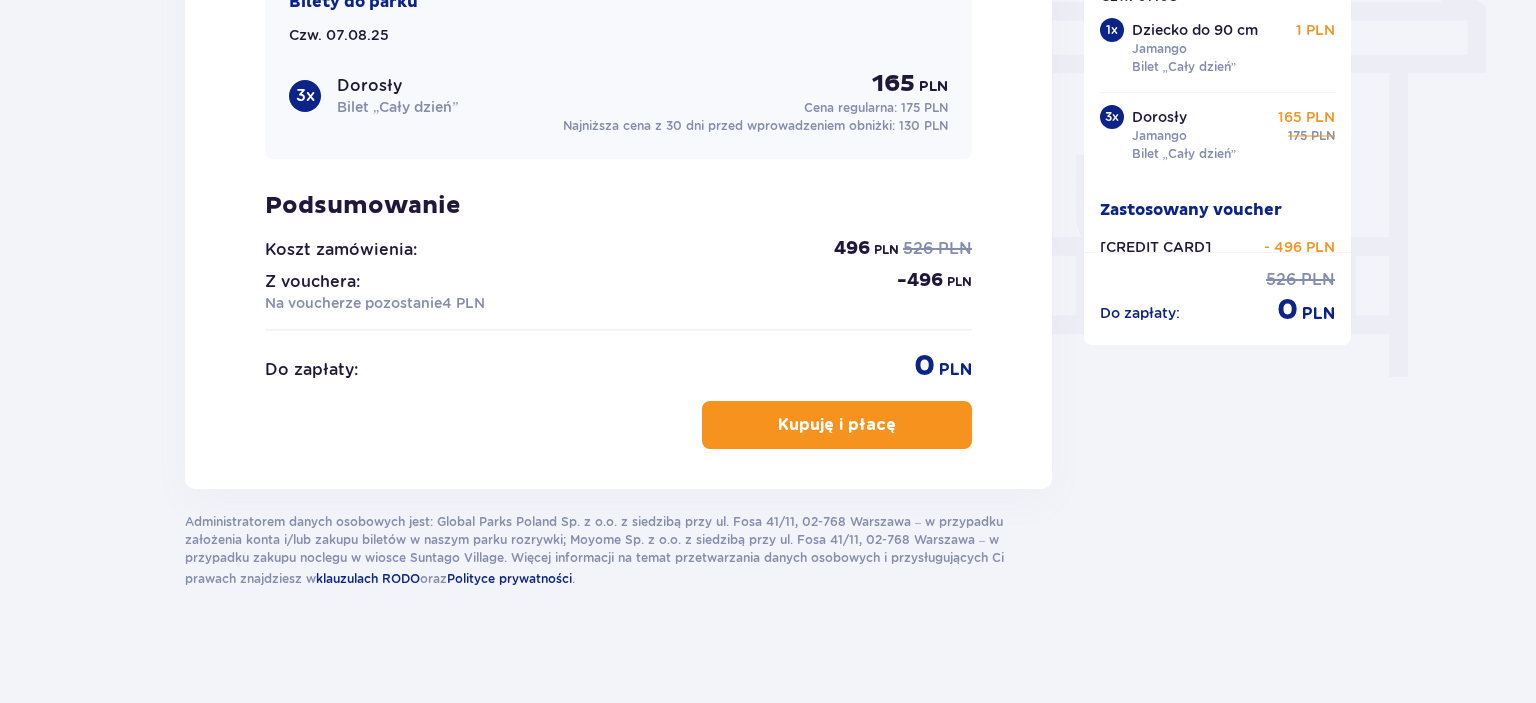 click on "Kupuję i płacę" at bounding box center (837, 425) 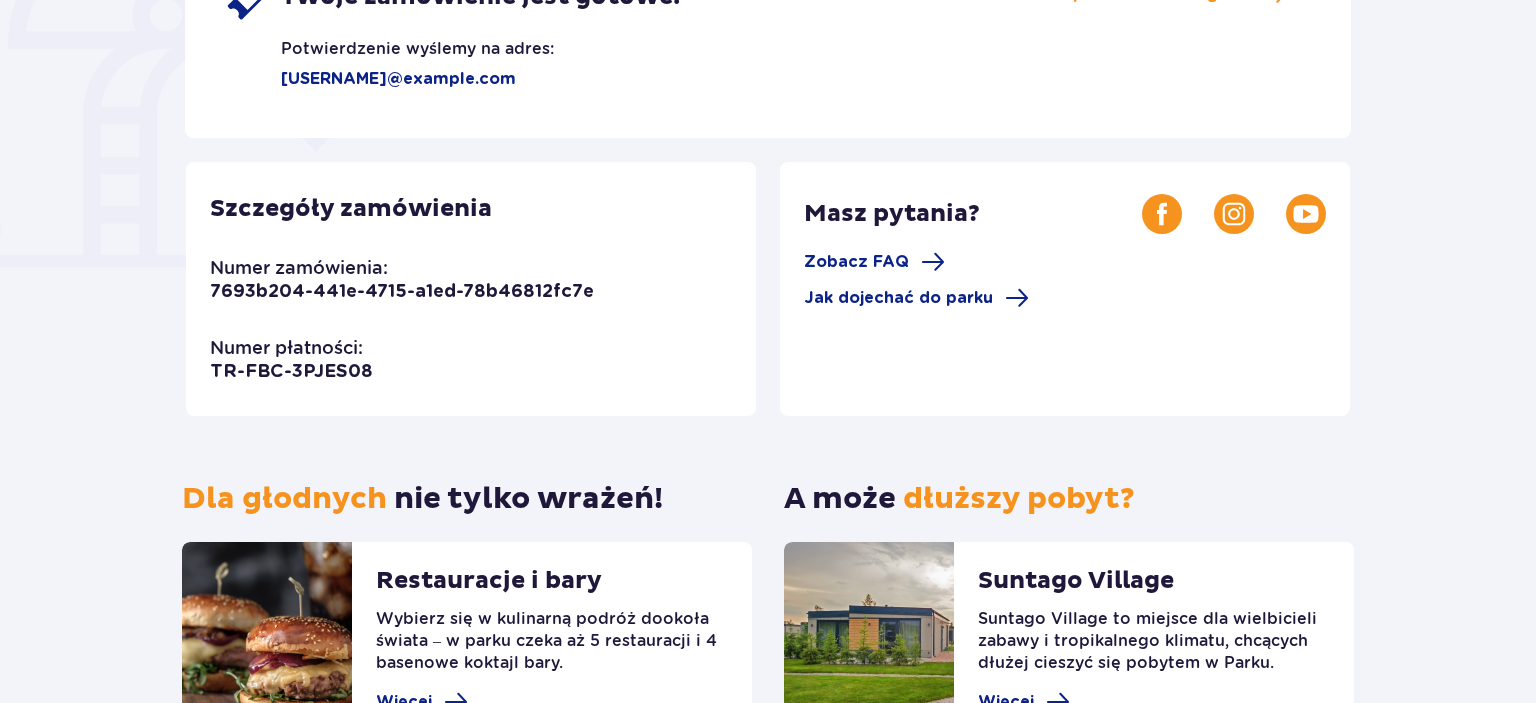 scroll, scrollTop: 0, scrollLeft: 0, axis: both 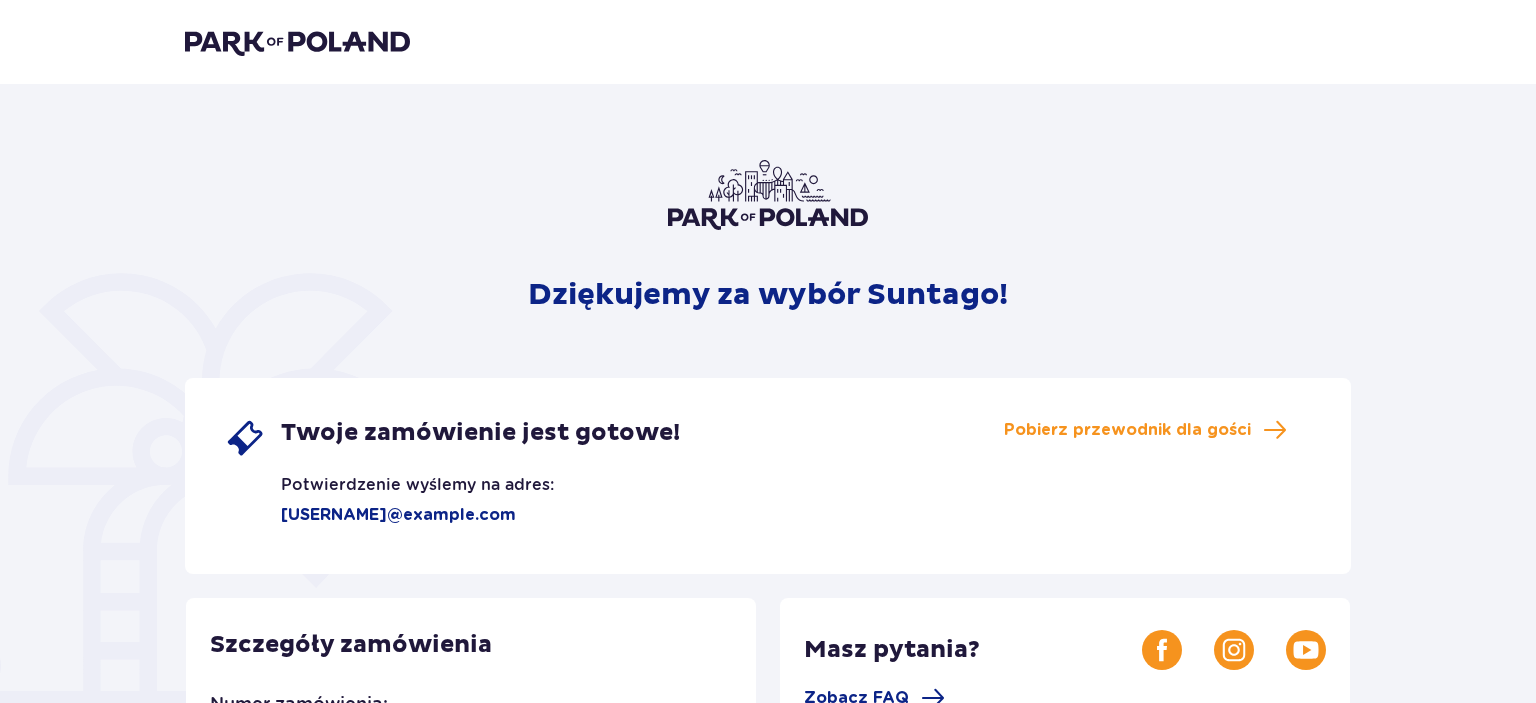 click at bounding box center (297, 42) 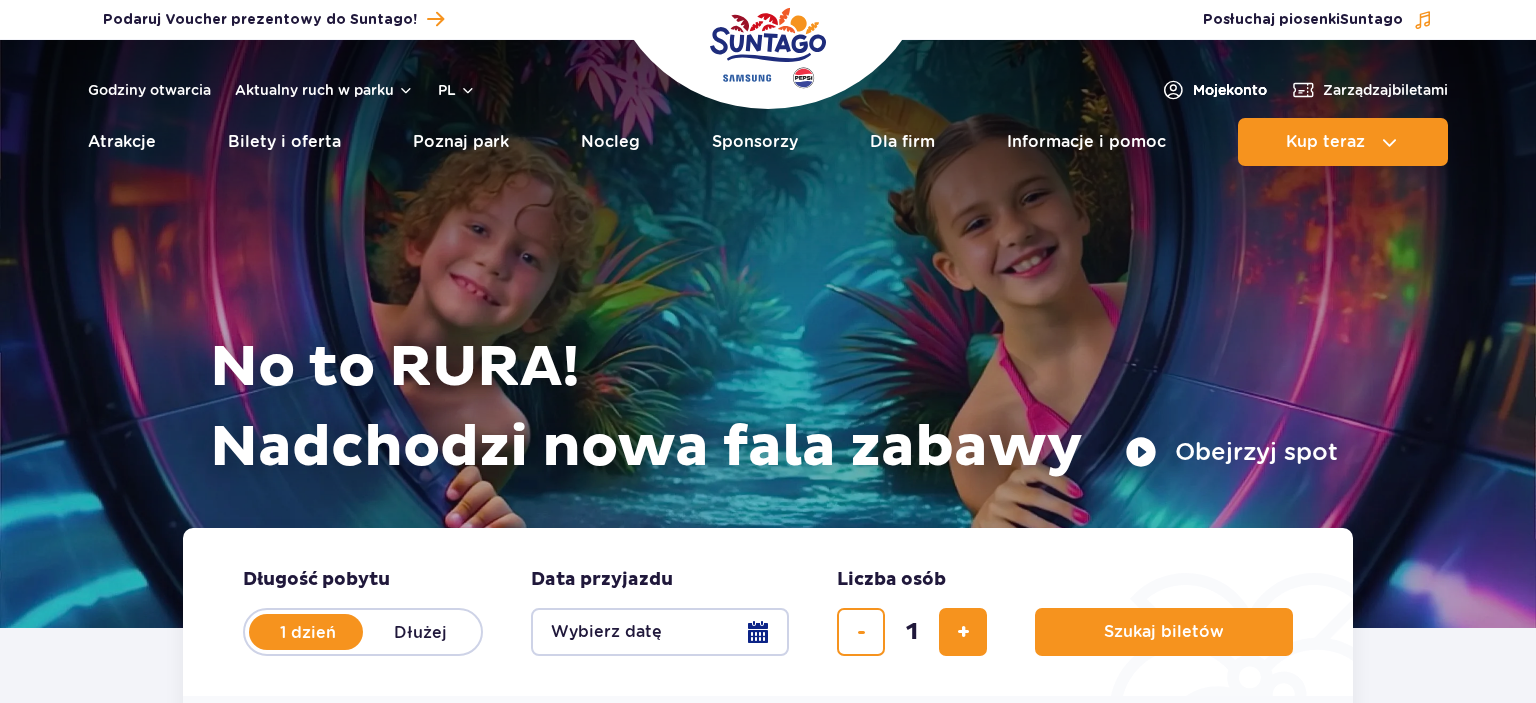 scroll, scrollTop: 0, scrollLeft: 0, axis: both 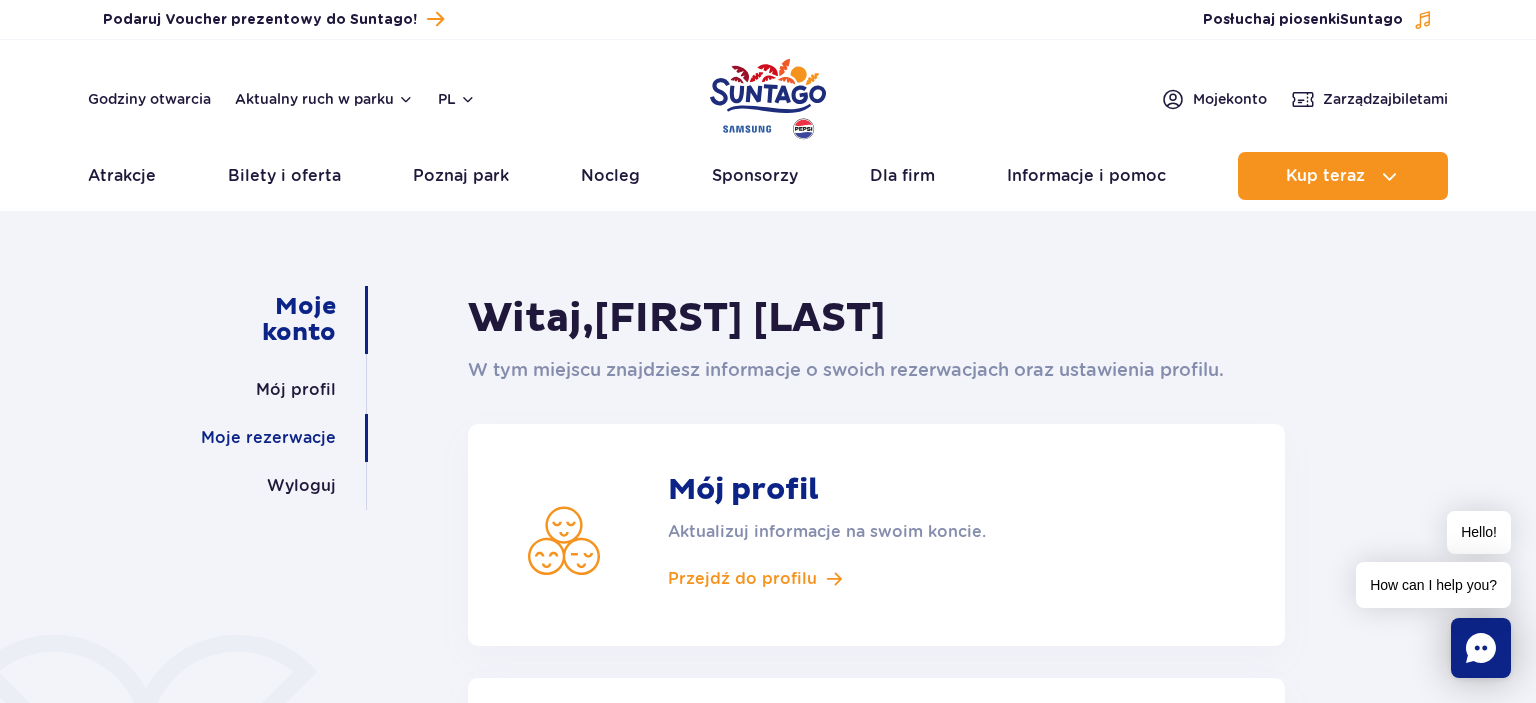 click on "Moje rezerwacje" at bounding box center [268, 438] 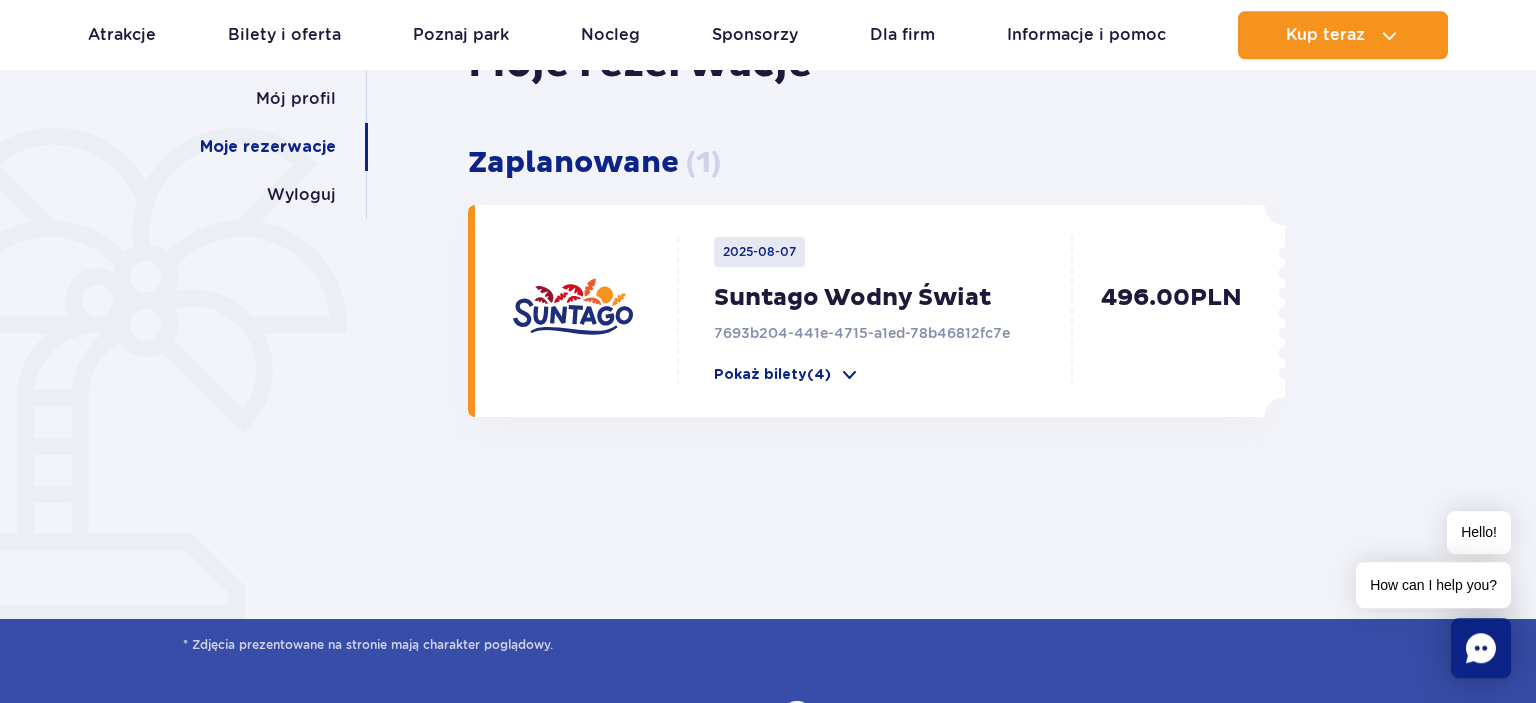 scroll, scrollTop: 292, scrollLeft: 0, axis: vertical 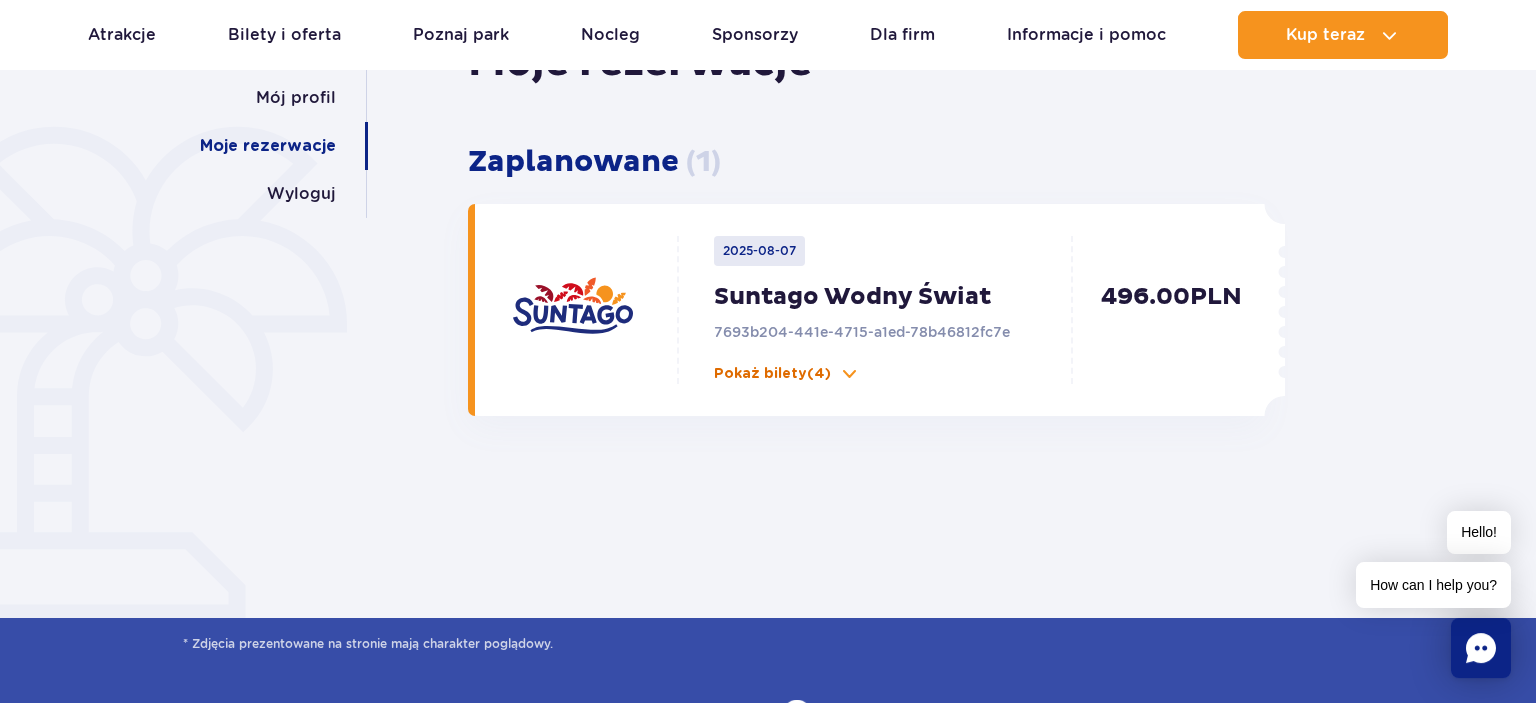 click at bounding box center [849, 374] 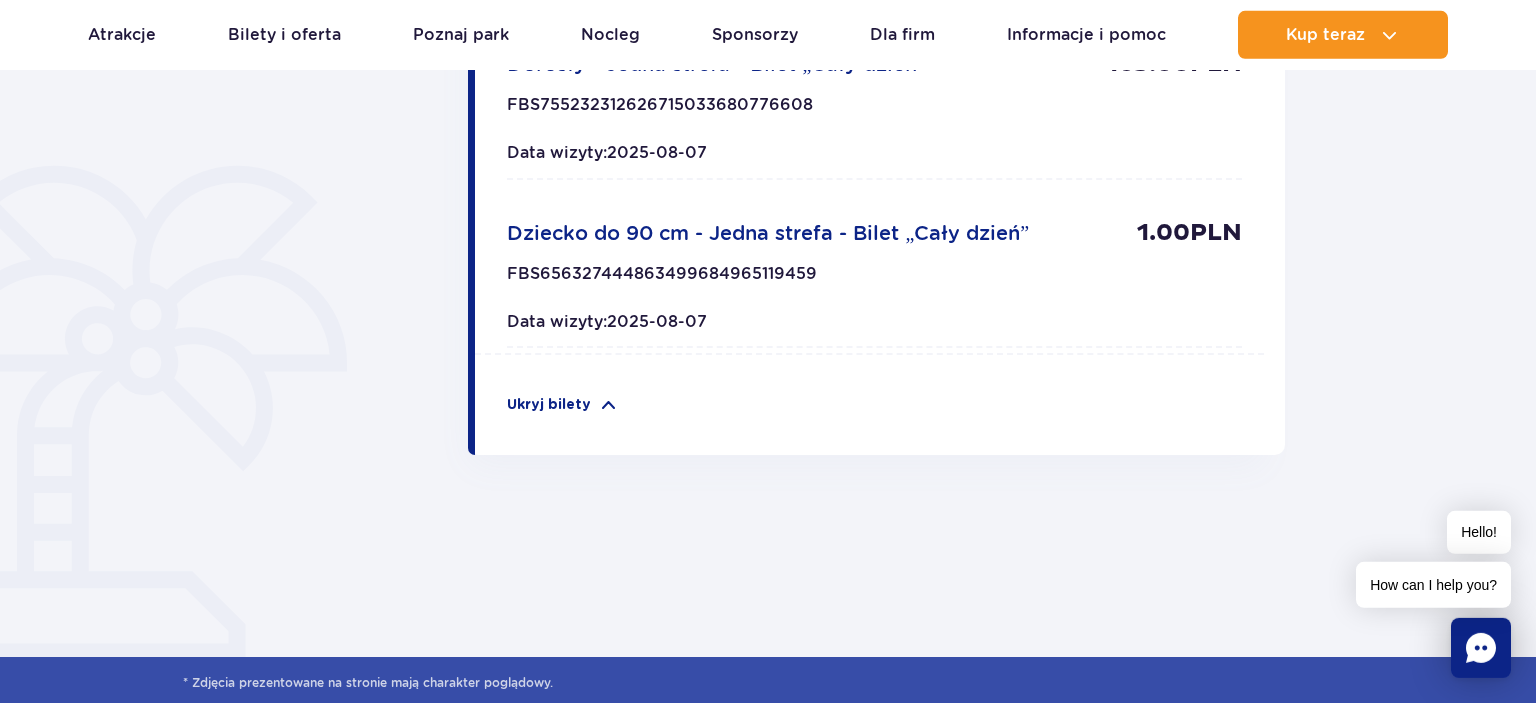 scroll, scrollTop: 0, scrollLeft: 0, axis: both 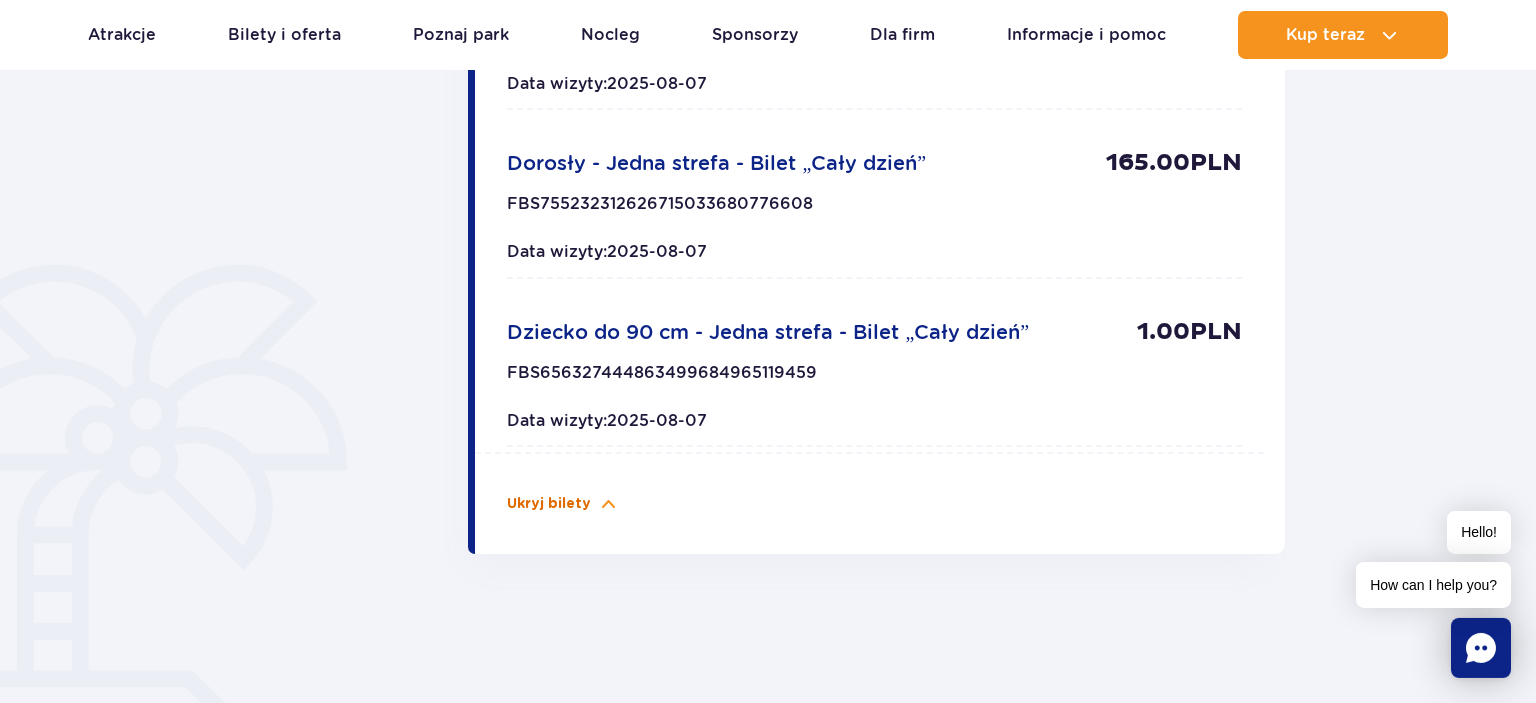click at bounding box center [609, 504] 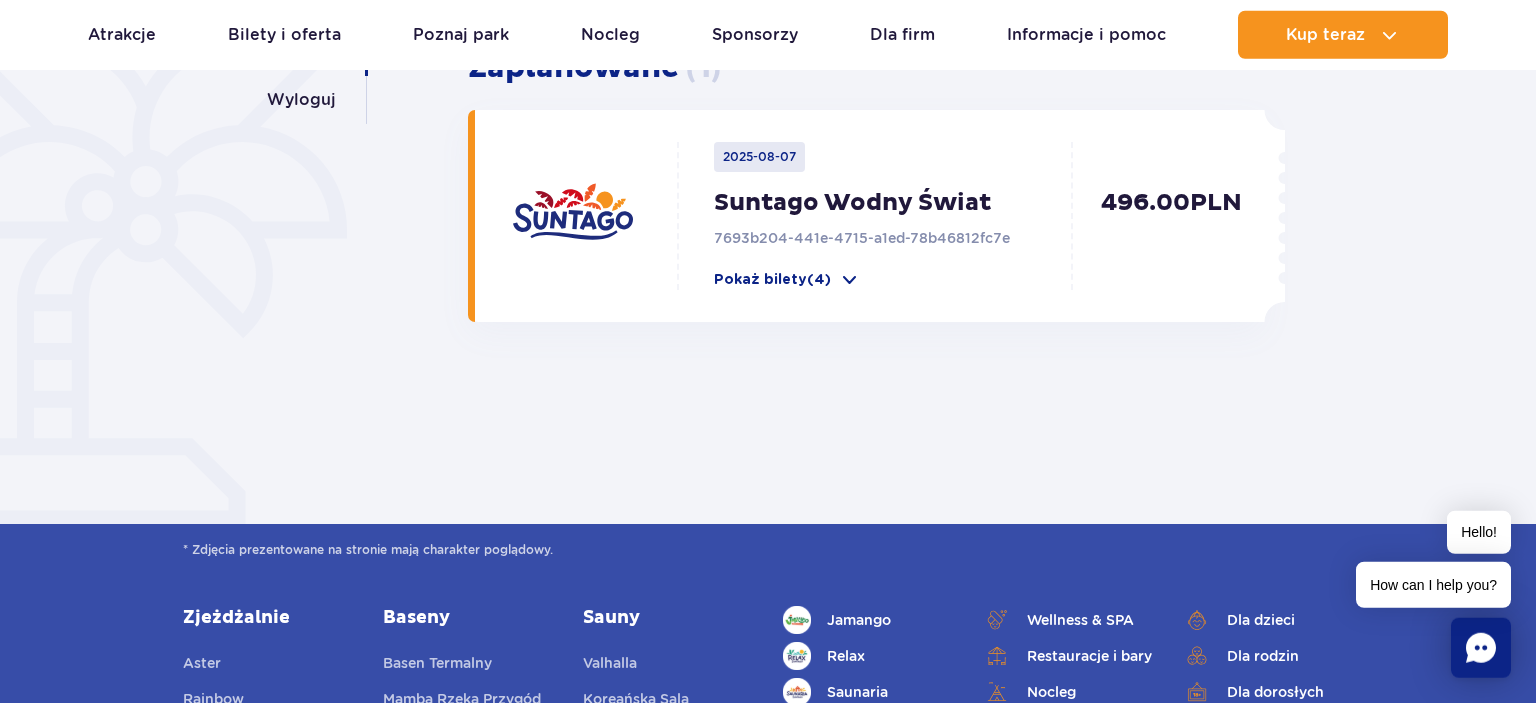 scroll, scrollTop: 0, scrollLeft: 0, axis: both 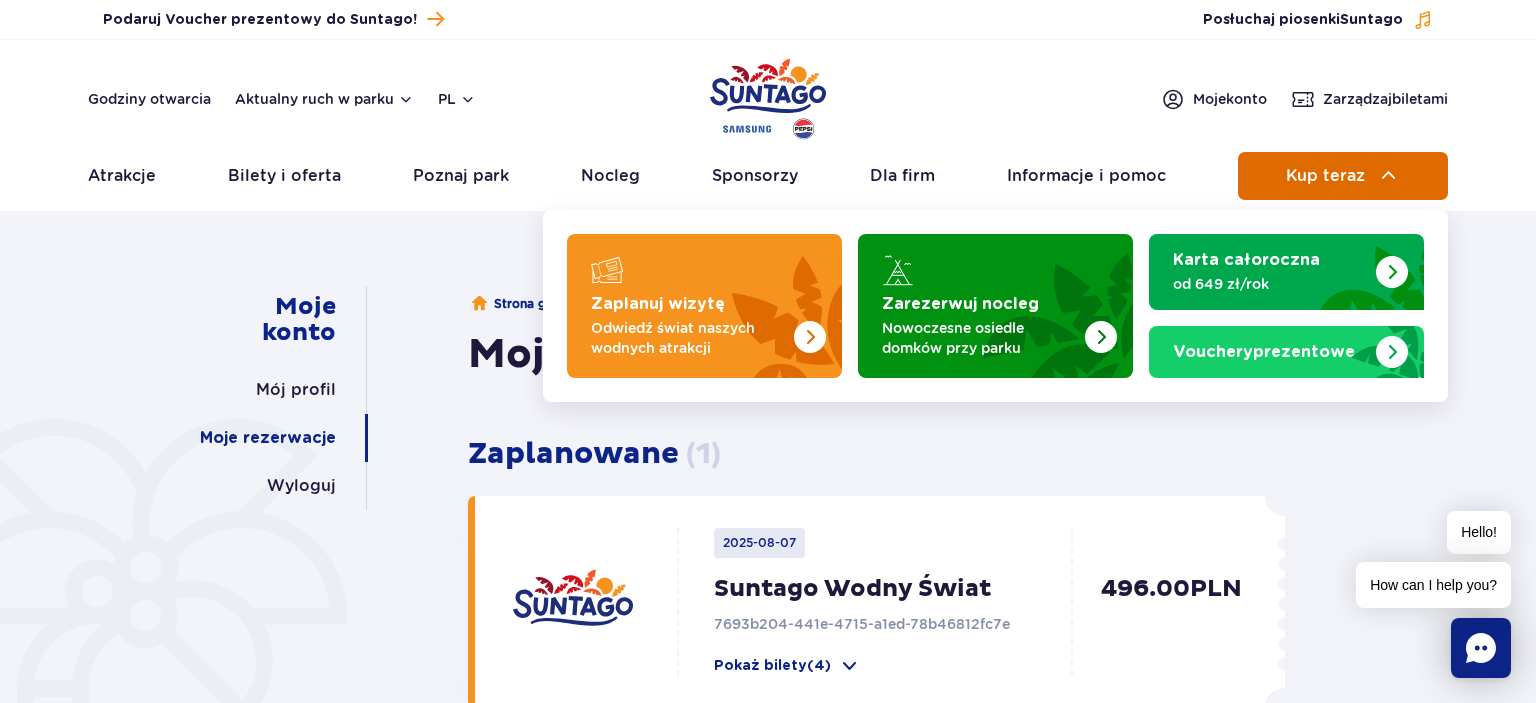 click on "Kup teraz" at bounding box center [1325, 176] 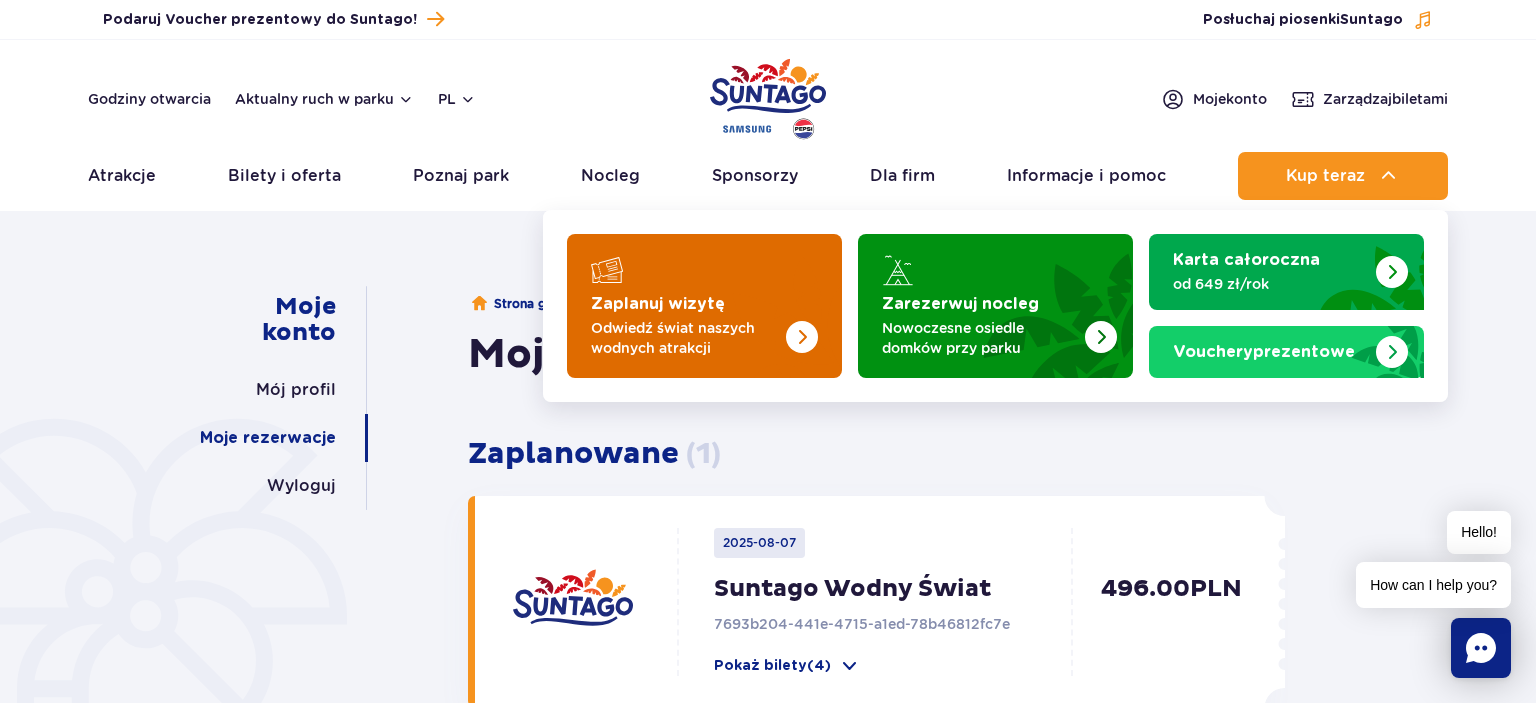 click on "Zaplanuj wizytę" at bounding box center [658, 304] 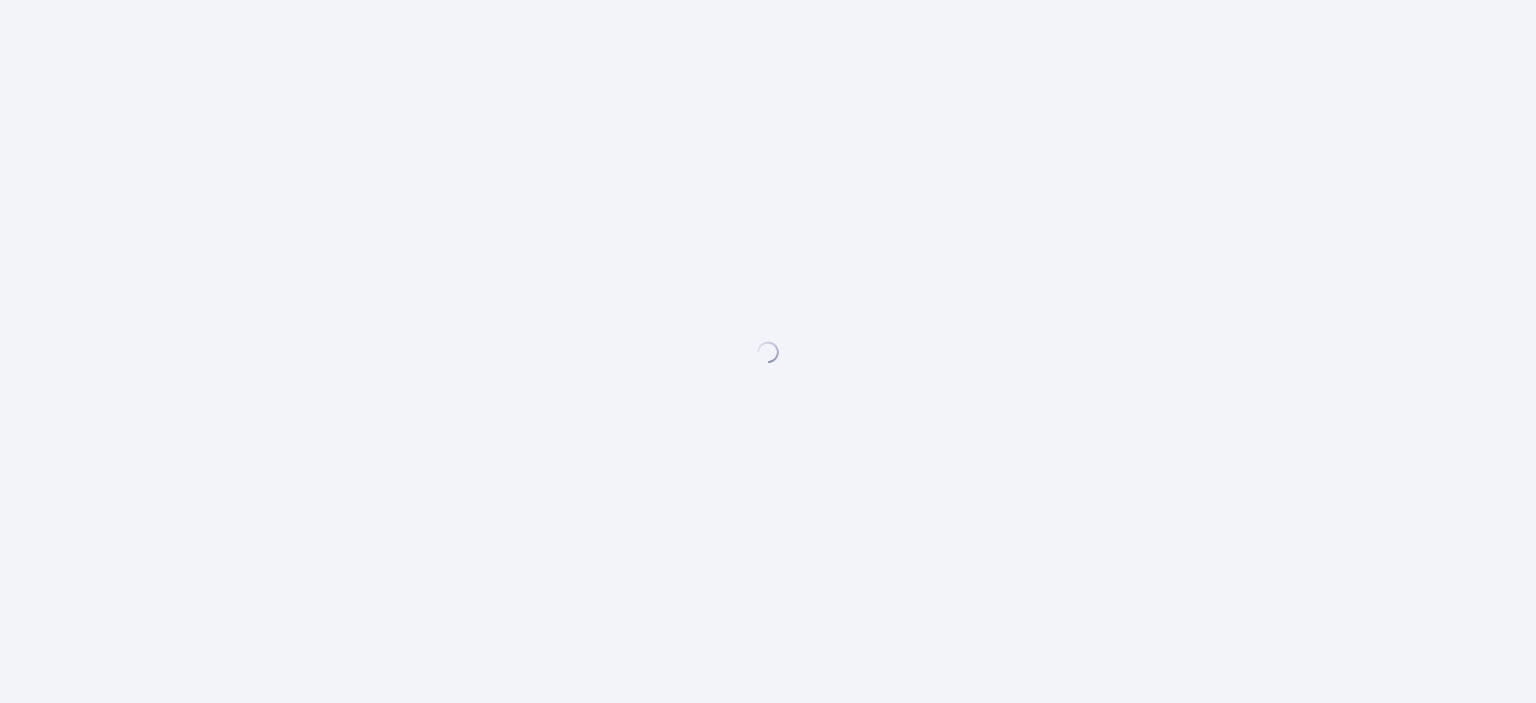 scroll, scrollTop: 0, scrollLeft: 0, axis: both 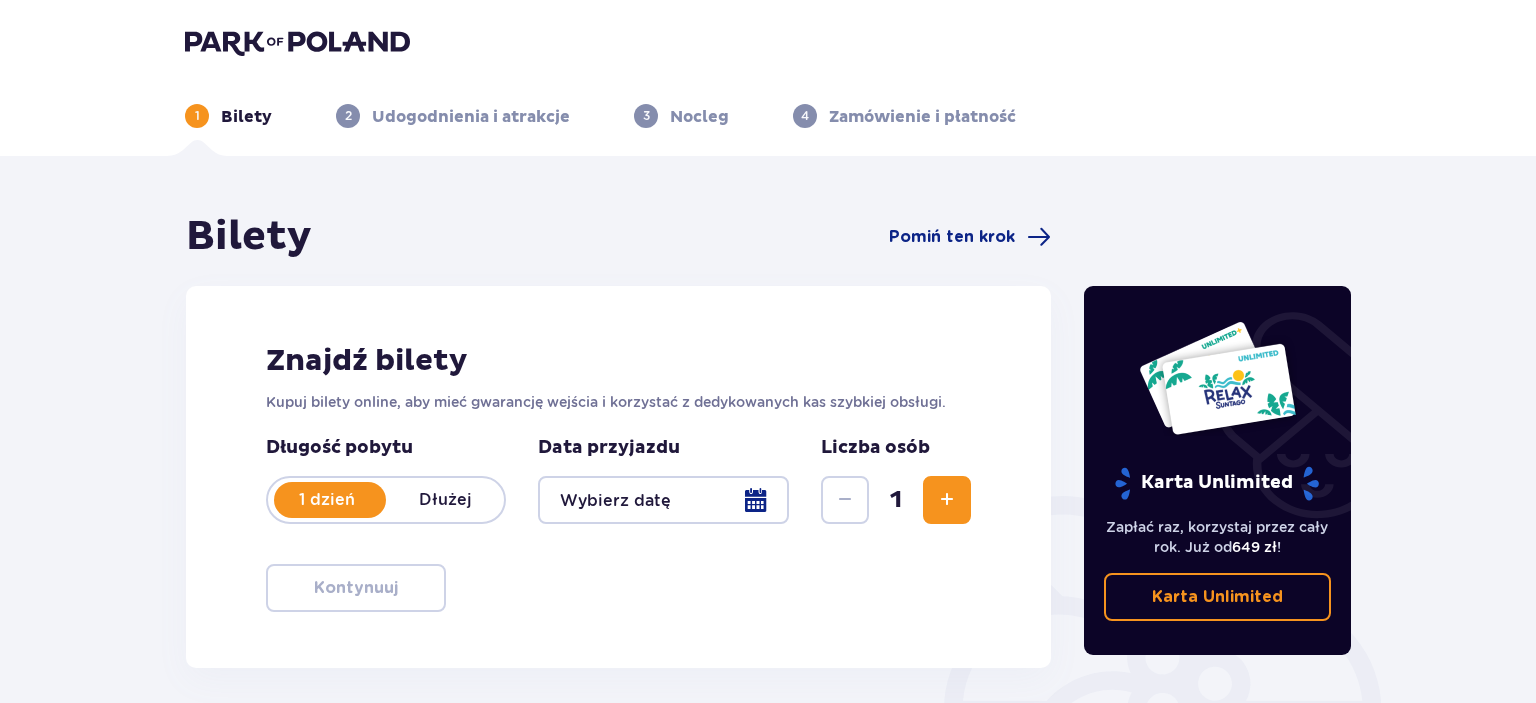 click at bounding box center (663, 500) 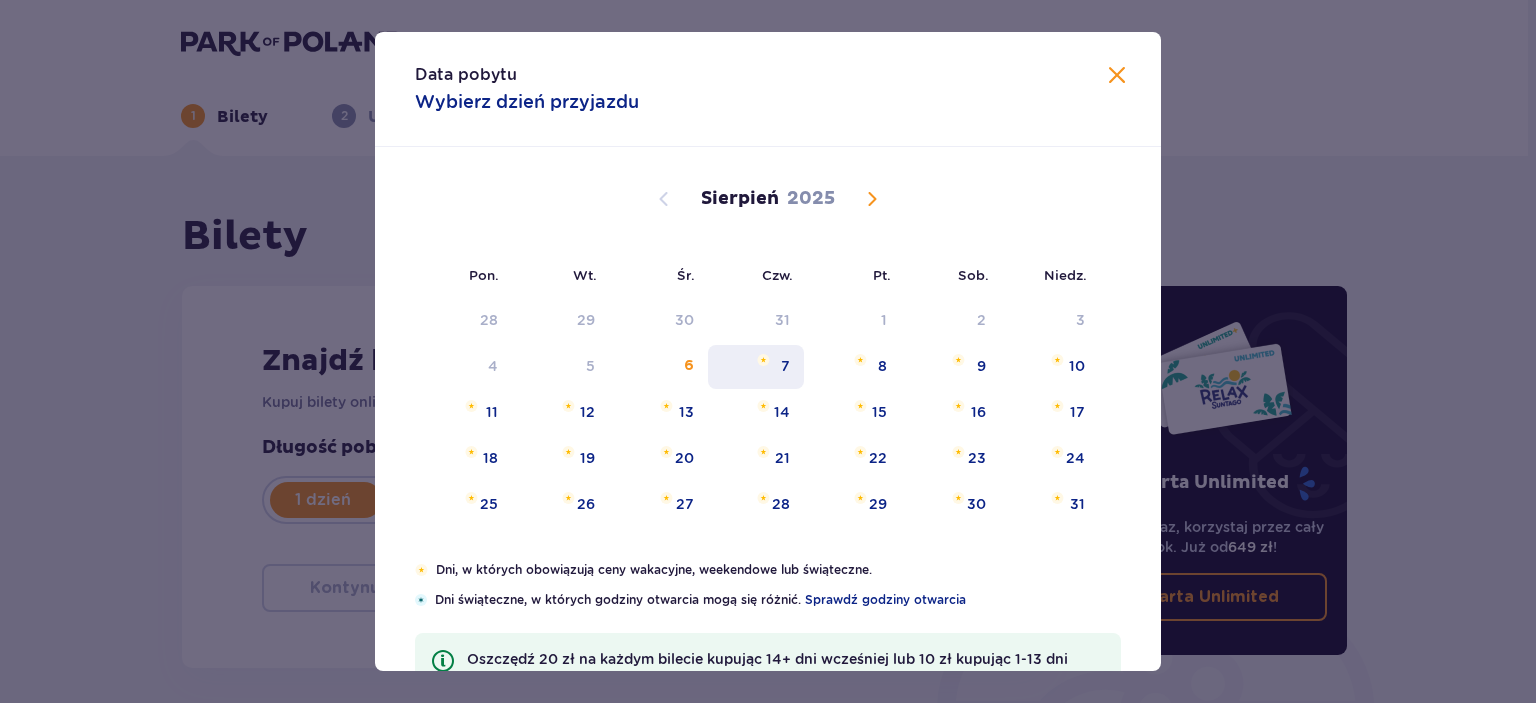 click on "7" at bounding box center (785, 366) 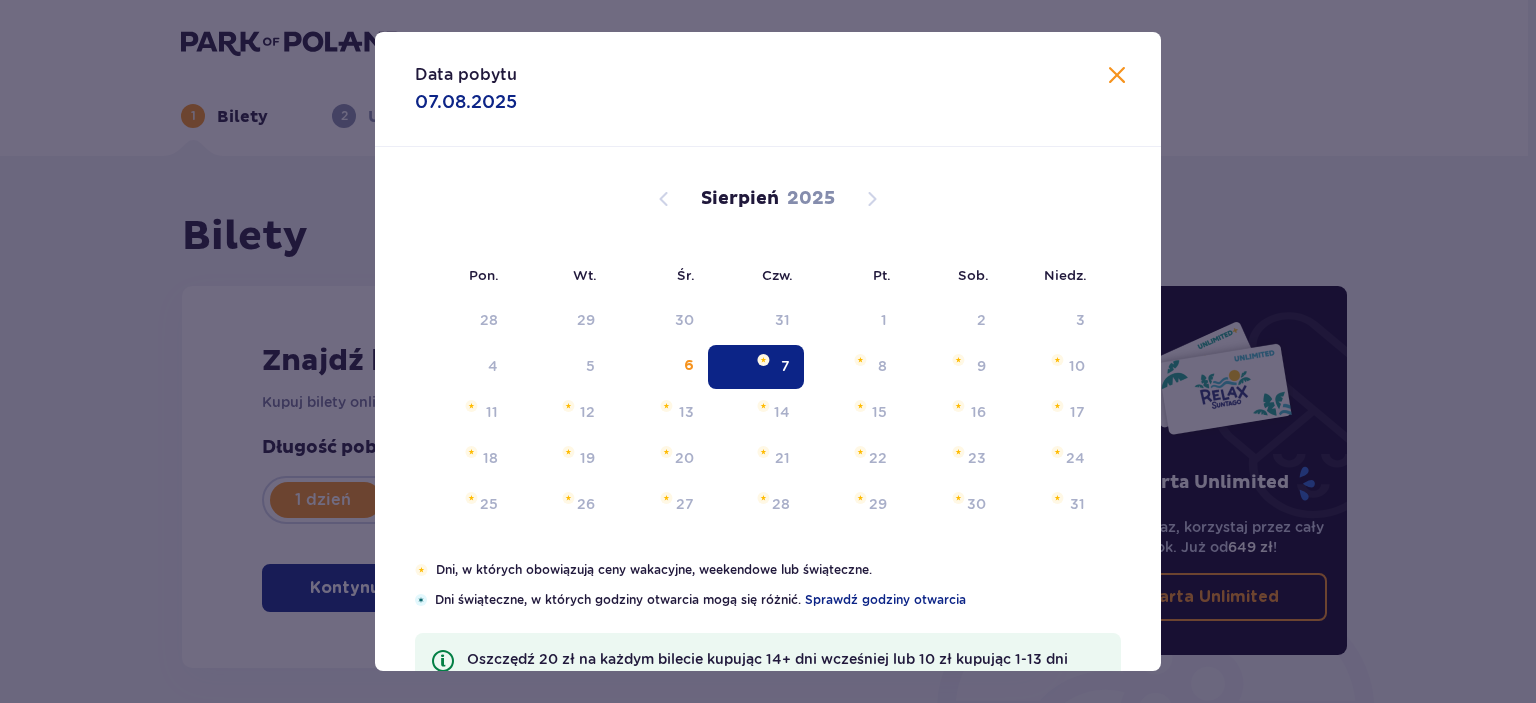 type on "07.08.25" 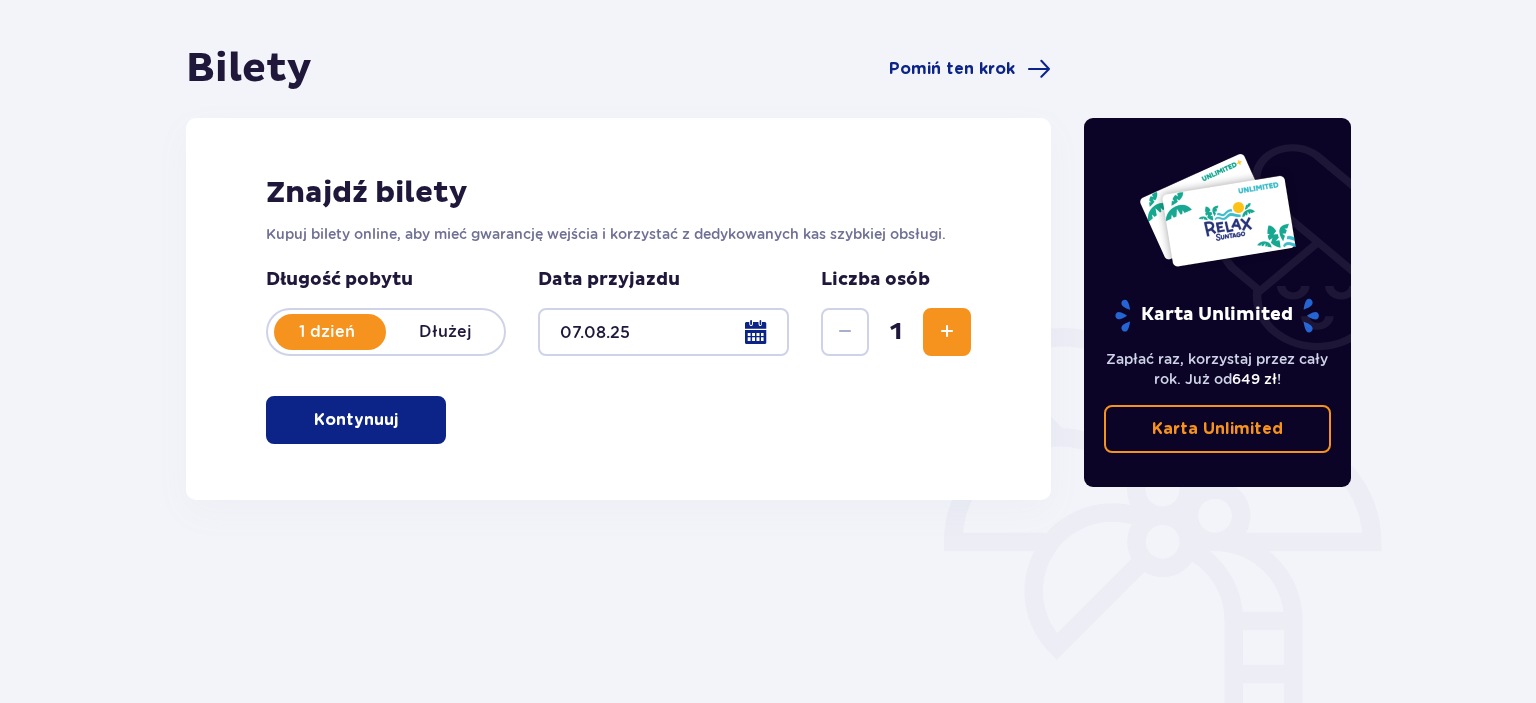 scroll, scrollTop: 185, scrollLeft: 0, axis: vertical 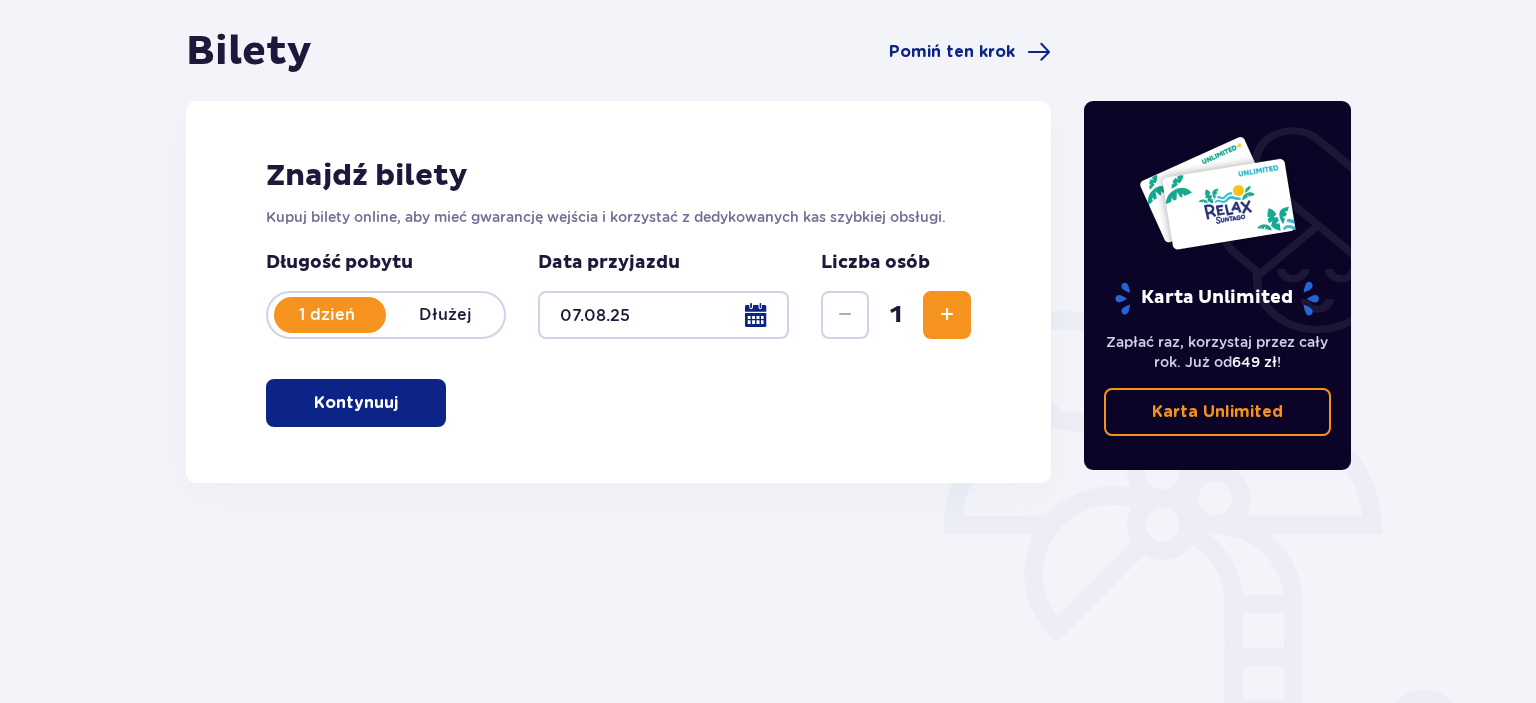 click on "Kontynuuj" at bounding box center [356, 403] 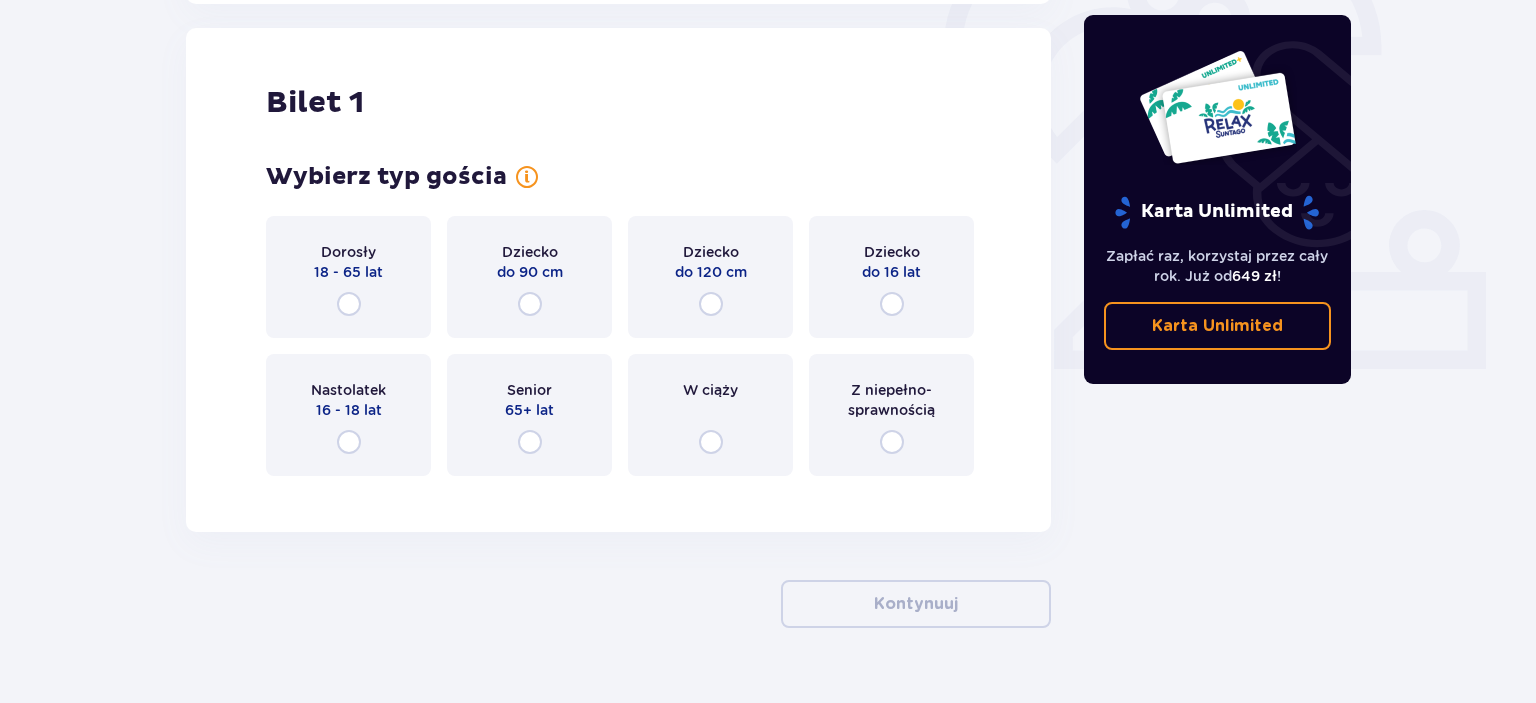 scroll, scrollTop: 668, scrollLeft: 0, axis: vertical 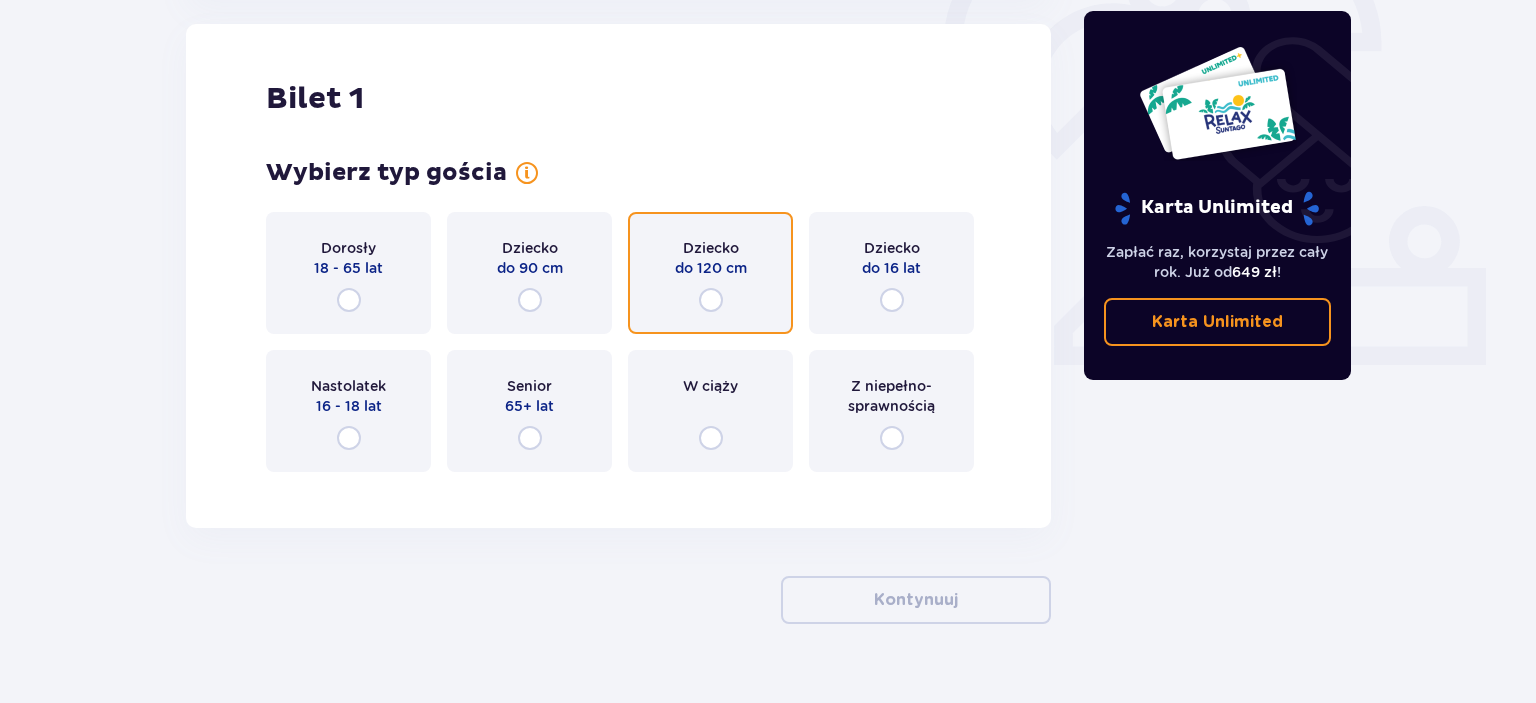 click at bounding box center [711, 300] 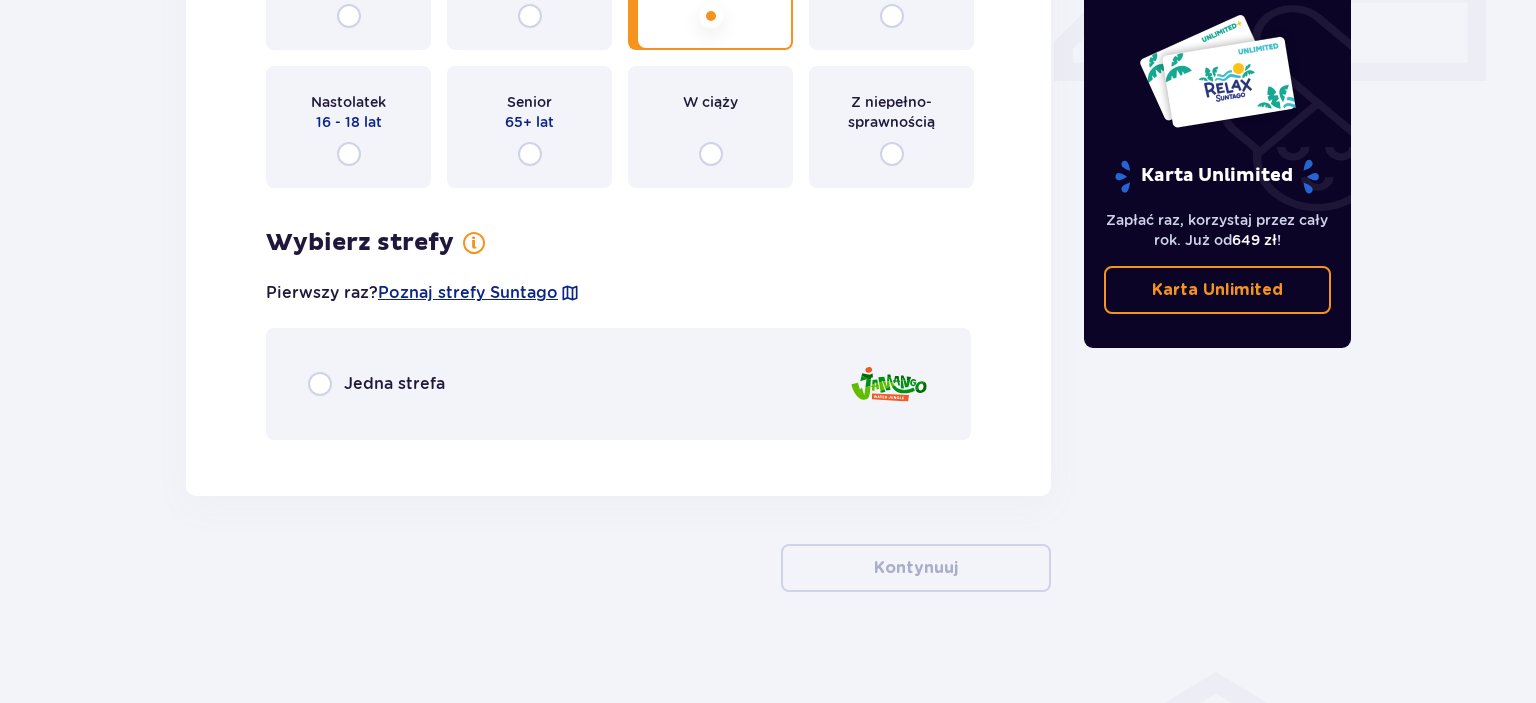 scroll, scrollTop: 960, scrollLeft: 0, axis: vertical 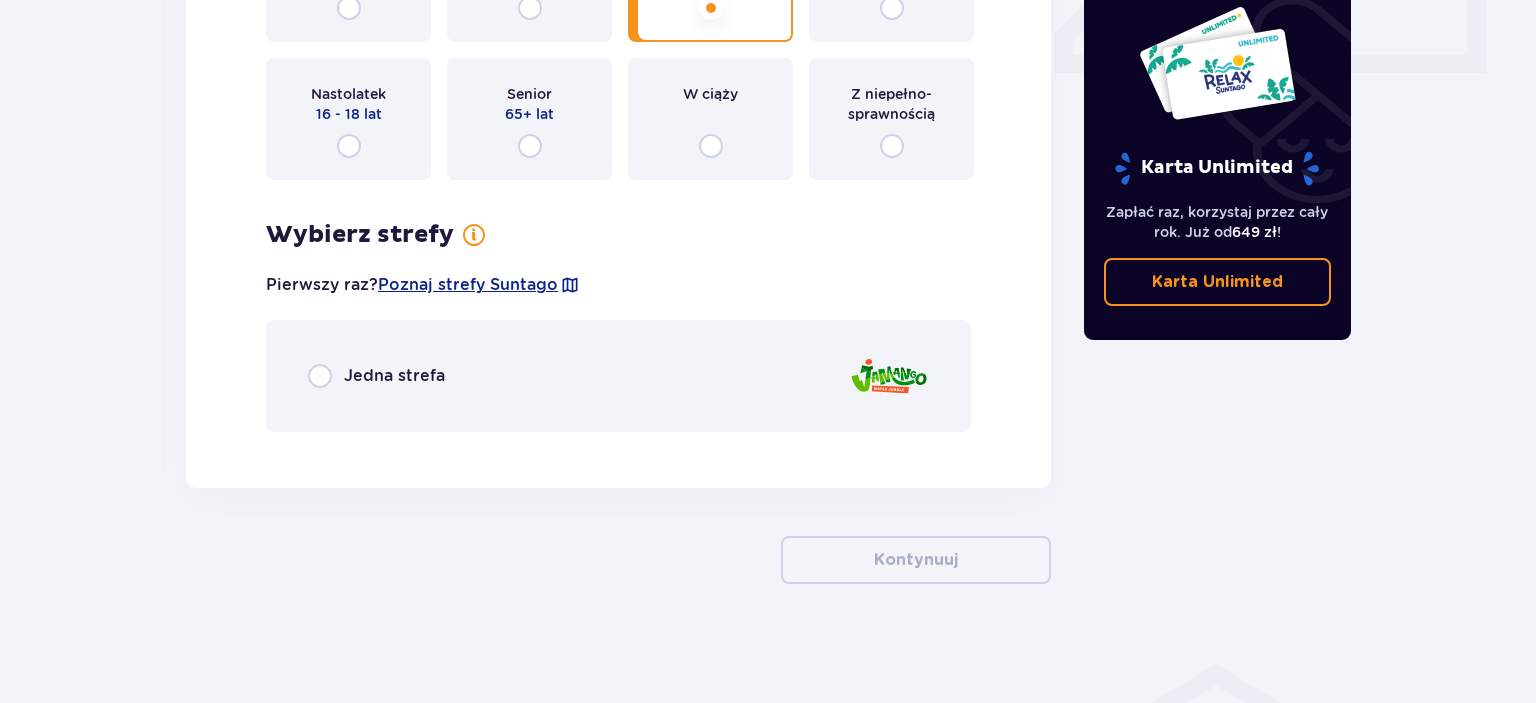 click on "Jedna strefa" at bounding box center (618, 376) 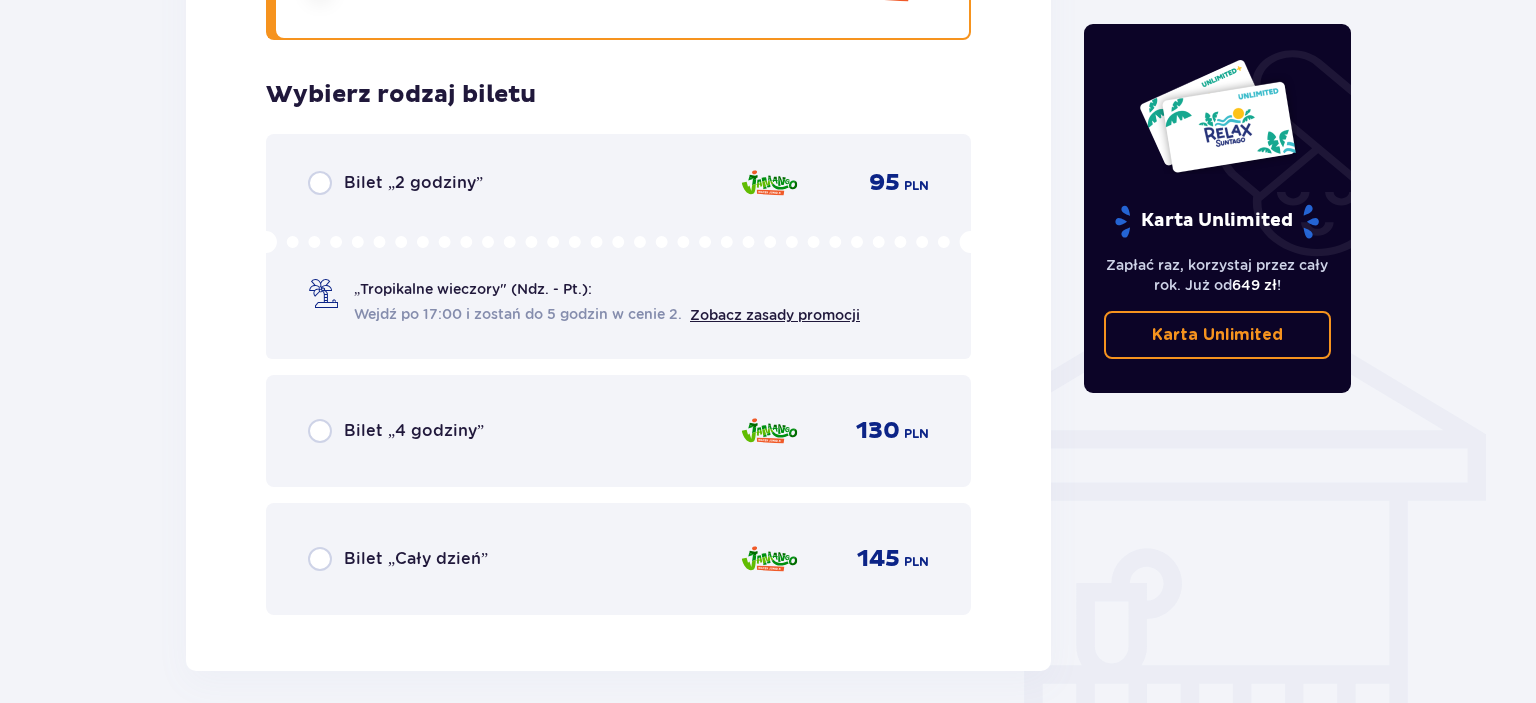 scroll, scrollTop: 1408, scrollLeft: 0, axis: vertical 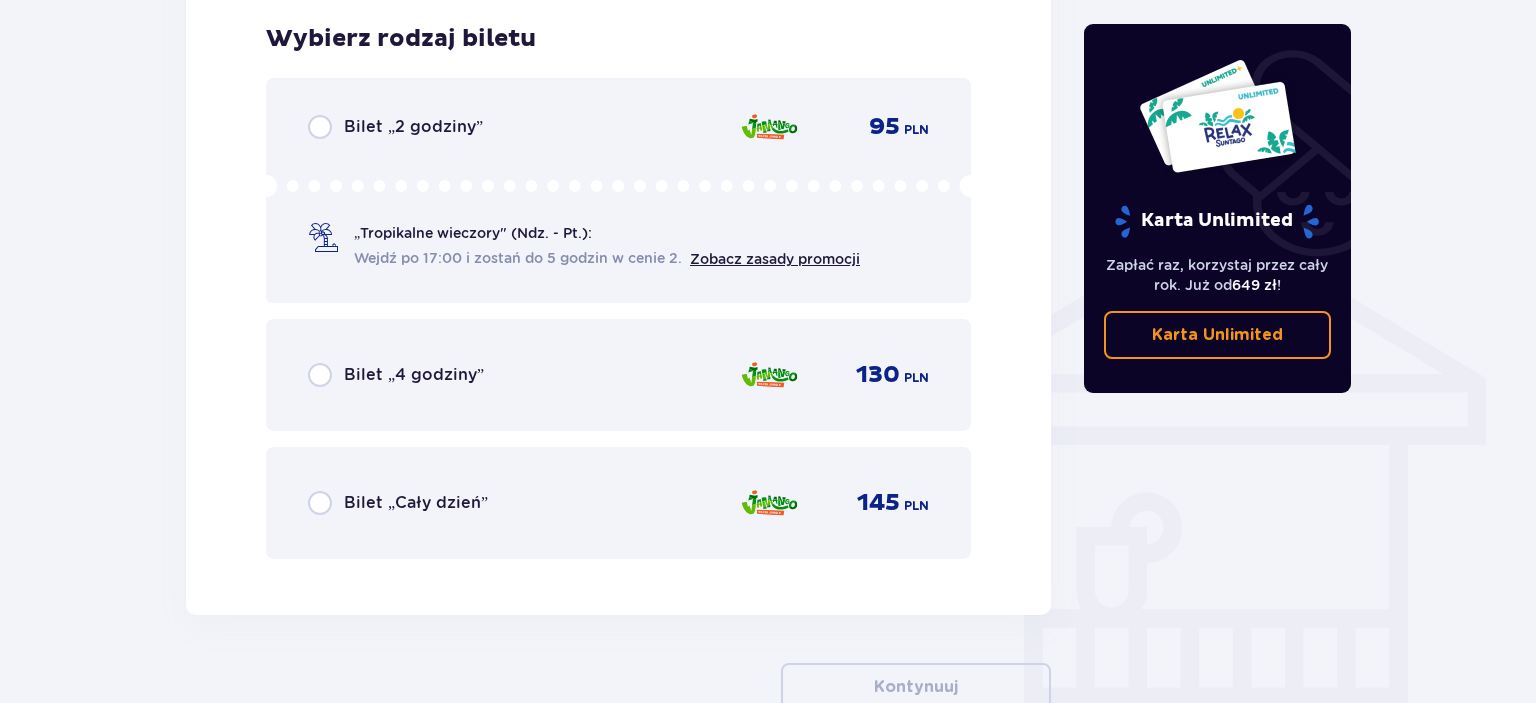 click on "Bilet „Cały dzień”" at bounding box center (416, 503) 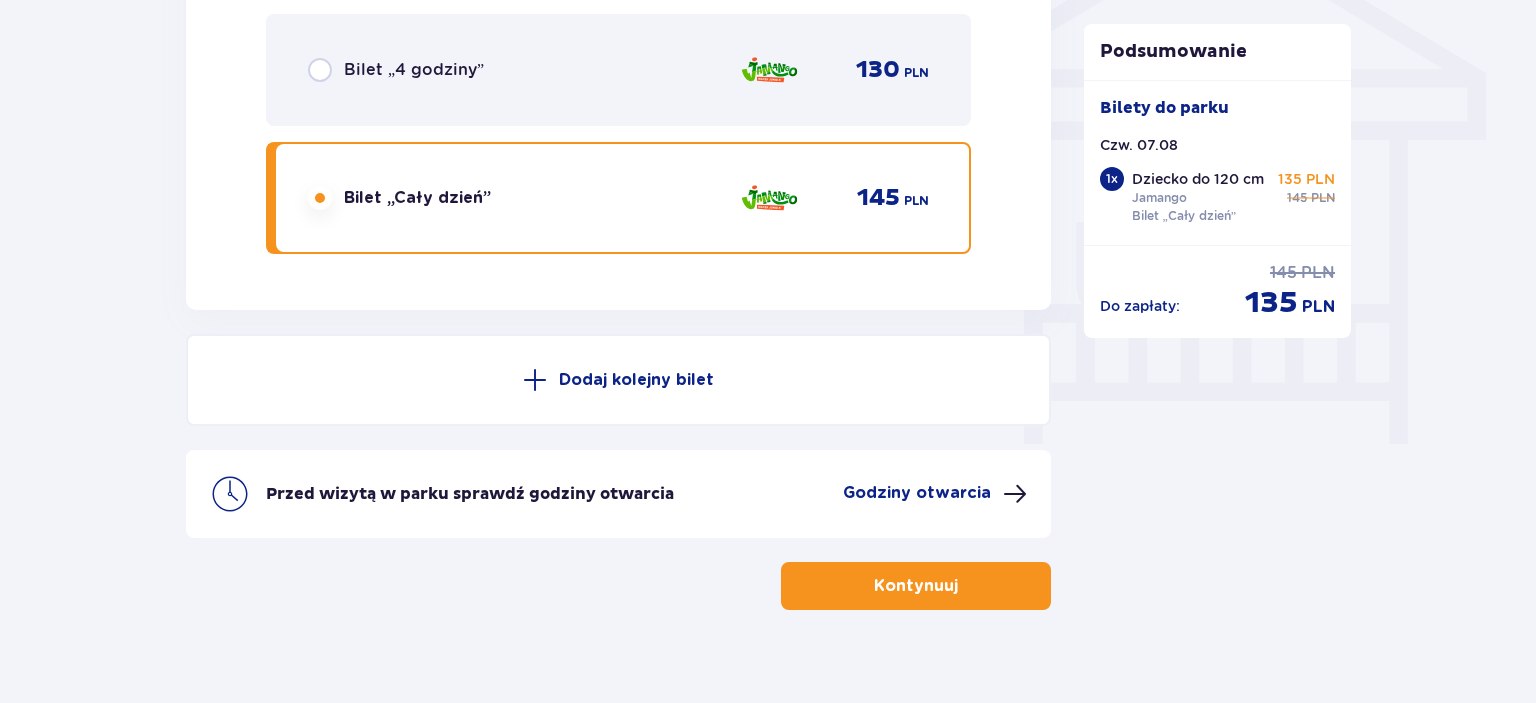 scroll, scrollTop: 1738, scrollLeft: 0, axis: vertical 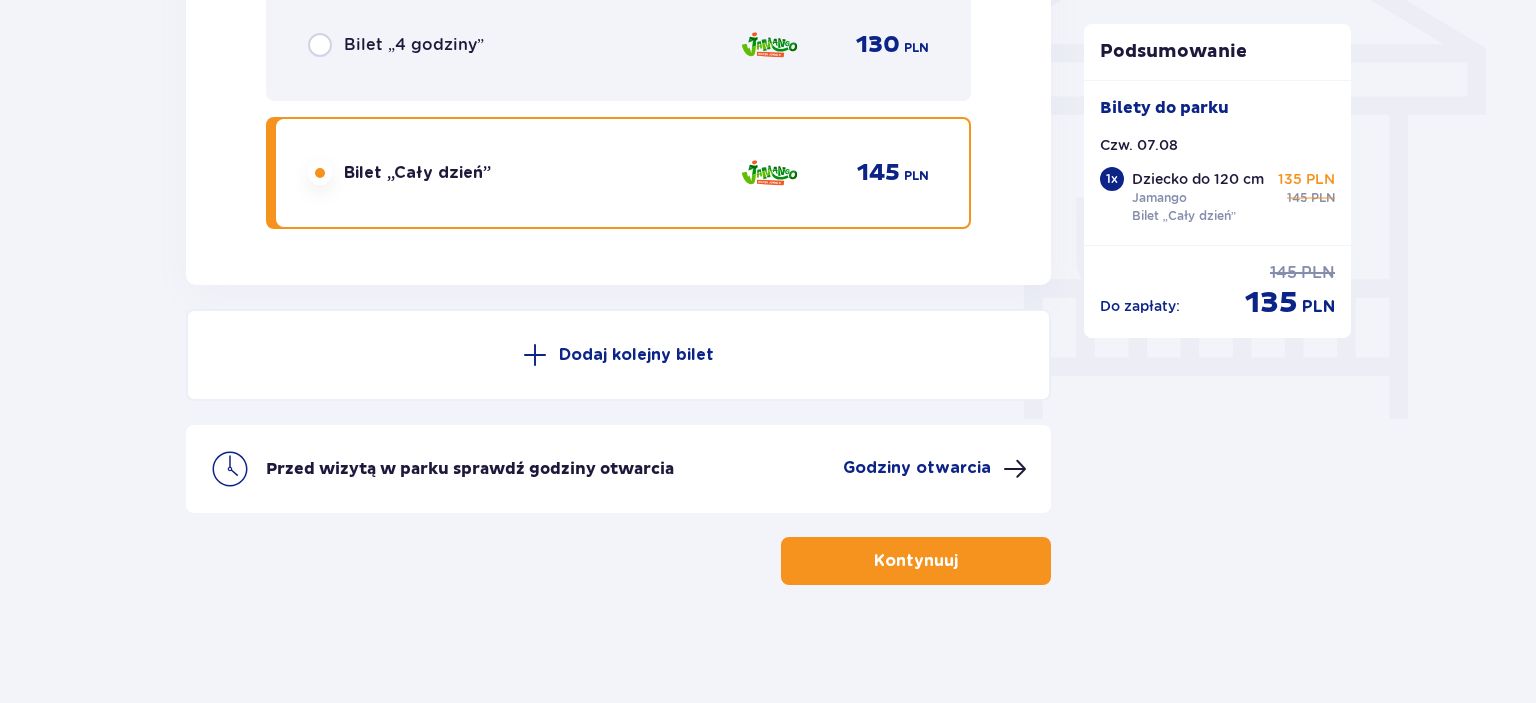 click on "Kontynuuj" at bounding box center [916, 561] 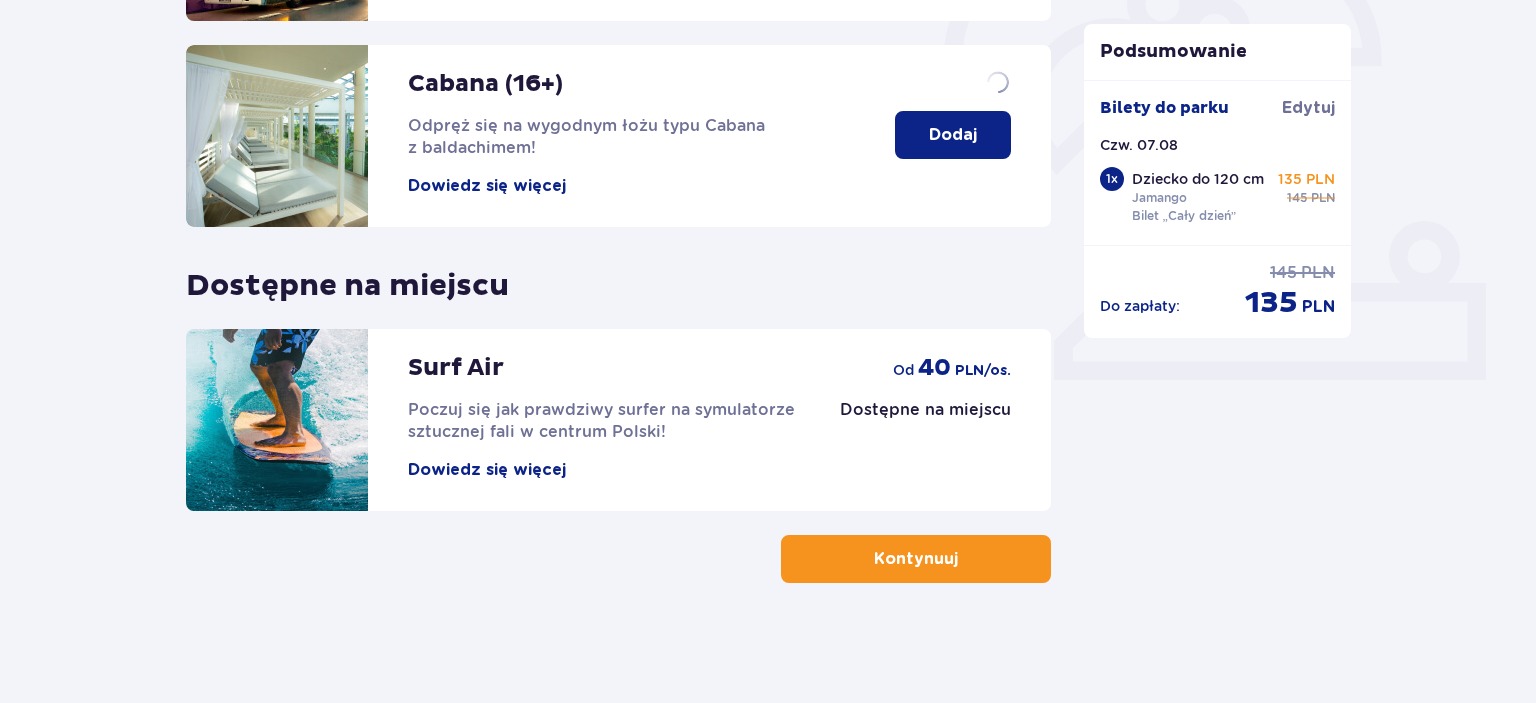 scroll, scrollTop: 0, scrollLeft: 0, axis: both 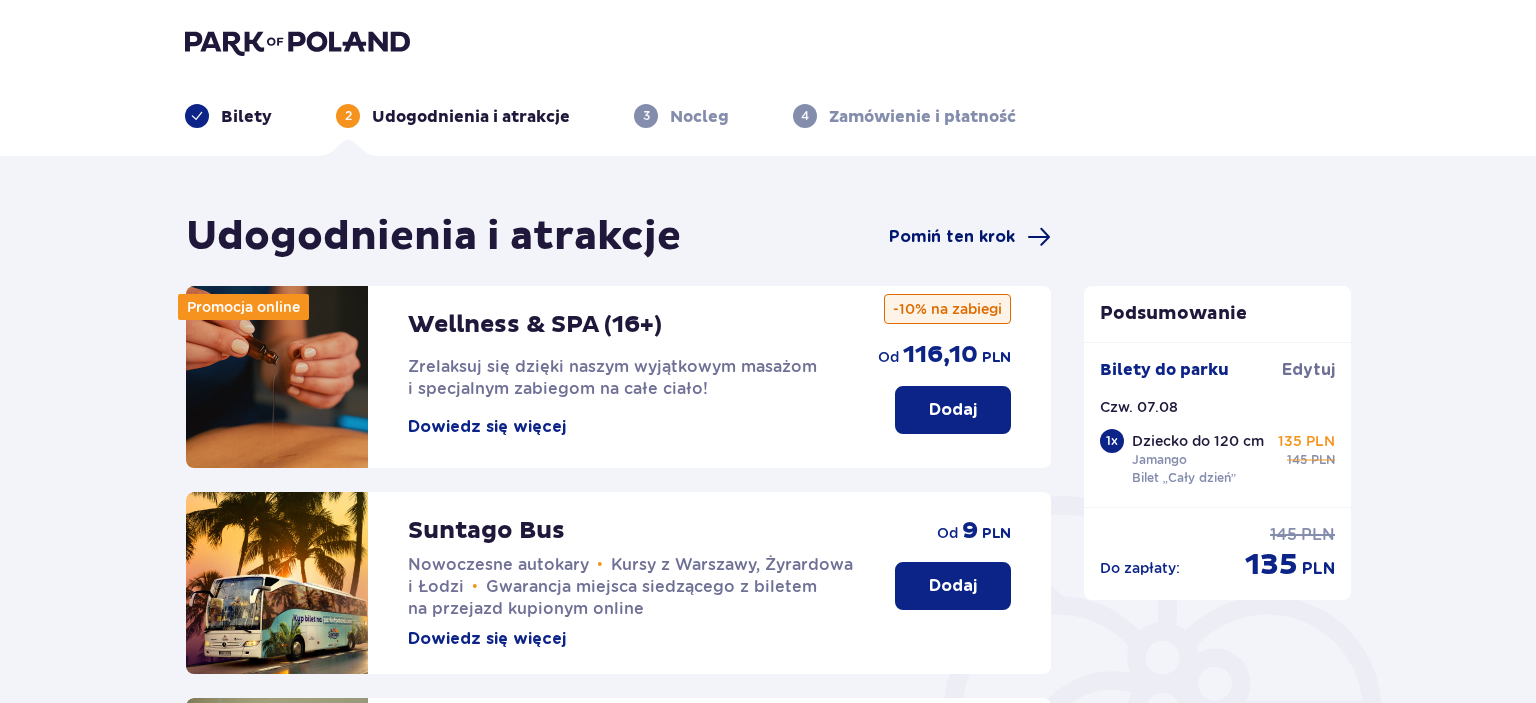 click on "Pomiń ten krok" at bounding box center (952, 237) 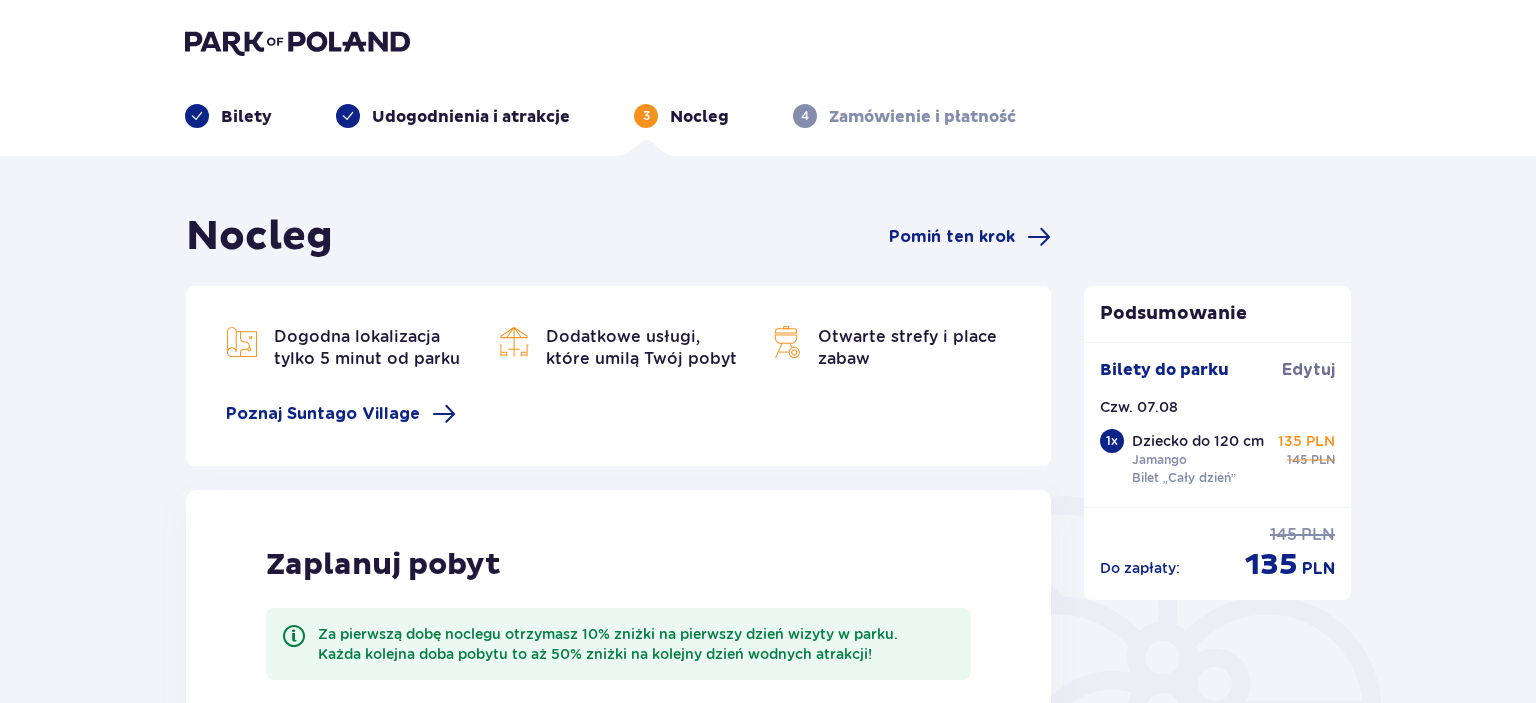 click on "Pomiń ten krok" at bounding box center (952, 237) 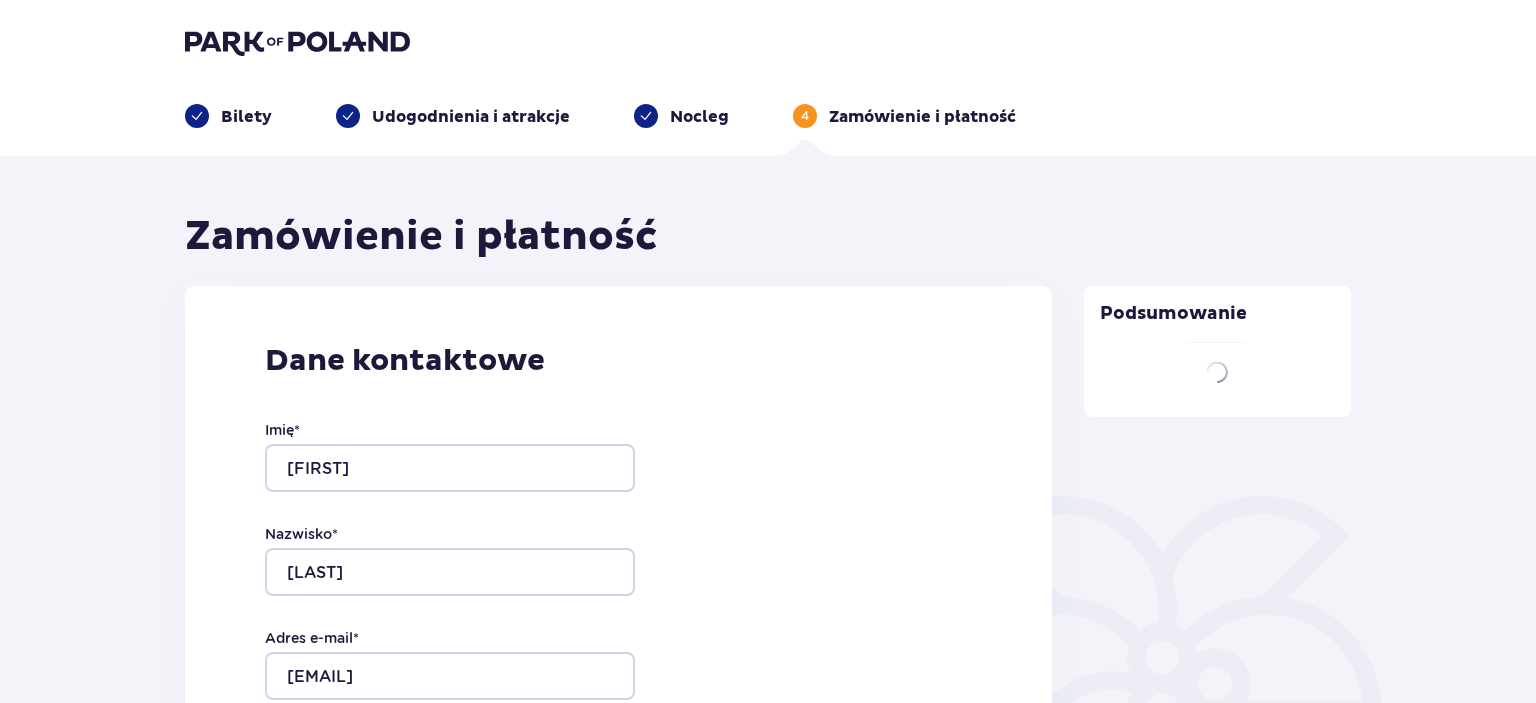 type on "[FIRST]" 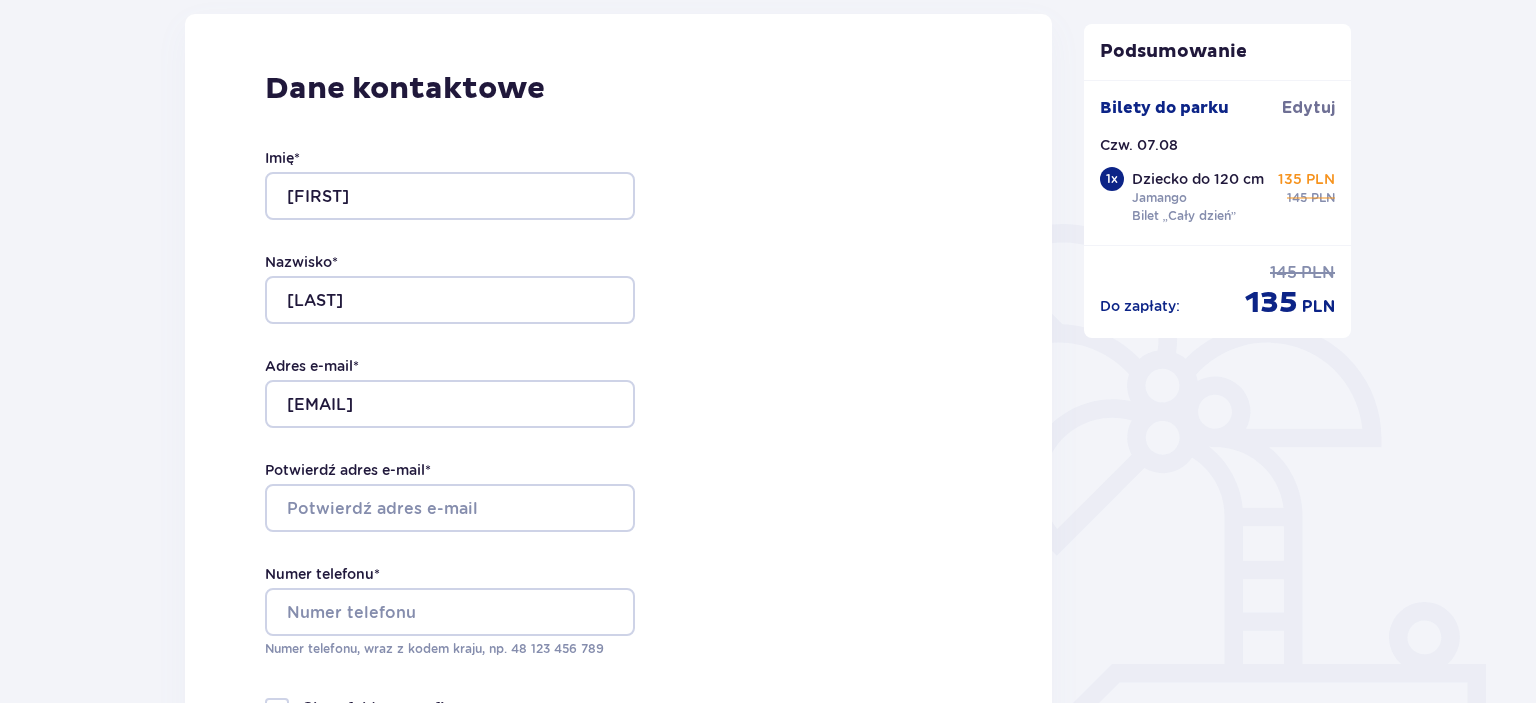 scroll, scrollTop: 296, scrollLeft: 0, axis: vertical 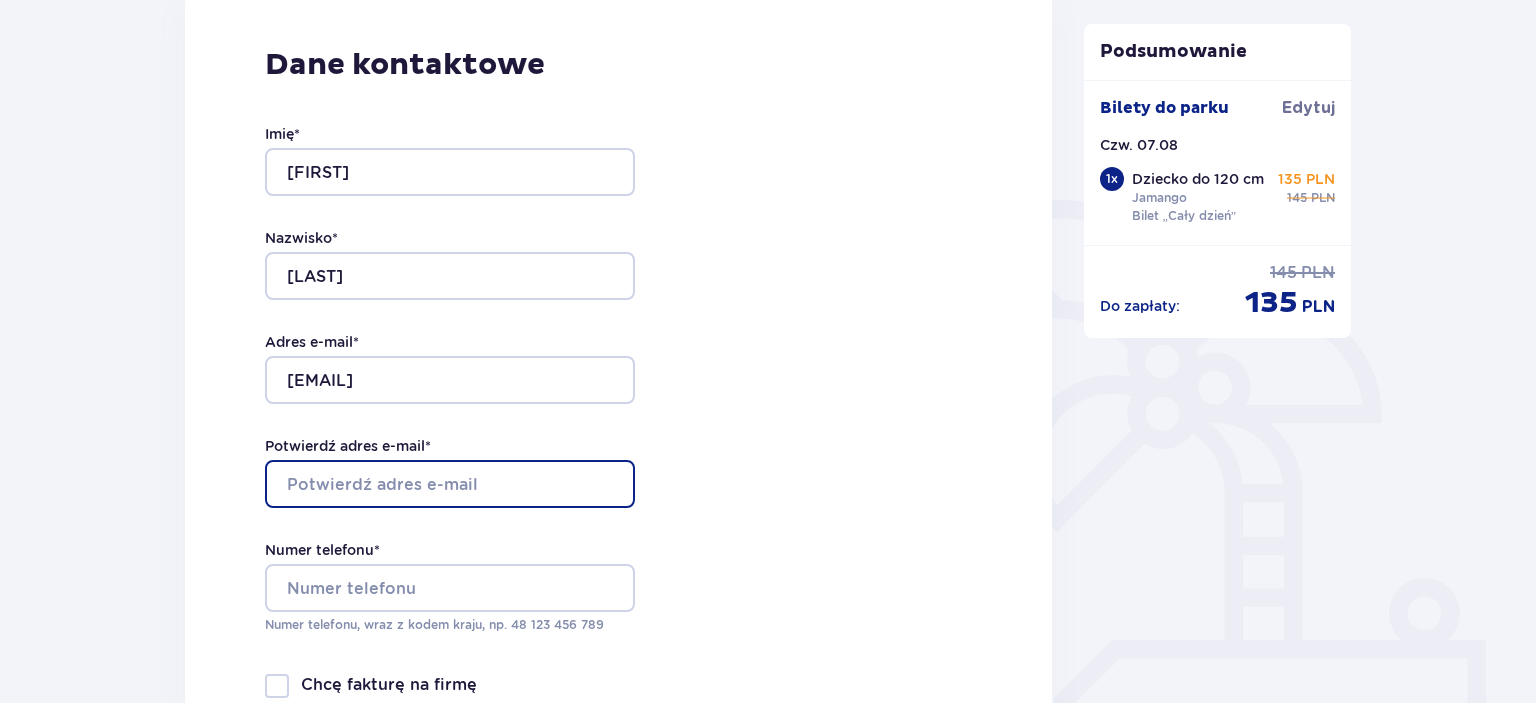 click on "Potwierdź adres e-mail *" at bounding box center [450, 484] 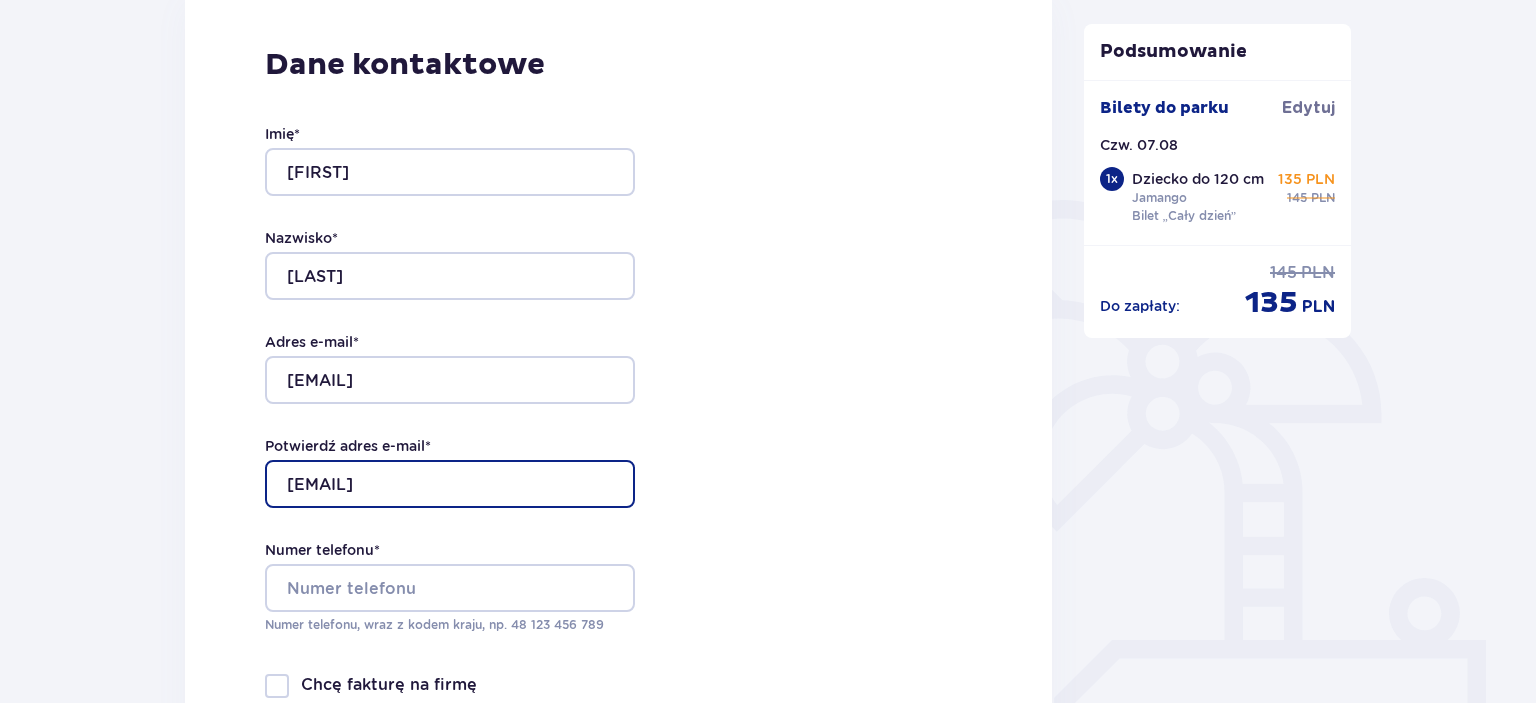 type on "[EMAIL]" 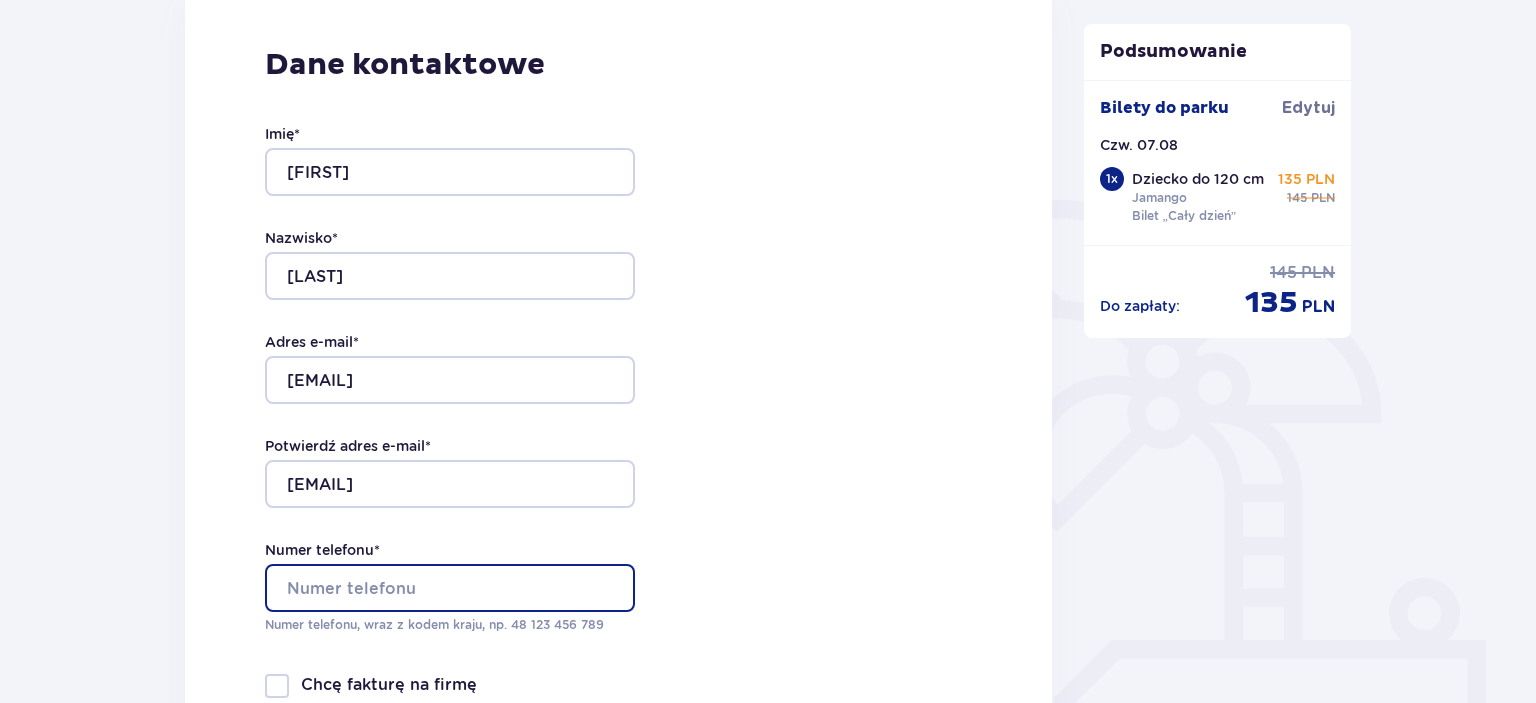 click on "Numer telefonu *" at bounding box center (450, 588) 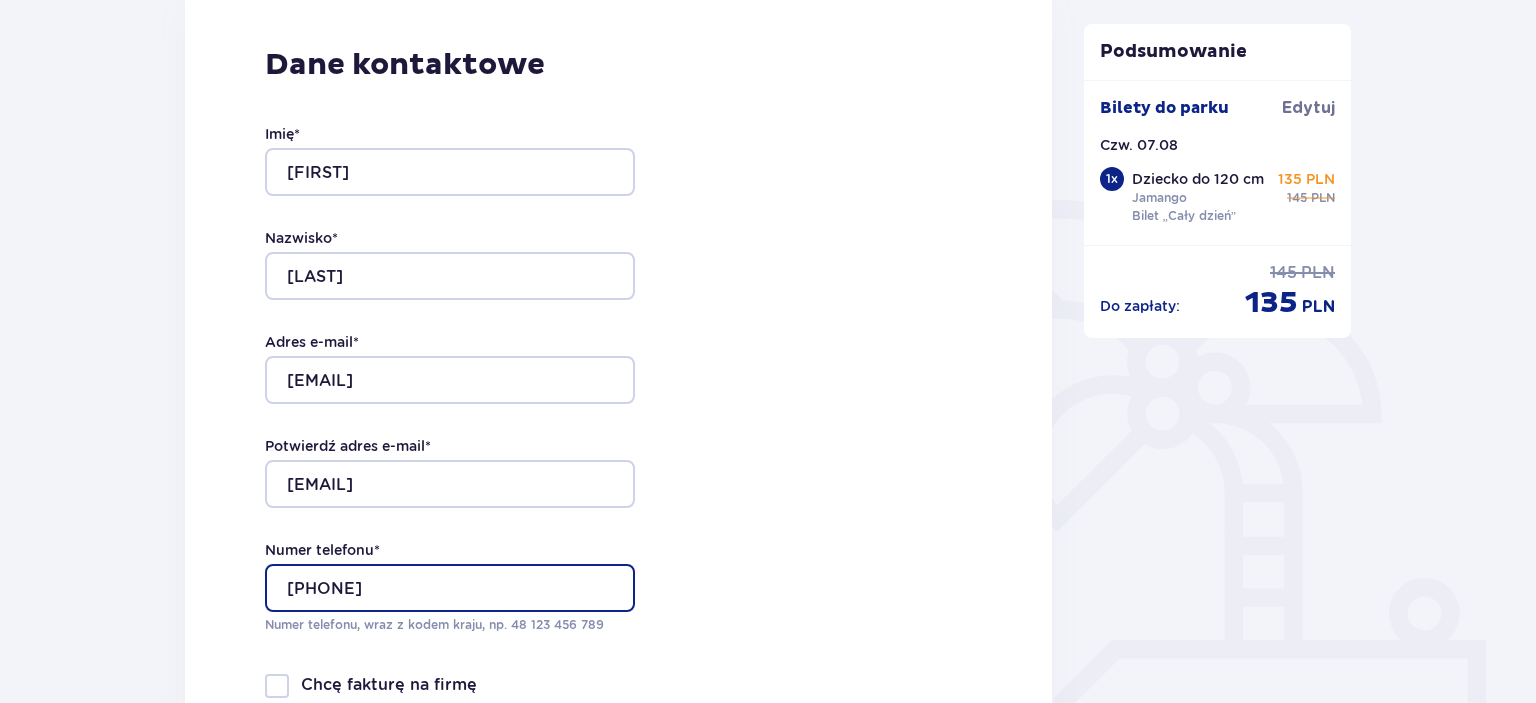 click on "[PHONE]" at bounding box center (450, 588) 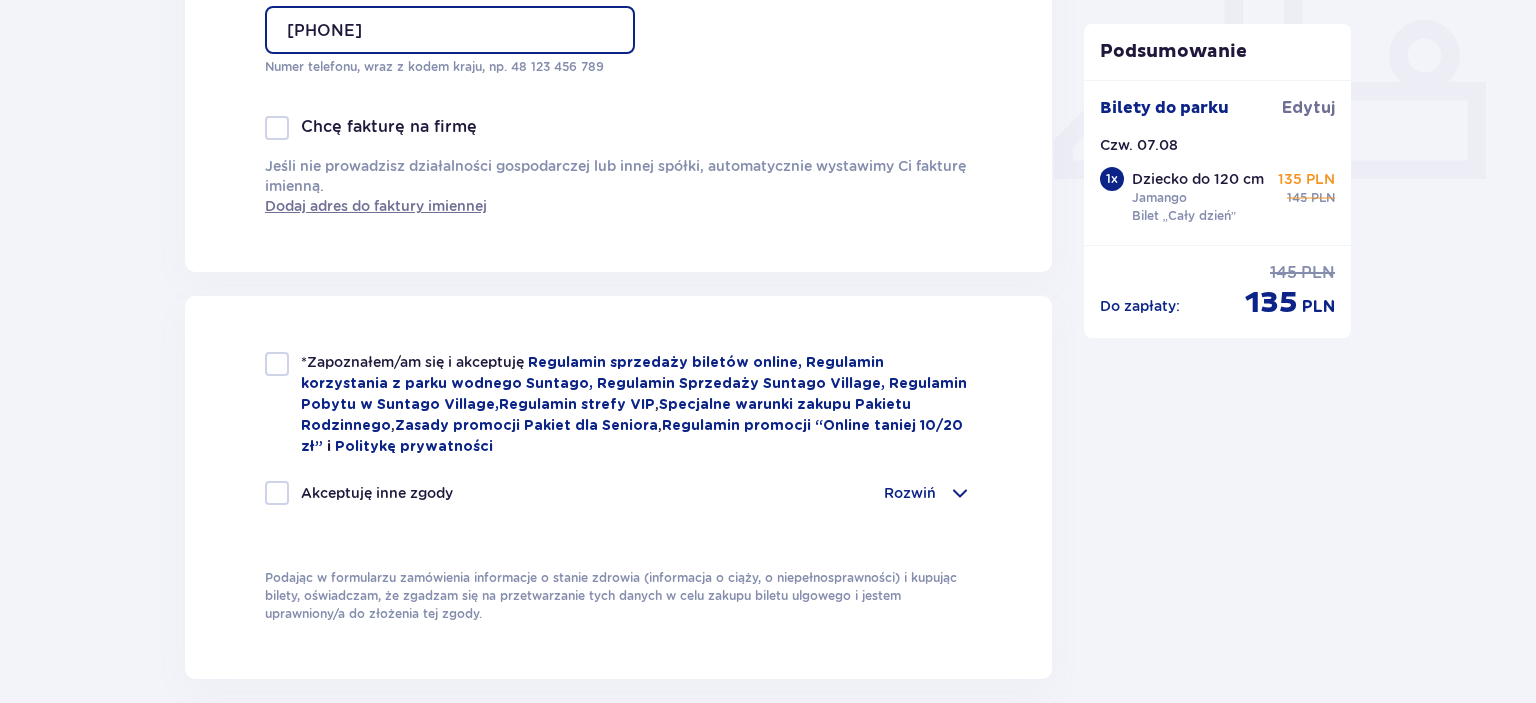 scroll, scrollTop: 865, scrollLeft: 0, axis: vertical 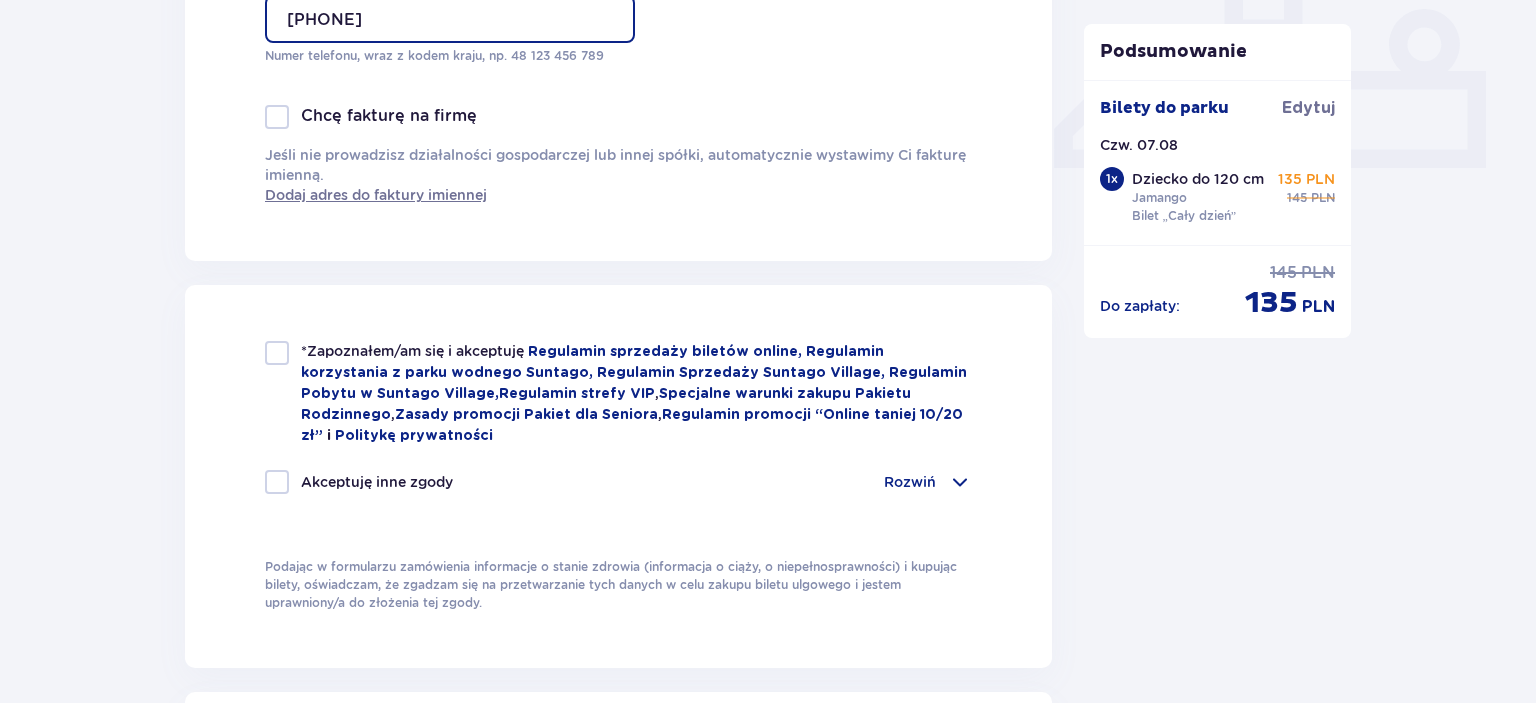 type on "48 796 536 750" 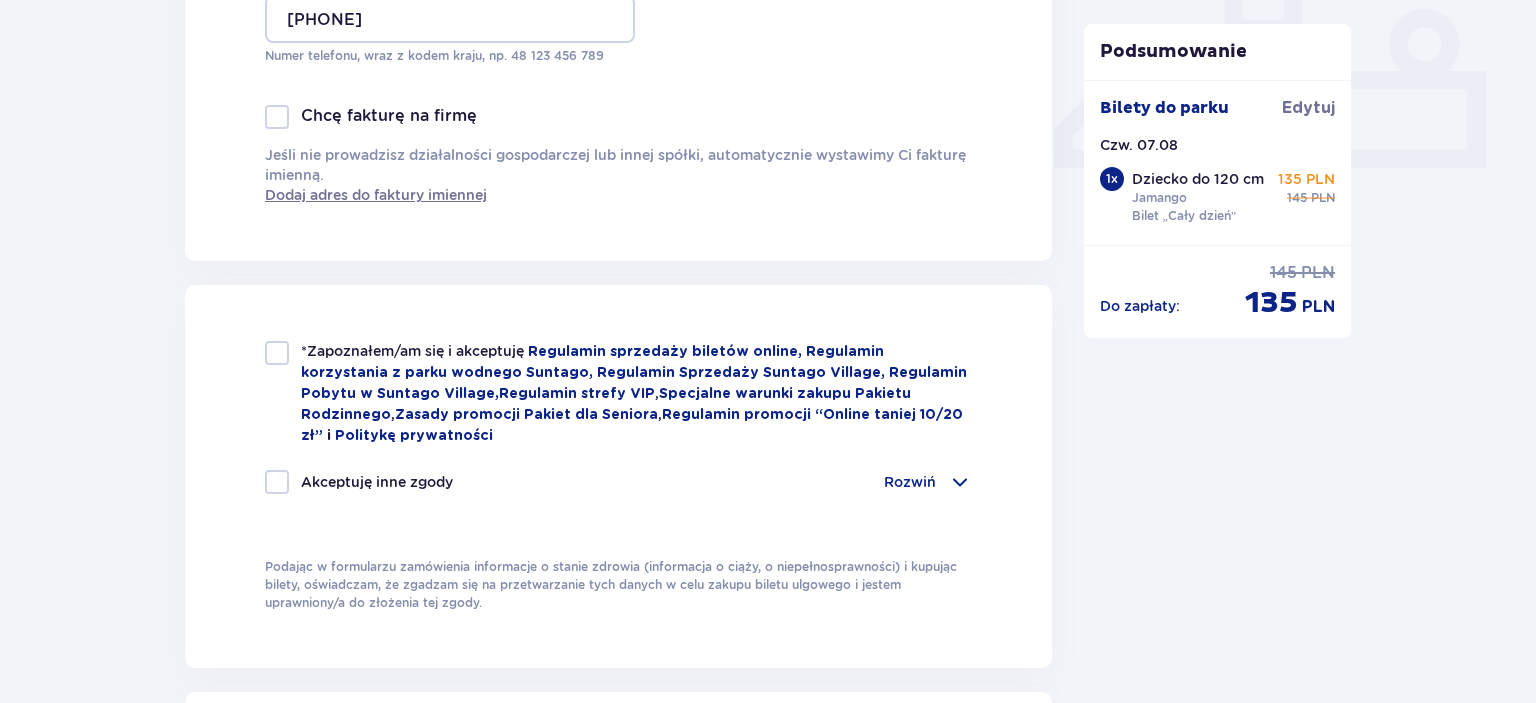 click at bounding box center [277, 353] 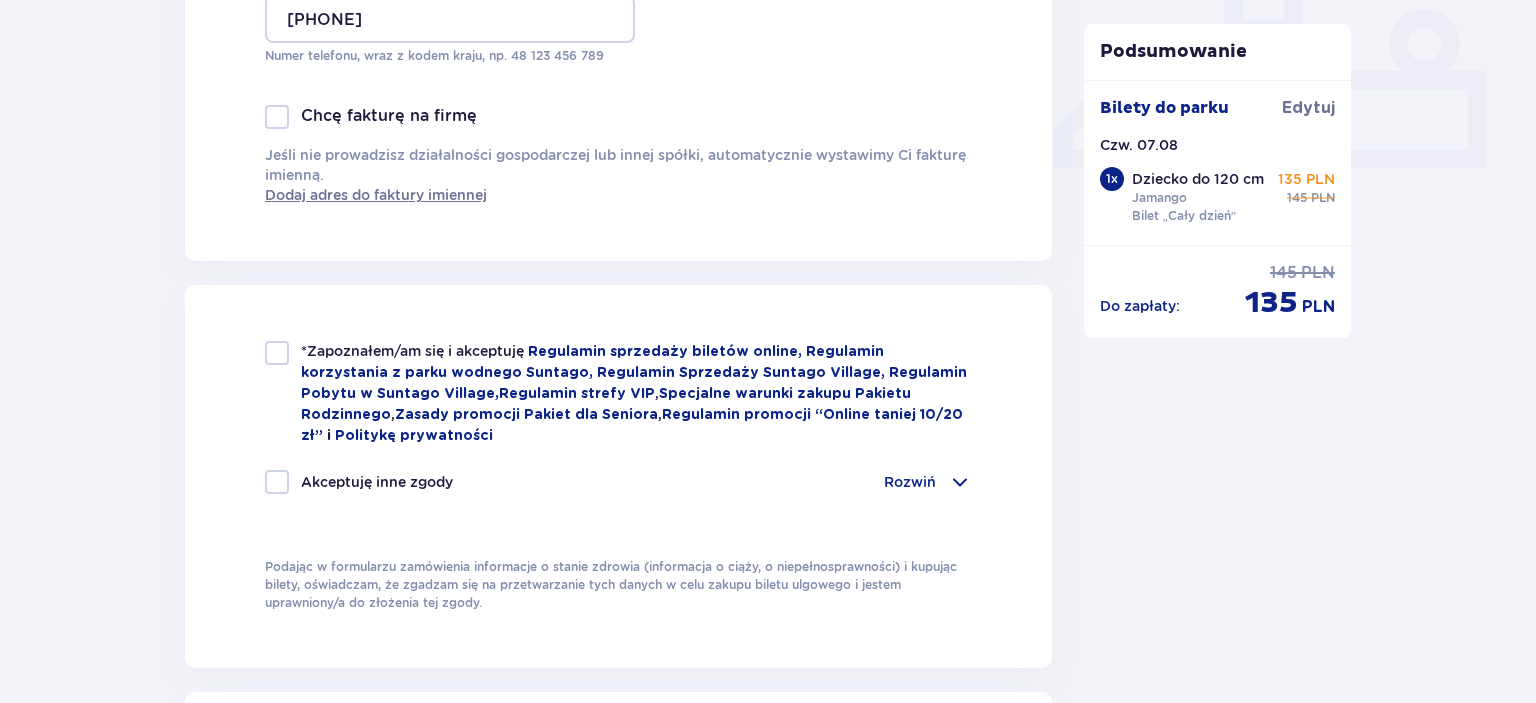 checkbox on "true" 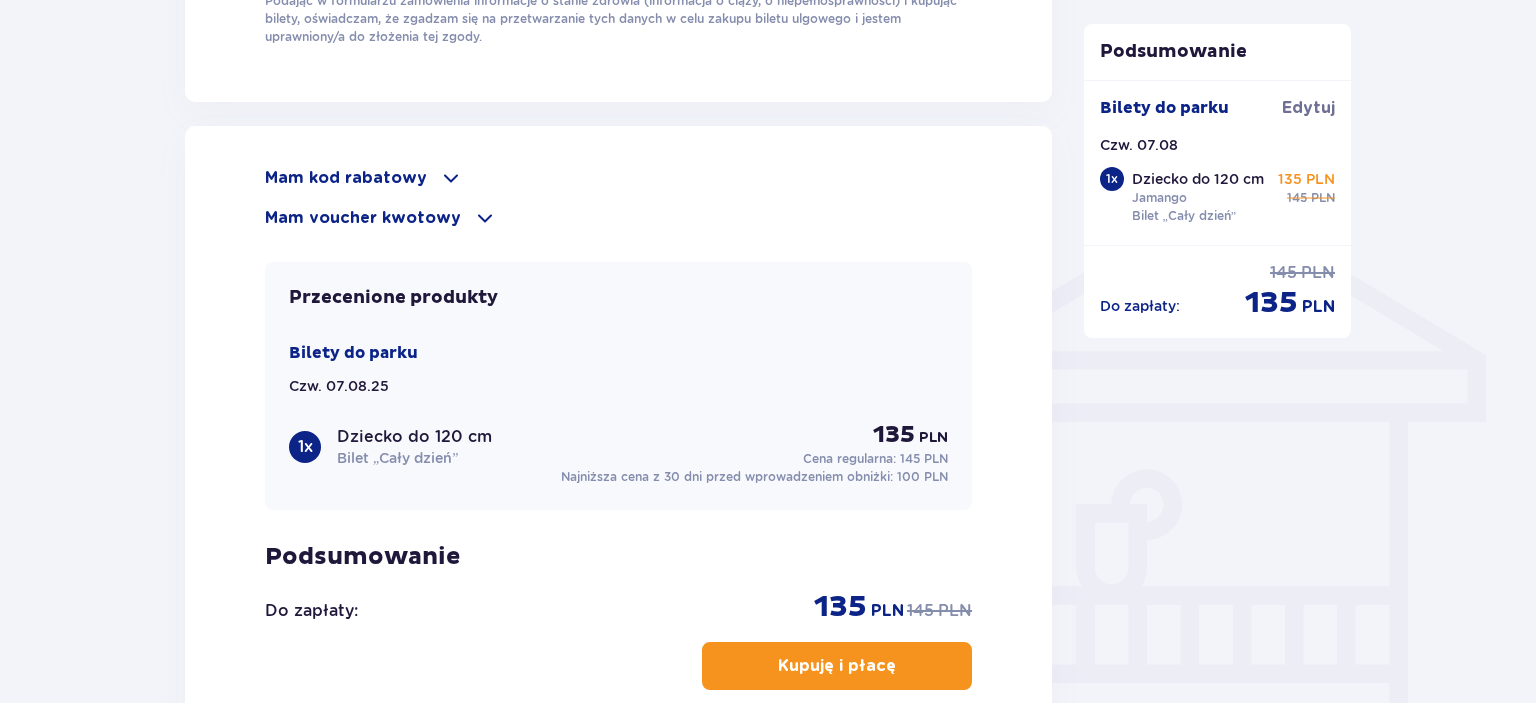 scroll, scrollTop: 1432, scrollLeft: 0, axis: vertical 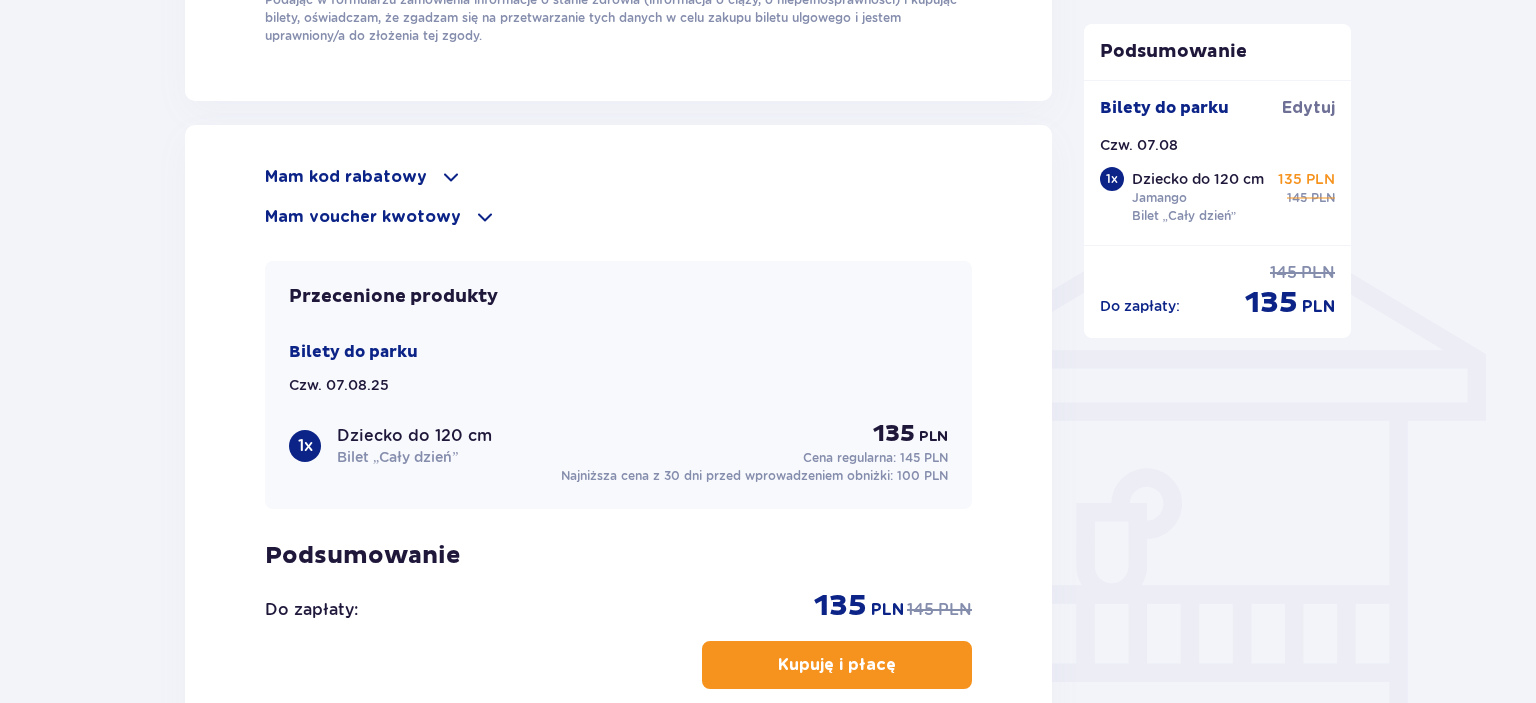 click on "Mam voucher kwotowy" at bounding box center [363, 217] 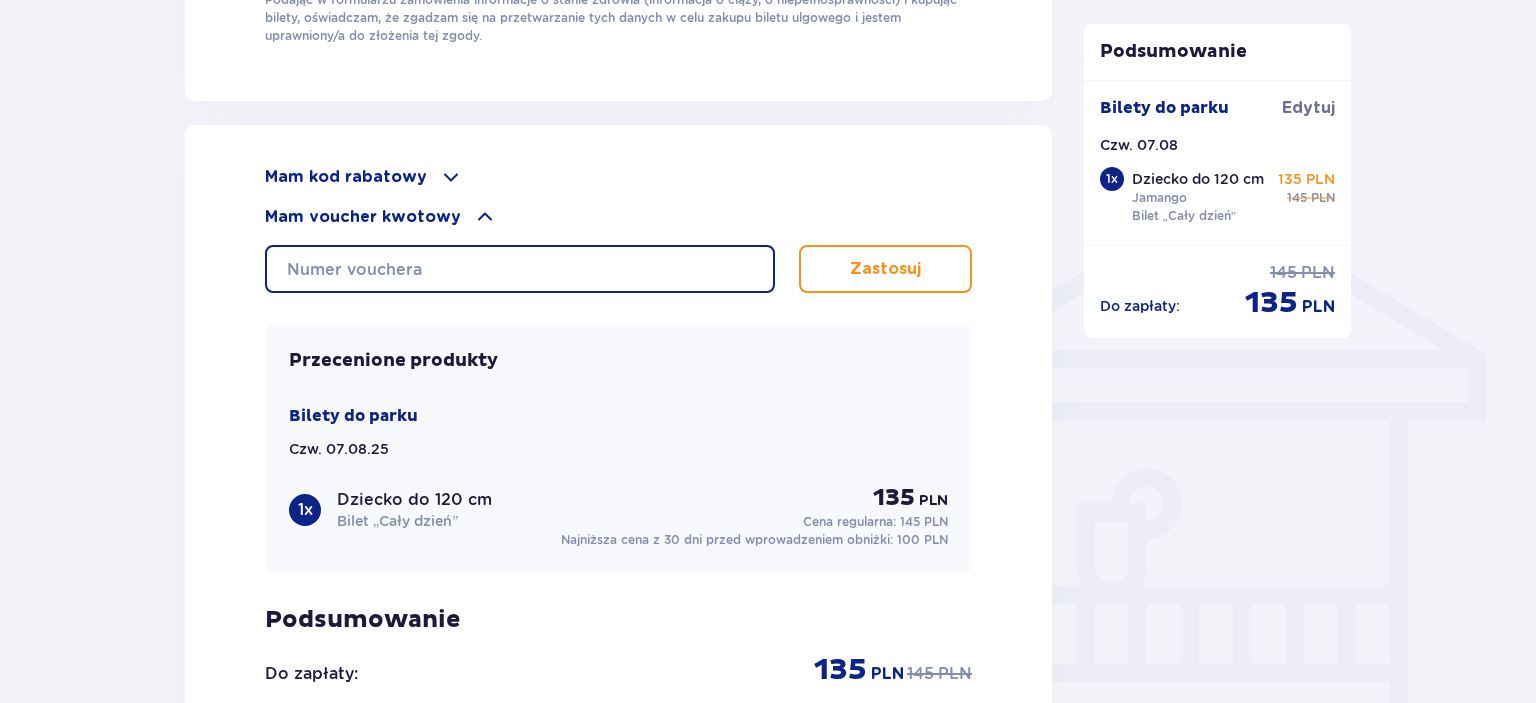 click at bounding box center [520, 269] 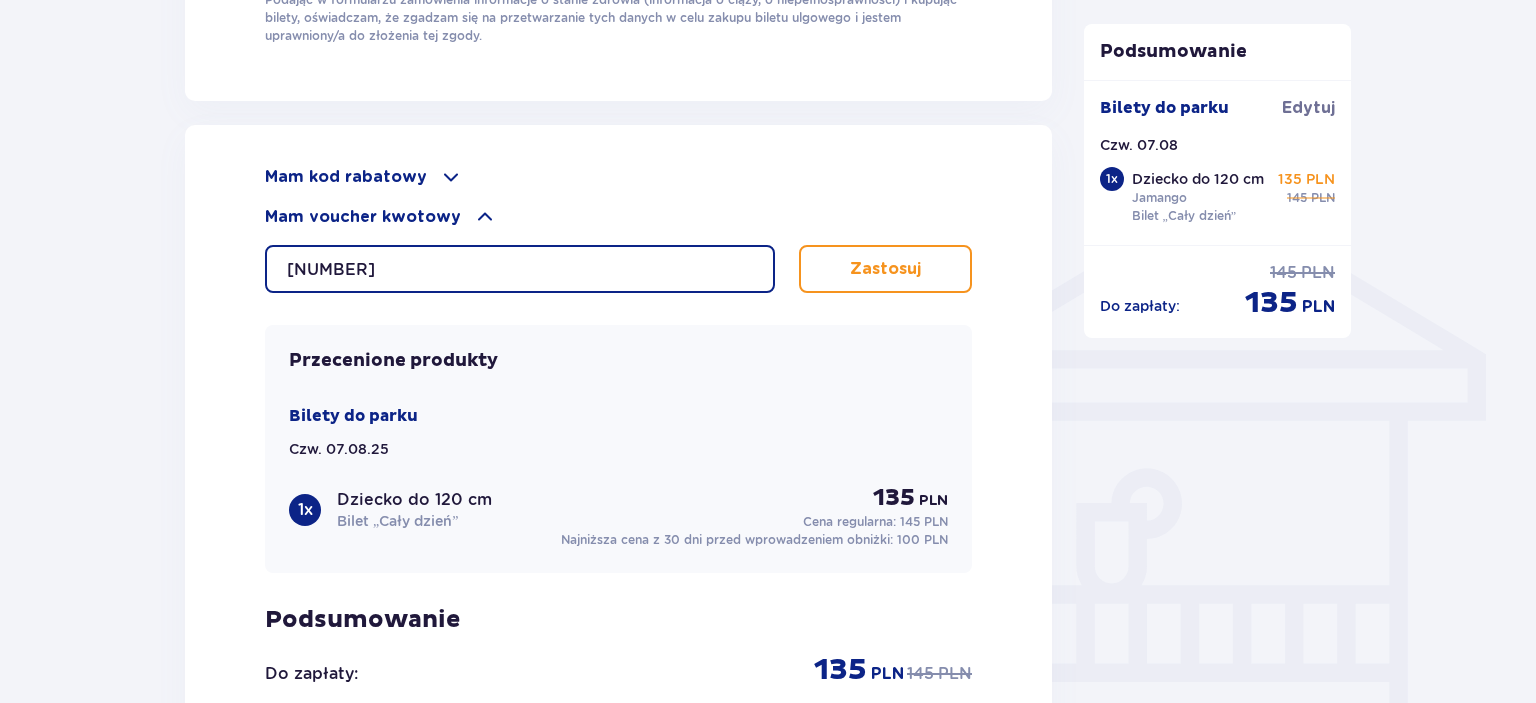 type on "0660001068381140" 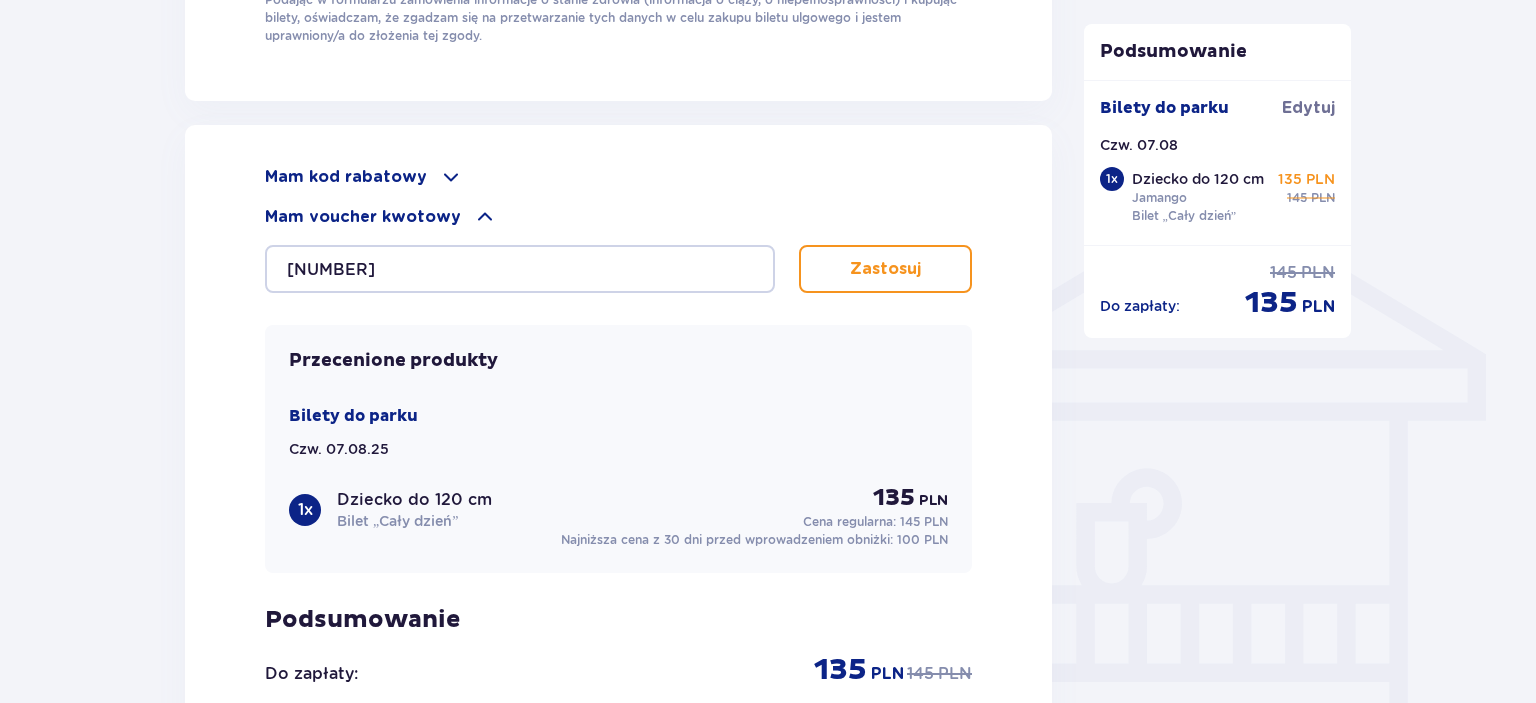 click on "Zastosuj" at bounding box center (885, 269) 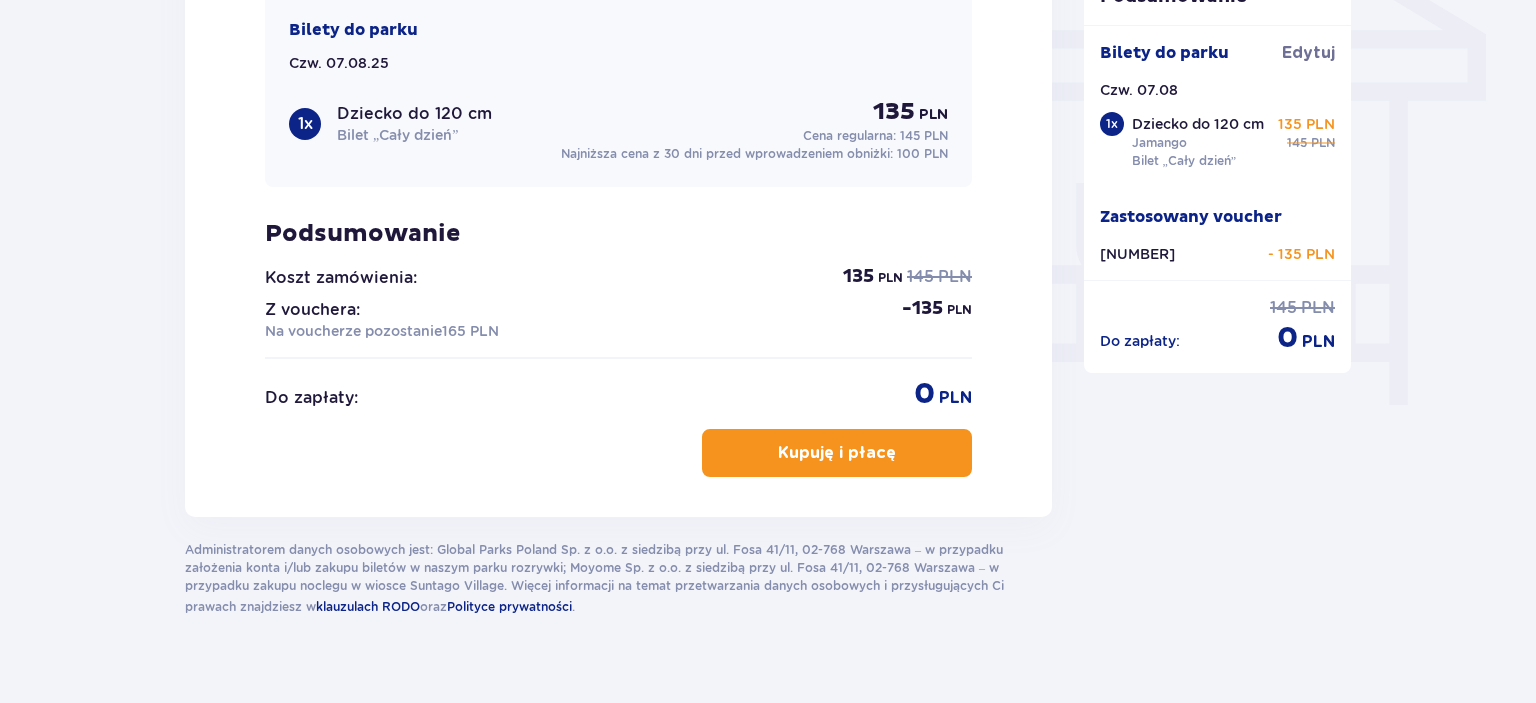 scroll, scrollTop: 1780, scrollLeft: 0, axis: vertical 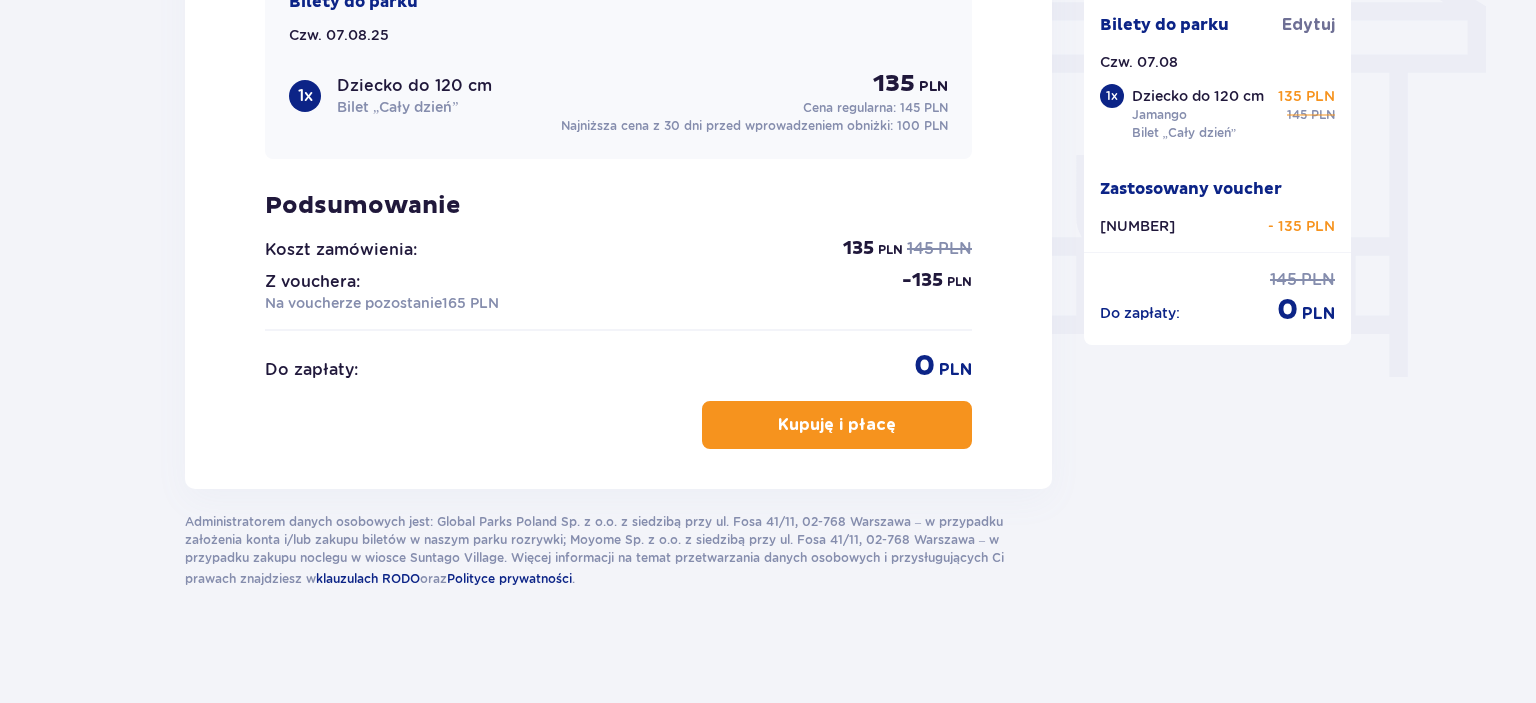 click on "Kupuję i płacę" at bounding box center (837, 425) 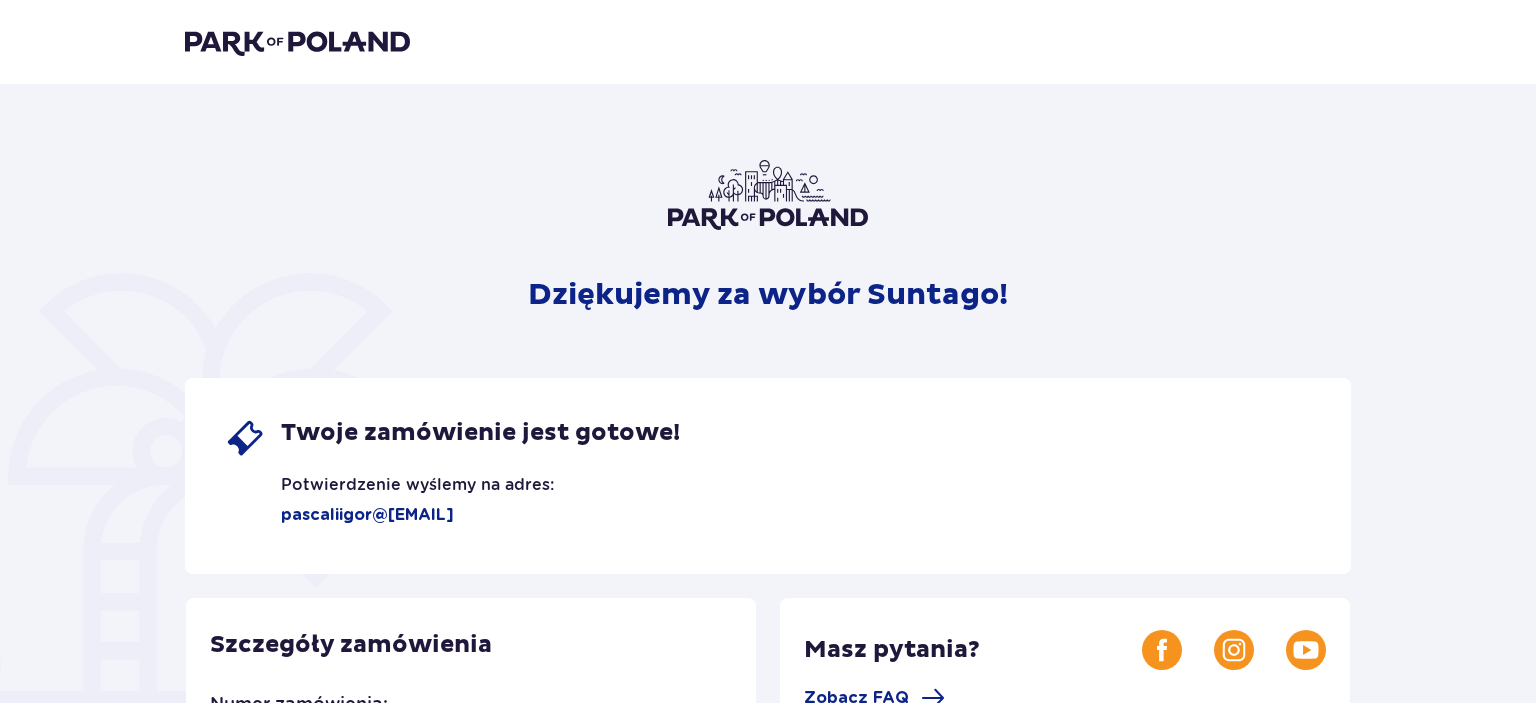 scroll, scrollTop: 0, scrollLeft: 0, axis: both 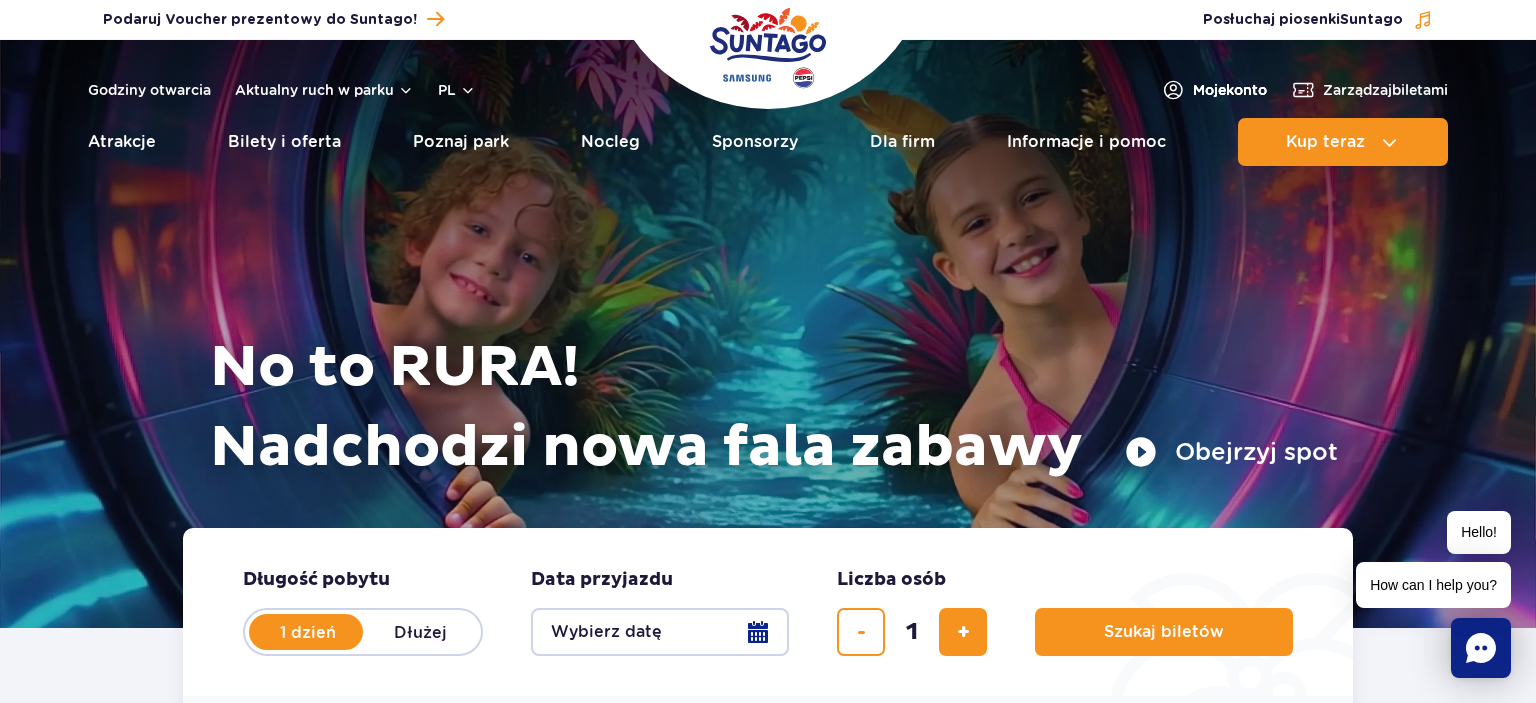click on "Moje  konto" at bounding box center (1230, 90) 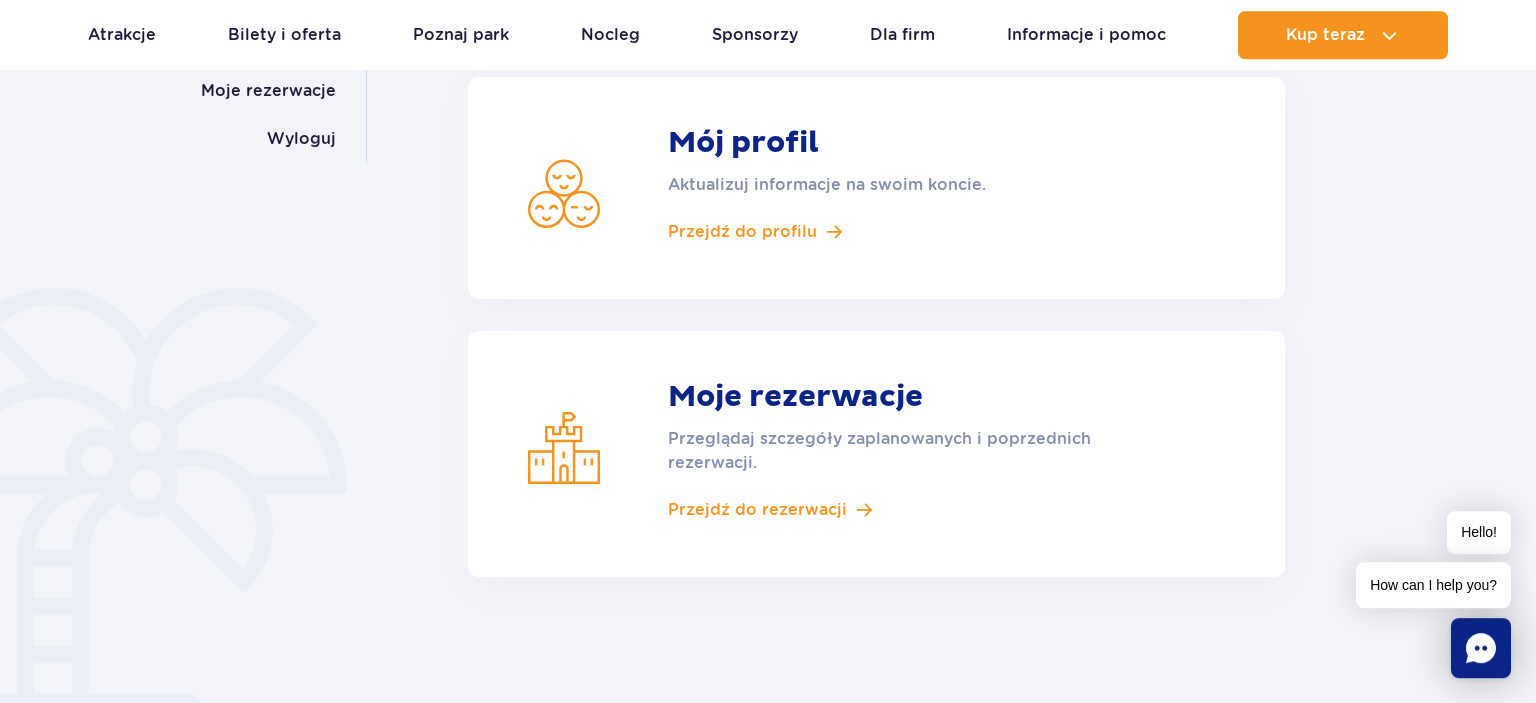 scroll, scrollTop: 349, scrollLeft: 0, axis: vertical 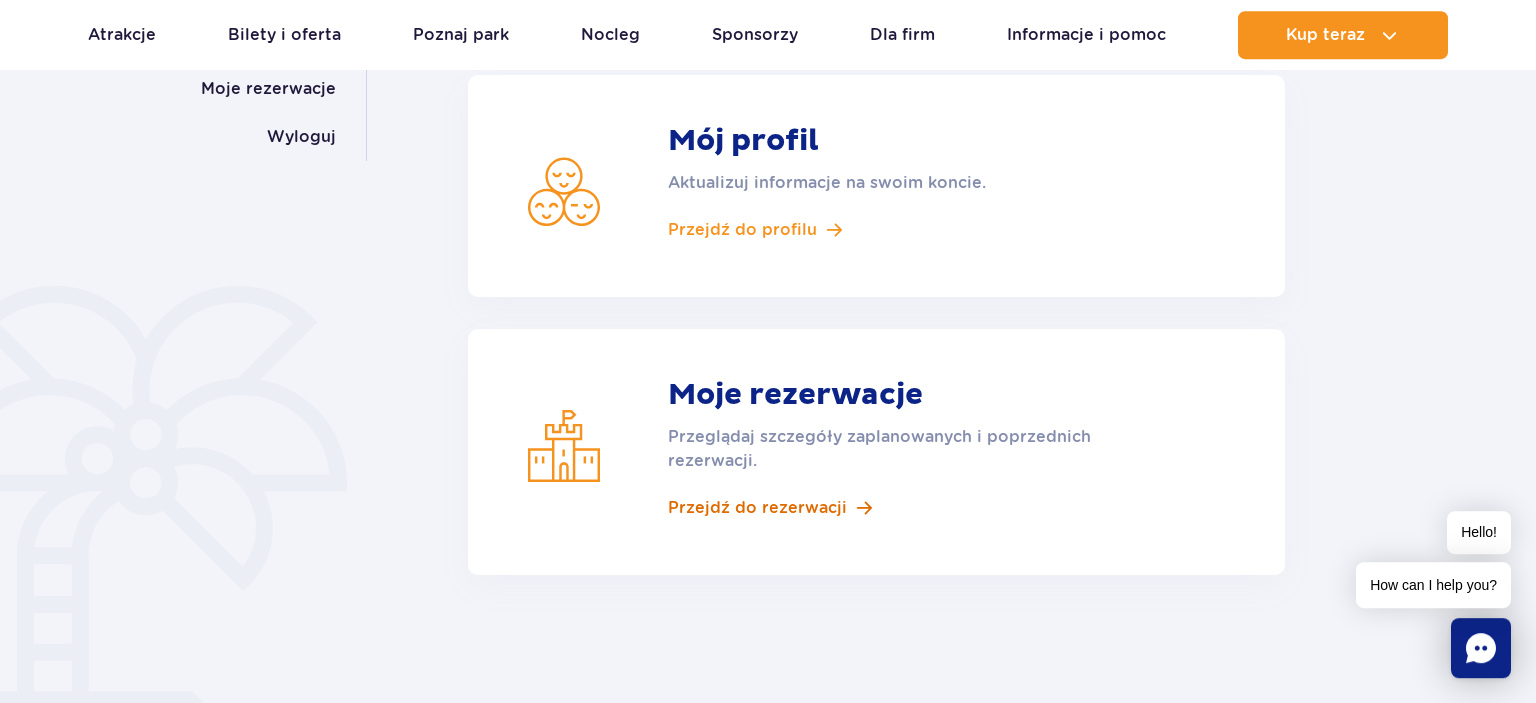 click on "Przejdź do rezerwacji" at bounding box center (757, 508) 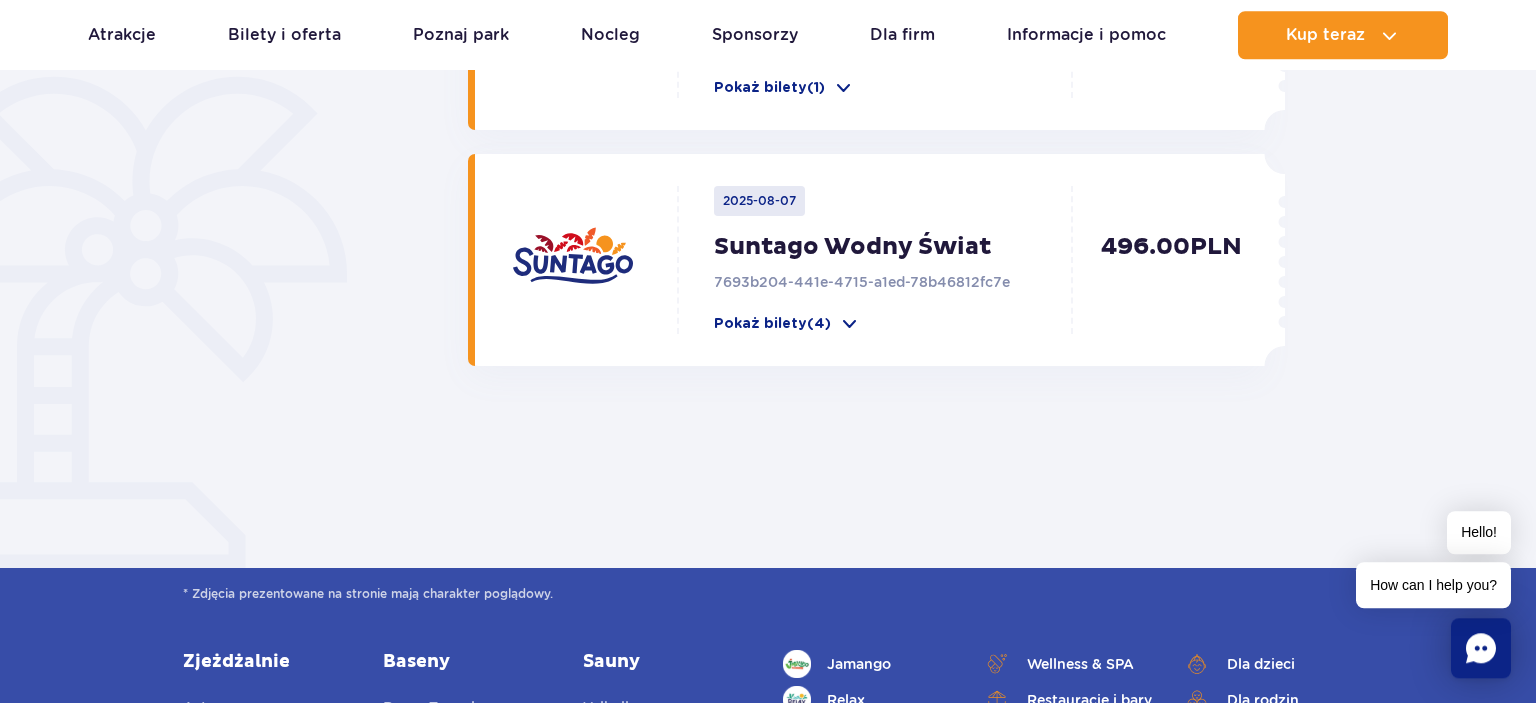scroll, scrollTop: 579, scrollLeft: 0, axis: vertical 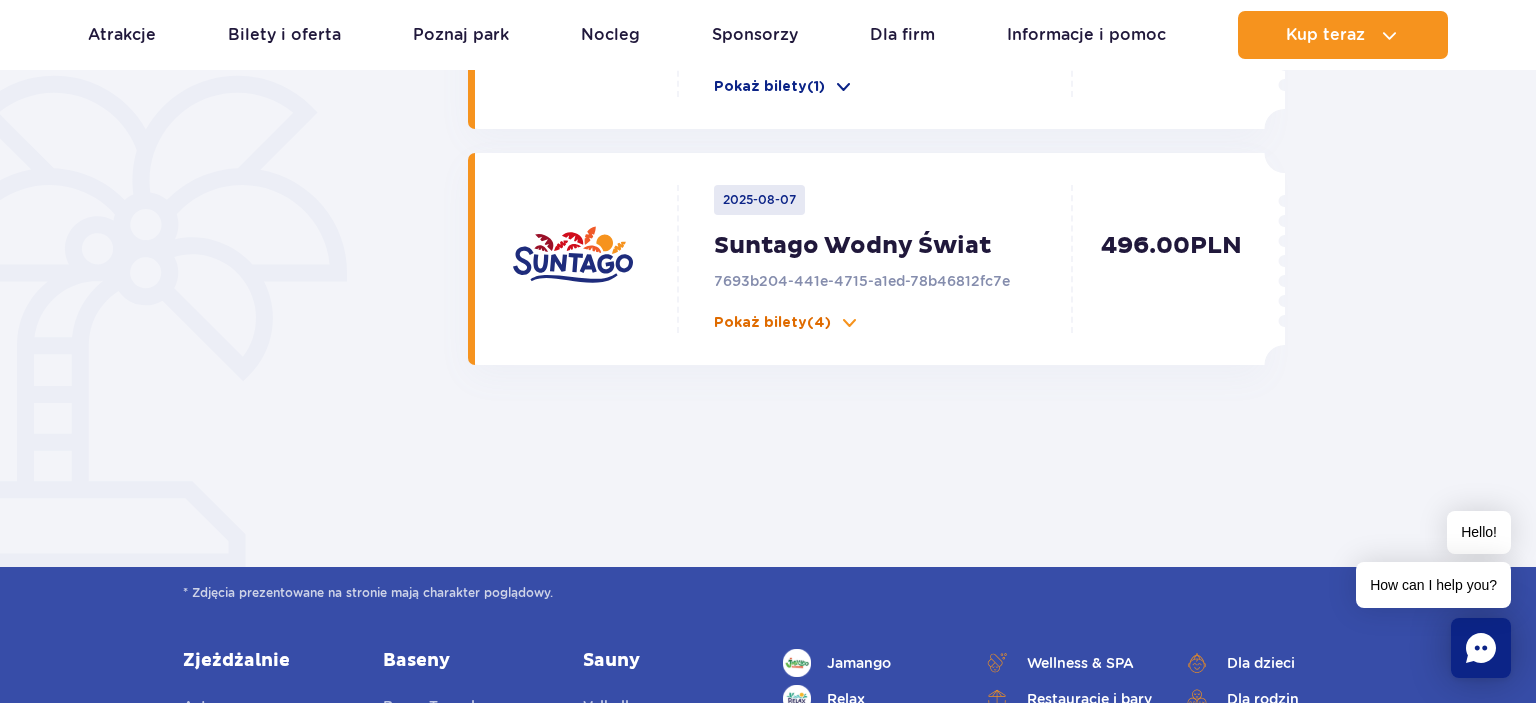 click on "Pokaż bilety  (4)" at bounding box center (786, 323) 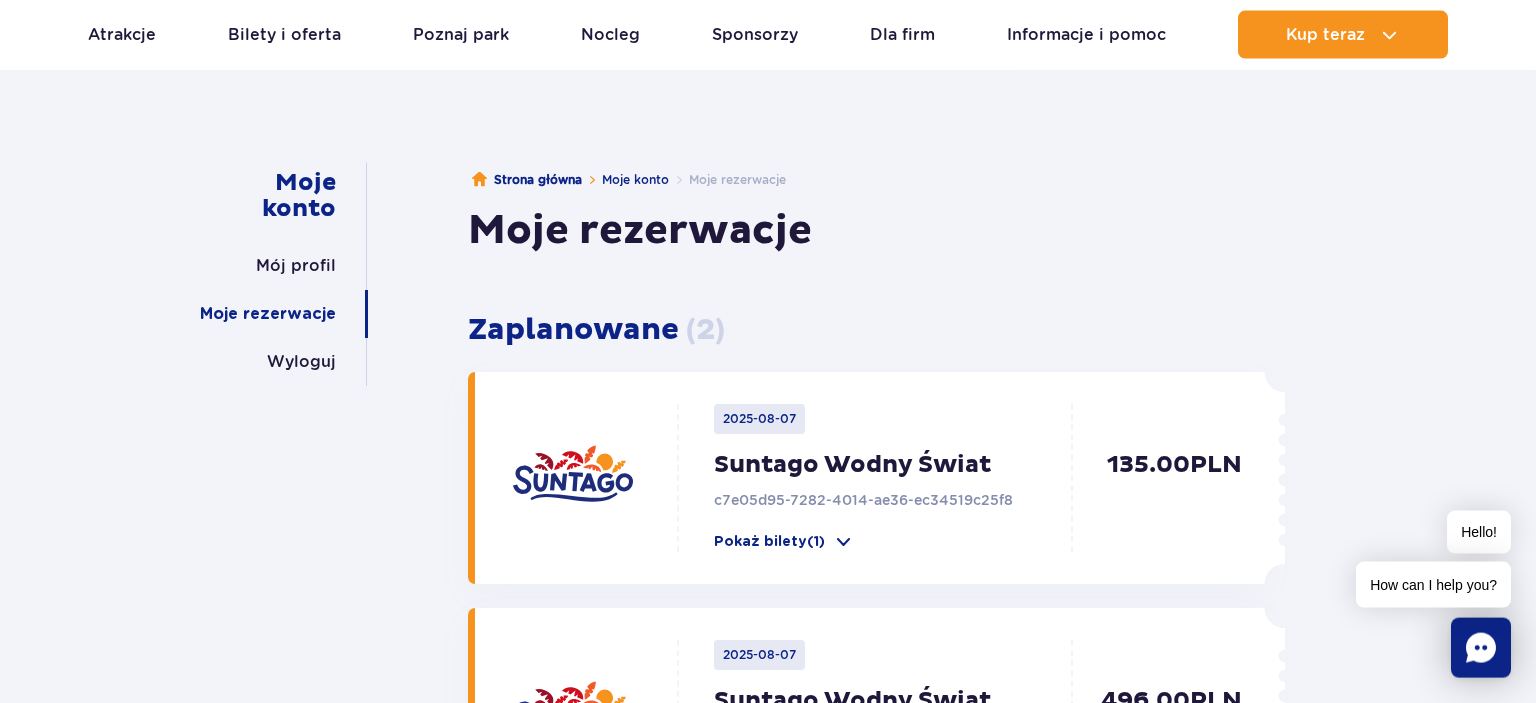 scroll, scrollTop: 0, scrollLeft: 0, axis: both 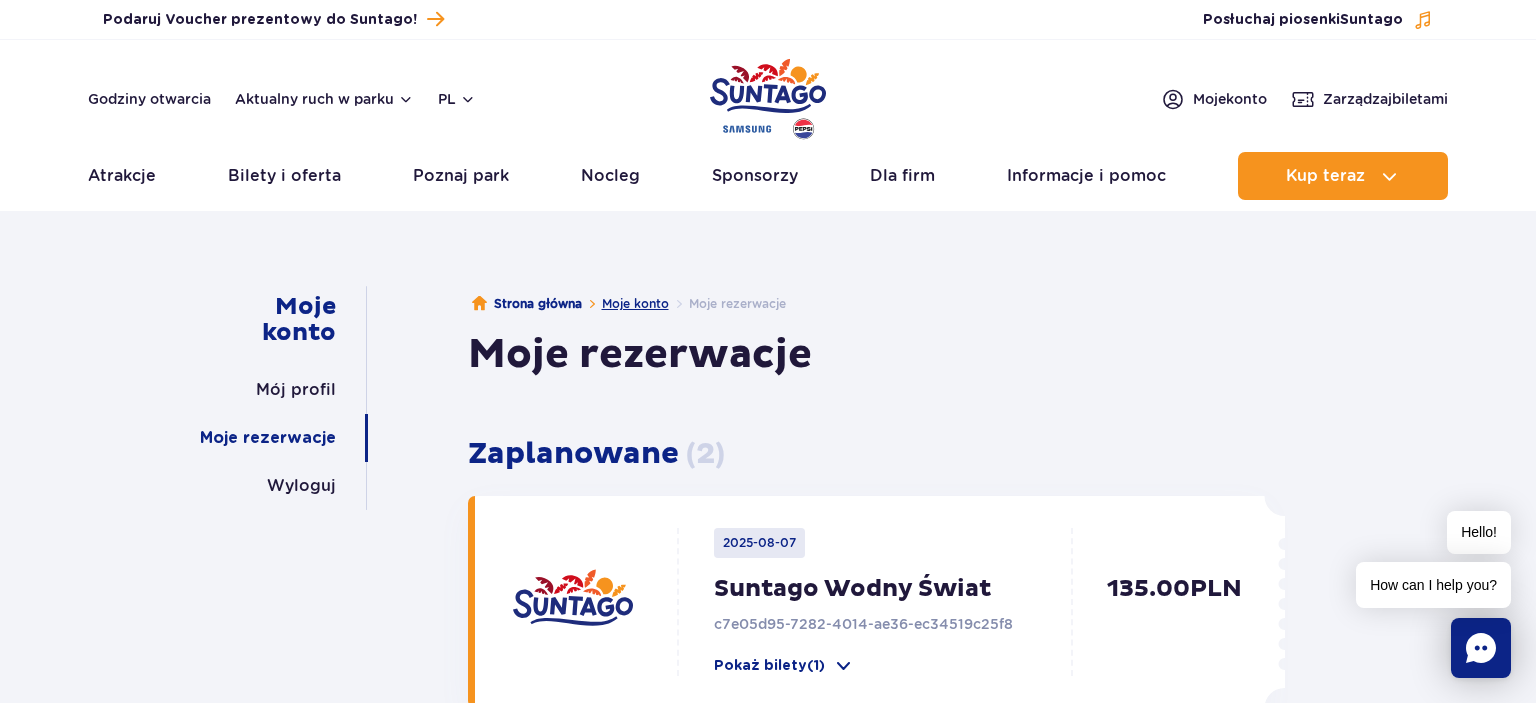 click on "Moje konto" at bounding box center [635, 303] 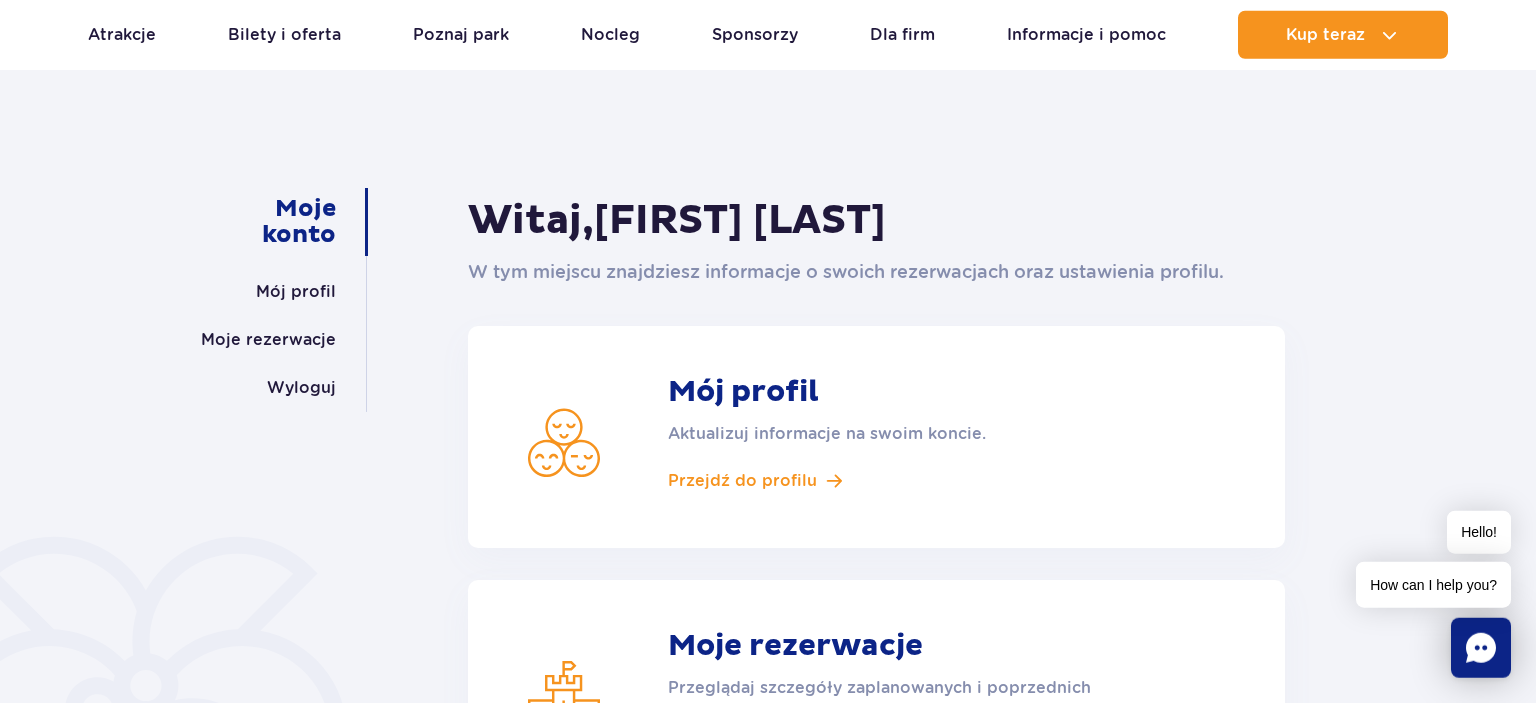 scroll, scrollTop: 0, scrollLeft: 0, axis: both 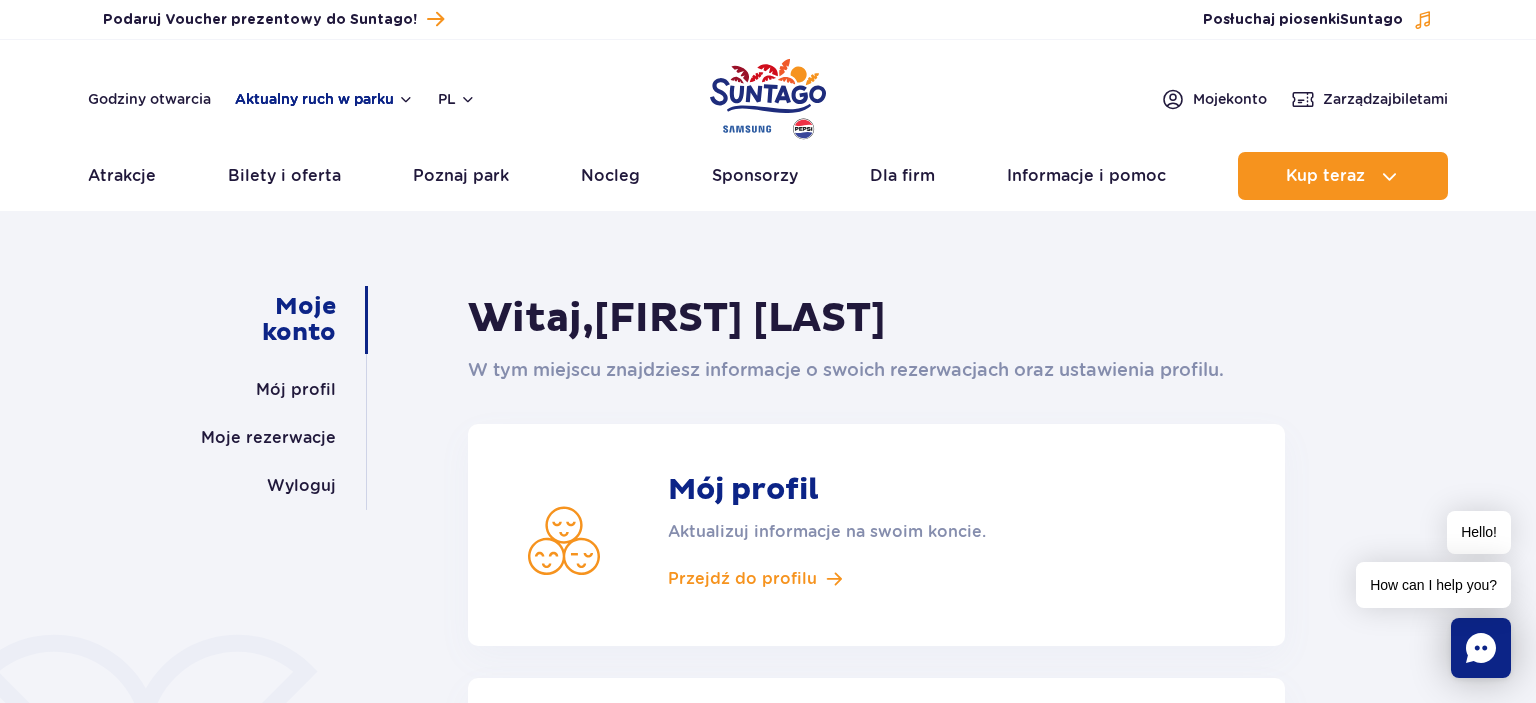 click on "Aktualny ruch w parku" at bounding box center [324, 99] 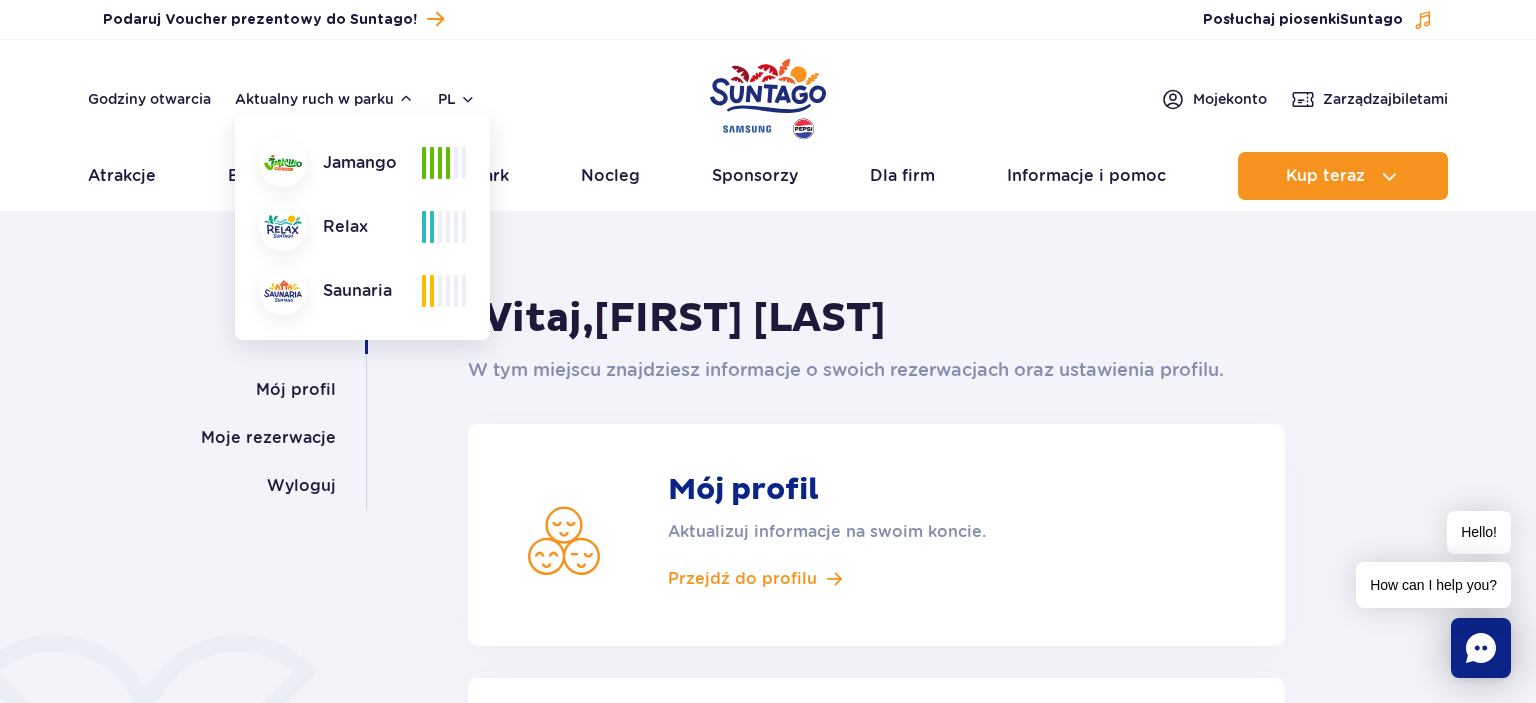 click at bounding box center [440, 163] 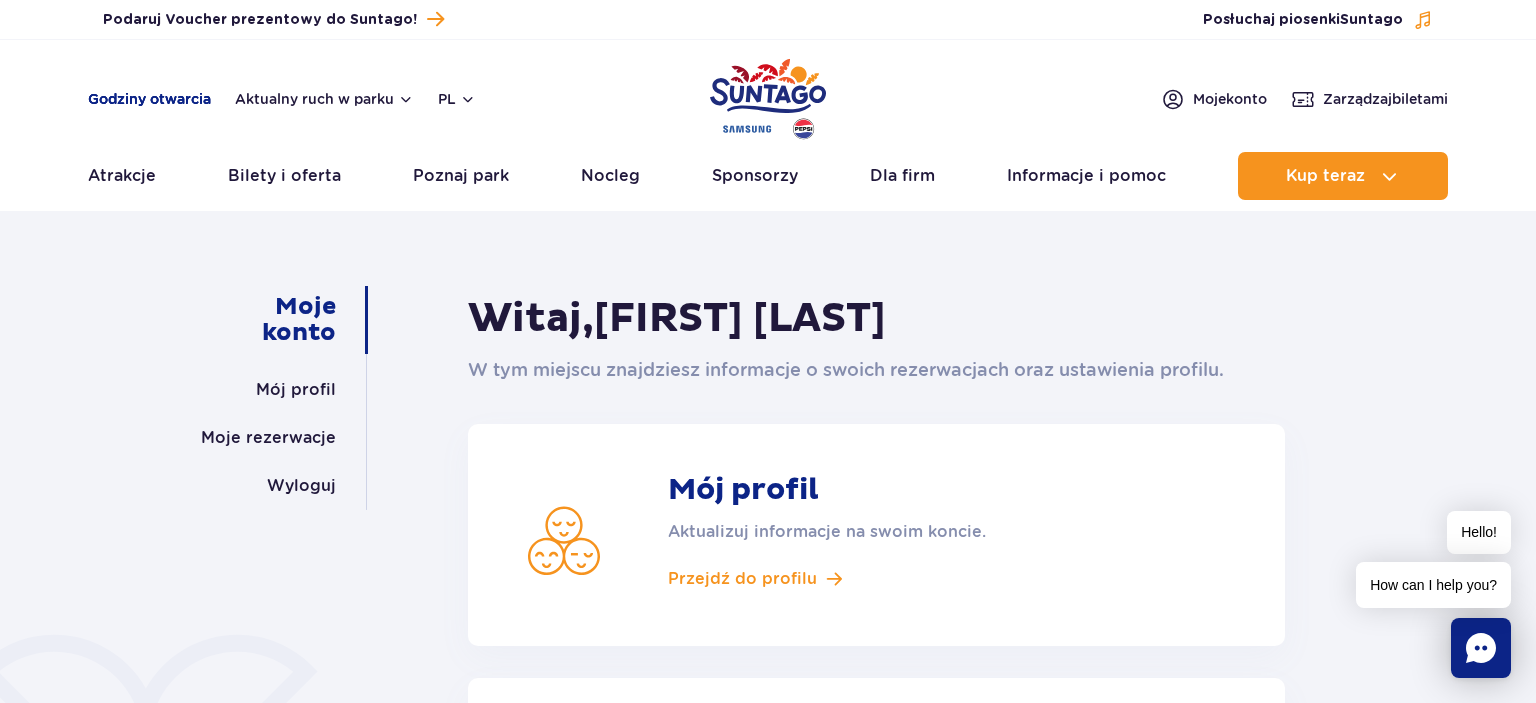 click on "Godziny otwarcia" at bounding box center (149, 99) 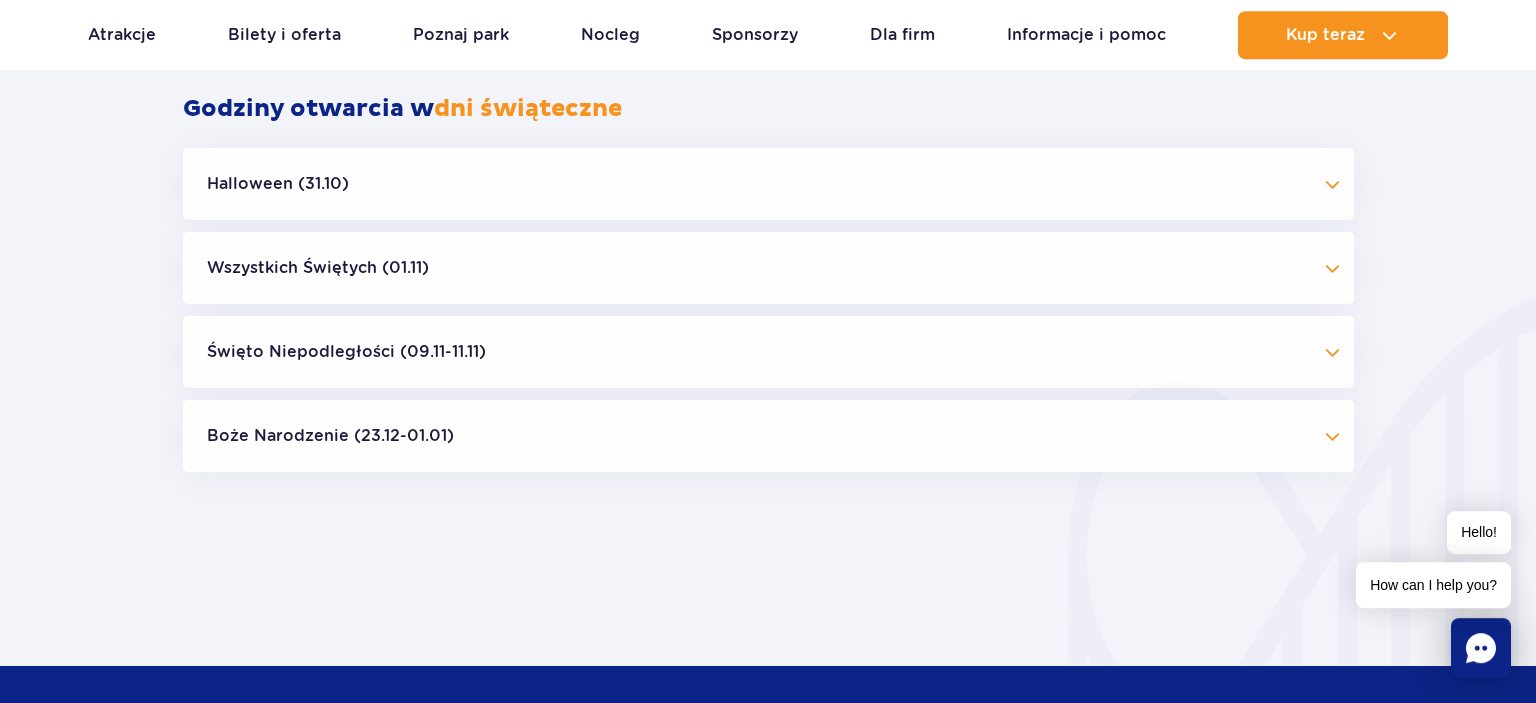 scroll, scrollTop: 1719, scrollLeft: 0, axis: vertical 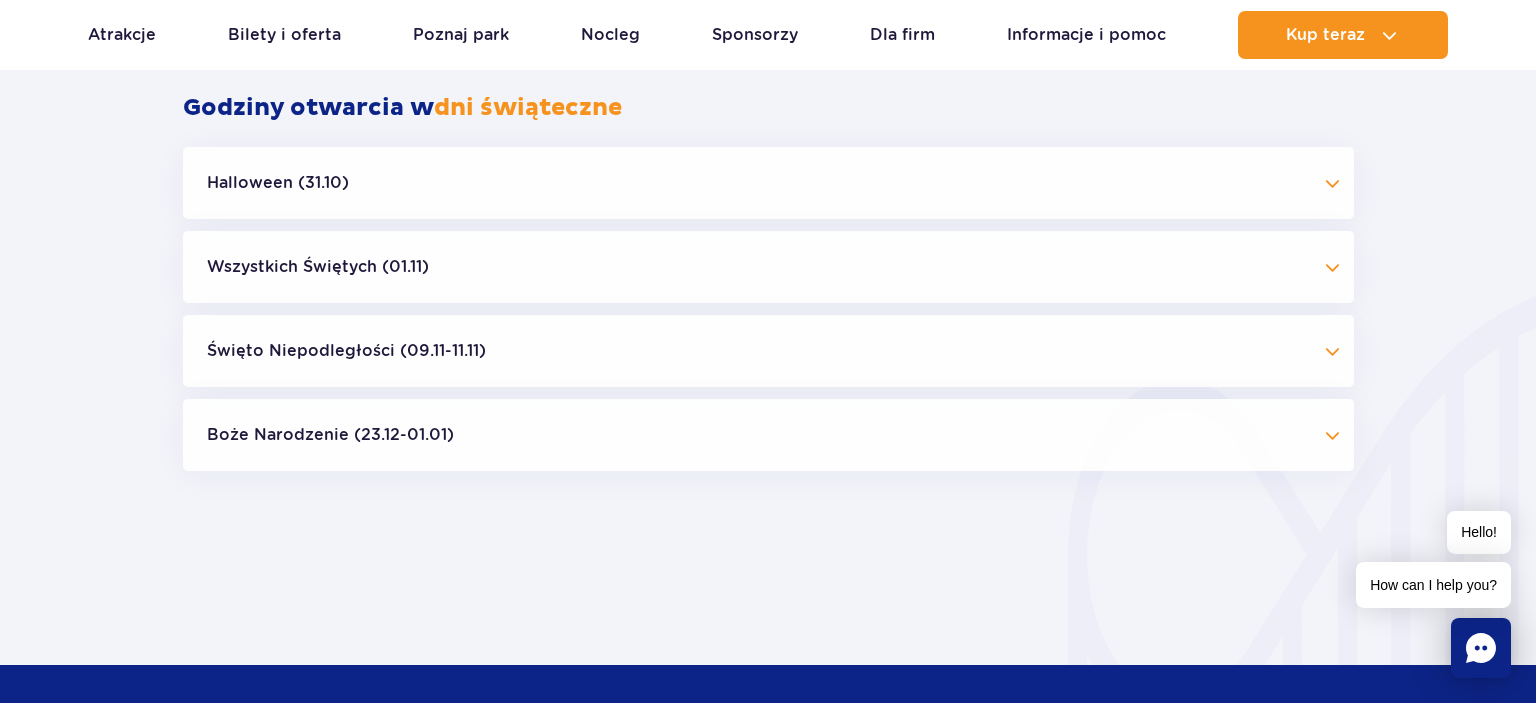 click on "Halloween (31.10)" at bounding box center (768, 183) 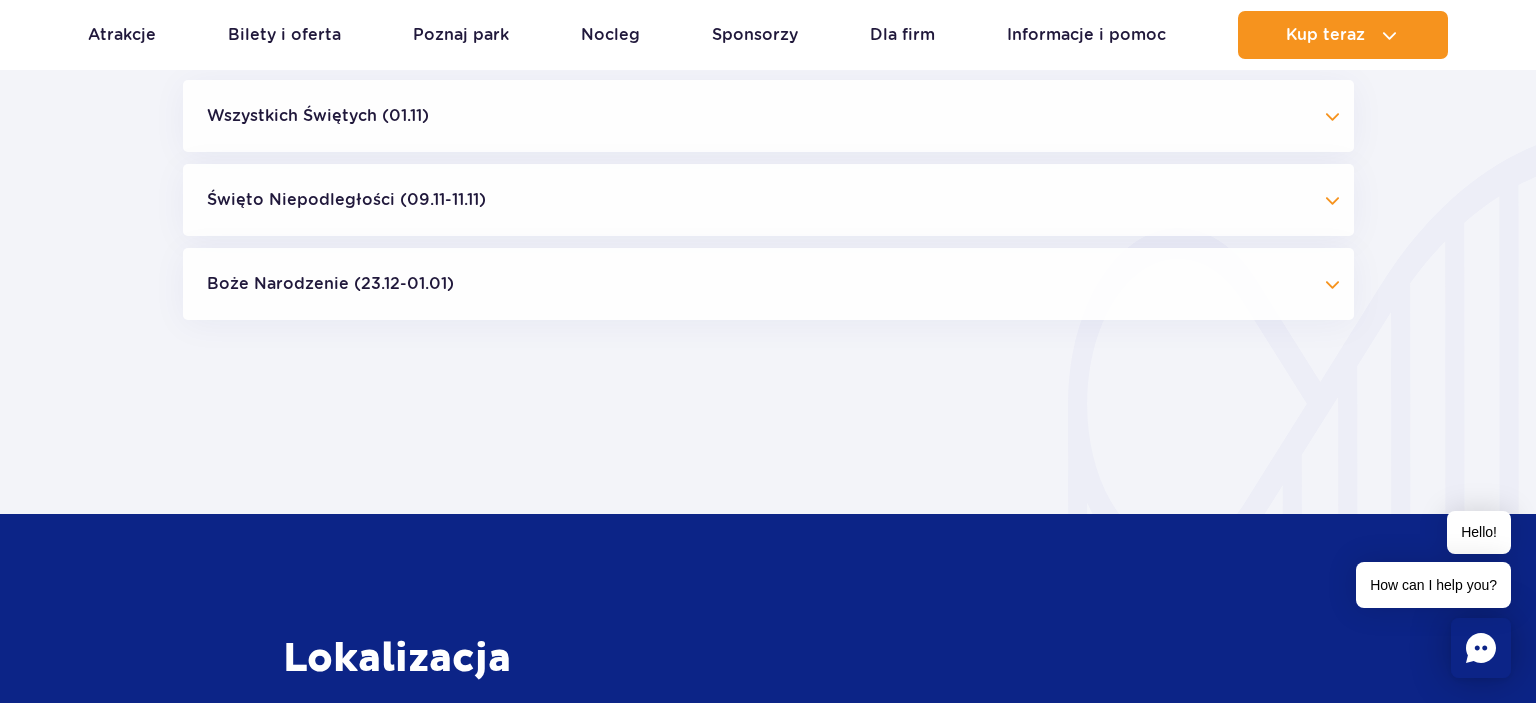 scroll, scrollTop: 2277, scrollLeft: 0, axis: vertical 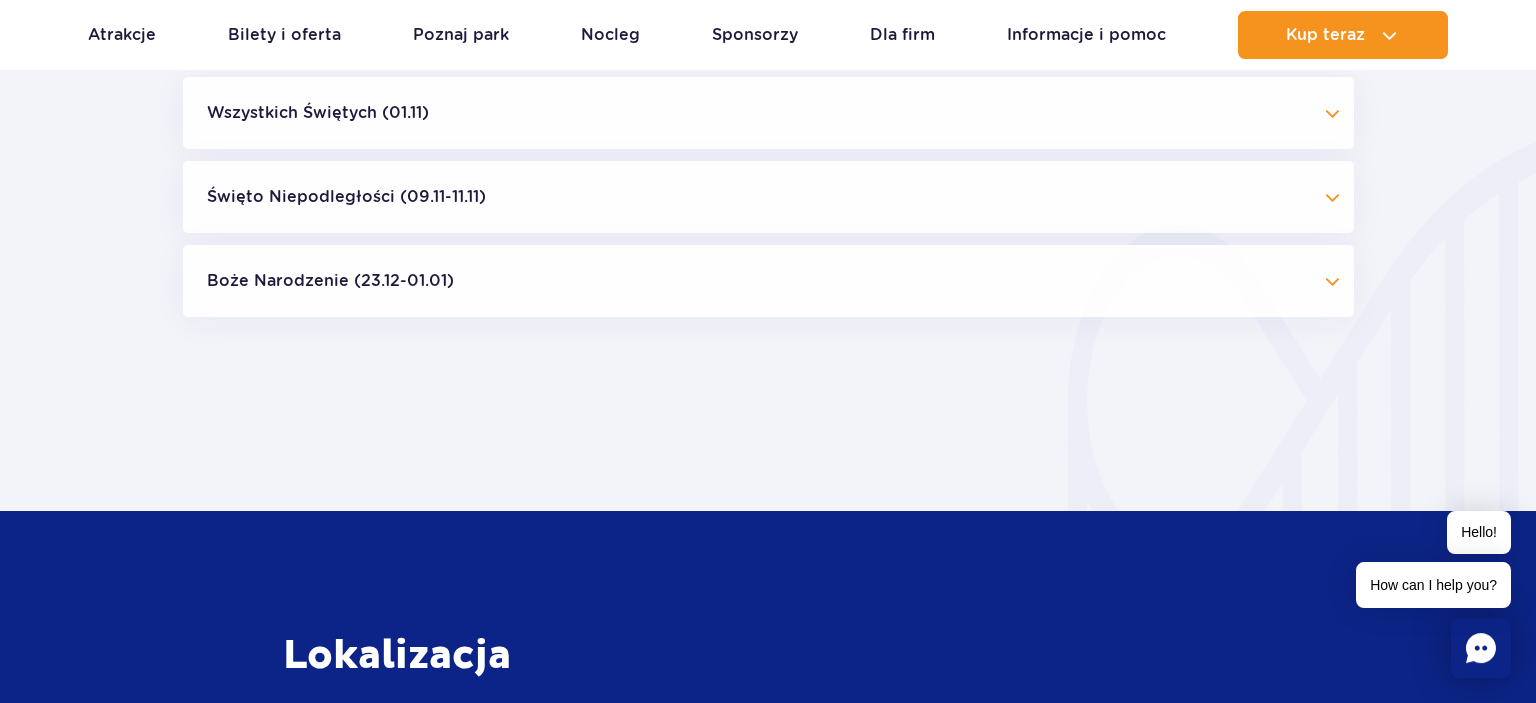 click on "Boże Narodzenie (23.12-01.01)" at bounding box center (768, 281) 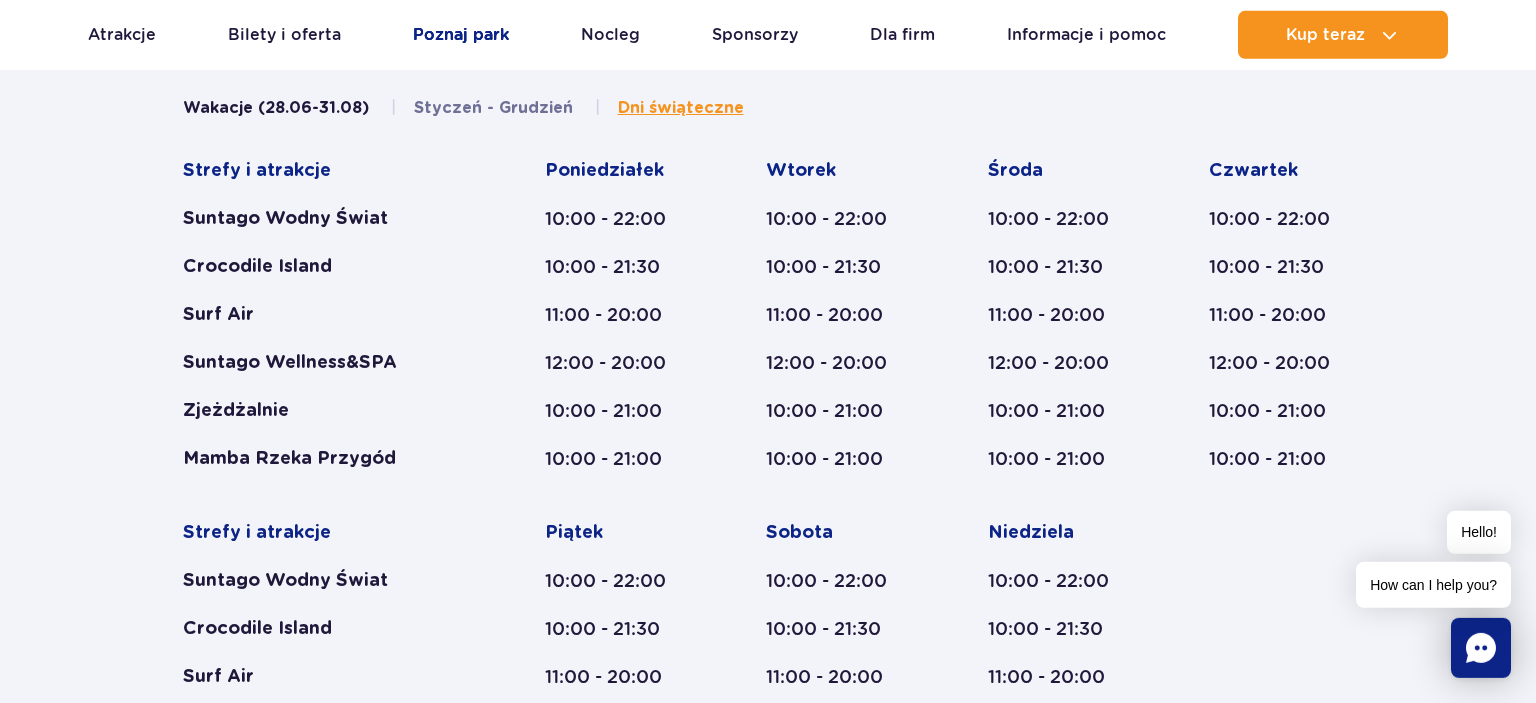 scroll, scrollTop: 725, scrollLeft: 0, axis: vertical 